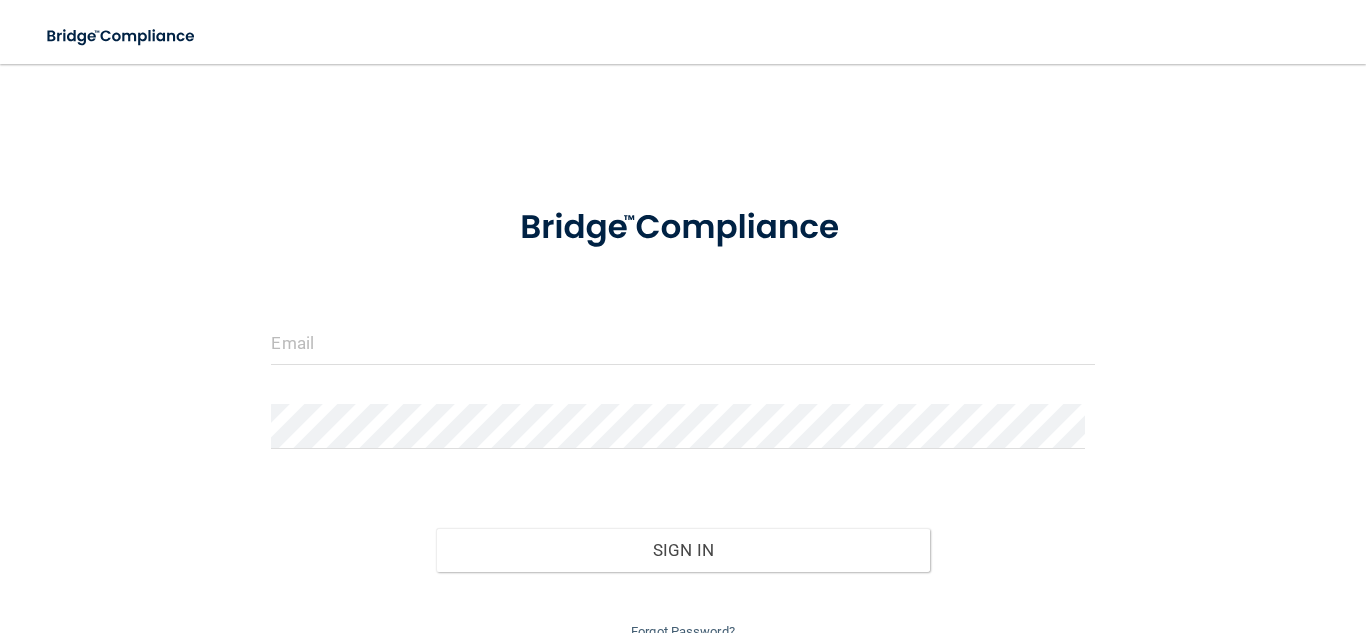 scroll, scrollTop: 0, scrollLeft: 0, axis: both 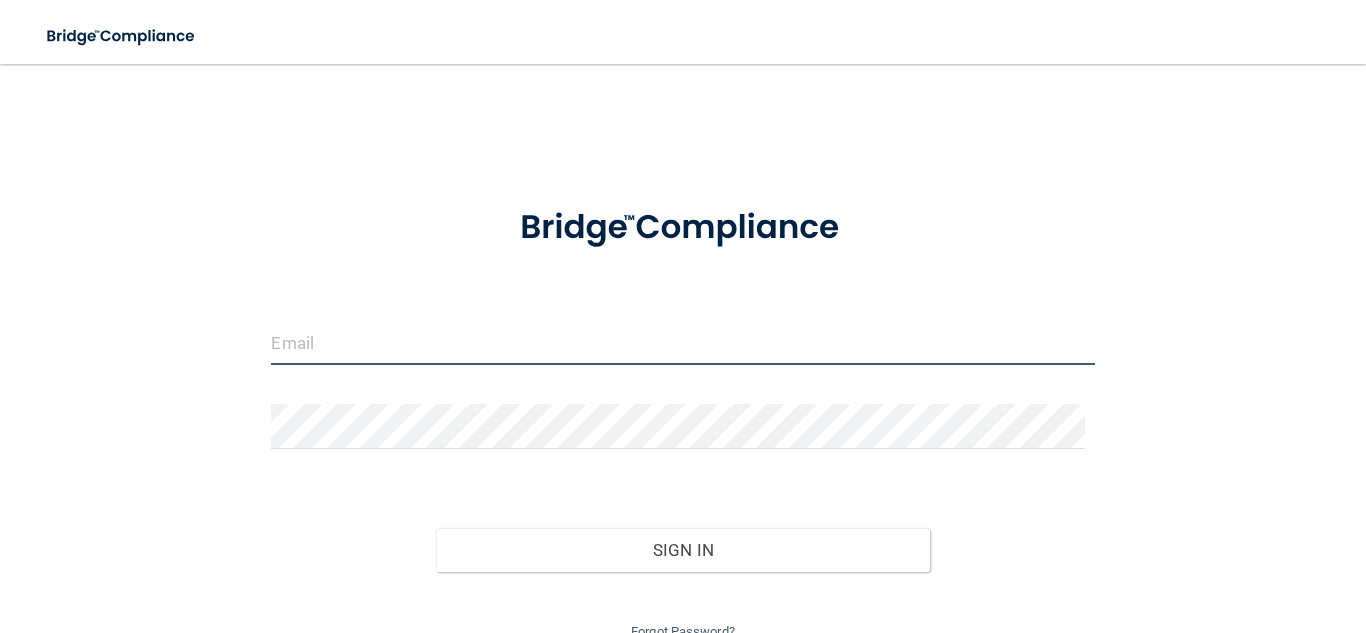 click at bounding box center [682, 342] 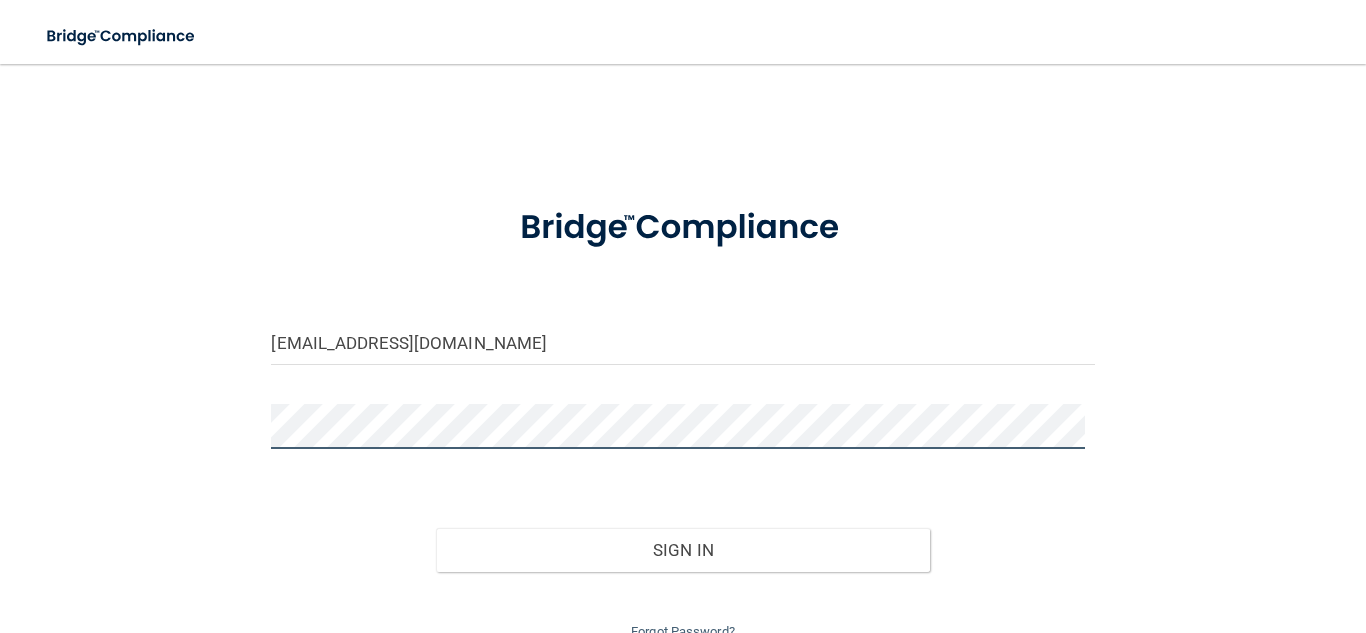 click on "Sign In" at bounding box center (683, 550) 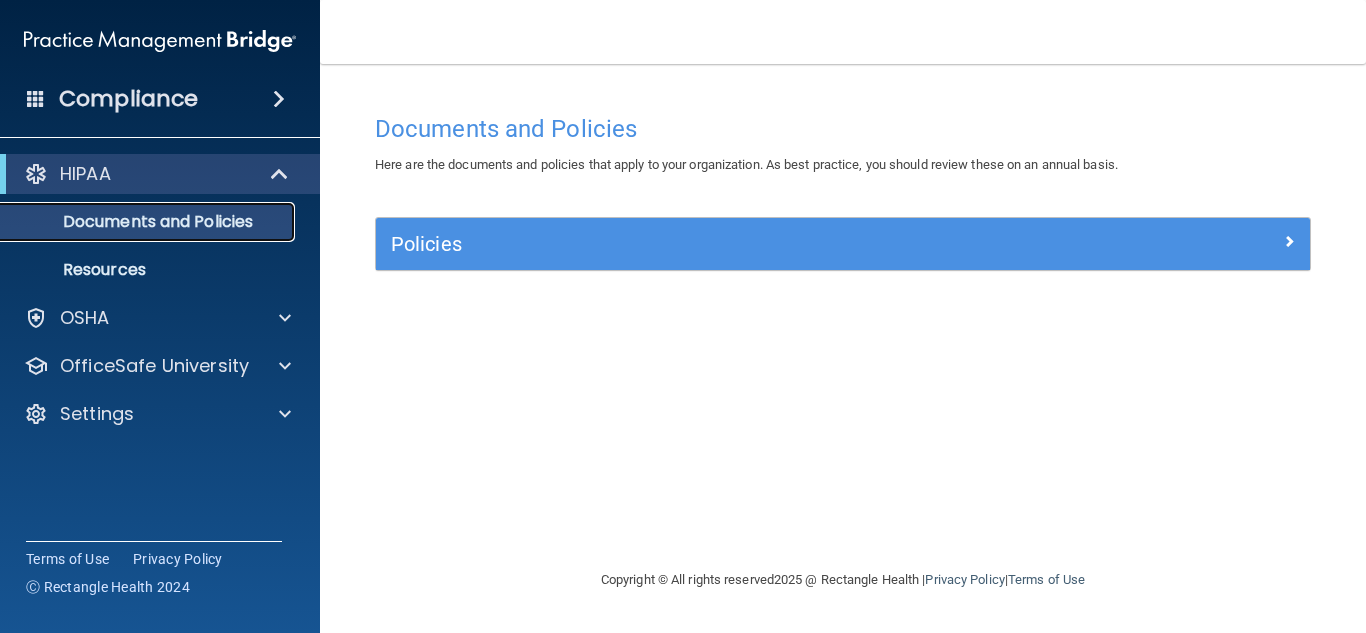 click on "Documents and Policies" at bounding box center [149, 222] 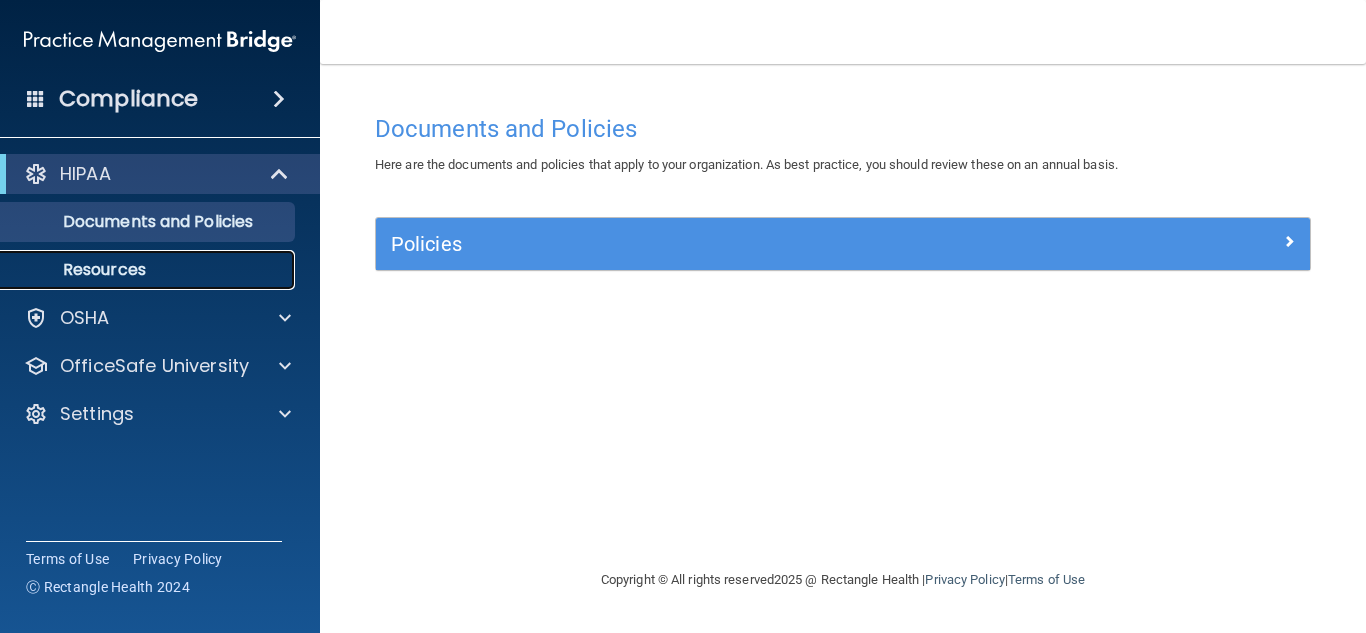 click on "Resources" at bounding box center (149, 270) 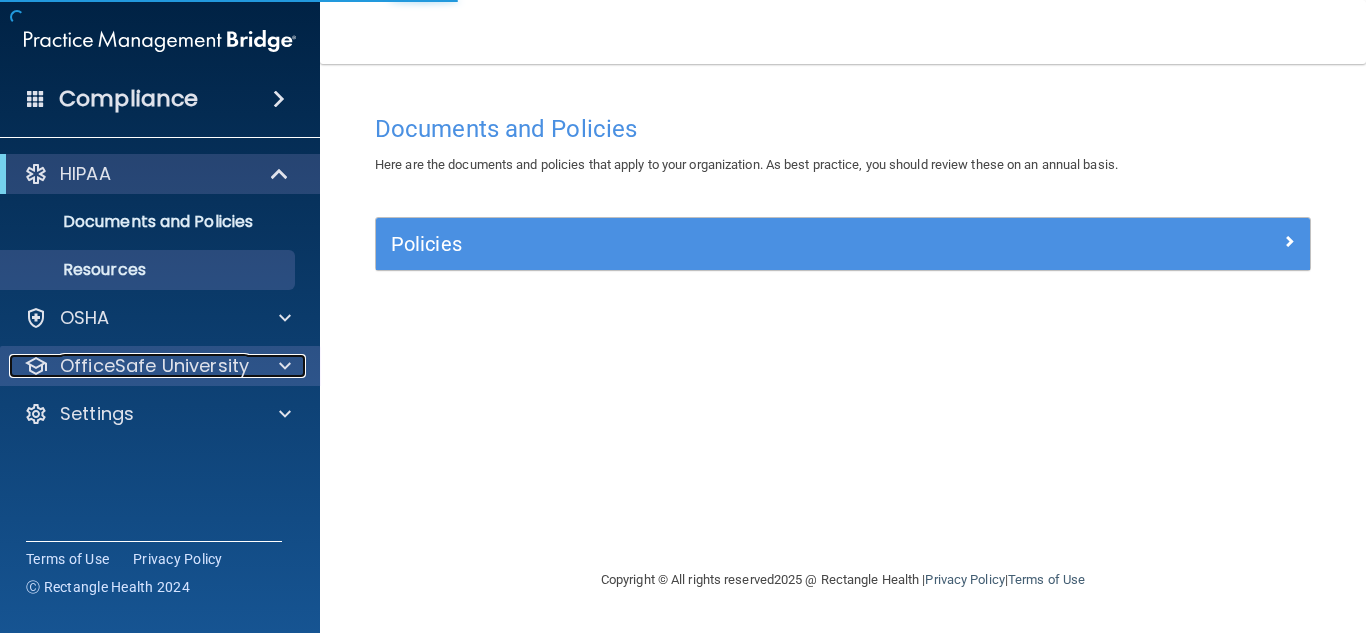 click at bounding box center [282, 366] 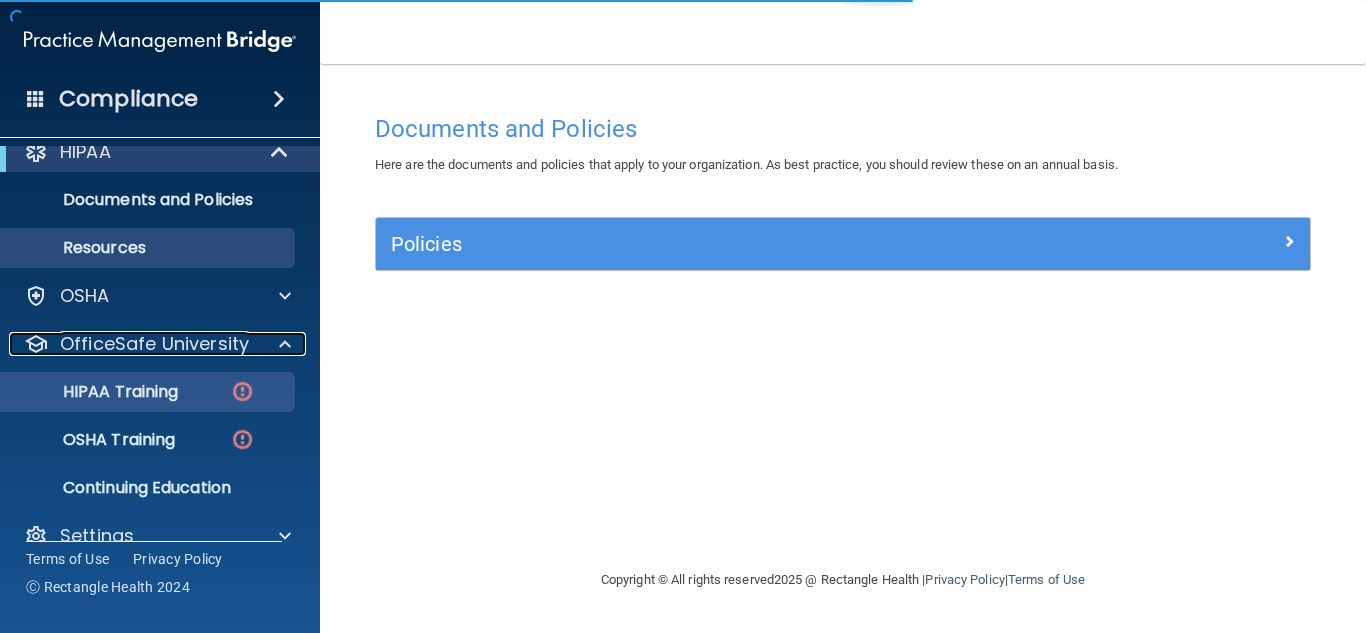 scroll, scrollTop: 21, scrollLeft: 0, axis: vertical 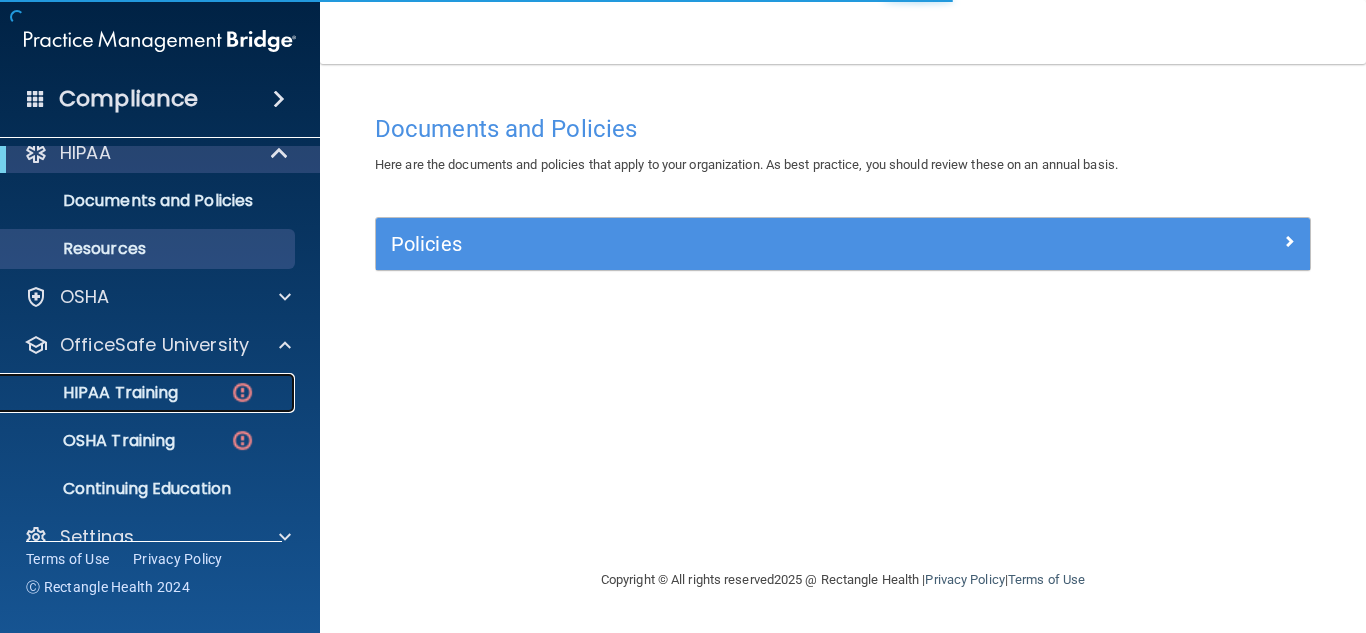 click on "HIPAA Training" at bounding box center (95, 393) 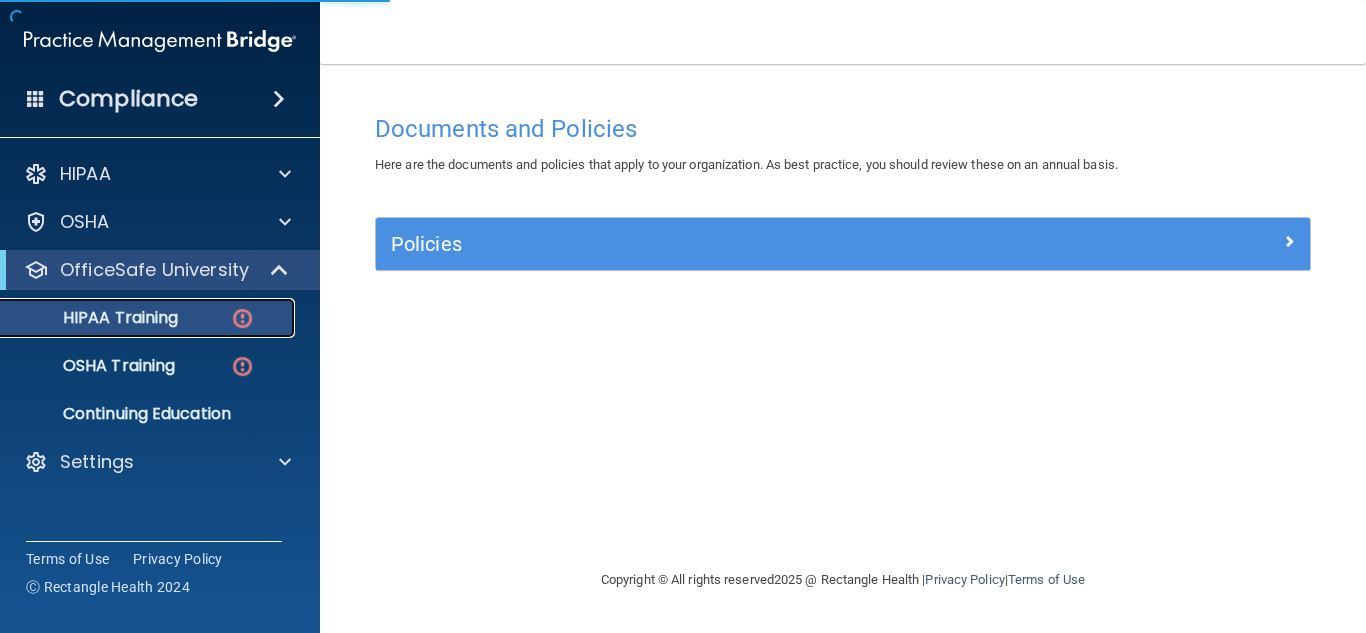 scroll, scrollTop: 0, scrollLeft: 0, axis: both 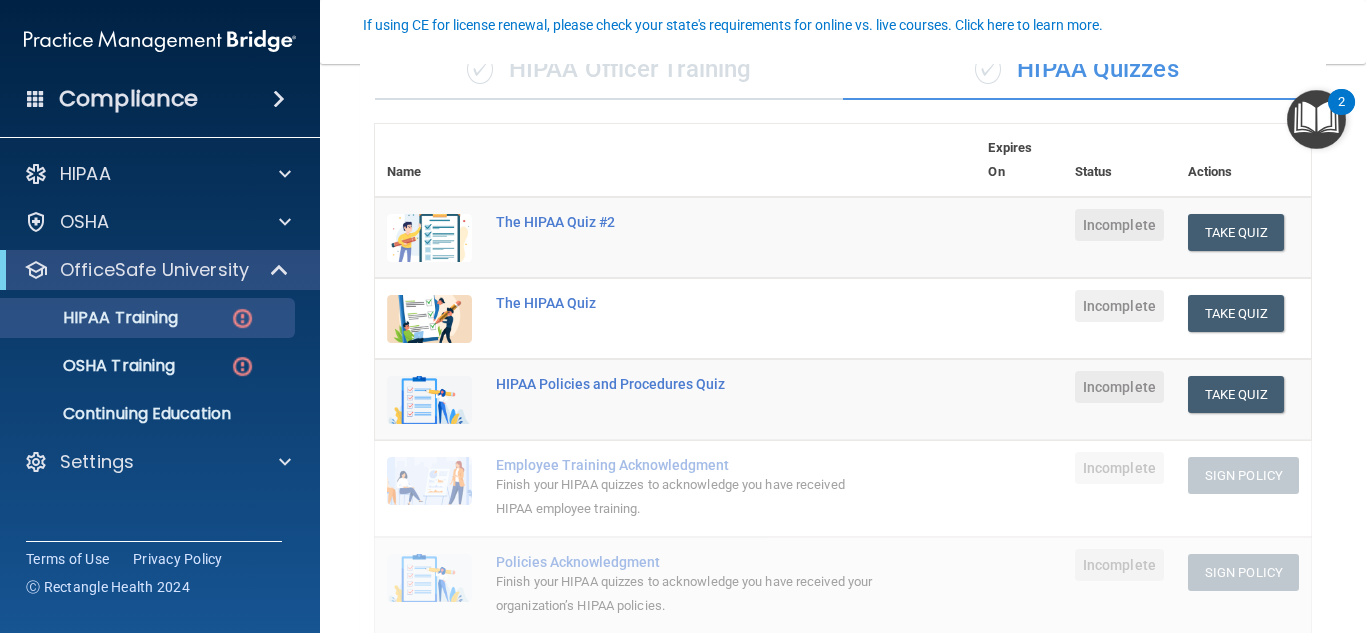 click on "Take Quiz       Download Certificate" at bounding box center [1243, 238] 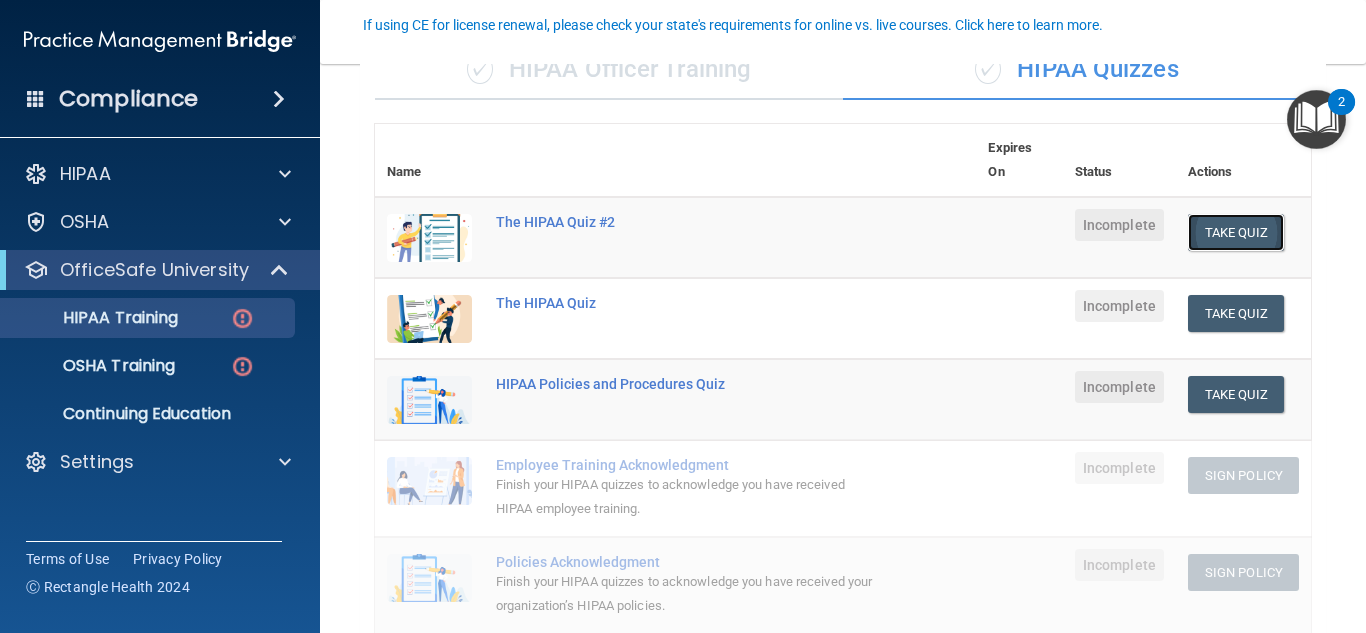 click on "Take Quiz" at bounding box center (1236, 232) 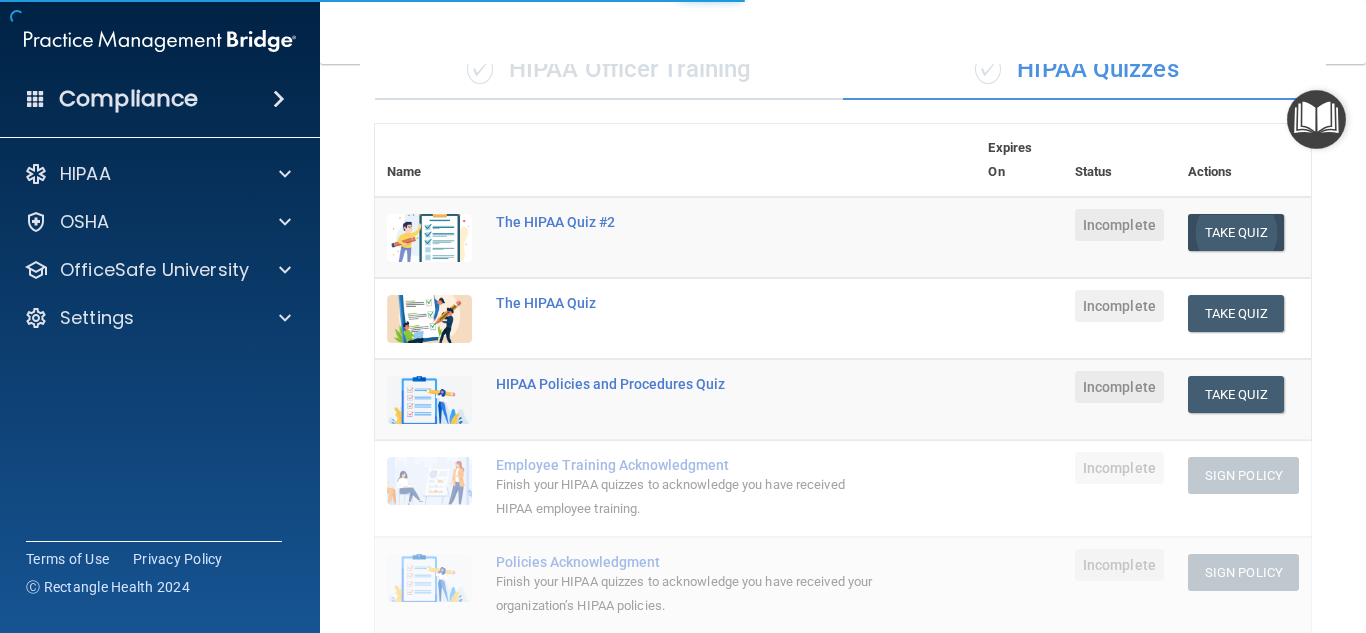 scroll, scrollTop: 0, scrollLeft: 0, axis: both 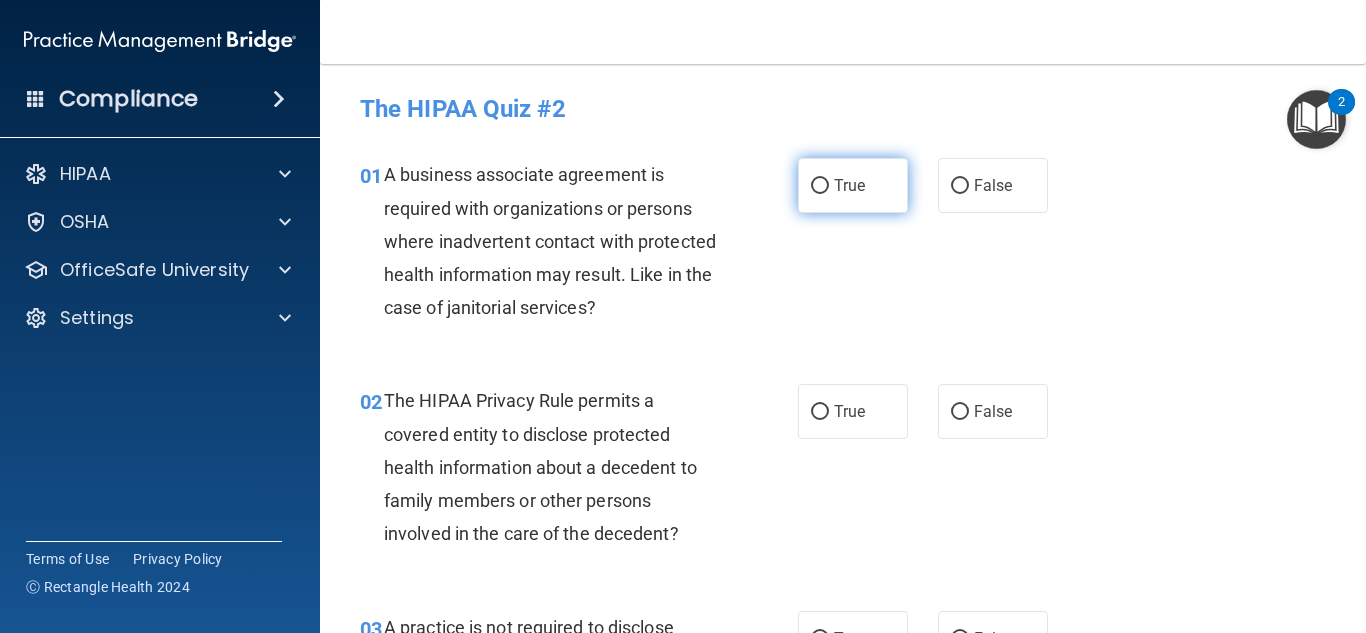 click on "True" at bounding box center (853, 185) 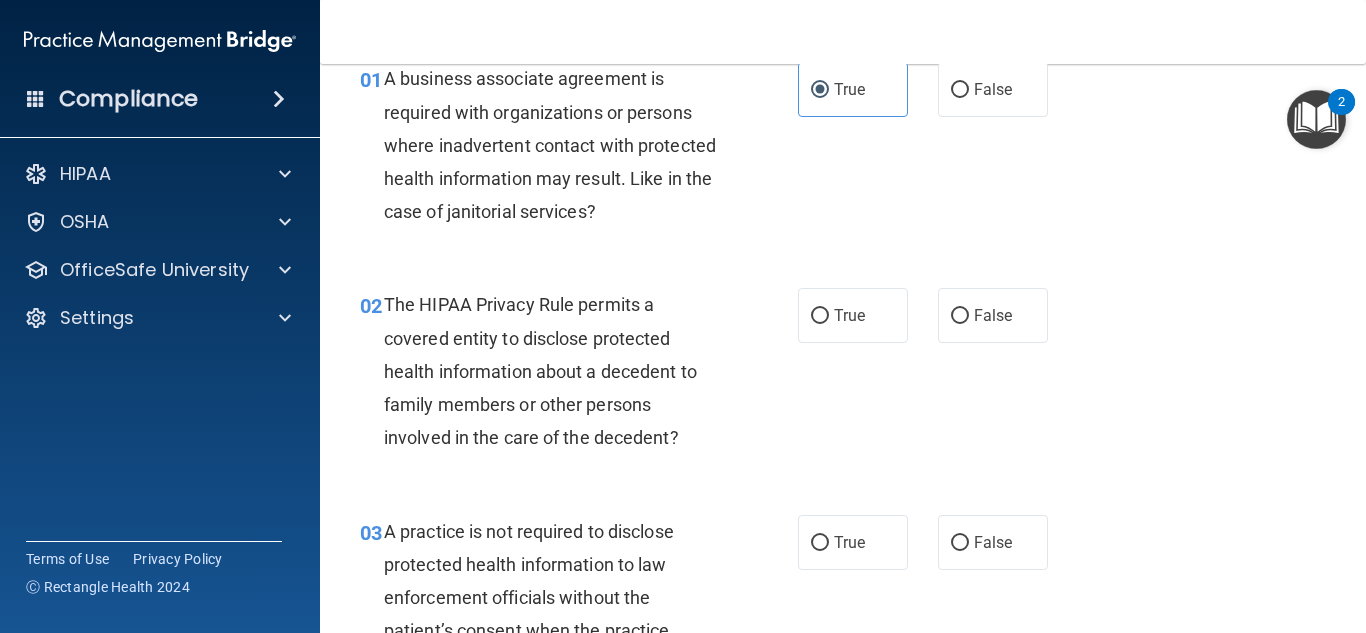 scroll, scrollTop: 0, scrollLeft: 0, axis: both 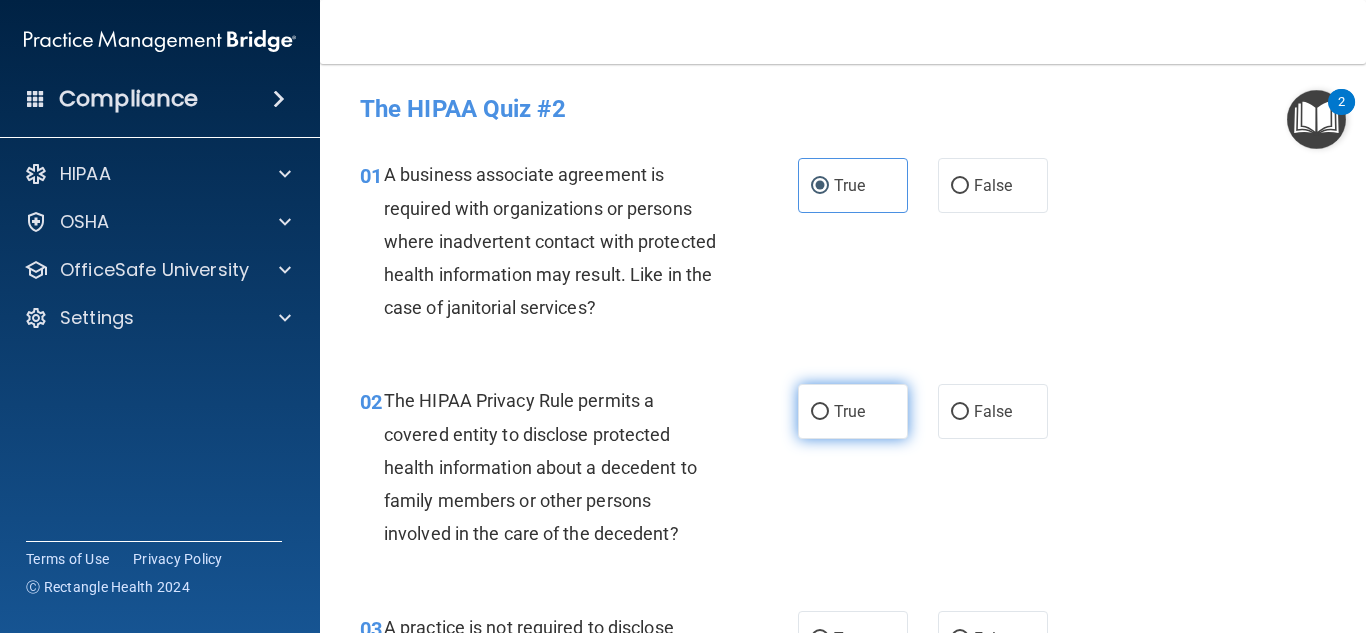 click on "True" at bounding box center (853, 411) 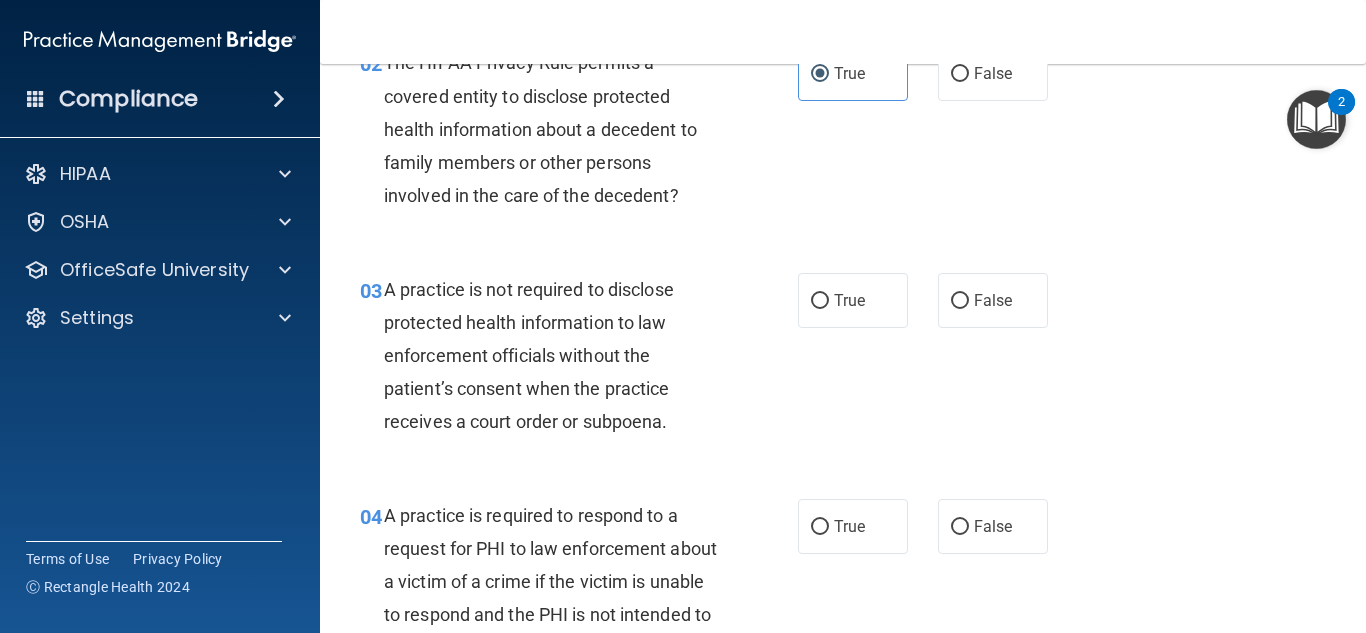 scroll, scrollTop: 339, scrollLeft: 0, axis: vertical 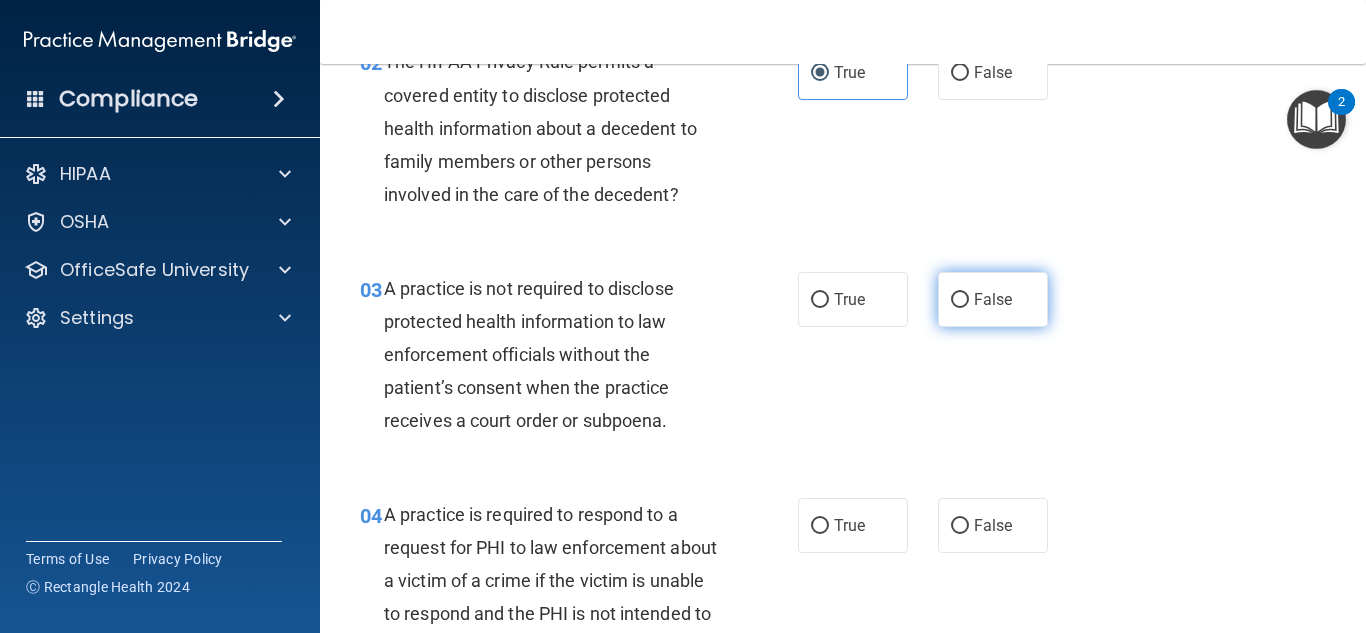 click on "False" at bounding box center [993, 299] 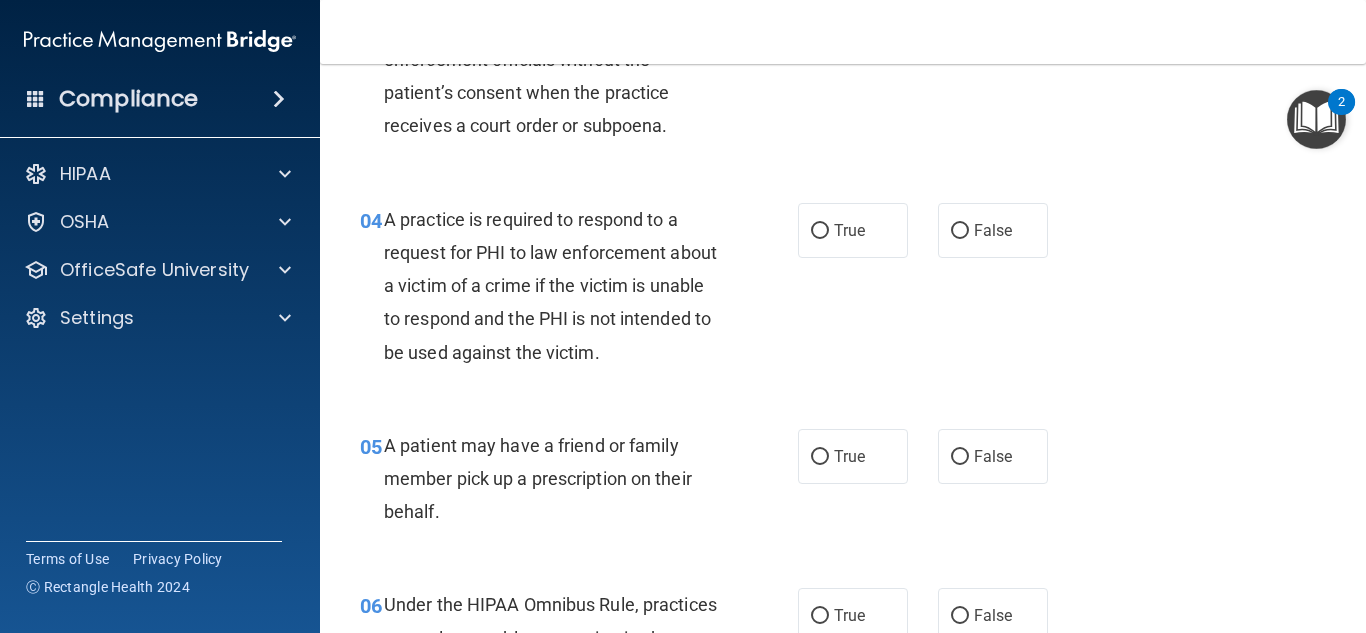 scroll, scrollTop: 635, scrollLeft: 0, axis: vertical 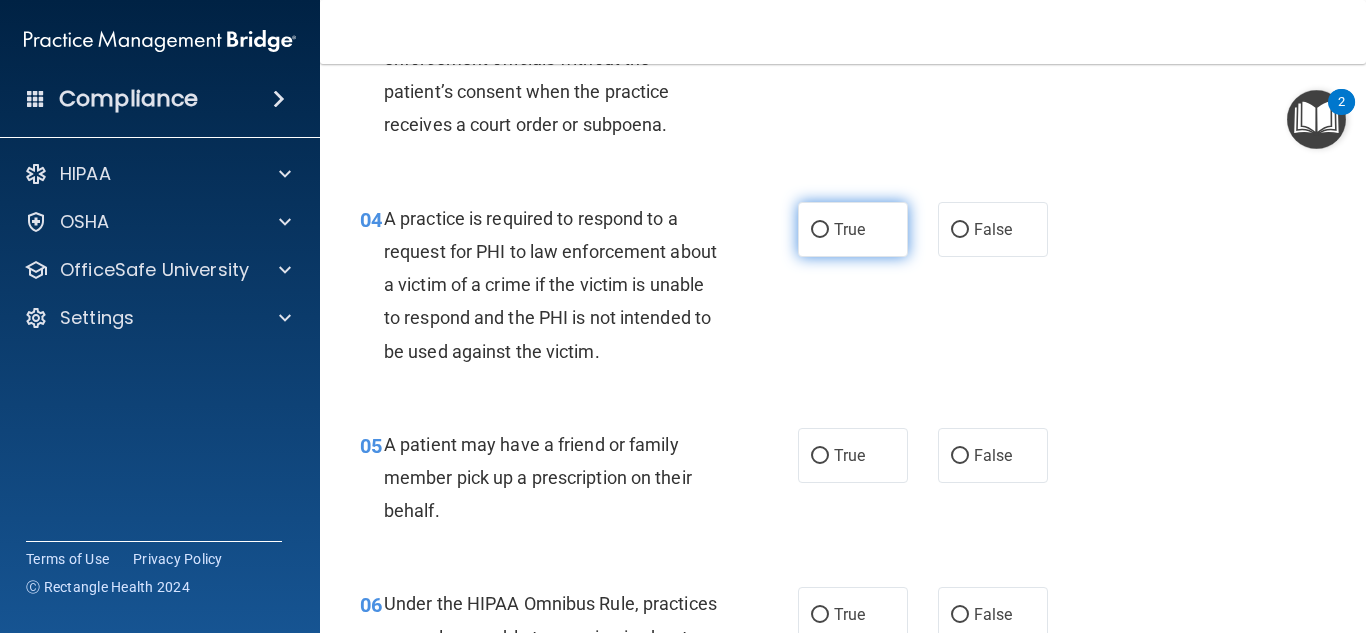 click on "True" at bounding box center (853, 229) 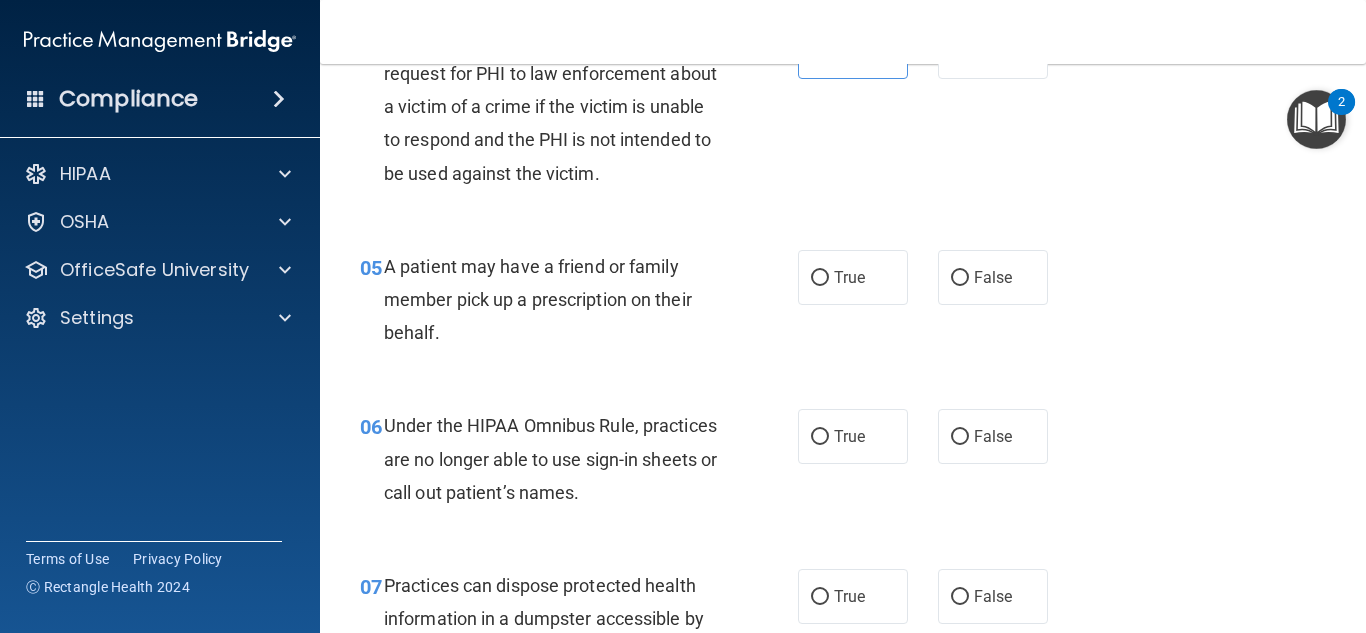 scroll, scrollTop: 814, scrollLeft: 0, axis: vertical 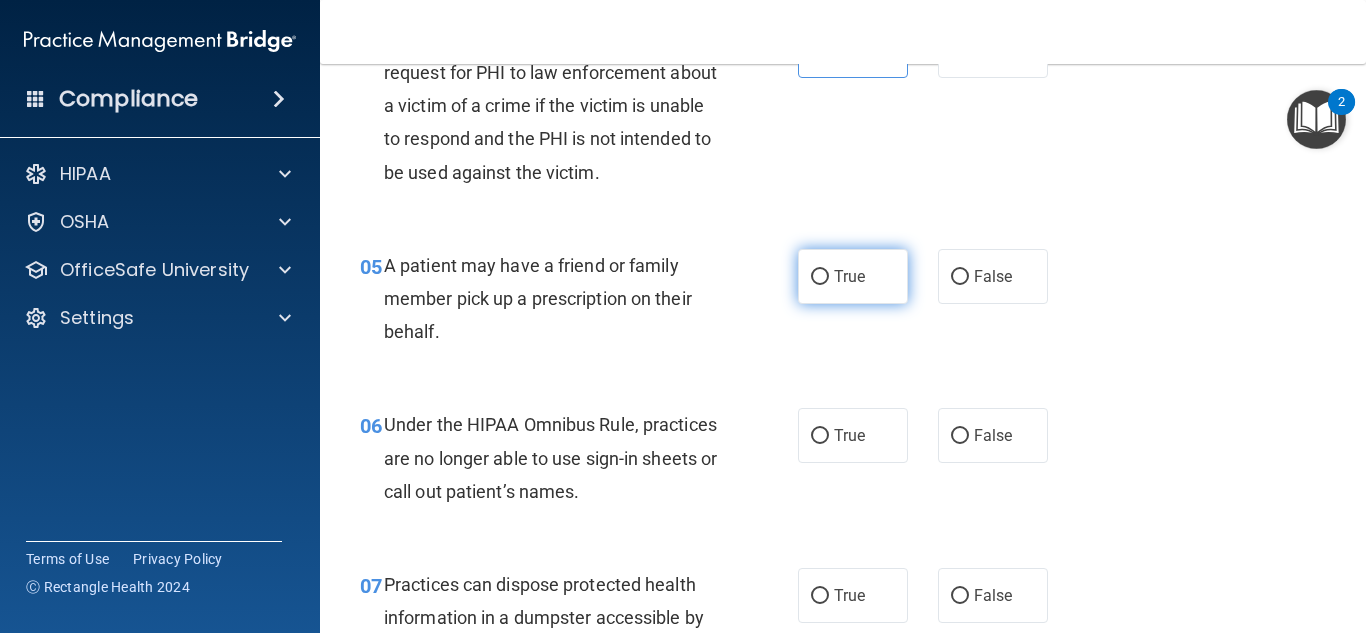 click on "True" at bounding box center (853, 276) 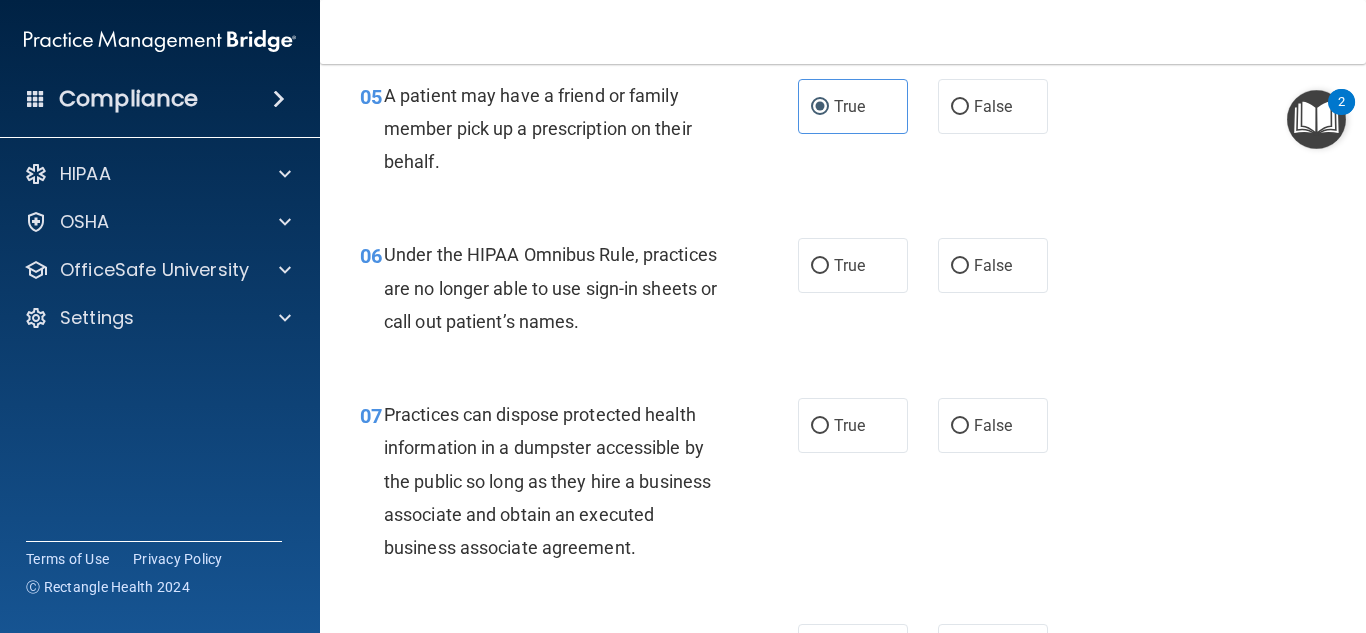 scroll, scrollTop: 985, scrollLeft: 0, axis: vertical 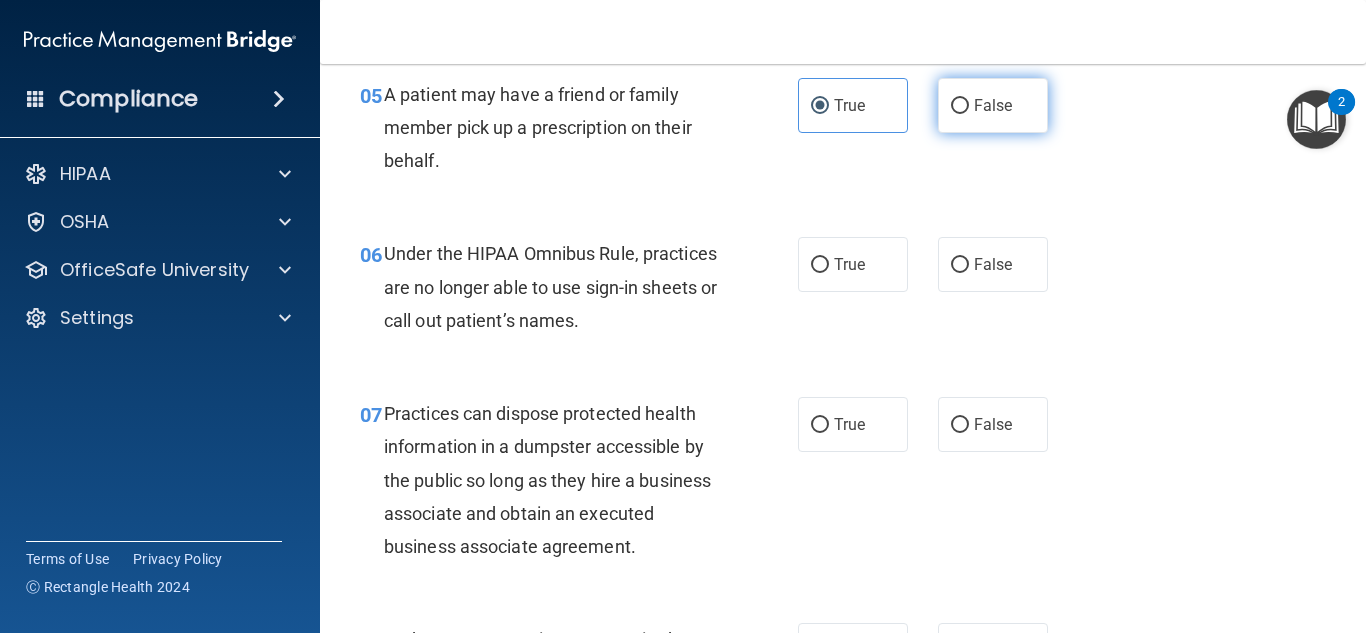 click on "False" at bounding box center [993, 105] 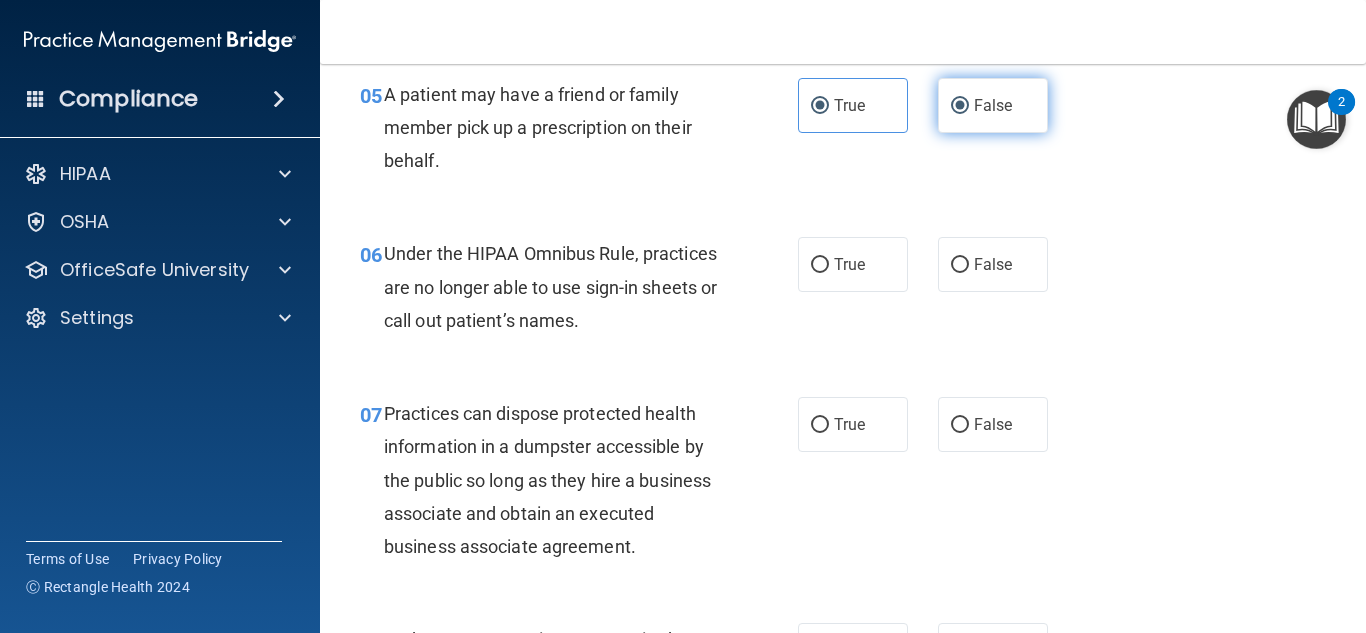 radio on "false" 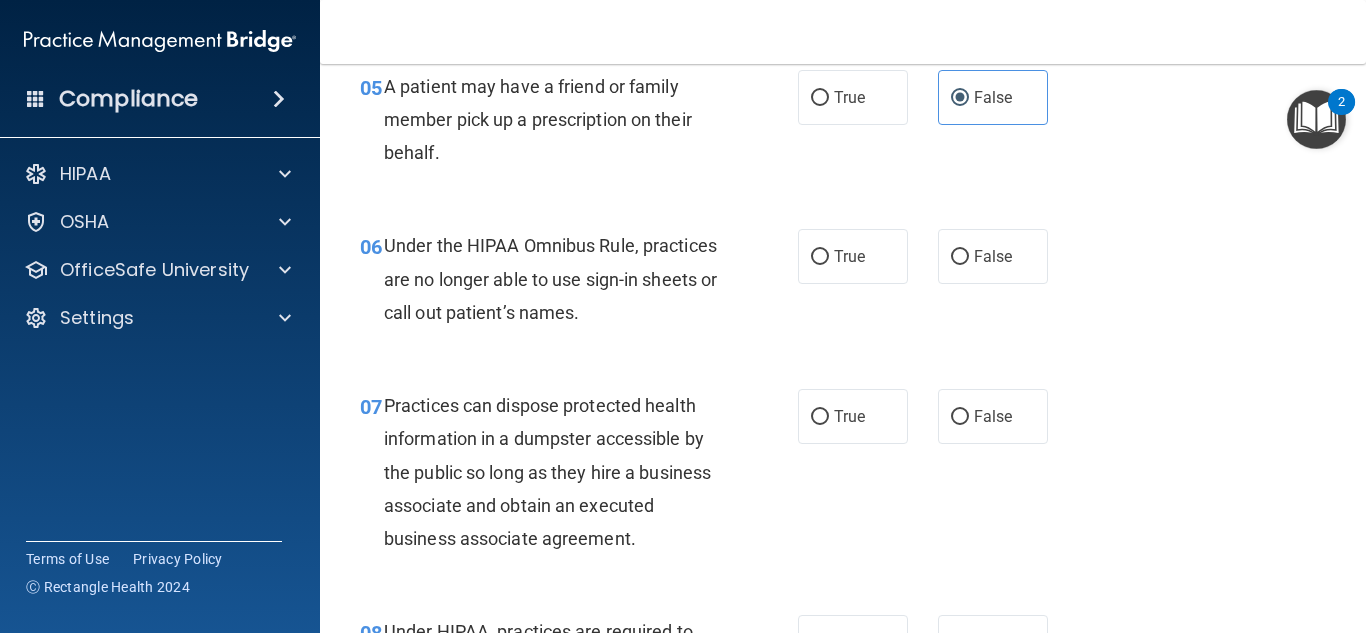 scroll, scrollTop: 998, scrollLeft: 0, axis: vertical 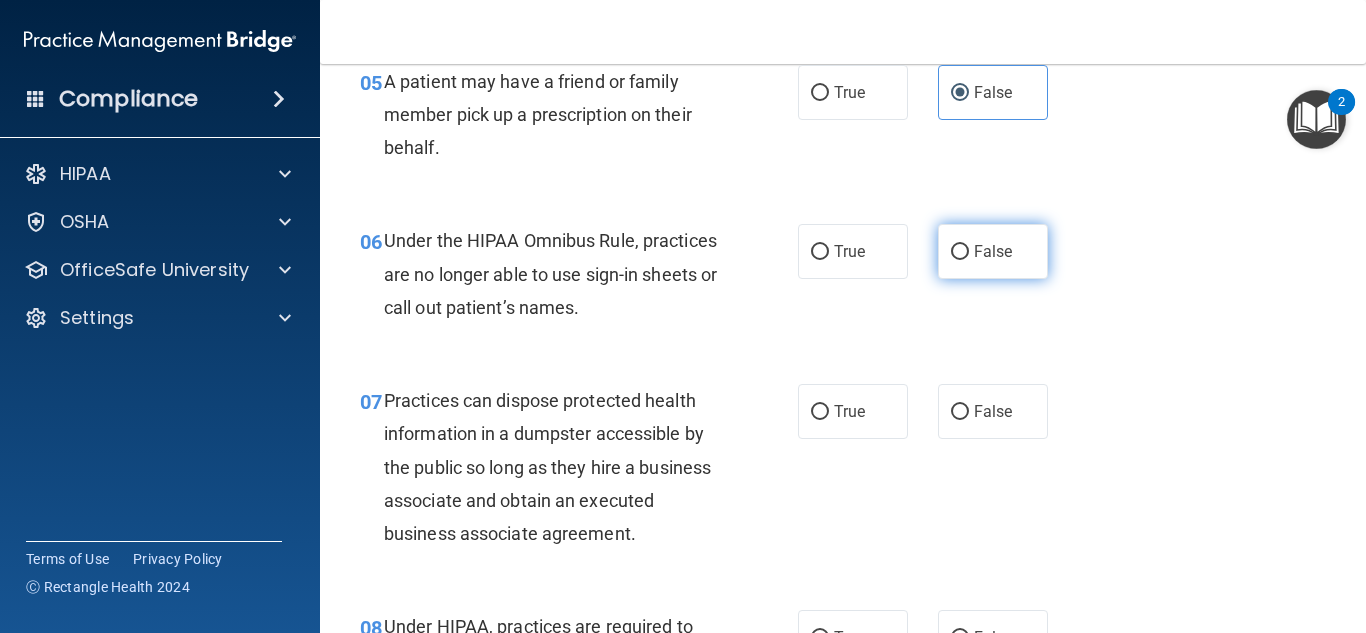 click on "False" at bounding box center [993, 251] 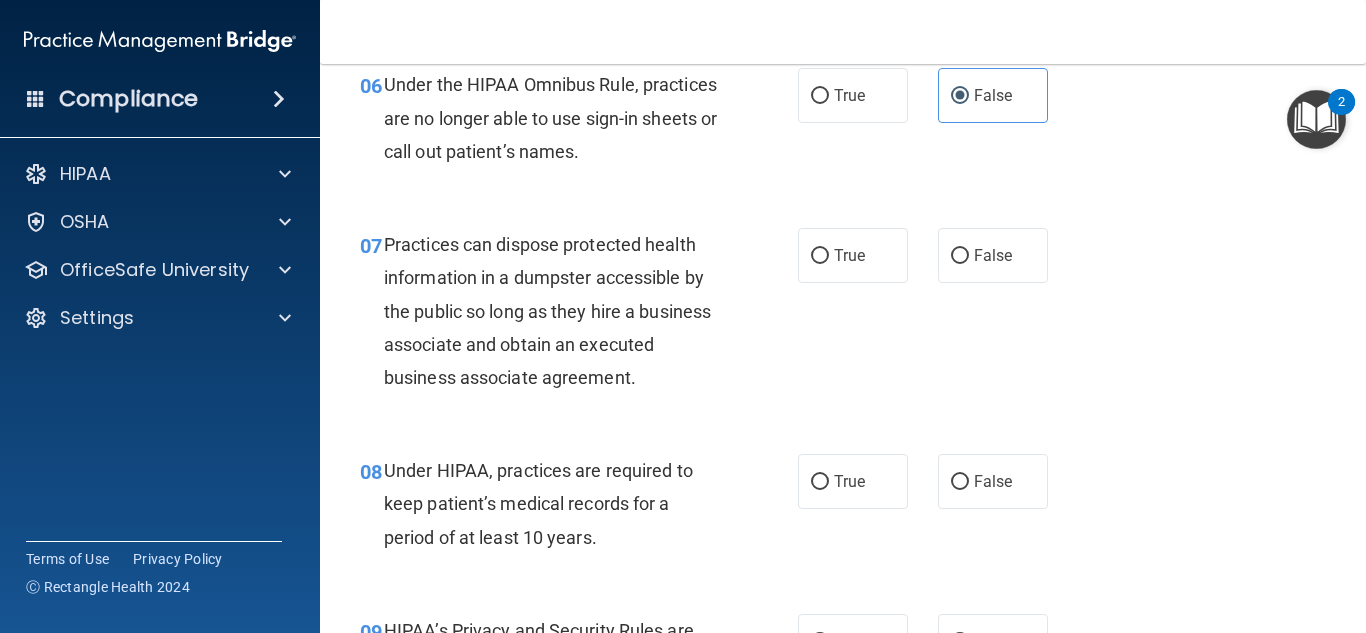 scroll, scrollTop: 1161, scrollLeft: 0, axis: vertical 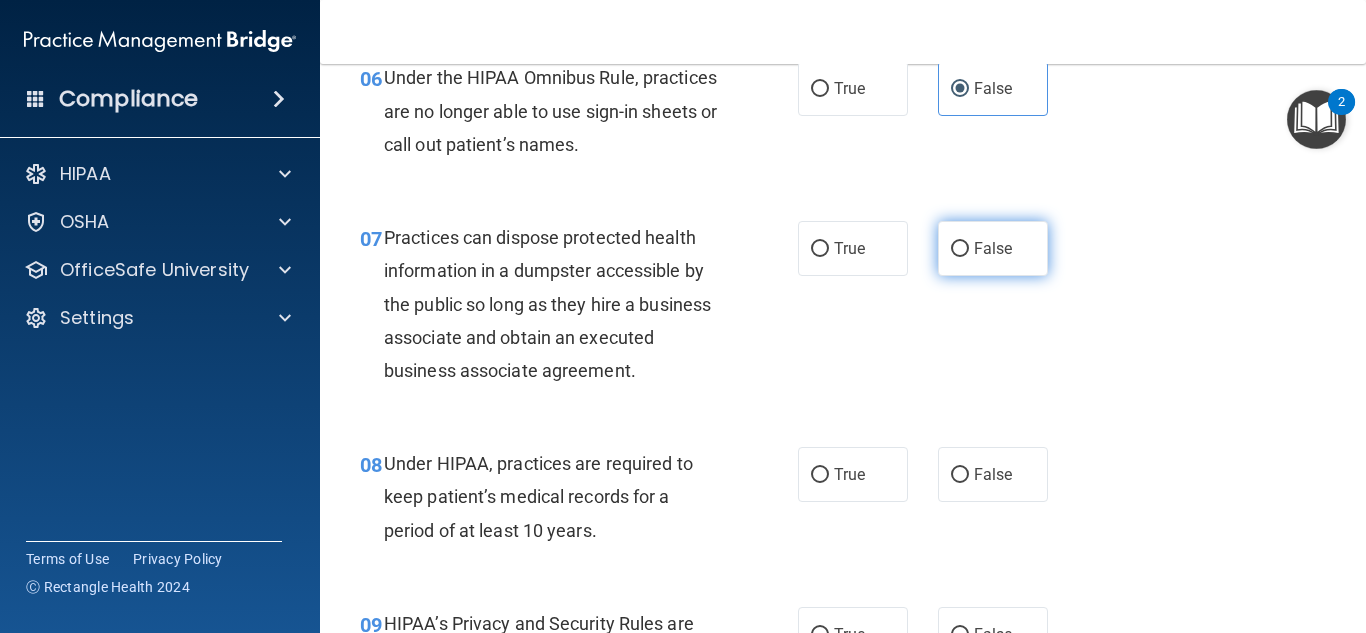 click on "False" at bounding box center (993, 248) 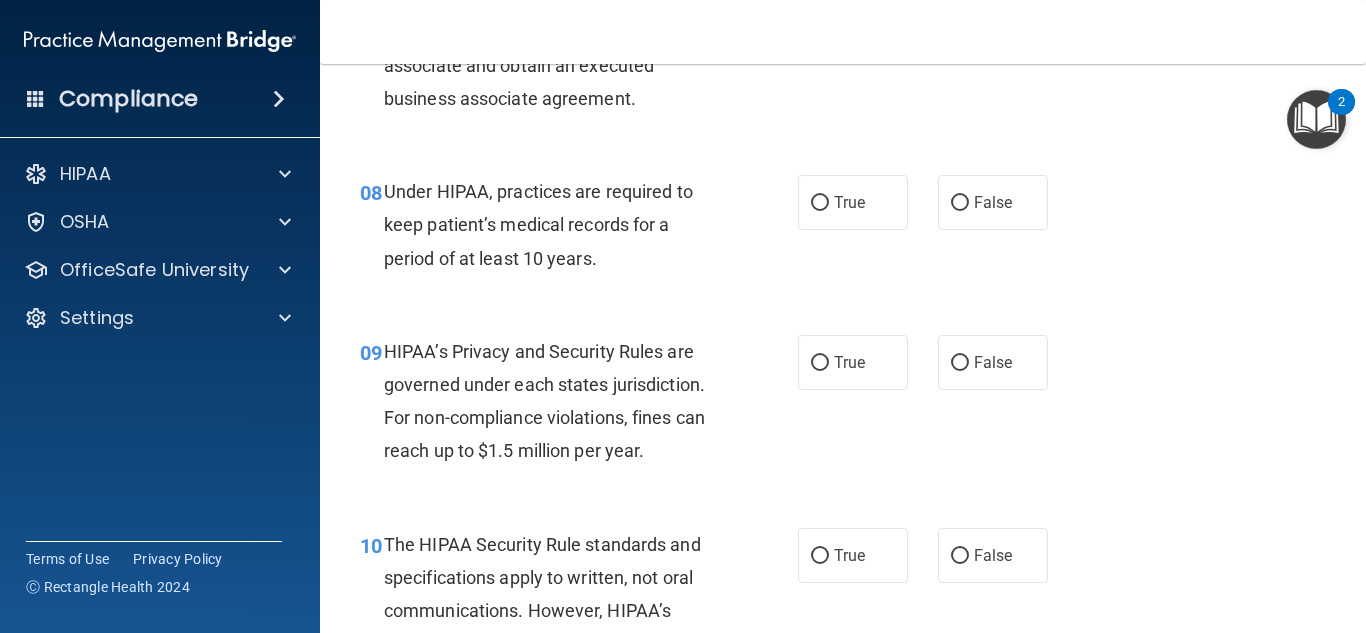 scroll, scrollTop: 1435, scrollLeft: 0, axis: vertical 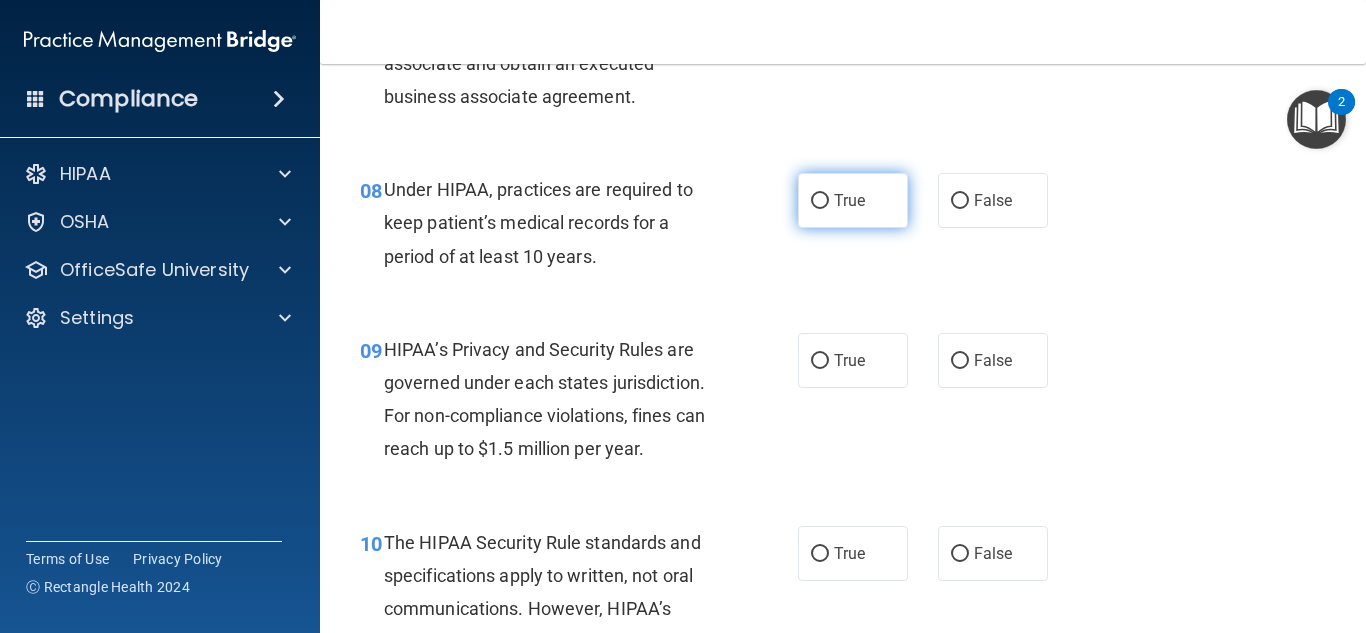 click on "True" at bounding box center (853, 200) 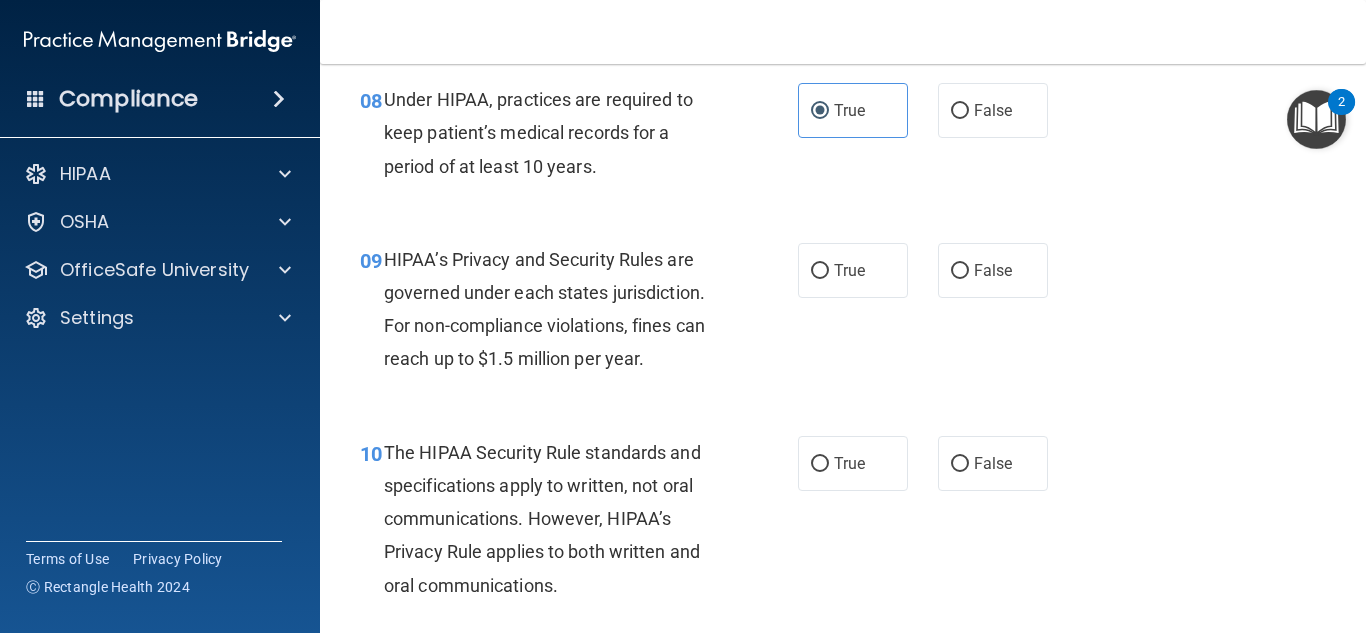 scroll, scrollTop: 1526, scrollLeft: 0, axis: vertical 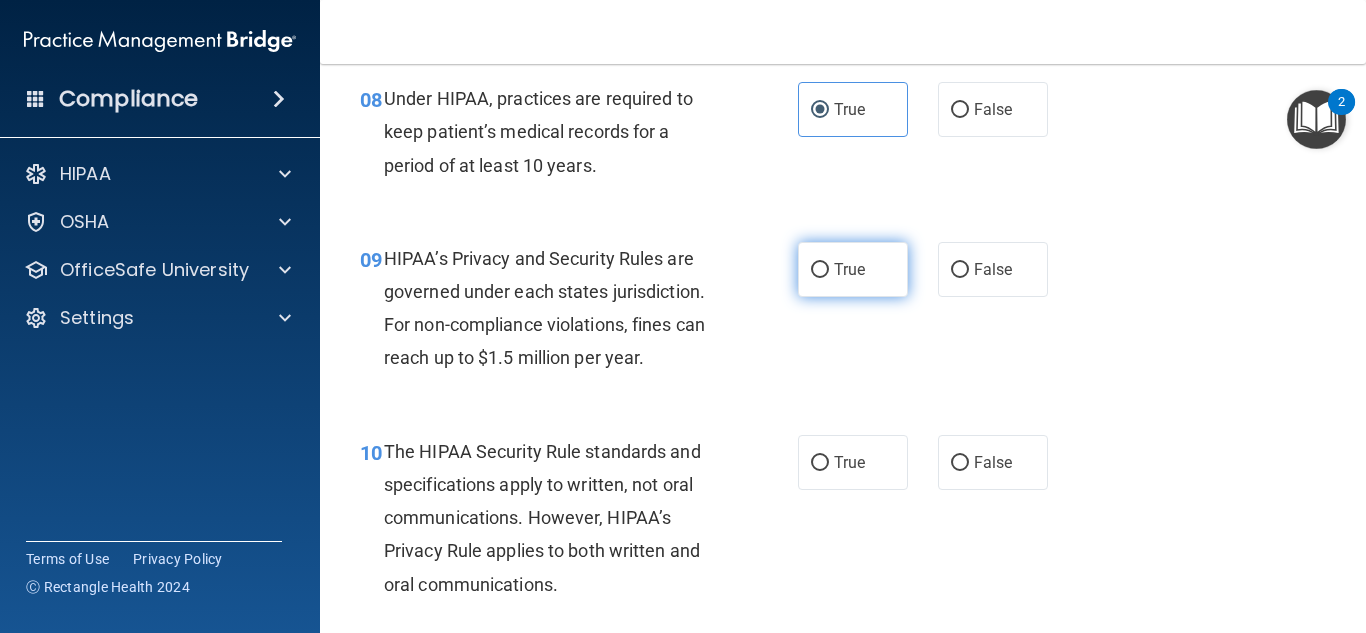 click on "True" at bounding box center (853, 269) 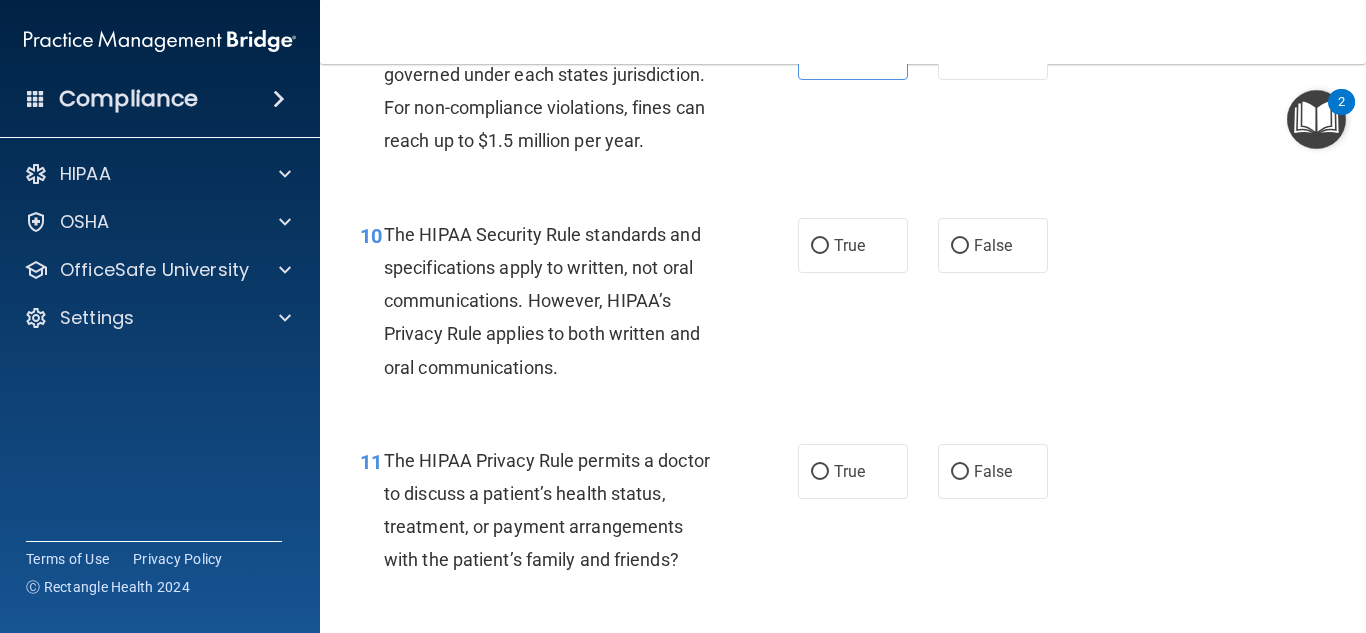 scroll, scrollTop: 1744, scrollLeft: 0, axis: vertical 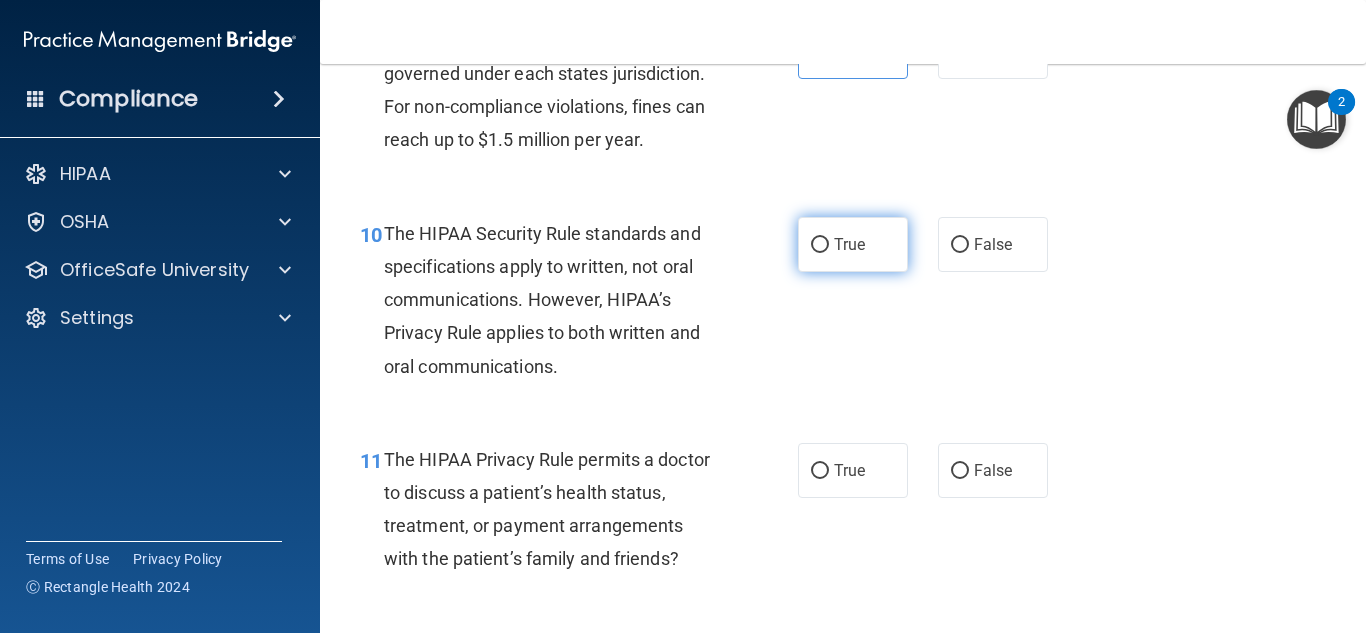 click on "True" at bounding box center (853, 244) 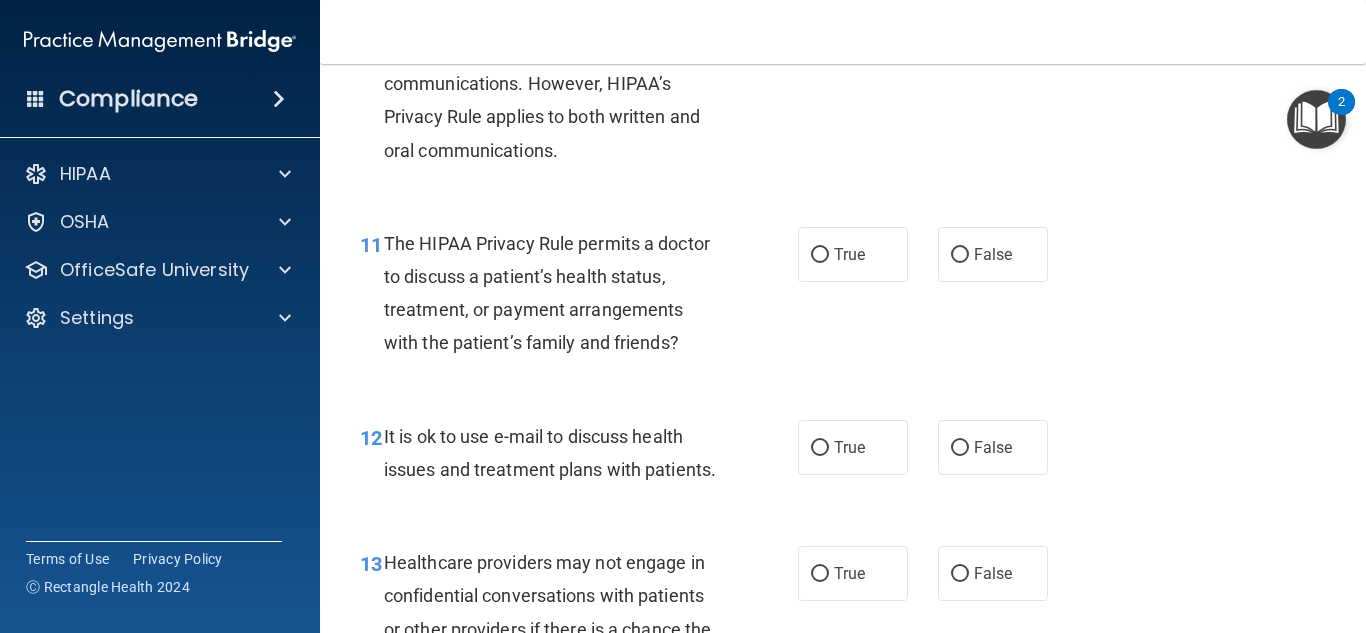 scroll, scrollTop: 1961, scrollLeft: 0, axis: vertical 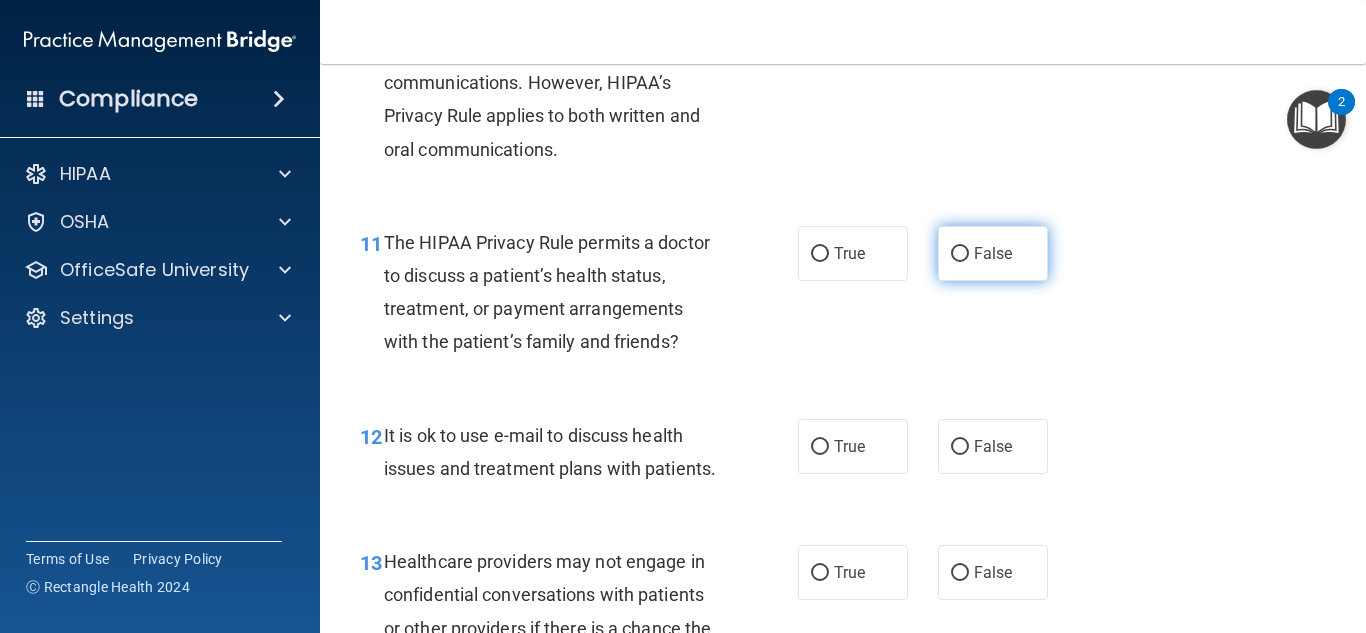 click on "False" at bounding box center (960, 254) 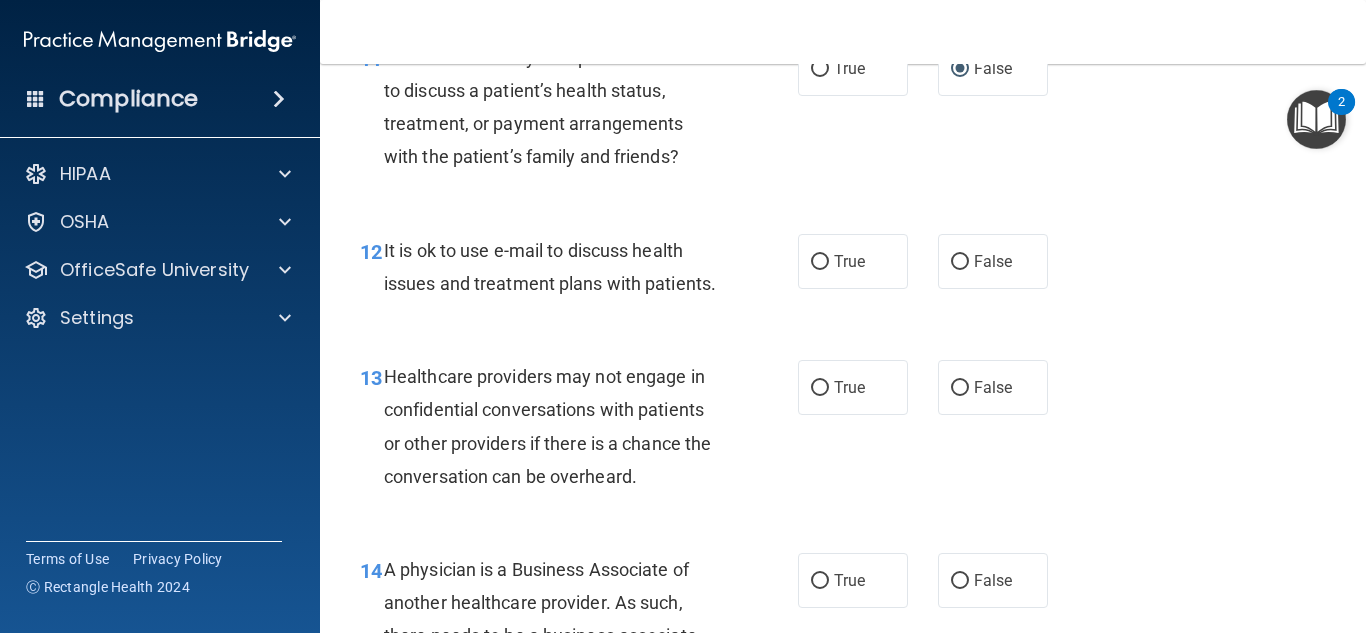 scroll, scrollTop: 2150, scrollLeft: 0, axis: vertical 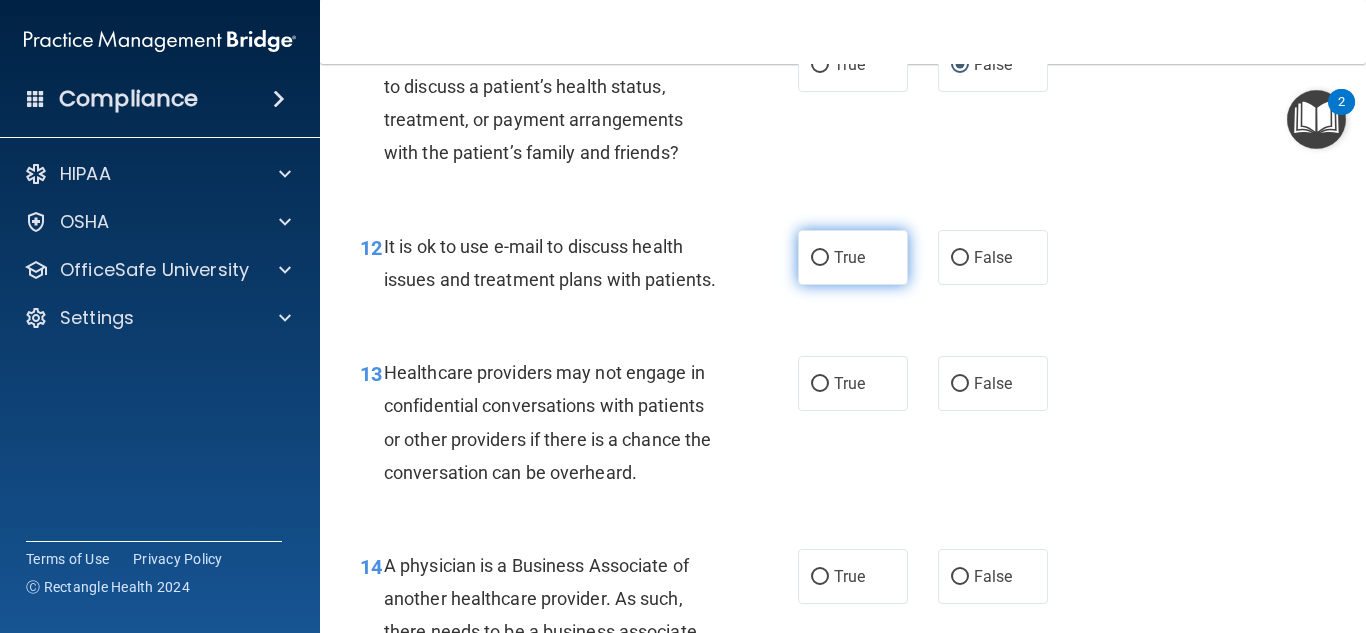 click on "True" at bounding box center (853, 257) 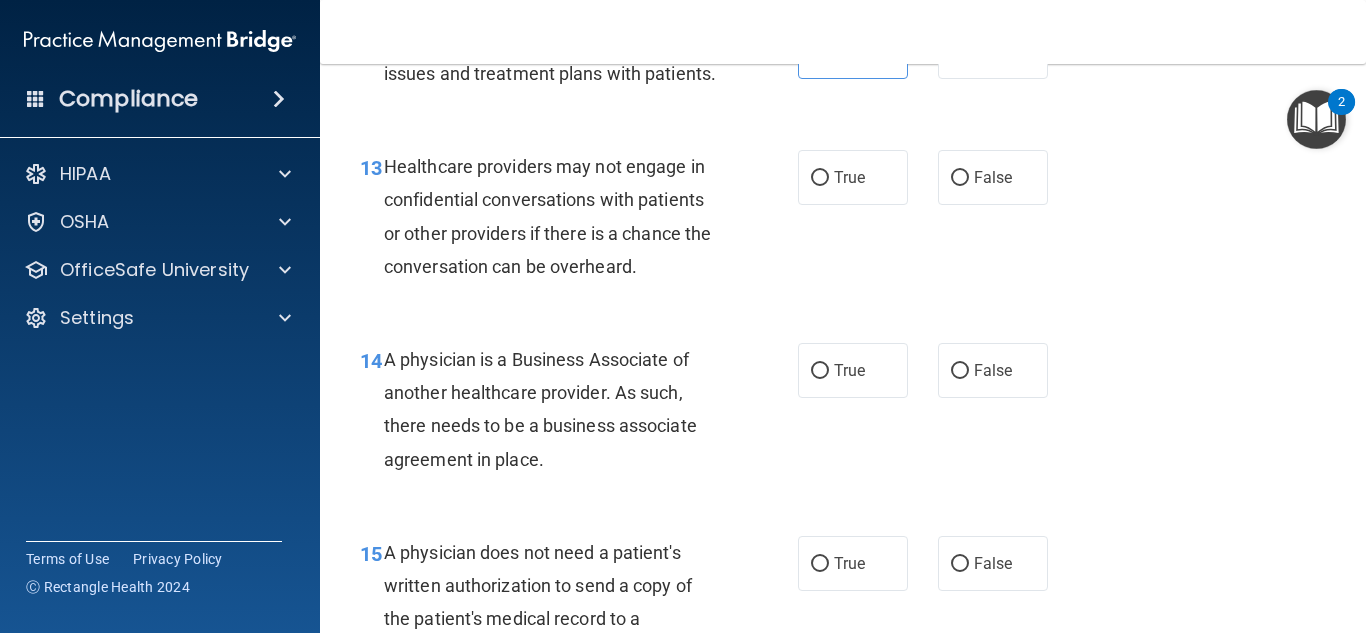 scroll, scrollTop: 2357, scrollLeft: 0, axis: vertical 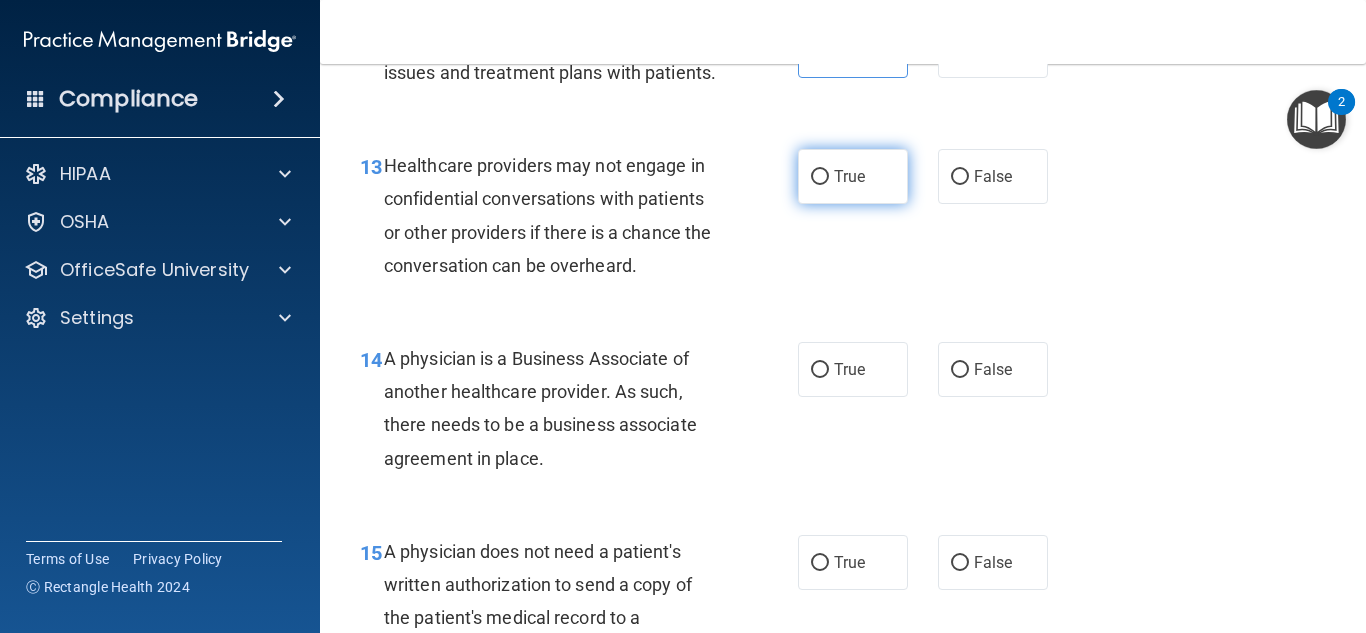 click on "True" at bounding box center (853, 176) 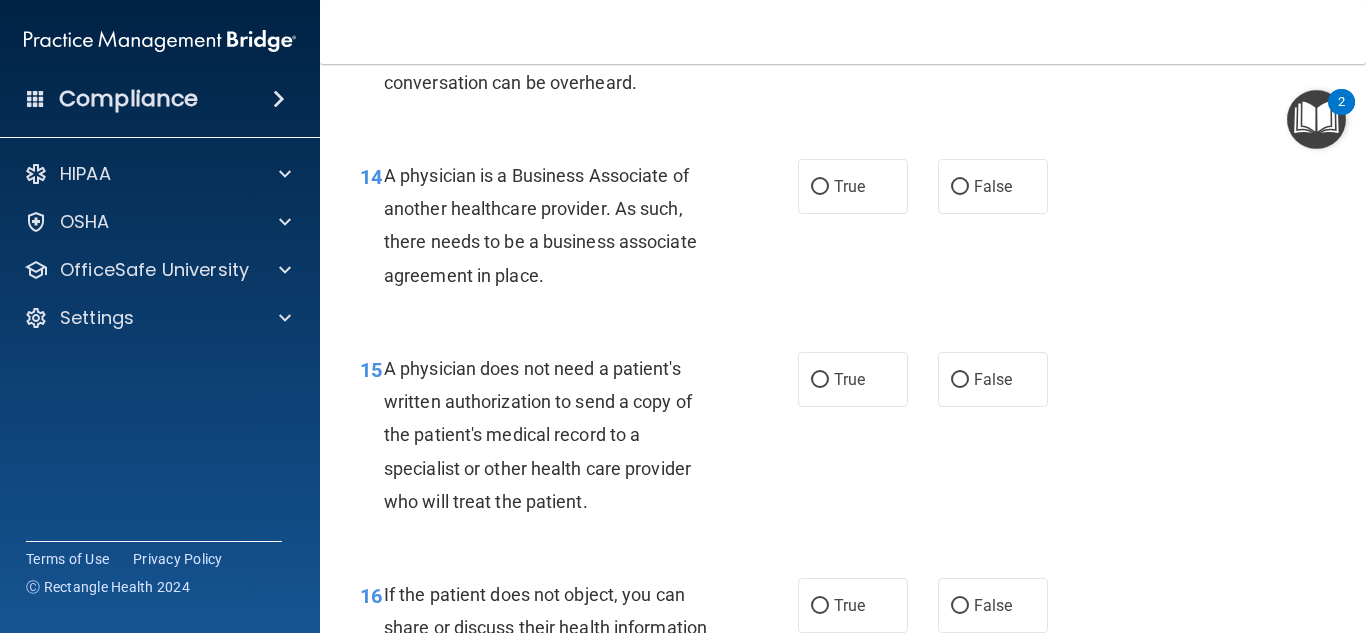 scroll, scrollTop: 2541, scrollLeft: 0, axis: vertical 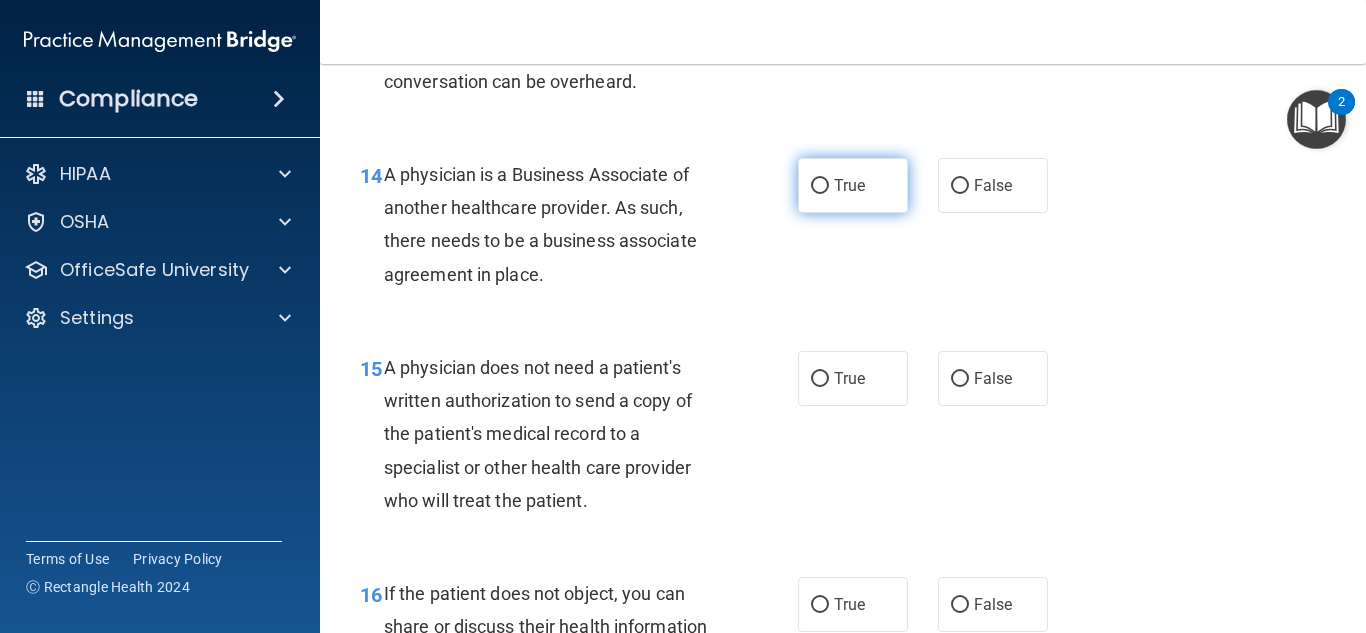 click on "True" at bounding box center [853, 185] 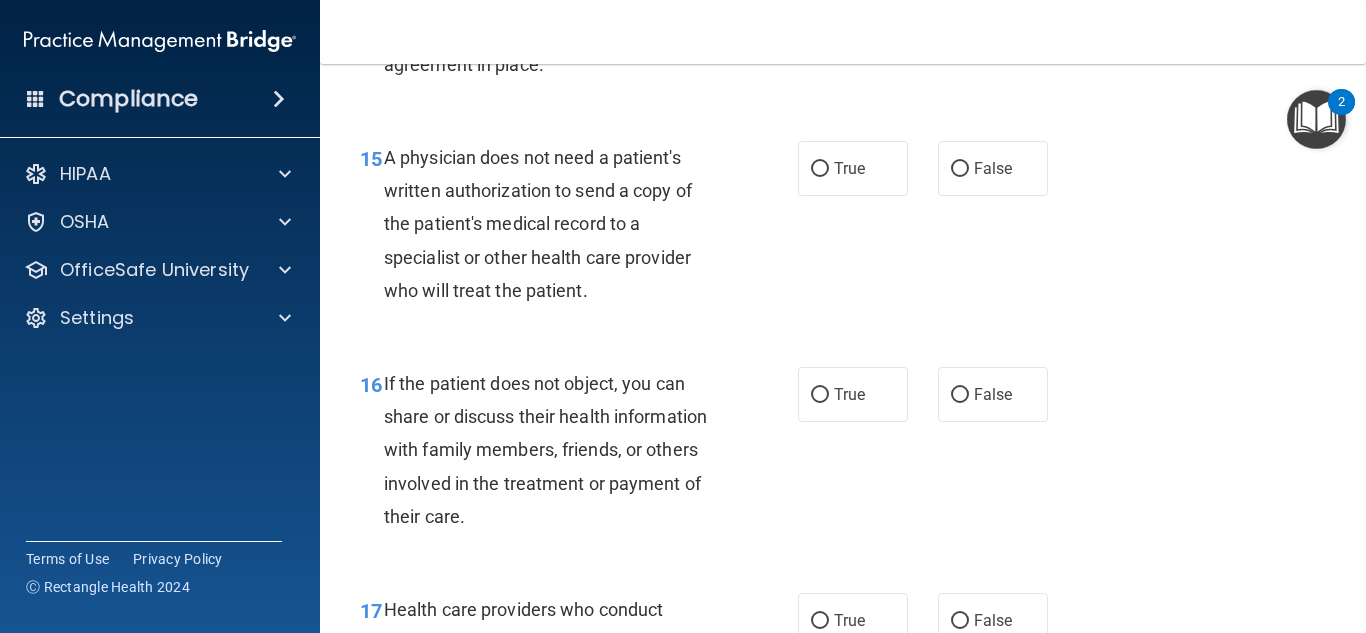 scroll, scrollTop: 2753, scrollLeft: 0, axis: vertical 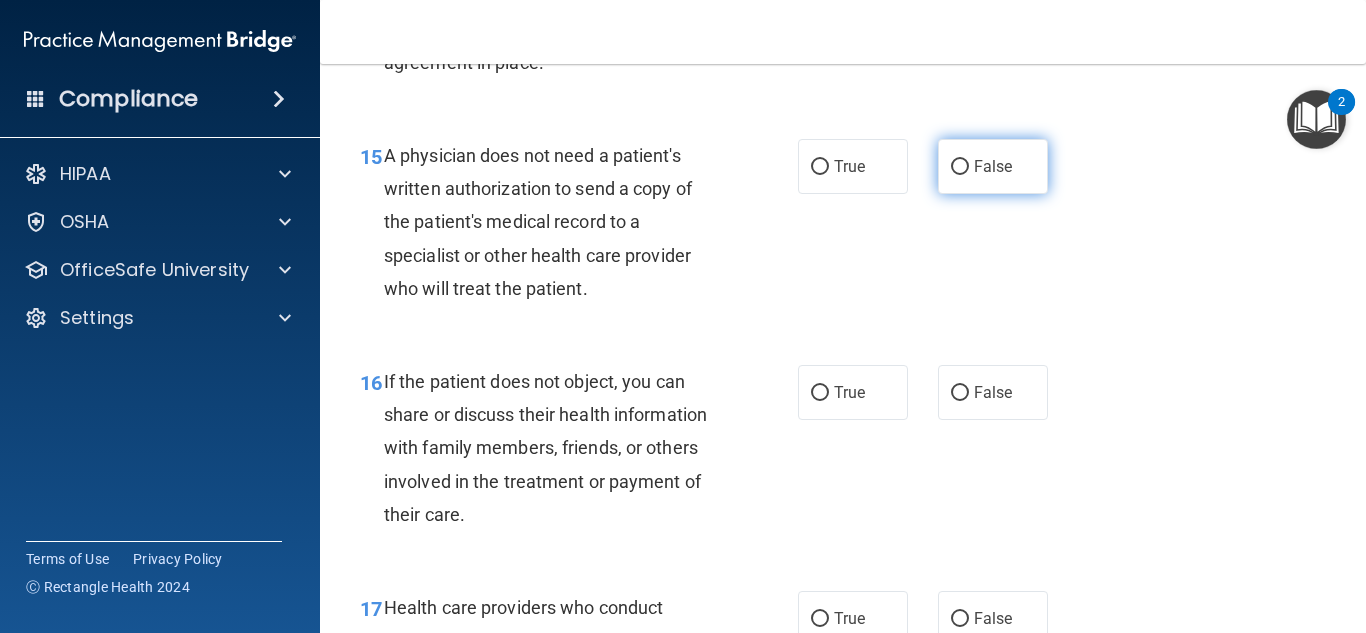 click on "False" at bounding box center [993, 166] 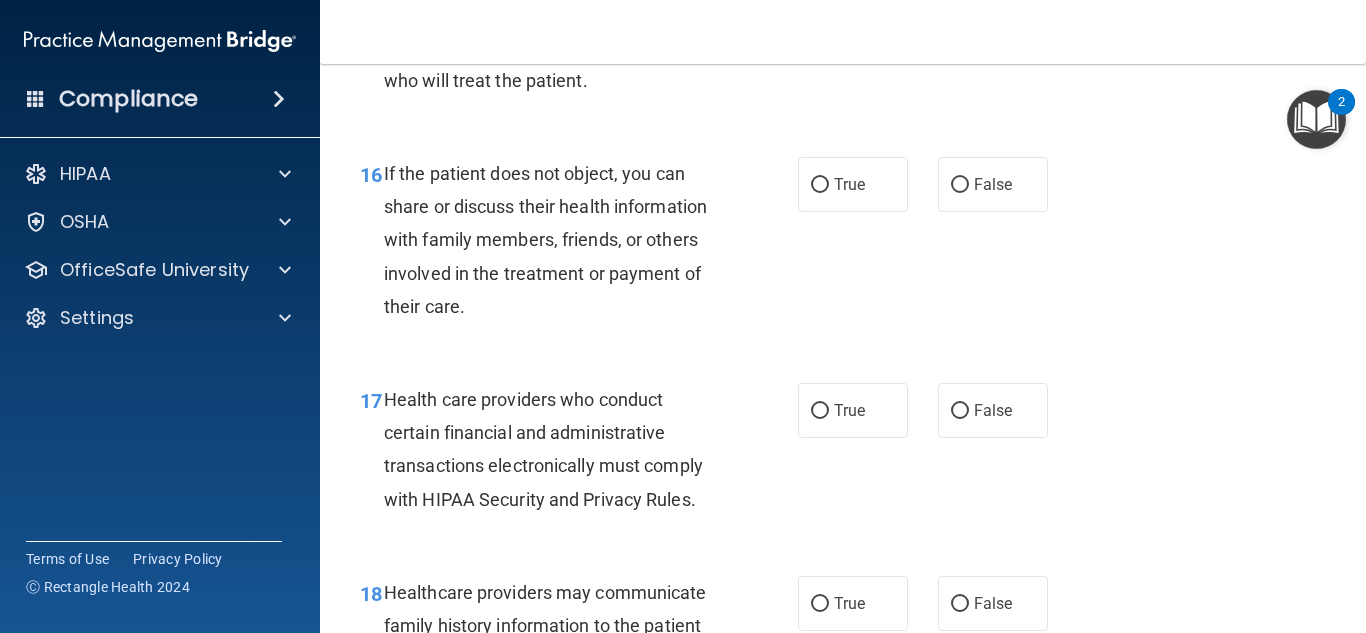 scroll, scrollTop: 2962, scrollLeft: 0, axis: vertical 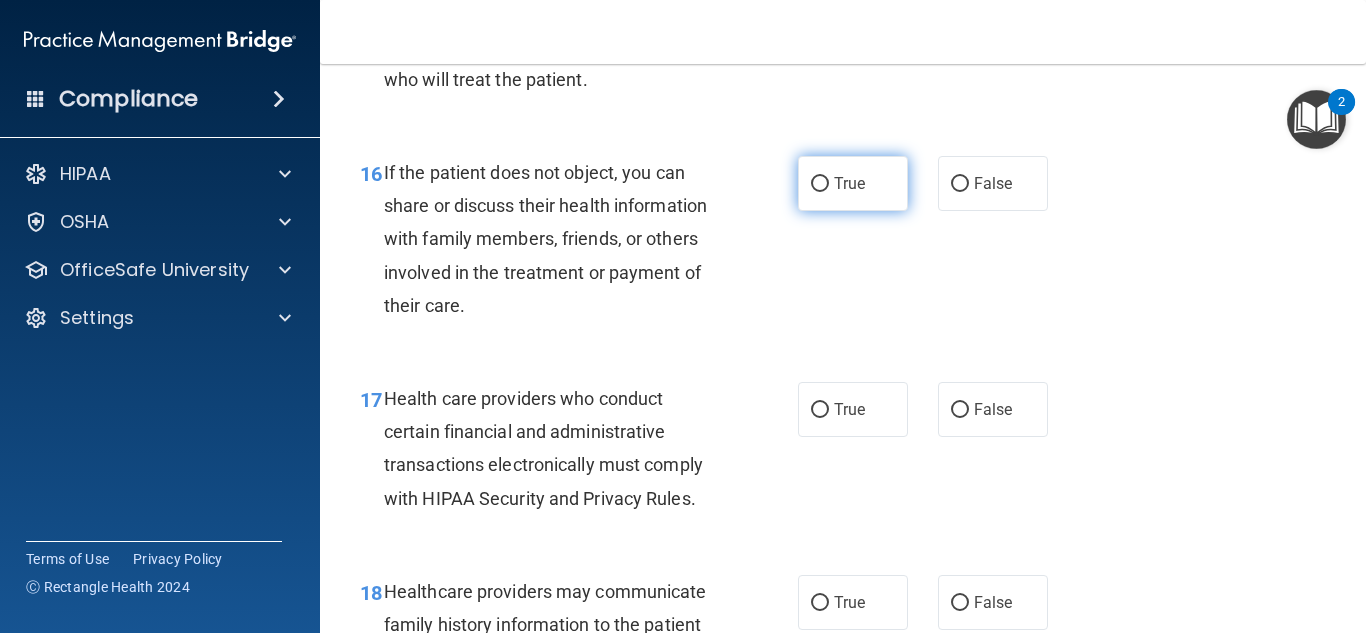 click on "True" at bounding box center (849, 183) 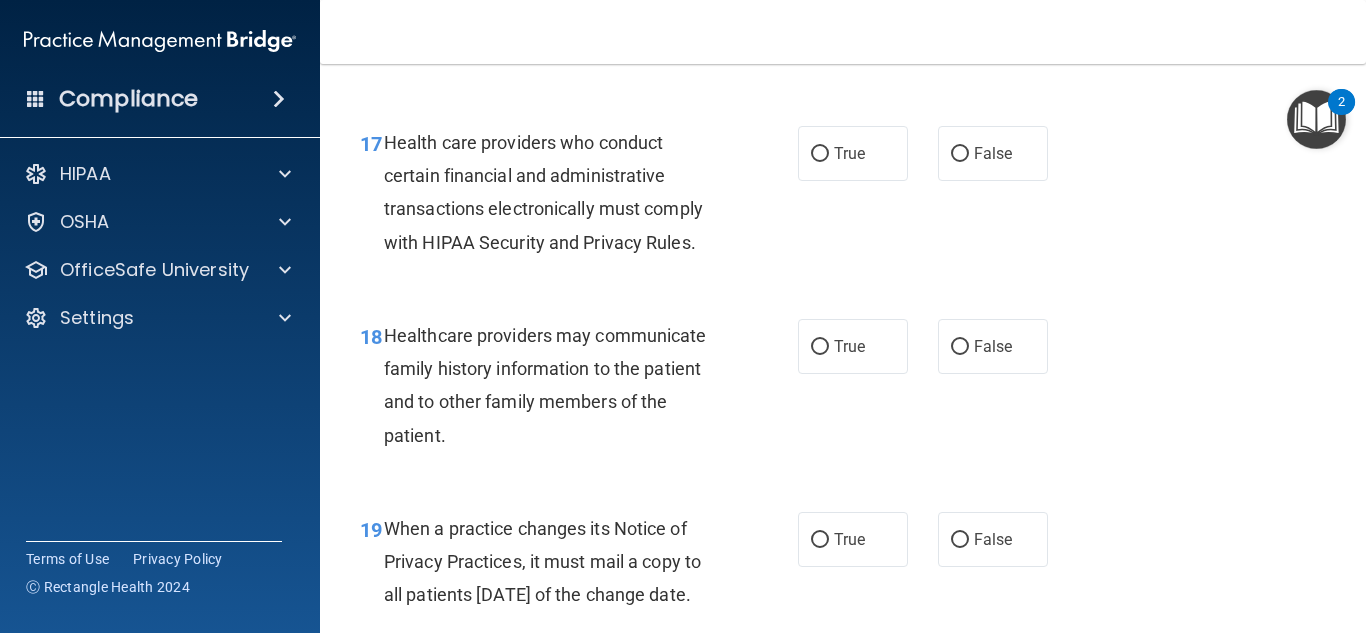 scroll, scrollTop: 3219, scrollLeft: 0, axis: vertical 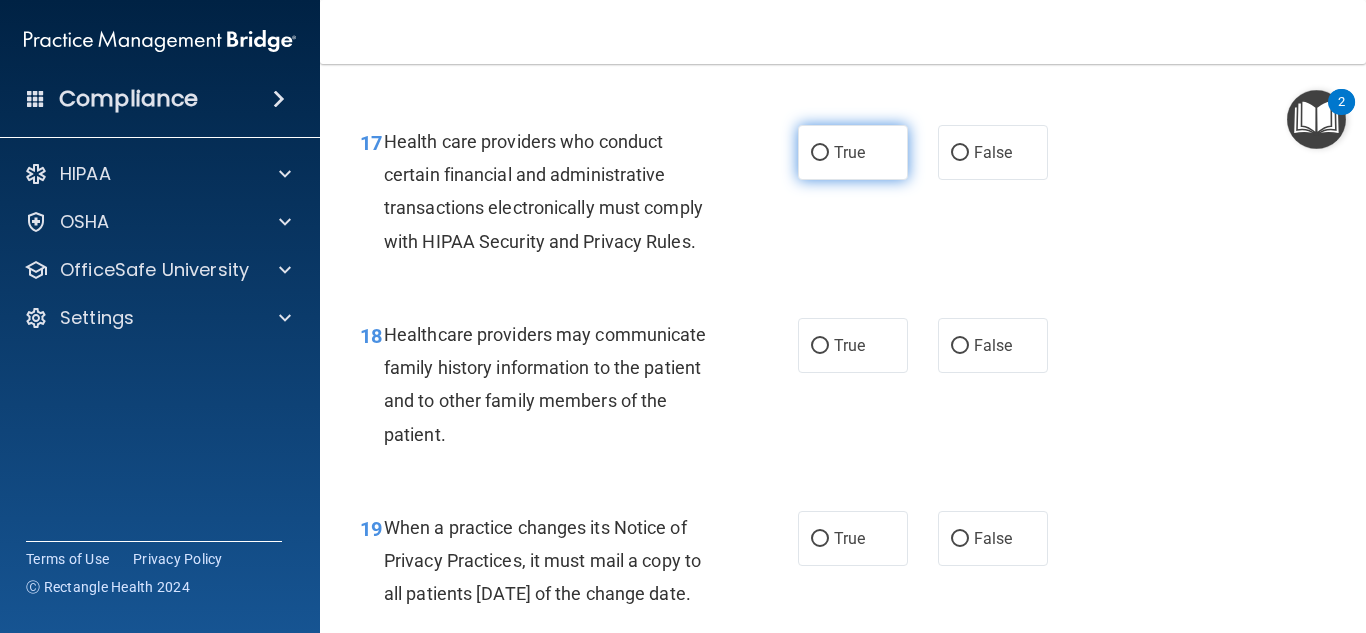 click on "True" at bounding box center [849, 152] 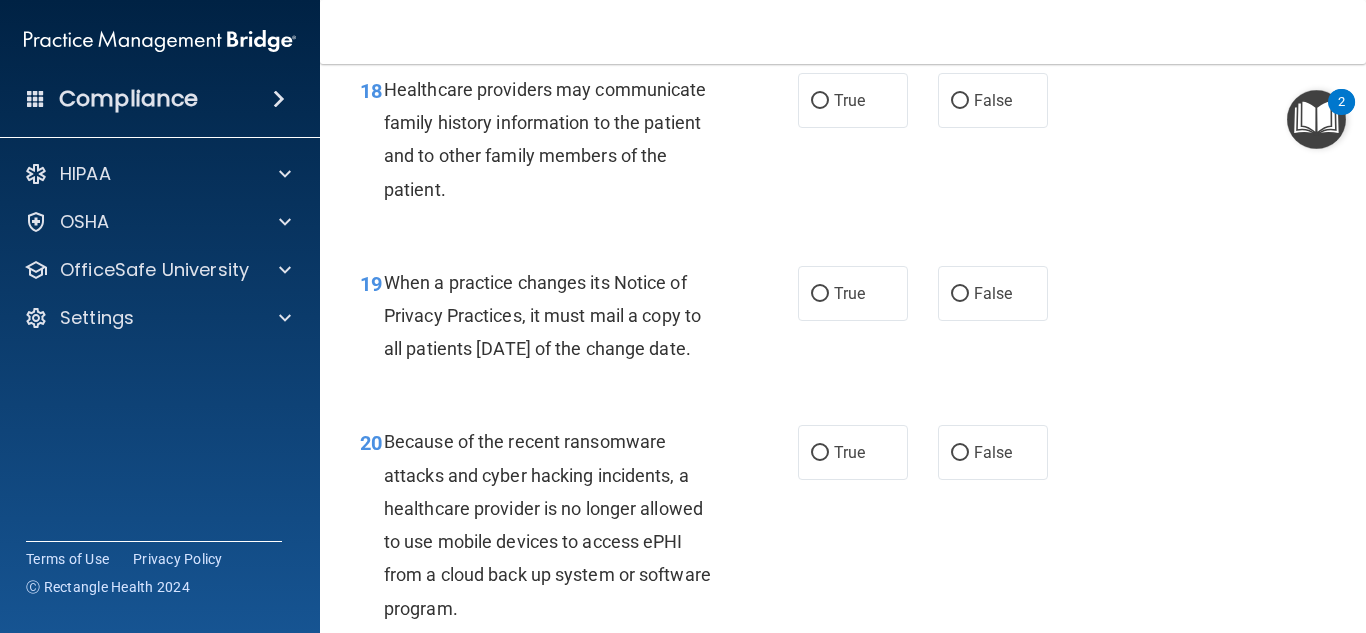 scroll, scrollTop: 3476, scrollLeft: 0, axis: vertical 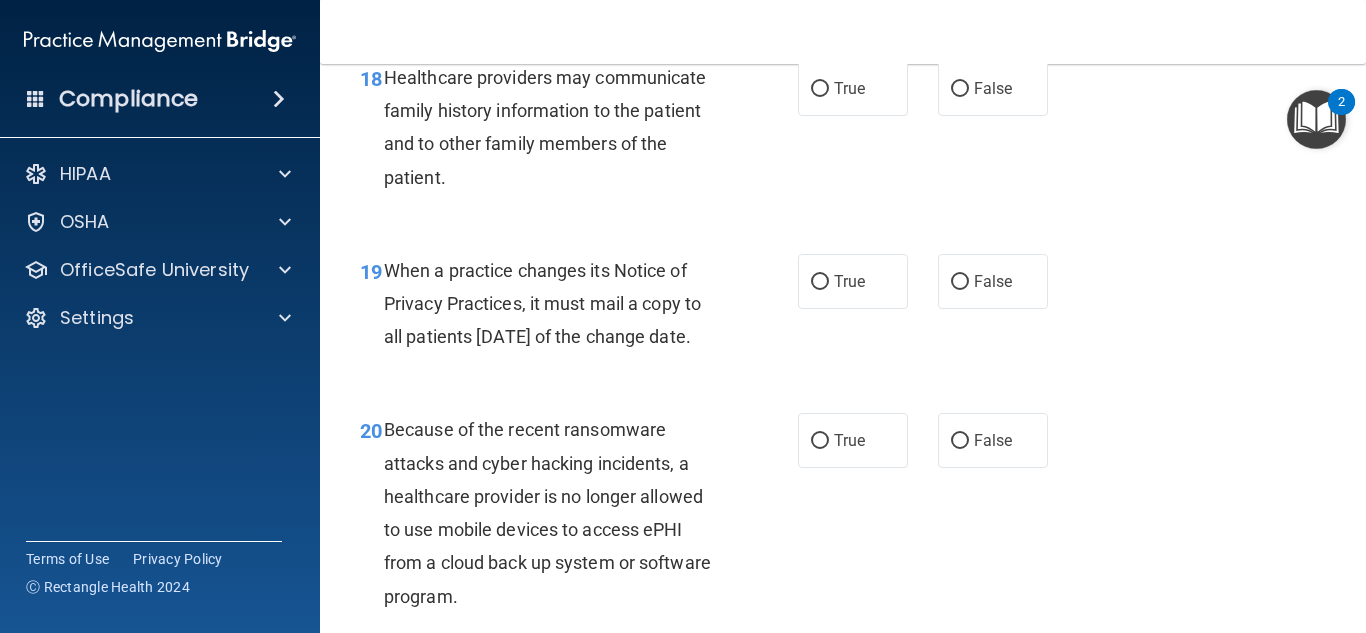click on "18       Healthcare providers may communicate family history information to the patient and to other family members of the patient.                 True           False" at bounding box center [843, 132] 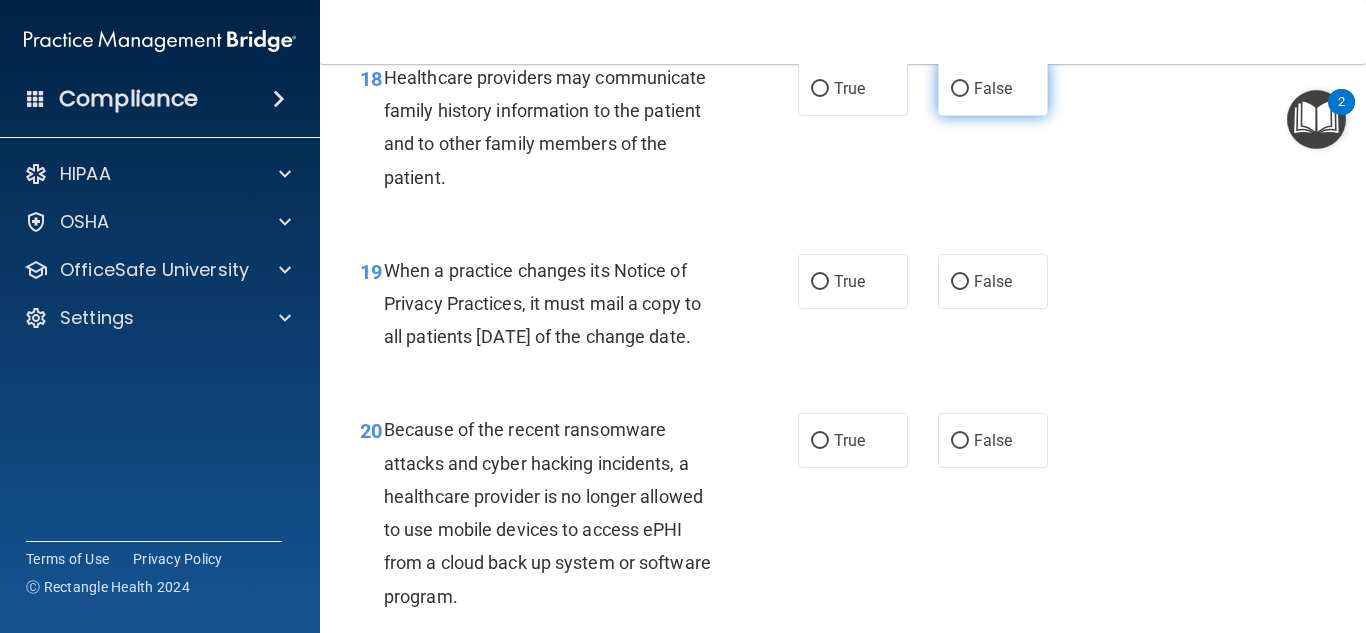 click on "False" at bounding box center [993, 88] 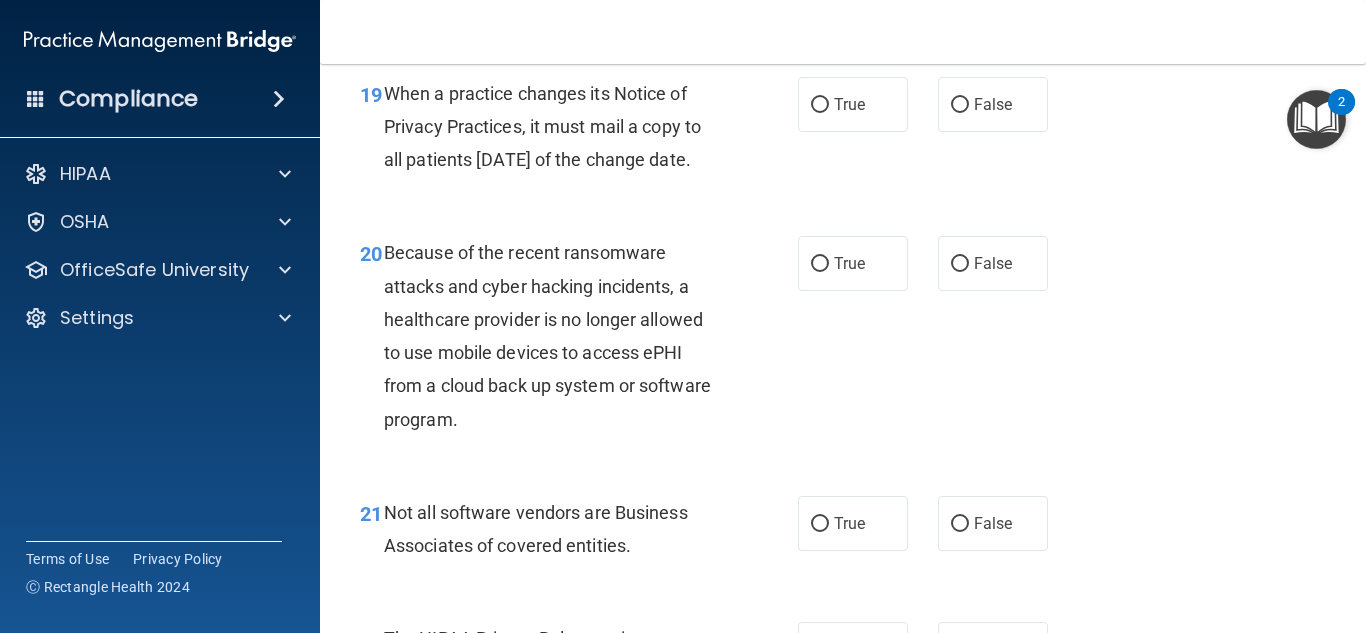 scroll, scrollTop: 3655, scrollLeft: 0, axis: vertical 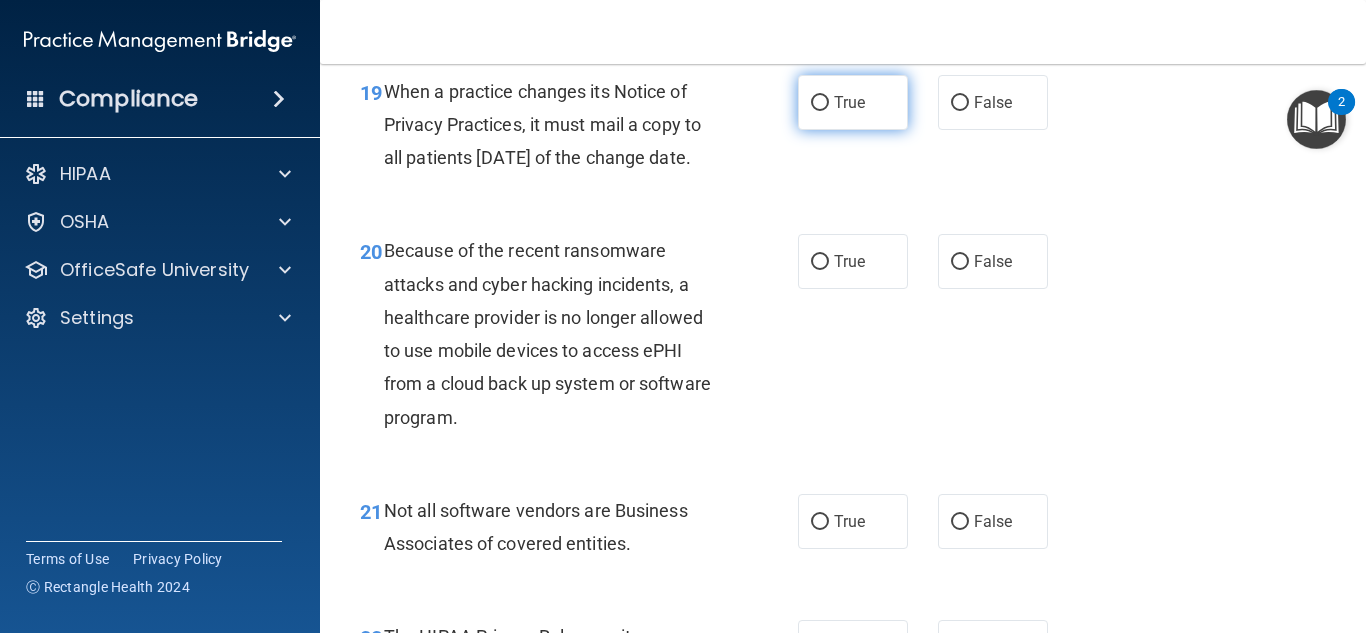 click on "True" at bounding box center (849, 102) 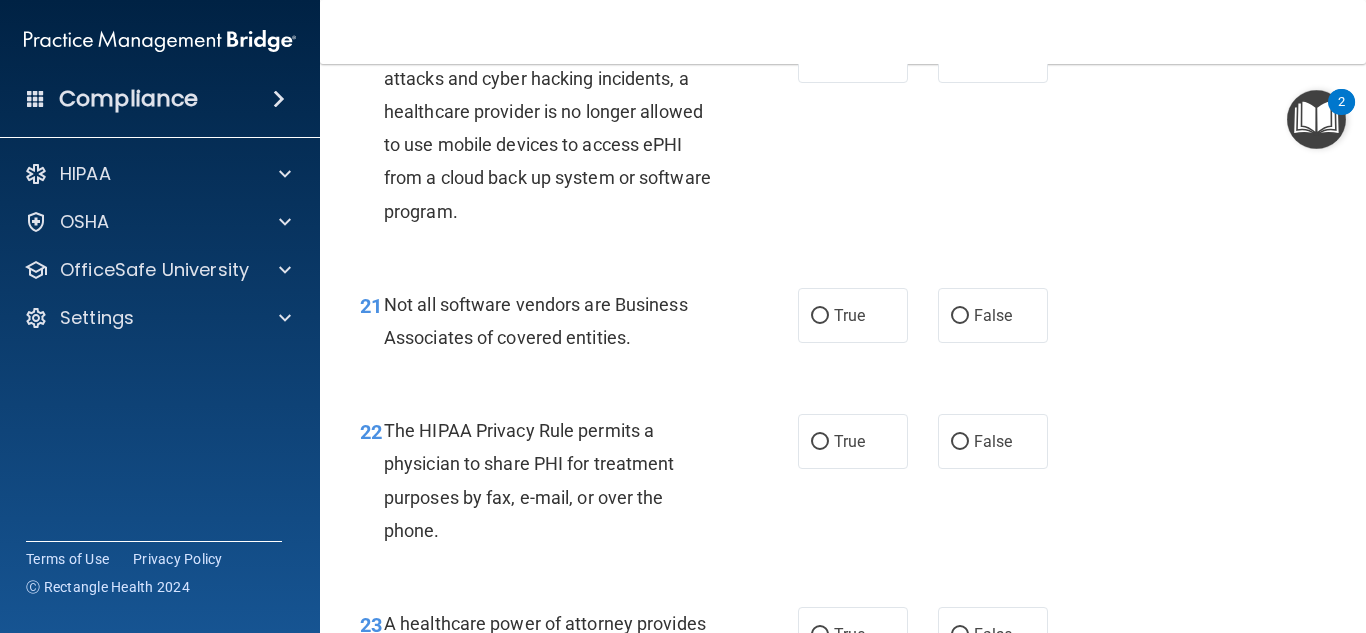 scroll, scrollTop: 3862, scrollLeft: 0, axis: vertical 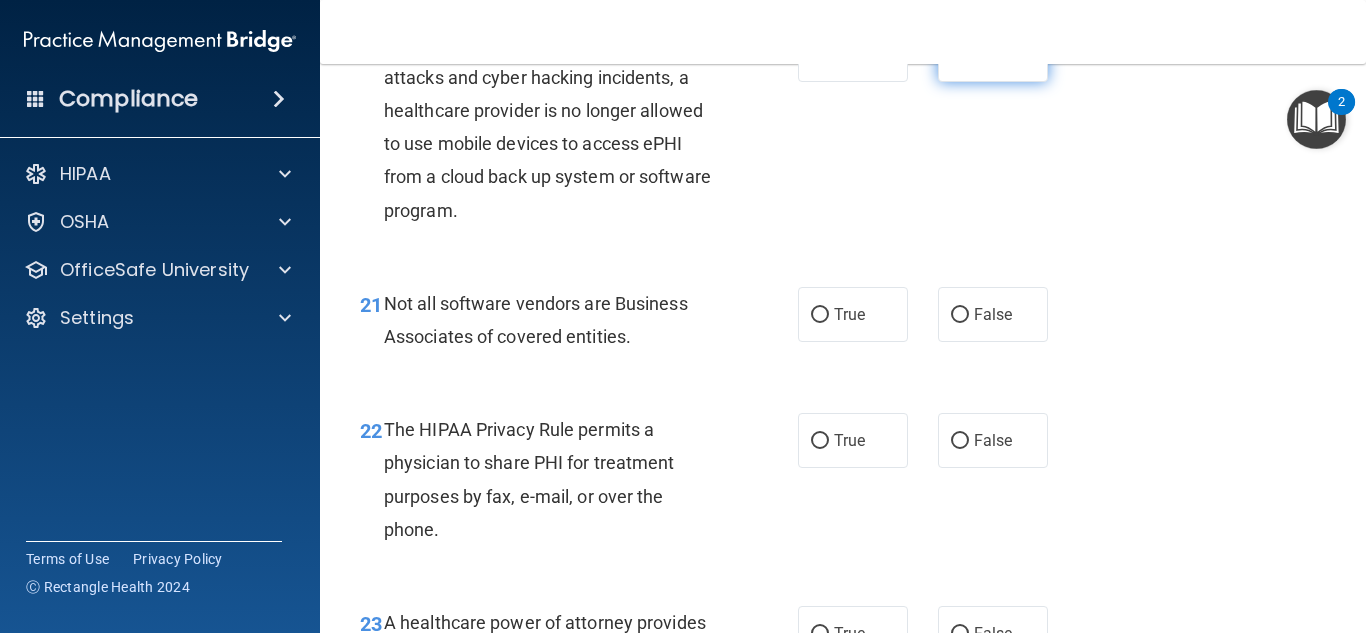 click on "False" at bounding box center (993, 54) 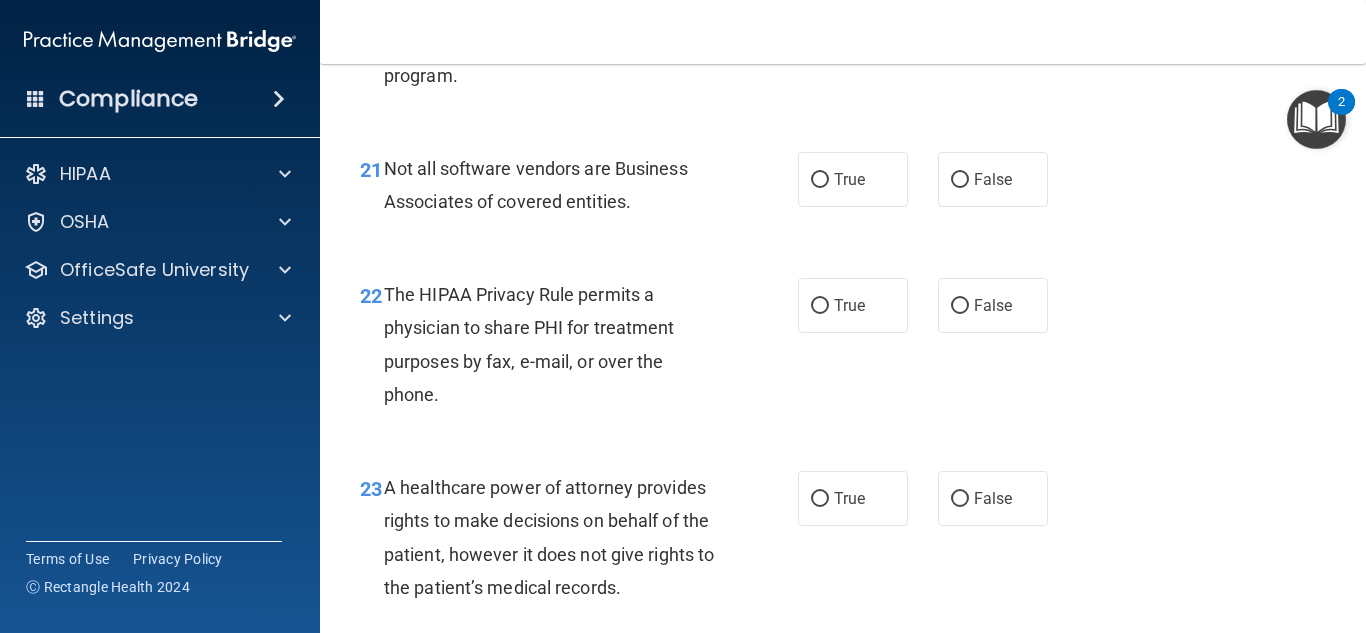 scroll, scrollTop: 3998, scrollLeft: 0, axis: vertical 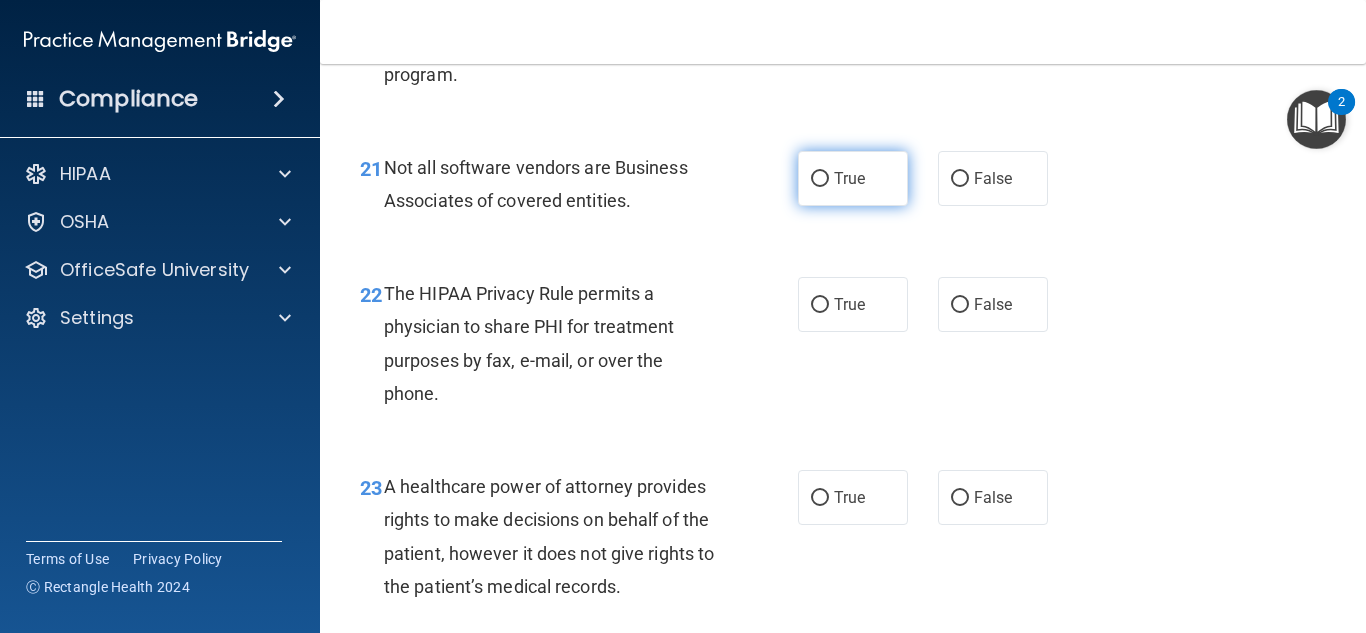 click on "True" at bounding box center (853, 178) 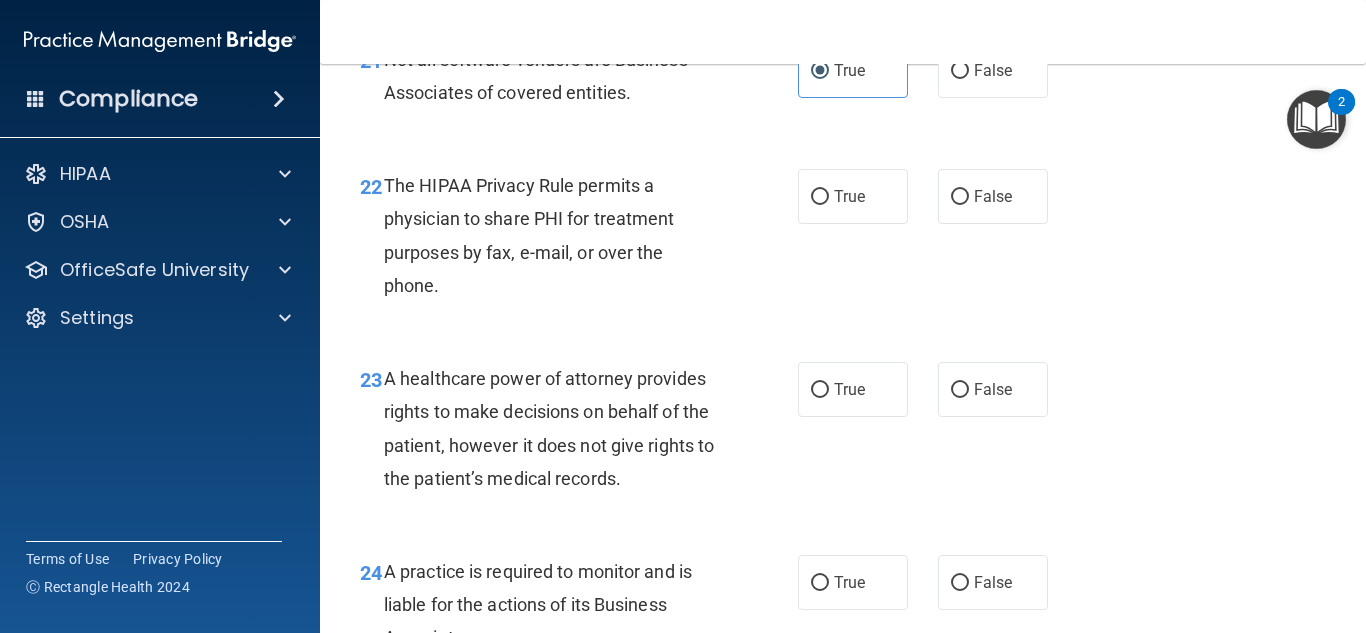 scroll, scrollTop: 4163, scrollLeft: 0, axis: vertical 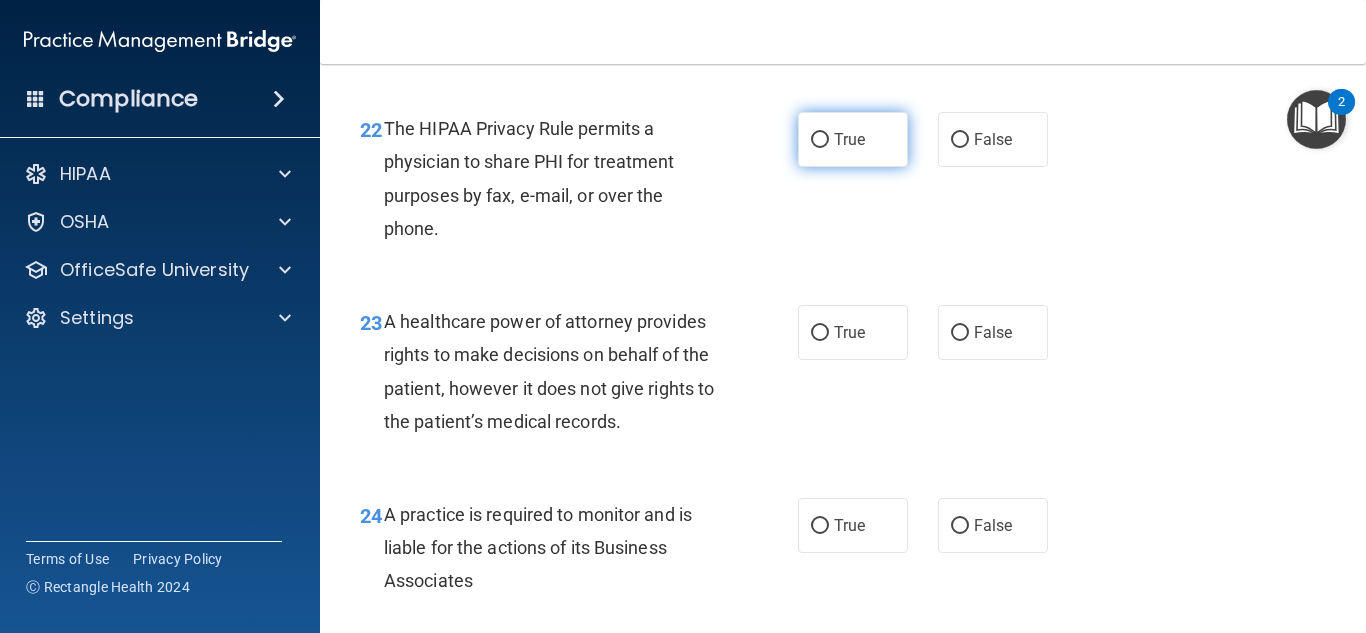 click on "True" at bounding box center (853, 139) 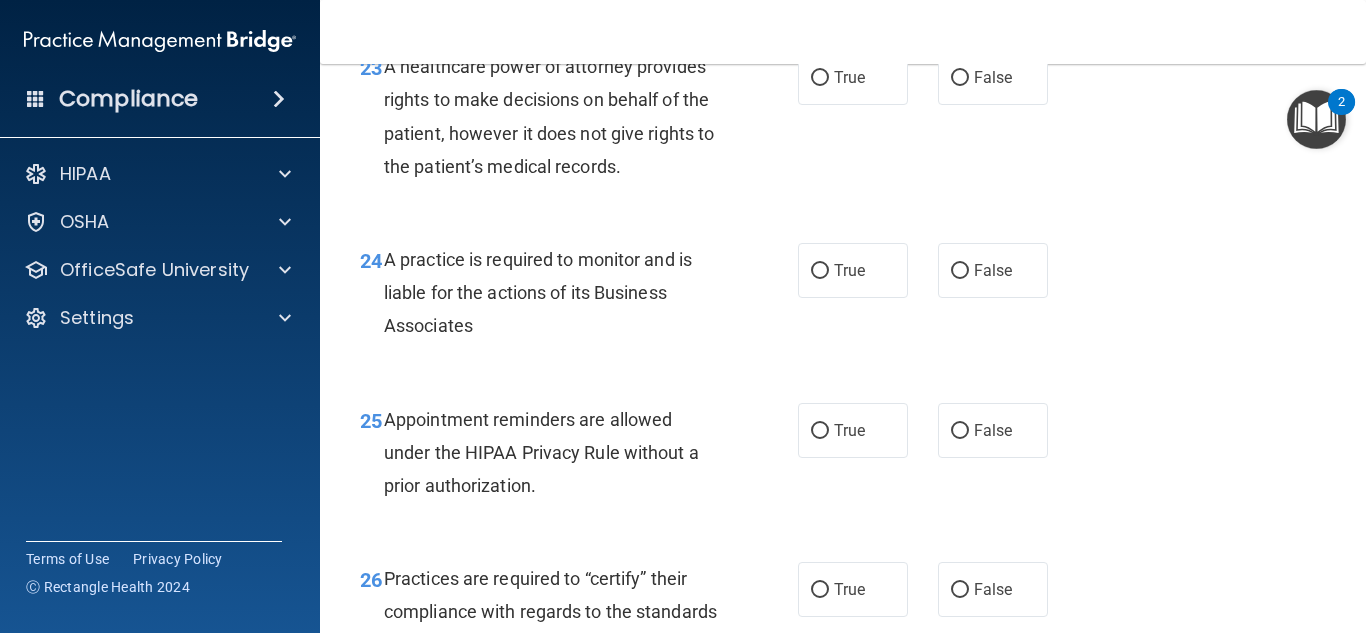 scroll, scrollTop: 4422, scrollLeft: 0, axis: vertical 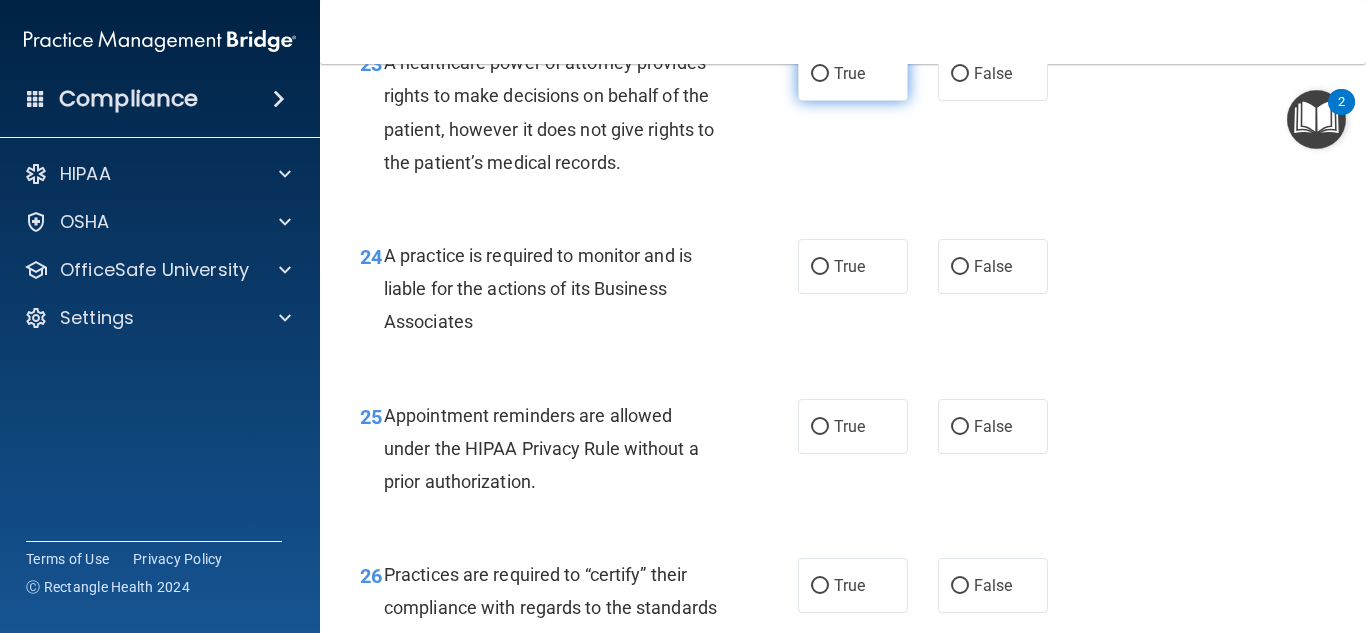 click on "True" at bounding box center (853, 73) 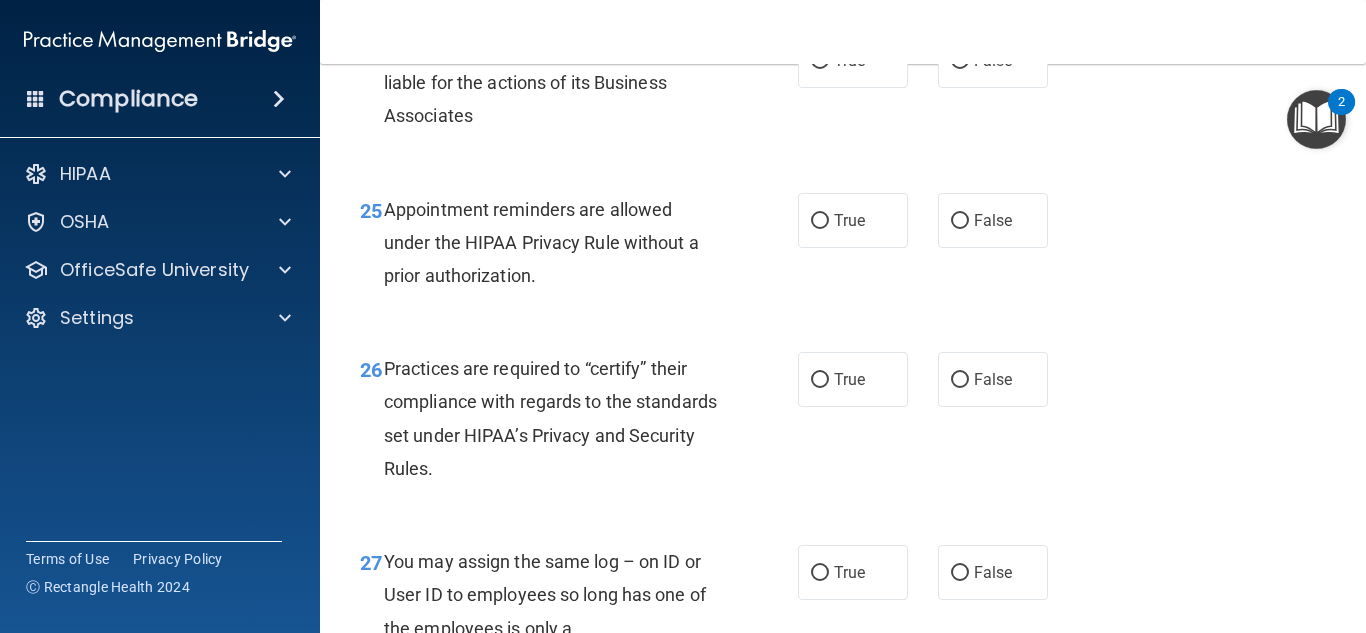 scroll, scrollTop: 4630, scrollLeft: 0, axis: vertical 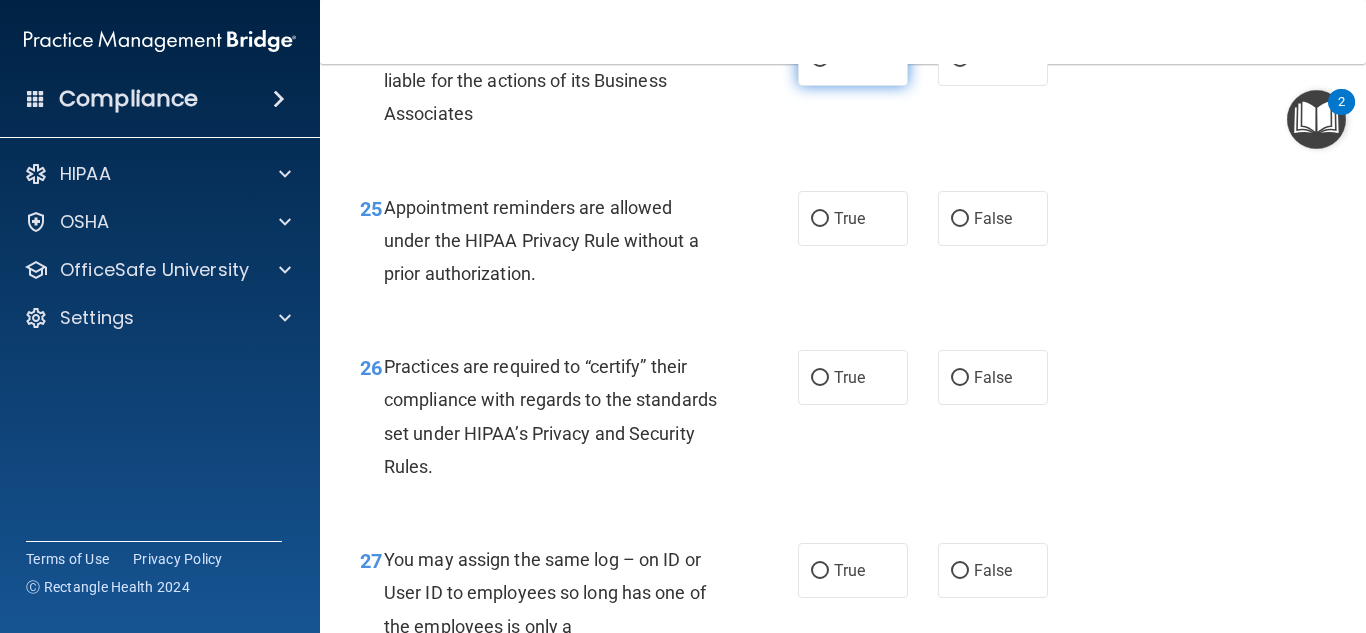 click on "True" at bounding box center (853, 58) 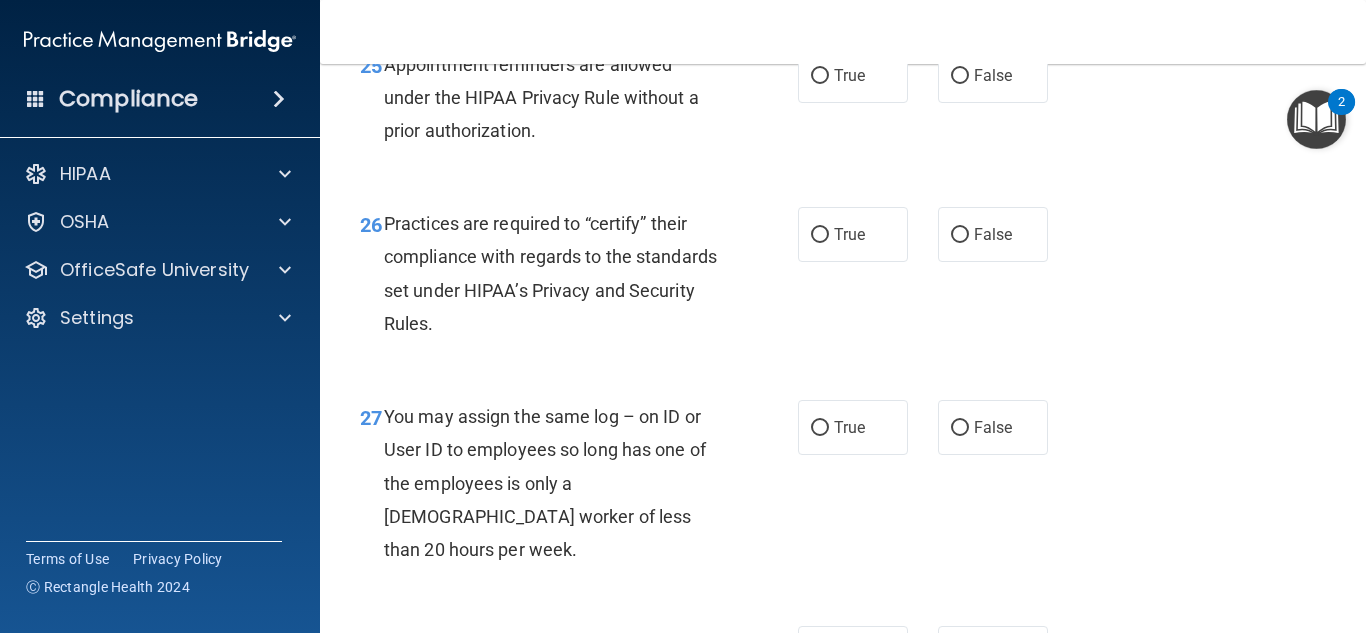 scroll, scrollTop: 4774, scrollLeft: 0, axis: vertical 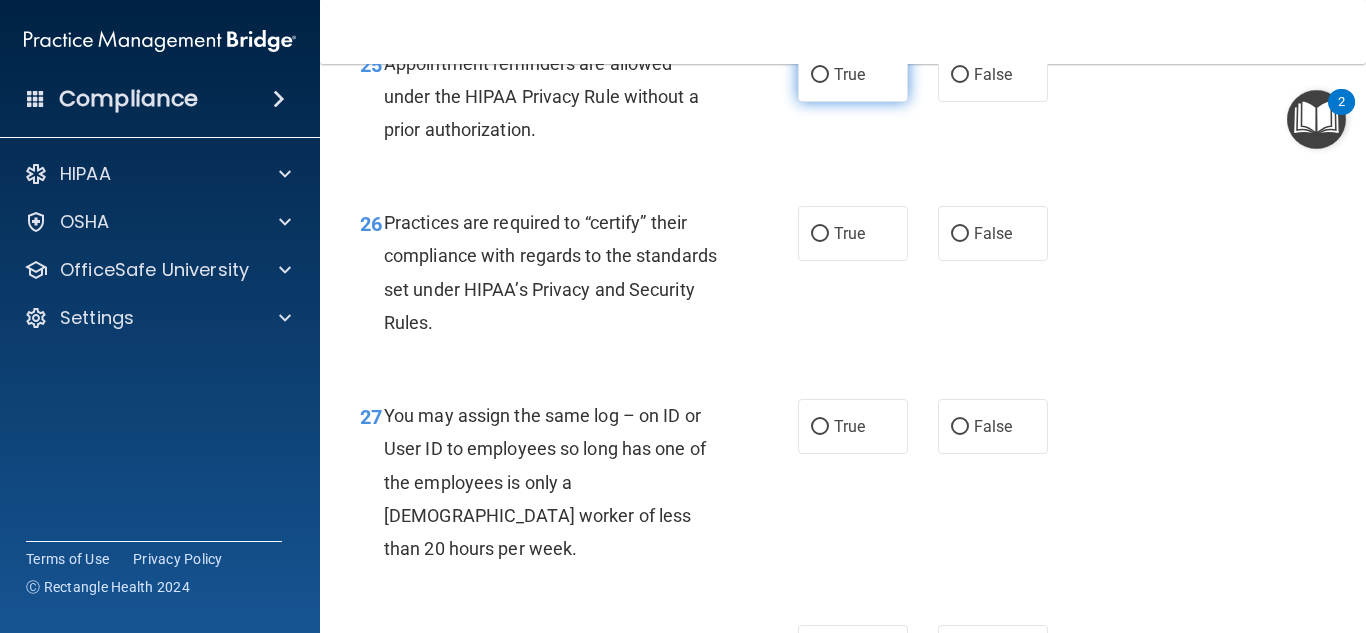 click on "True" at bounding box center [853, 74] 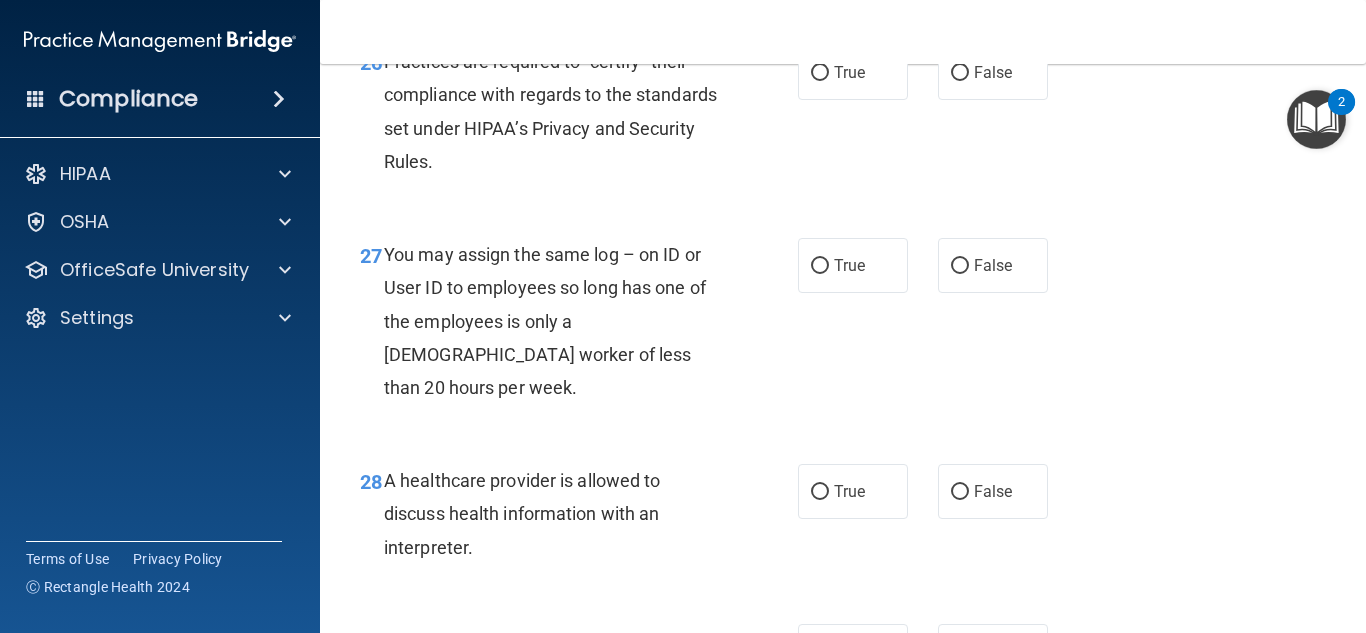 scroll, scrollTop: 4936, scrollLeft: 0, axis: vertical 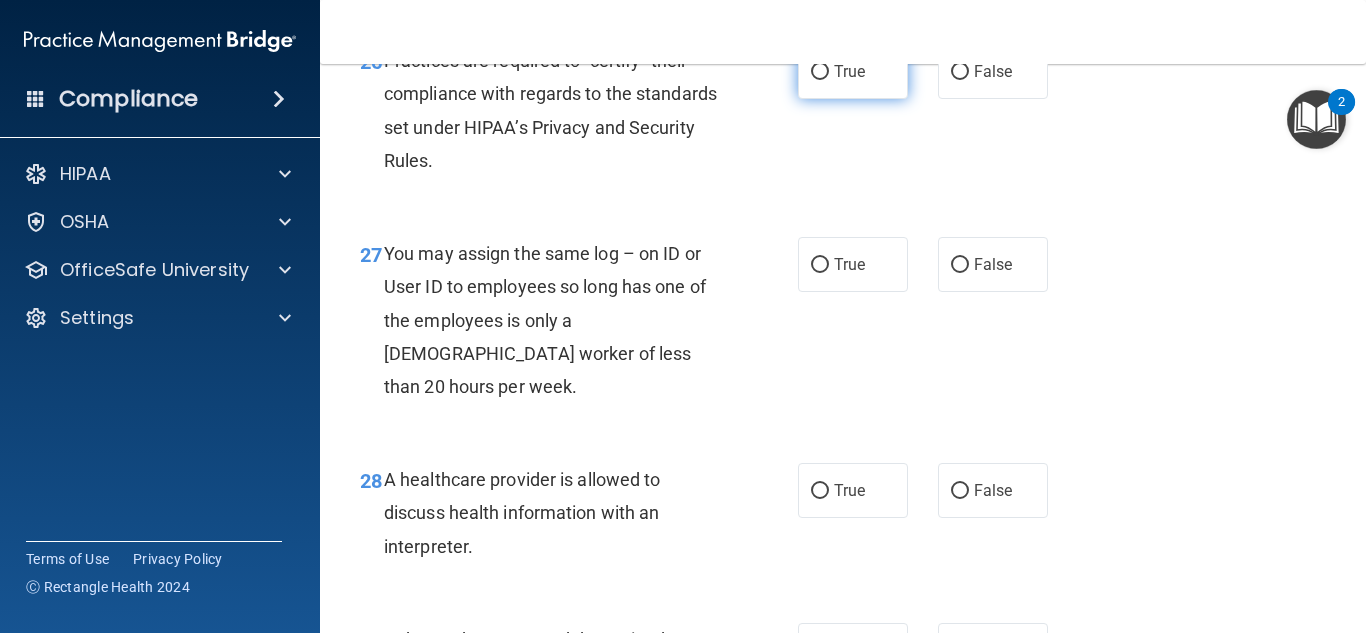 click on "True" at bounding box center [853, 71] 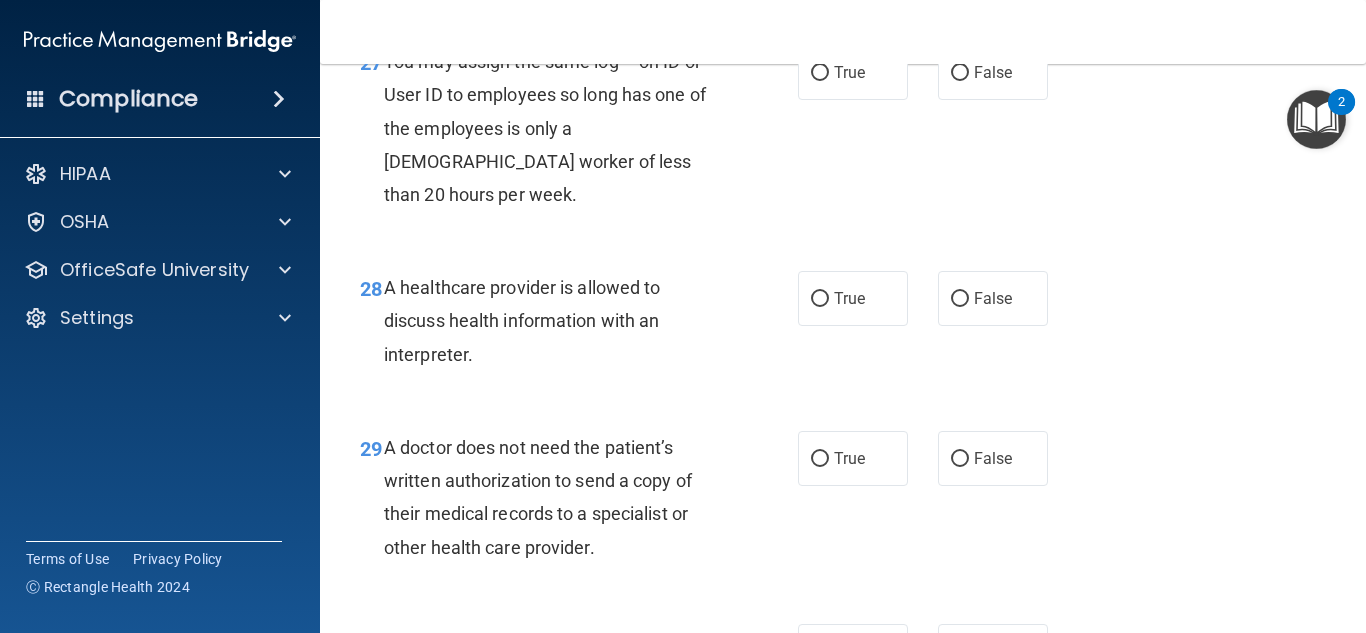 scroll, scrollTop: 5128, scrollLeft: 0, axis: vertical 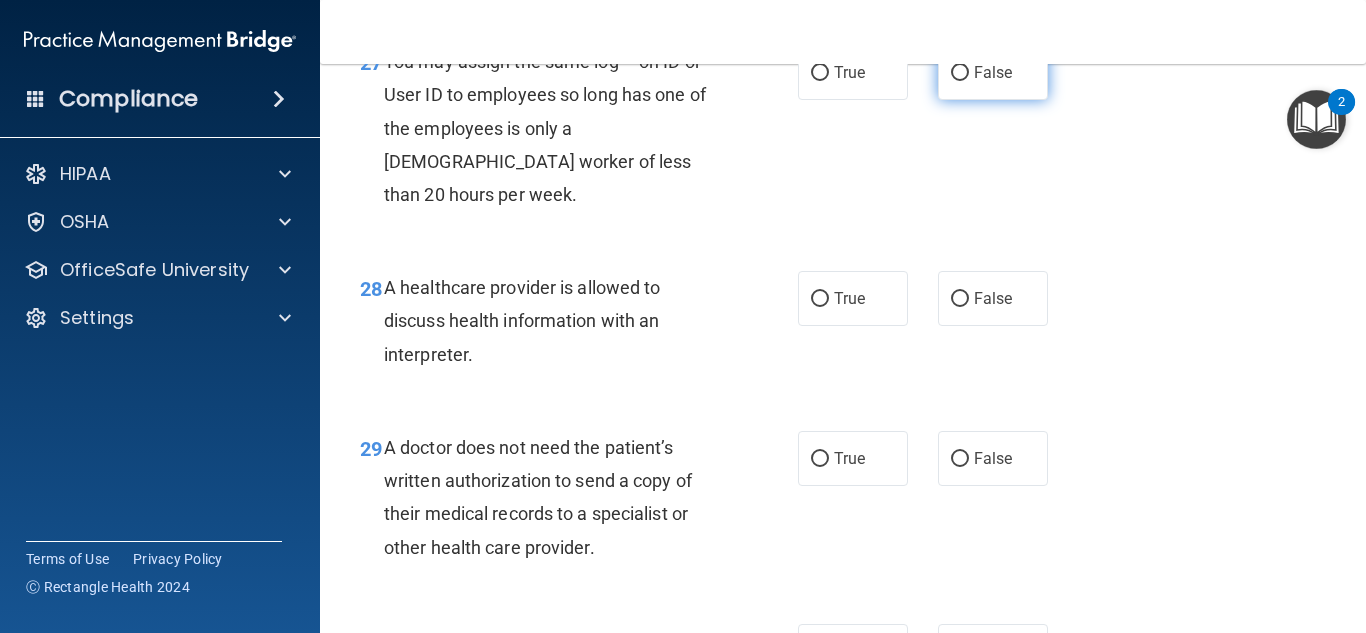 click on "False" at bounding box center (993, 72) 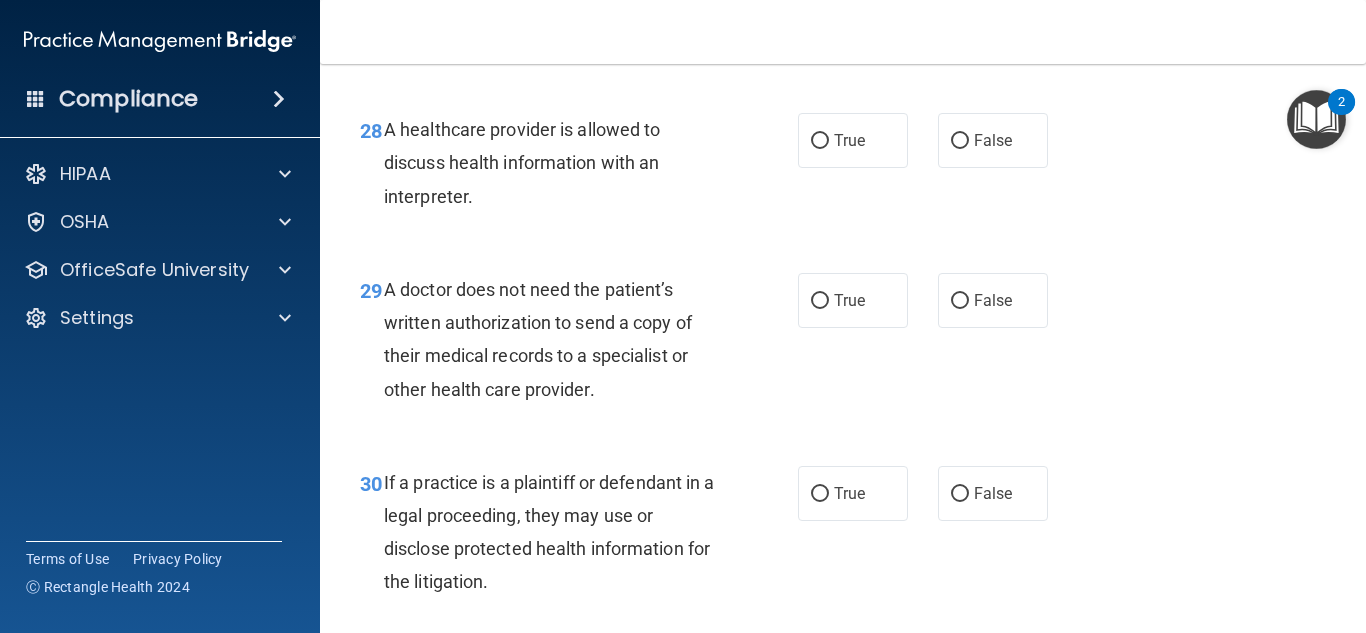 scroll, scrollTop: 5287, scrollLeft: 0, axis: vertical 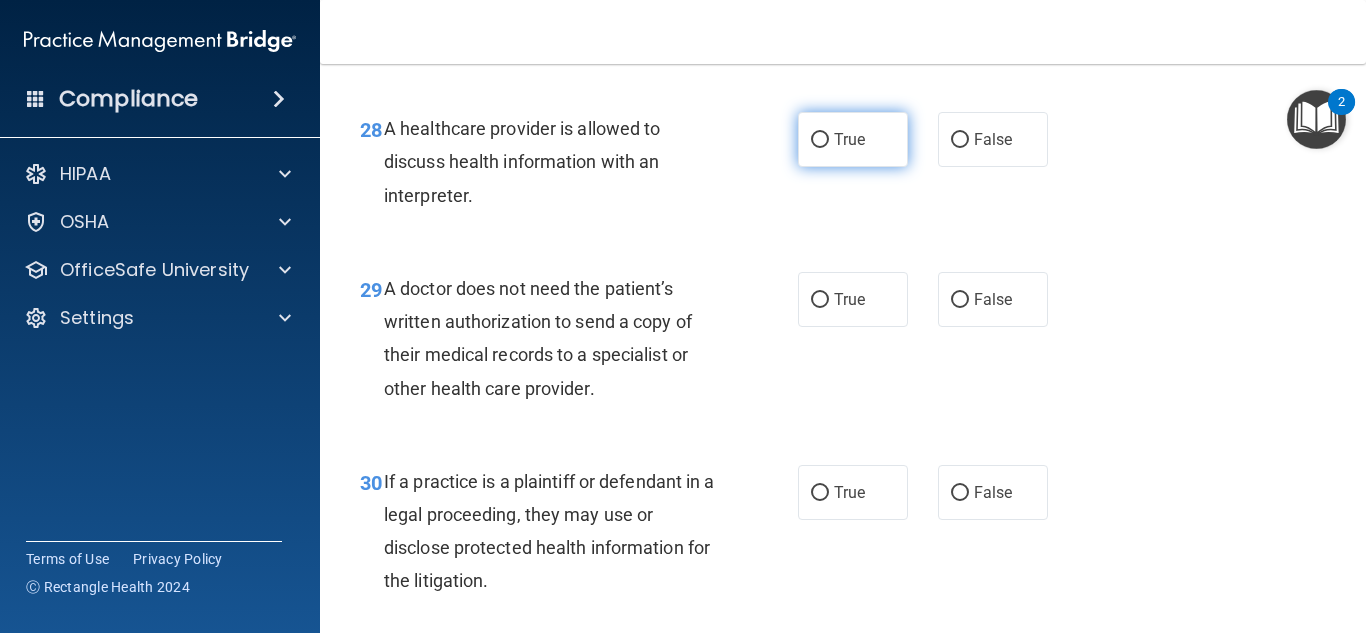 click on "True" at bounding box center [853, 139] 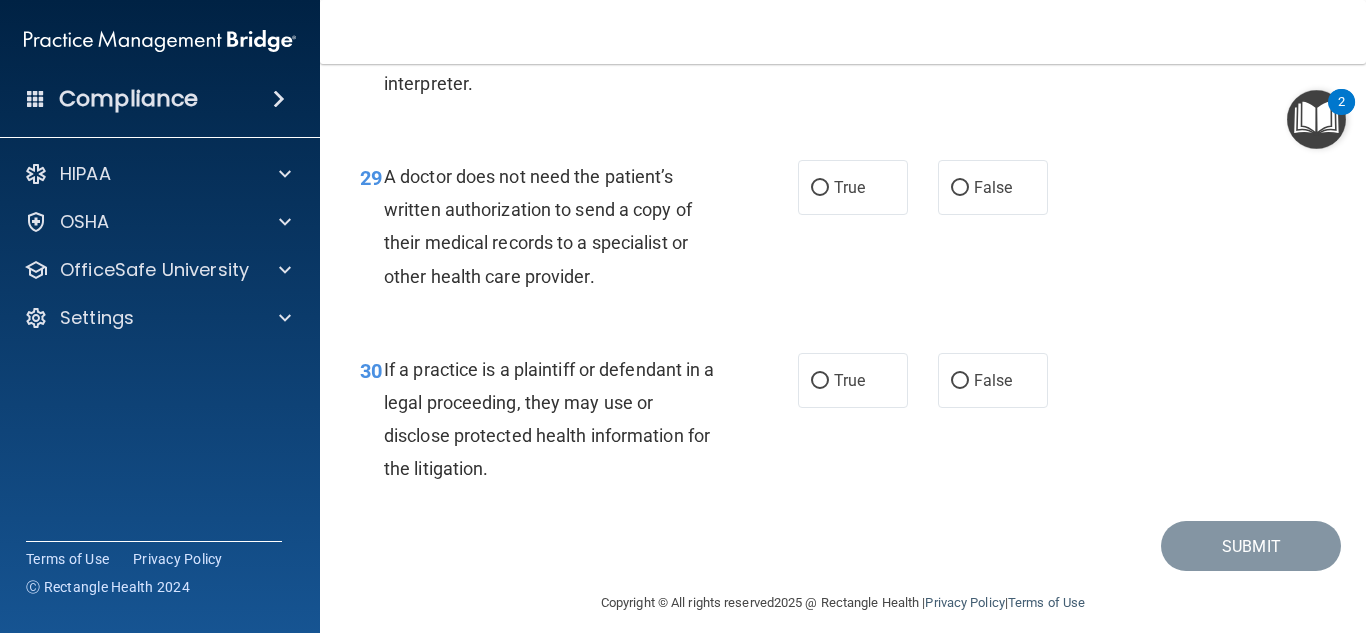scroll, scrollTop: 5450, scrollLeft: 0, axis: vertical 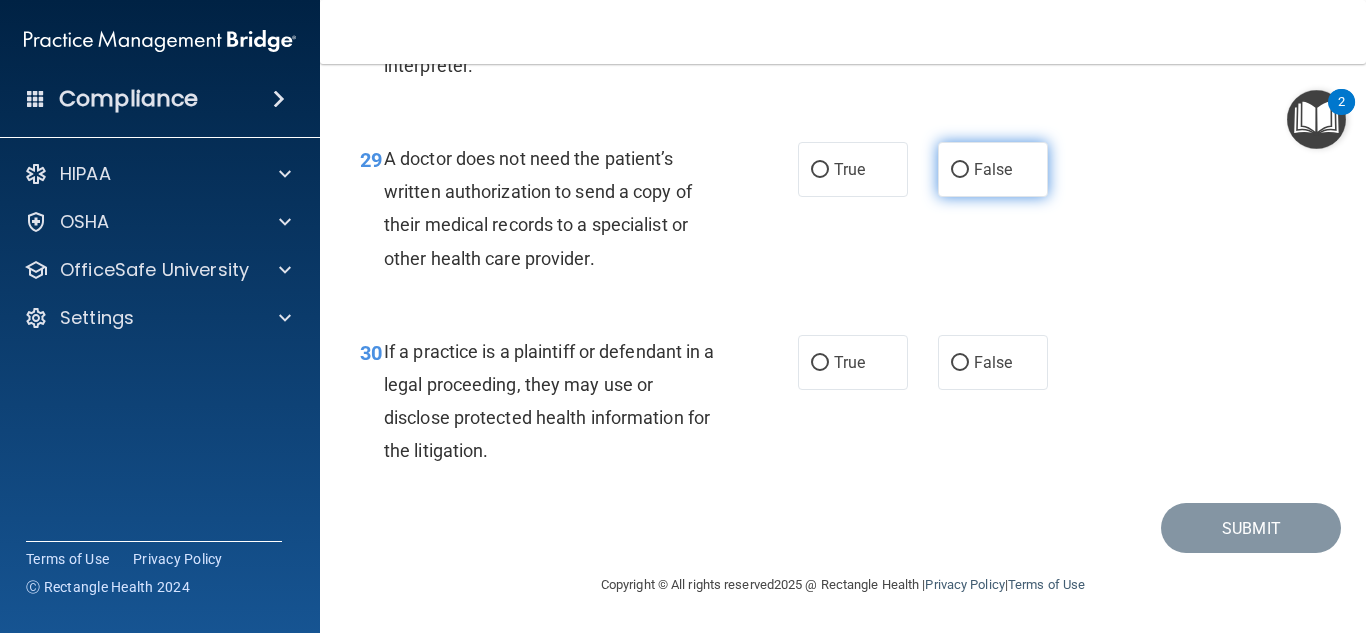 click on "False" at bounding box center (993, 169) 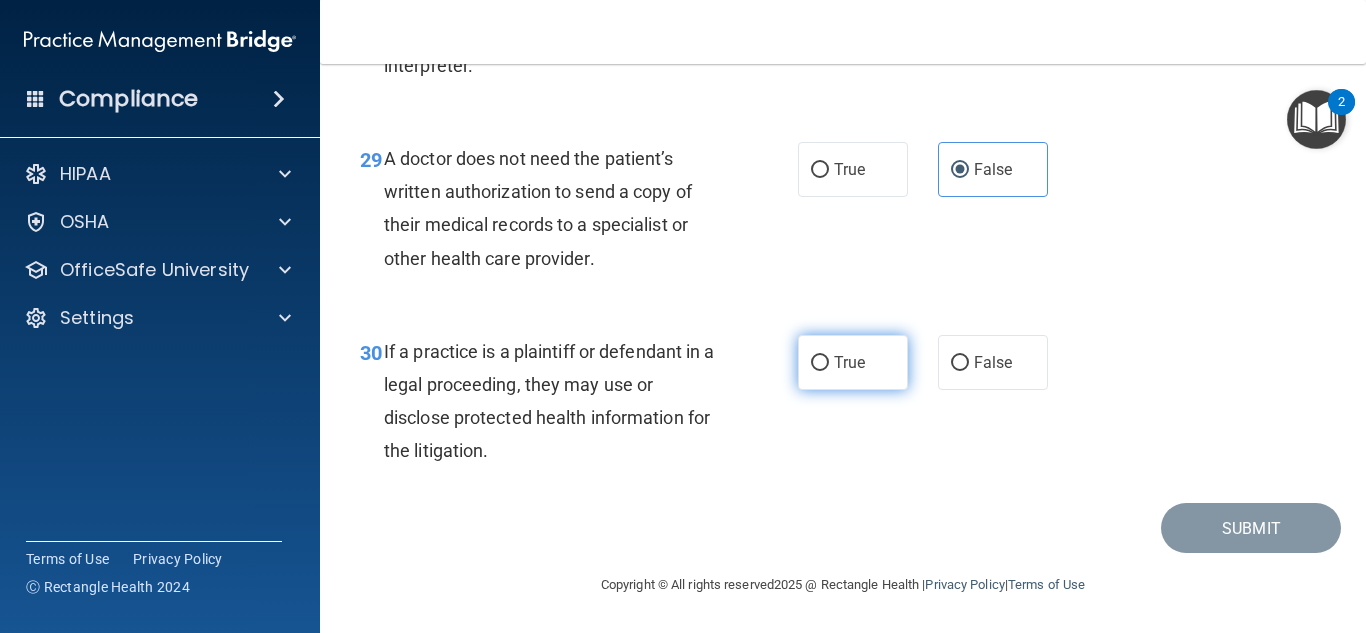click on "True" at bounding box center (853, 362) 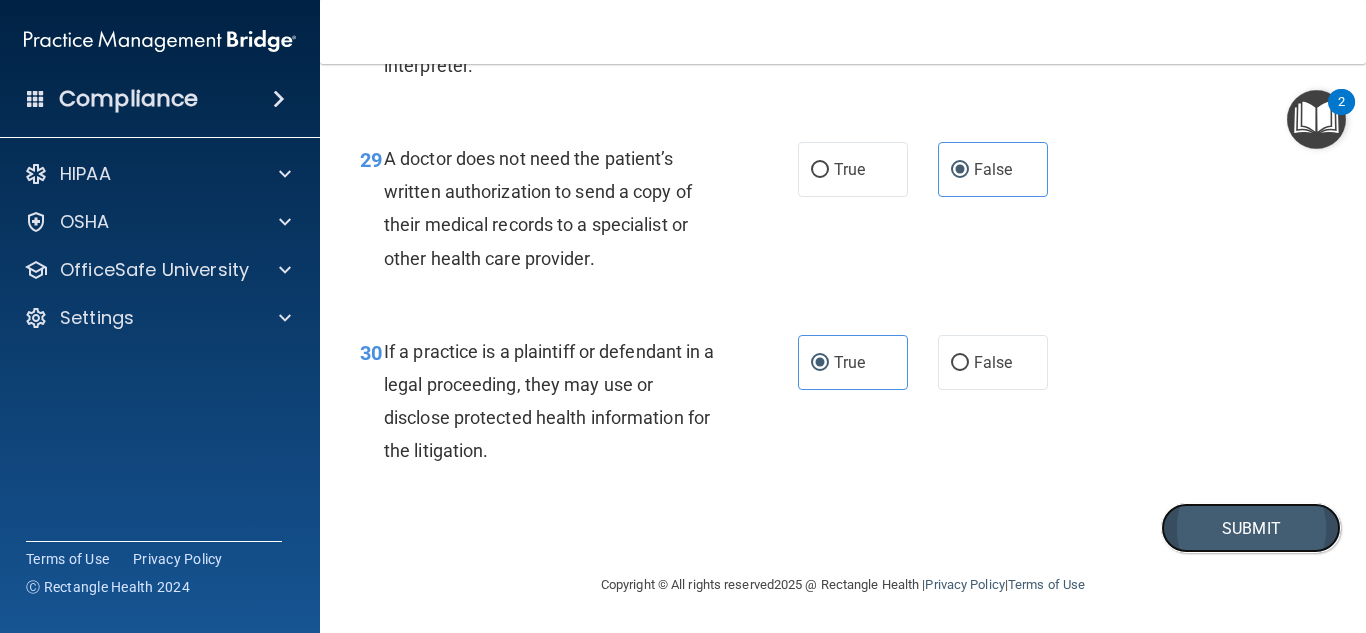 click on "Submit" at bounding box center (1251, 528) 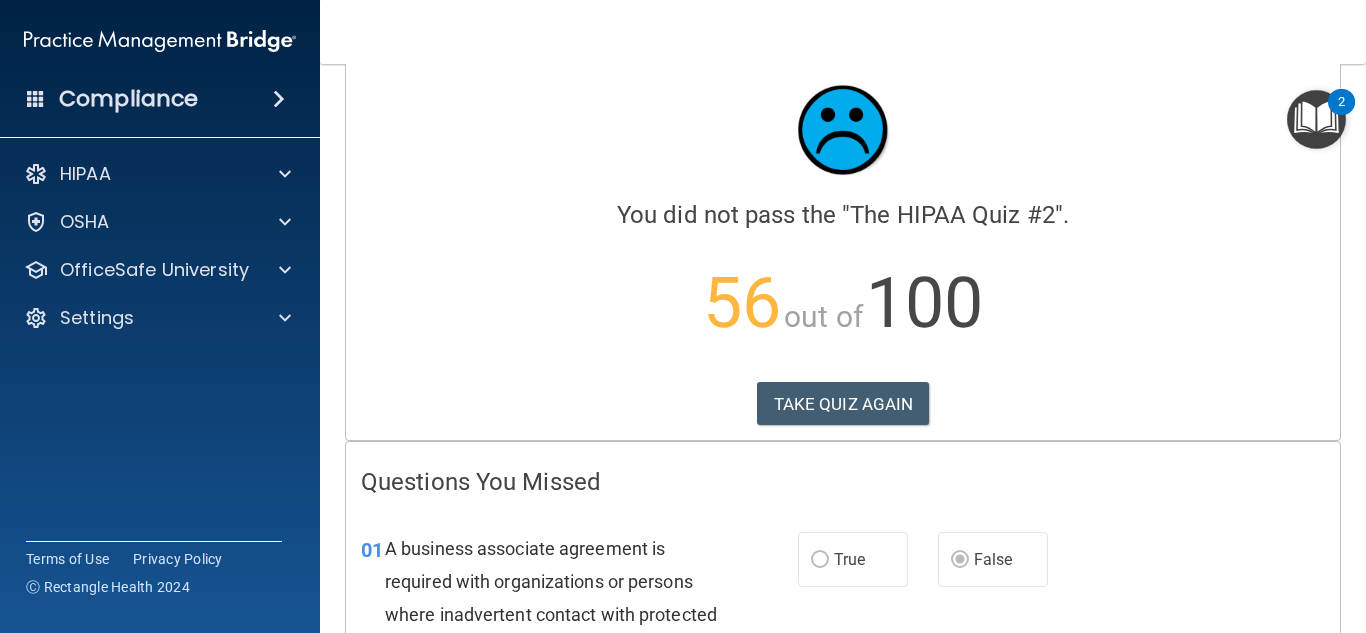 scroll, scrollTop: 0, scrollLeft: 0, axis: both 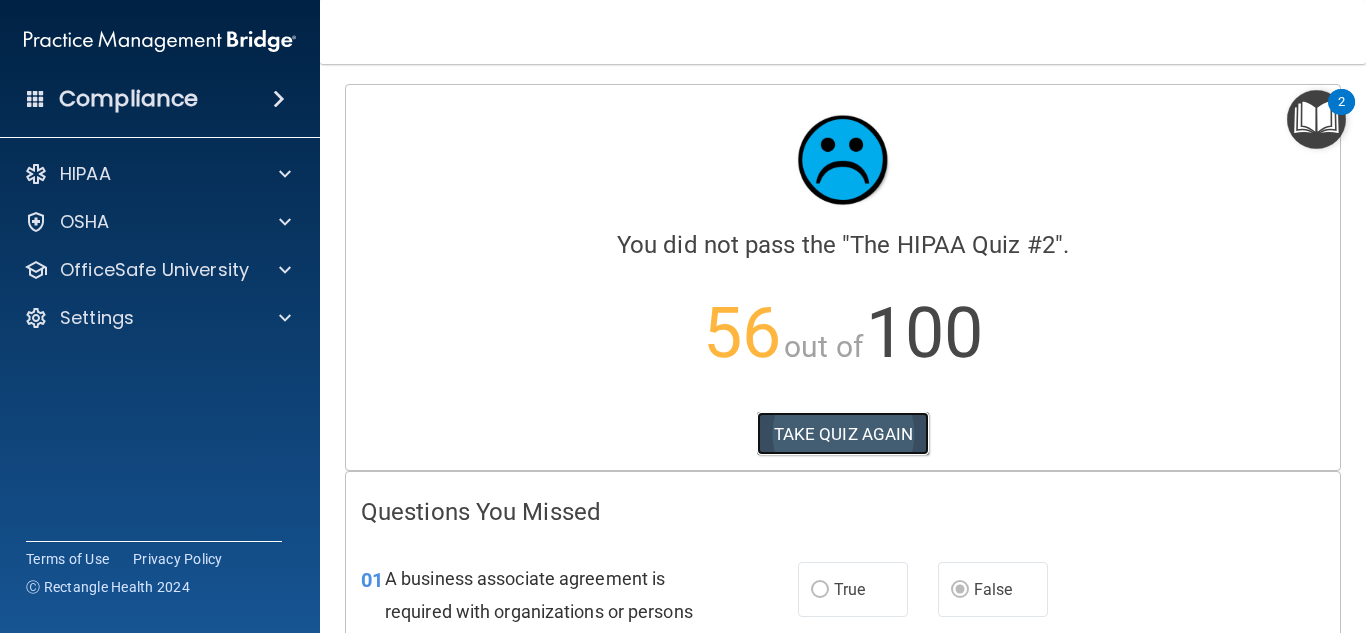 click on "TAKE QUIZ AGAIN" at bounding box center (843, 434) 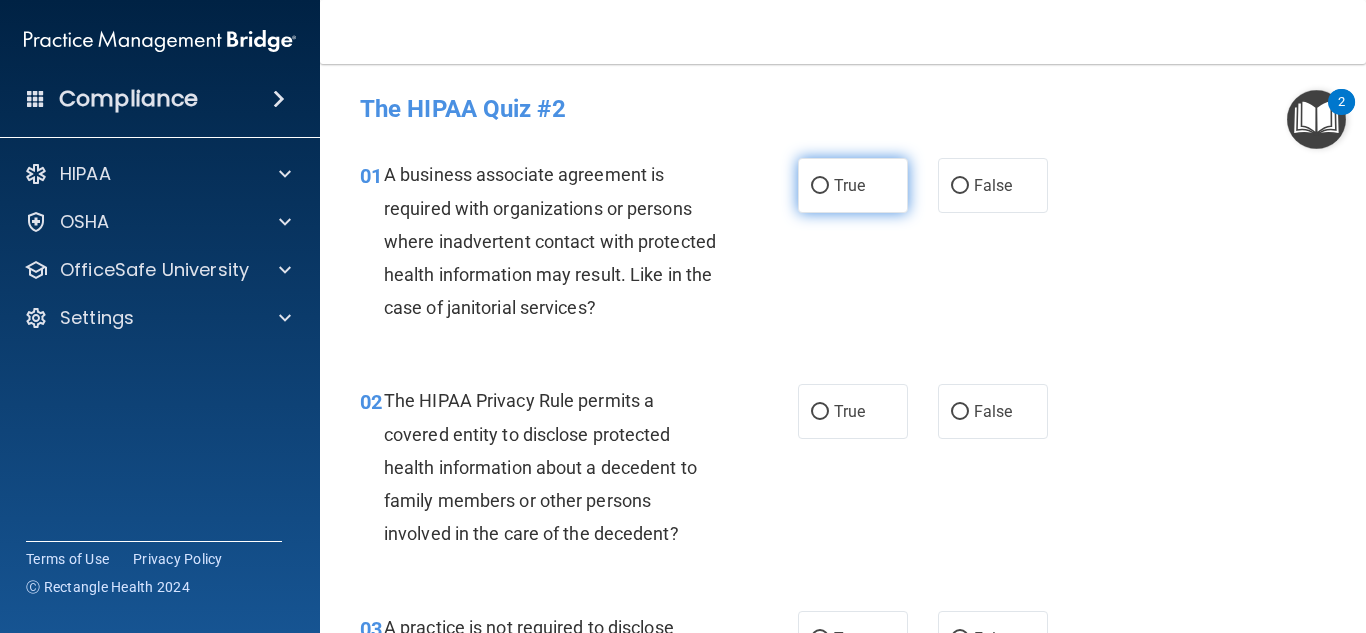 click on "True" at bounding box center (849, 185) 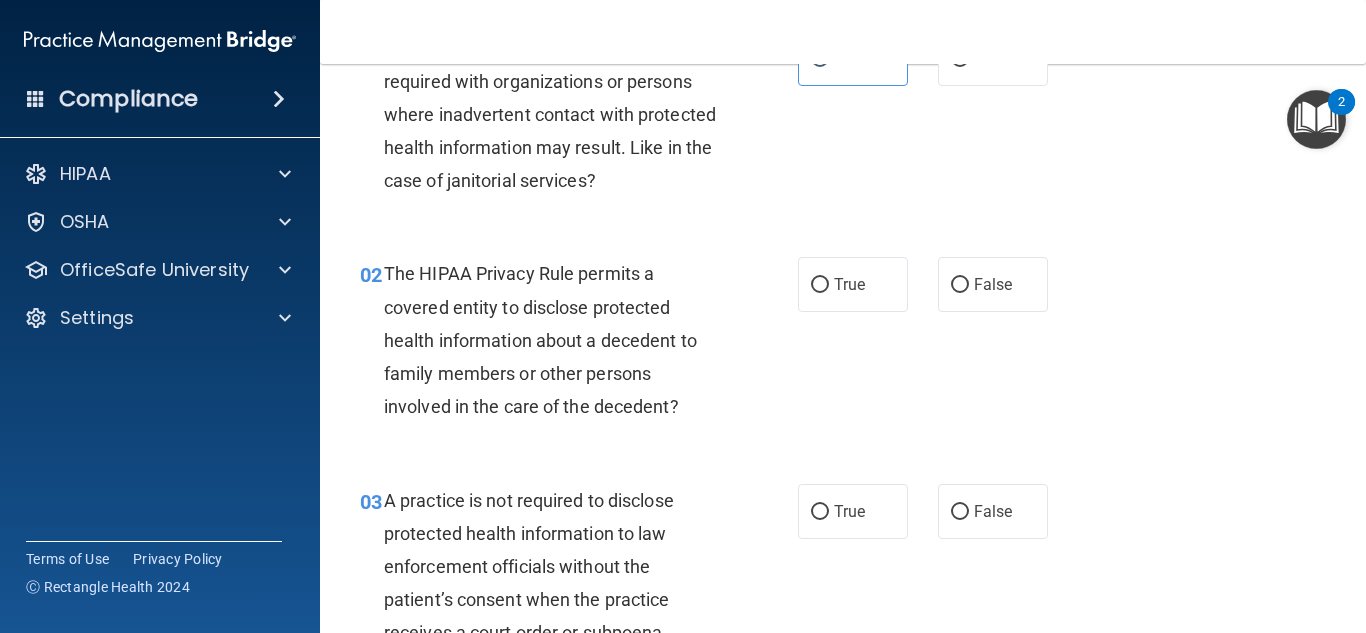 scroll, scrollTop: 169, scrollLeft: 0, axis: vertical 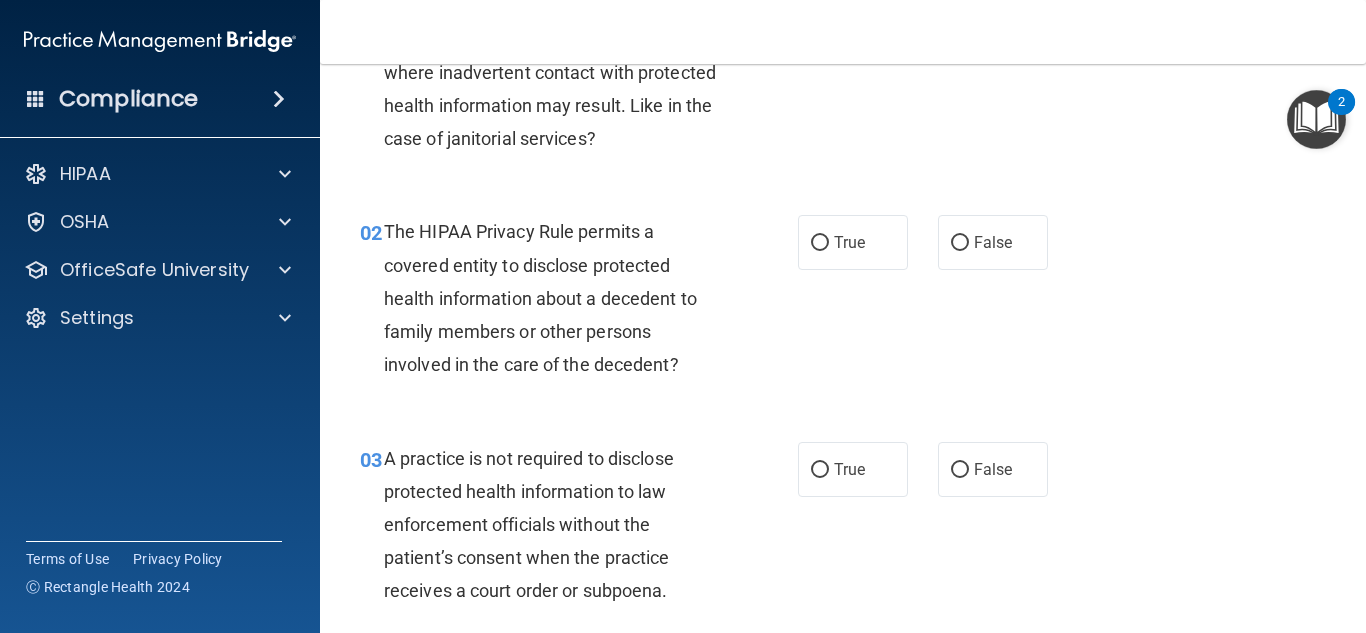 click on "02       The HIPAA Privacy Rule permits a covered entity to disclose protected health information about a decedent to family members or other persons involved in the care of the decedent?                 True           False" at bounding box center [843, 303] 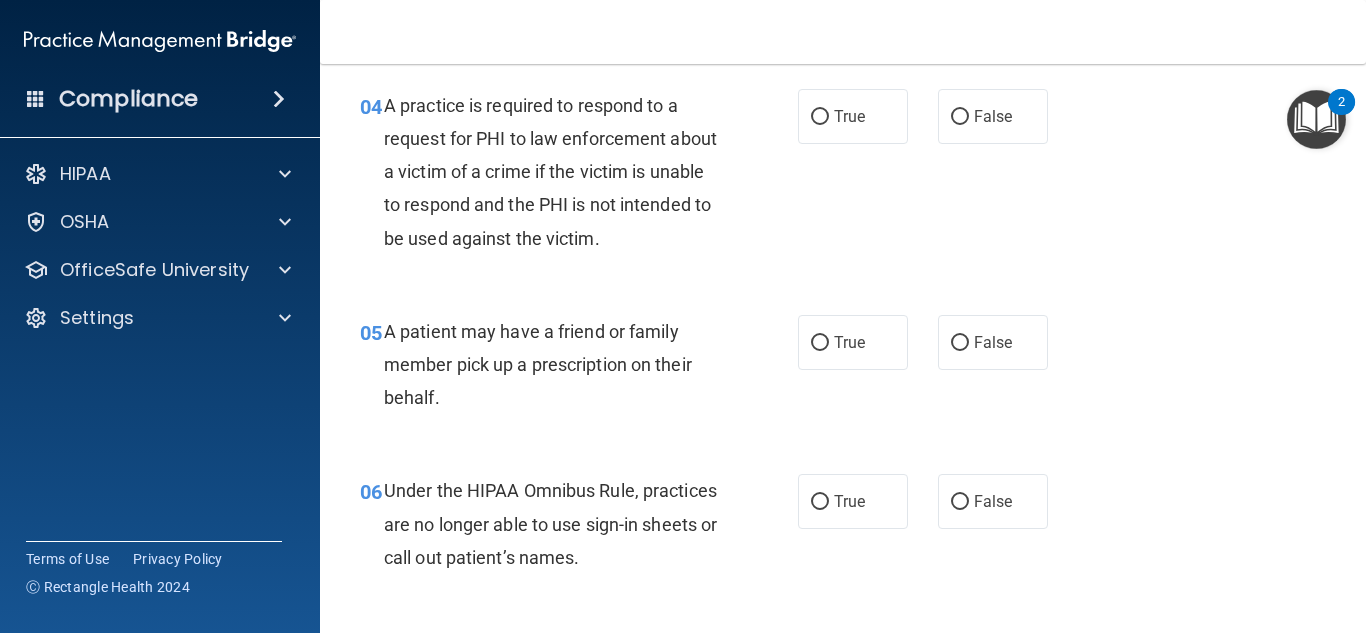 scroll, scrollTop: 759, scrollLeft: 0, axis: vertical 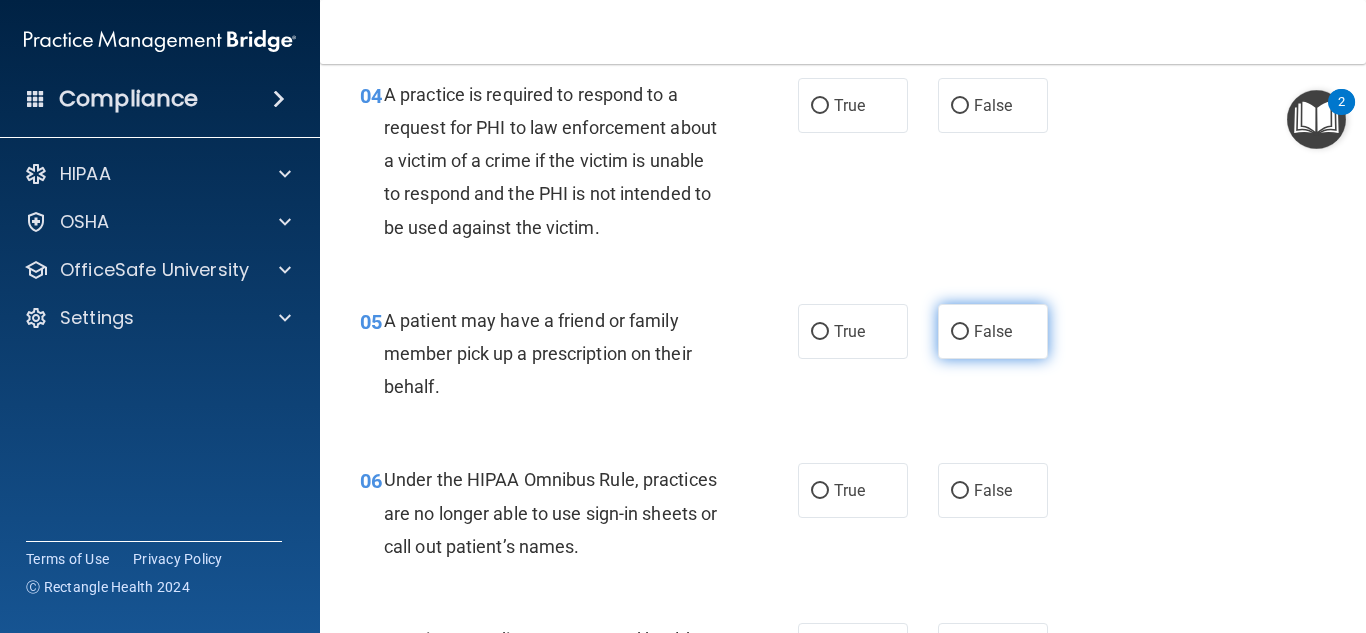 click on "False" at bounding box center (993, 331) 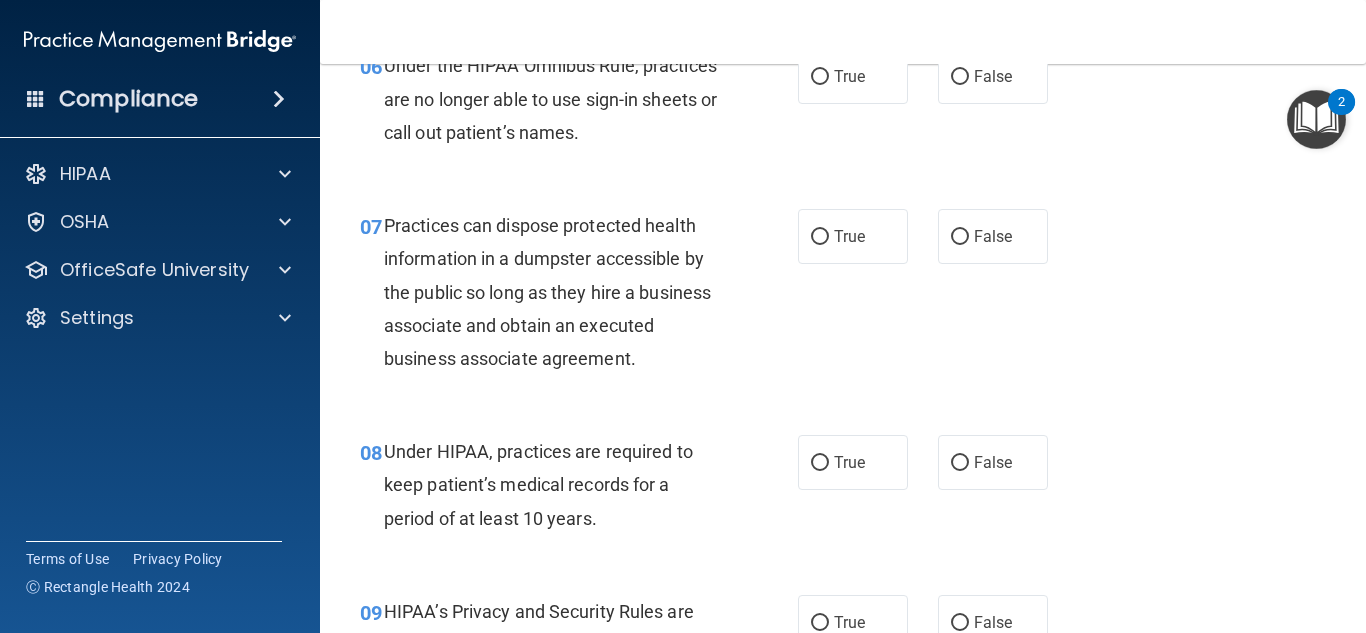 scroll, scrollTop: 1174, scrollLeft: 0, axis: vertical 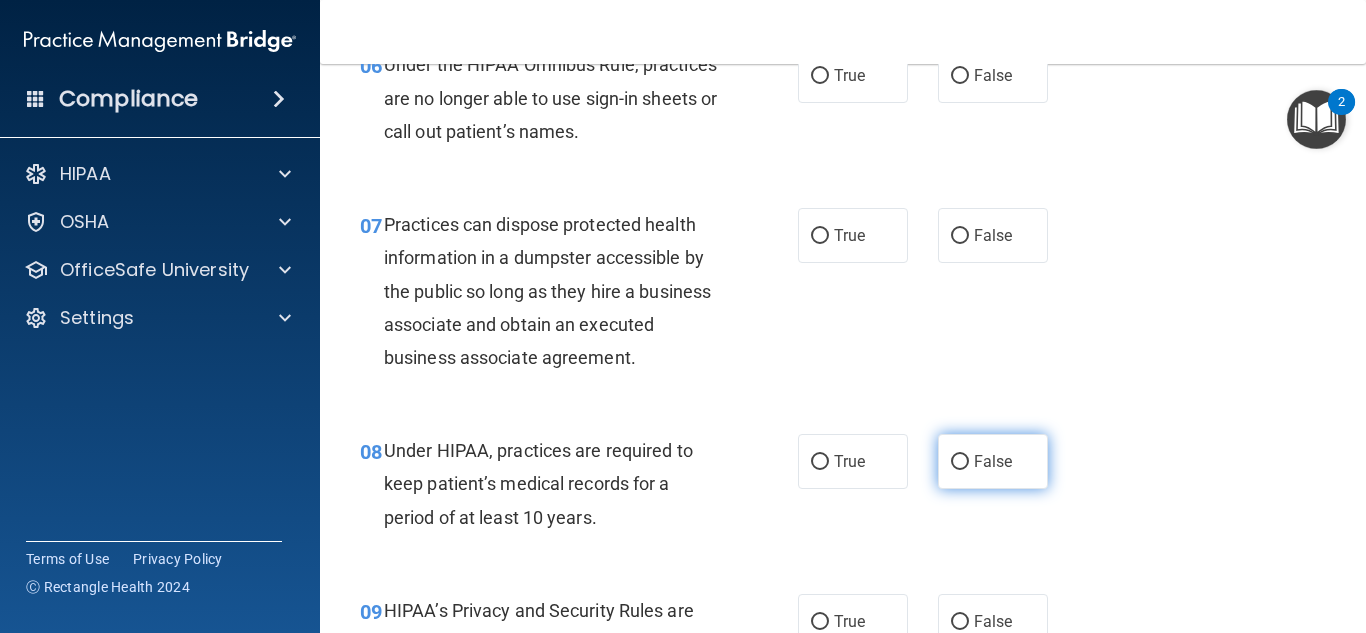 click on "False" at bounding box center (993, 461) 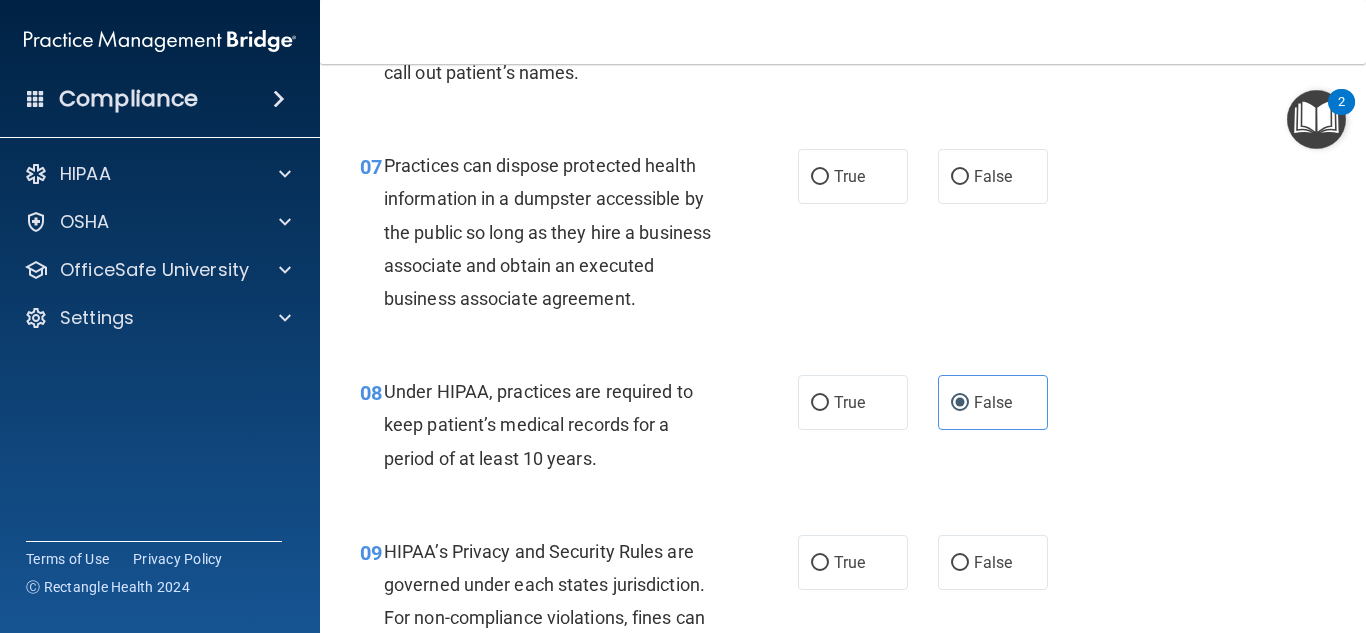 scroll, scrollTop: 1235, scrollLeft: 0, axis: vertical 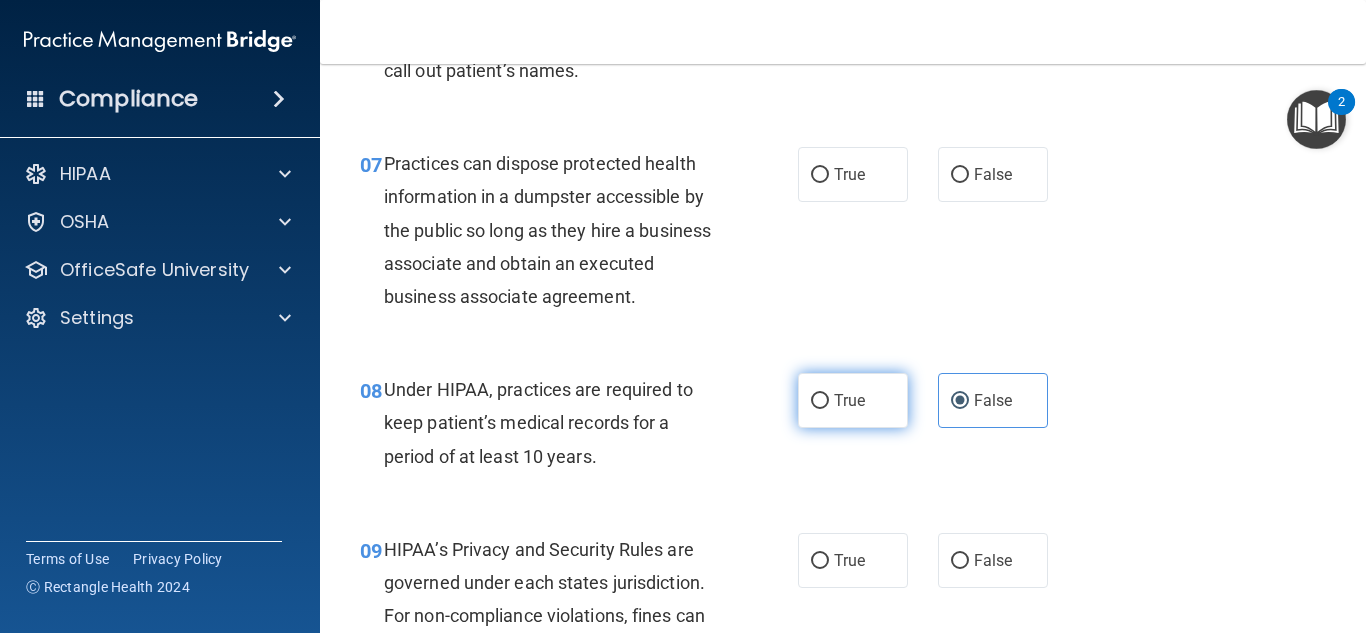 click on "True" at bounding box center (853, 400) 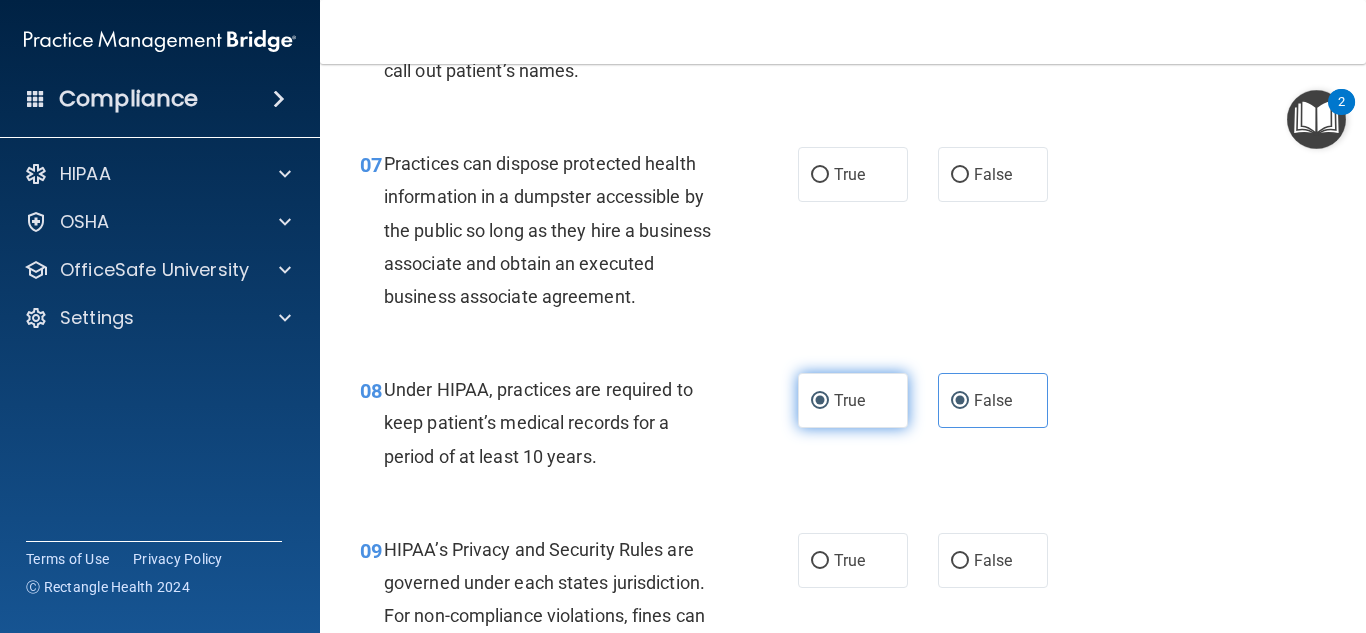 radio on "false" 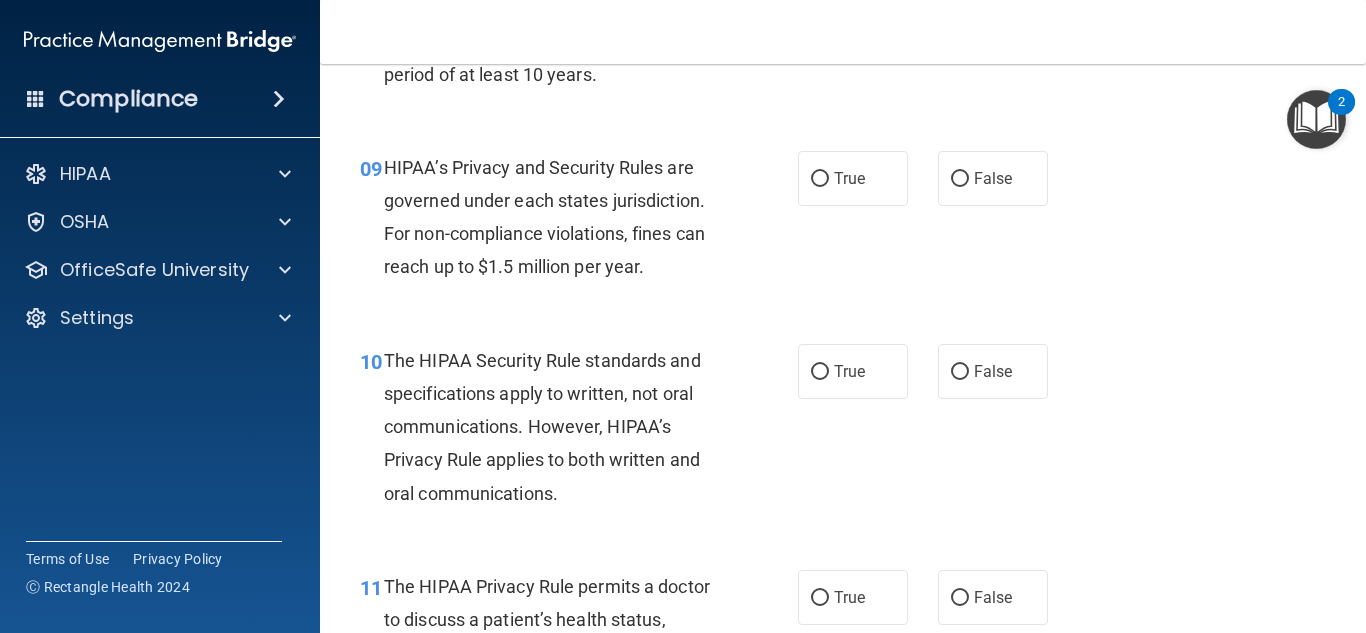 scroll, scrollTop: 1616, scrollLeft: 0, axis: vertical 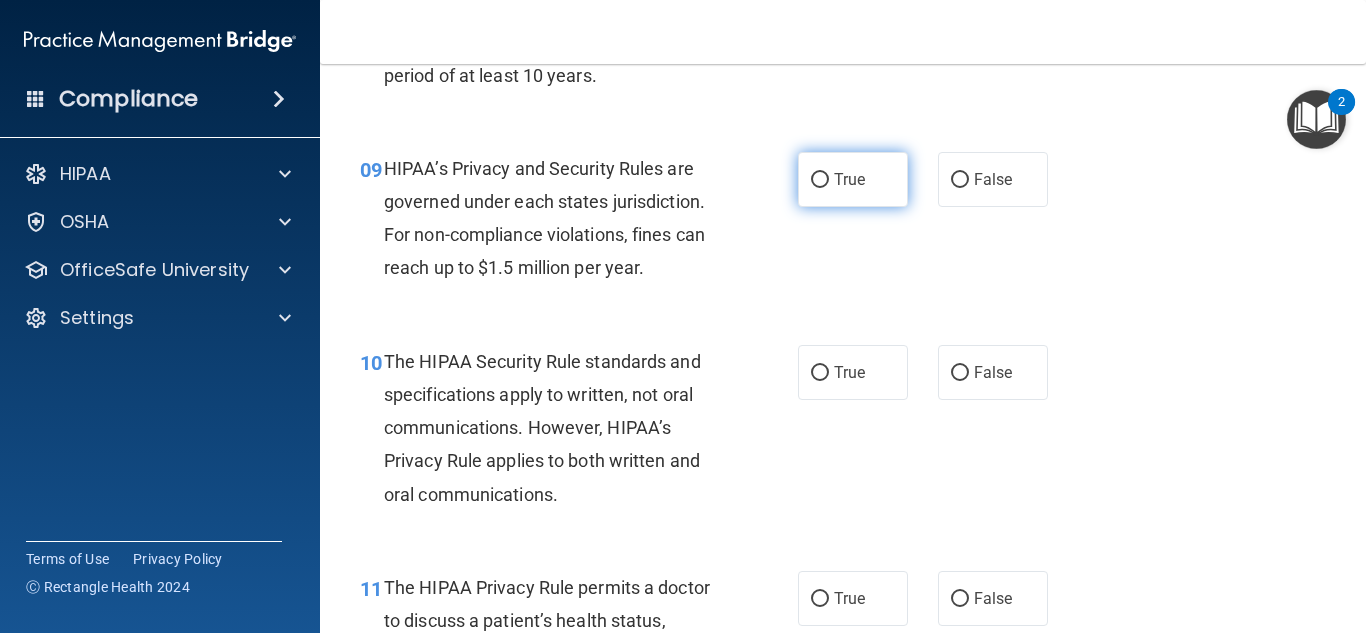 click on "True" at bounding box center (849, 179) 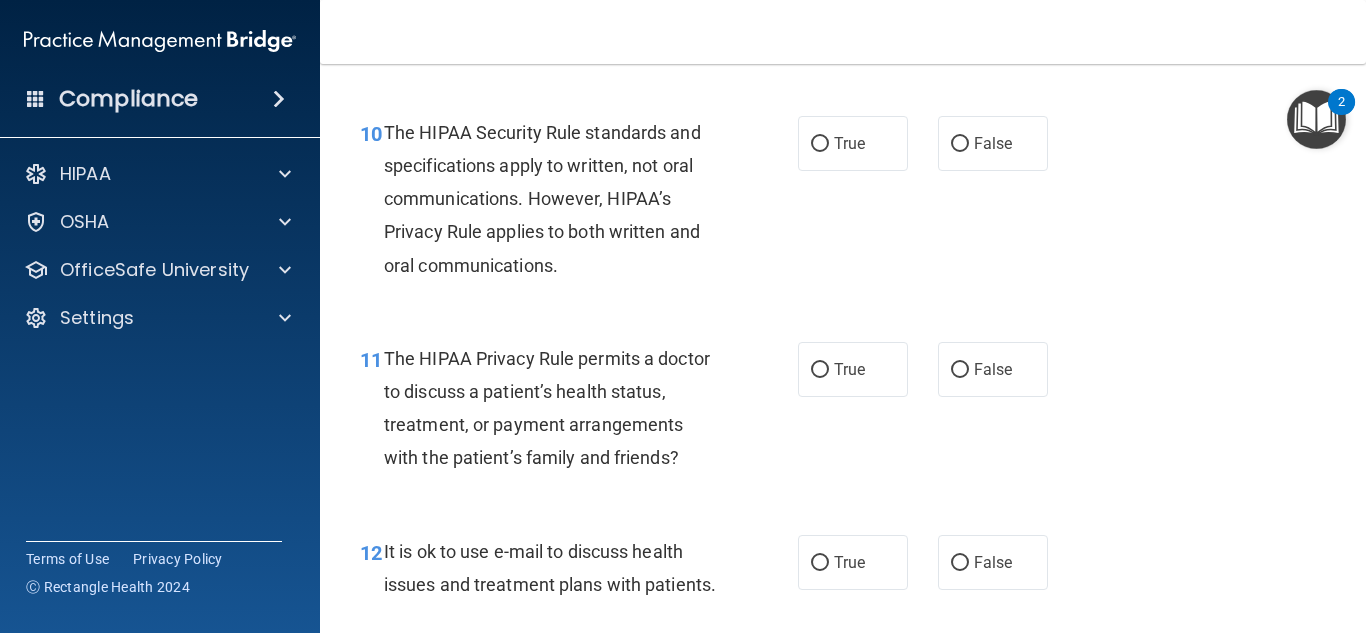 scroll, scrollTop: 1856, scrollLeft: 0, axis: vertical 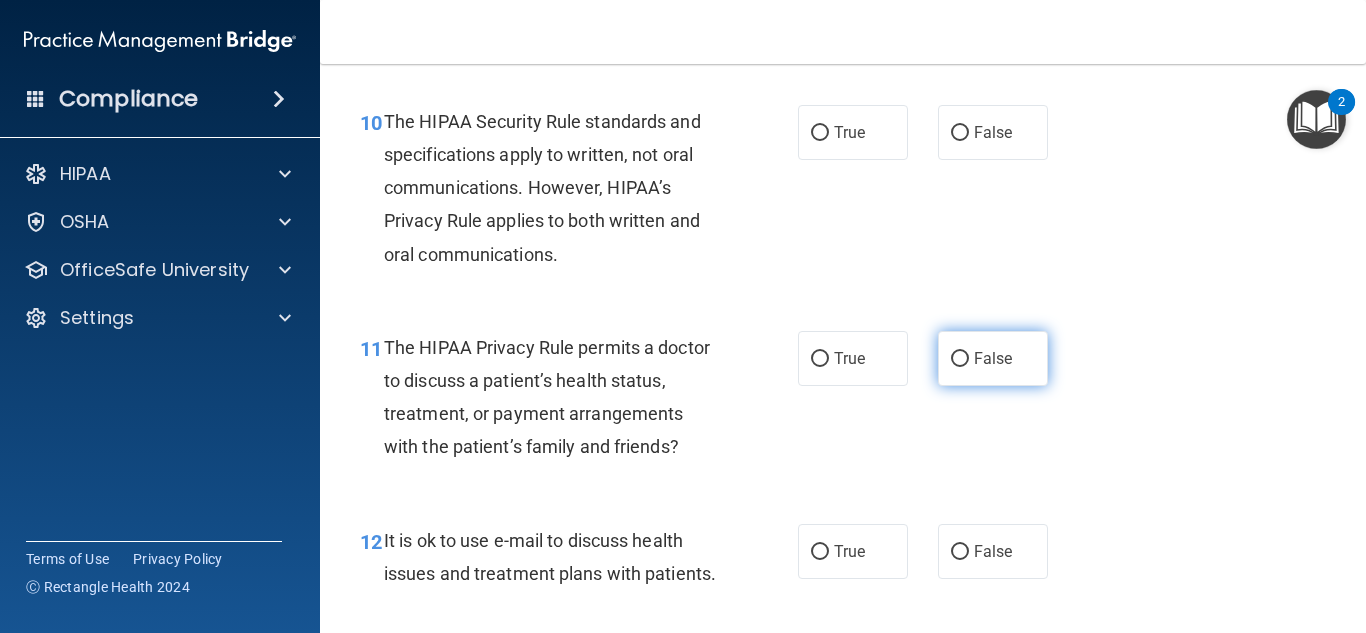 click on "False" at bounding box center [993, 358] 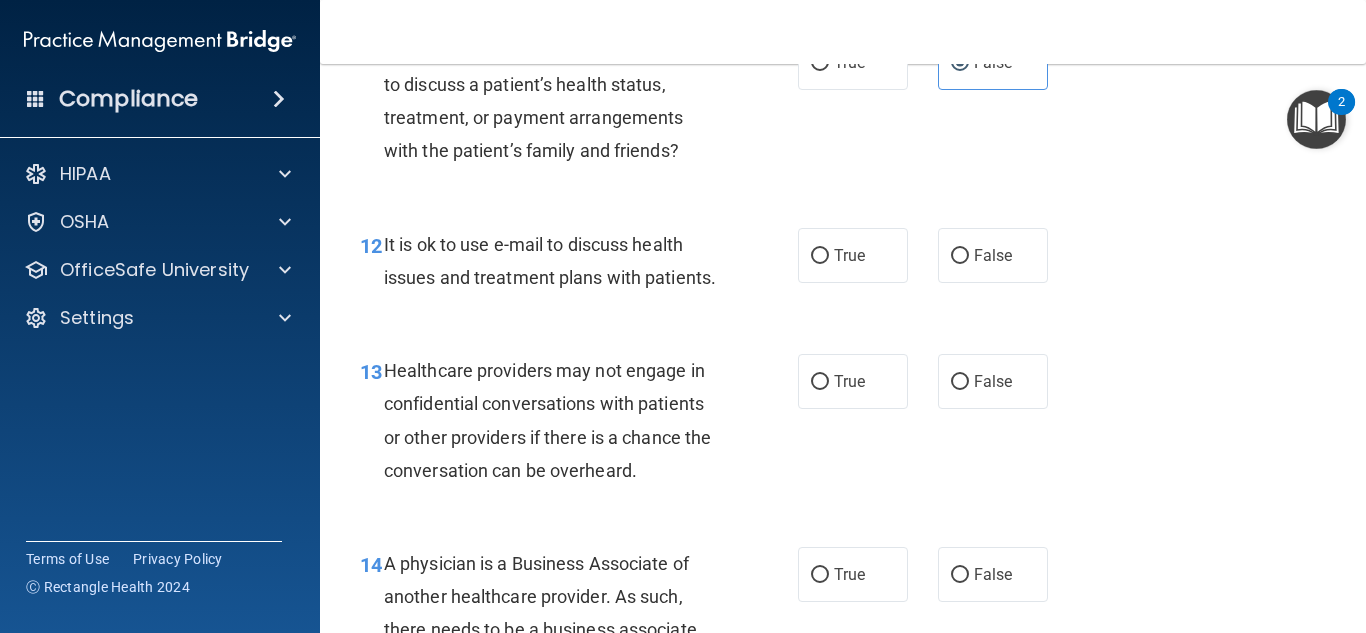 scroll, scrollTop: 2158, scrollLeft: 0, axis: vertical 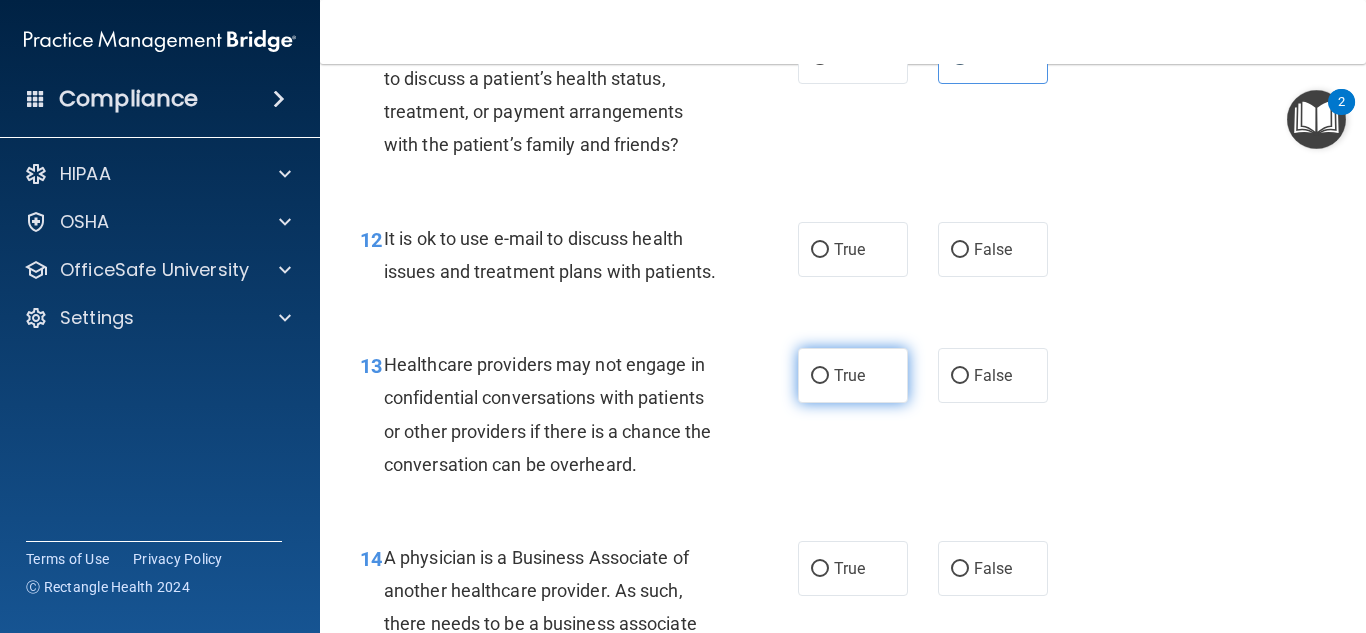click on "True" at bounding box center [853, 375] 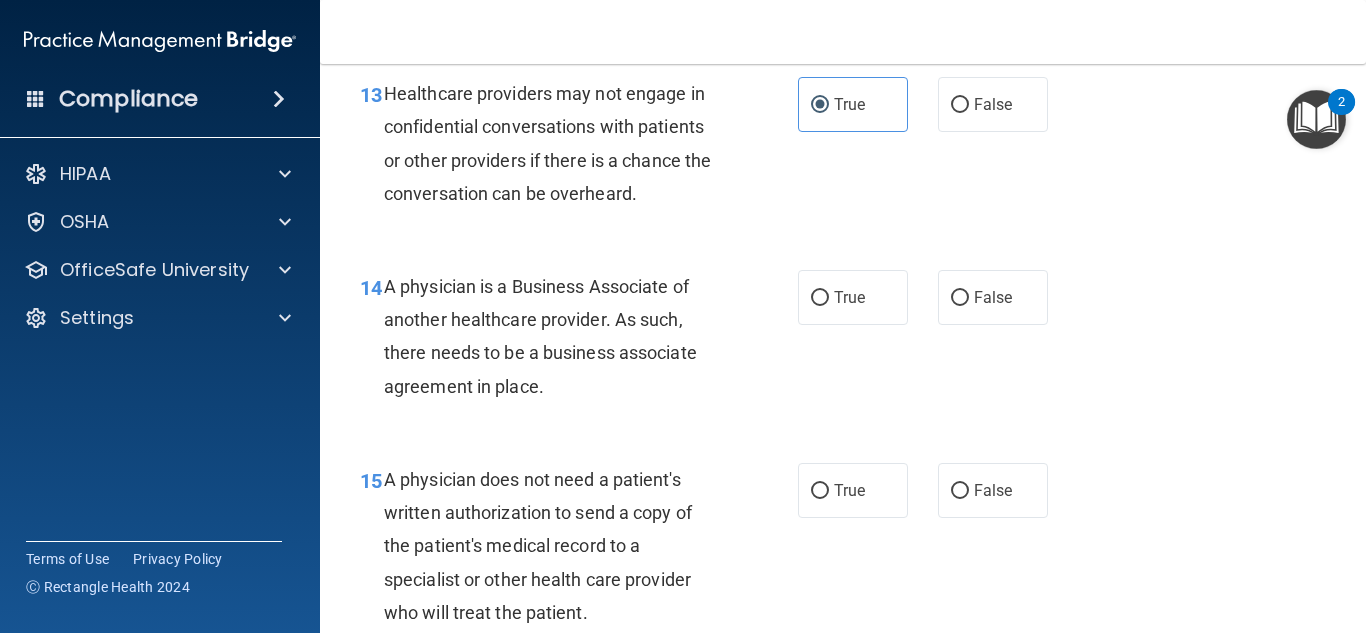 scroll, scrollTop: 2430, scrollLeft: 0, axis: vertical 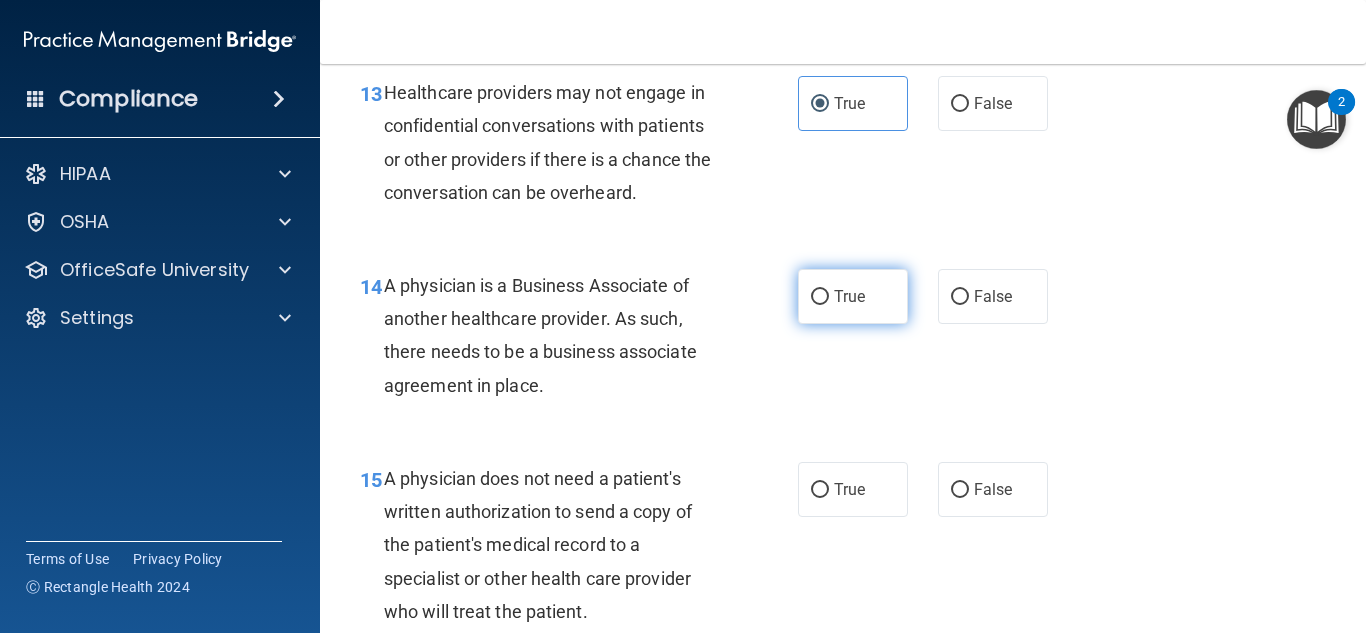 click on "True" at bounding box center (849, 296) 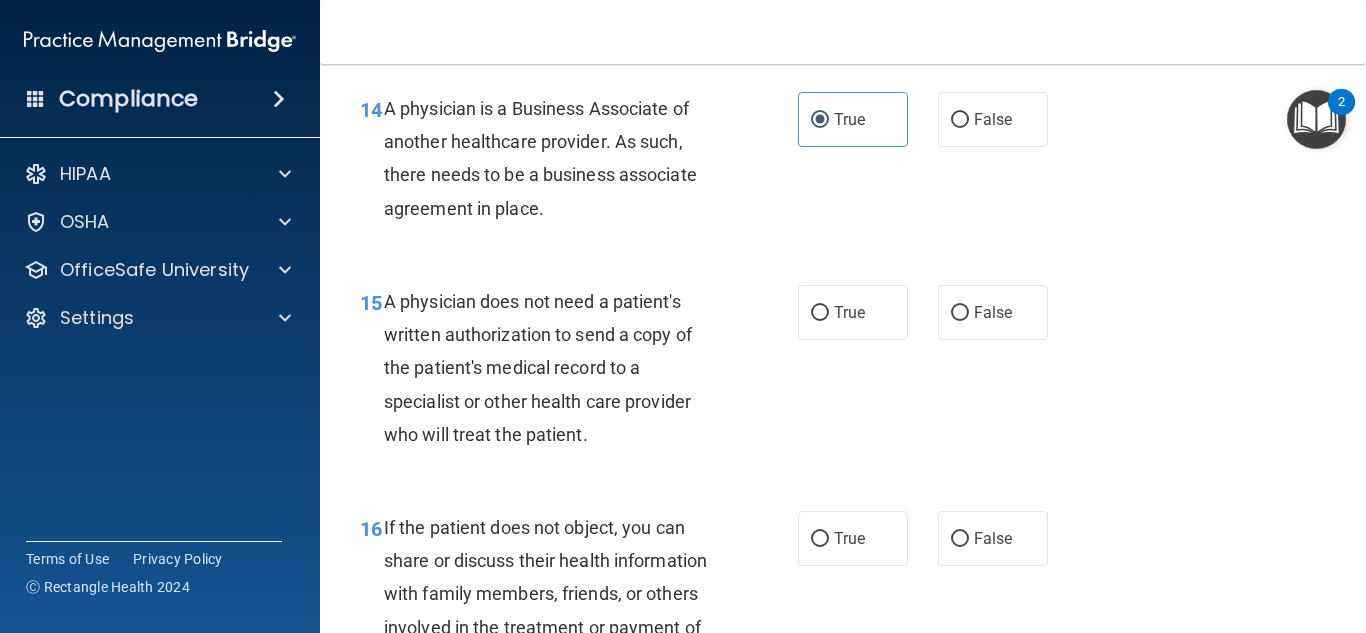 scroll, scrollTop: 2608, scrollLeft: 0, axis: vertical 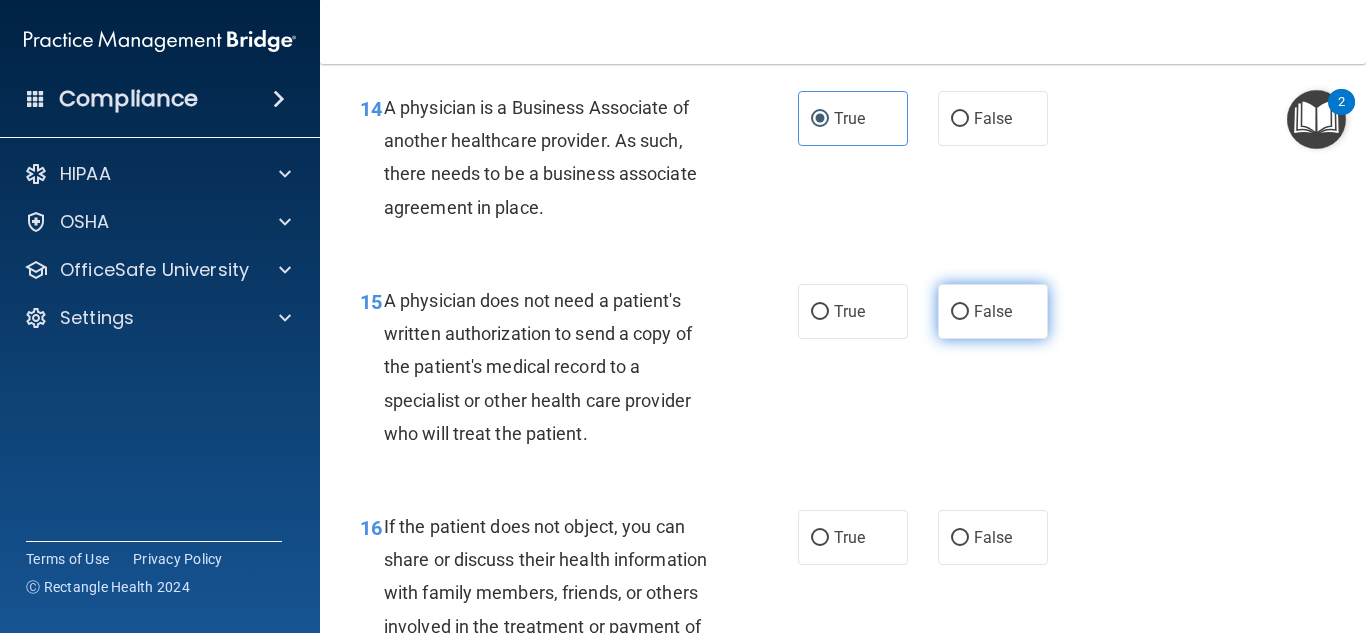 click on "False" at bounding box center (993, 311) 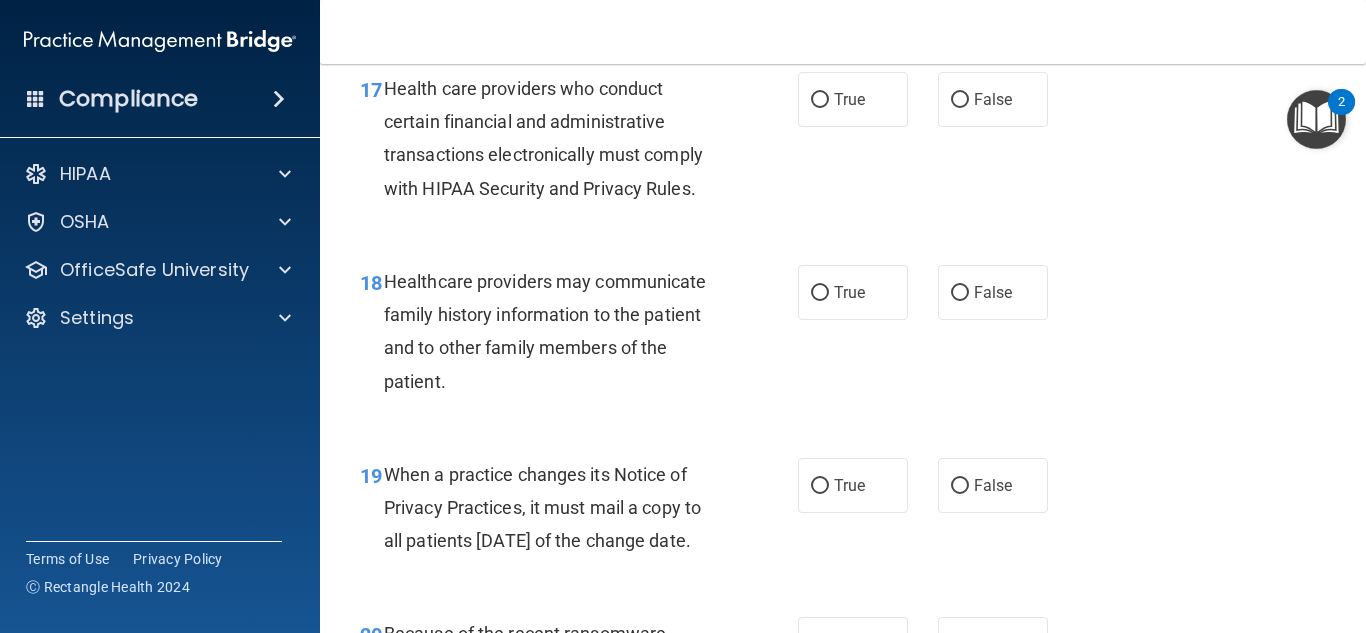 scroll, scrollTop: 3365, scrollLeft: 0, axis: vertical 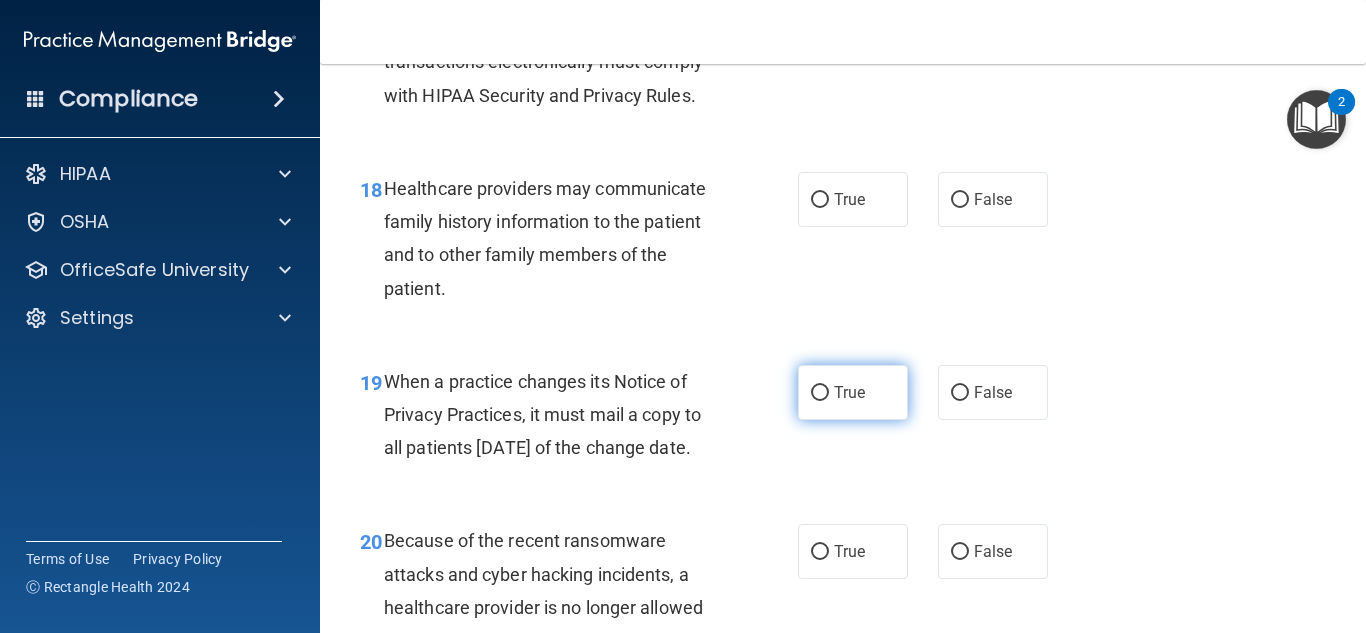 click on "True" at bounding box center (849, 392) 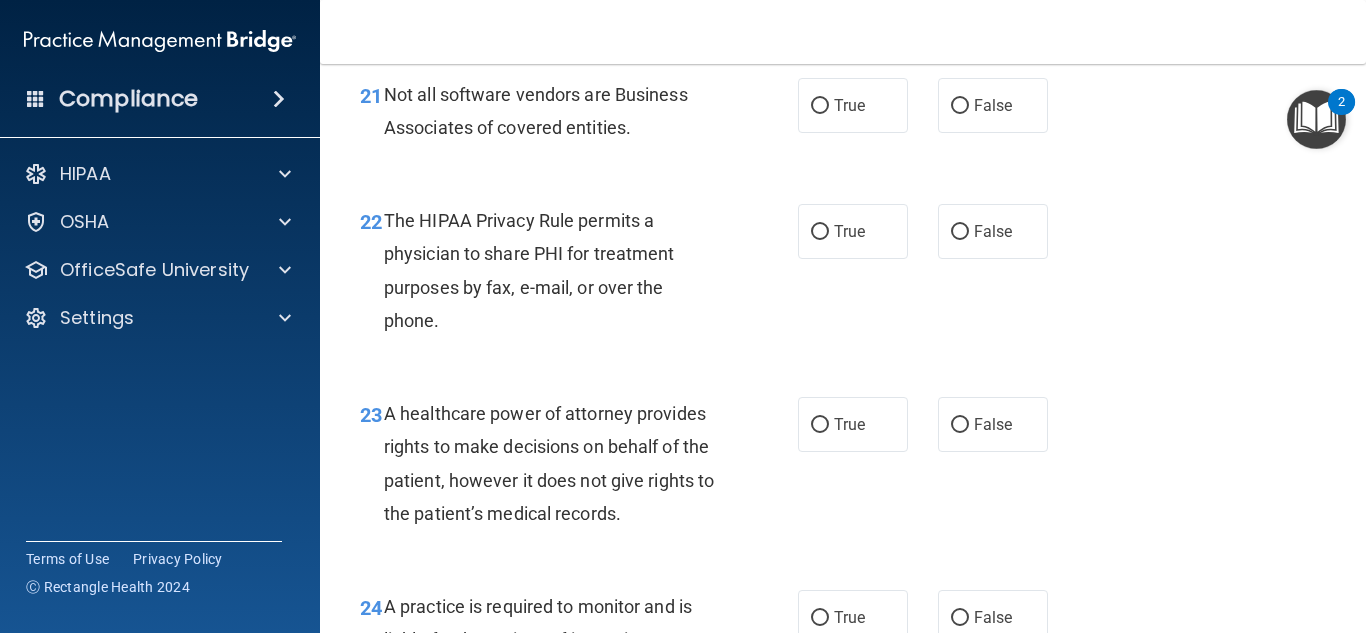 scroll, scrollTop: 4217, scrollLeft: 0, axis: vertical 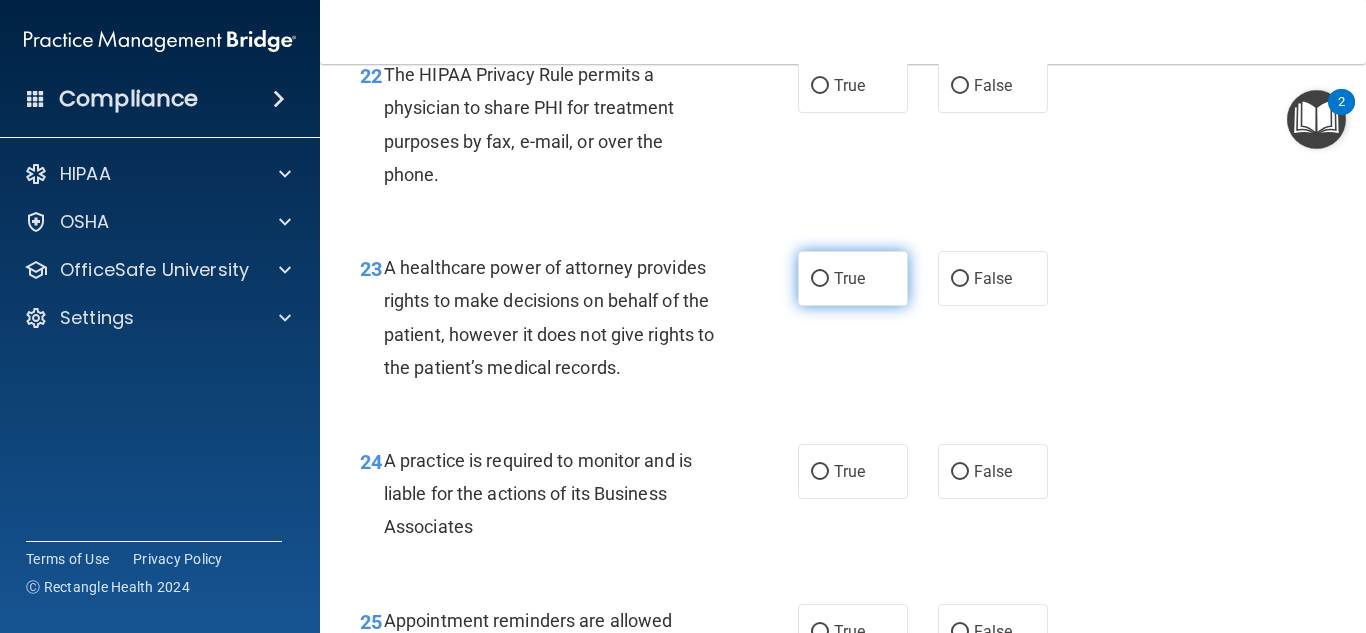 click on "True" at bounding box center [849, 278] 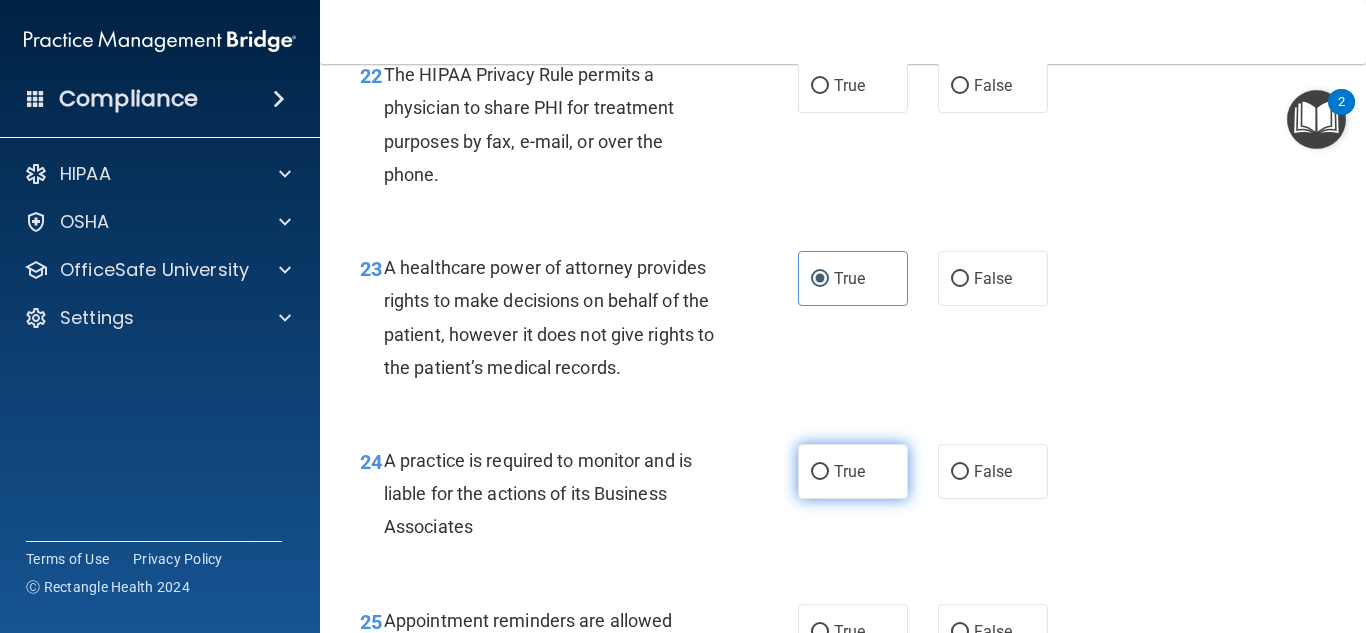 click on "True" at bounding box center (853, 471) 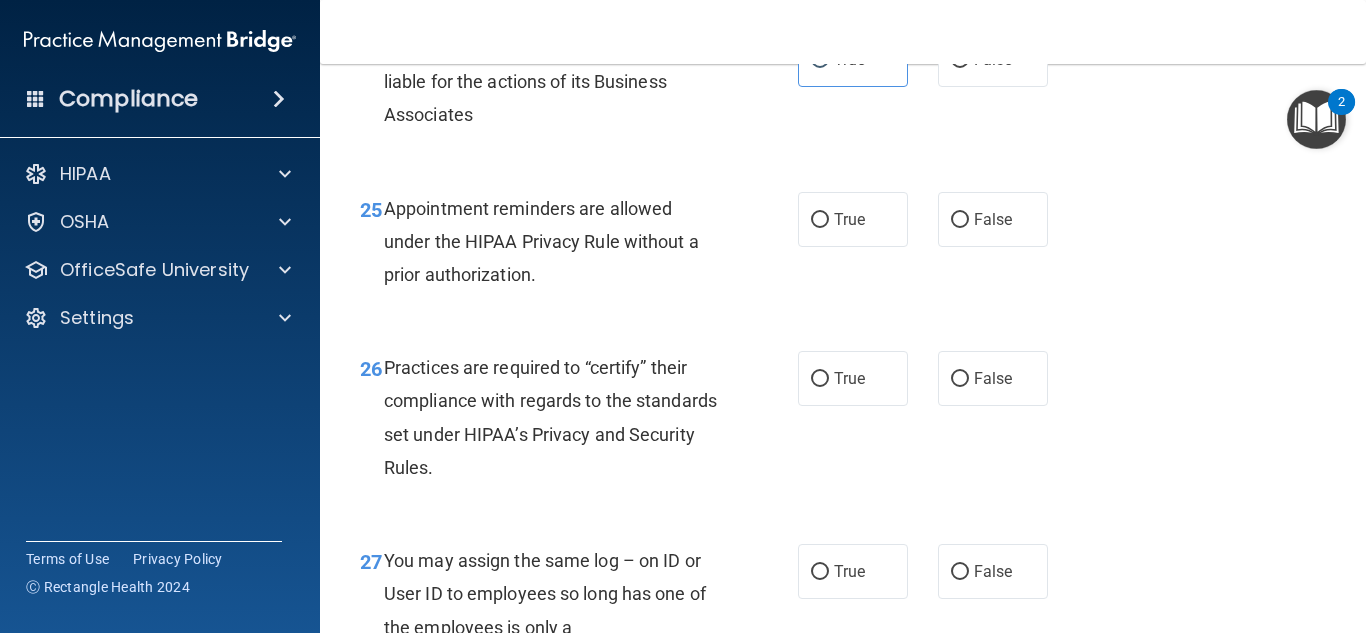 scroll, scrollTop: 4632, scrollLeft: 0, axis: vertical 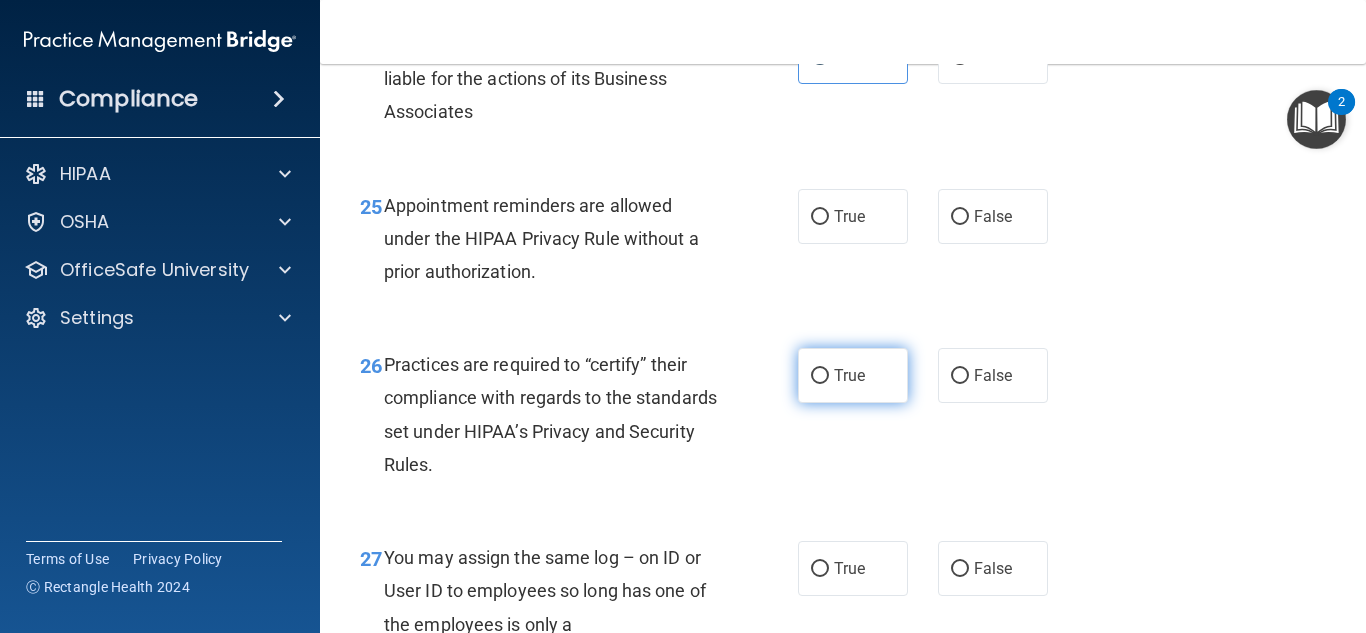 click on "True" at bounding box center [849, 375] 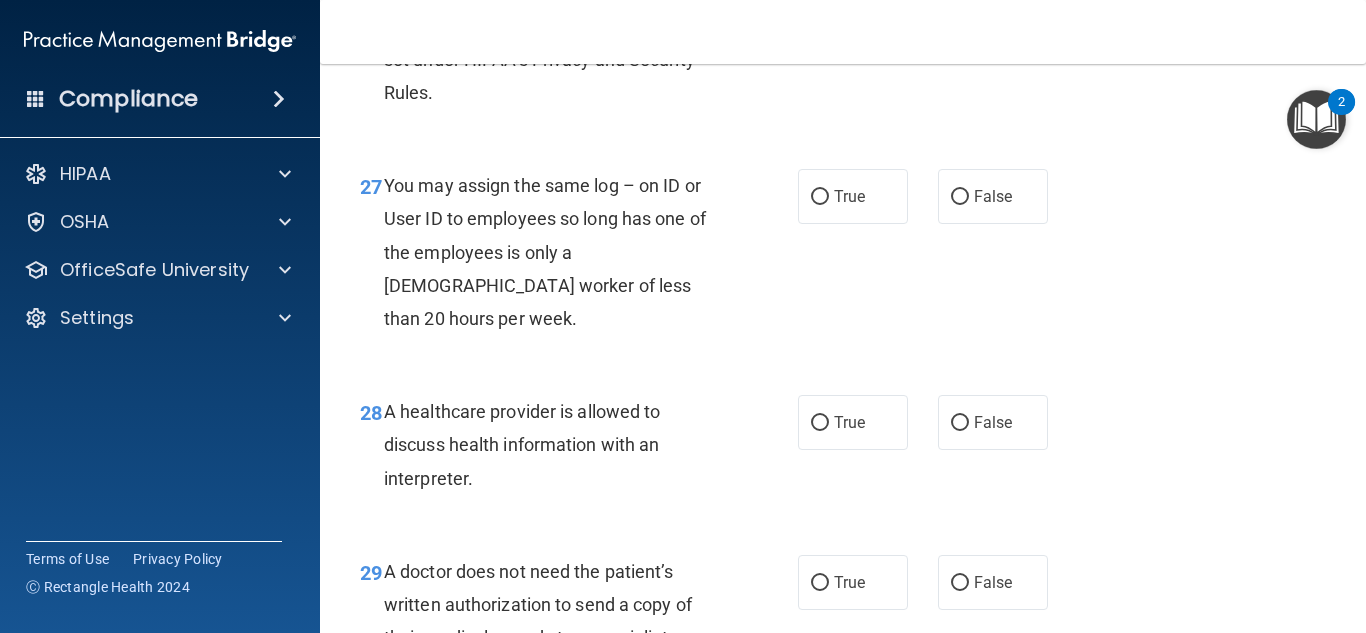 scroll, scrollTop: 5011, scrollLeft: 0, axis: vertical 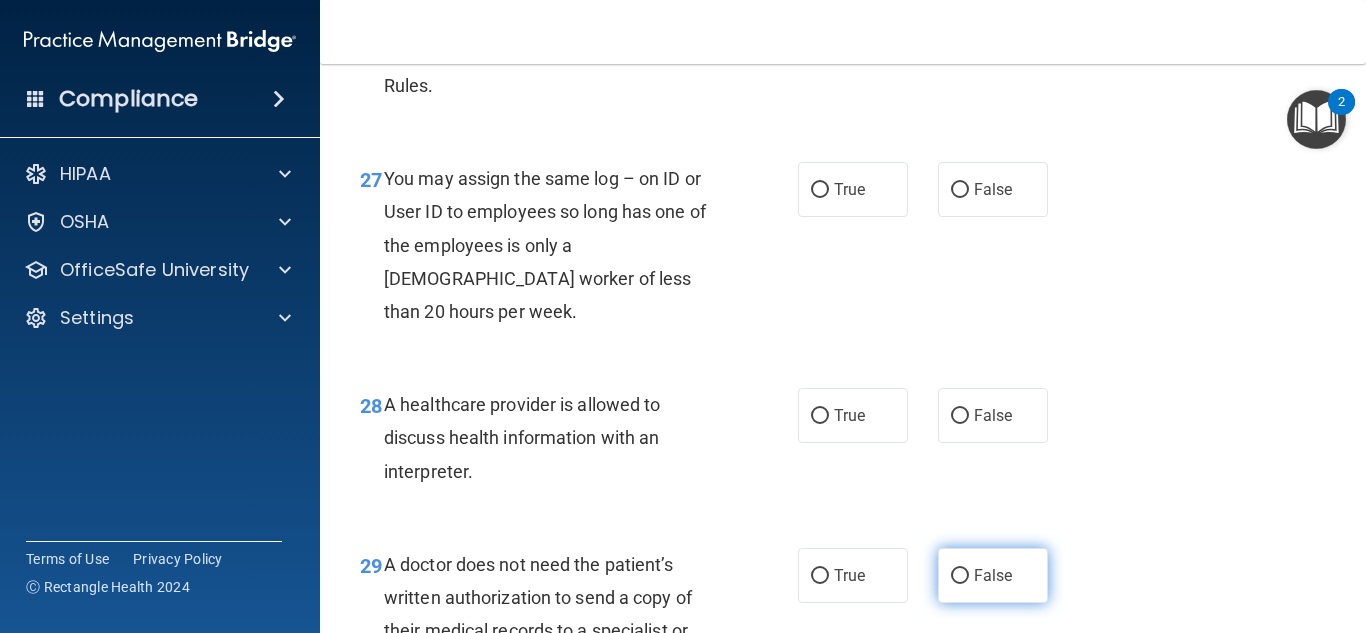 click on "False" at bounding box center [993, 575] 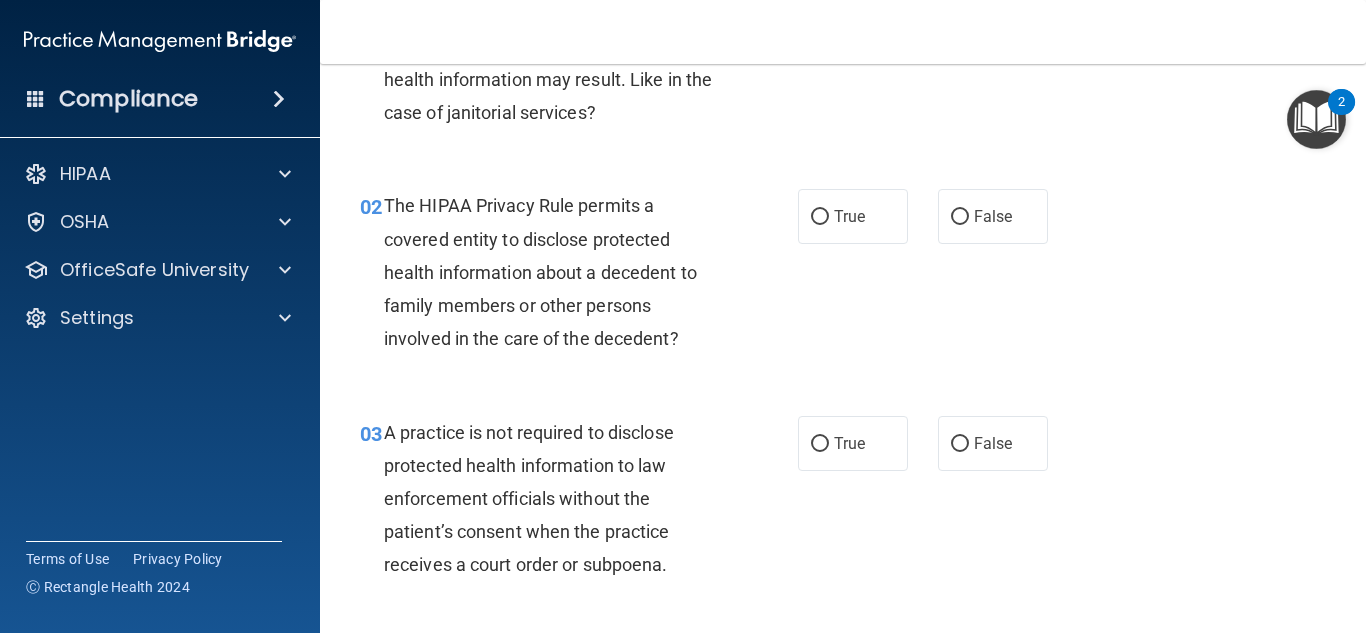 scroll, scrollTop: 0, scrollLeft: 0, axis: both 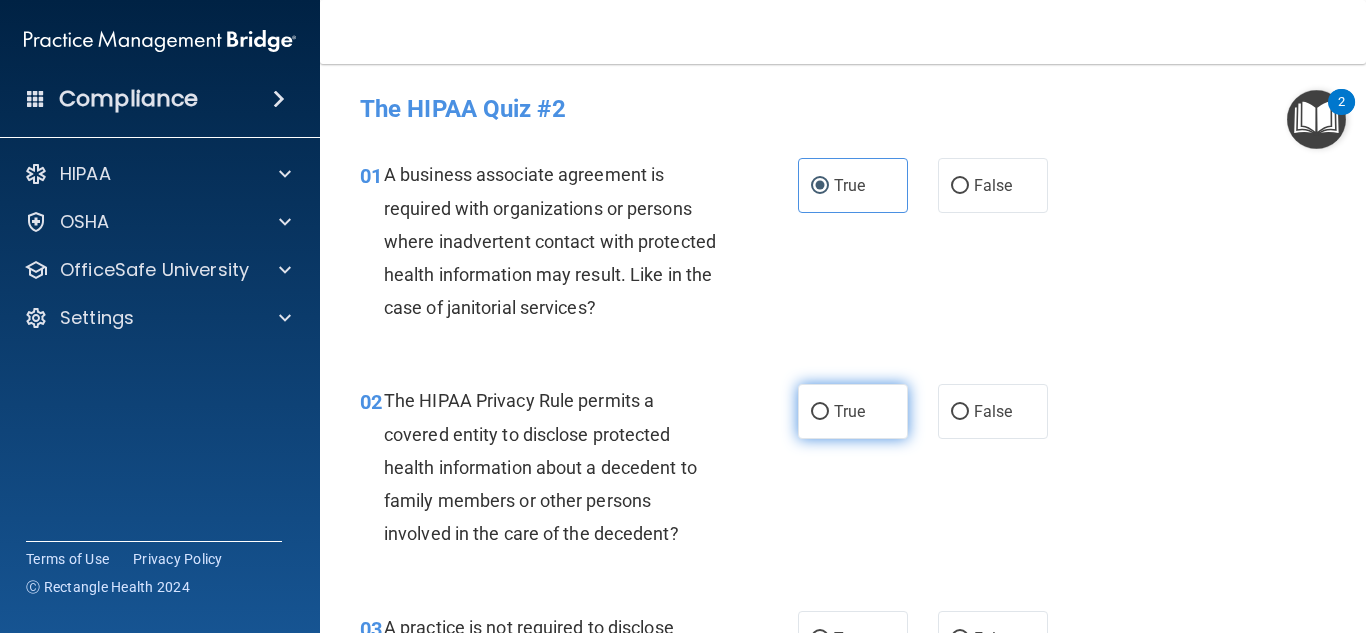 click on "True" at bounding box center (853, 411) 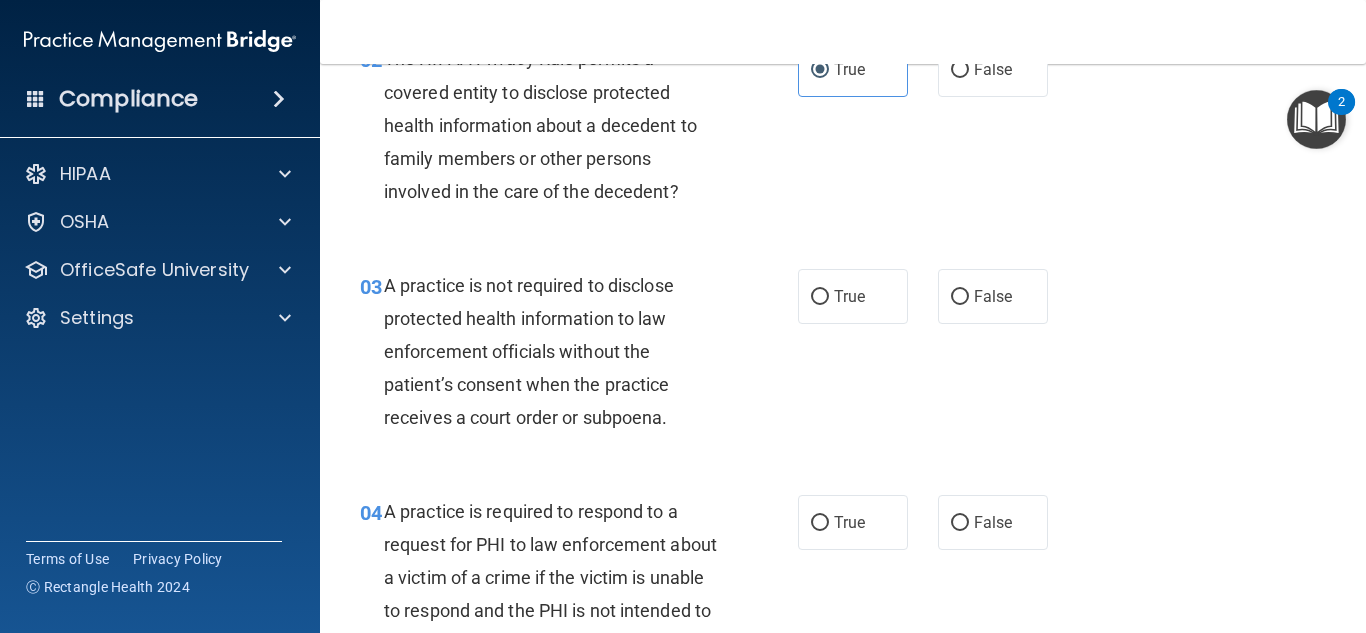 scroll, scrollTop: 353, scrollLeft: 0, axis: vertical 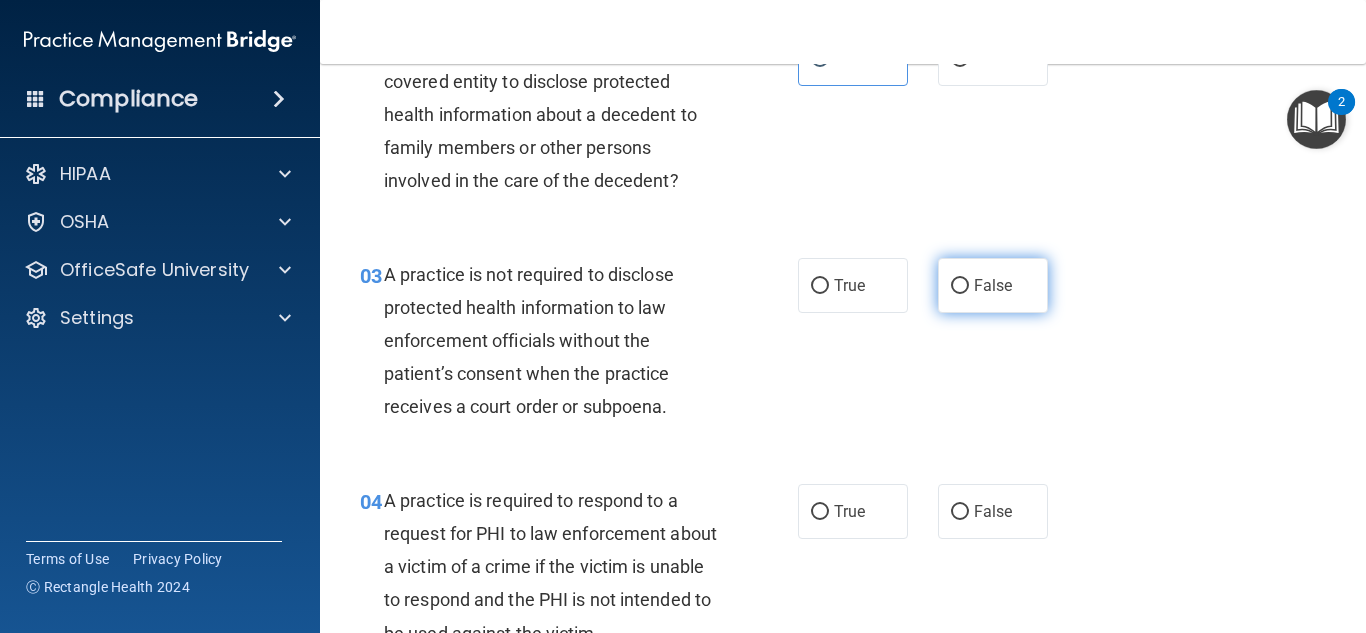 click on "False" at bounding box center [993, 285] 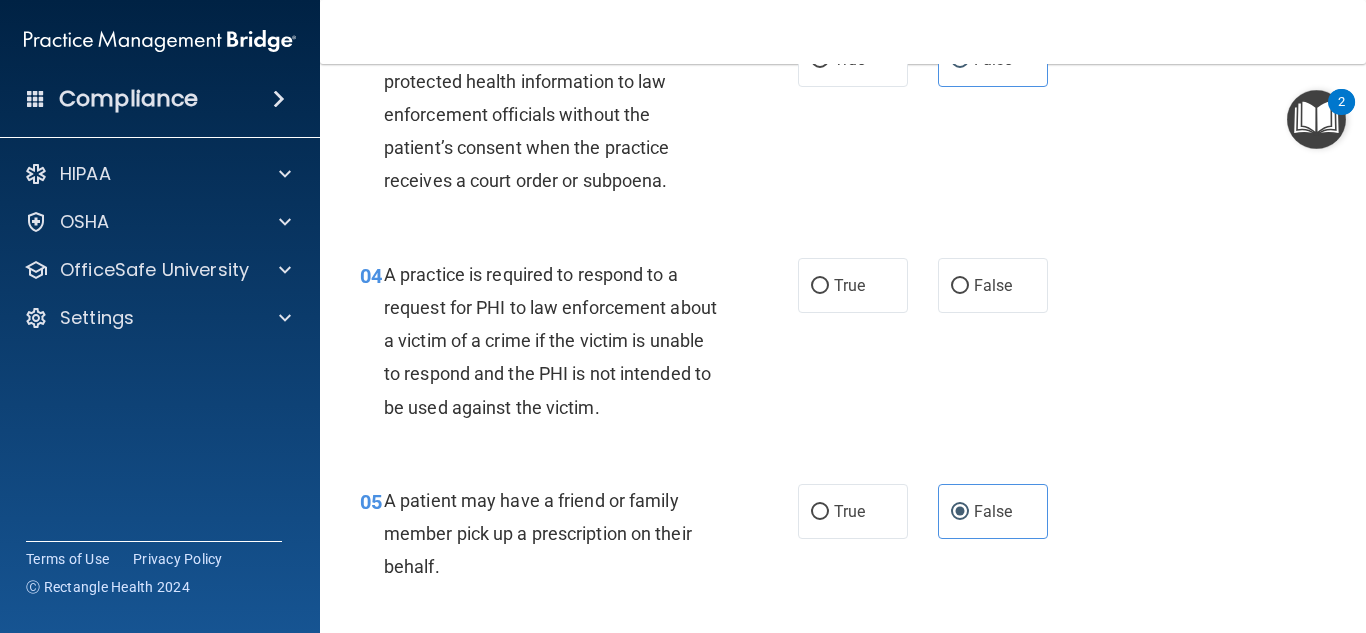 scroll, scrollTop: 580, scrollLeft: 0, axis: vertical 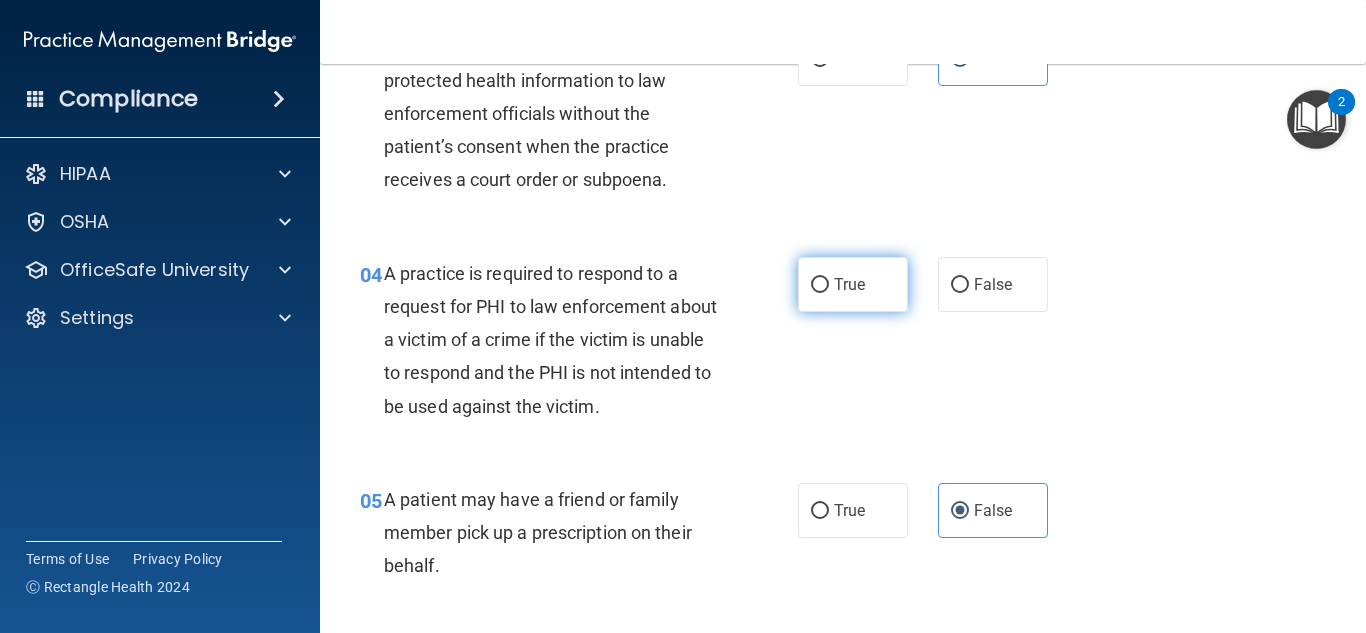 click on "True" at bounding box center (853, 284) 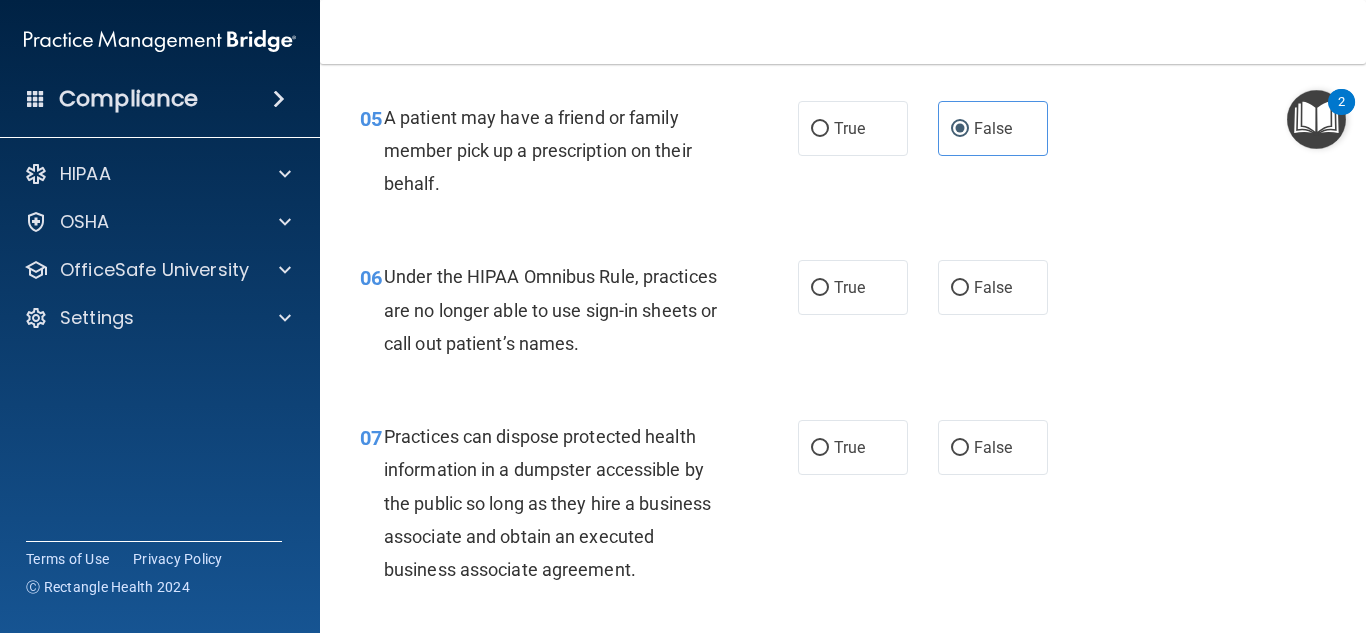 scroll, scrollTop: 963, scrollLeft: 0, axis: vertical 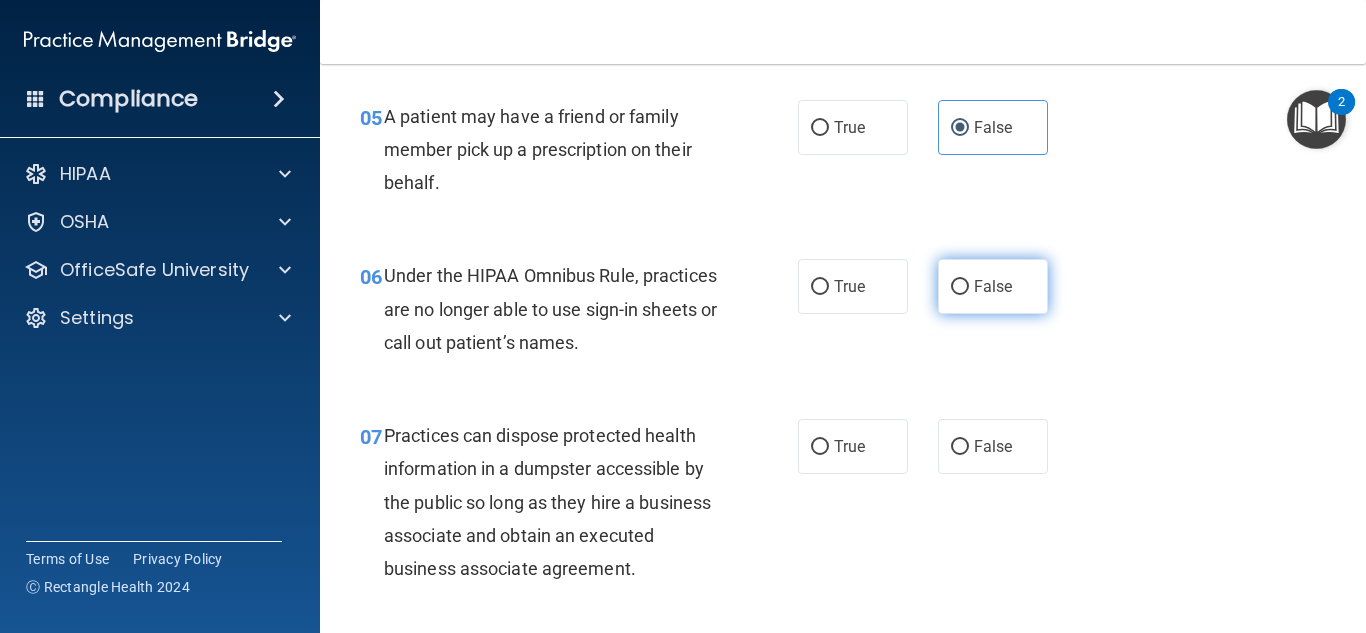 click on "False" at bounding box center (993, 286) 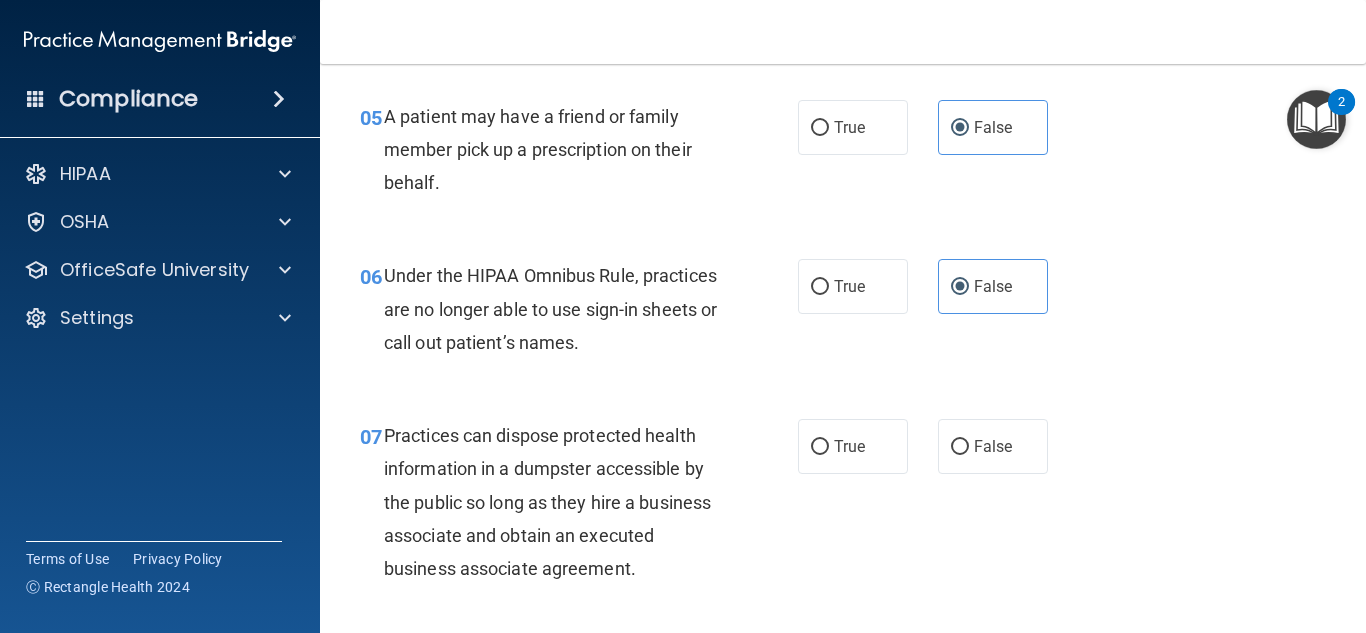 scroll, scrollTop: 1118, scrollLeft: 0, axis: vertical 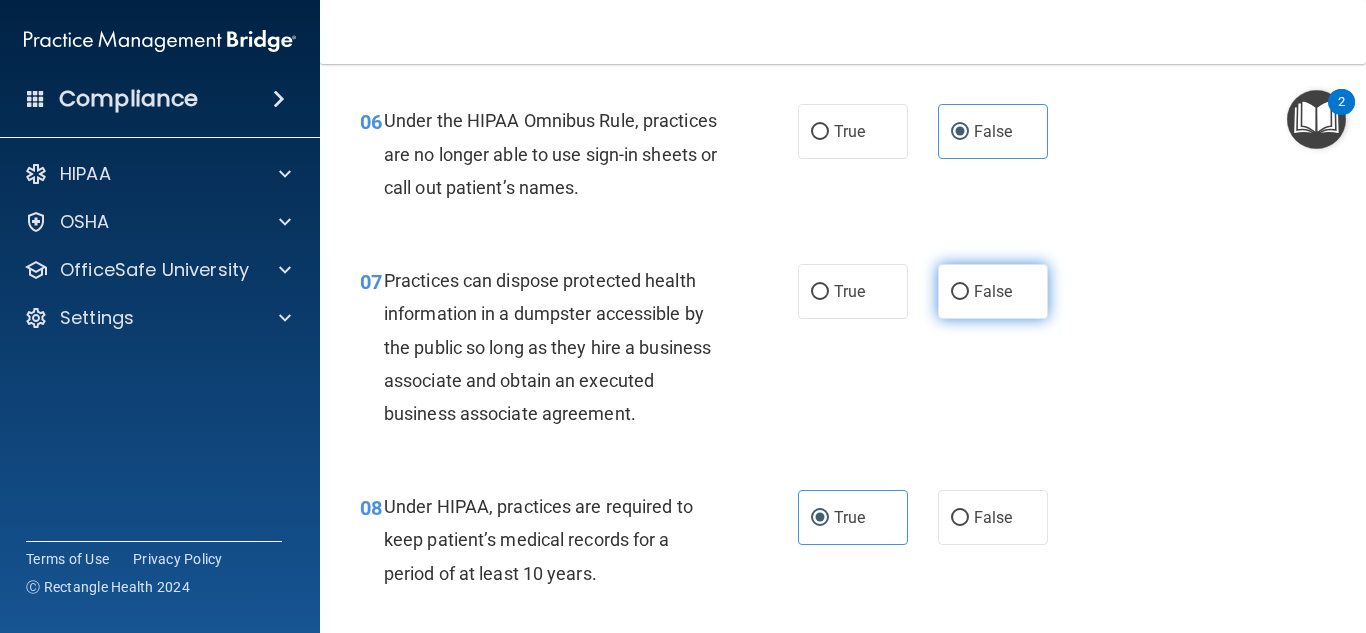 click on "False" at bounding box center (993, 291) 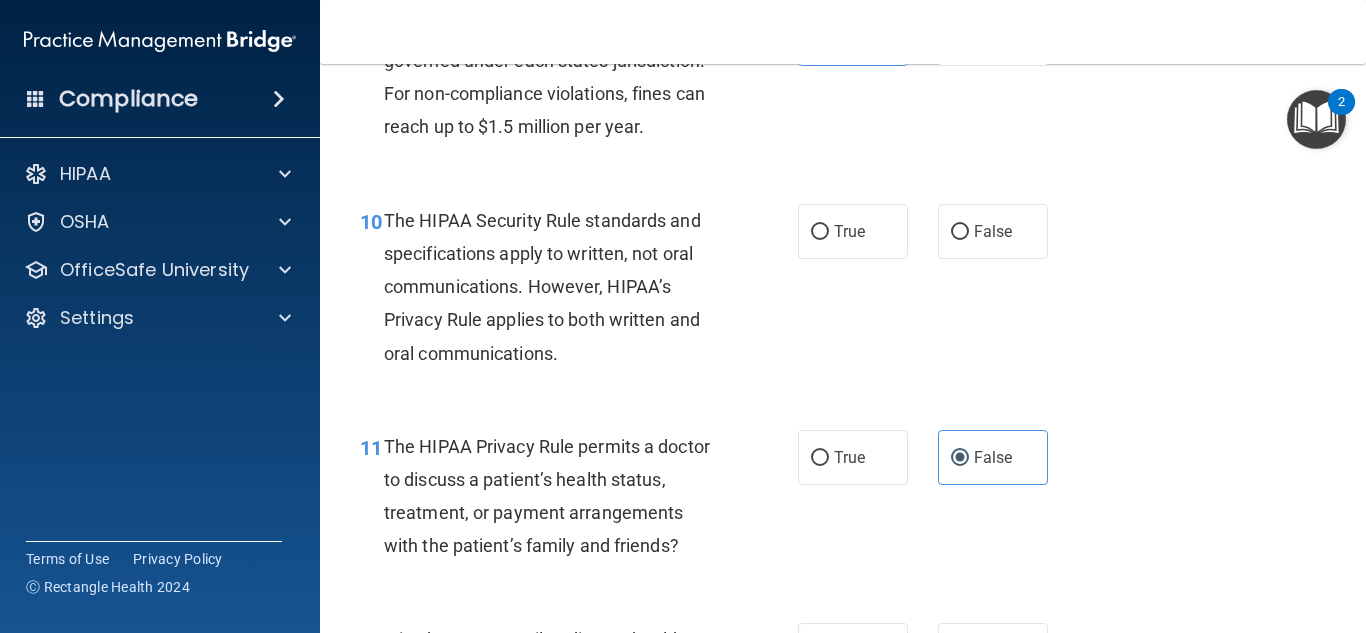scroll, scrollTop: 1759, scrollLeft: 0, axis: vertical 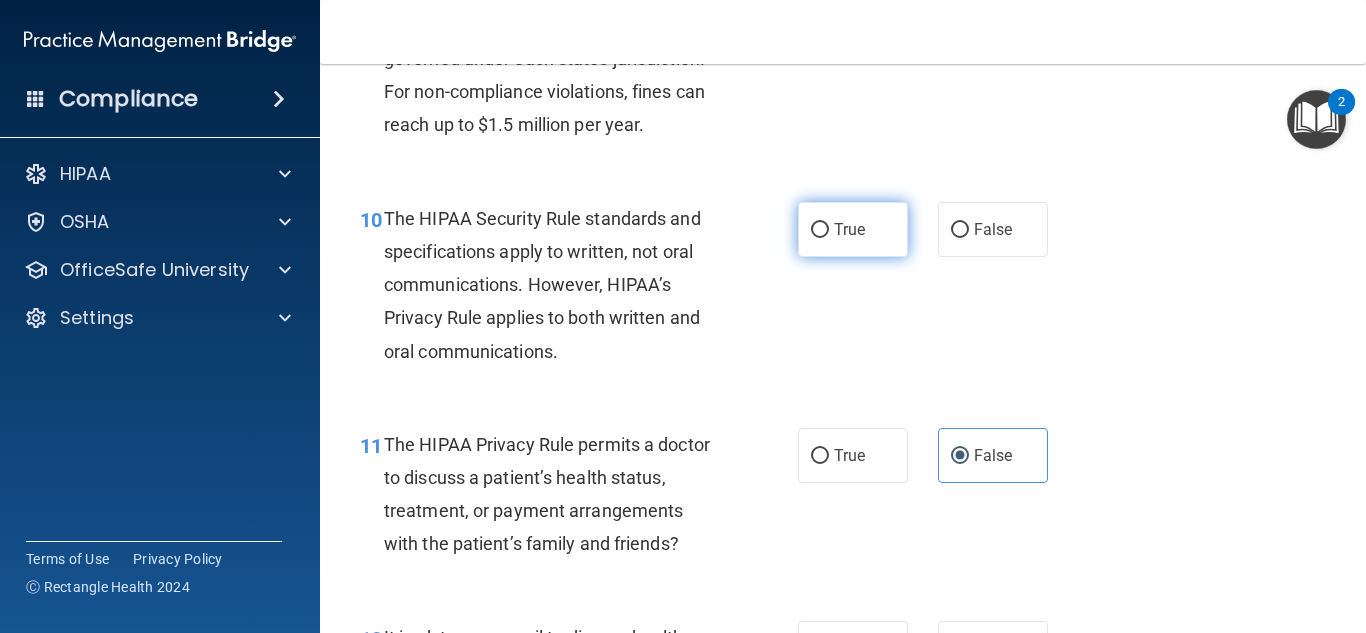 click on "True" at bounding box center (853, 229) 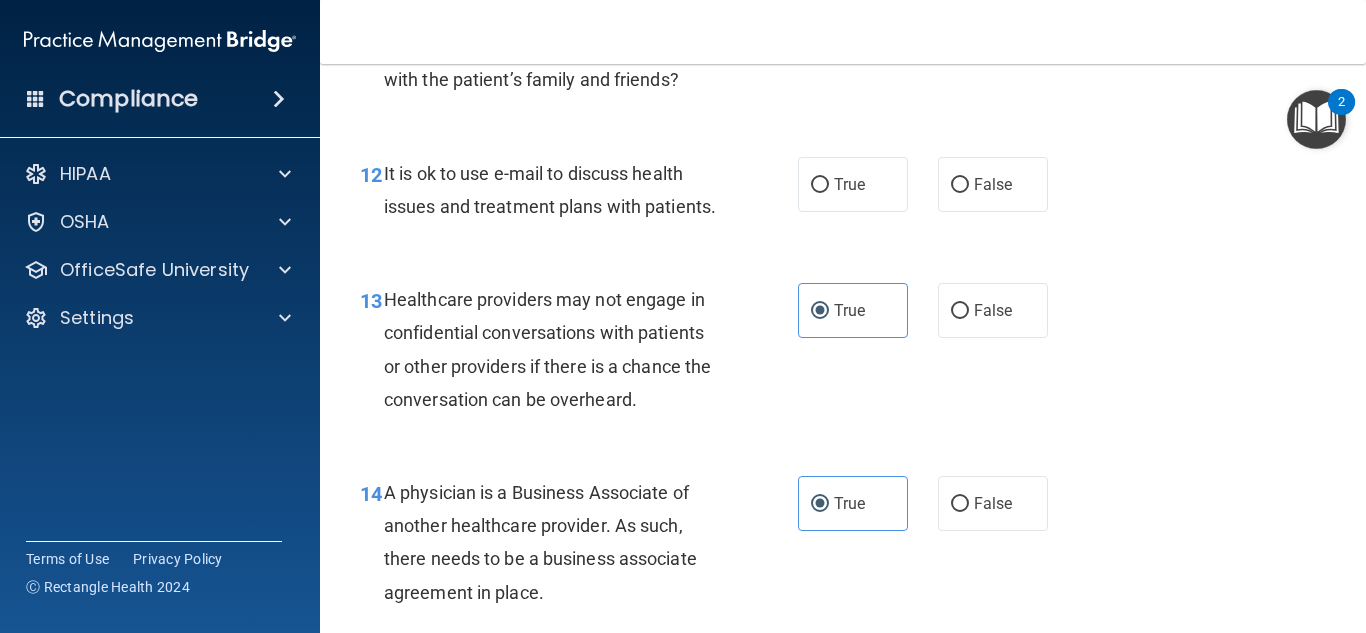 scroll, scrollTop: 2224, scrollLeft: 0, axis: vertical 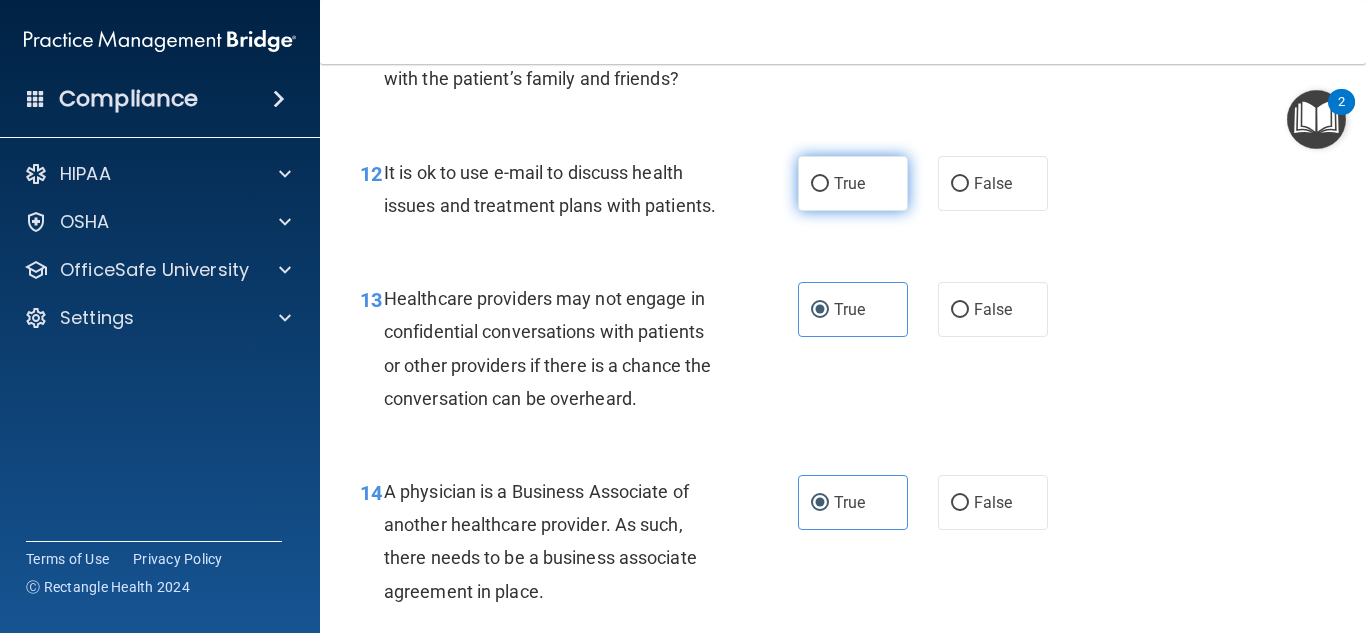 click on "True" at bounding box center [853, 183] 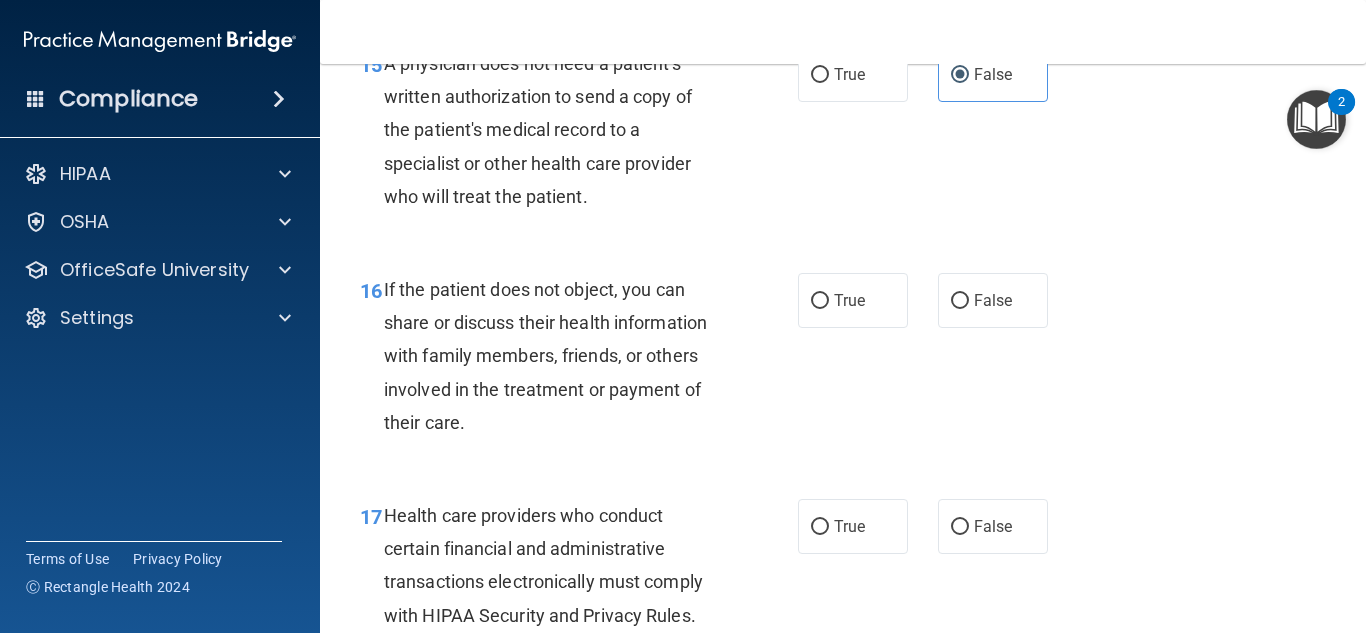 scroll, scrollTop: 2881, scrollLeft: 0, axis: vertical 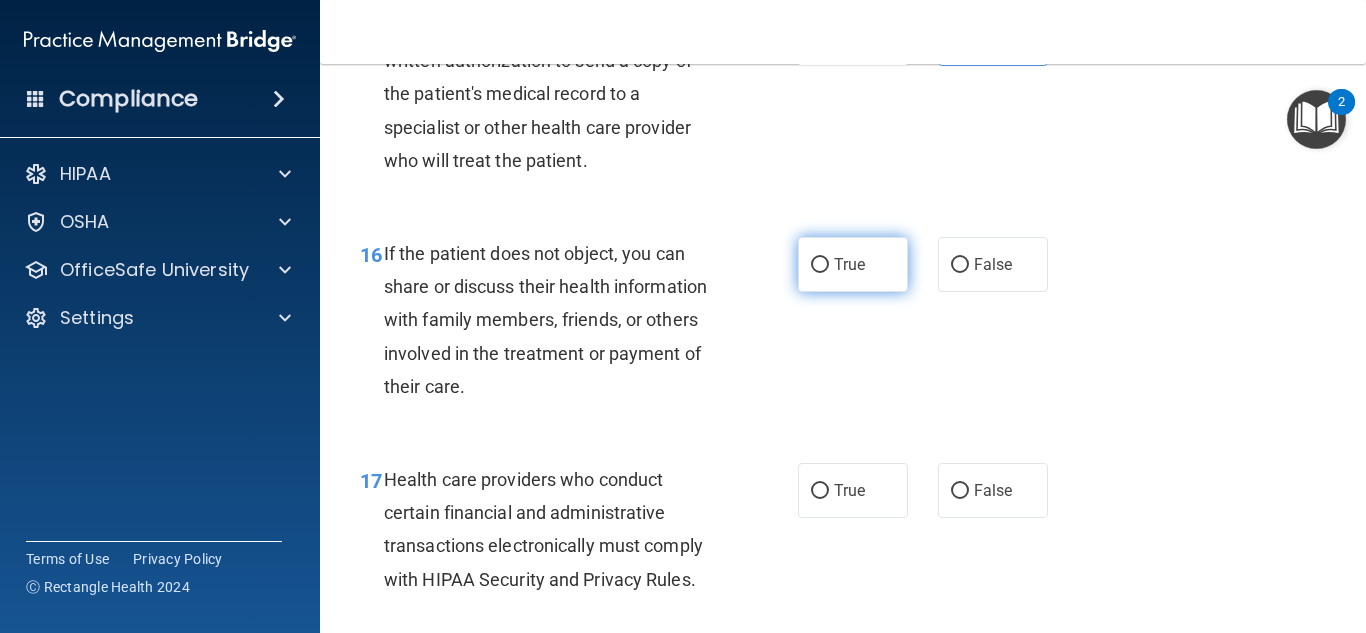 click on "True" at bounding box center (853, 264) 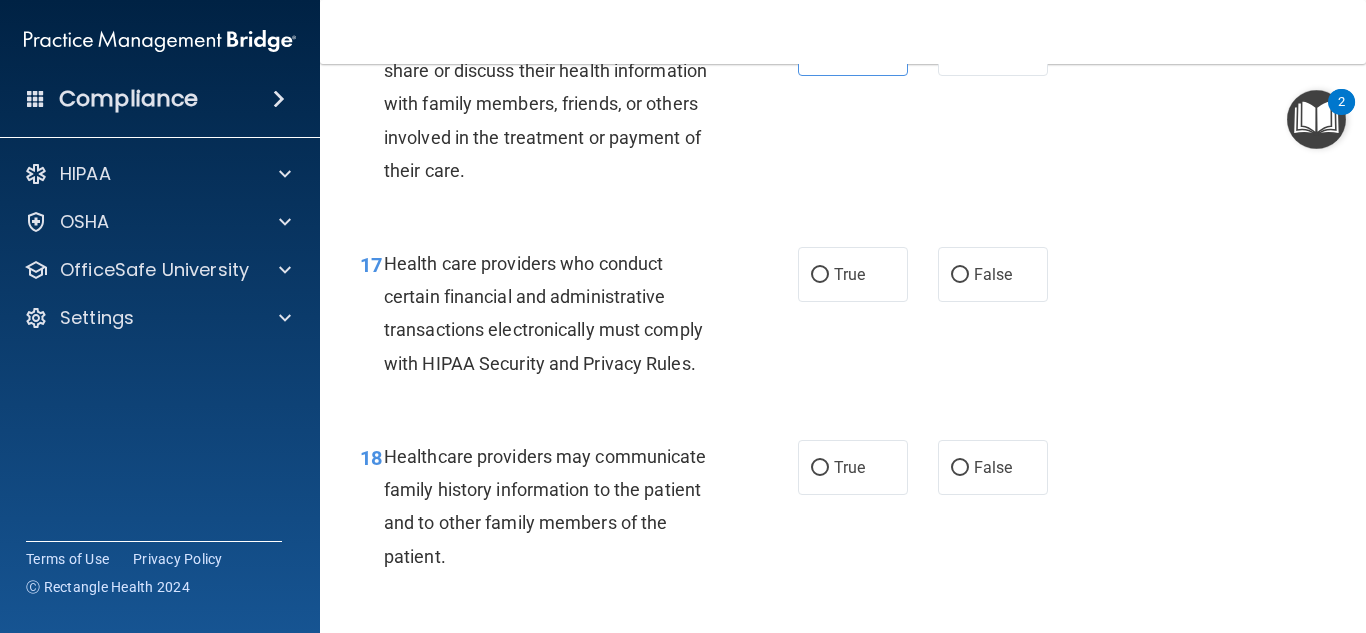scroll, scrollTop: 3101, scrollLeft: 0, axis: vertical 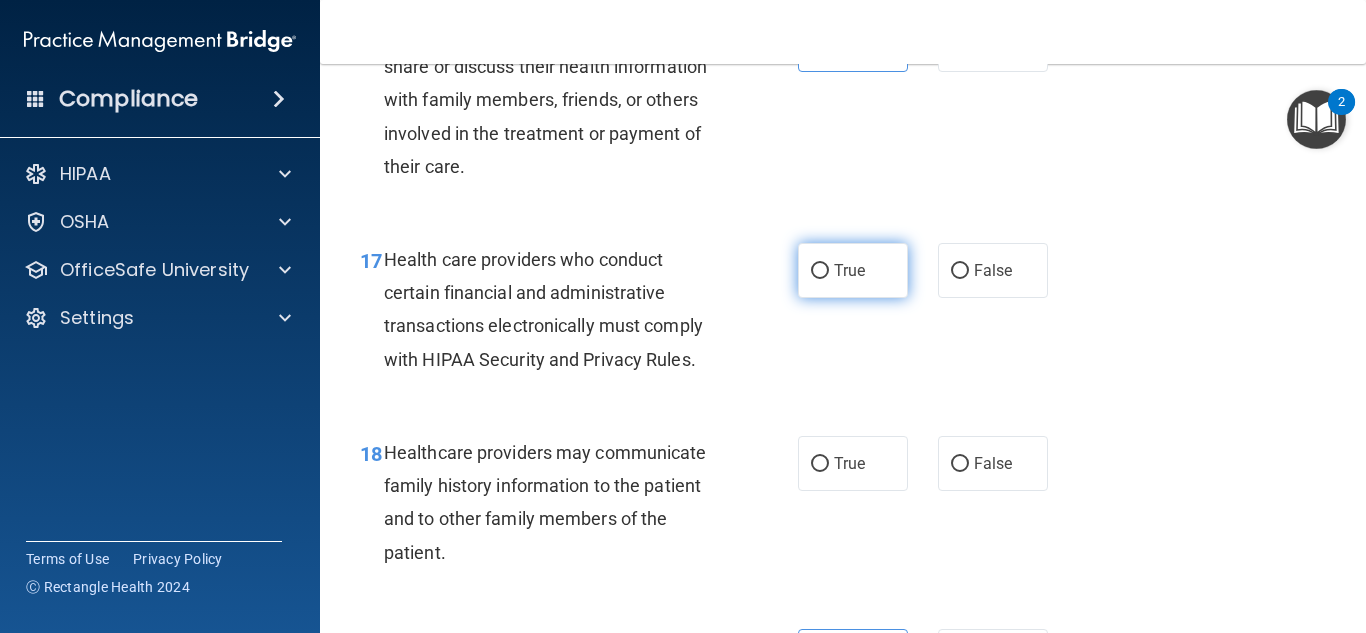 click on "True" at bounding box center (853, 270) 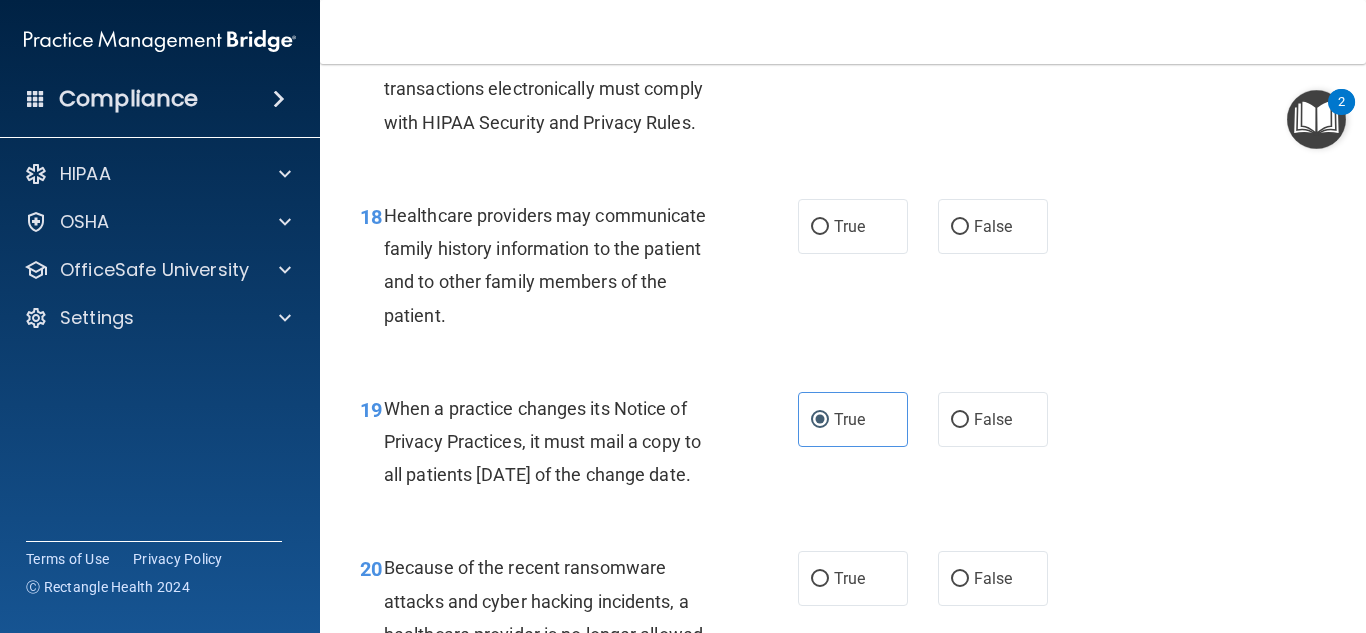 scroll, scrollTop: 3339, scrollLeft: 0, axis: vertical 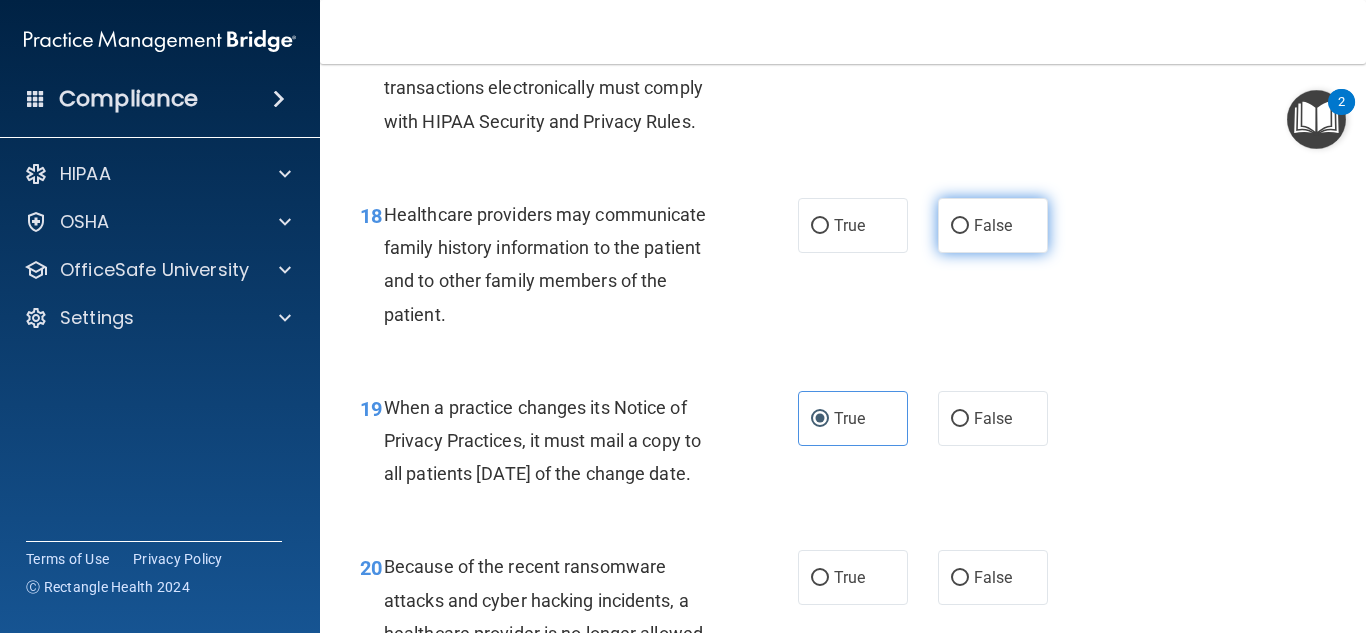 click on "False" at bounding box center (993, 225) 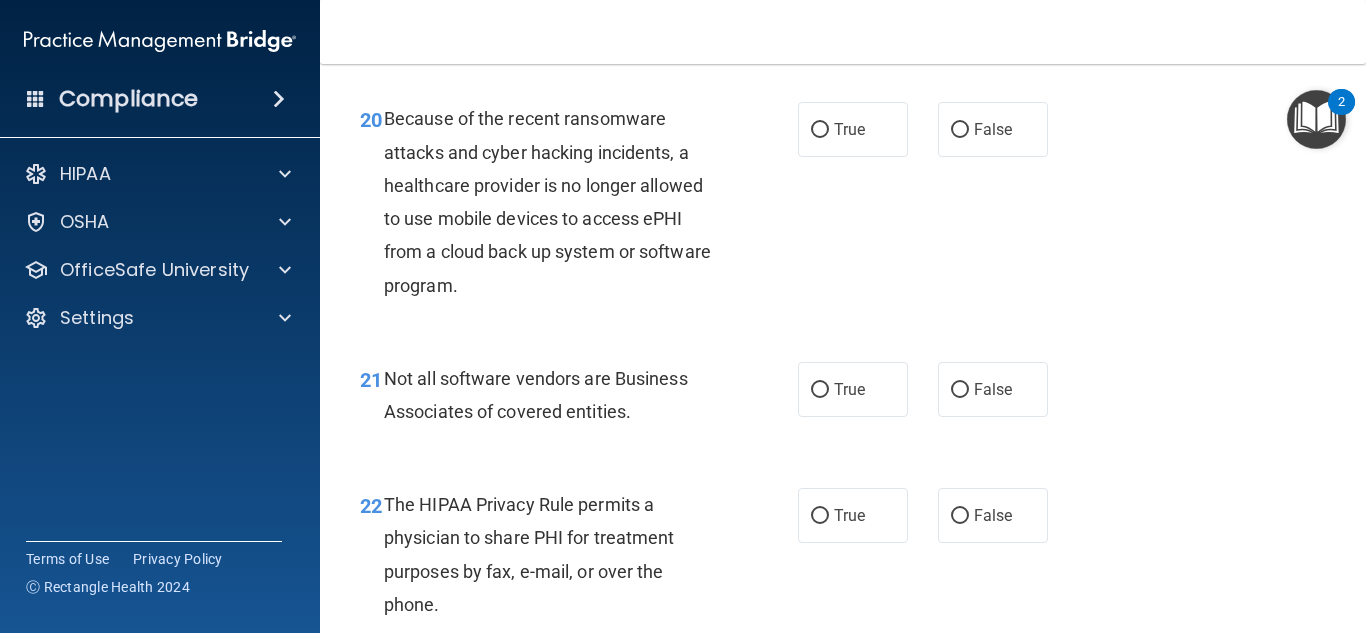scroll, scrollTop: 3788, scrollLeft: 0, axis: vertical 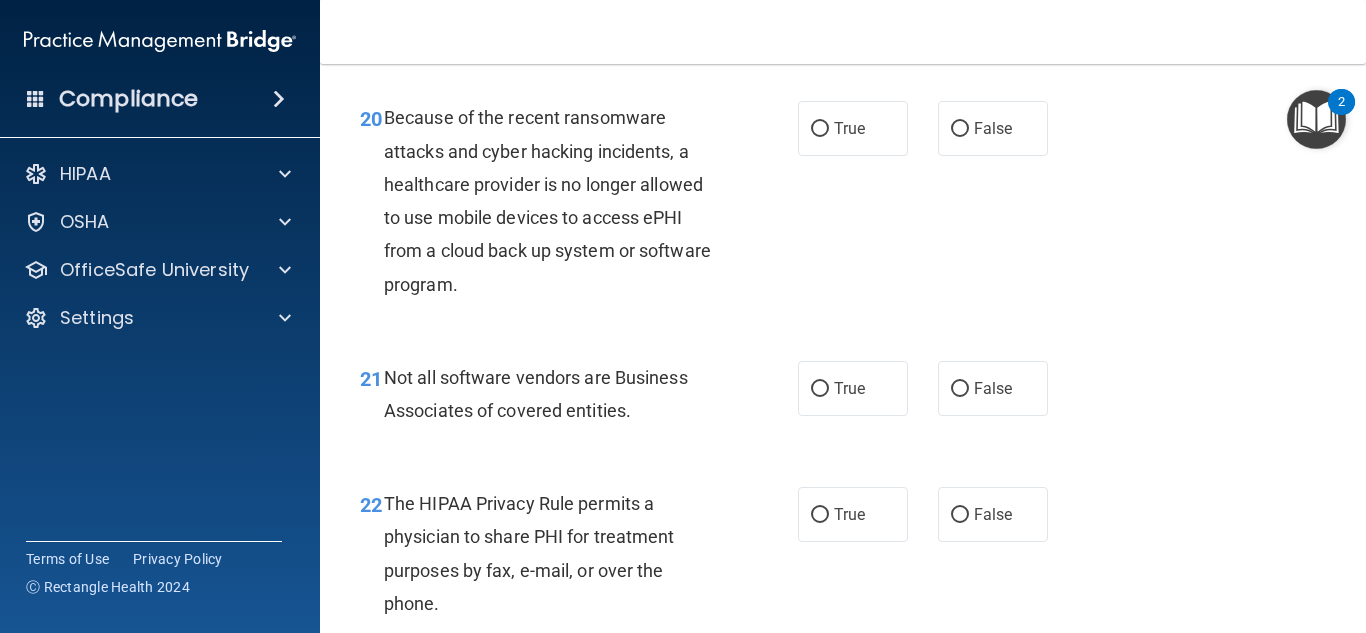 click on "21       Not all software vendors are Business Associates of covered entities.                 True           False" at bounding box center (843, 399) 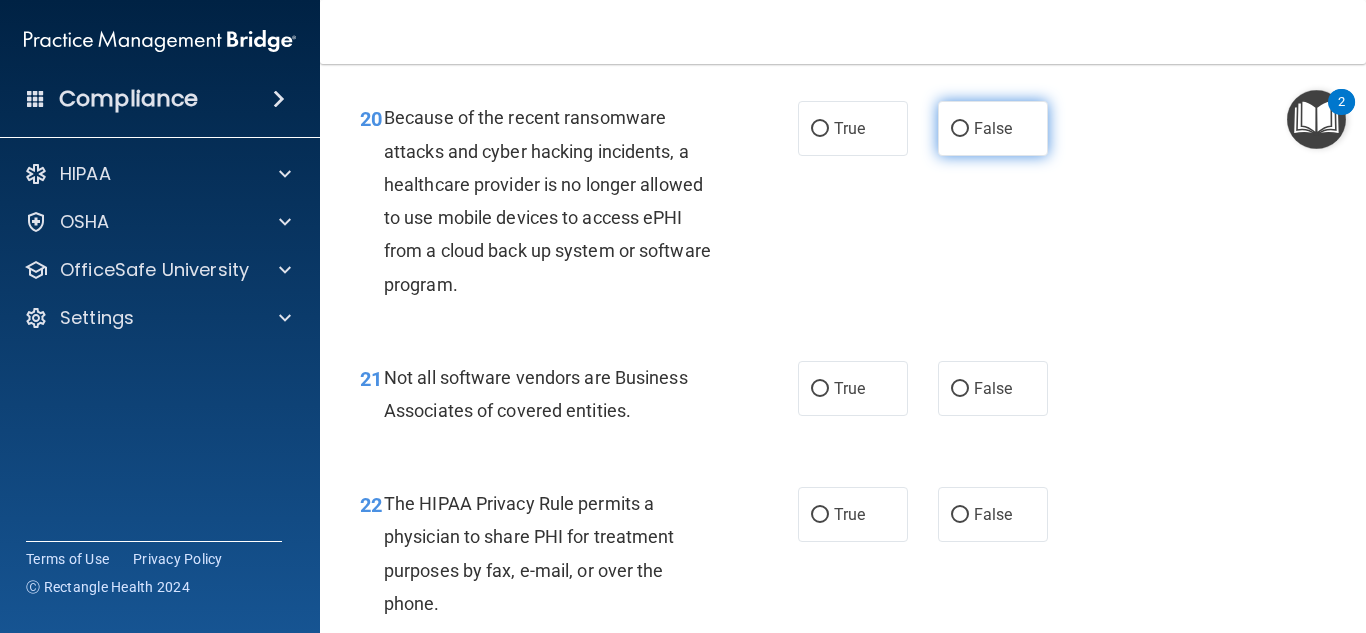 click on "False" at bounding box center (993, 128) 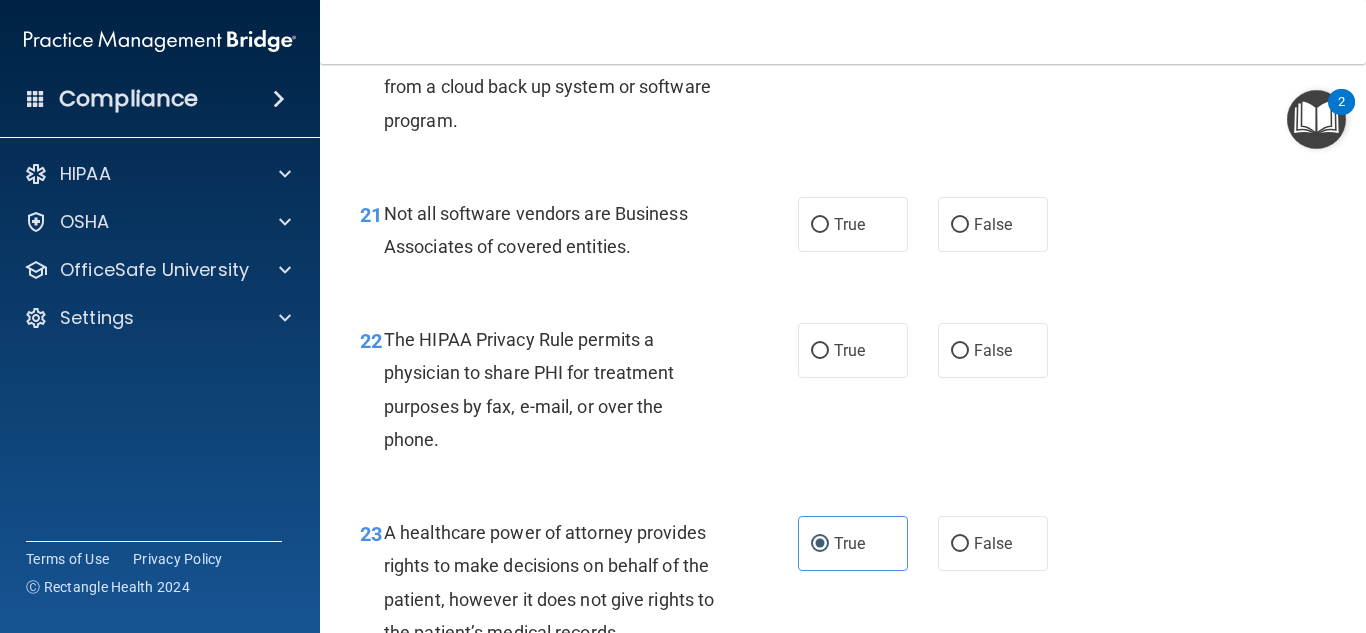 scroll, scrollTop: 3953, scrollLeft: 0, axis: vertical 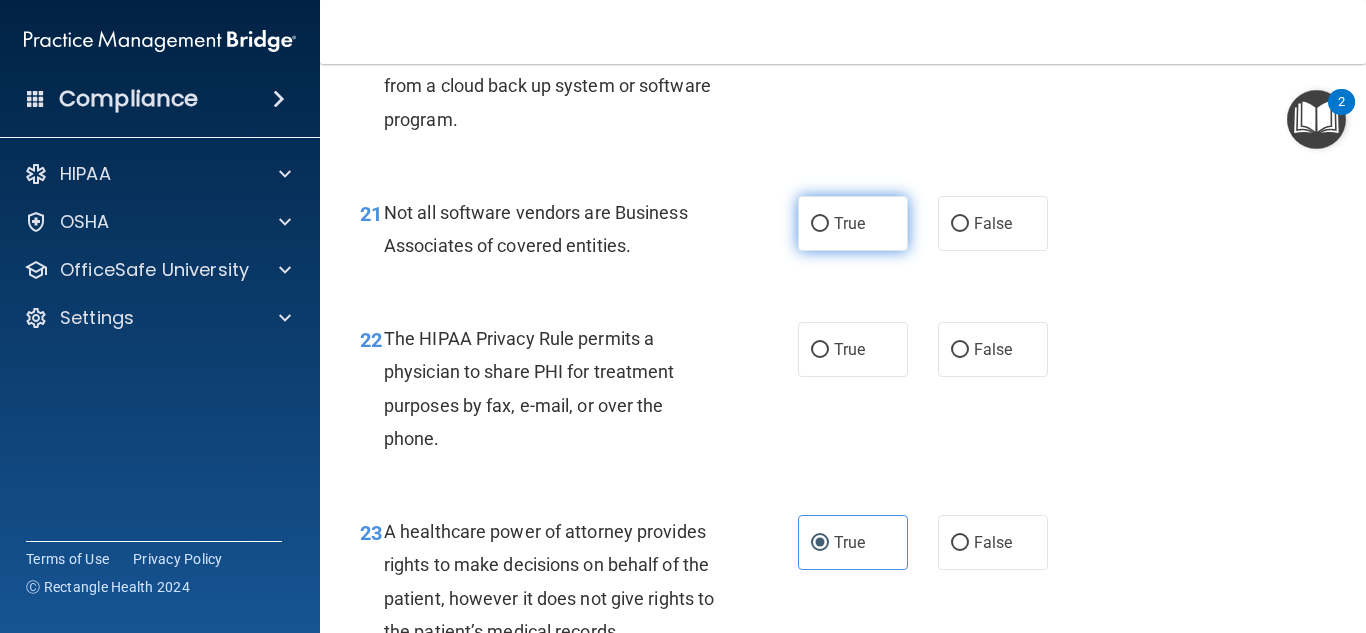 click on "True" at bounding box center (853, 223) 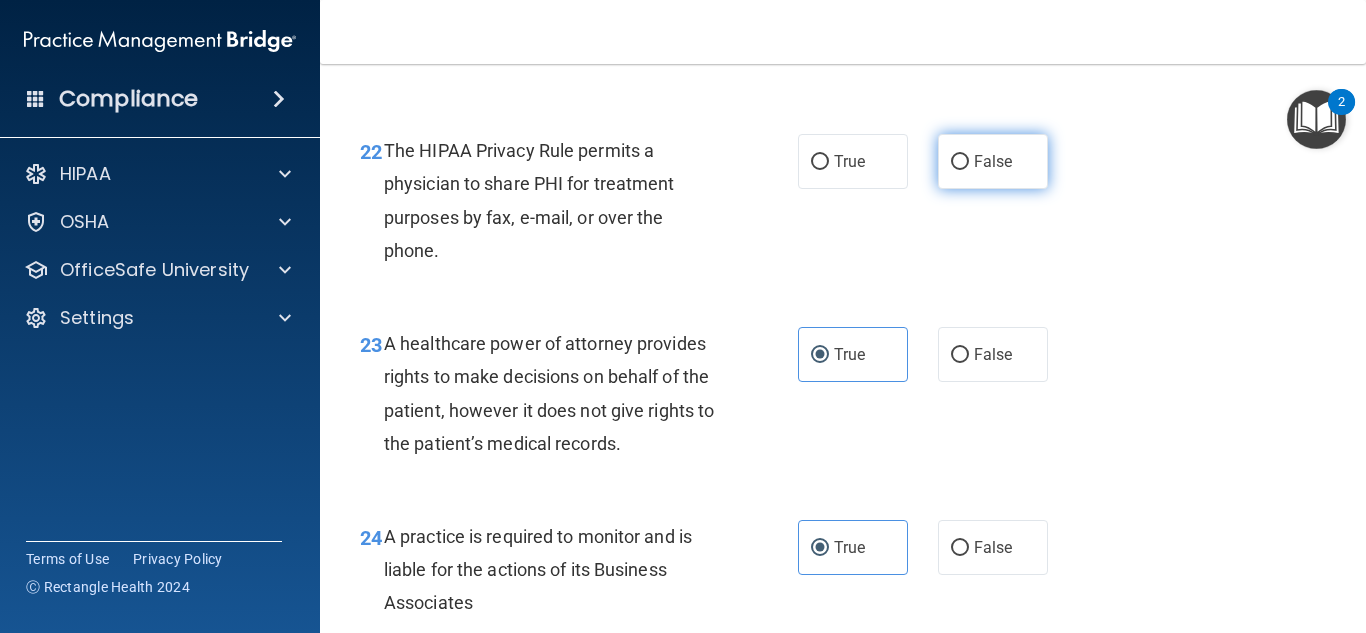 scroll, scrollTop: 4155, scrollLeft: 0, axis: vertical 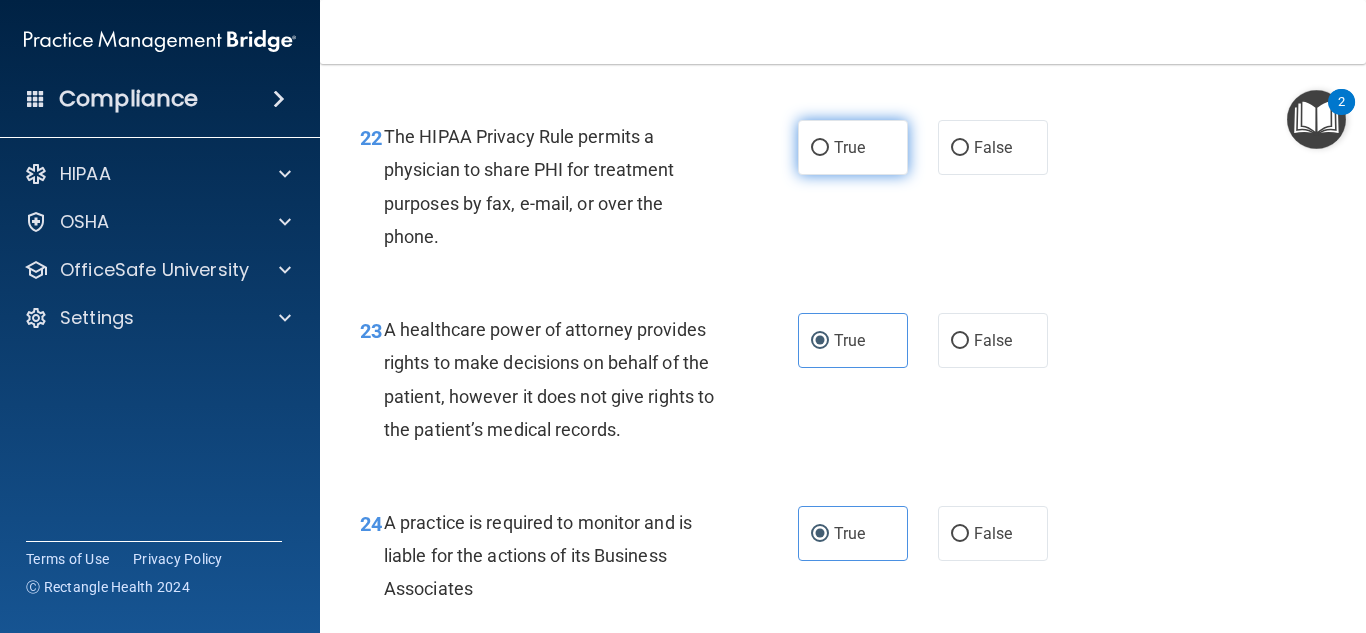 click on "True" at bounding box center [853, 147] 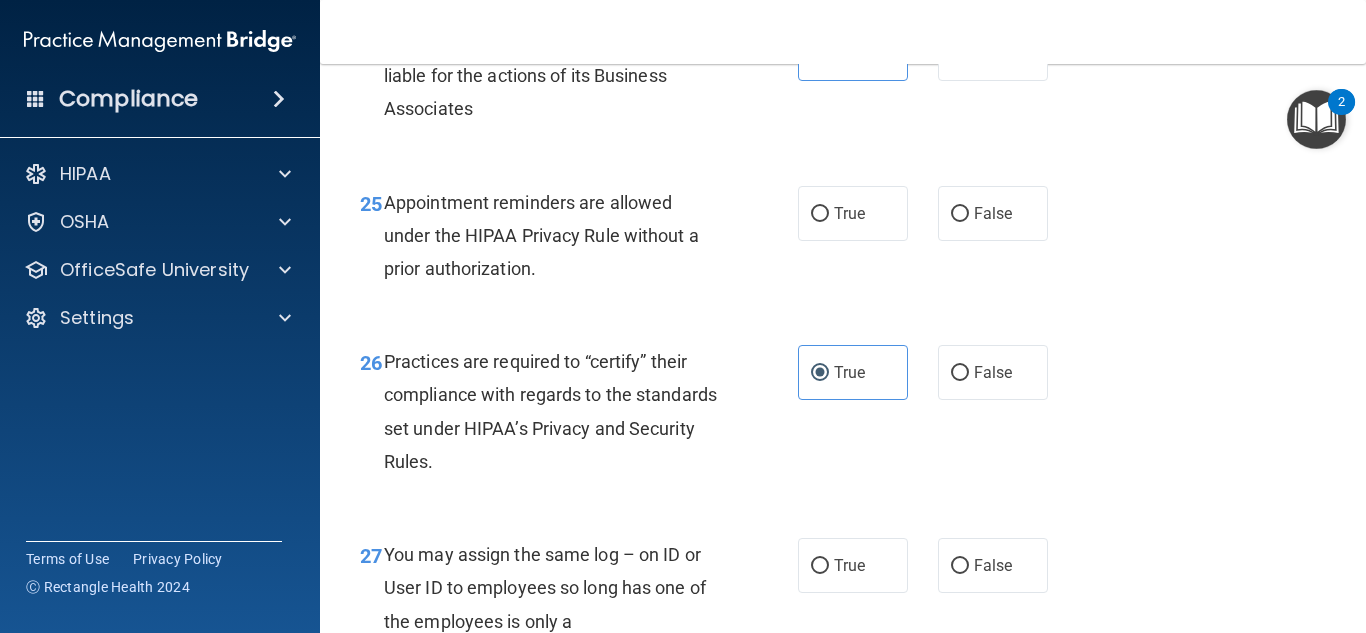 scroll, scrollTop: 4636, scrollLeft: 0, axis: vertical 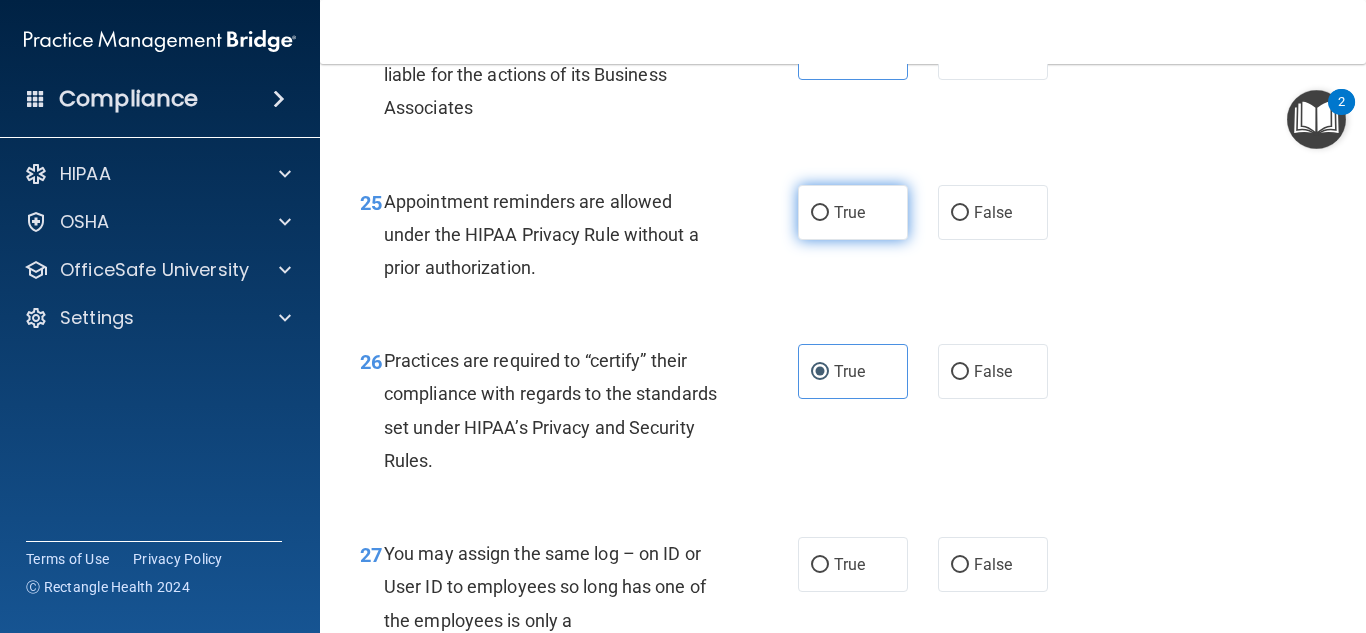 click on "True" at bounding box center (853, 212) 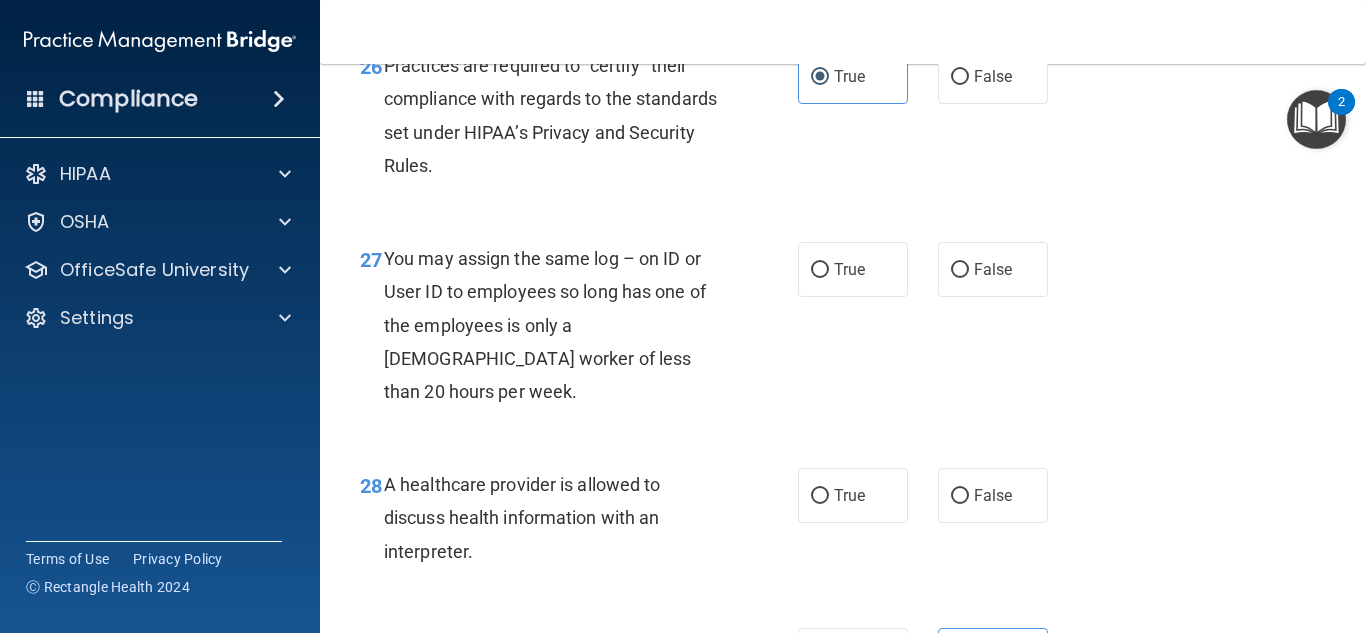 scroll, scrollTop: 4945, scrollLeft: 0, axis: vertical 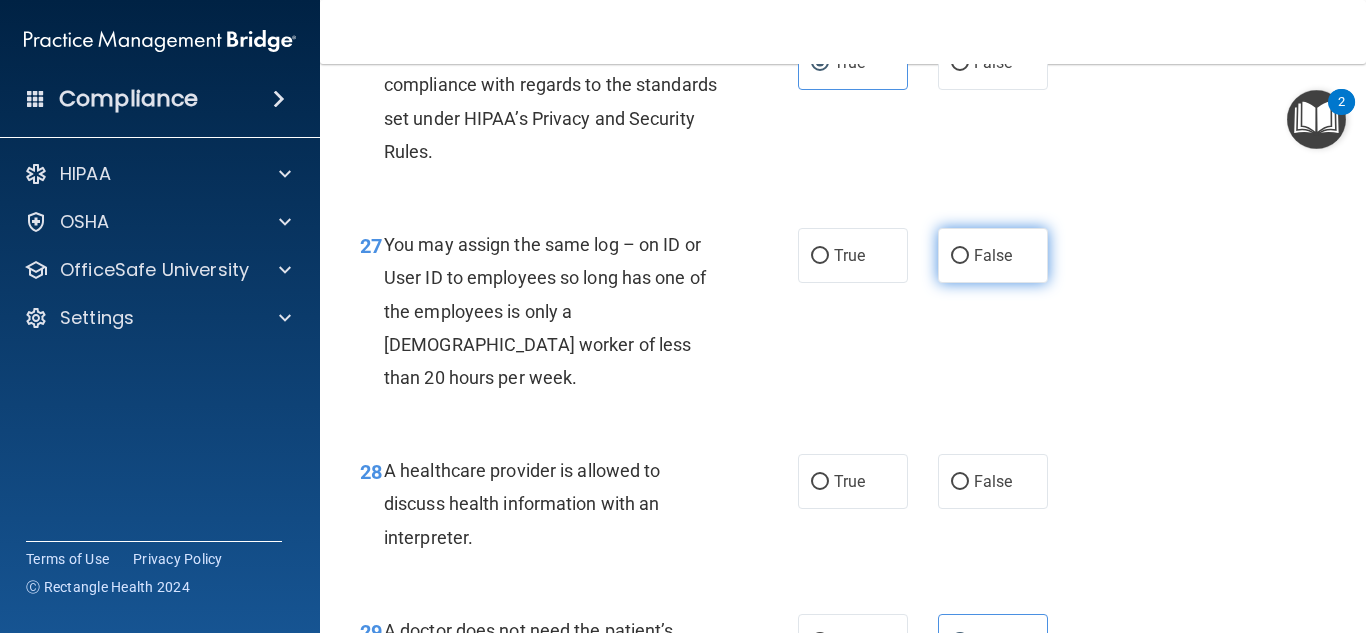 click on "False" at bounding box center [993, 255] 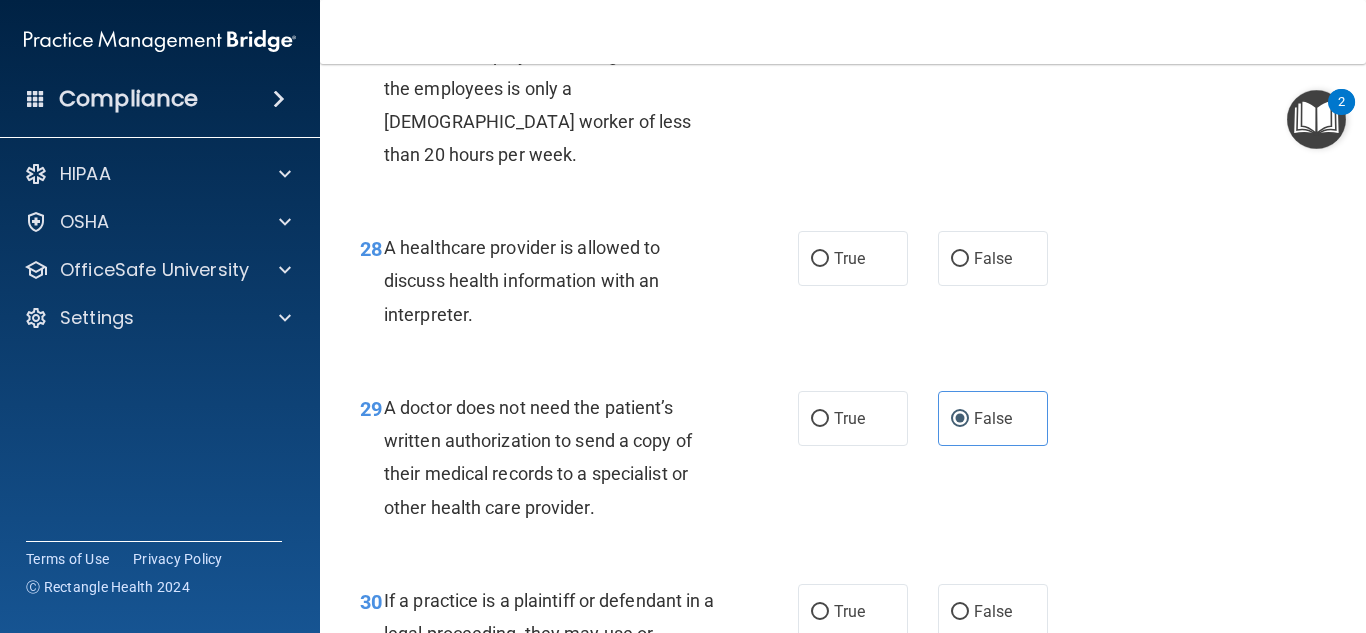 scroll, scrollTop: 5169, scrollLeft: 0, axis: vertical 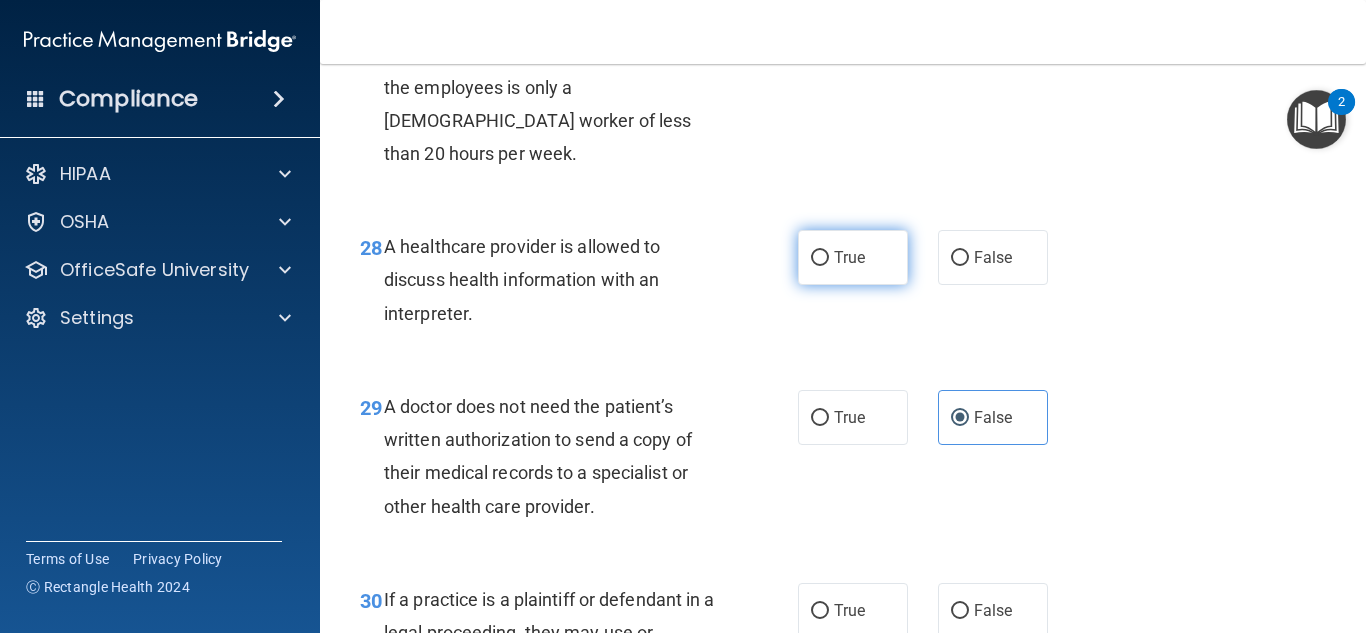 click on "True" at bounding box center (853, 257) 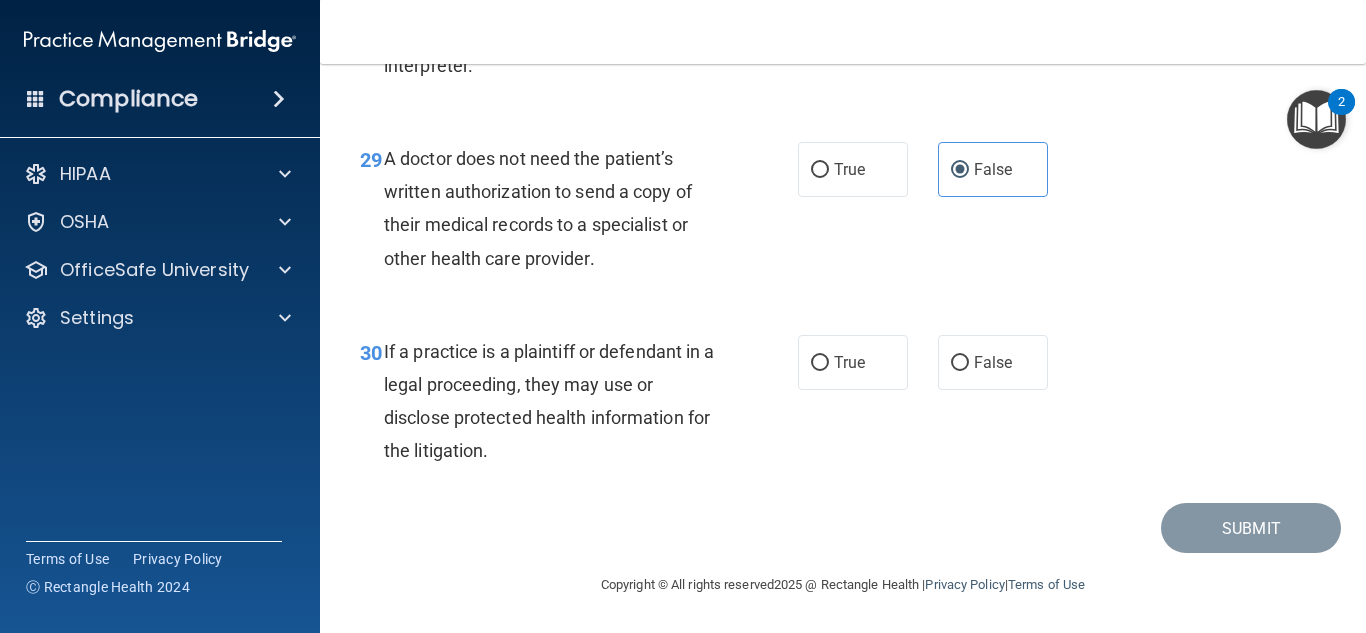 scroll, scrollTop: 5450, scrollLeft: 0, axis: vertical 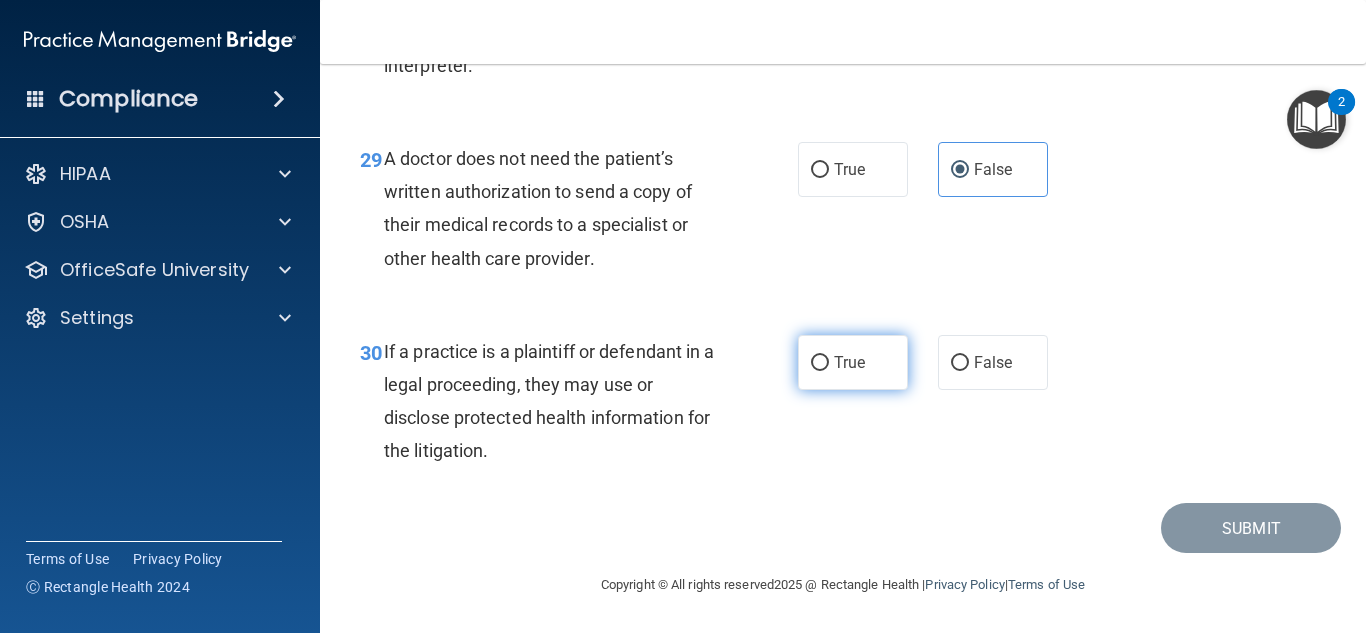 click on "True" at bounding box center (853, 362) 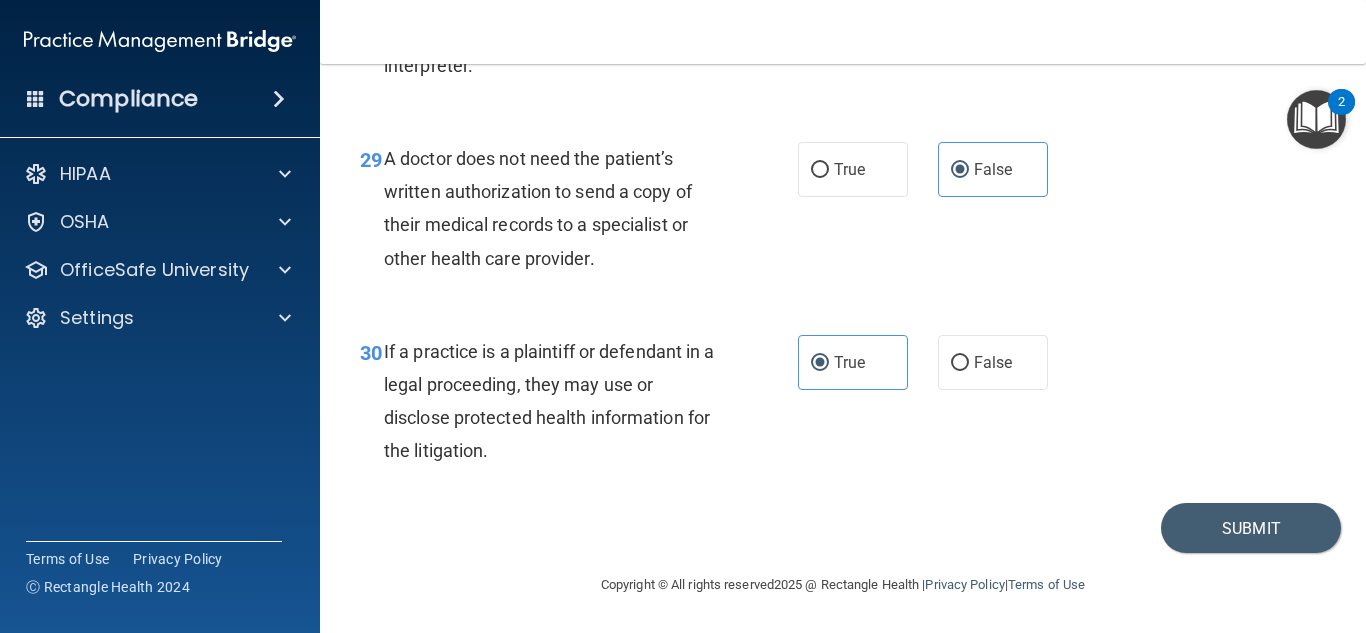 scroll, scrollTop: 5450, scrollLeft: 0, axis: vertical 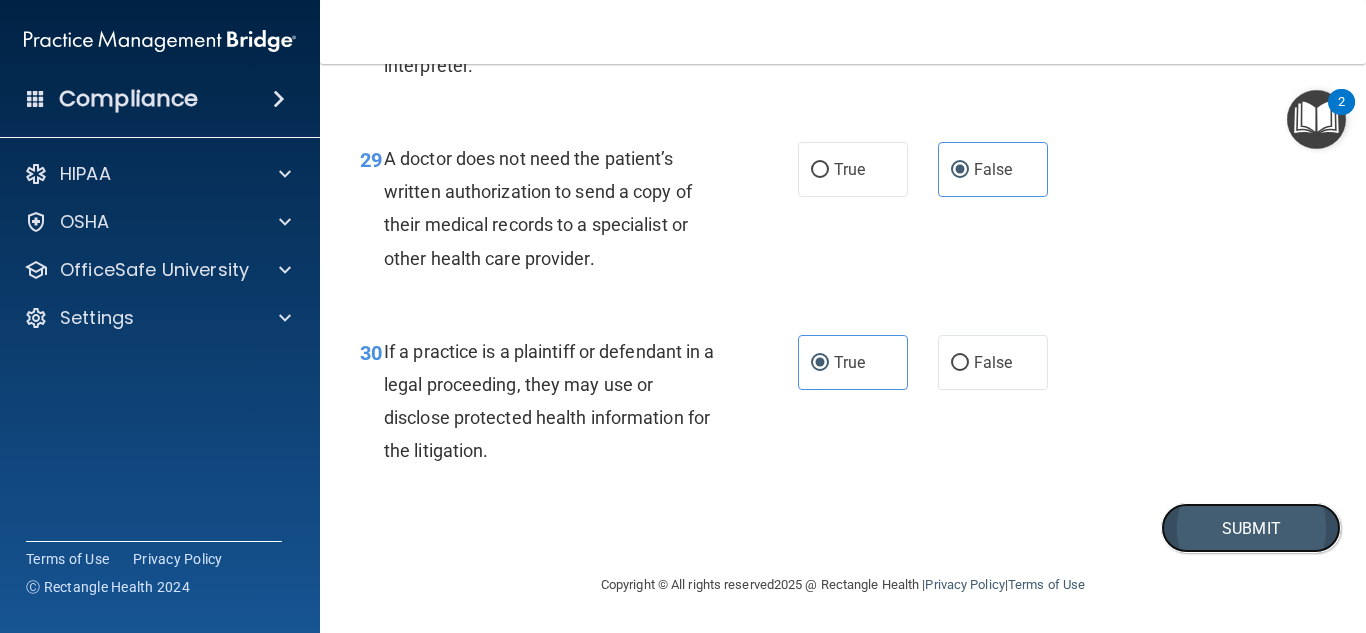 click on "Submit" at bounding box center [1251, 528] 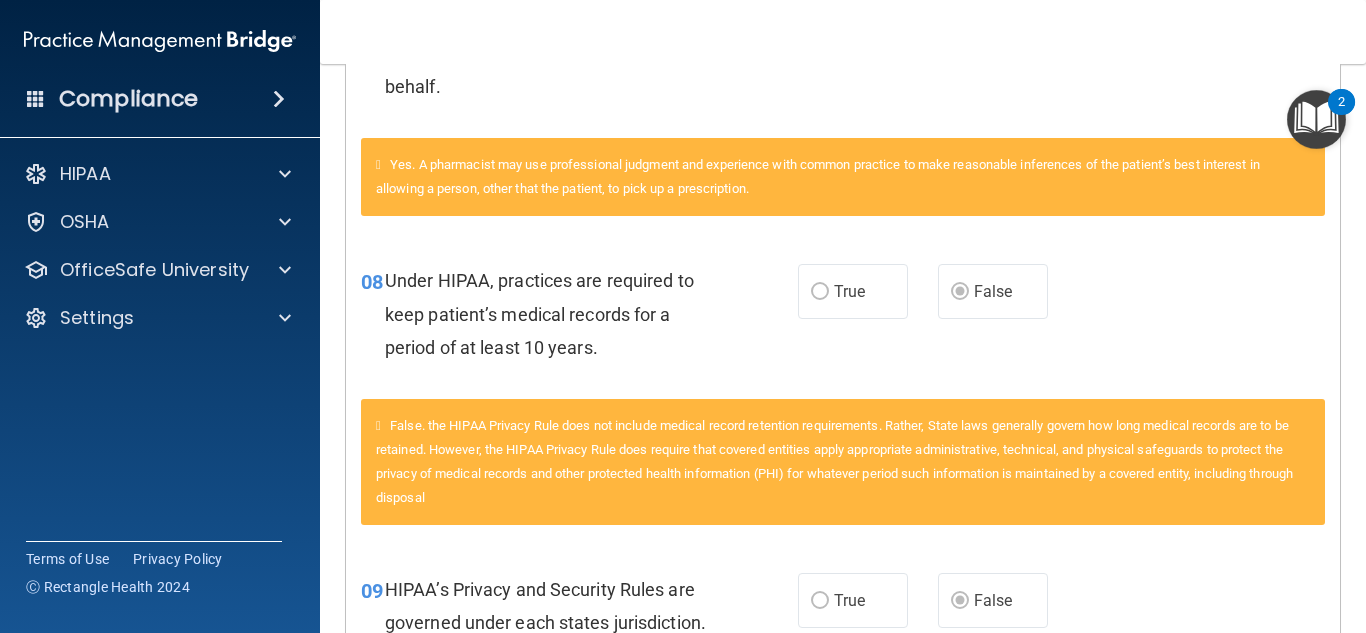 scroll, scrollTop: 0, scrollLeft: 0, axis: both 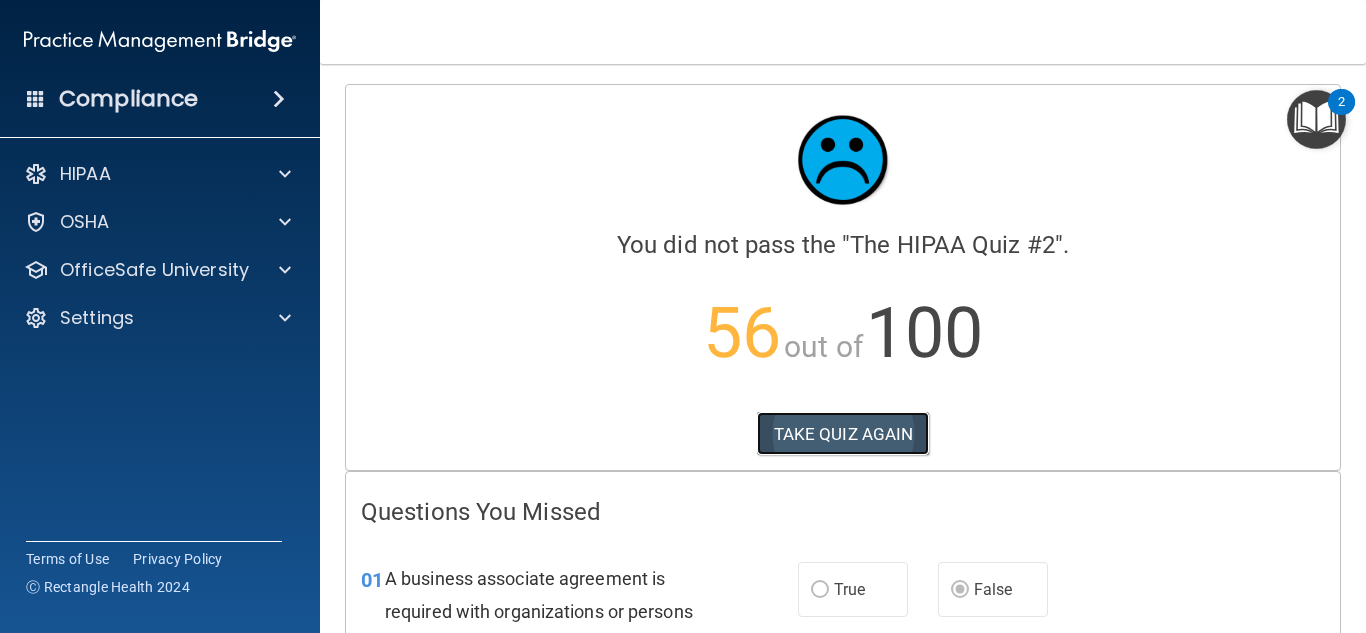 click on "TAKE QUIZ AGAIN" at bounding box center [843, 434] 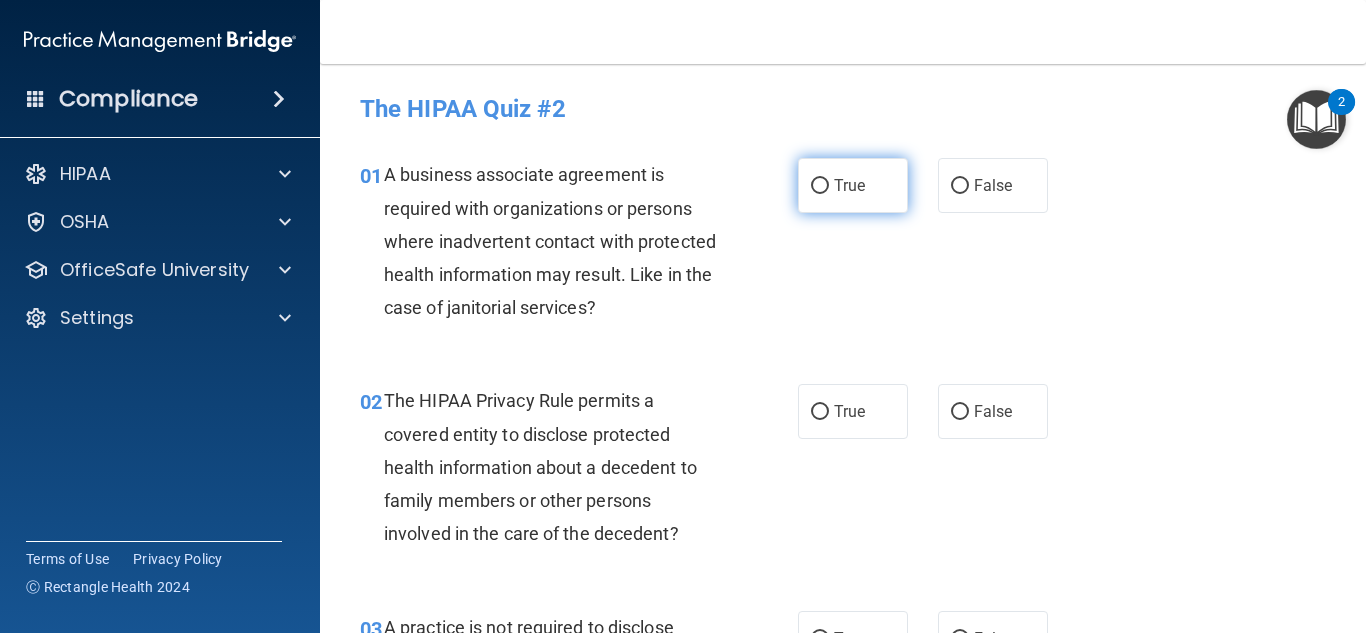 click on "True" at bounding box center (853, 185) 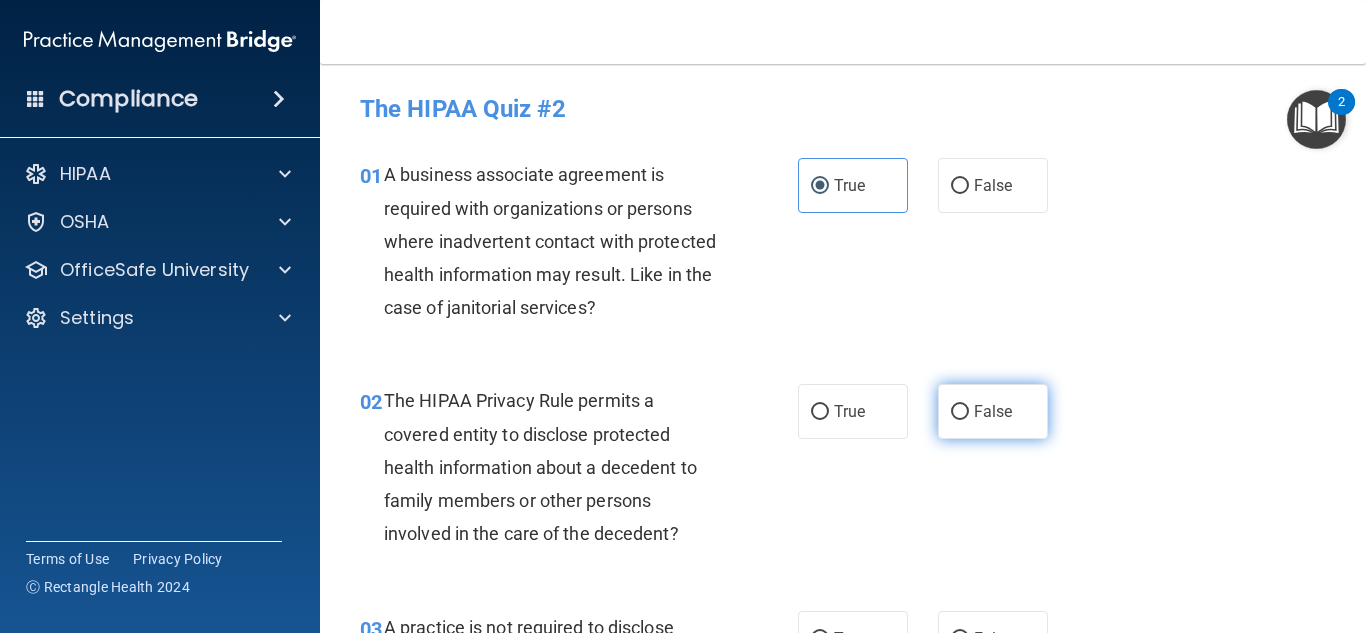 click on "False" at bounding box center (993, 411) 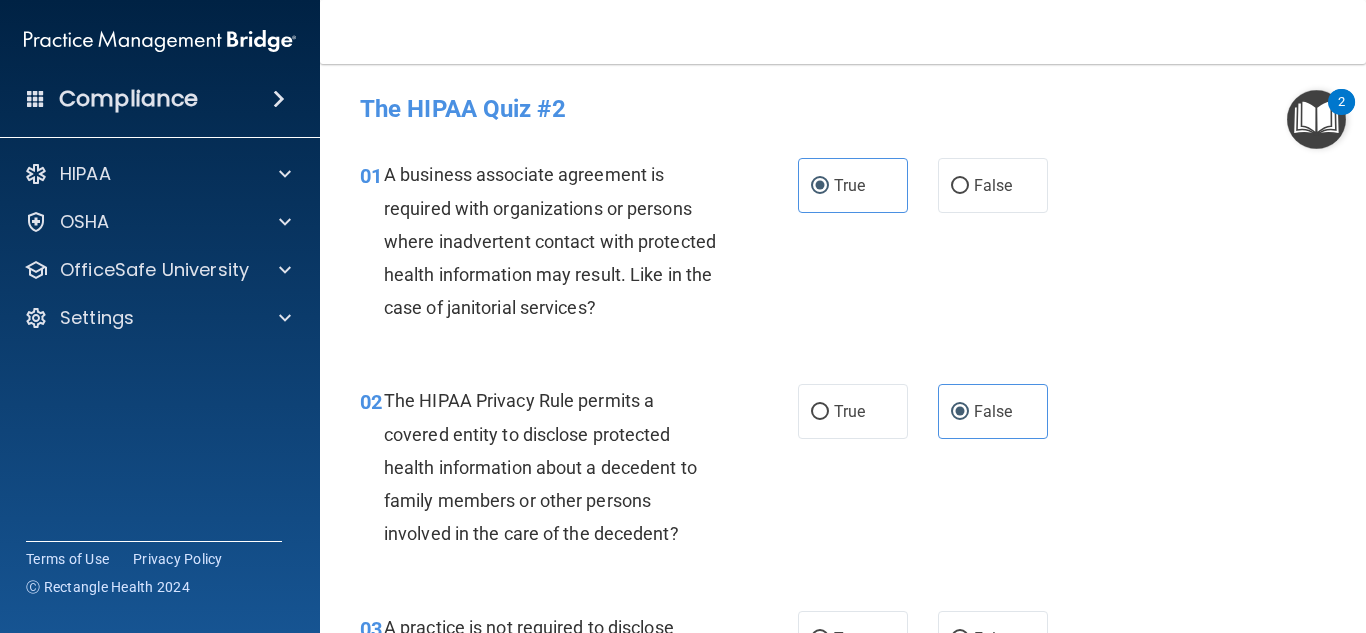 scroll, scrollTop: 339, scrollLeft: 0, axis: vertical 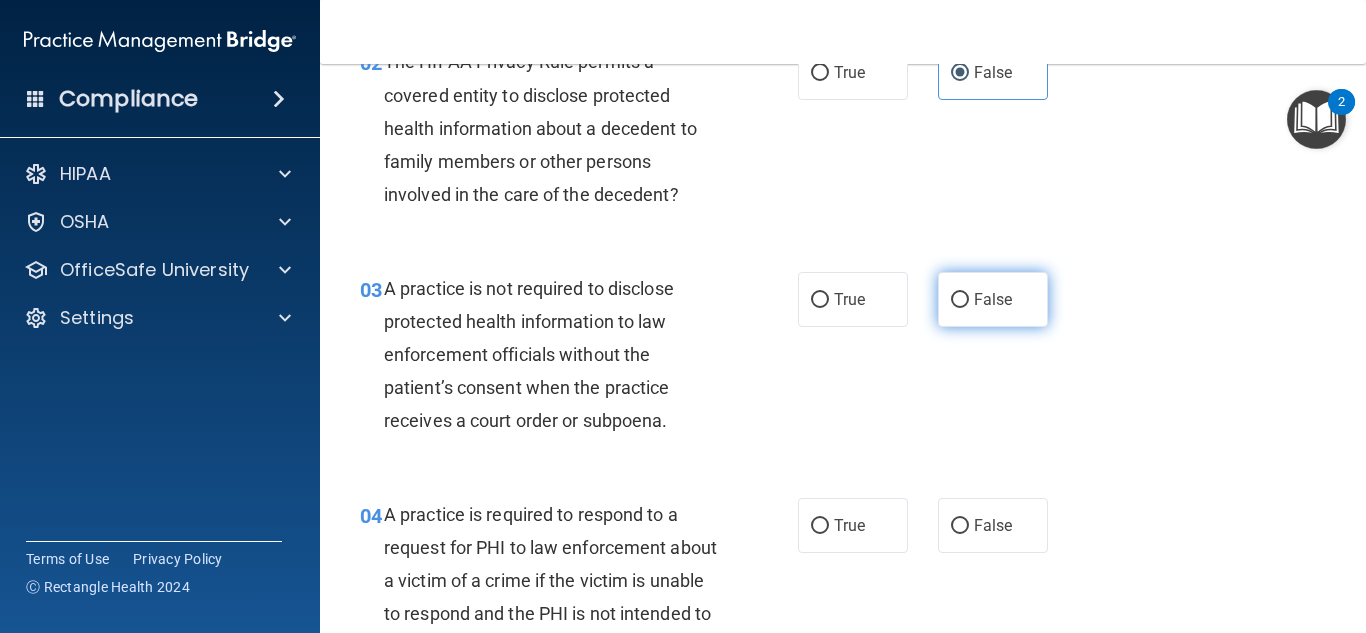 click on "False" at bounding box center (960, 300) 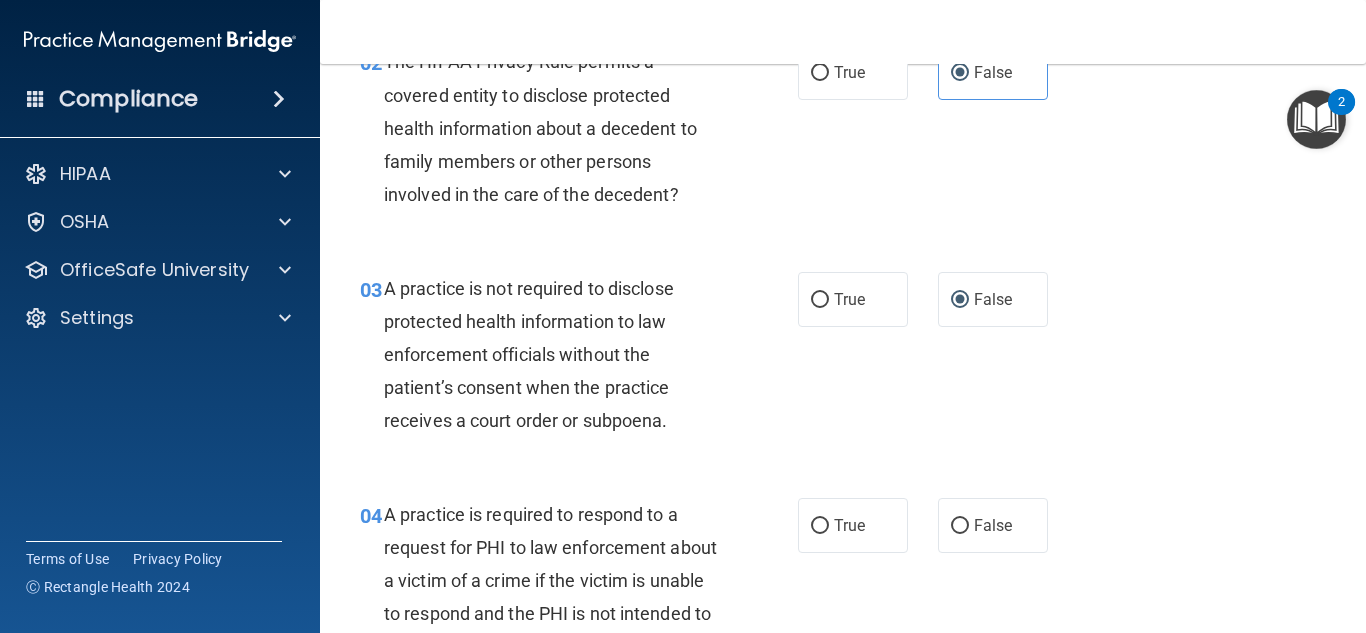 click on "04       A practice is required to respond to a request for PHI to law enforcement about a victim of a crime if the victim is unable to respond and the PHI is not intended to be used against the victim.                 True           False" at bounding box center [843, 586] 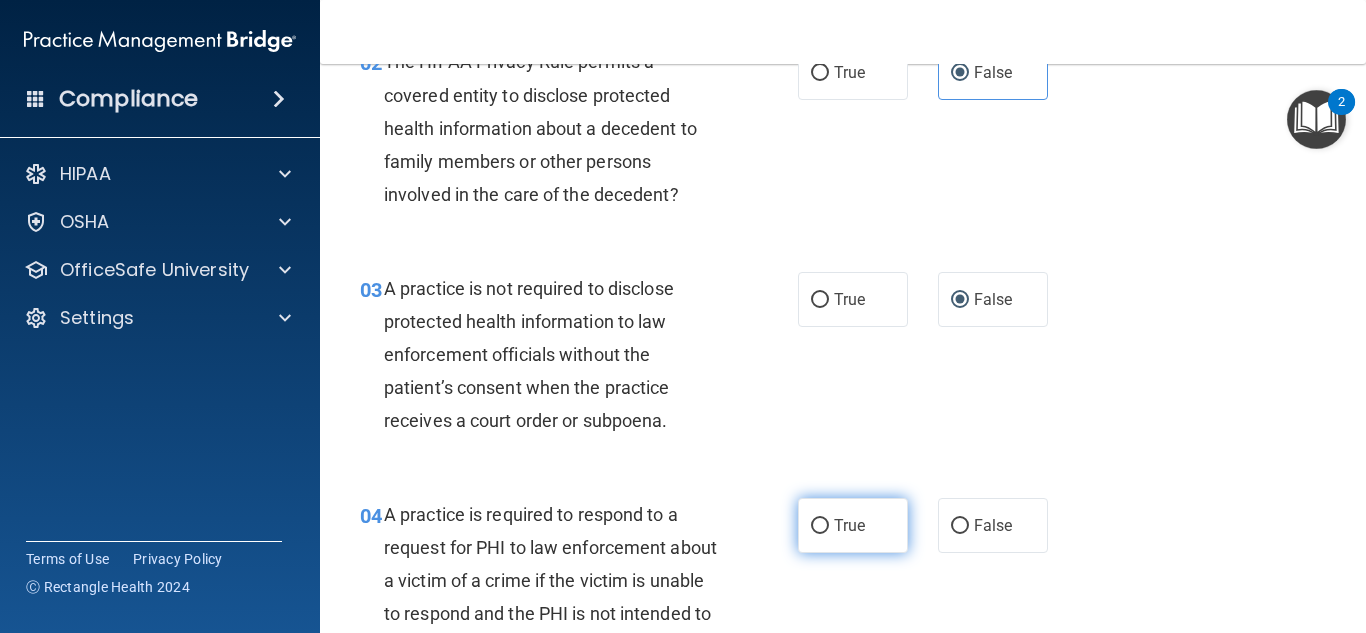 click on "True" at bounding box center [853, 525] 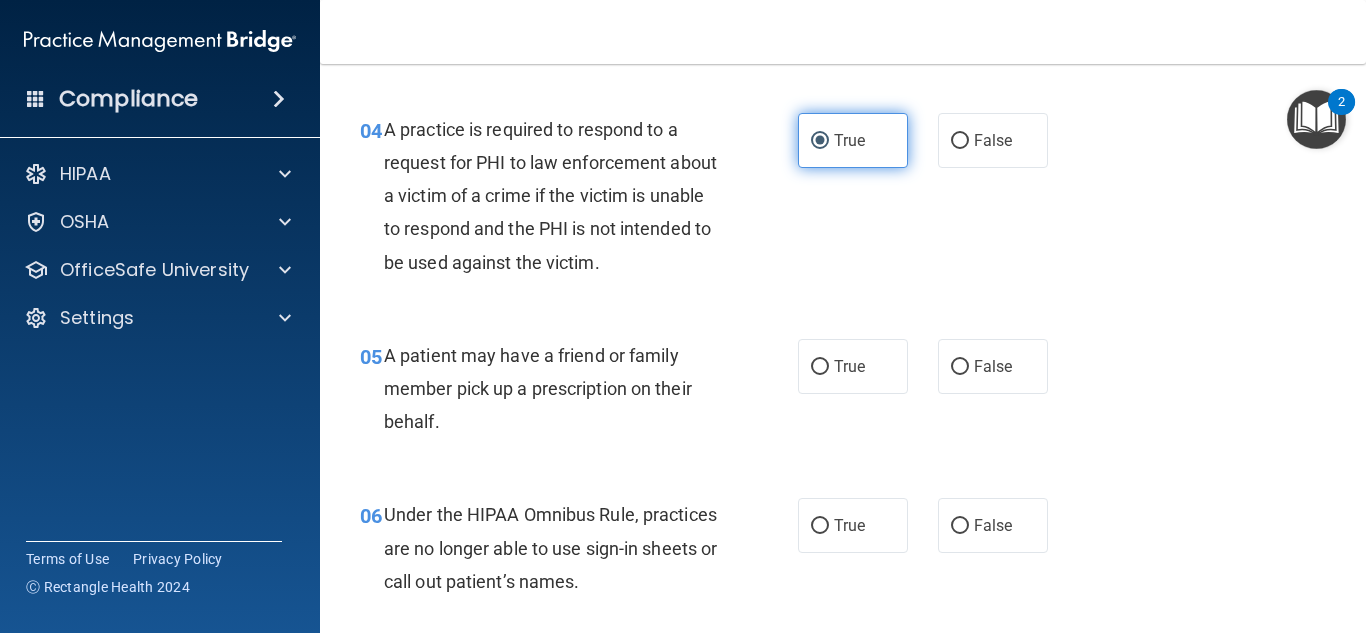 scroll, scrollTop: 819, scrollLeft: 0, axis: vertical 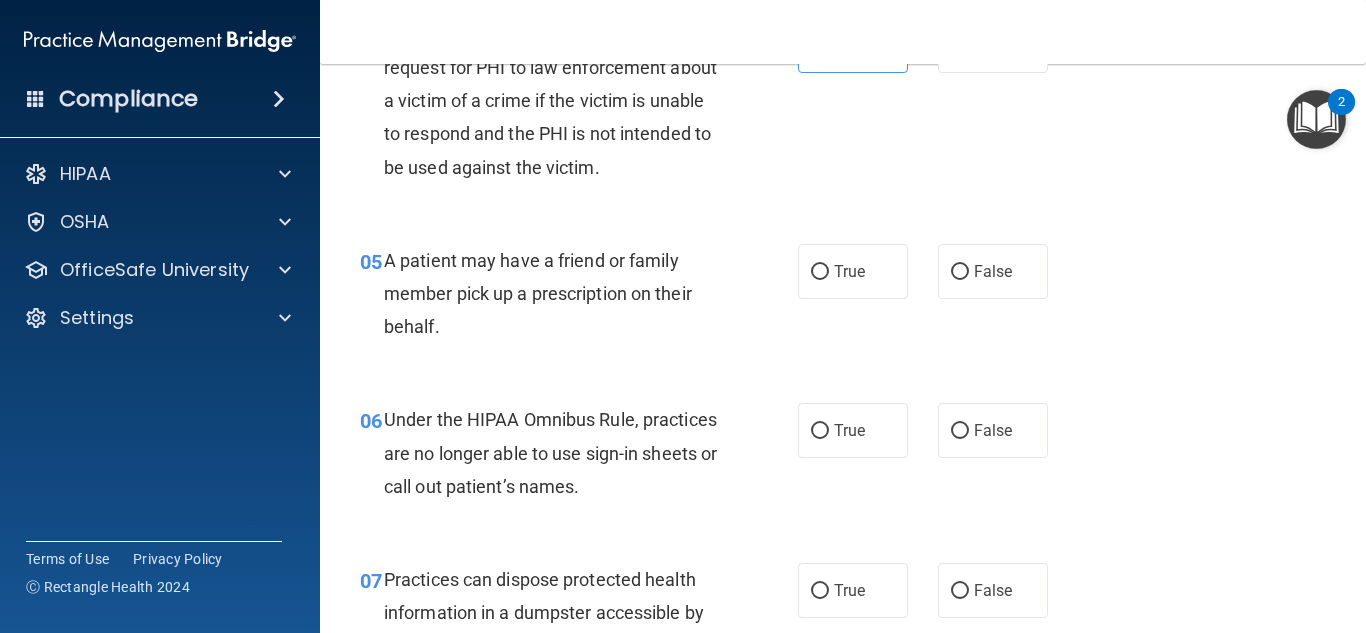 click on "05       A patient may have a friend or family member pick up a prescription on their behalf.                 True           False" at bounding box center [843, 299] 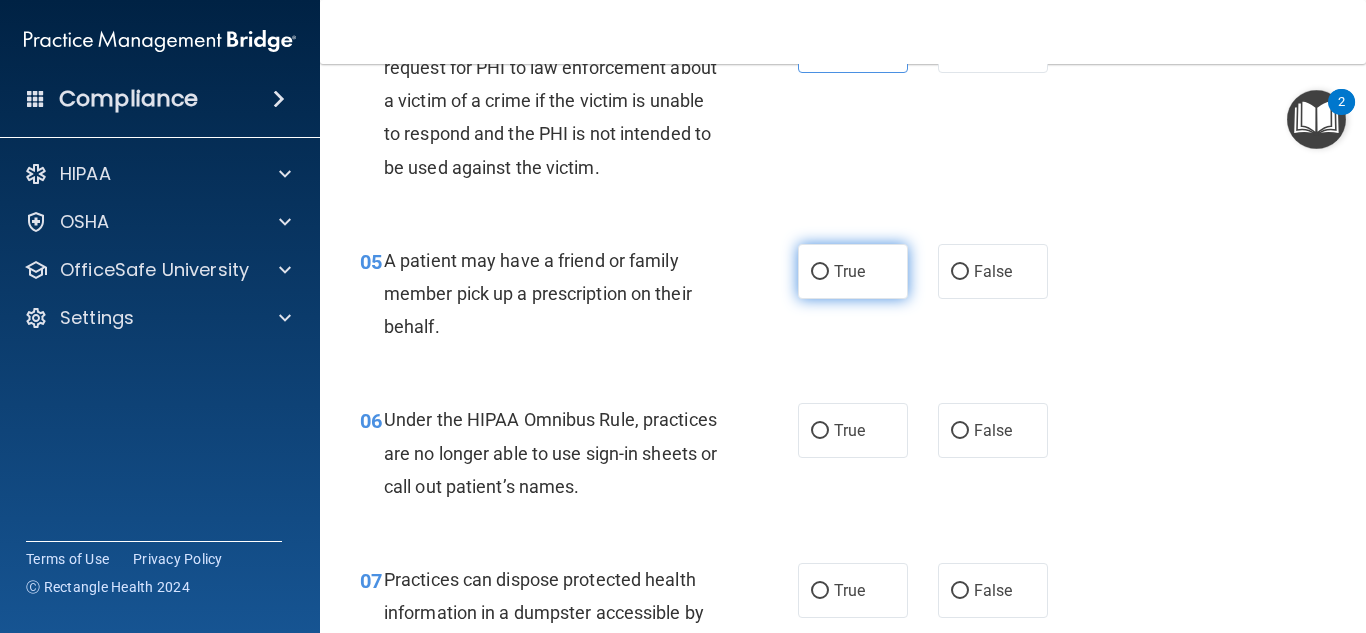 click on "True" at bounding box center [853, 271] 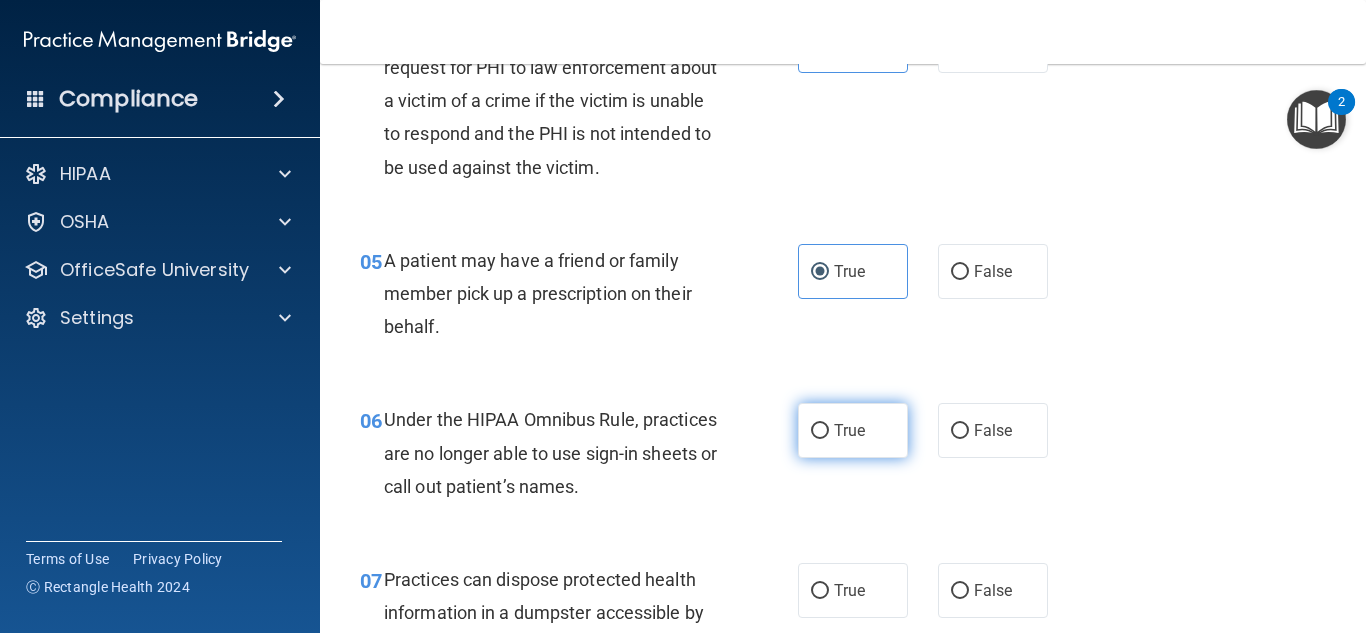 click on "True" at bounding box center [853, 430] 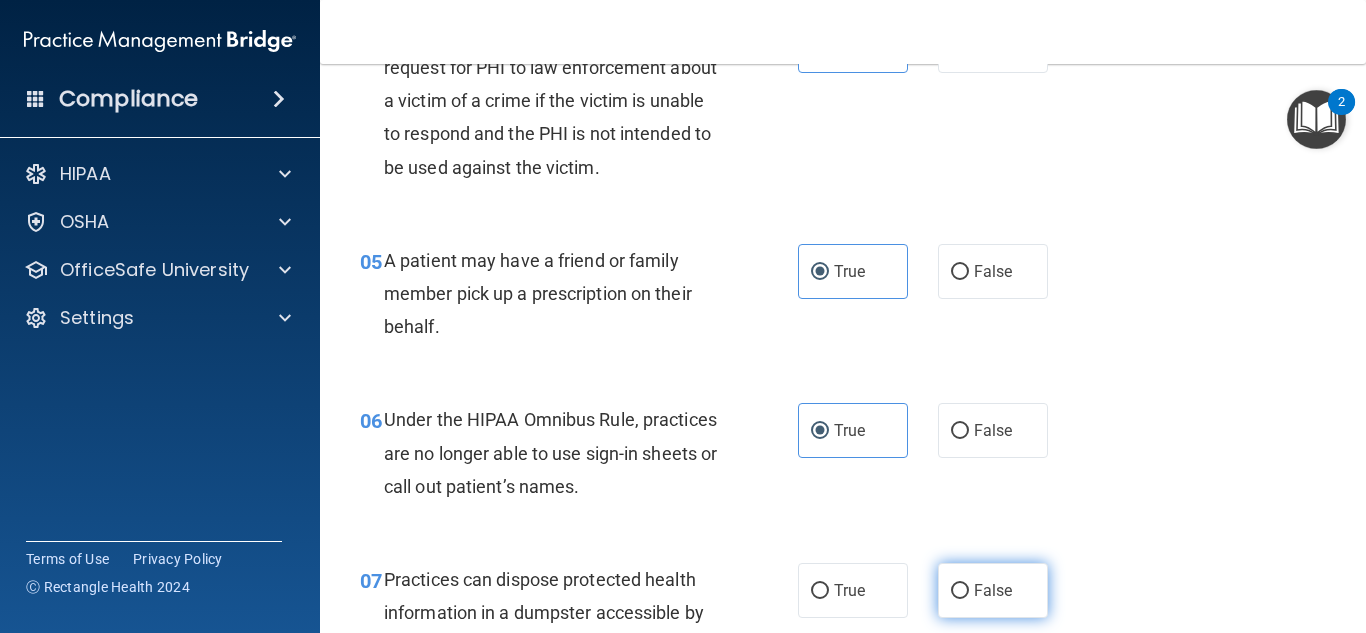 click on "False" at bounding box center (993, 590) 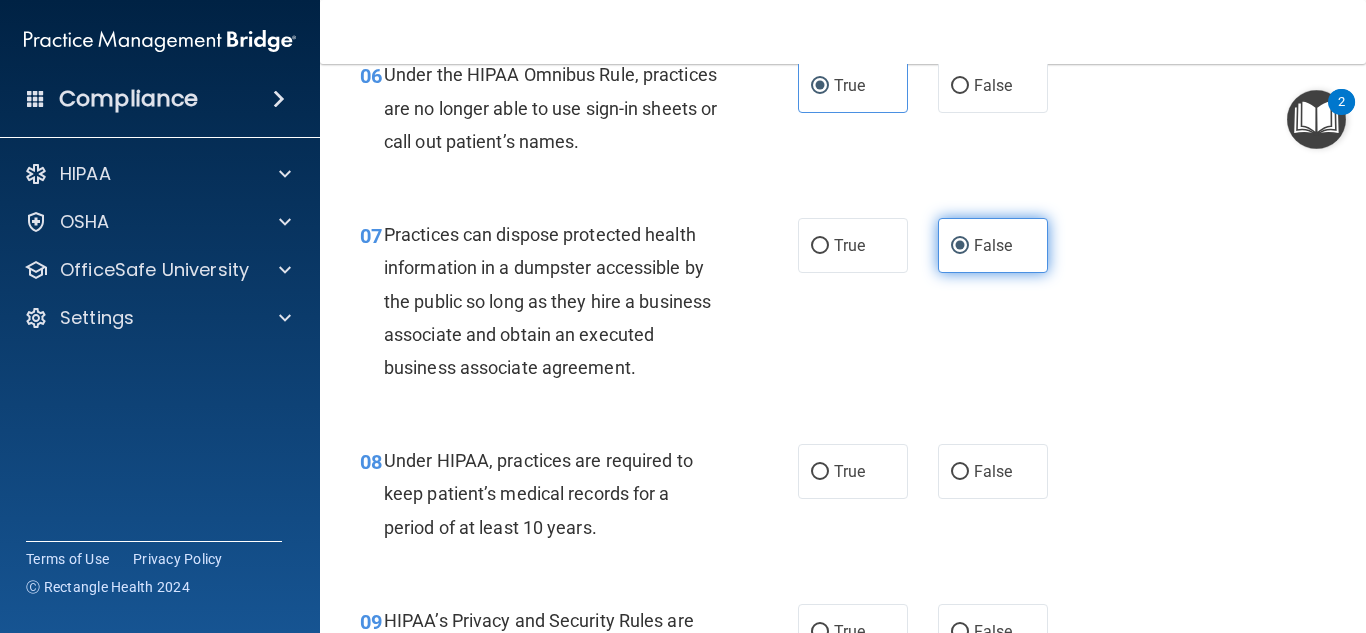 scroll, scrollTop: 1187, scrollLeft: 0, axis: vertical 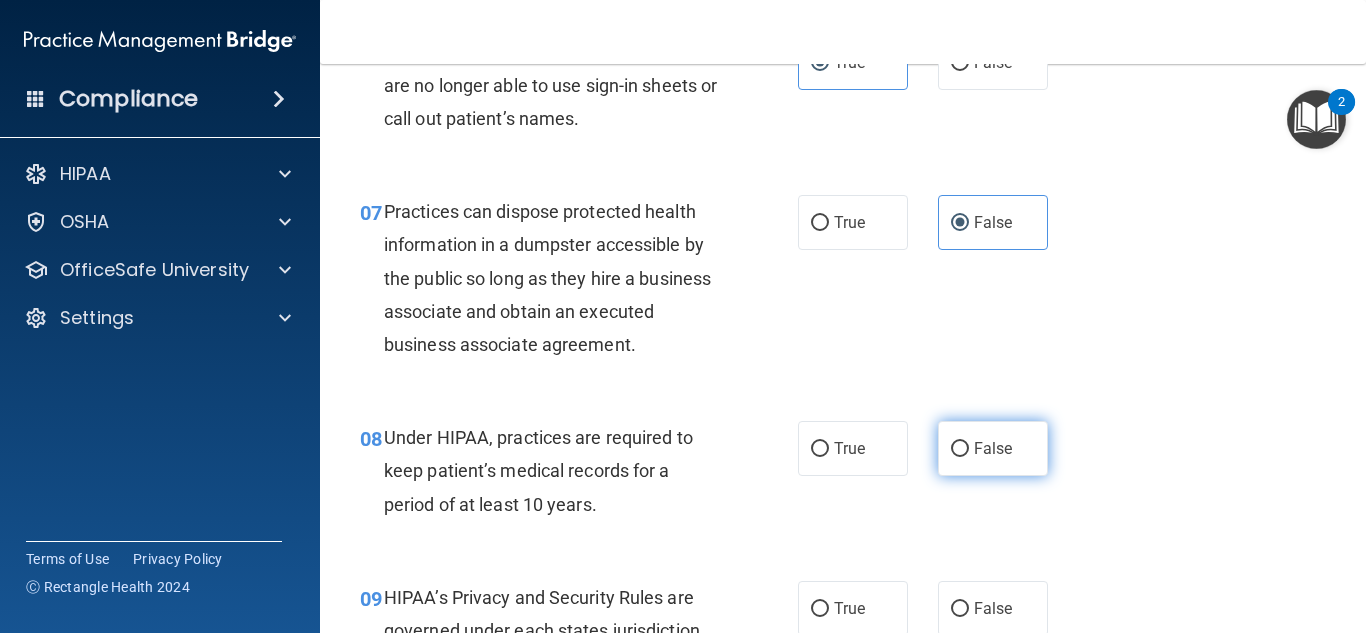 click on "False" at bounding box center (993, 448) 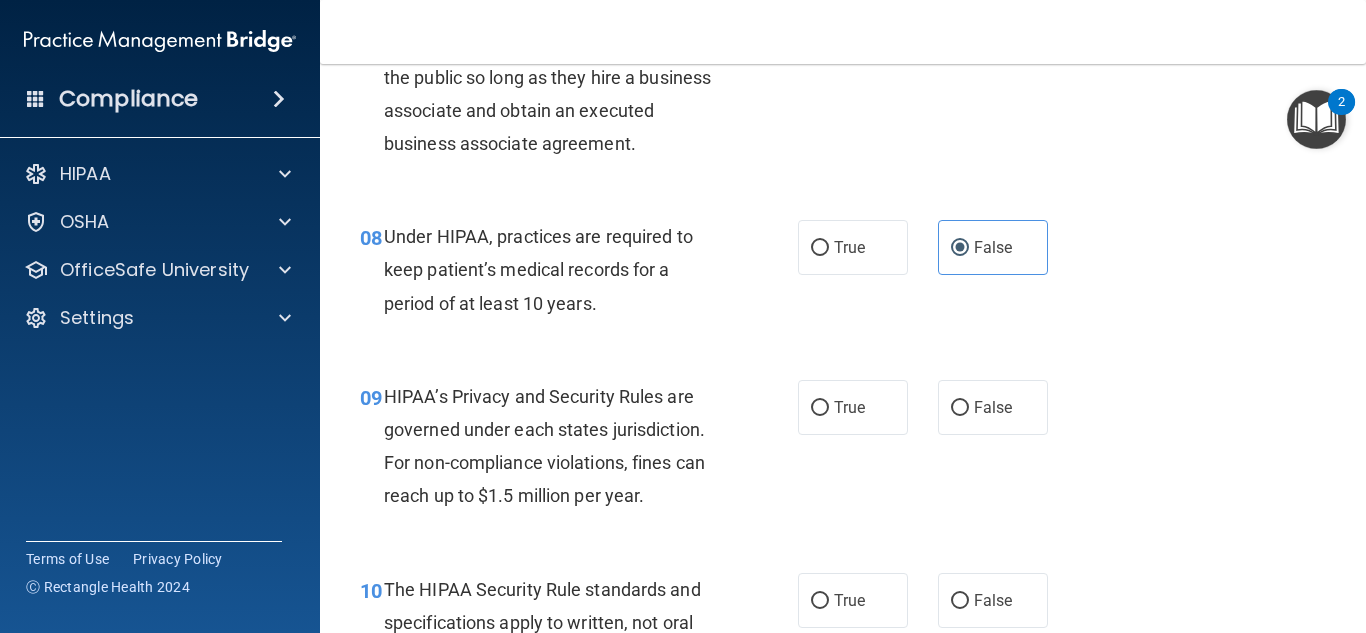 scroll, scrollTop: 1389, scrollLeft: 0, axis: vertical 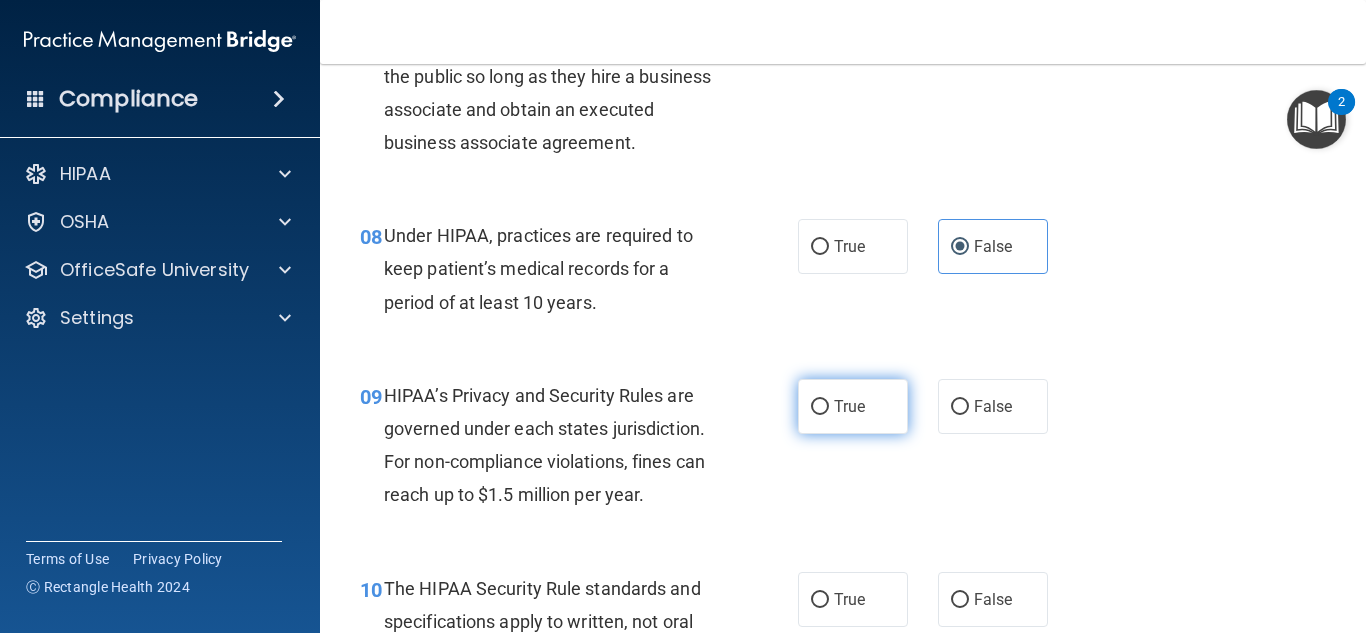 click on "True" at bounding box center (849, 406) 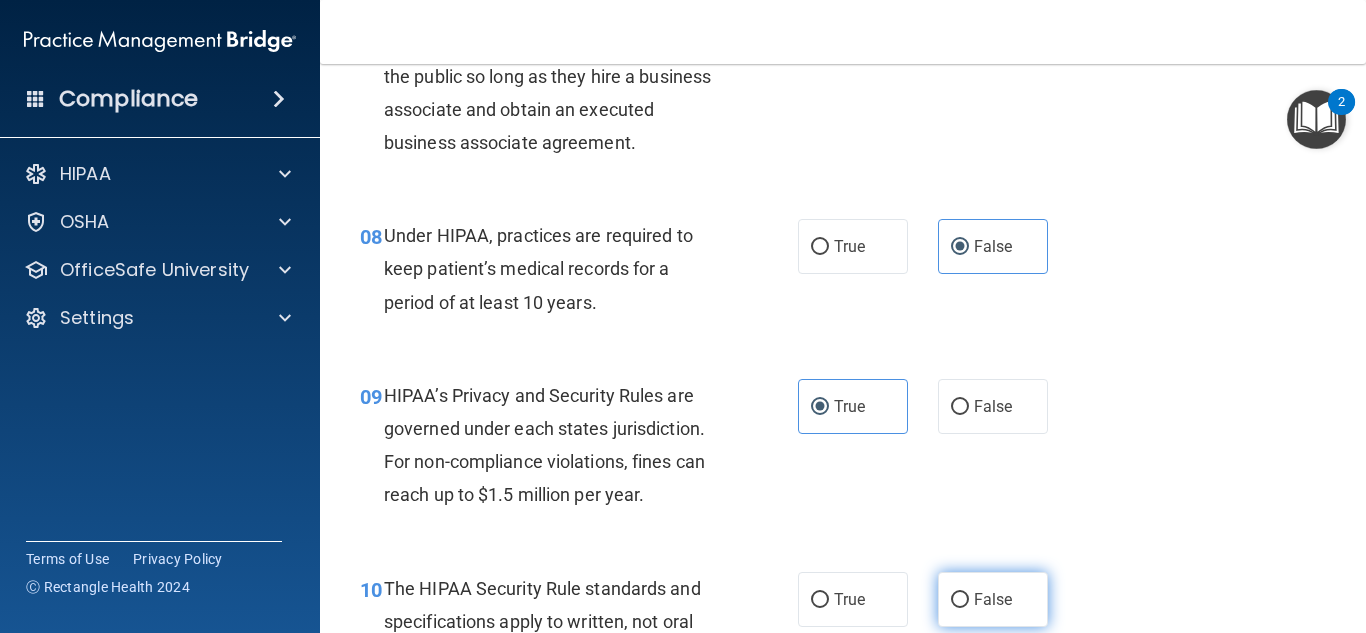 click on "False" at bounding box center [993, 599] 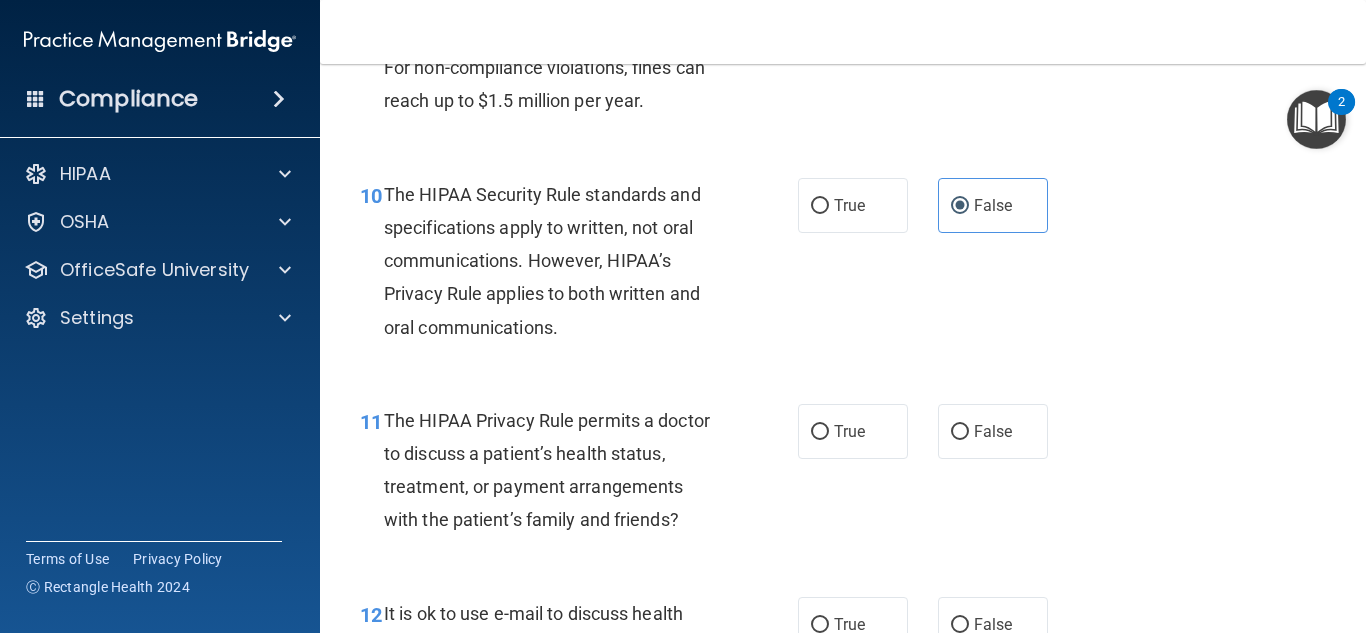 scroll, scrollTop: 1790, scrollLeft: 0, axis: vertical 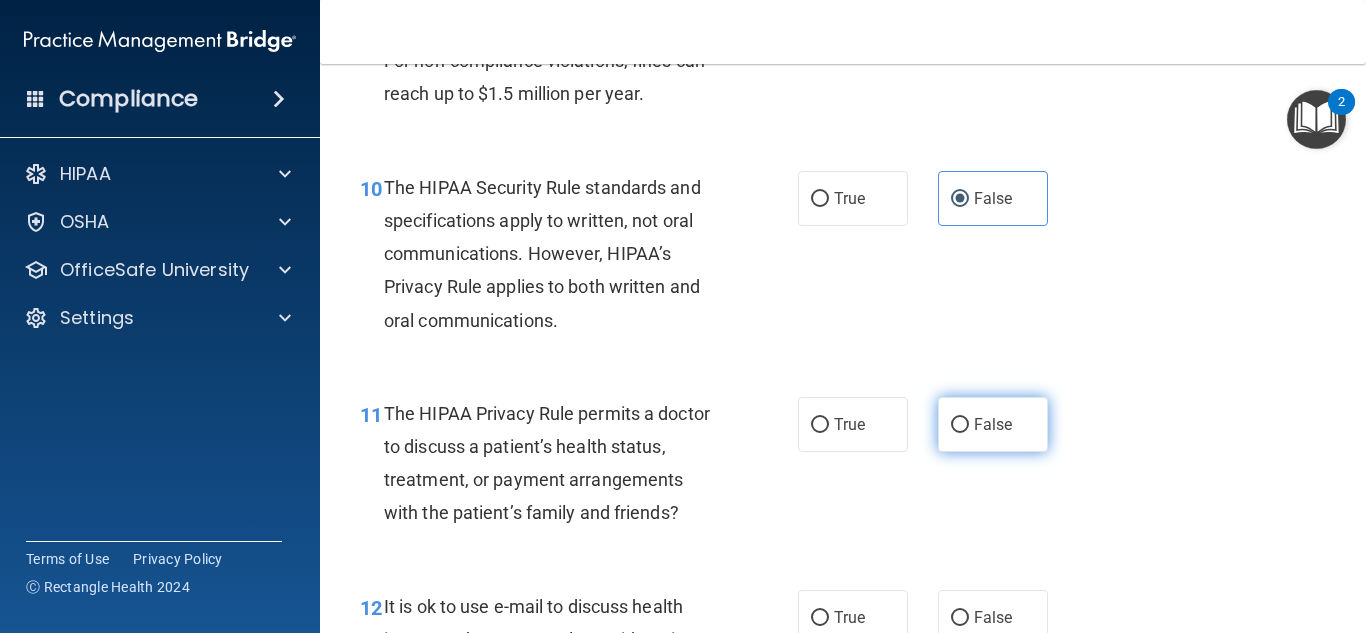 click on "False" at bounding box center [993, 424] 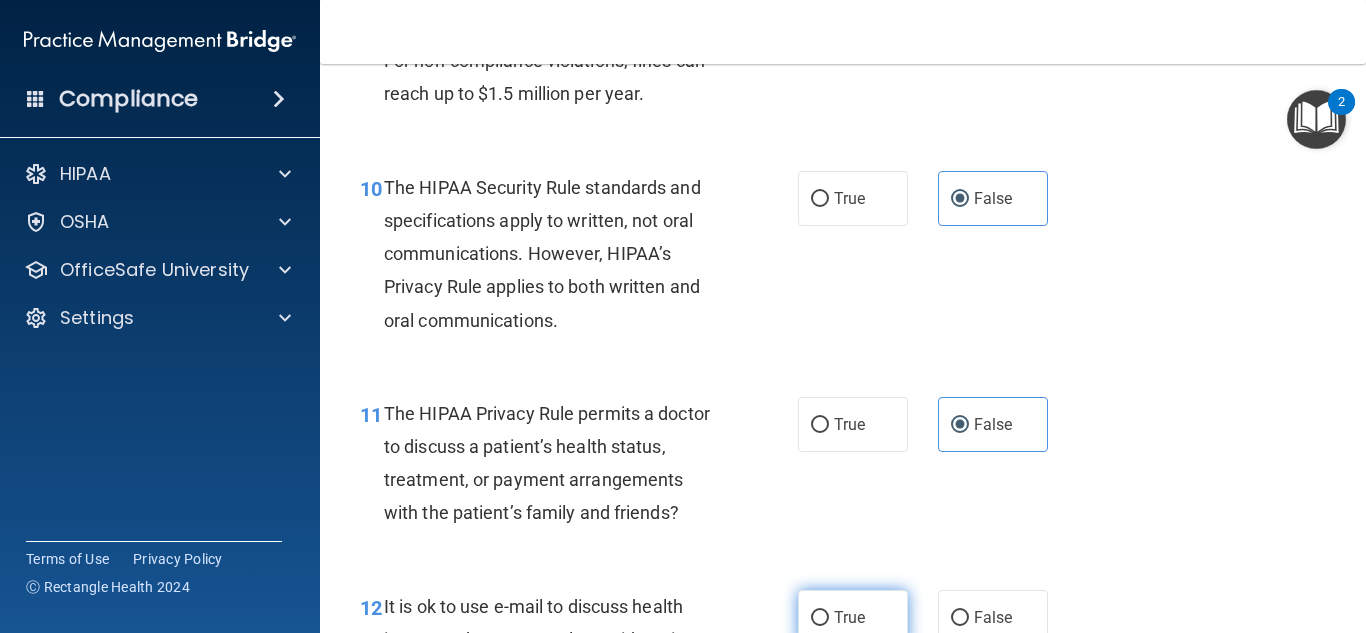 click on "True" at bounding box center (853, 617) 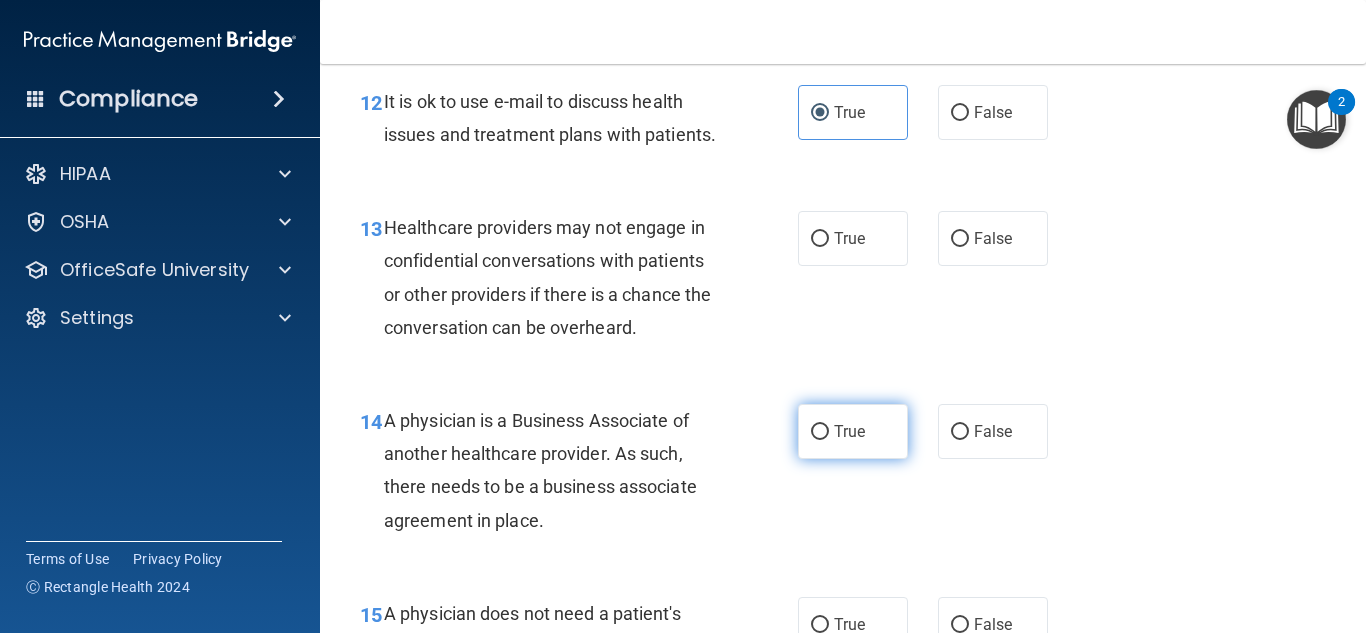 scroll, scrollTop: 2296, scrollLeft: 0, axis: vertical 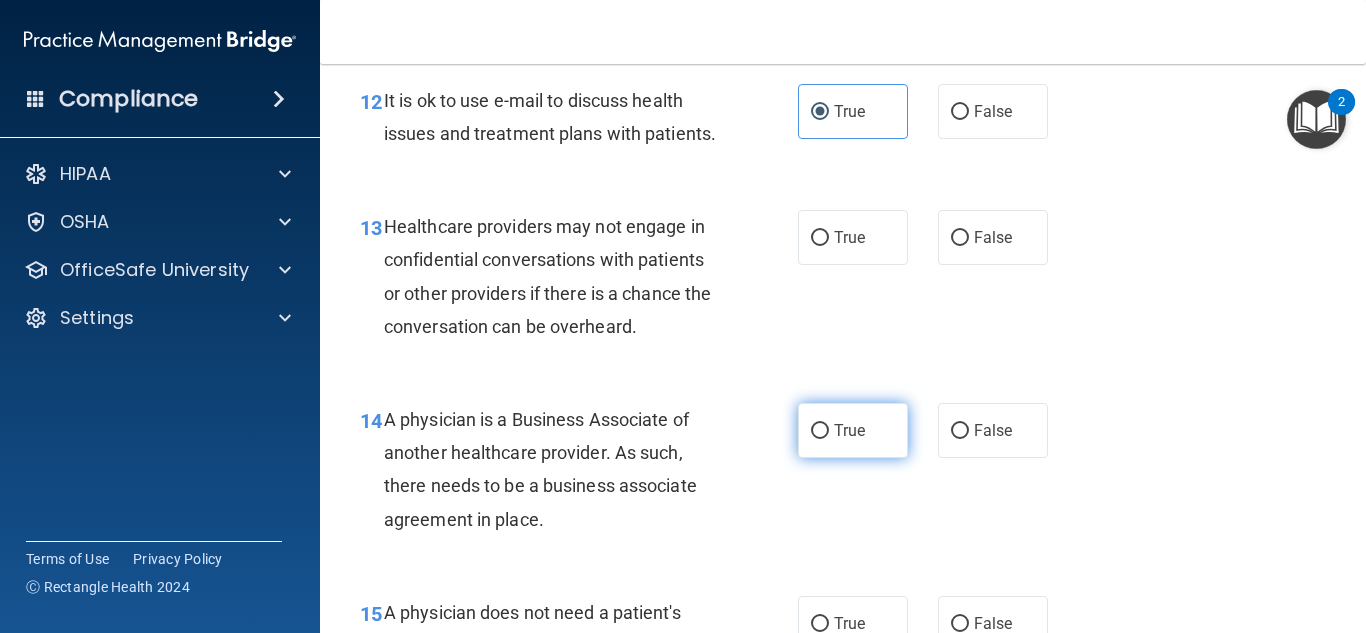 click on "True" at bounding box center (853, 430) 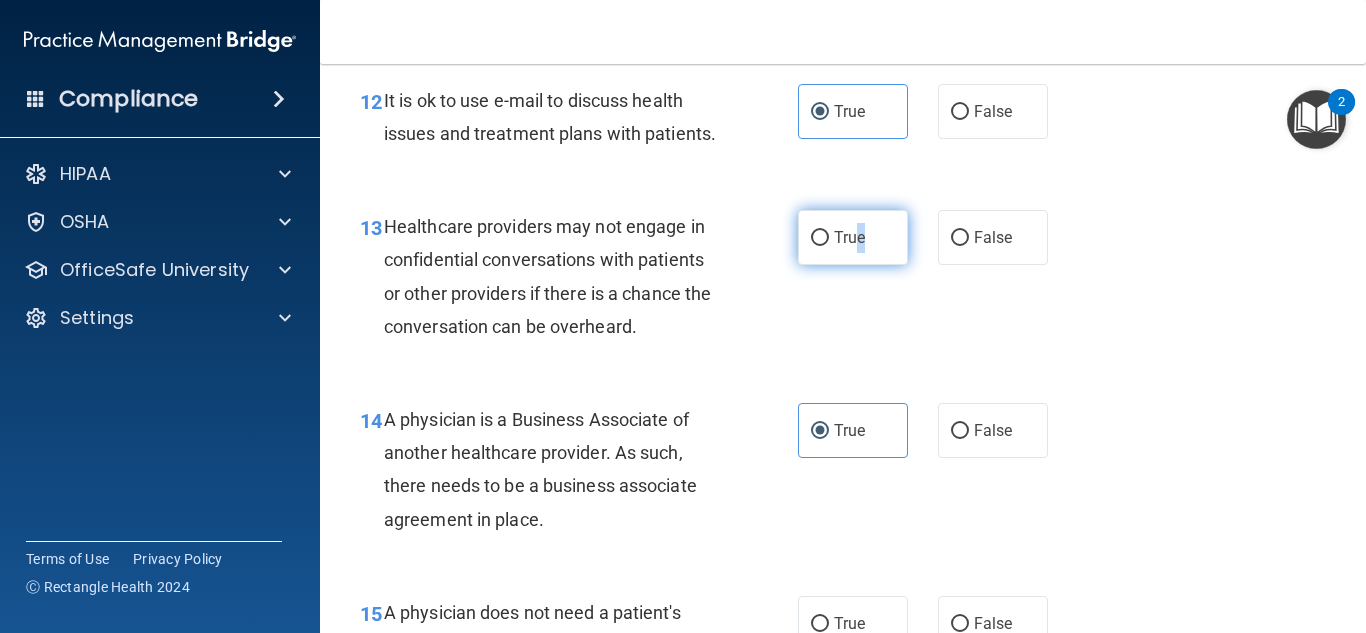 click on "True" at bounding box center [853, 237] 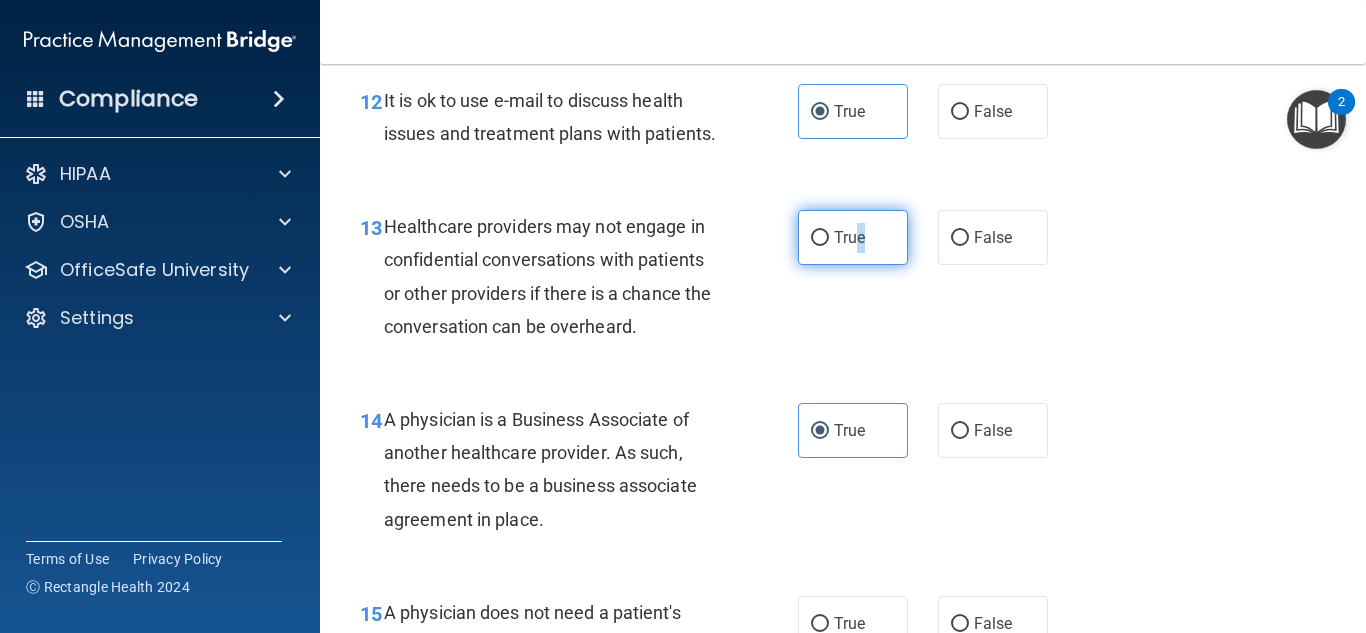 click on "True" at bounding box center [853, 237] 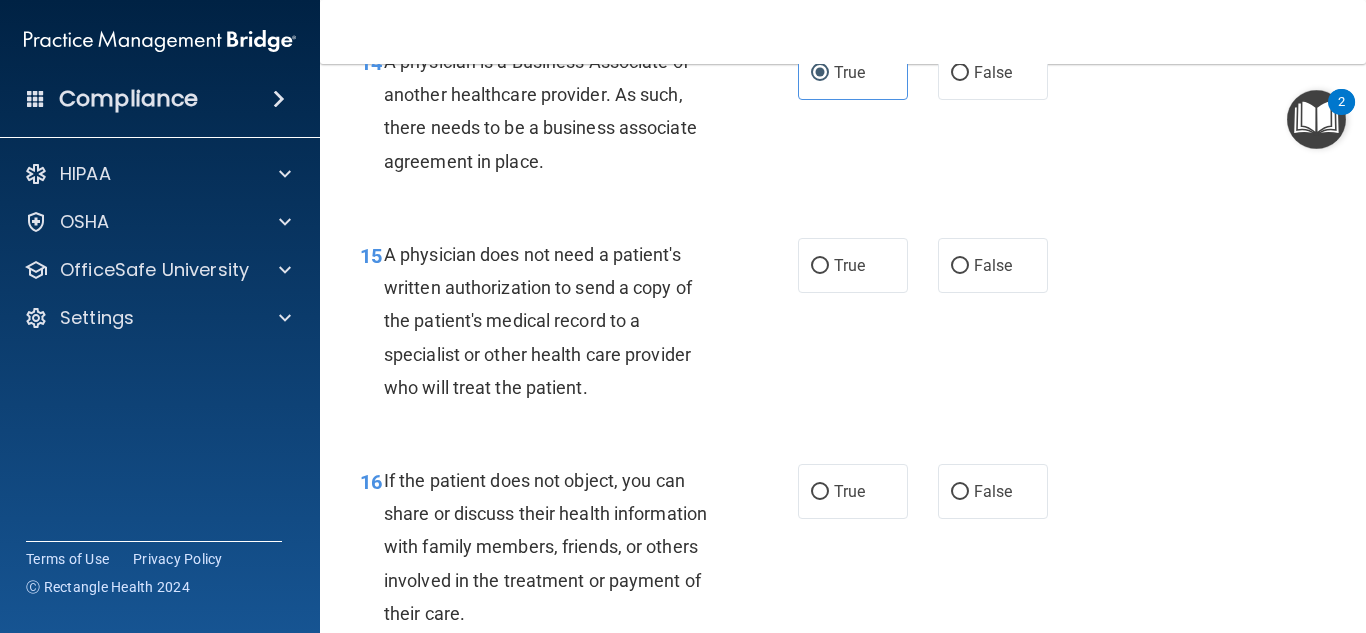 scroll, scrollTop: 2657, scrollLeft: 0, axis: vertical 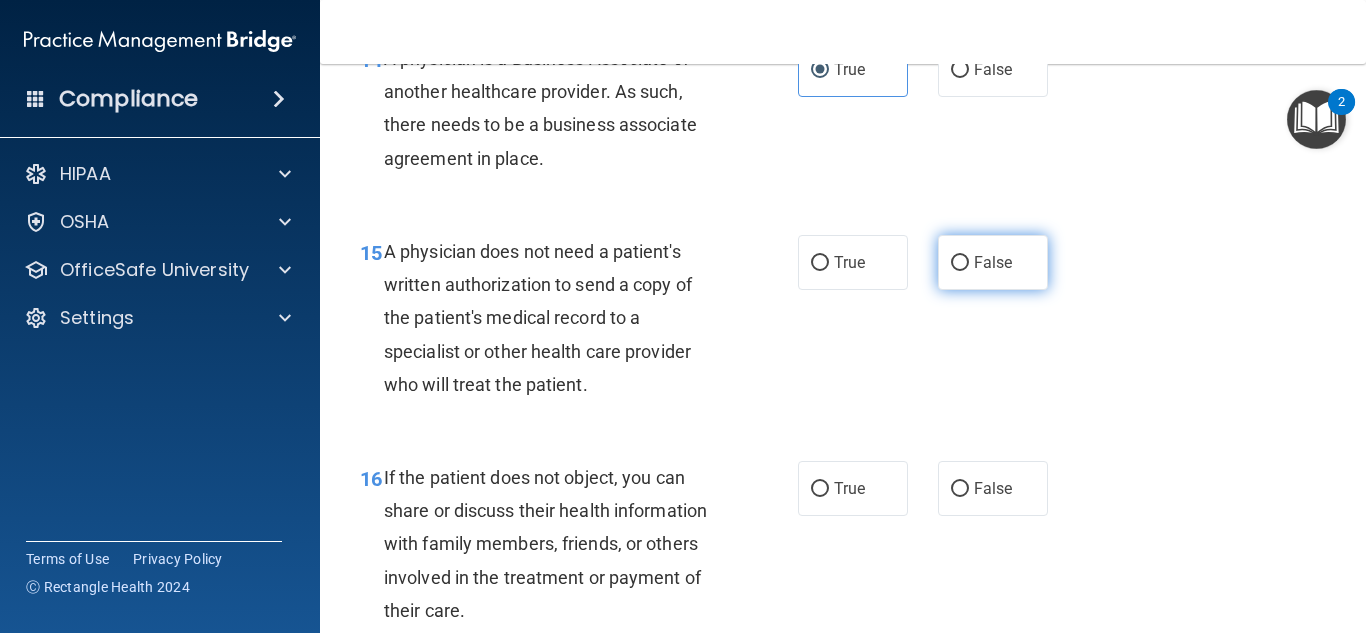 click on "False" at bounding box center [960, 263] 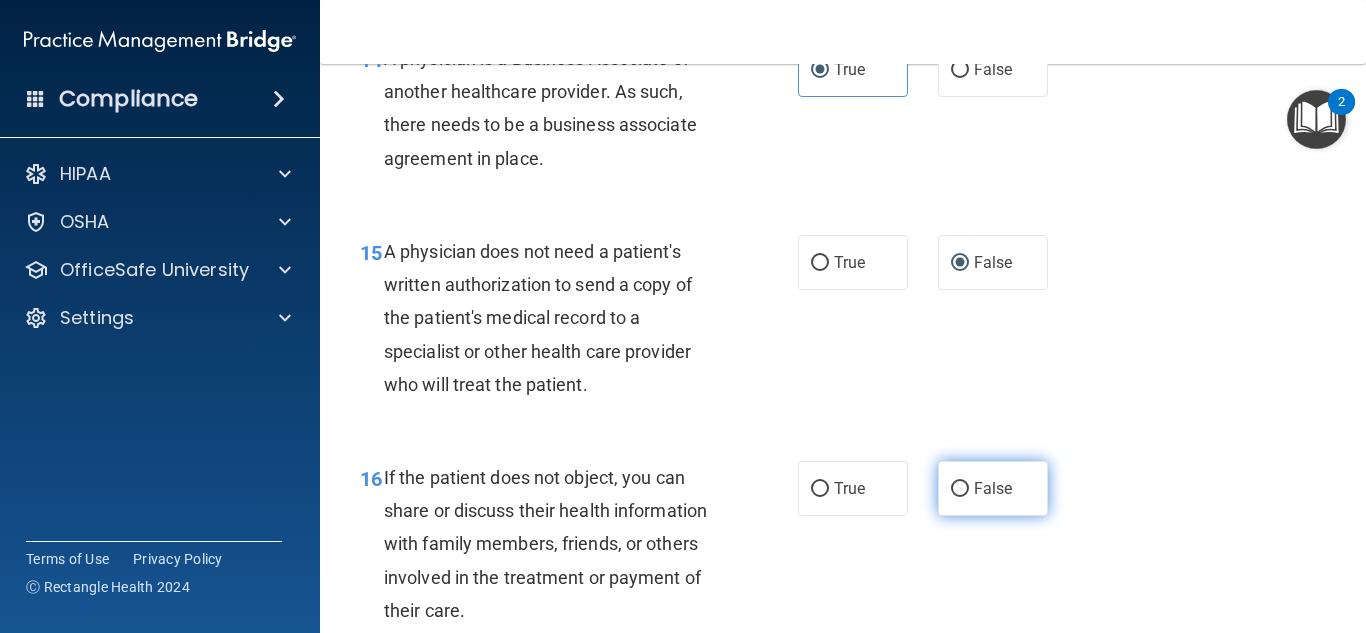 click on "False" at bounding box center (993, 488) 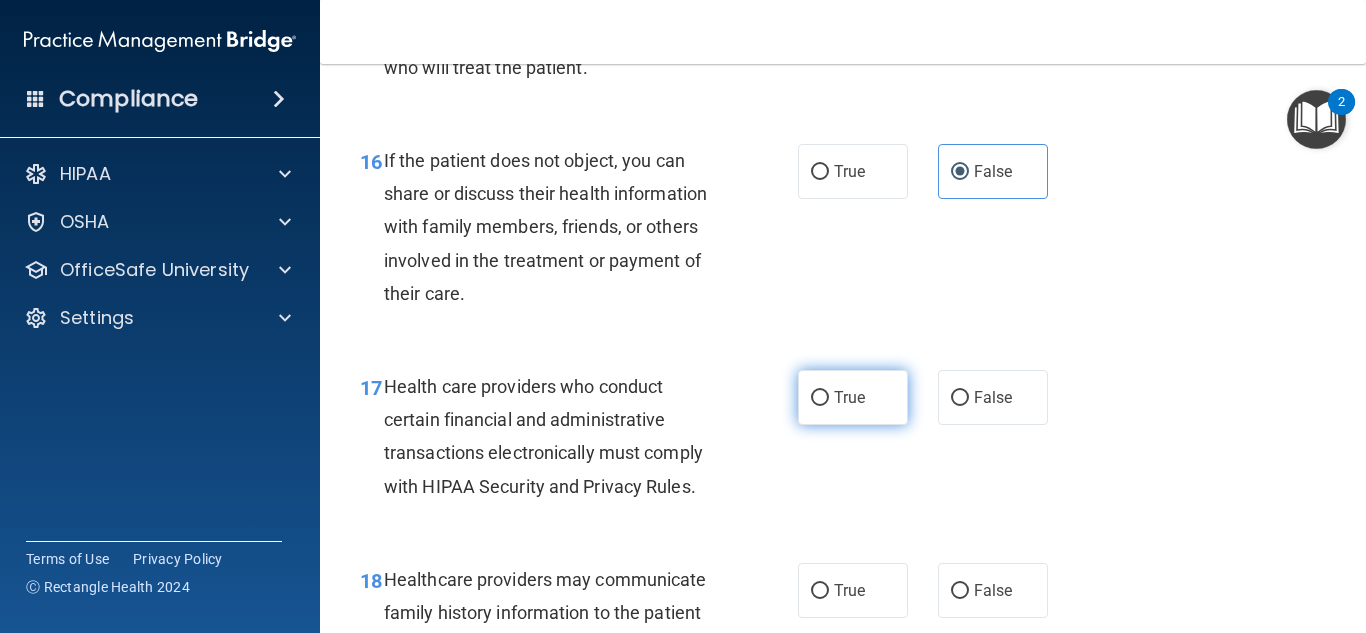 click on "True" at bounding box center [853, 397] 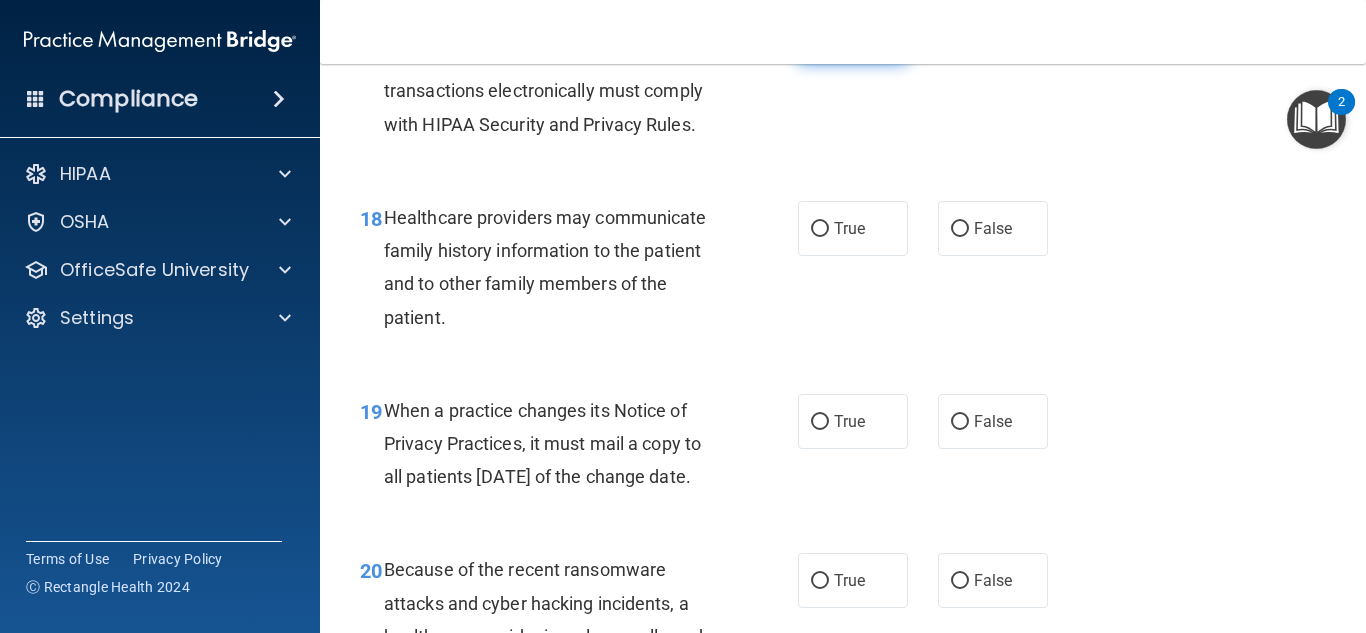 scroll, scrollTop: 3343, scrollLeft: 0, axis: vertical 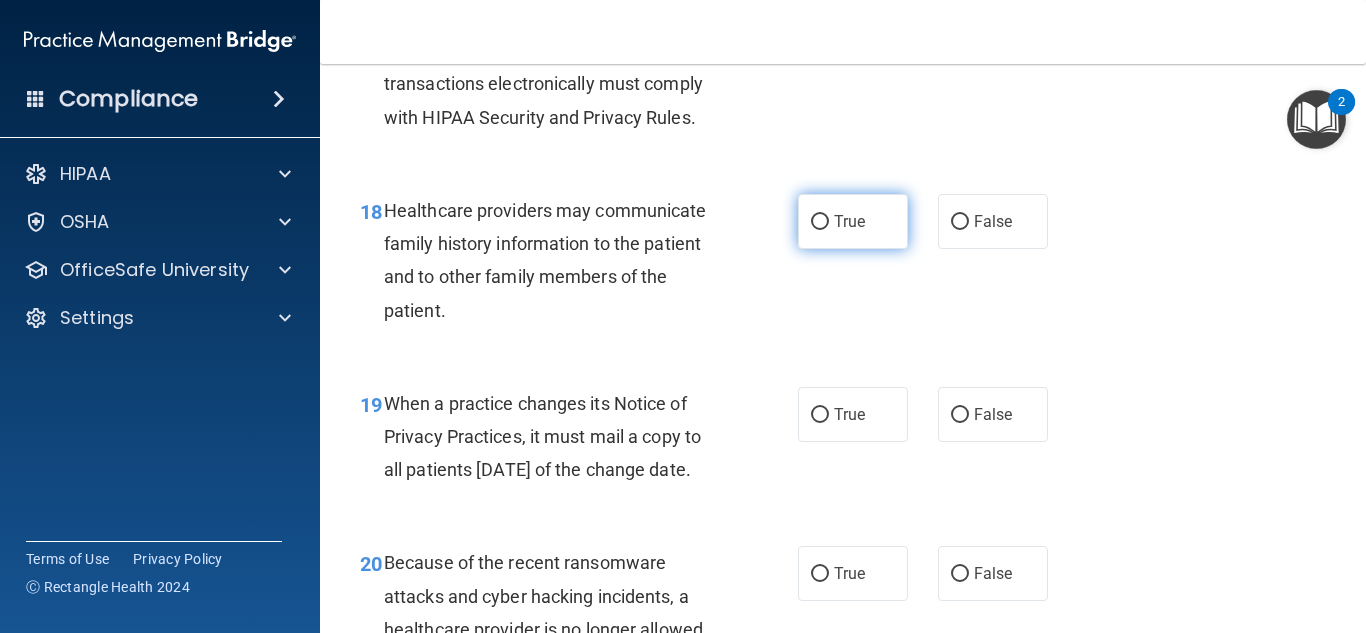 click on "True" at bounding box center [853, 221] 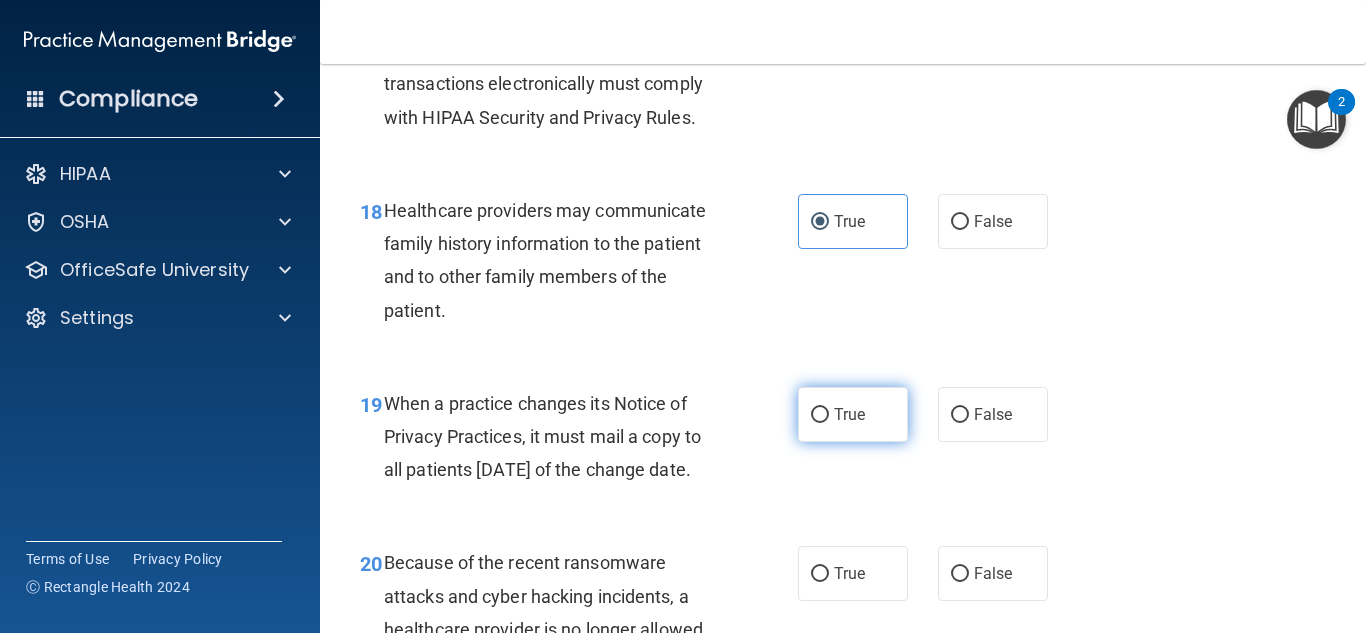click on "True" at bounding box center (849, 414) 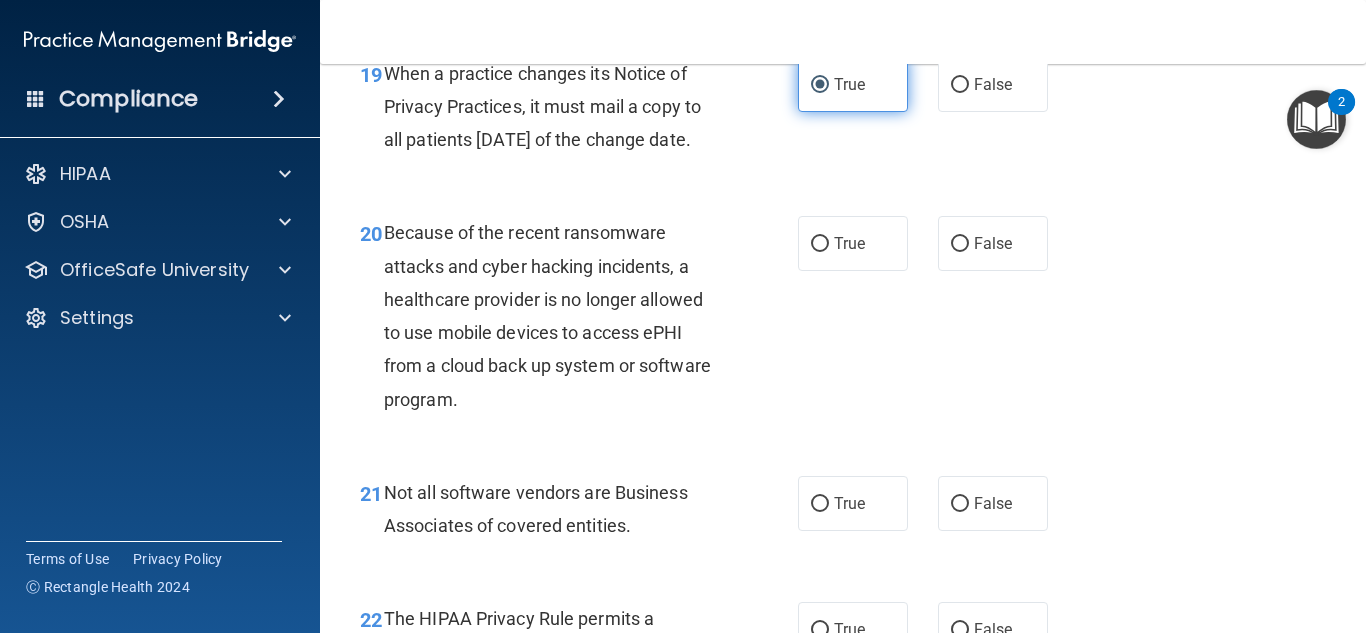 scroll, scrollTop: 3674, scrollLeft: 0, axis: vertical 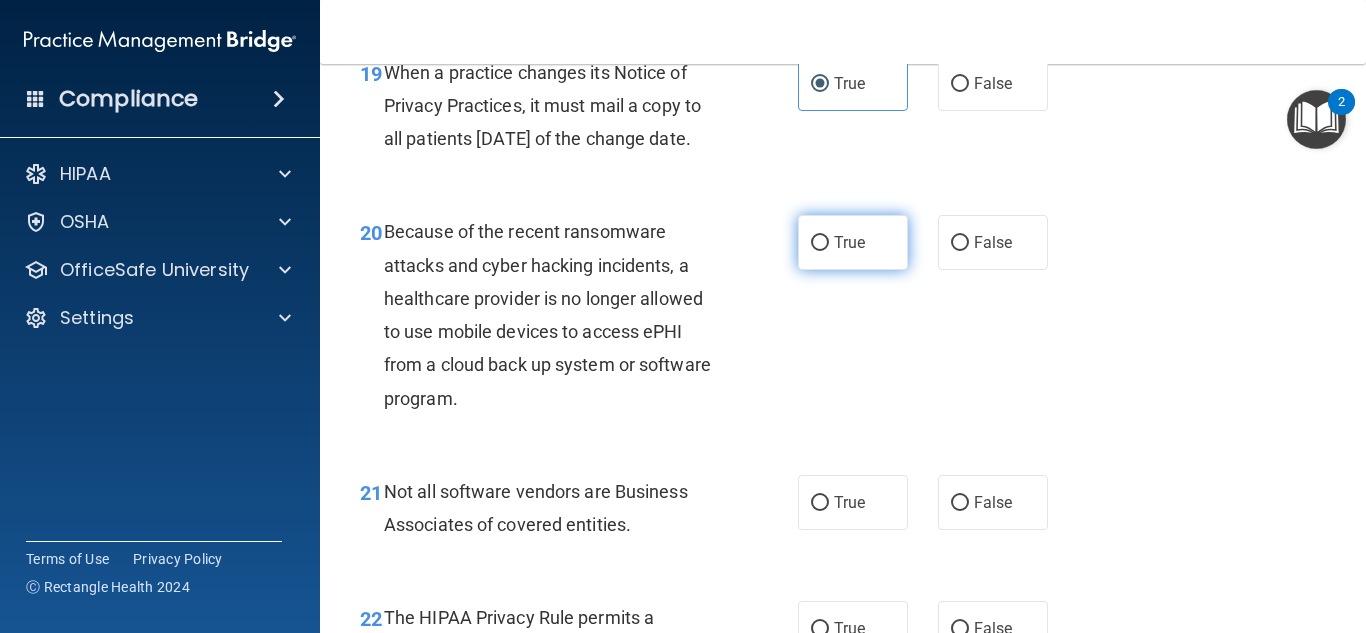 click on "True" at bounding box center (849, 242) 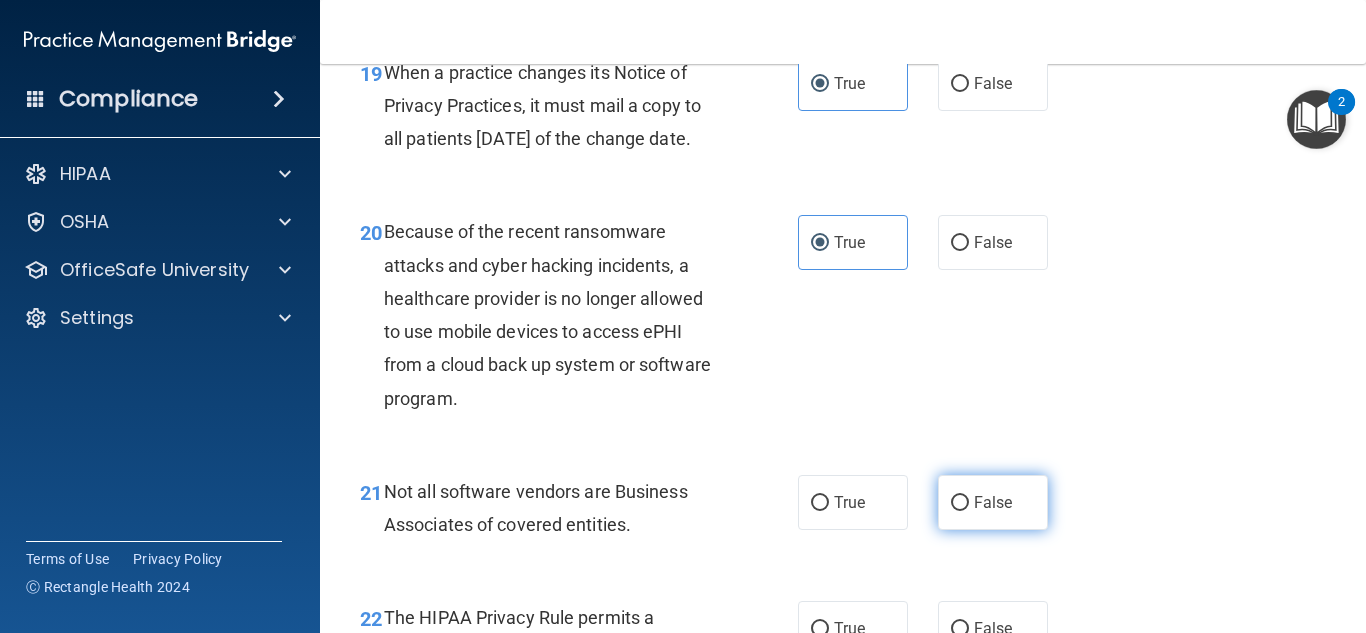 click on "False" at bounding box center [993, 502] 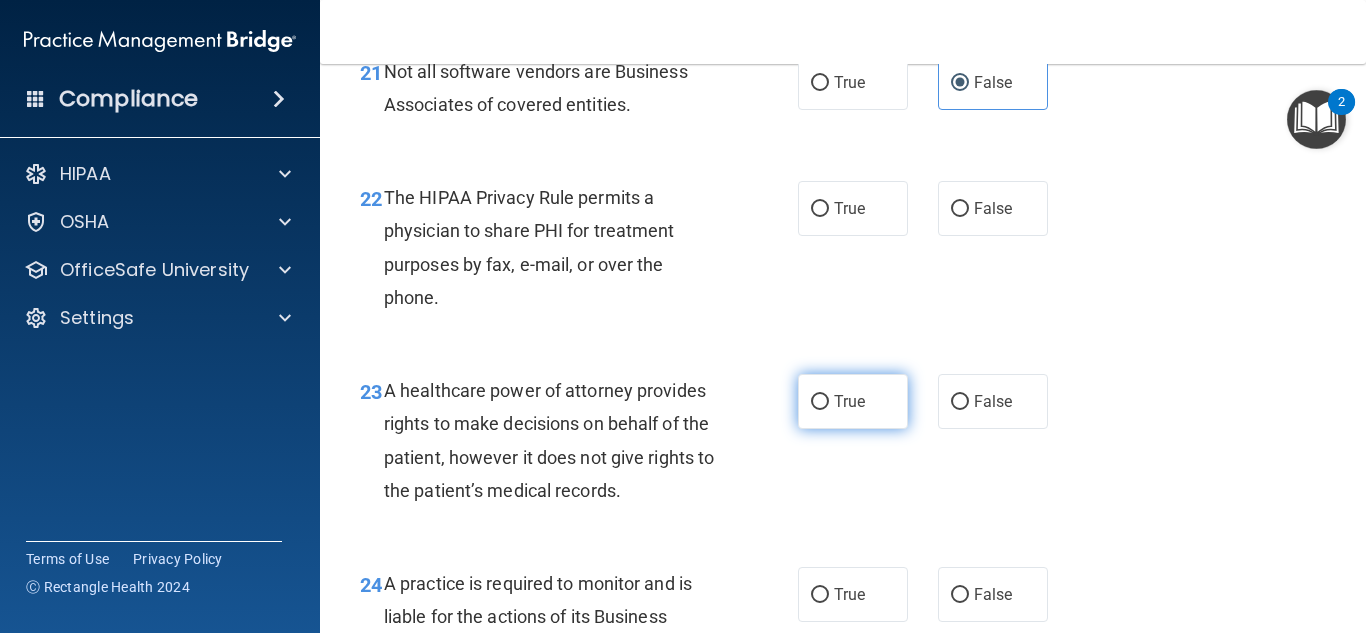click on "True" at bounding box center [853, 401] 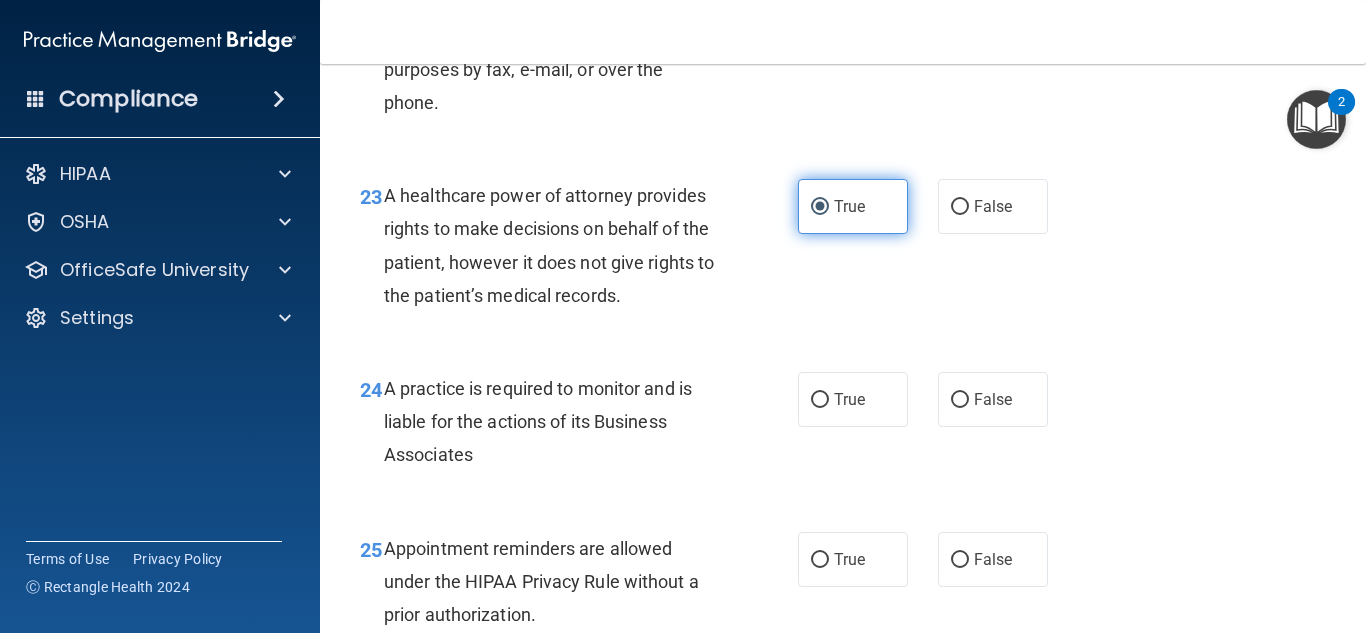 scroll, scrollTop: 4290, scrollLeft: 0, axis: vertical 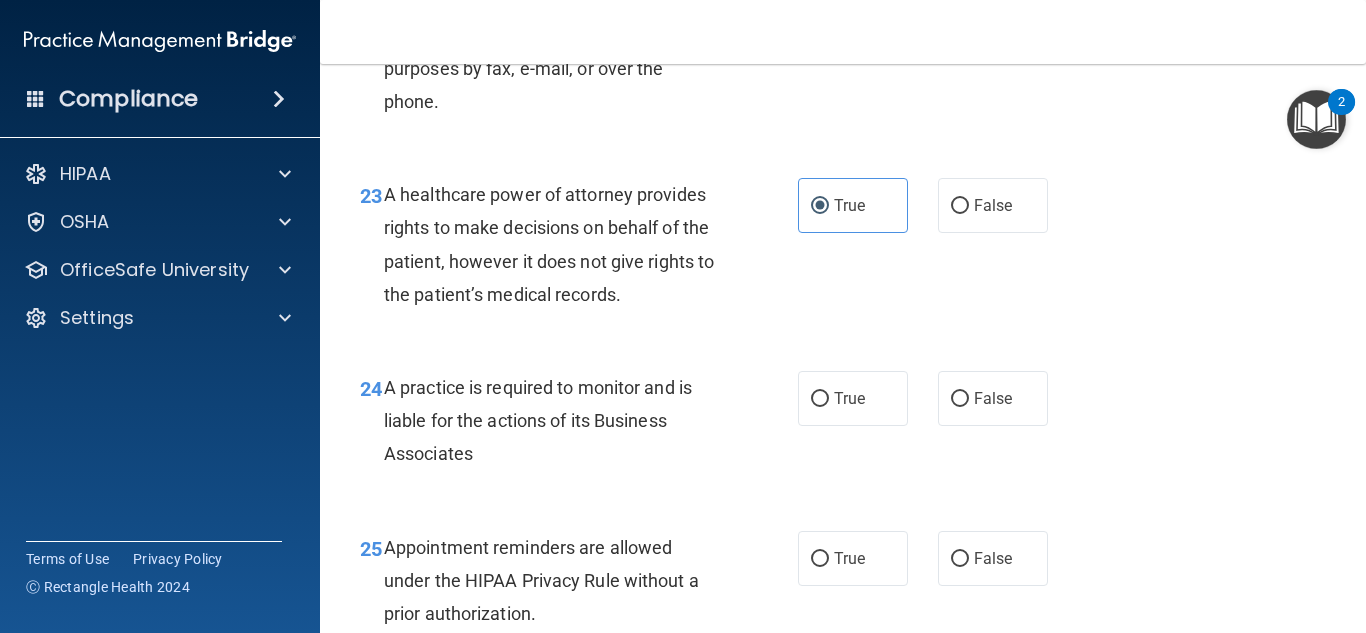 click on "True" at bounding box center (853, 12) 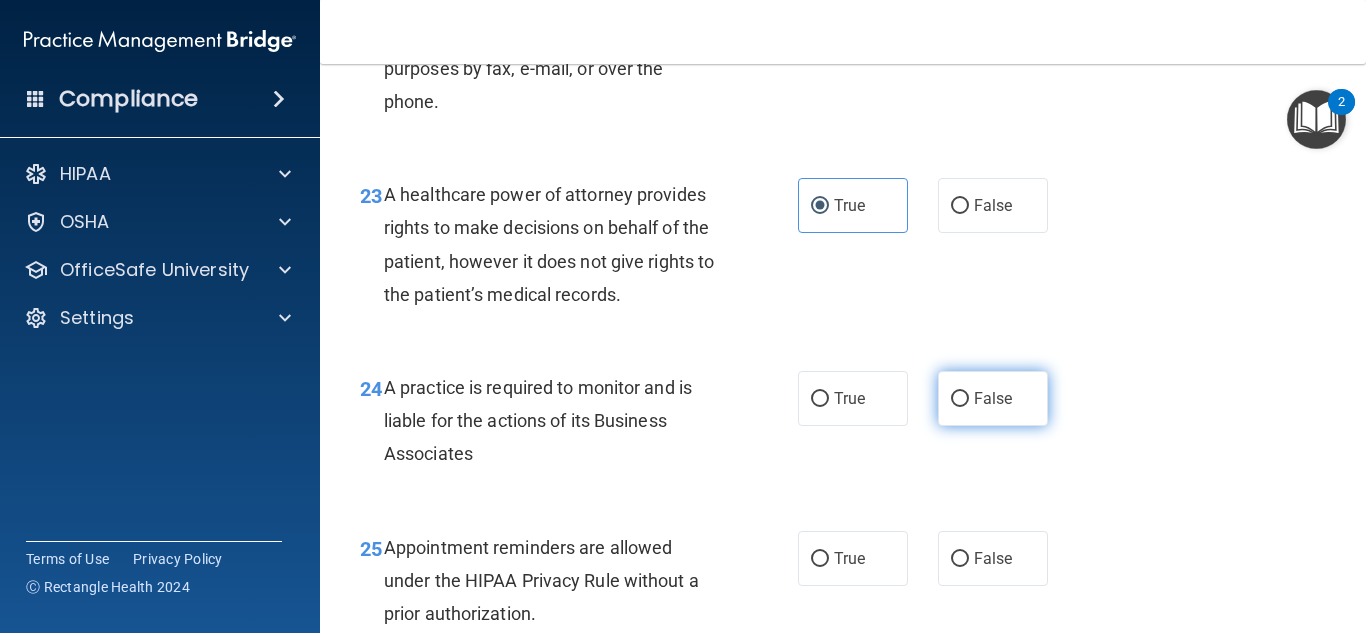 click on "False" at bounding box center (993, 398) 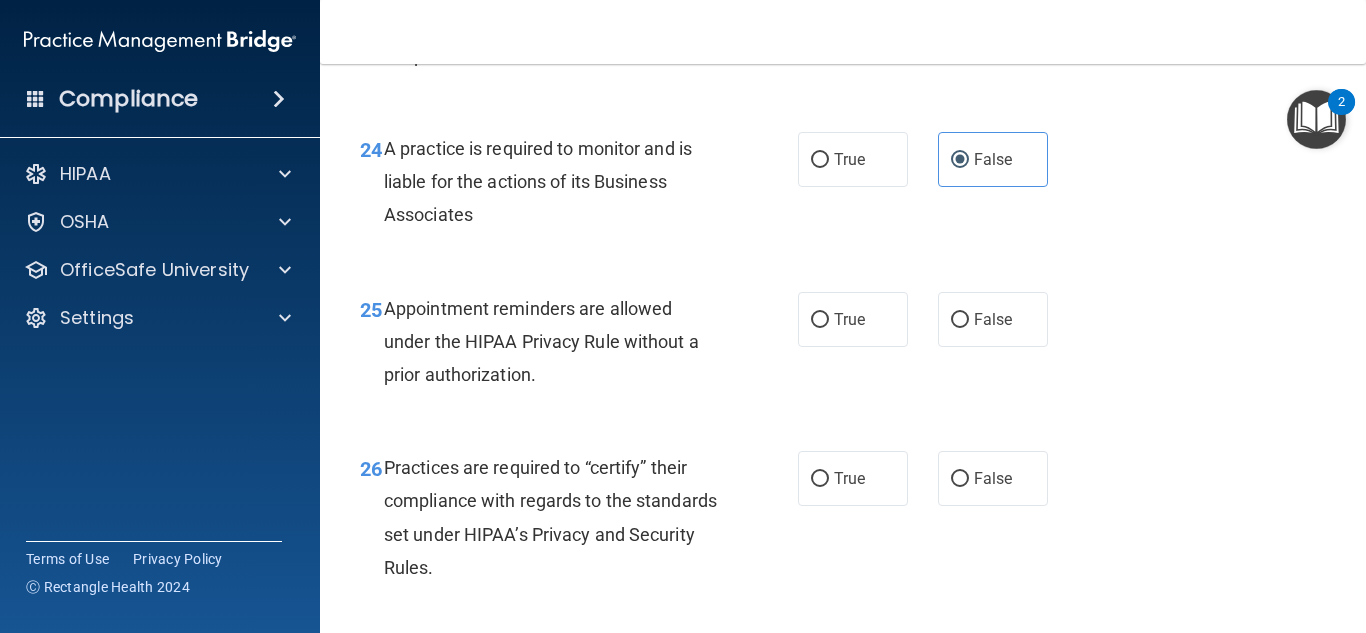 scroll, scrollTop: 4530, scrollLeft: 0, axis: vertical 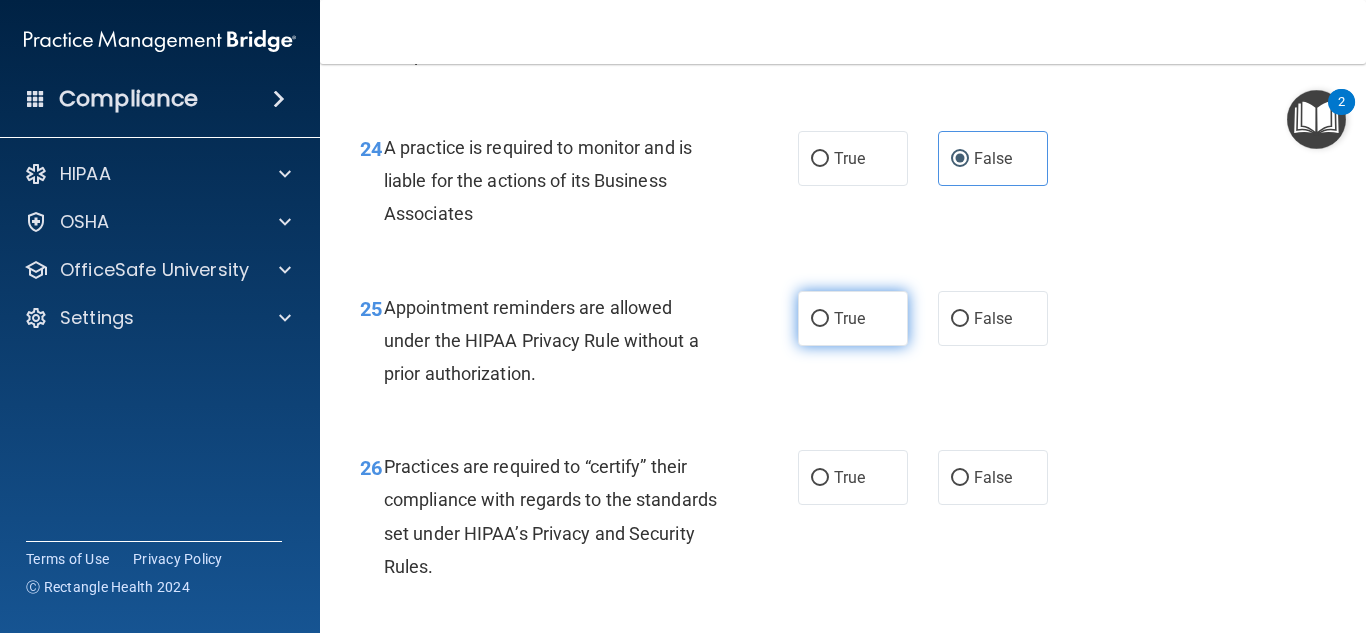 click on "True" at bounding box center (853, 318) 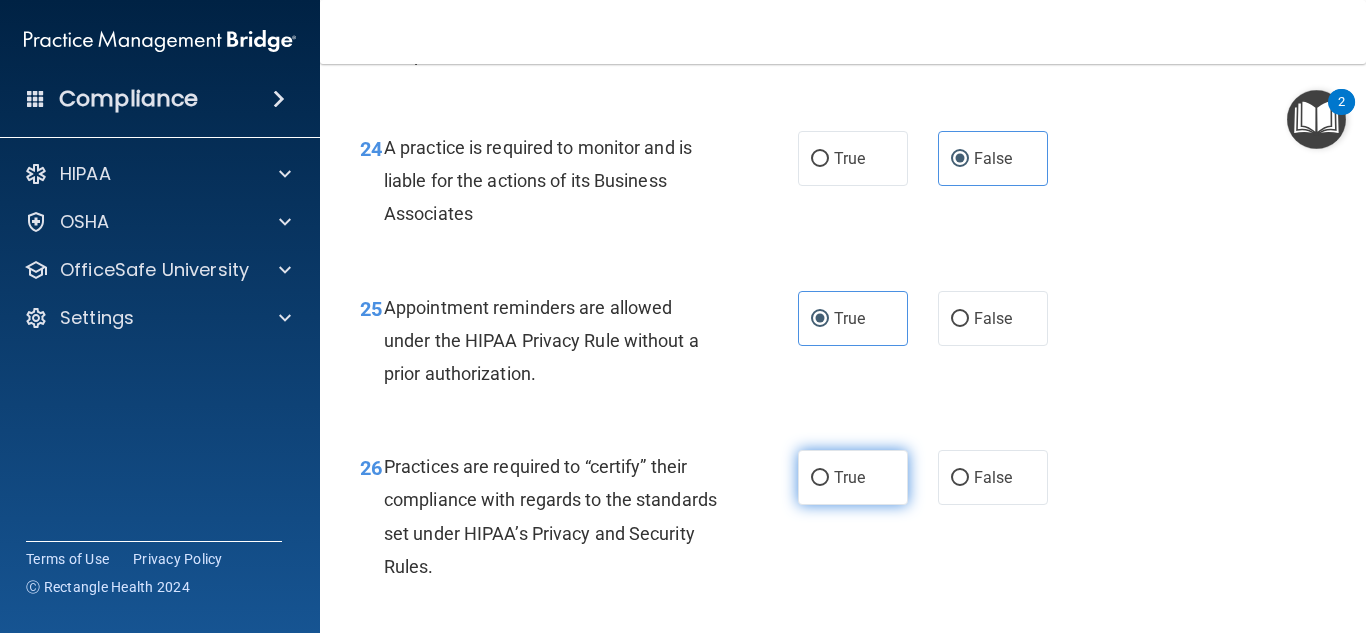 click on "True" at bounding box center (853, 477) 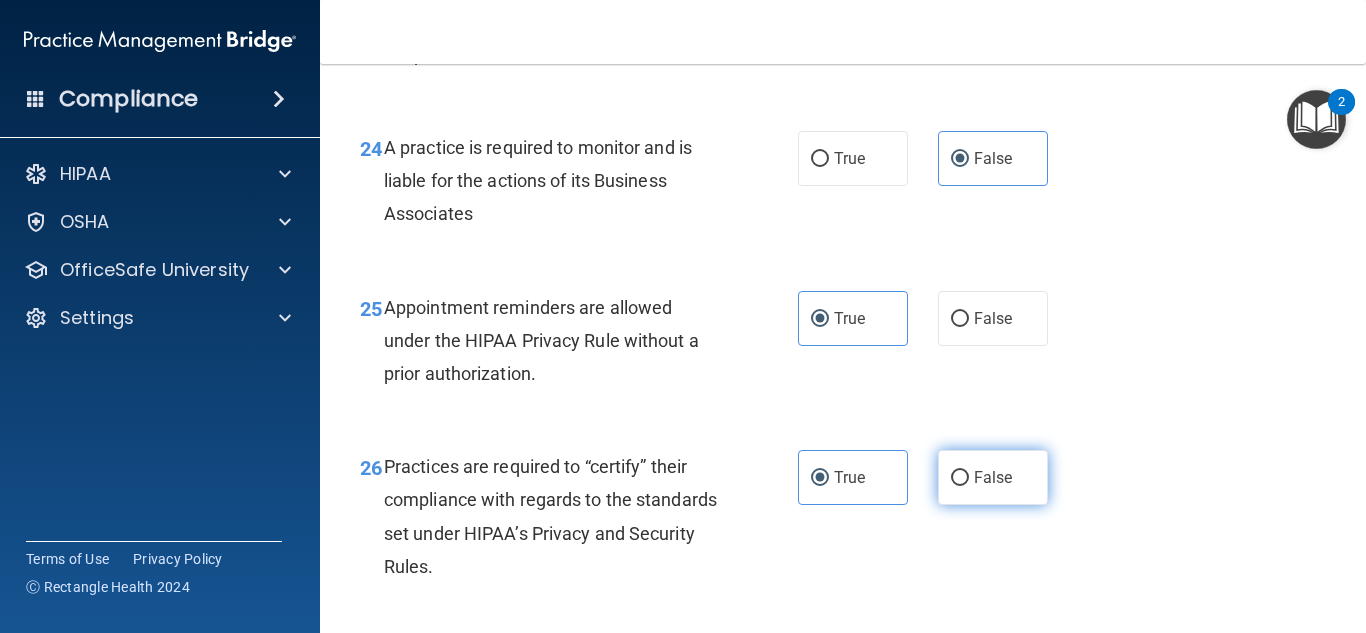 click on "False" at bounding box center [993, 477] 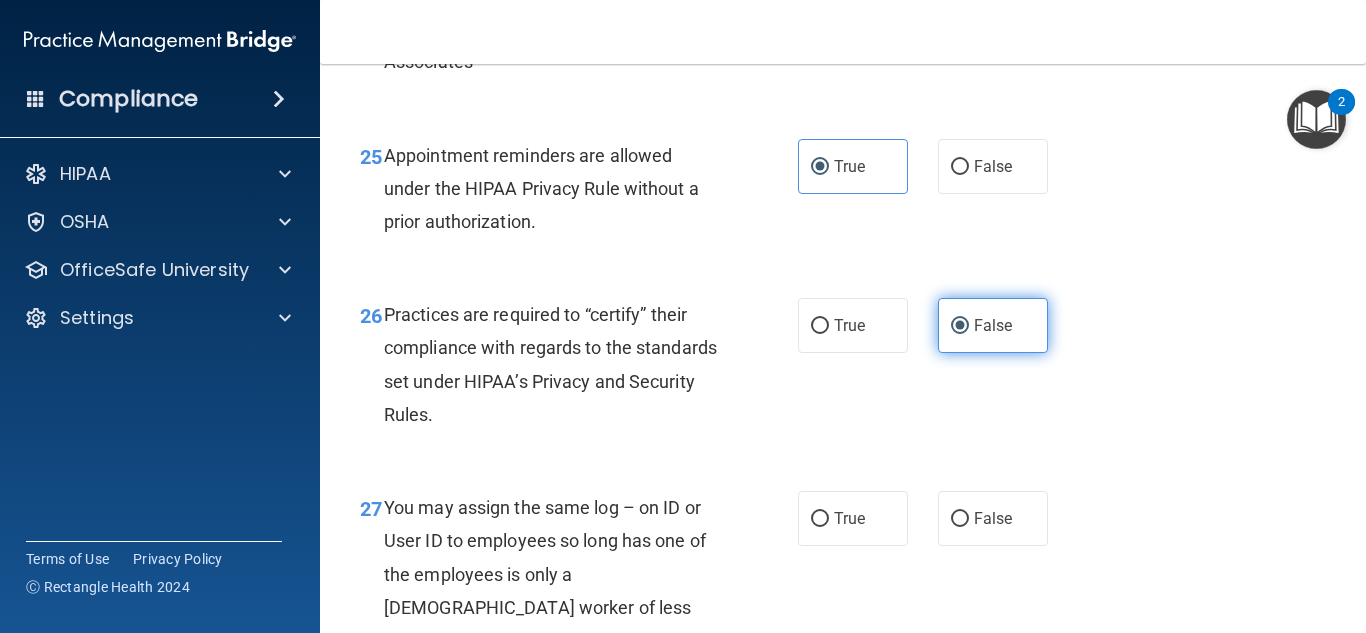 scroll, scrollTop: 4683, scrollLeft: 0, axis: vertical 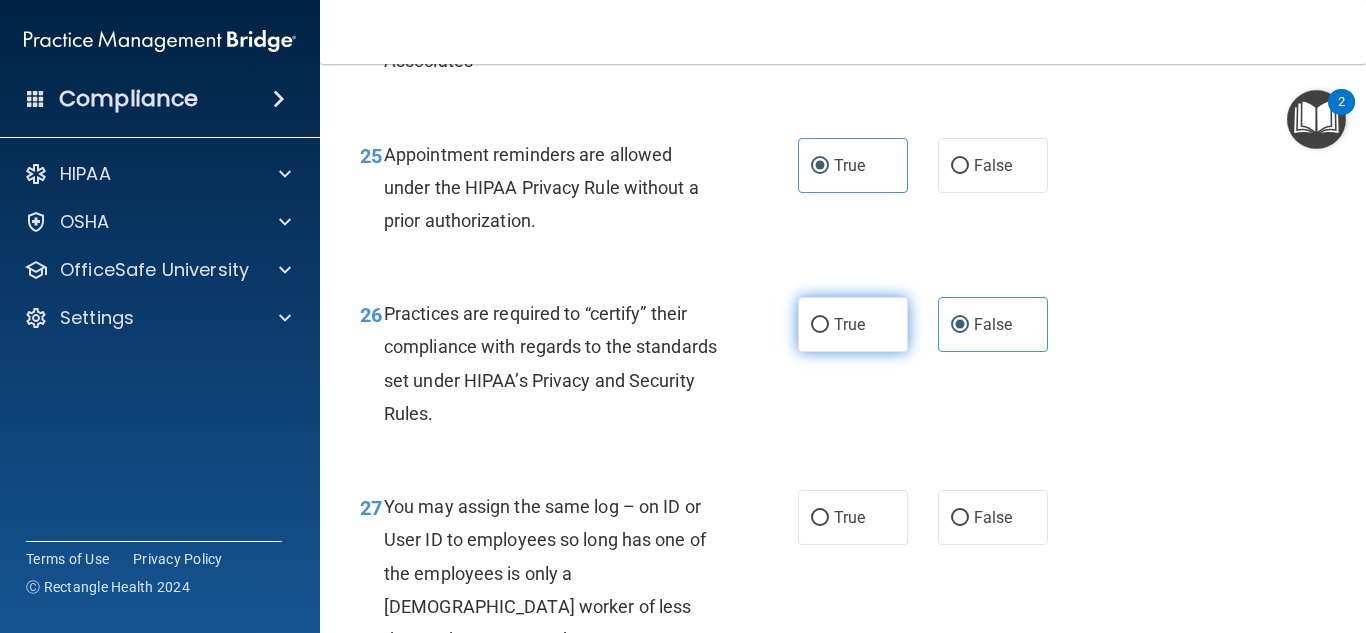 click on "True" at bounding box center [853, 324] 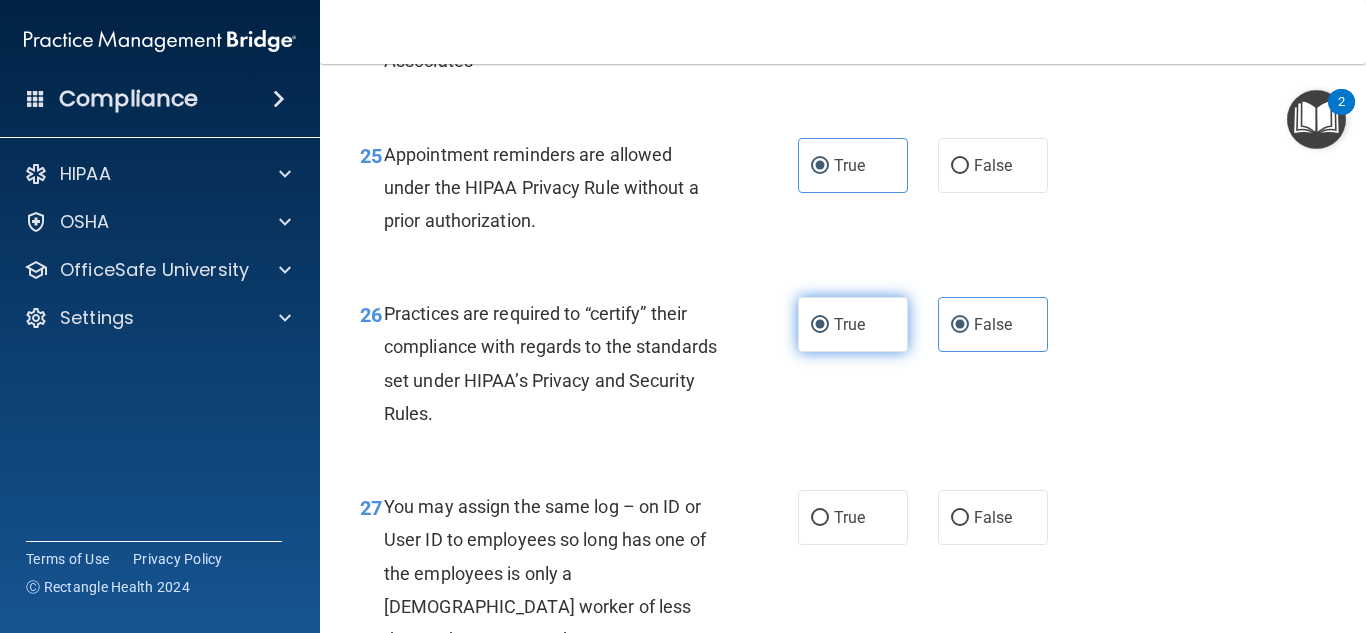 radio on "false" 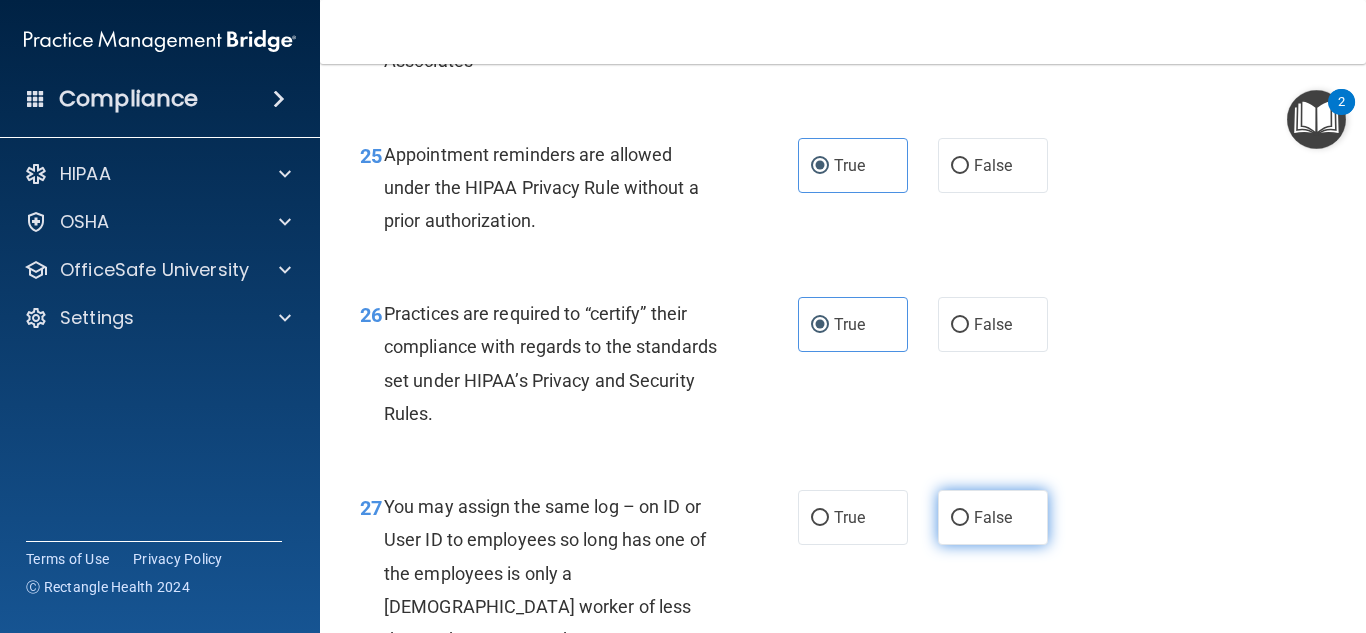 click on "False" at bounding box center (993, 517) 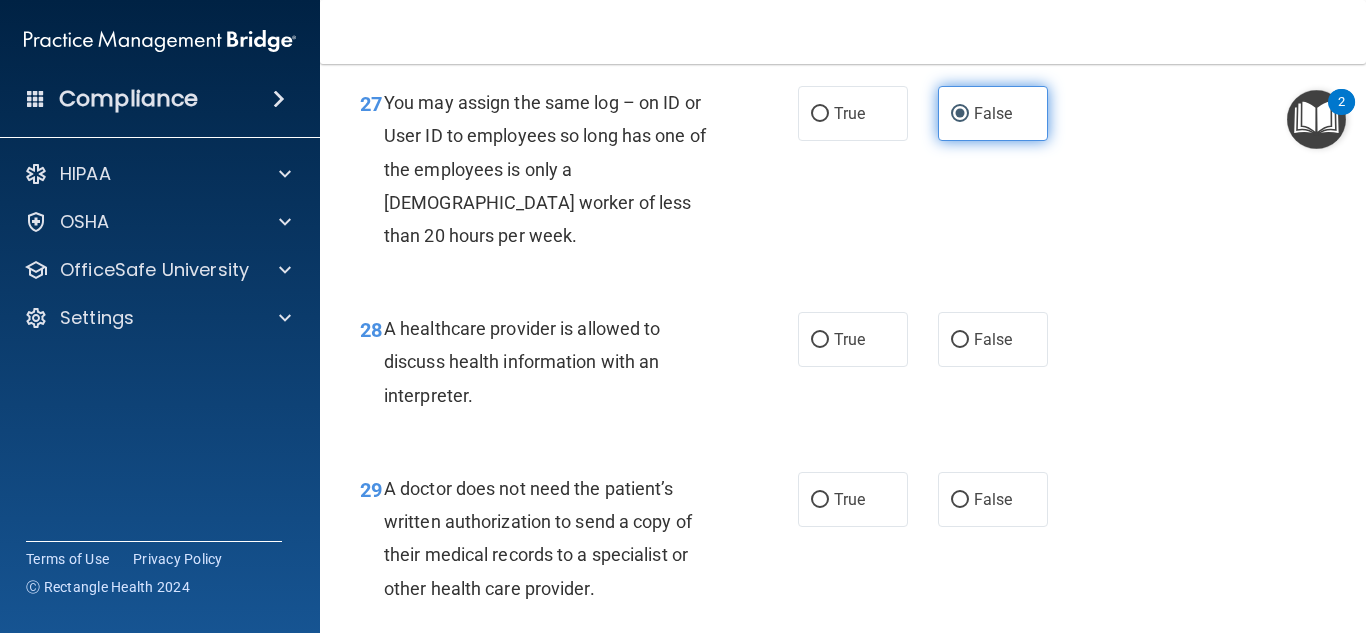 scroll, scrollTop: 5092, scrollLeft: 0, axis: vertical 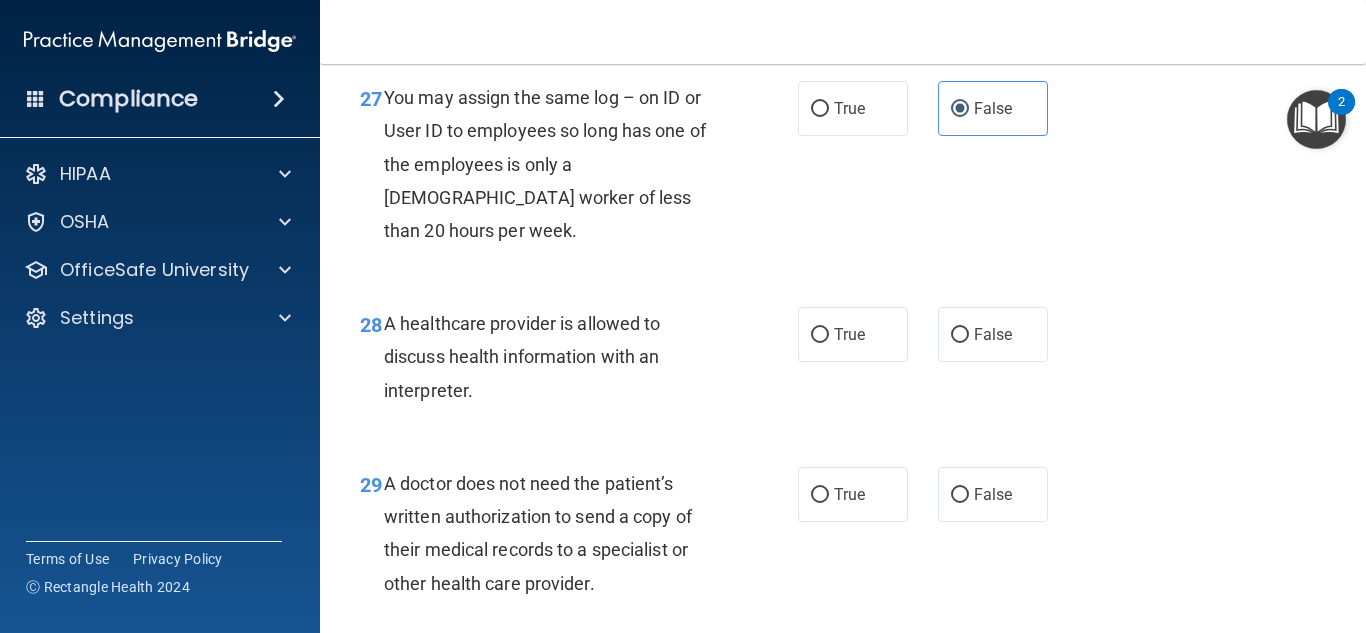 click on "28       A healthcare provider is allowed to discuss health information with an interpreter.                 True           False" at bounding box center (843, 362) 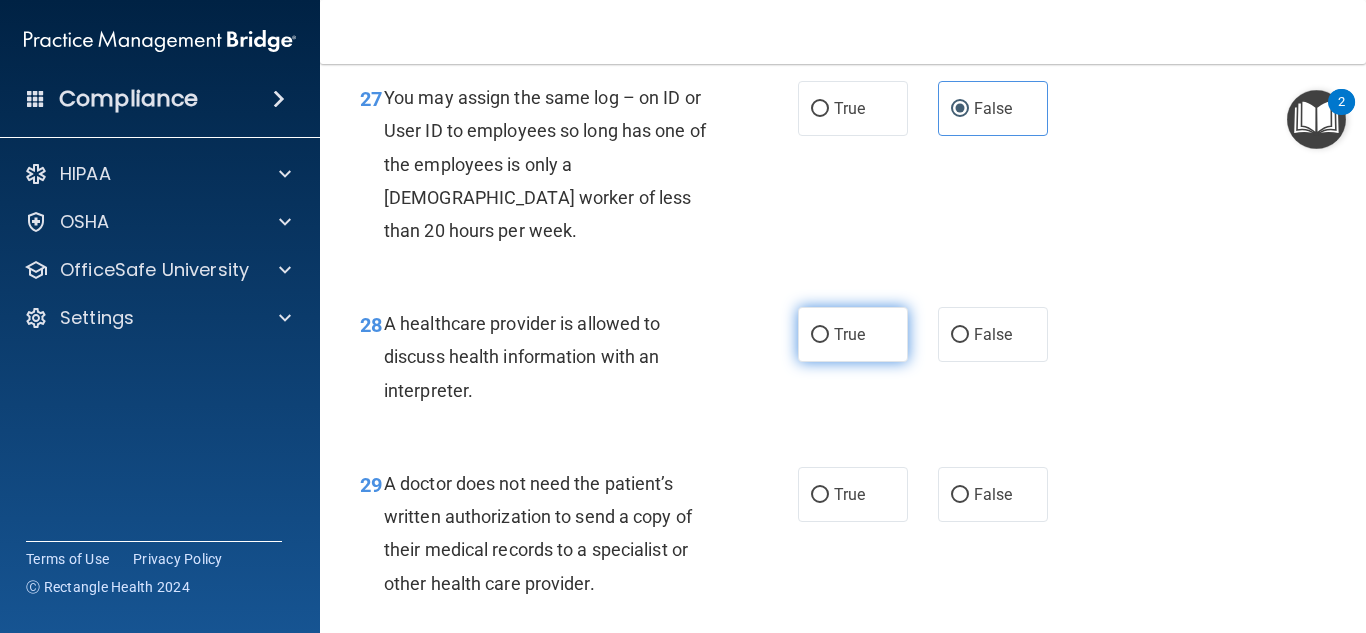click on "True" at bounding box center (853, 334) 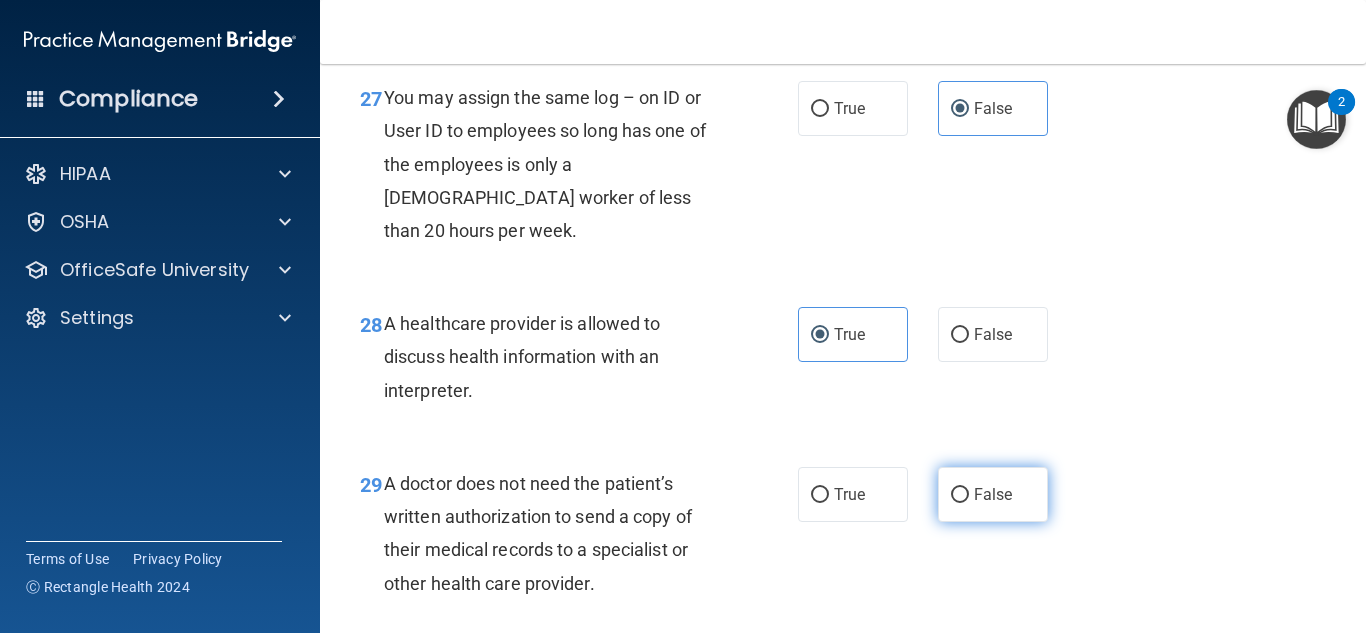 click on "False" at bounding box center (993, 494) 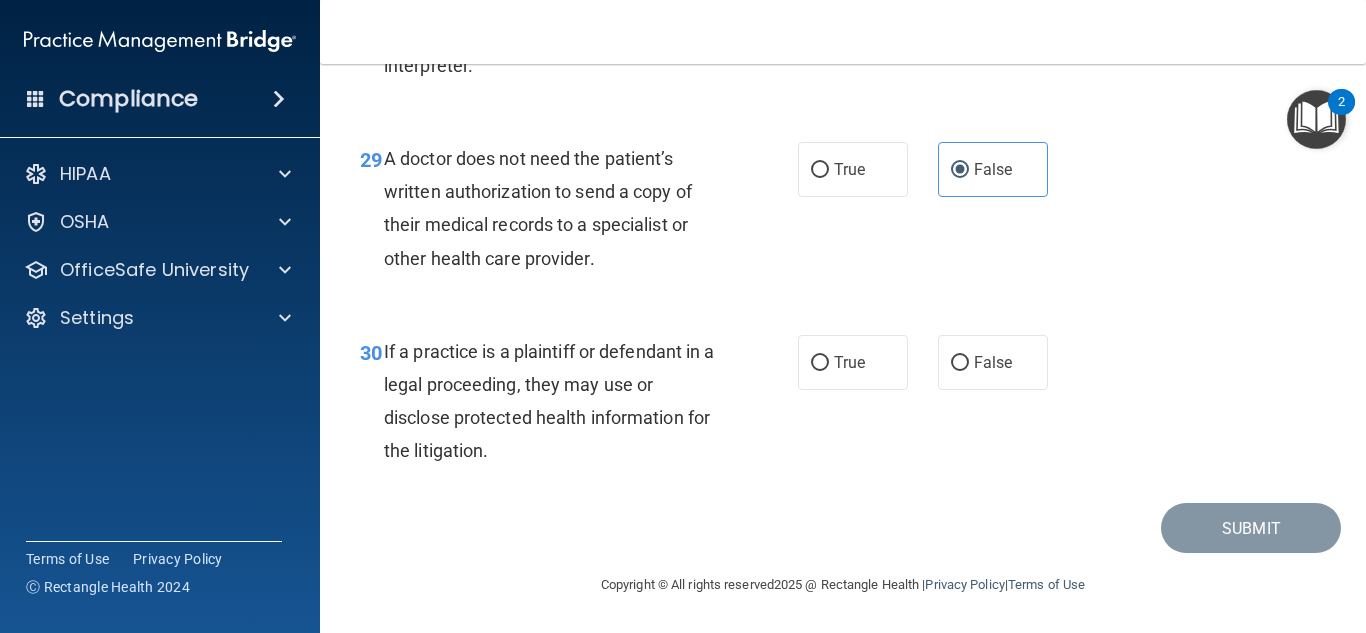 scroll, scrollTop: 5450, scrollLeft: 0, axis: vertical 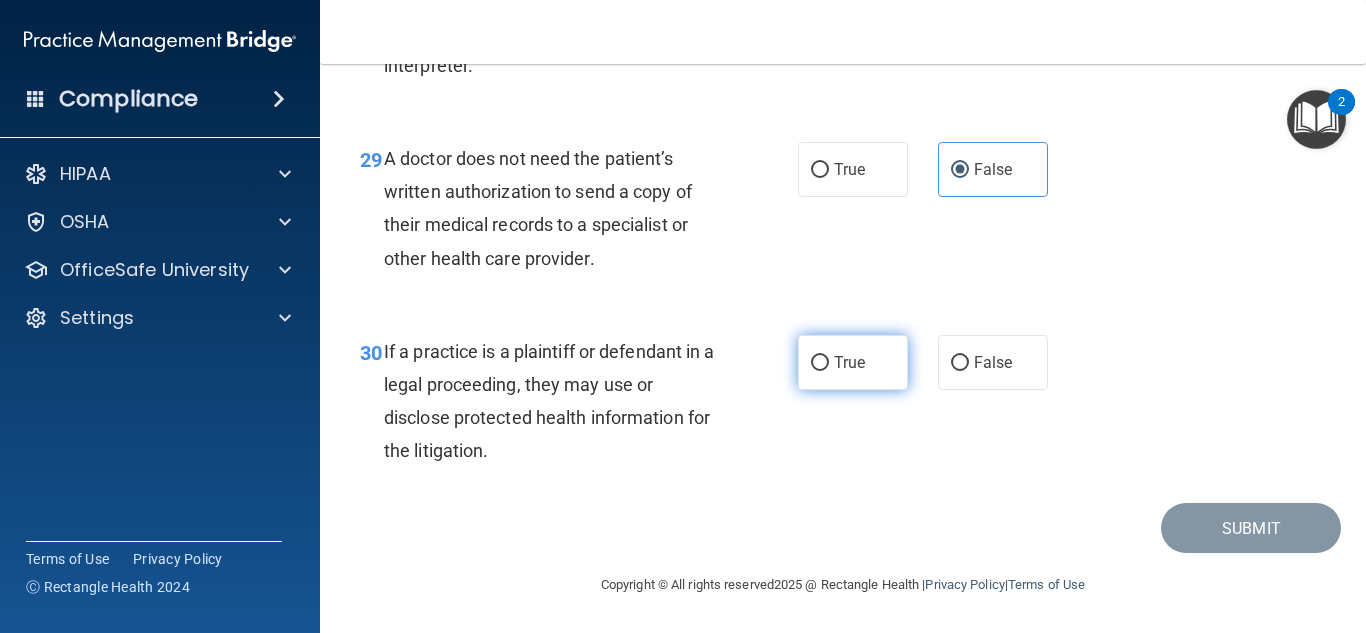 click on "True" at bounding box center [853, 362] 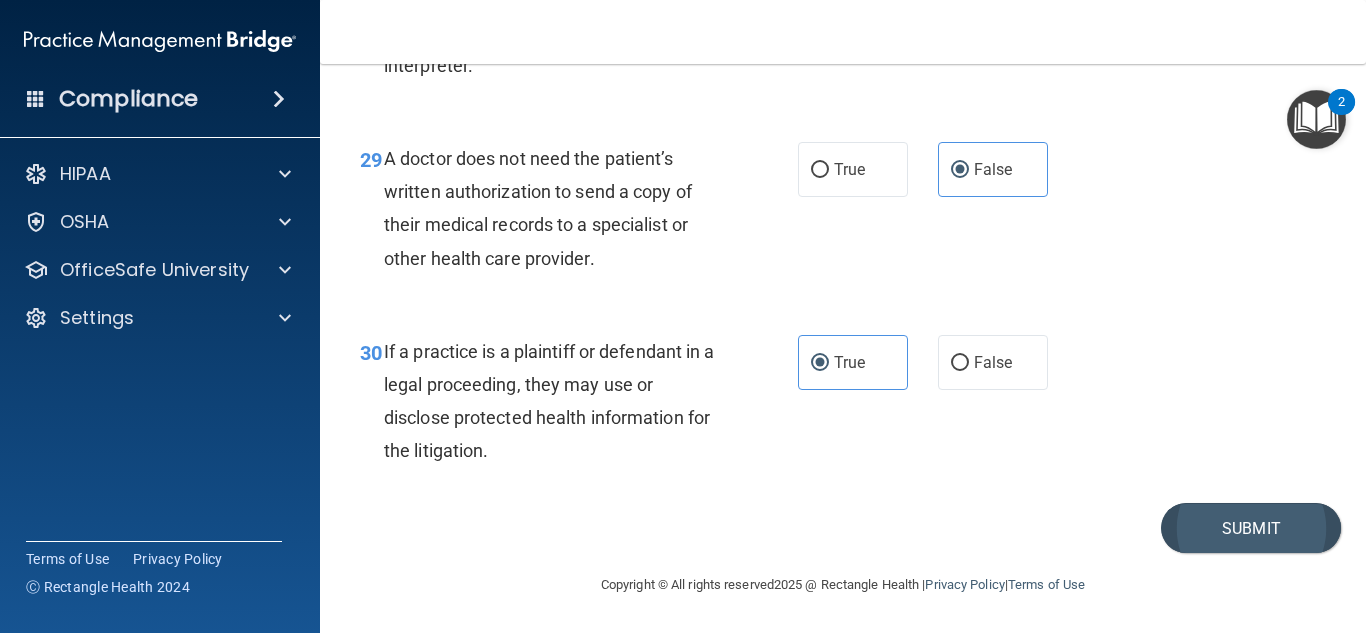 drag, startPoint x: 1153, startPoint y: 547, endPoint x: 1169, endPoint y: 550, distance: 16.27882 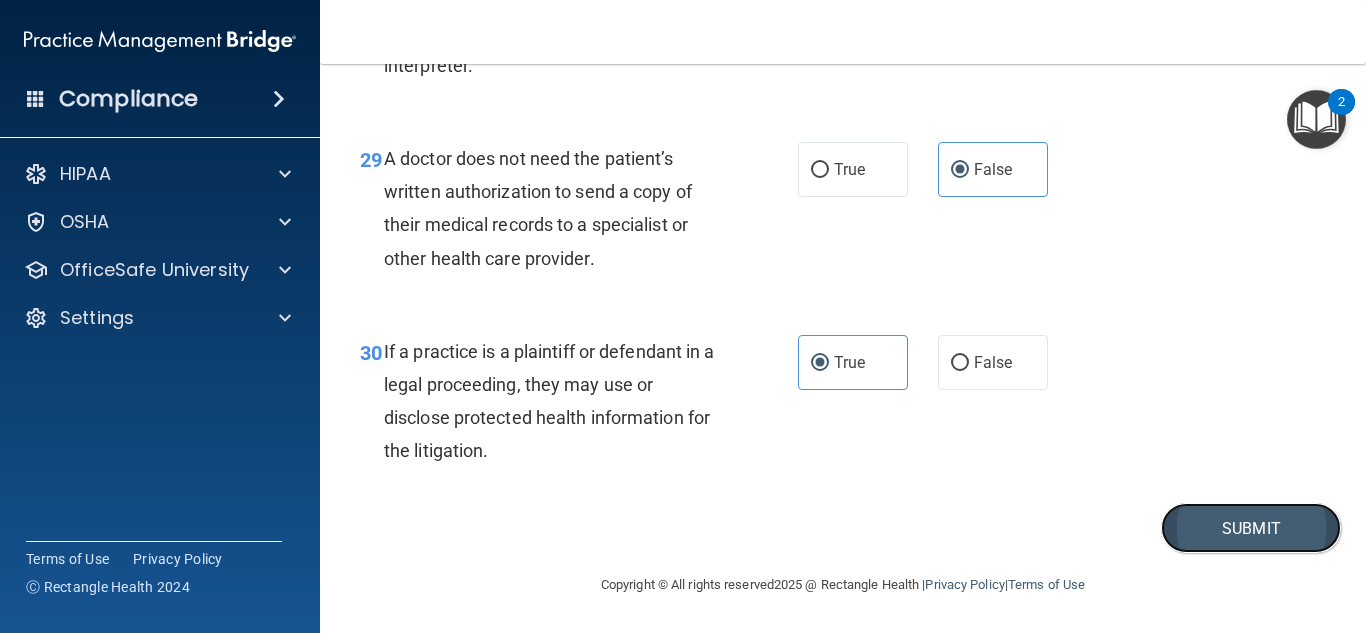 click on "Submit" at bounding box center [1251, 528] 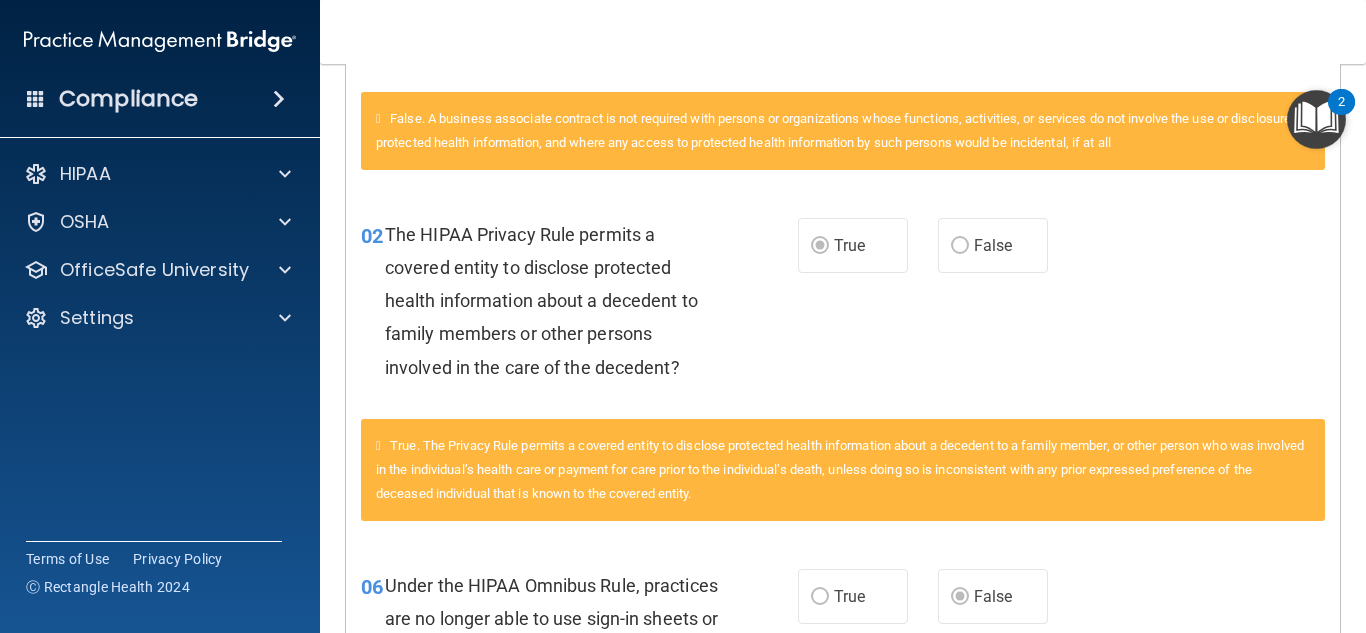 scroll, scrollTop: 0, scrollLeft: 0, axis: both 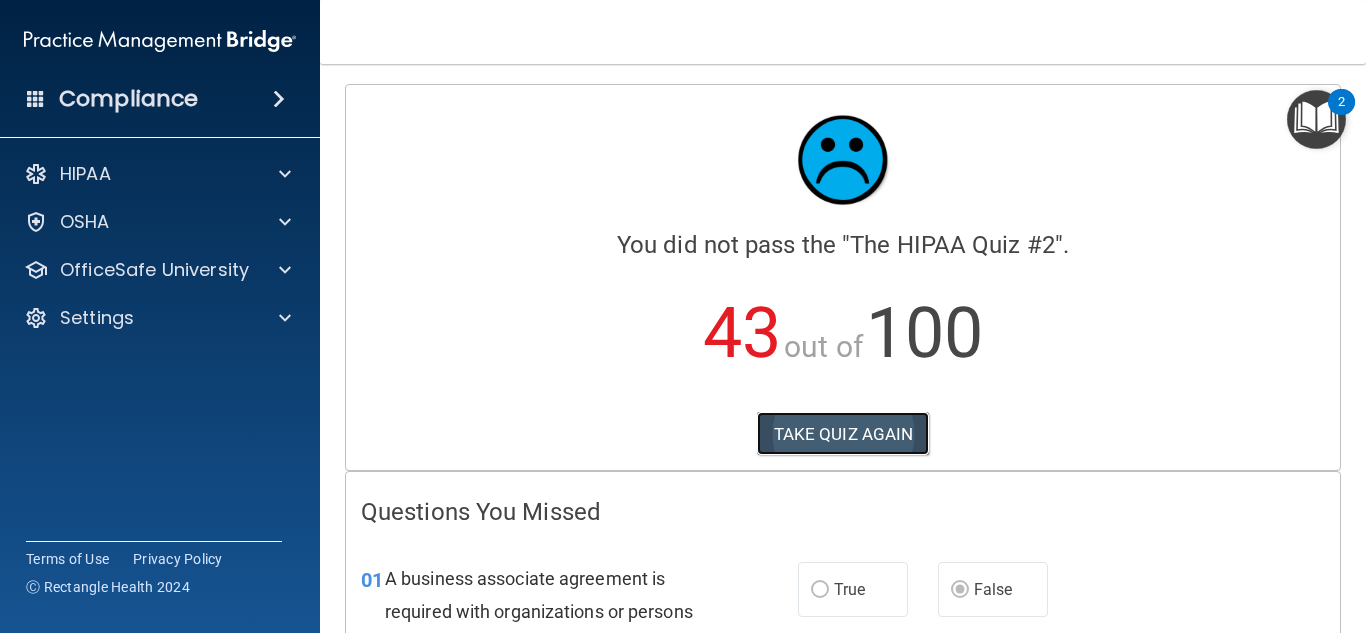 click on "TAKE QUIZ AGAIN" at bounding box center (843, 434) 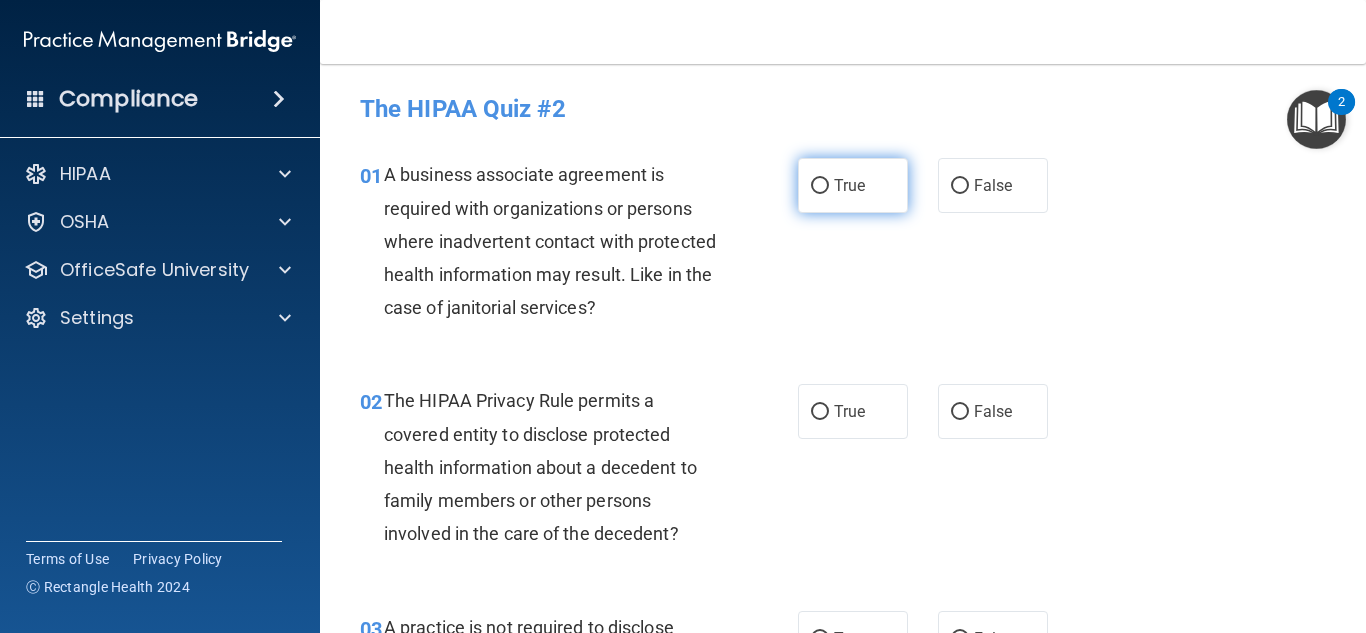 click on "True" at bounding box center [853, 185] 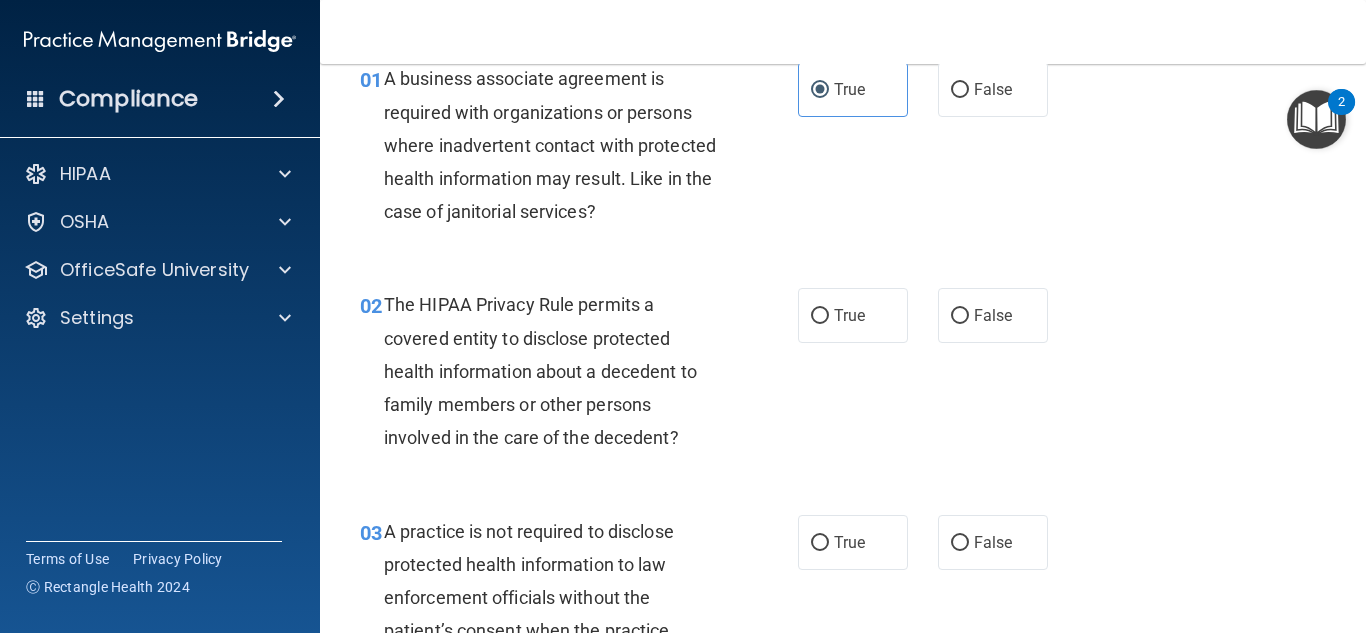 scroll, scrollTop: 97, scrollLeft: 0, axis: vertical 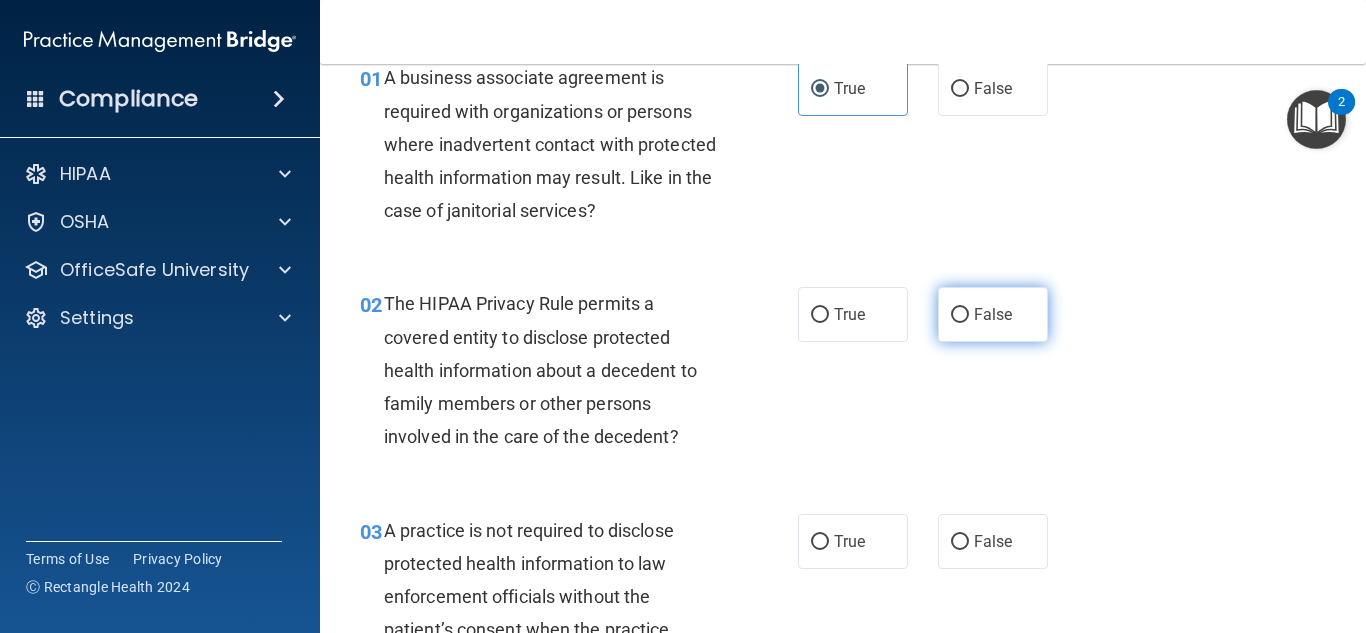 click on "False" at bounding box center (993, 314) 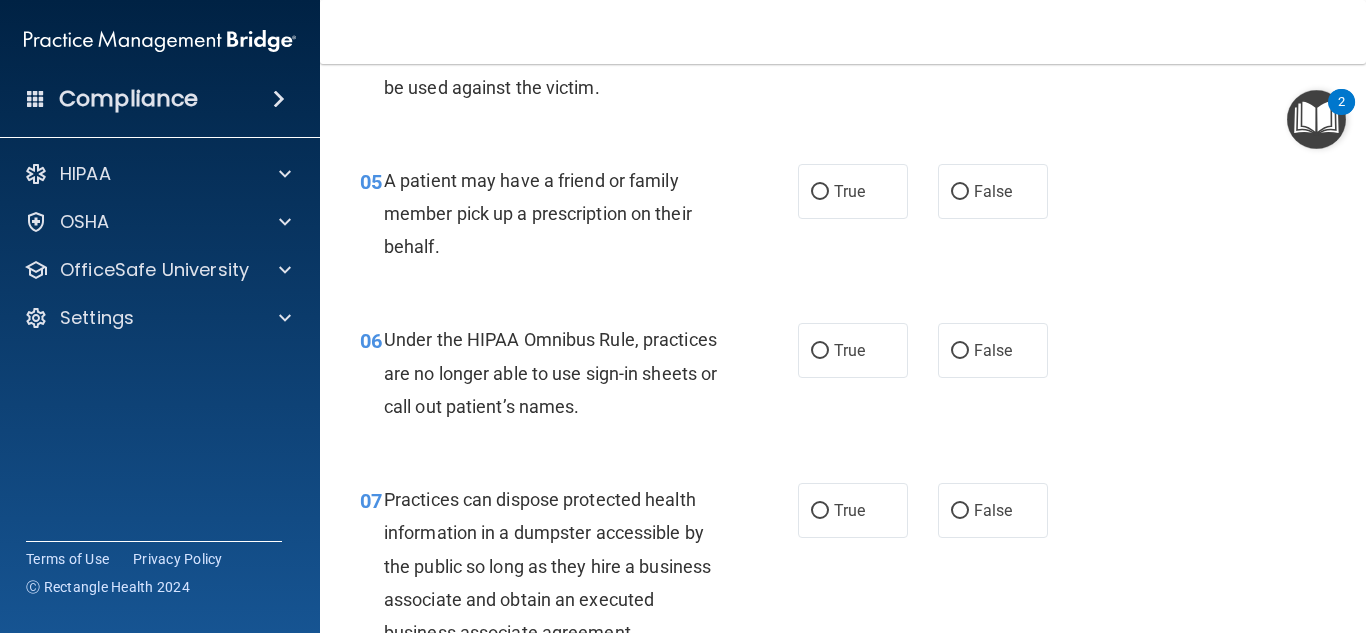 scroll, scrollTop: 900, scrollLeft: 0, axis: vertical 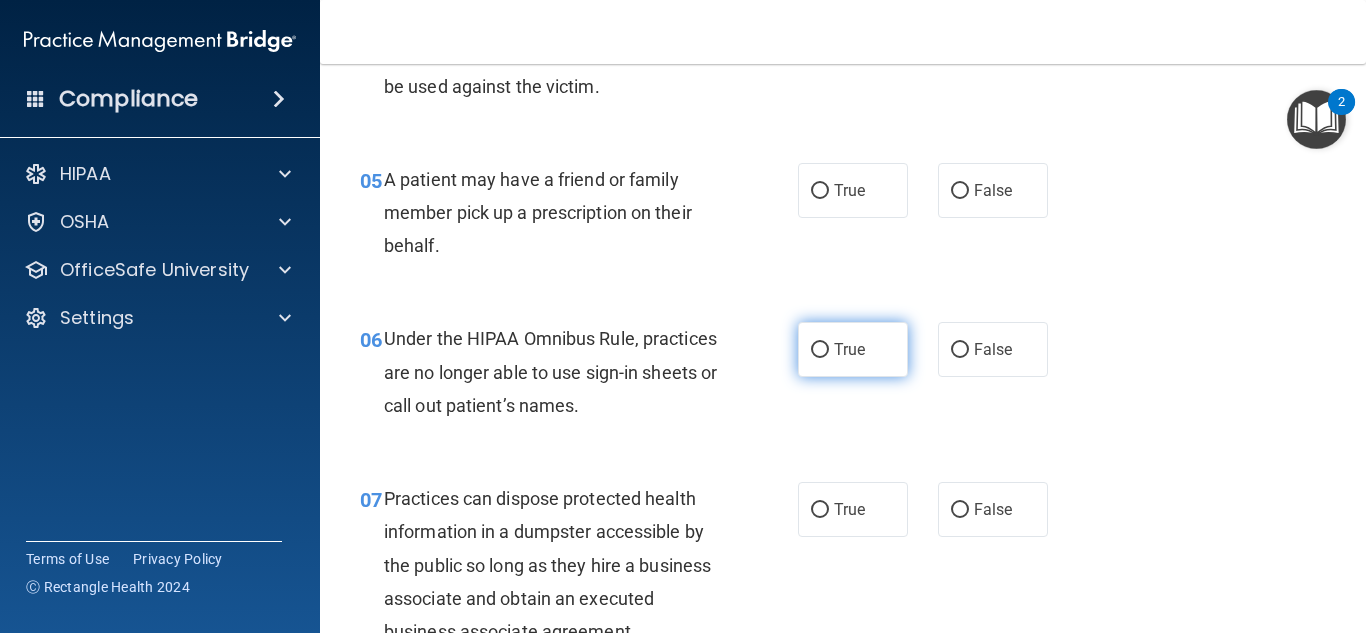 click on "True" at bounding box center (853, 349) 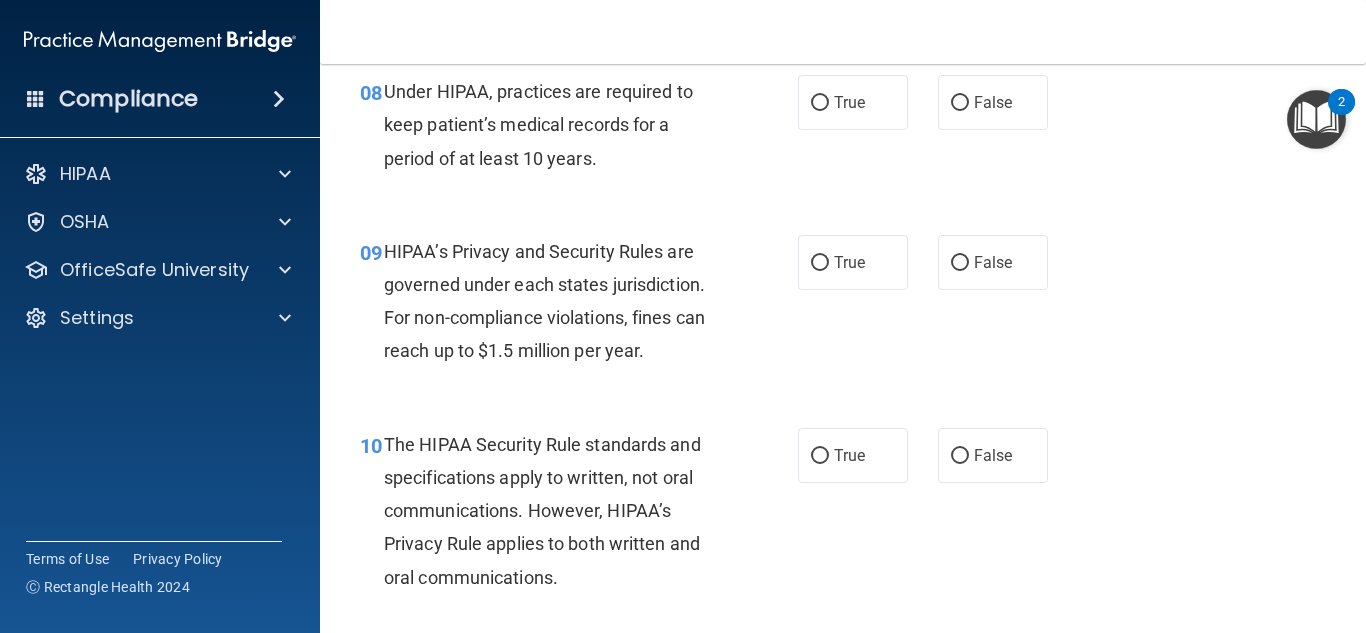 scroll, scrollTop: 1536, scrollLeft: 0, axis: vertical 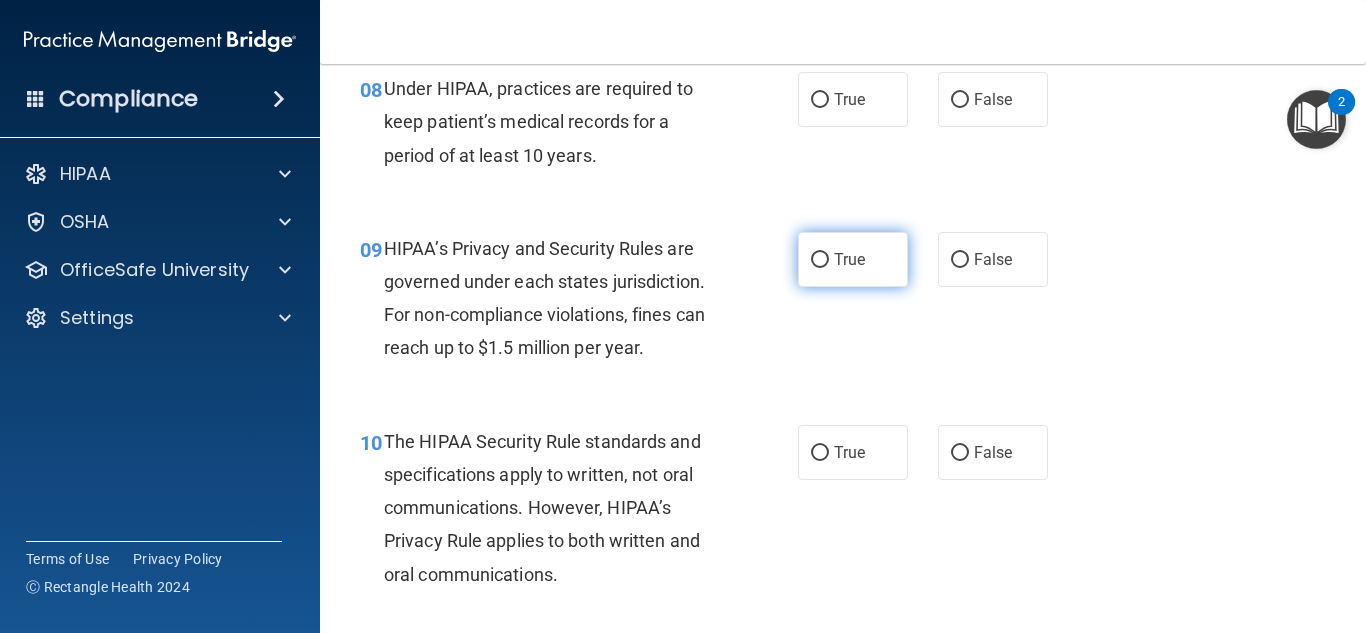 click on "True" at bounding box center (853, 259) 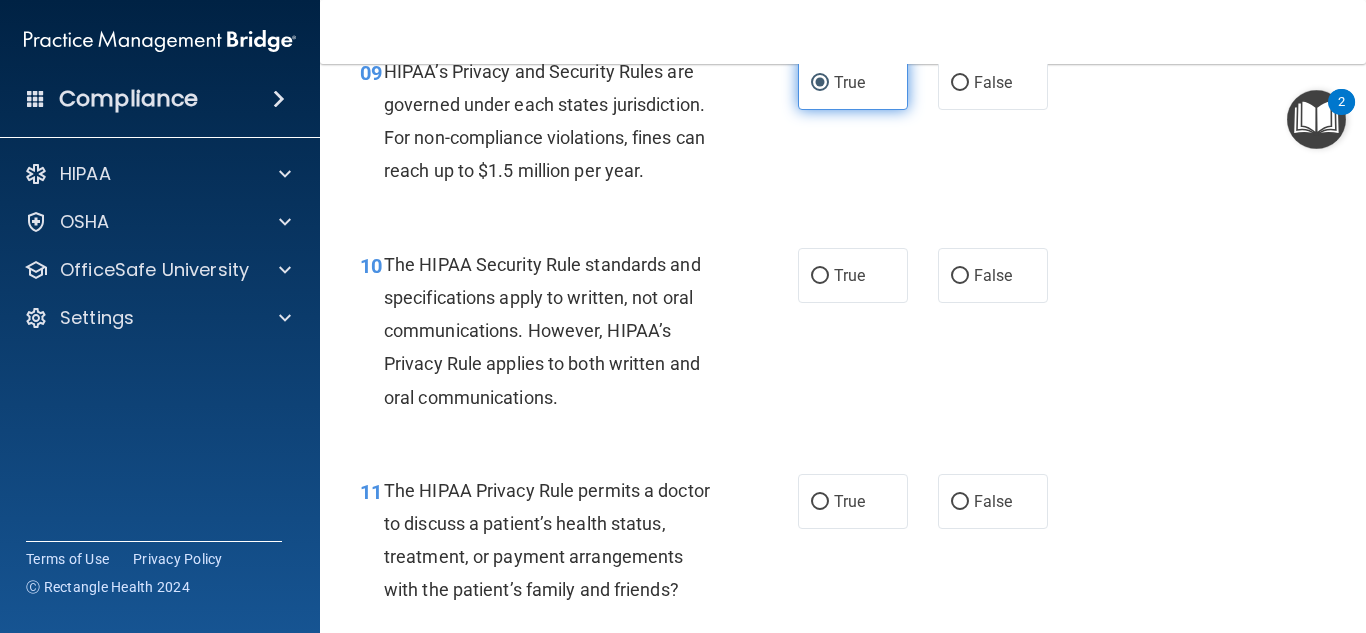 scroll, scrollTop: 1719, scrollLeft: 0, axis: vertical 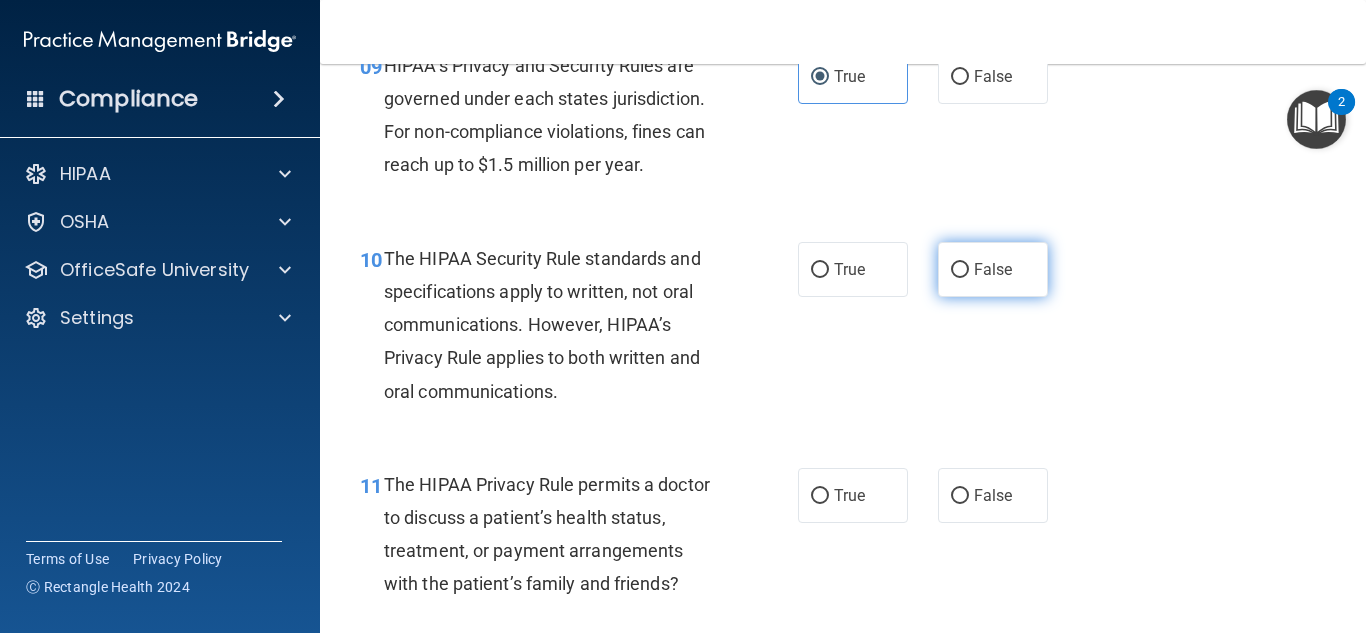 click on "False" at bounding box center [993, 269] 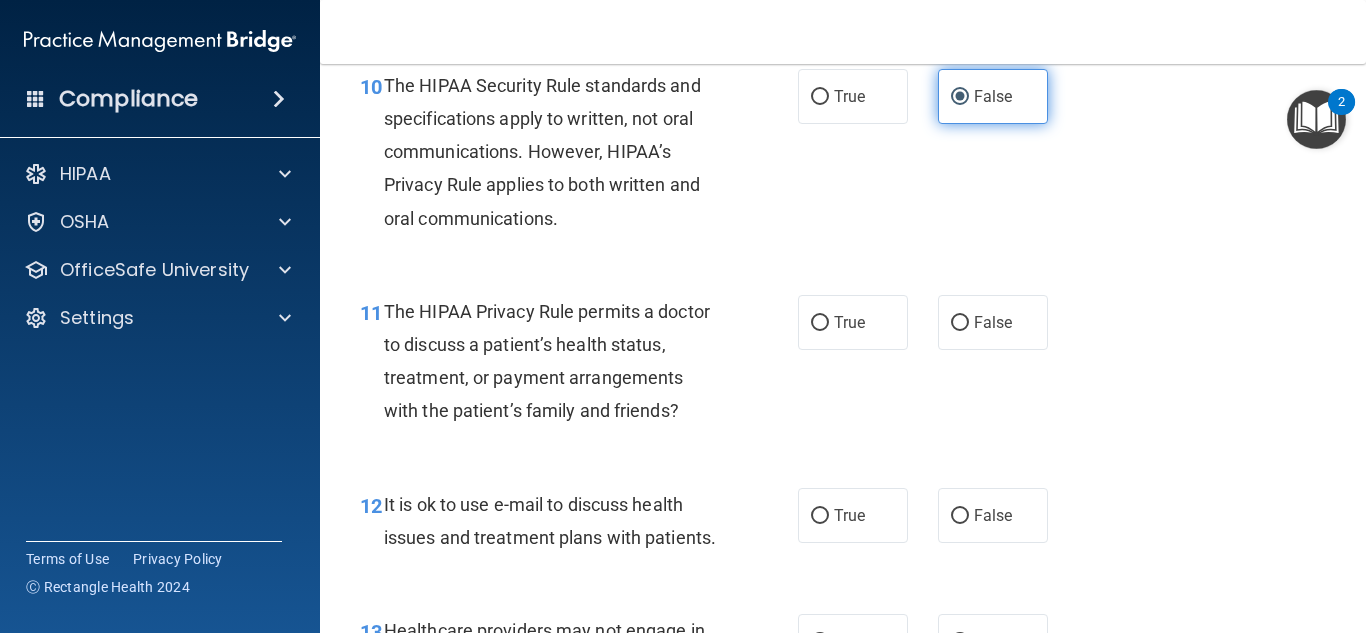 scroll, scrollTop: 1895, scrollLeft: 0, axis: vertical 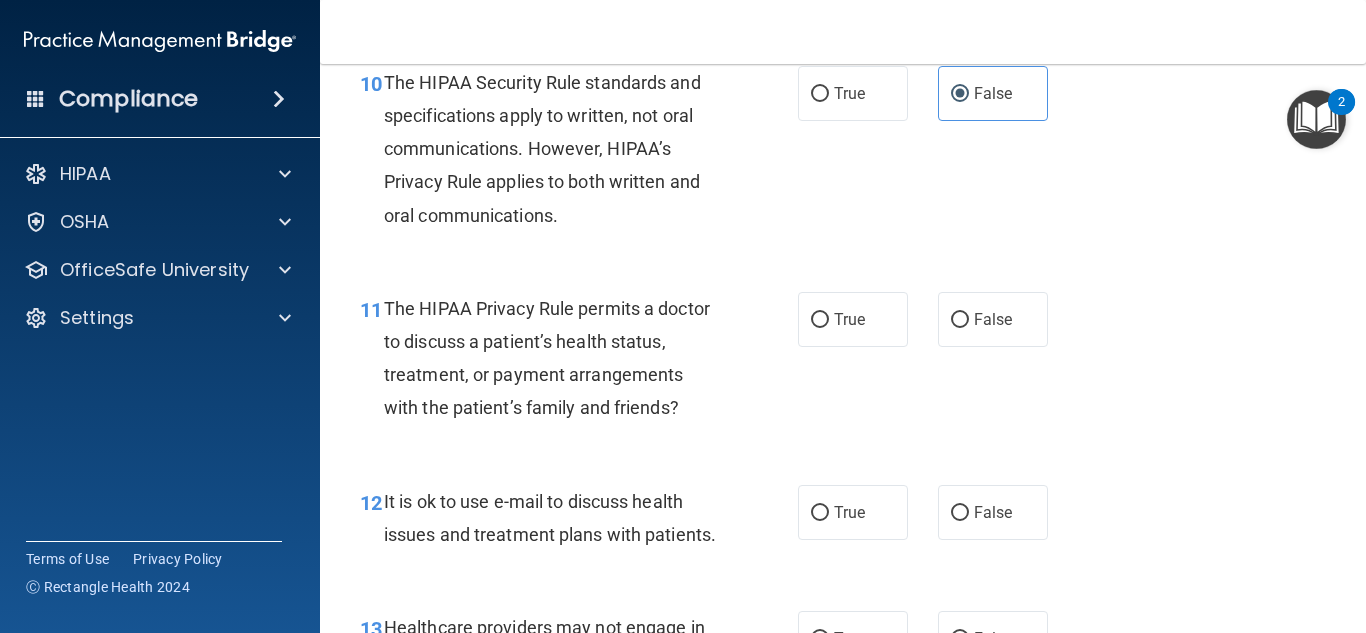 click on "True           False" at bounding box center (930, 319) 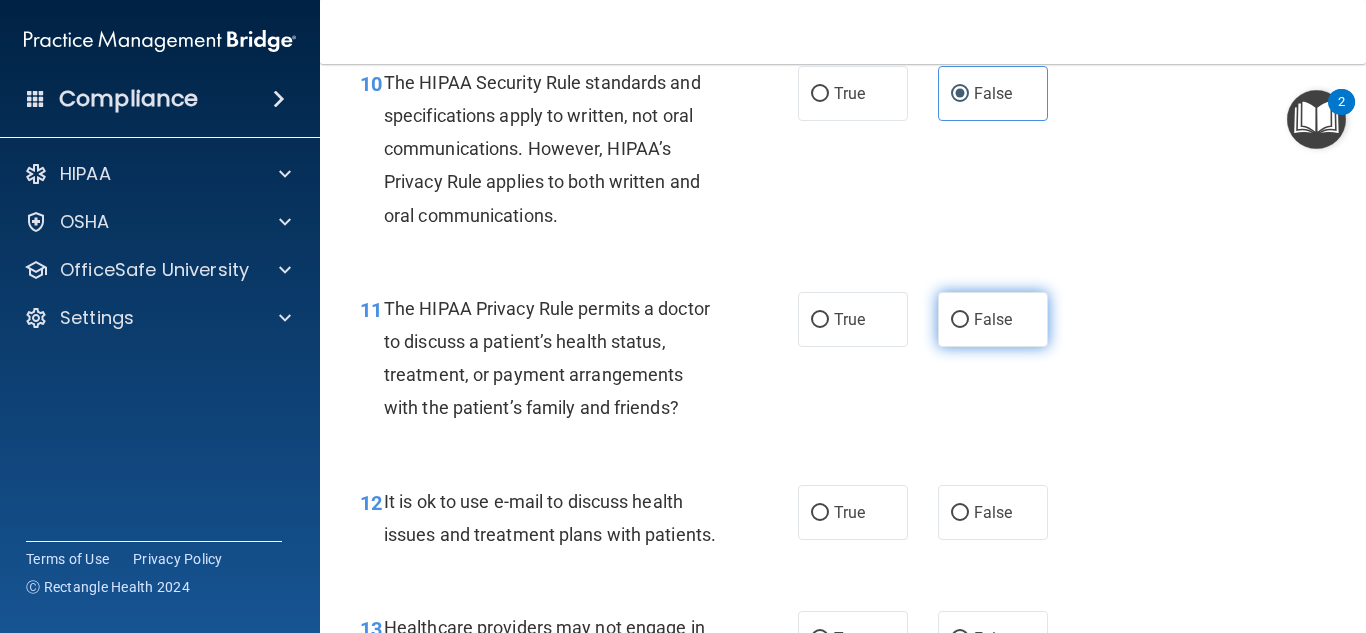click on "False" at bounding box center (993, 319) 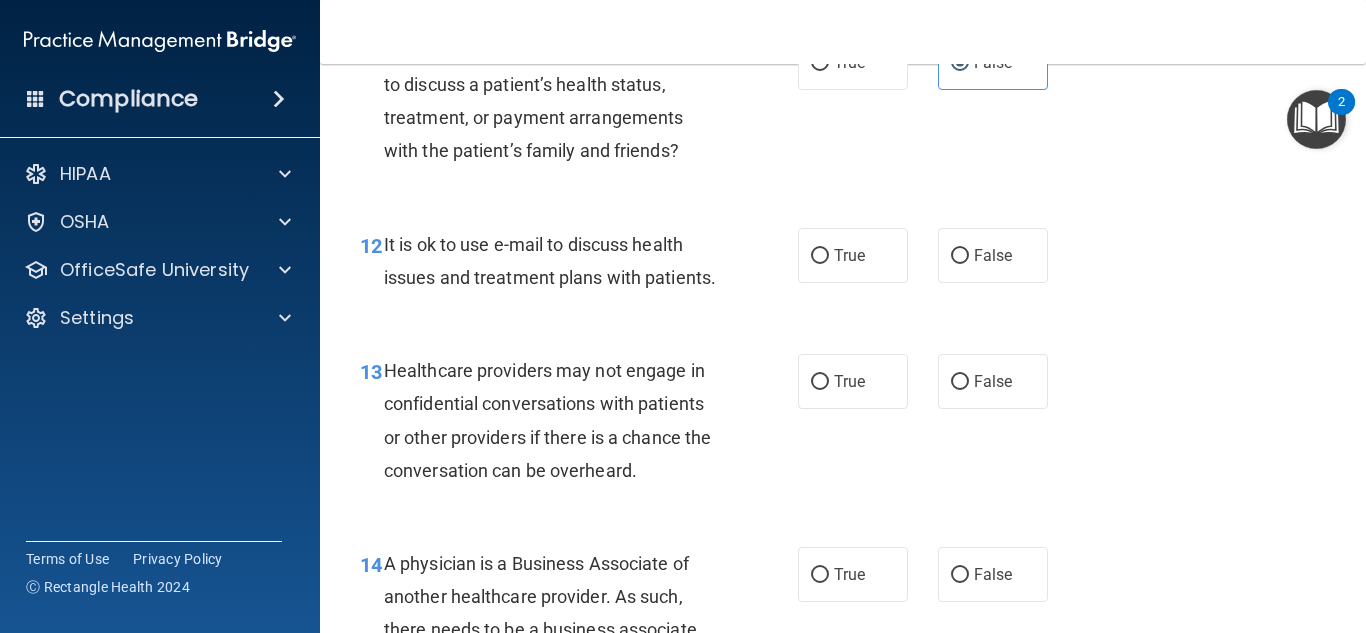 scroll, scrollTop: 2160, scrollLeft: 0, axis: vertical 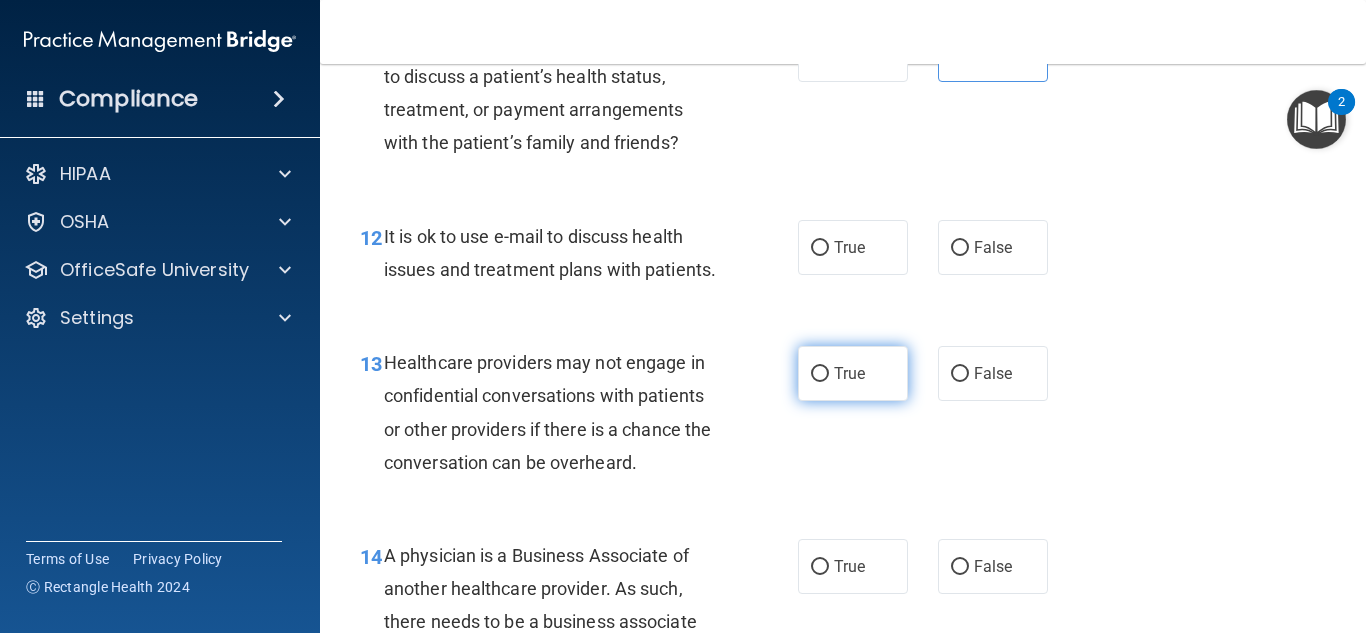 click on "True" at bounding box center (853, 373) 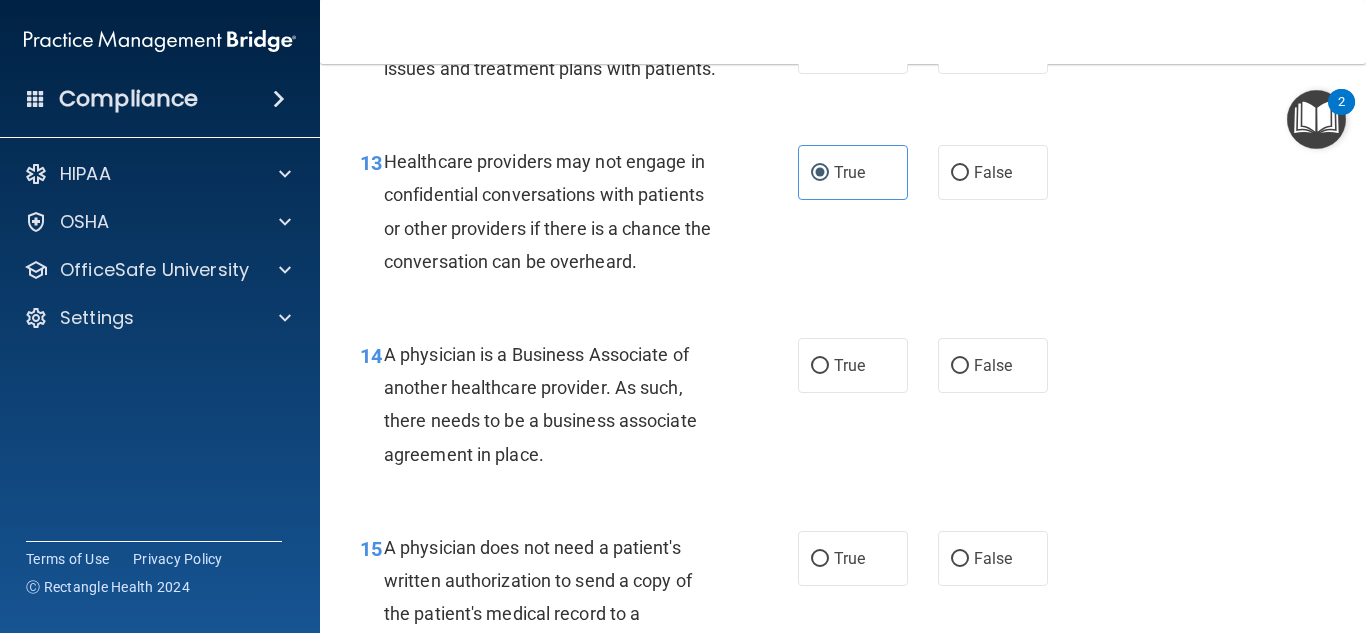 scroll, scrollTop: 2366, scrollLeft: 0, axis: vertical 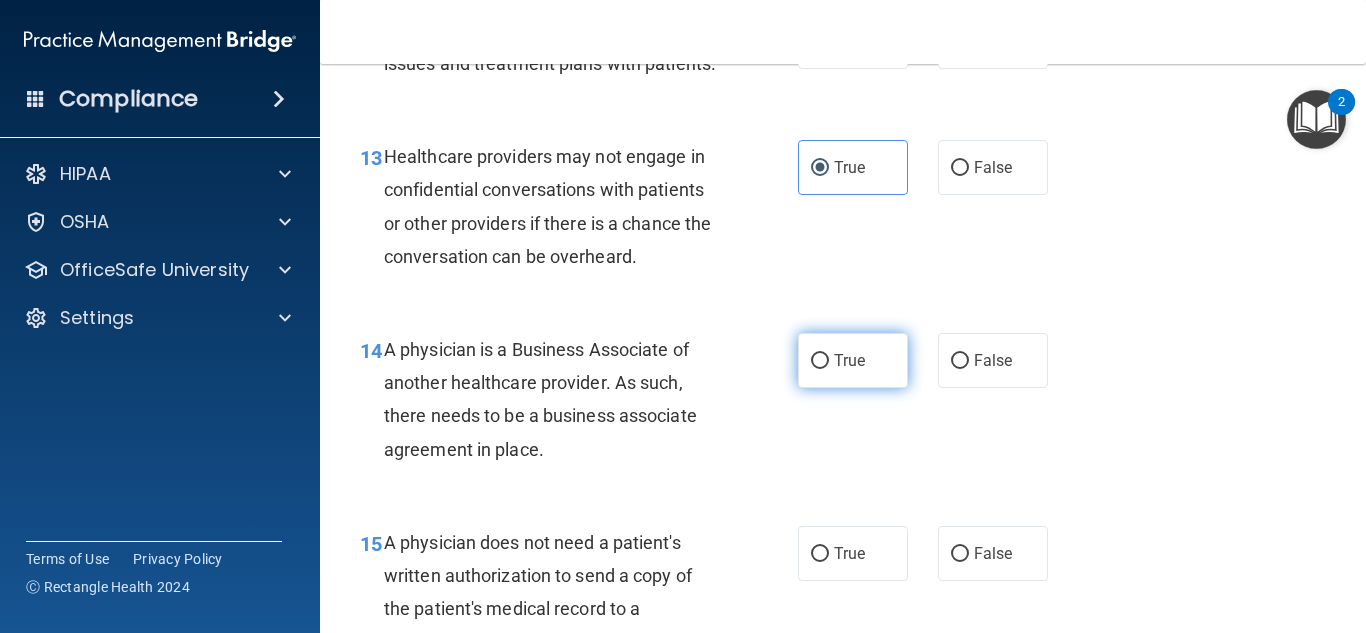 click on "True" at bounding box center [853, 360] 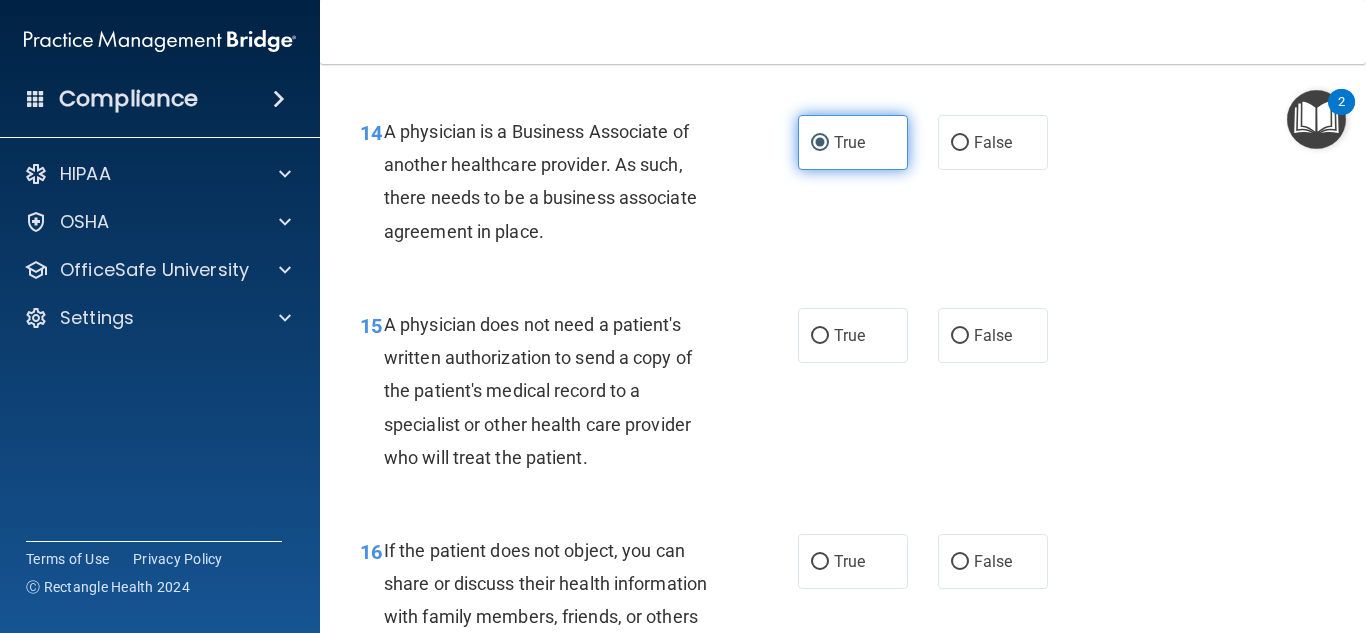 scroll, scrollTop: 2590, scrollLeft: 0, axis: vertical 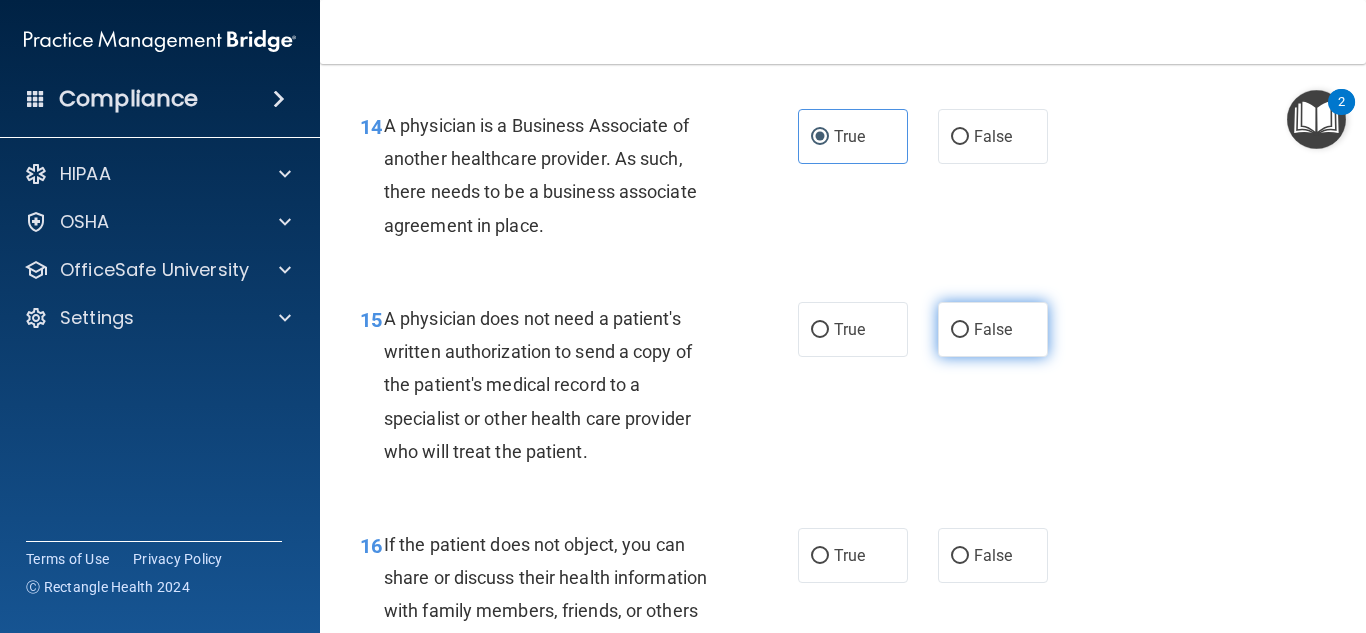 click on "False" at bounding box center [993, 329] 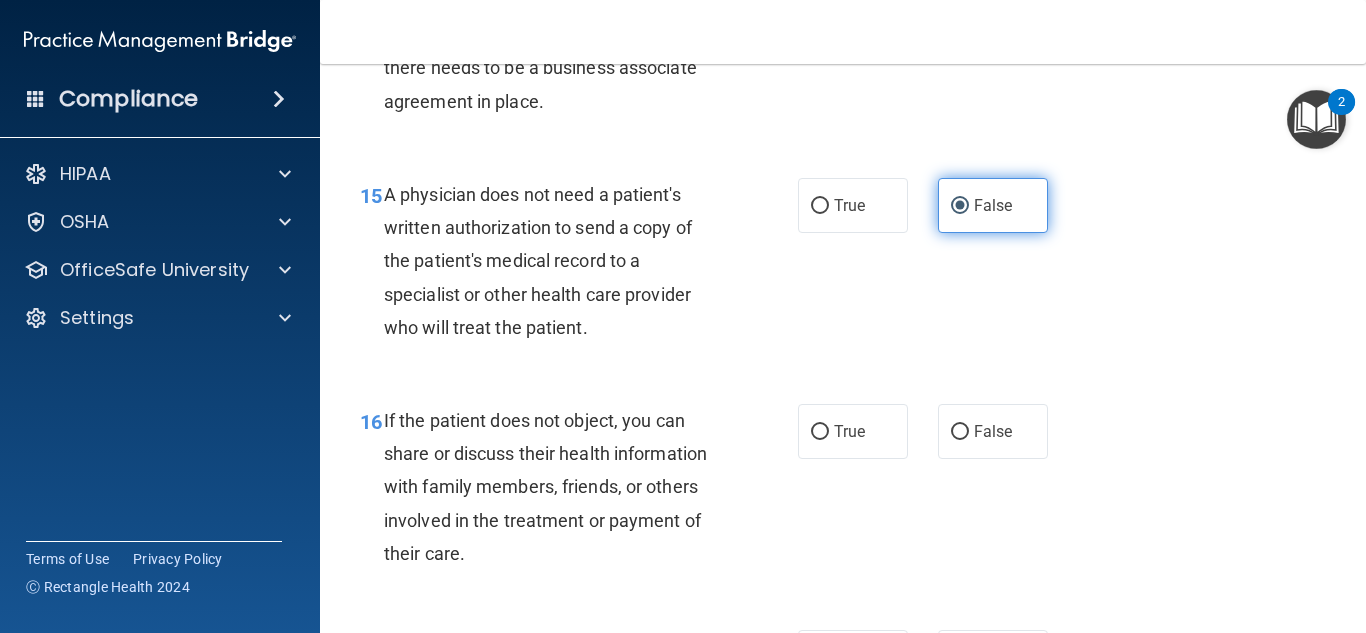scroll, scrollTop: 2715, scrollLeft: 0, axis: vertical 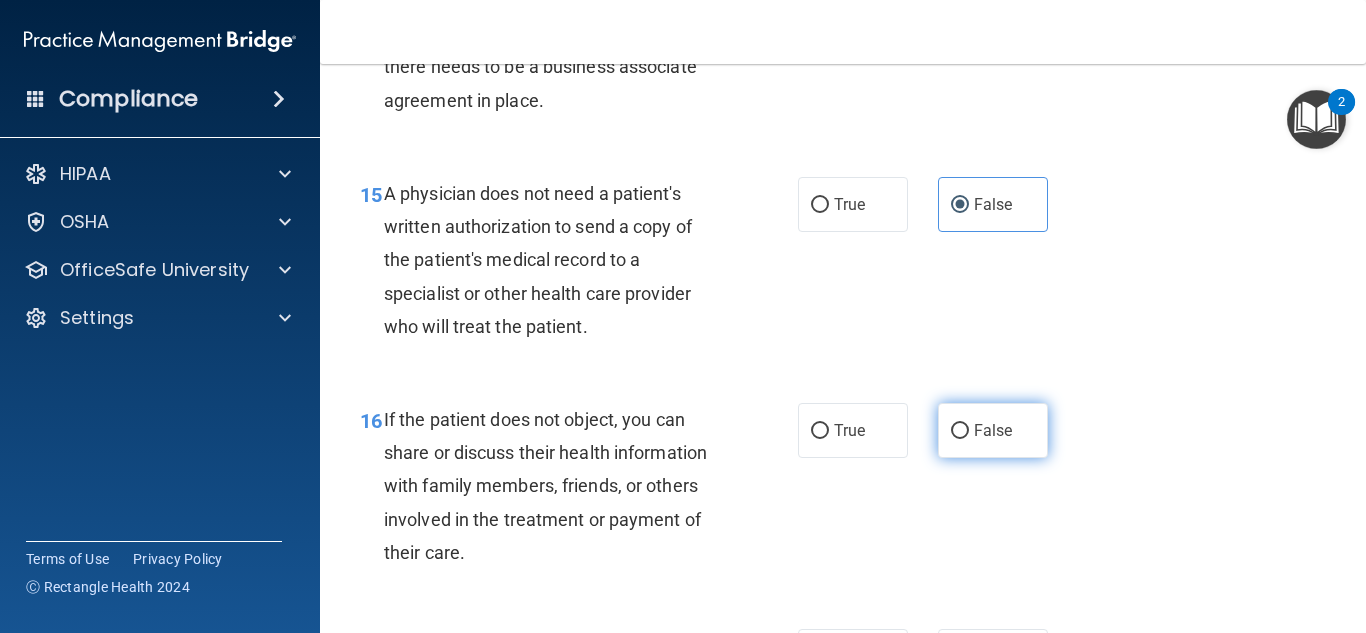 click on "False" at bounding box center (993, 430) 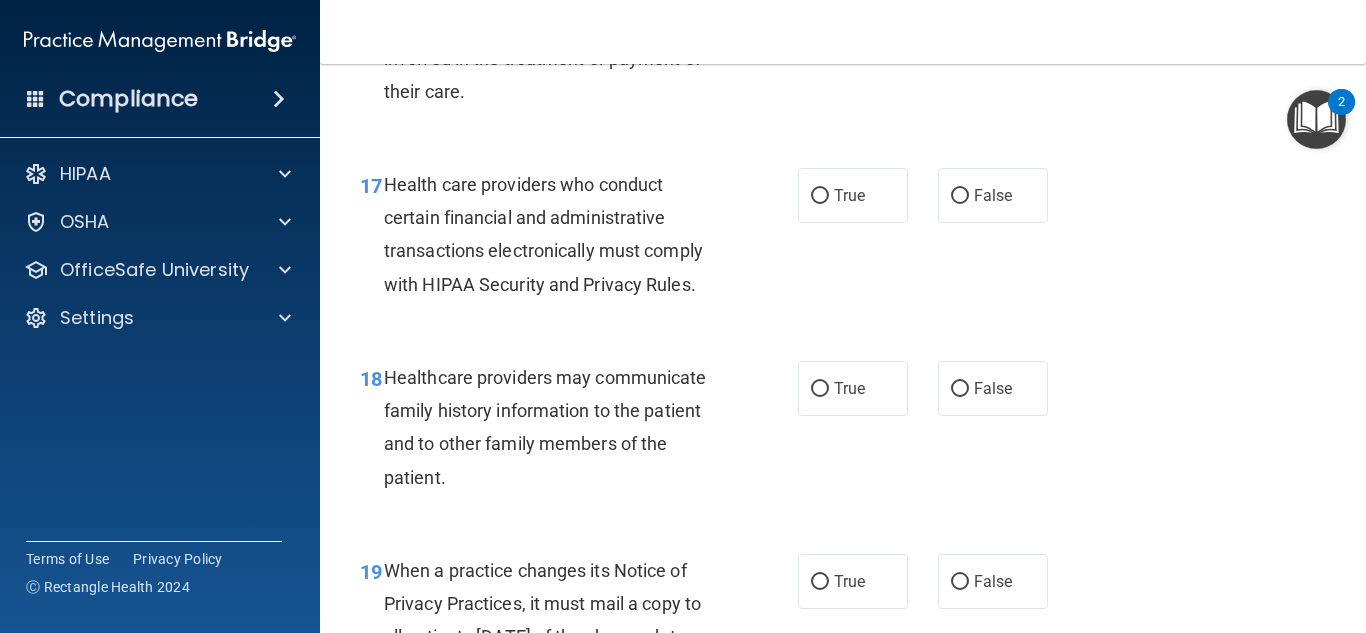 scroll, scrollTop: 3232, scrollLeft: 0, axis: vertical 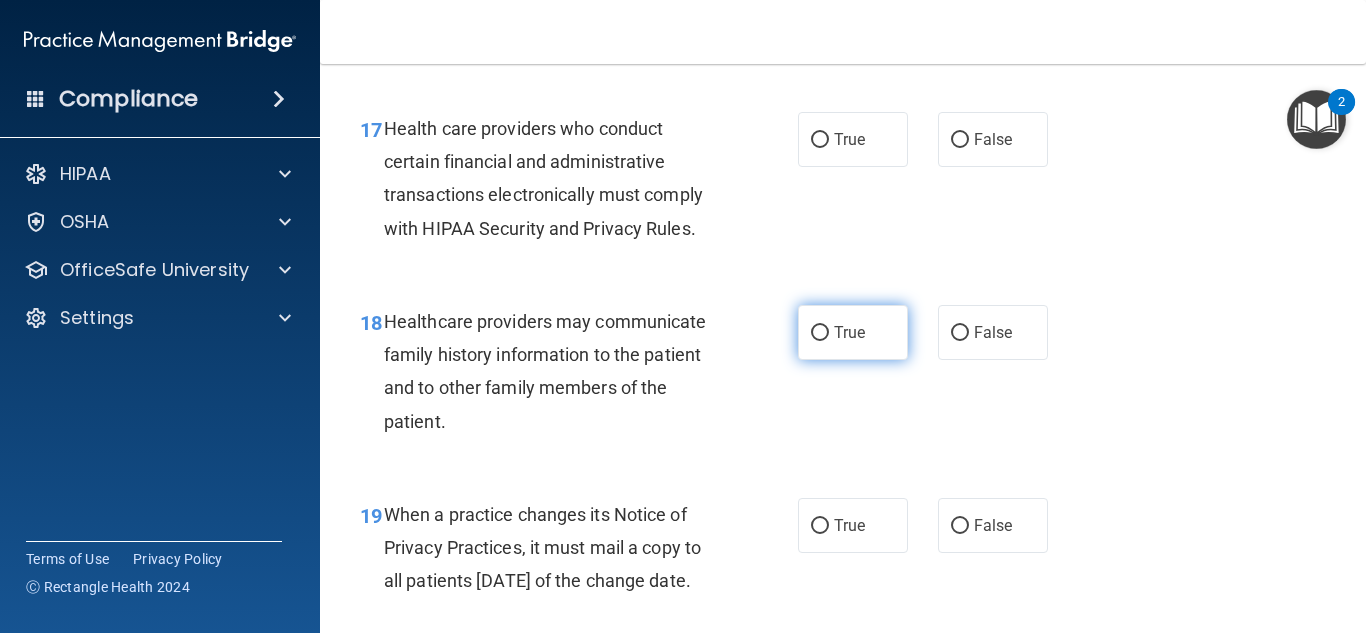 click on "True" at bounding box center [853, 332] 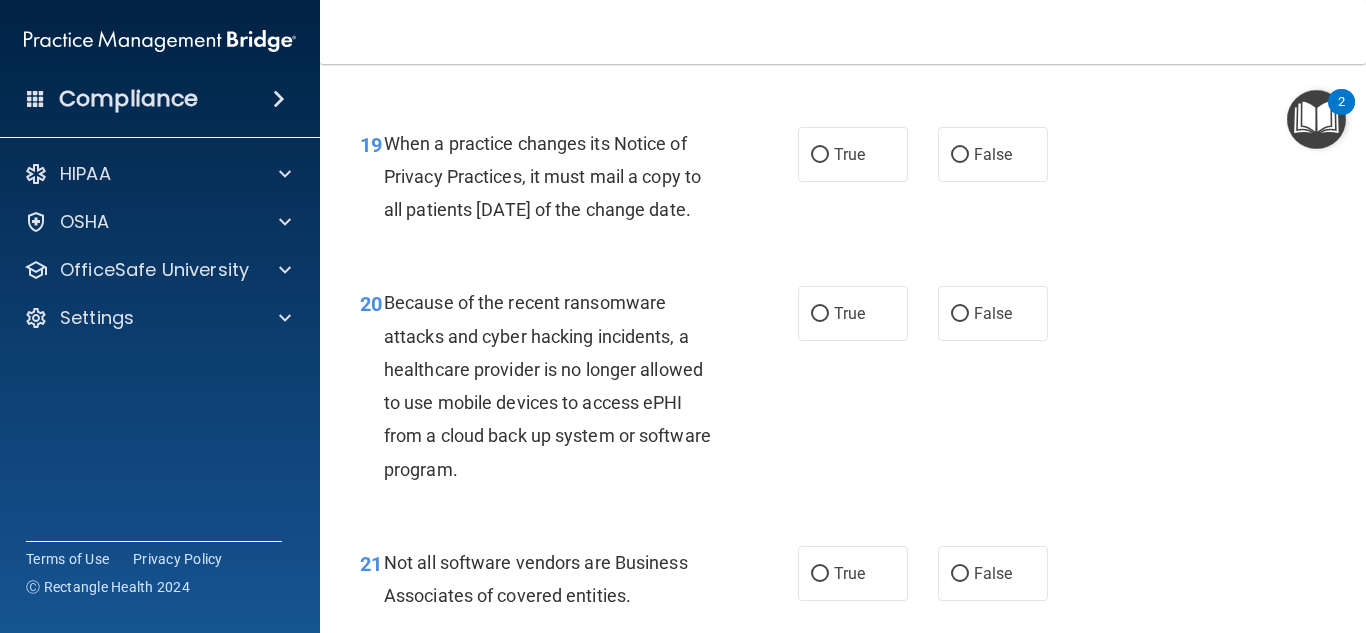 scroll, scrollTop: 3608, scrollLeft: 0, axis: vertical 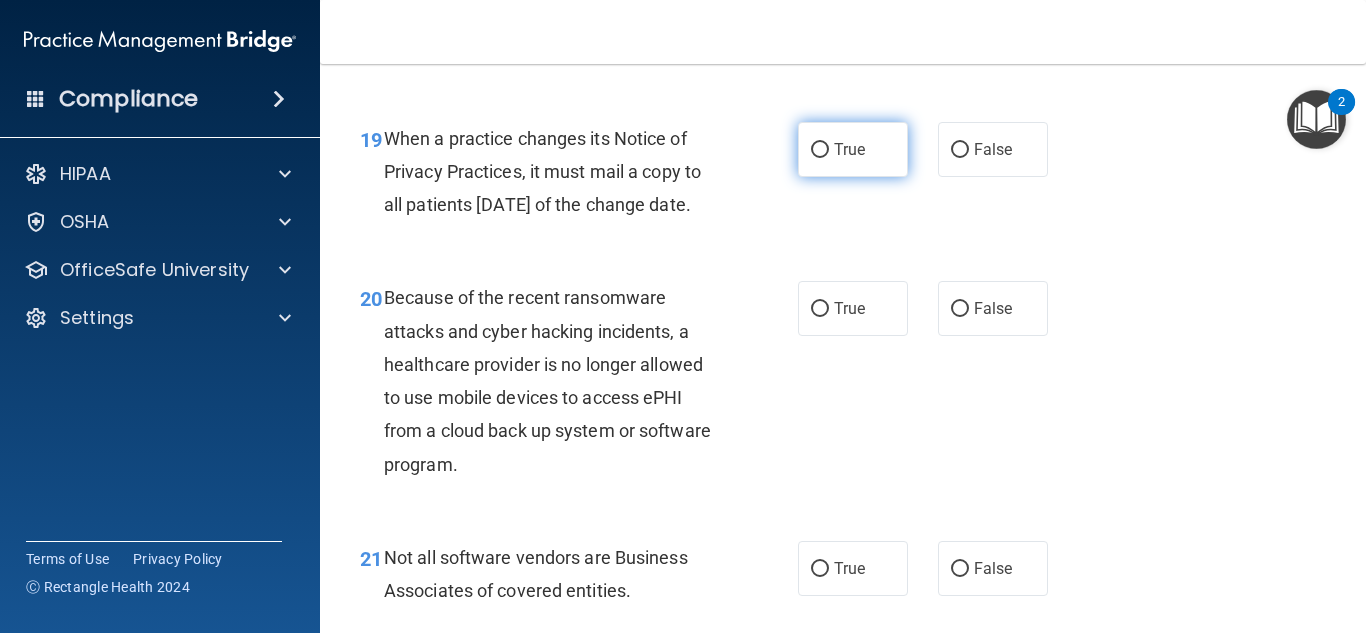 click on "True" at bounding box center [853, 149] 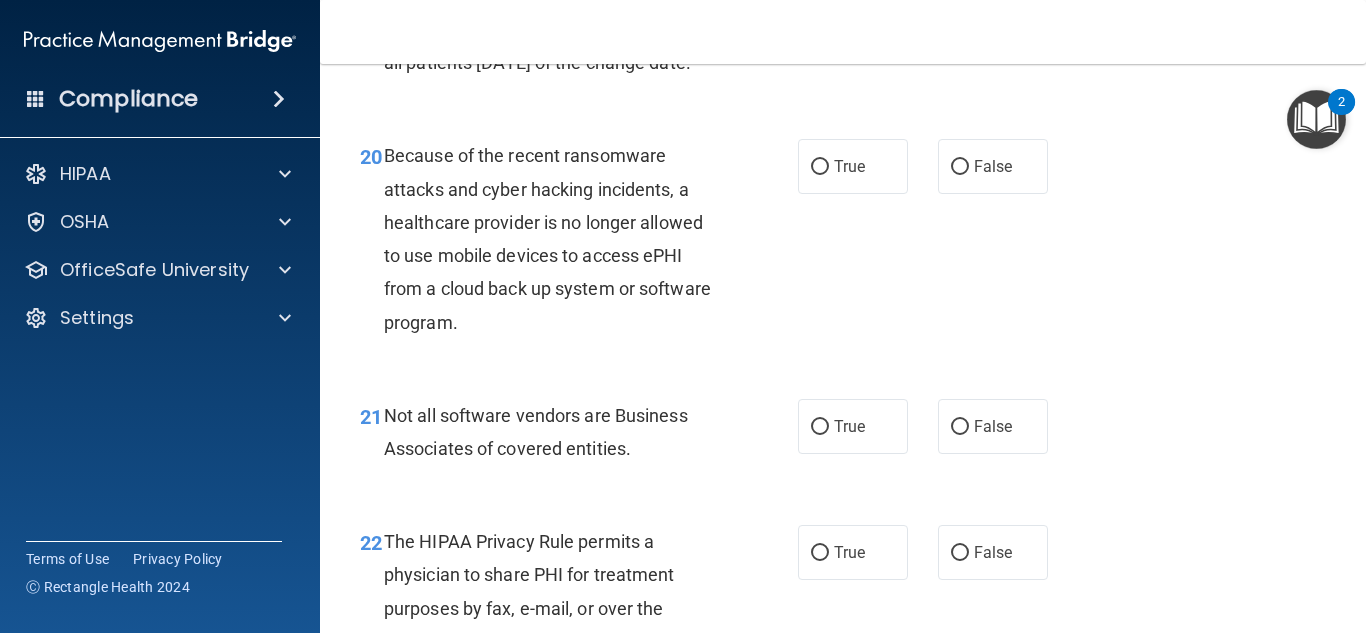 scroll, scrollTop: 3751, scrollLeft: 0, axis: vertical 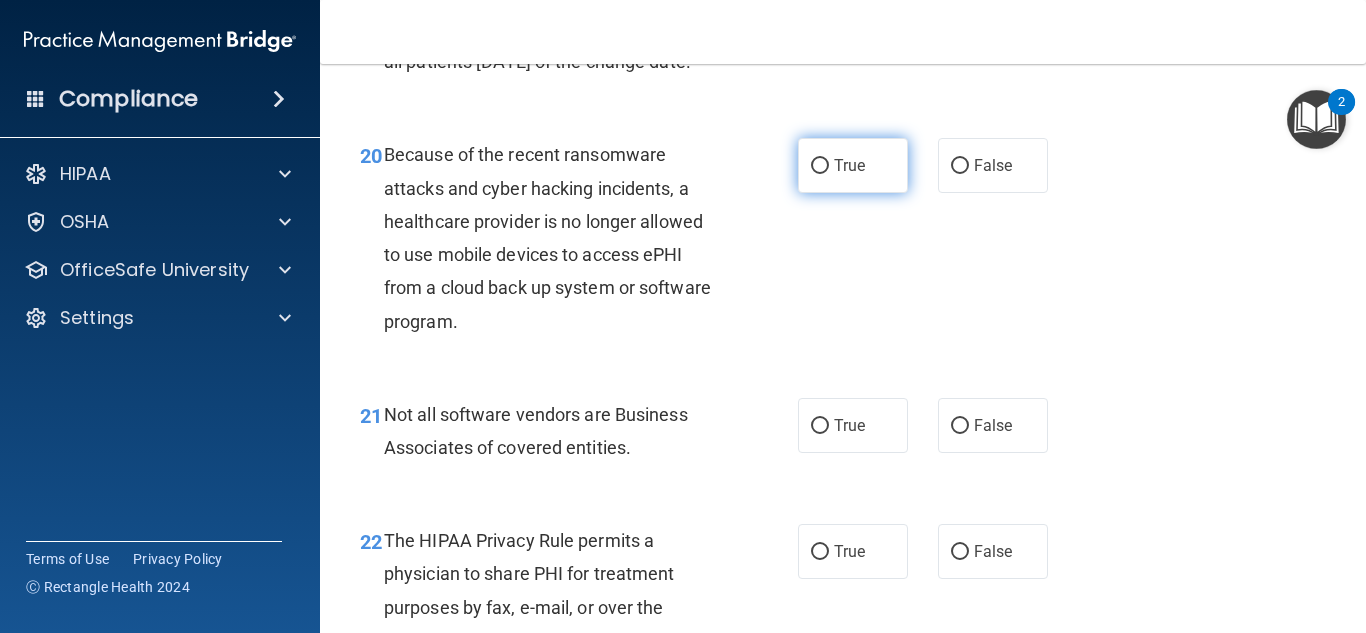 click on "True" at bounding box center [853, 165] 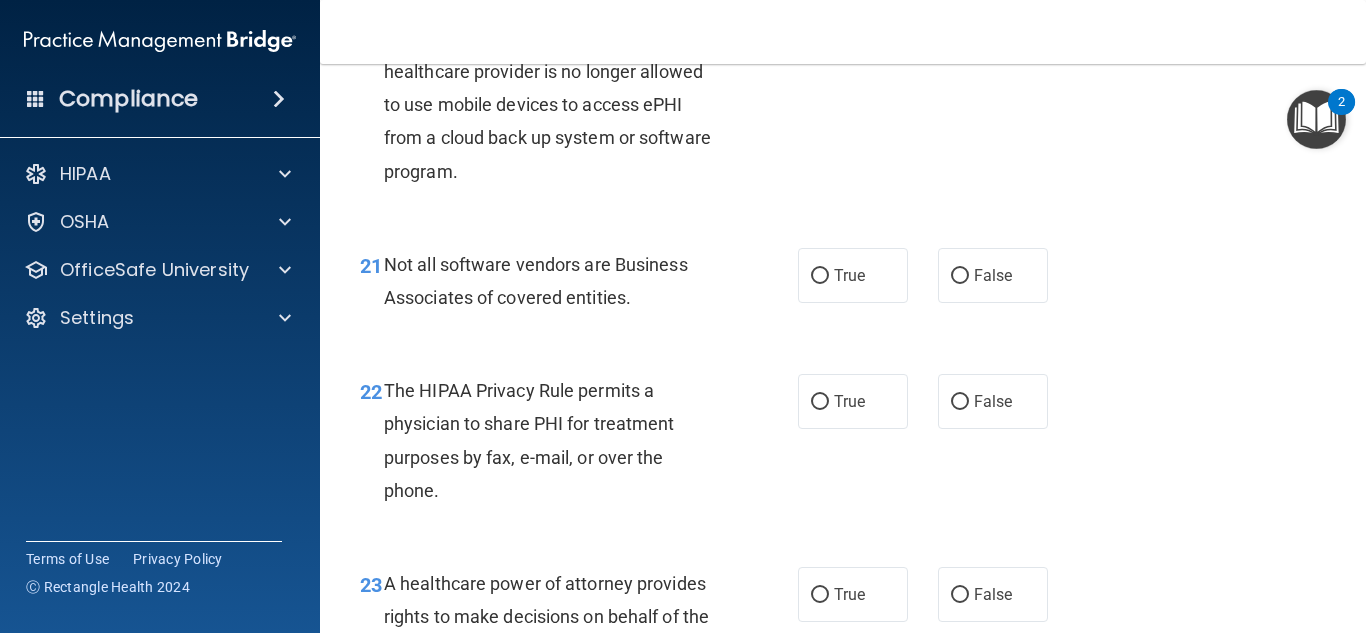 scroll, scrollTop: 3904, scrollLeft: 0, axis: vertical 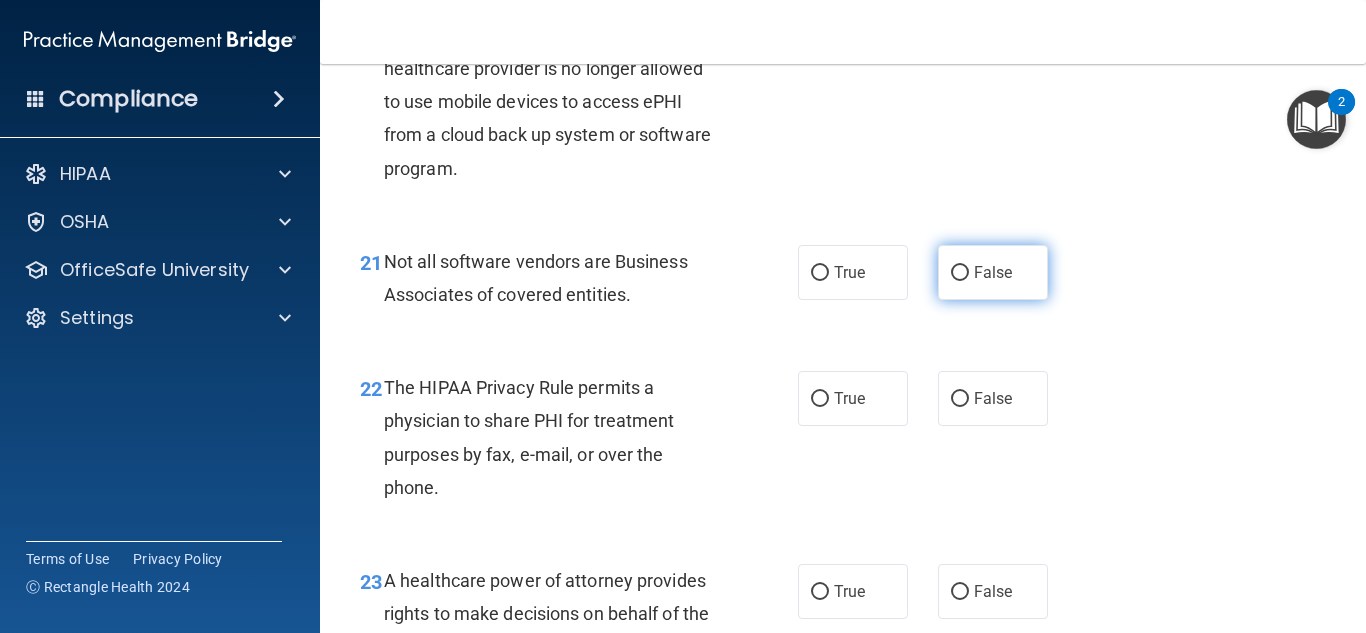 click on "False" at bounding box center [993, 272] 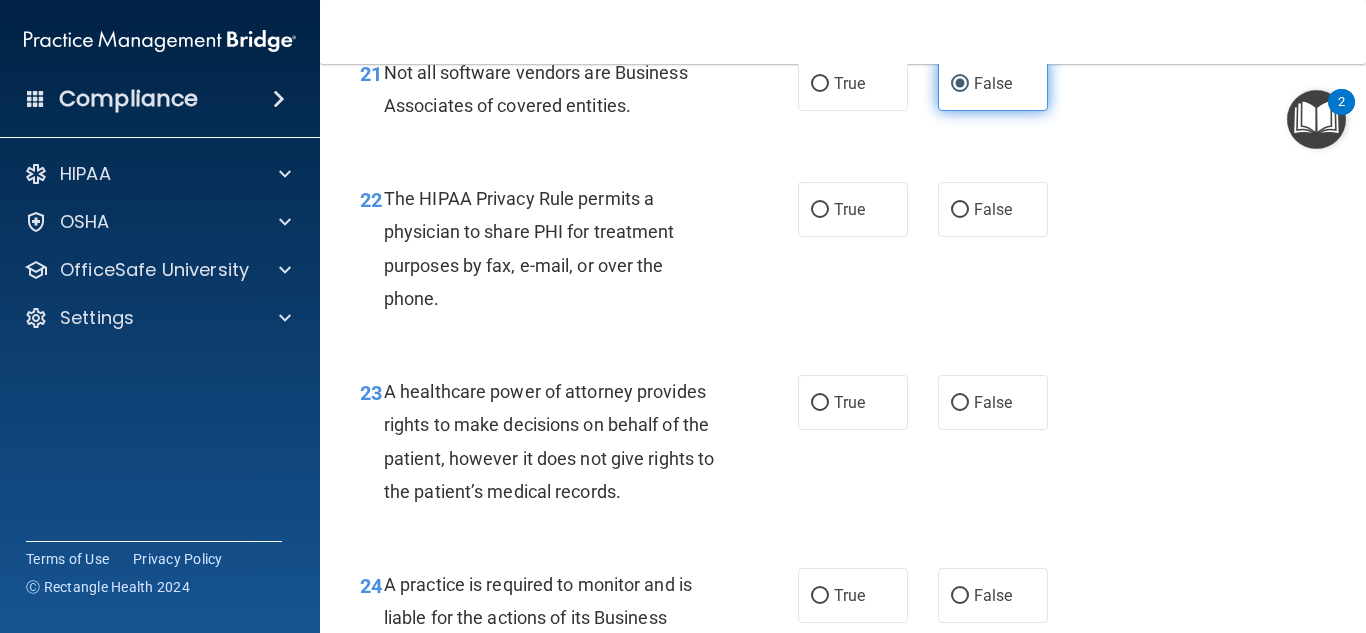 scroll, scrollTop: 4094, scrollLeft: 0, axis: vertical 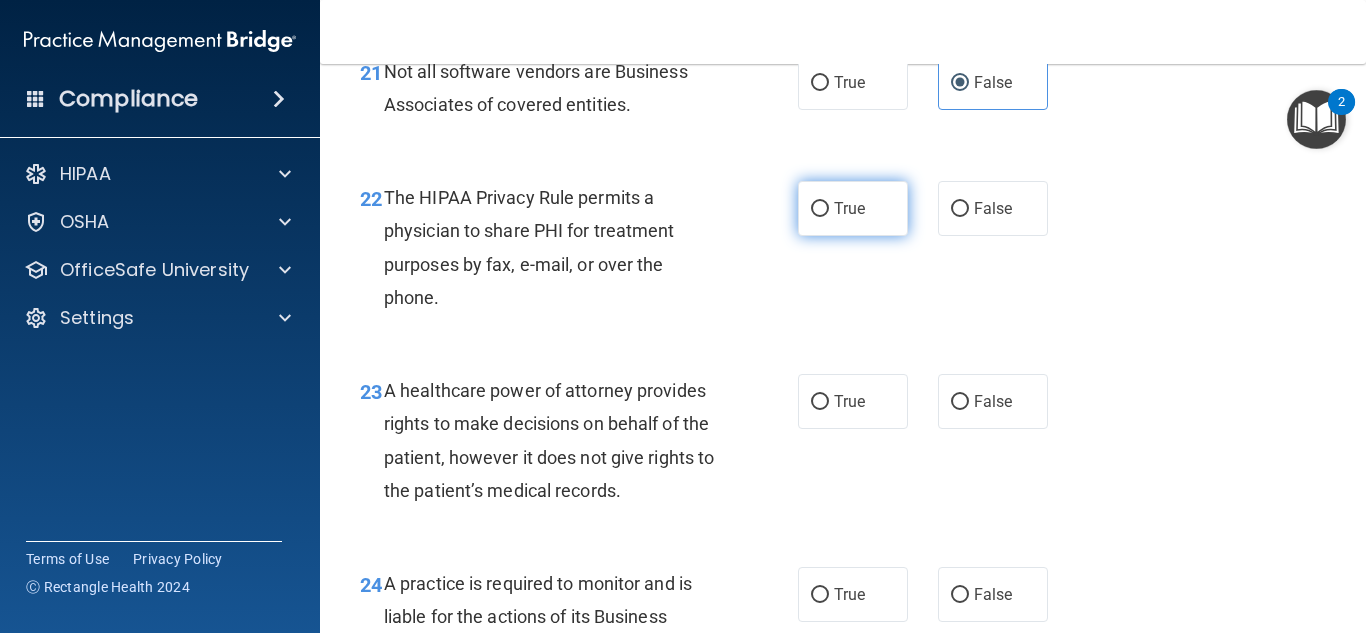 click on "True" at bounding box center [853, 208] 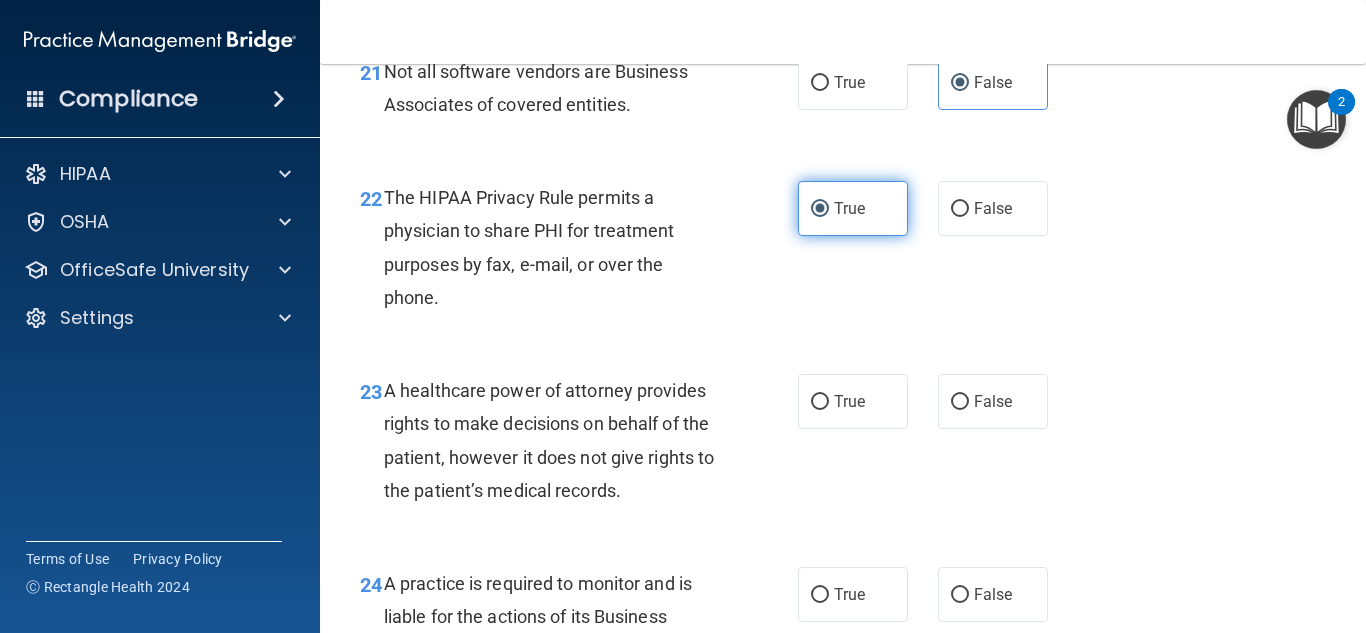 click on "True" at bounding box center (853, 208) 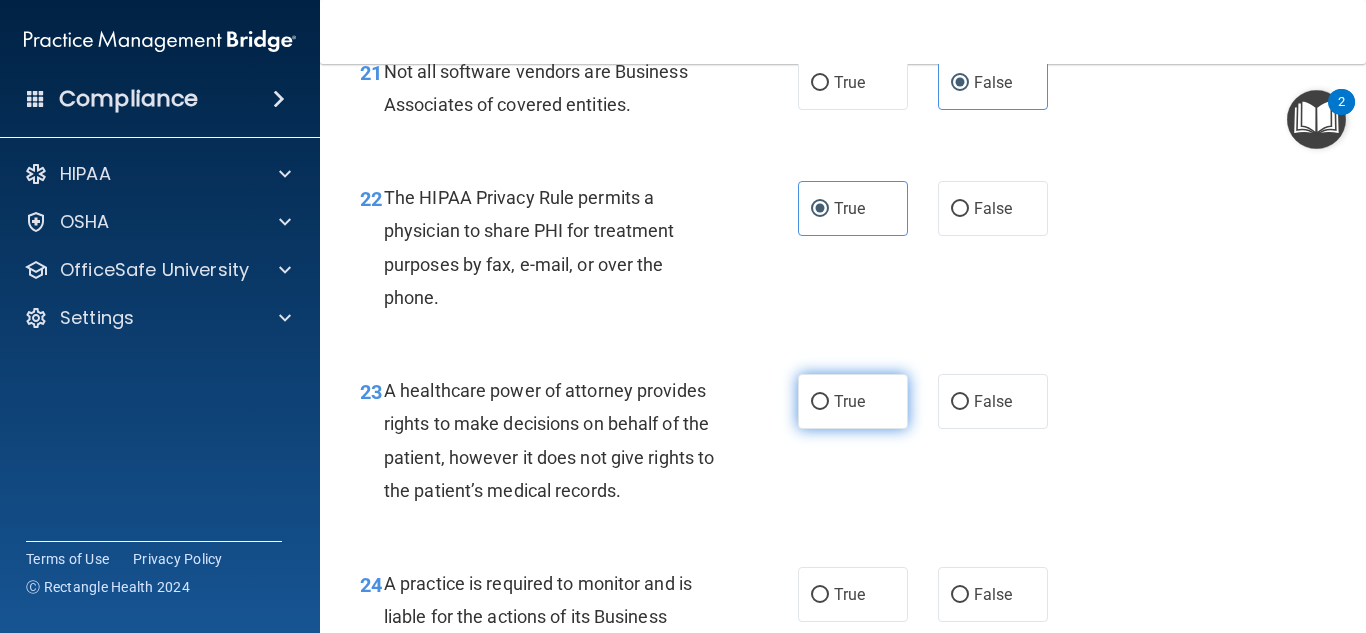 click on "True" at bounding box center [853, 401] 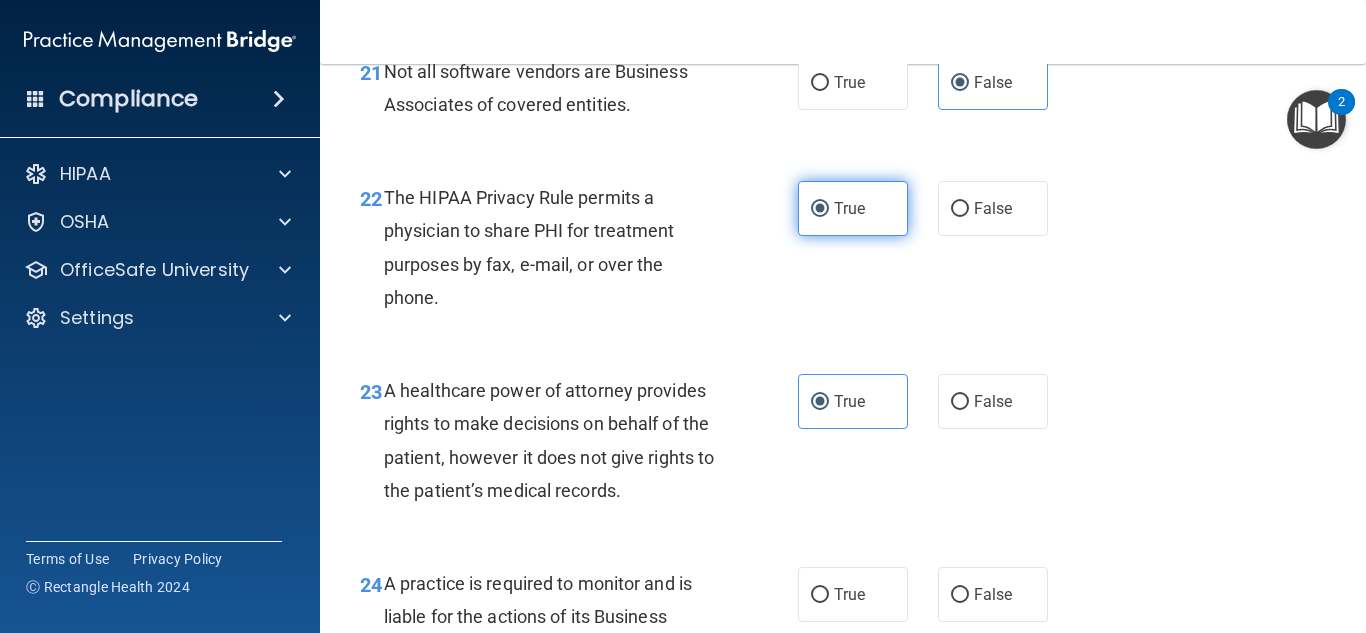 click on "True" at bounding box center (853, 208) 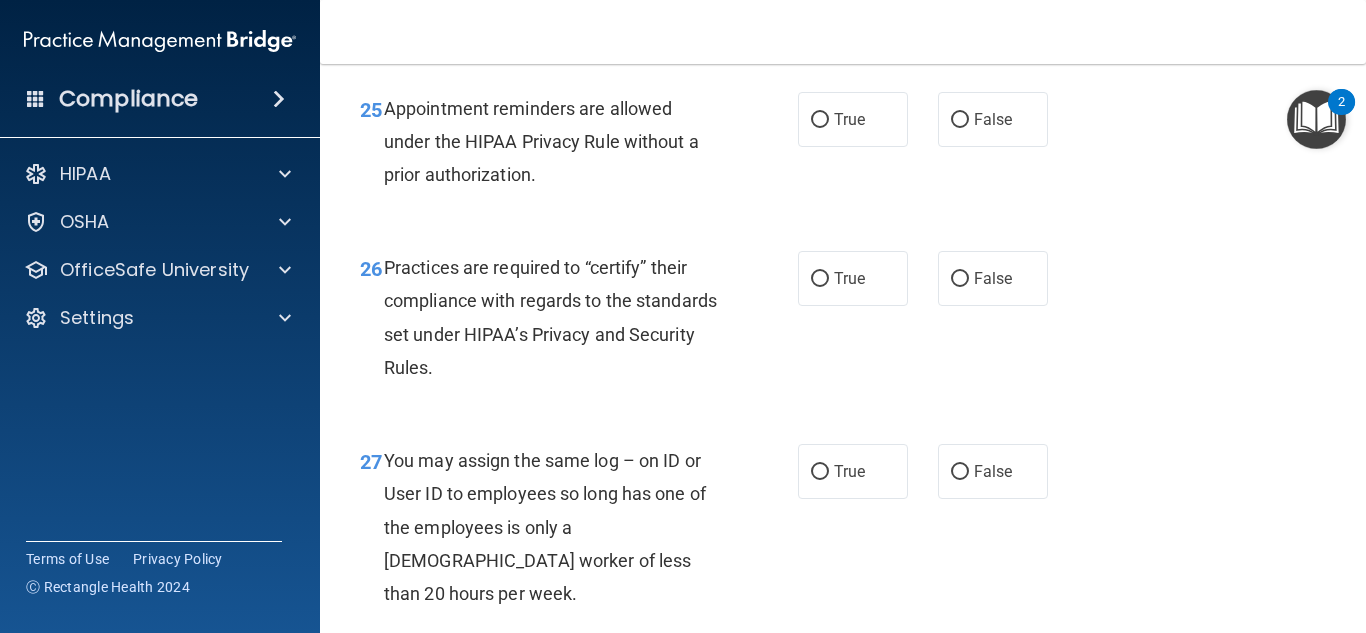 scroll, scrollTop: 4733, scrollLeft: 0, axis: vertical 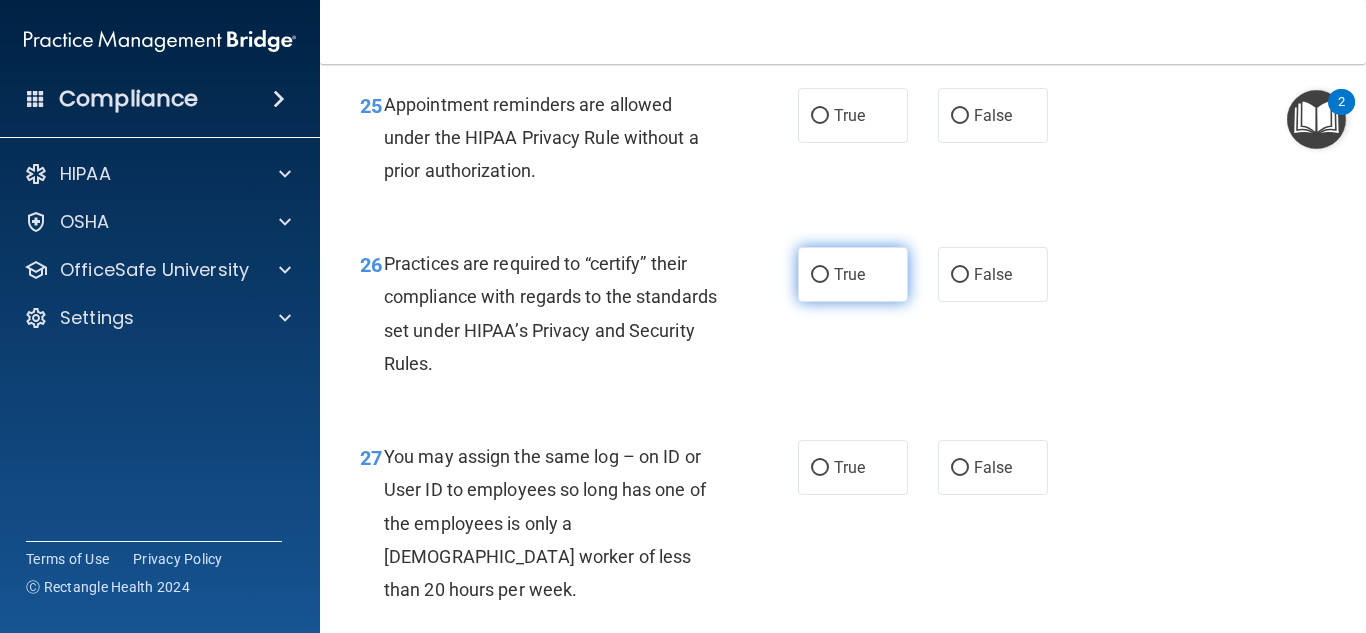 click on "True" at bounding box center [853, 274] 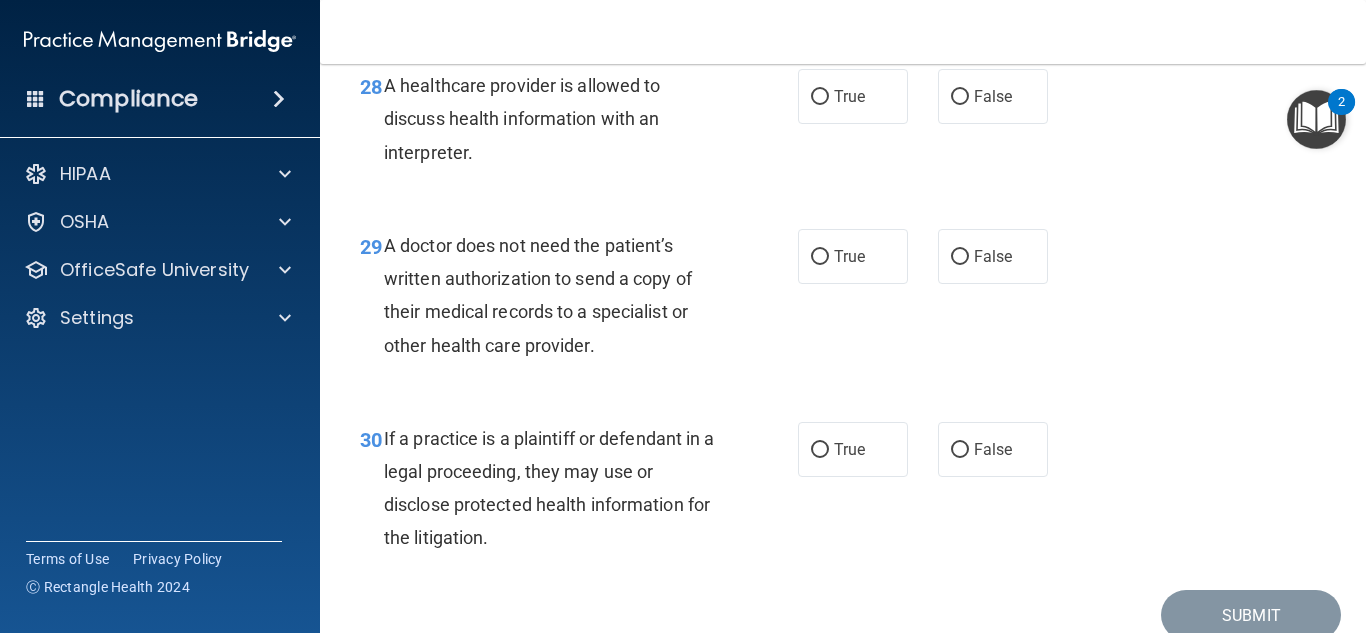 scroll, scrollTop: 5333, scrollLeft: 0, axis: vertical 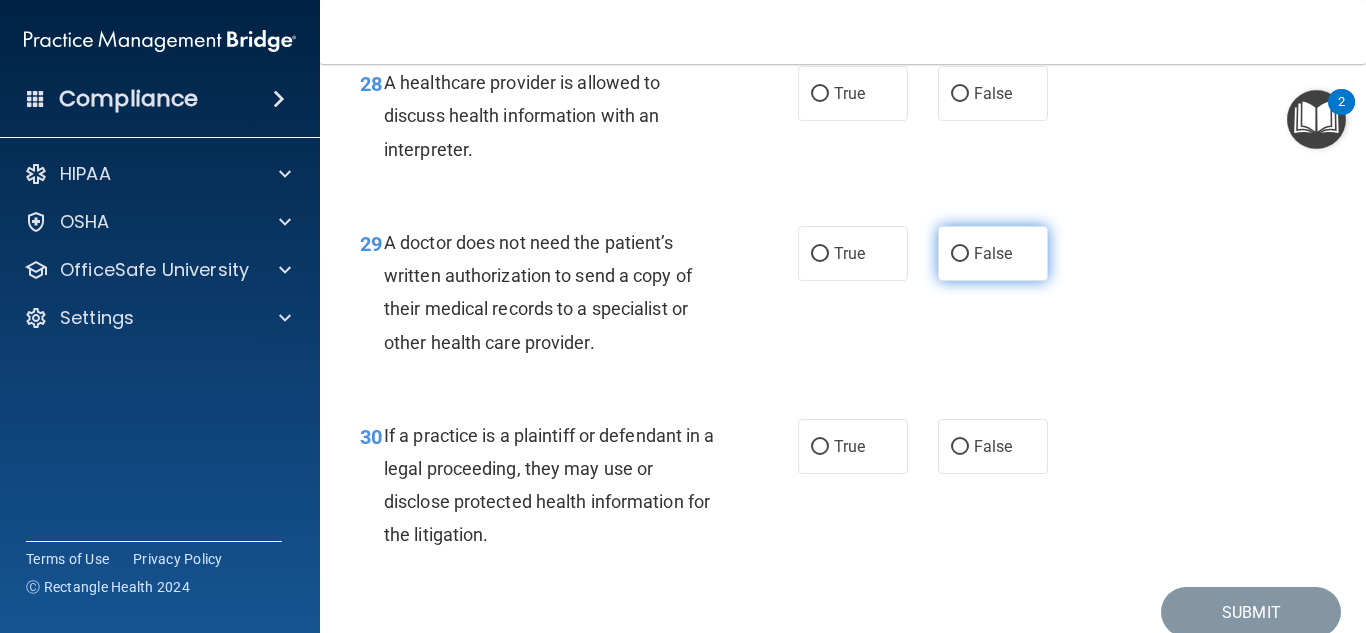click on "False" at bounding box center (993, 253) 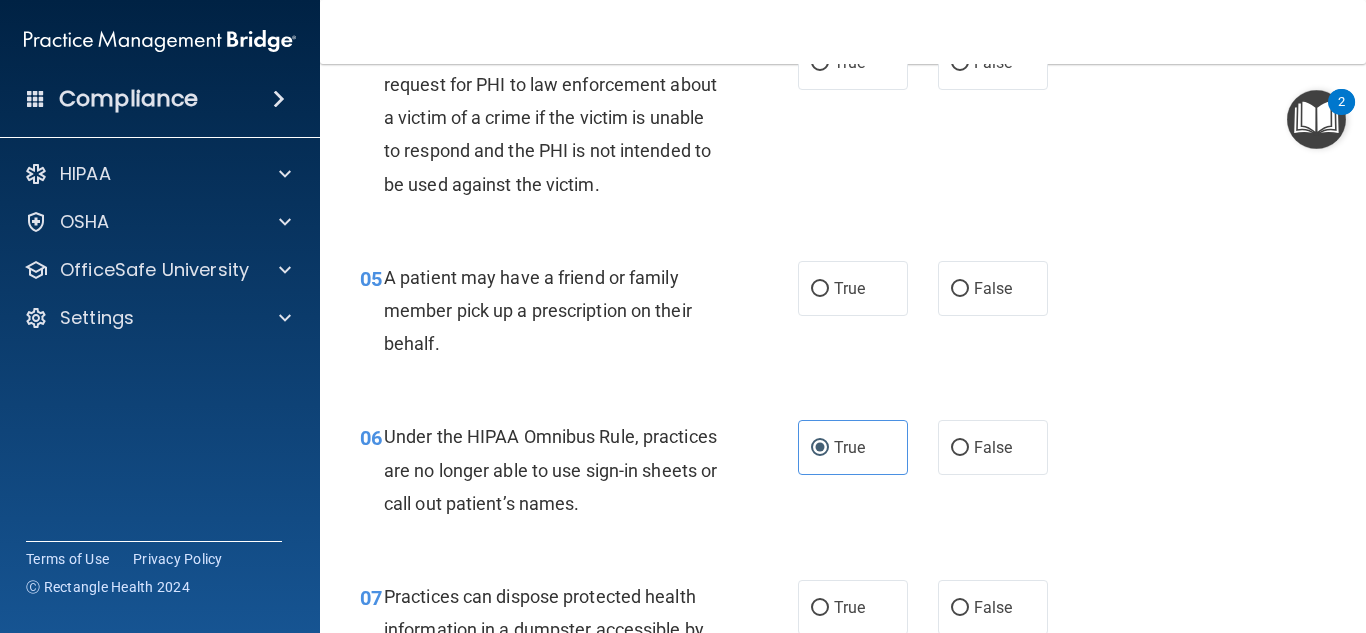 scroll, scrollTop: 803, scrollLeft: 0, axis: vertical 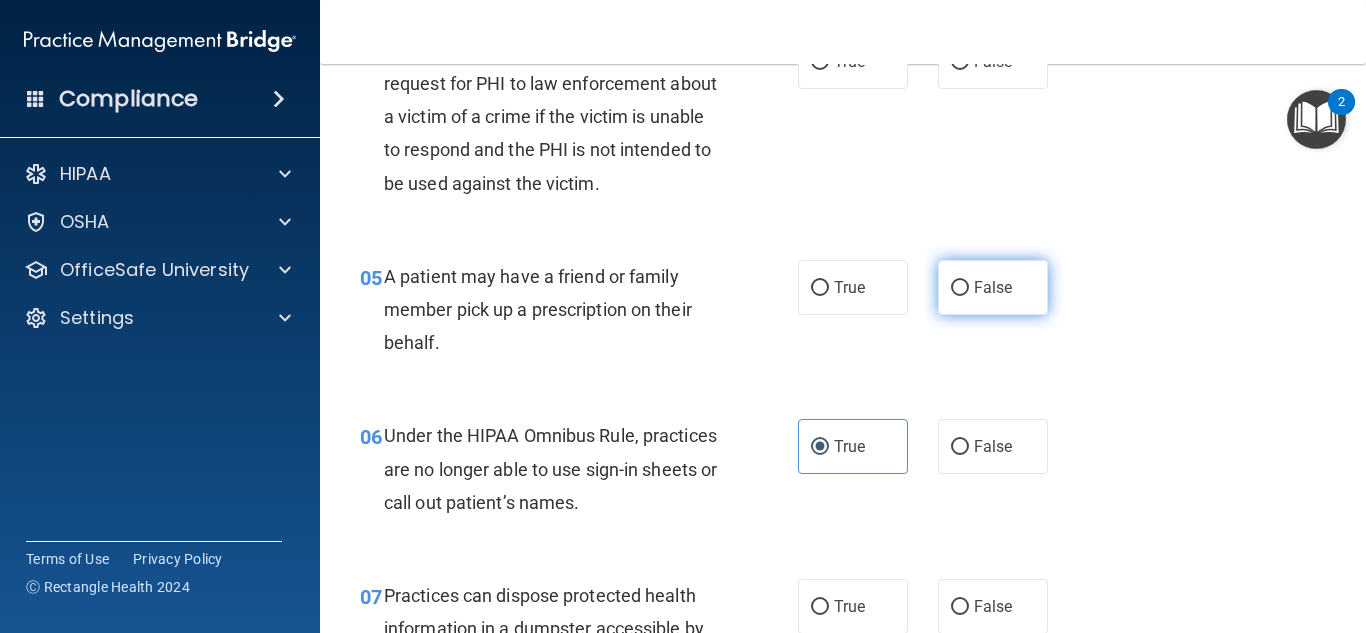 click on "False" at bounding box center [993, 287] 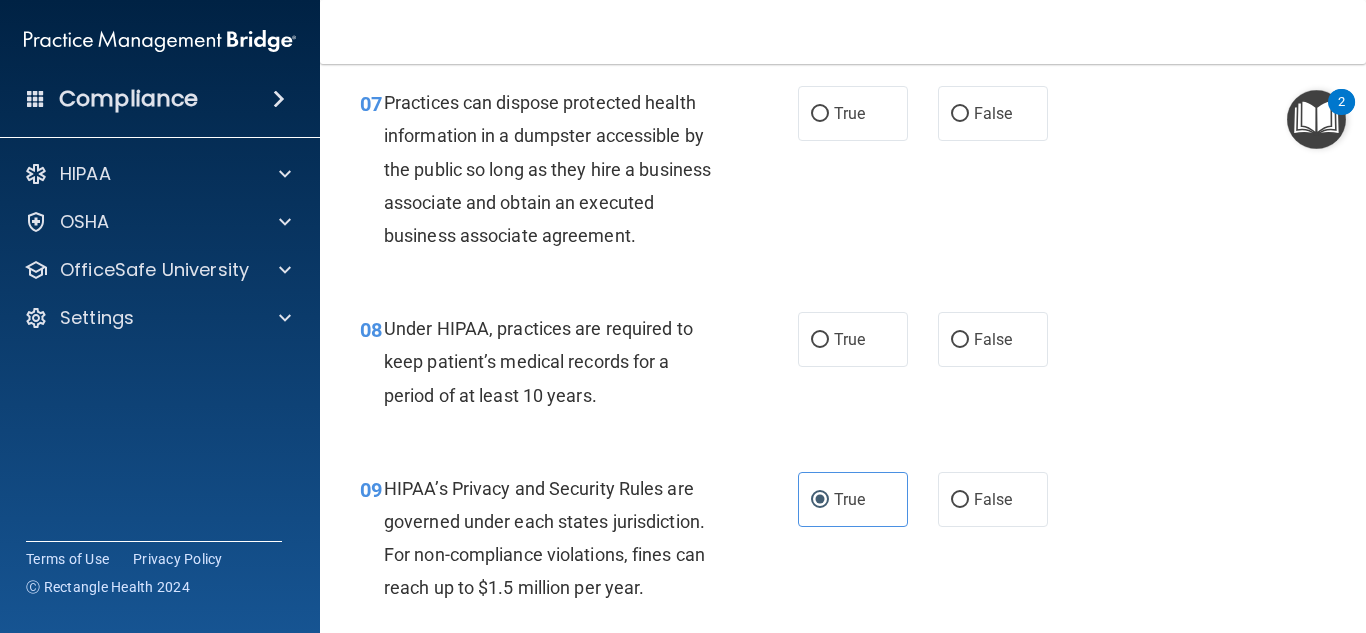 scroll, scrollTop: 1297, scrollLeft: 0, axis: vertical 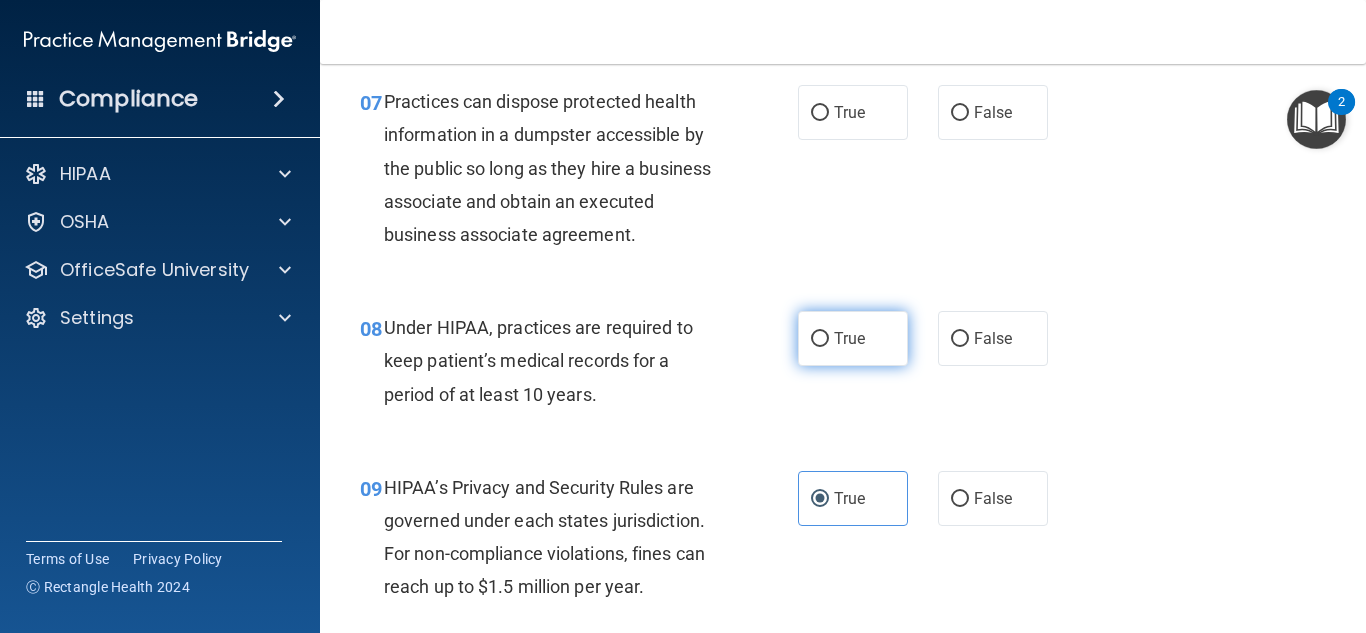 click on "True" at bounding box center [849, 338] 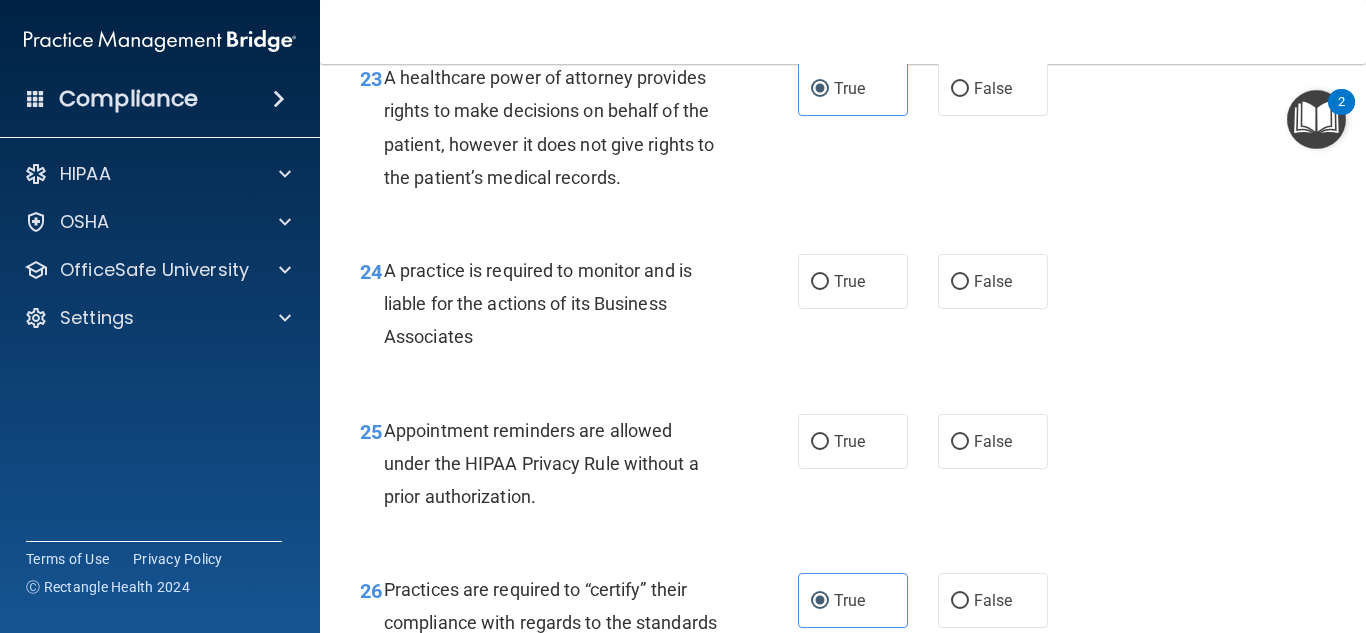 scroll, scrollTop: 4408, scrollLeft: 0, axis: vertical 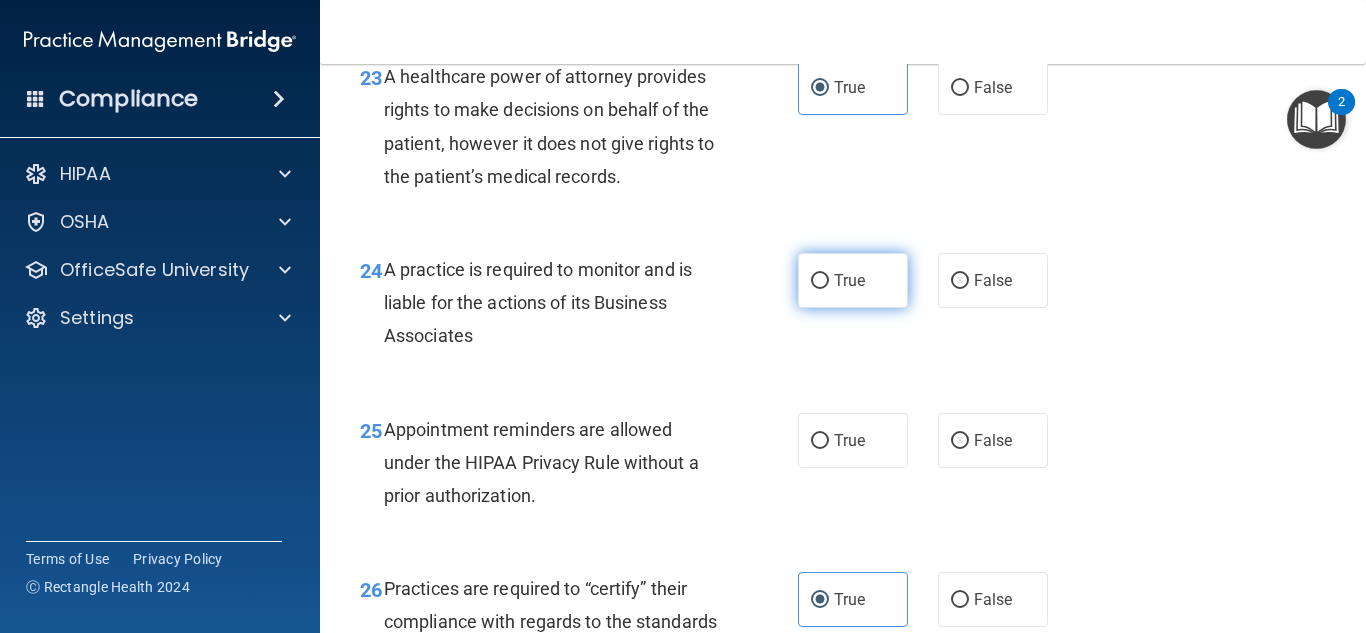 click on "True" at bounding box center [853, 280] 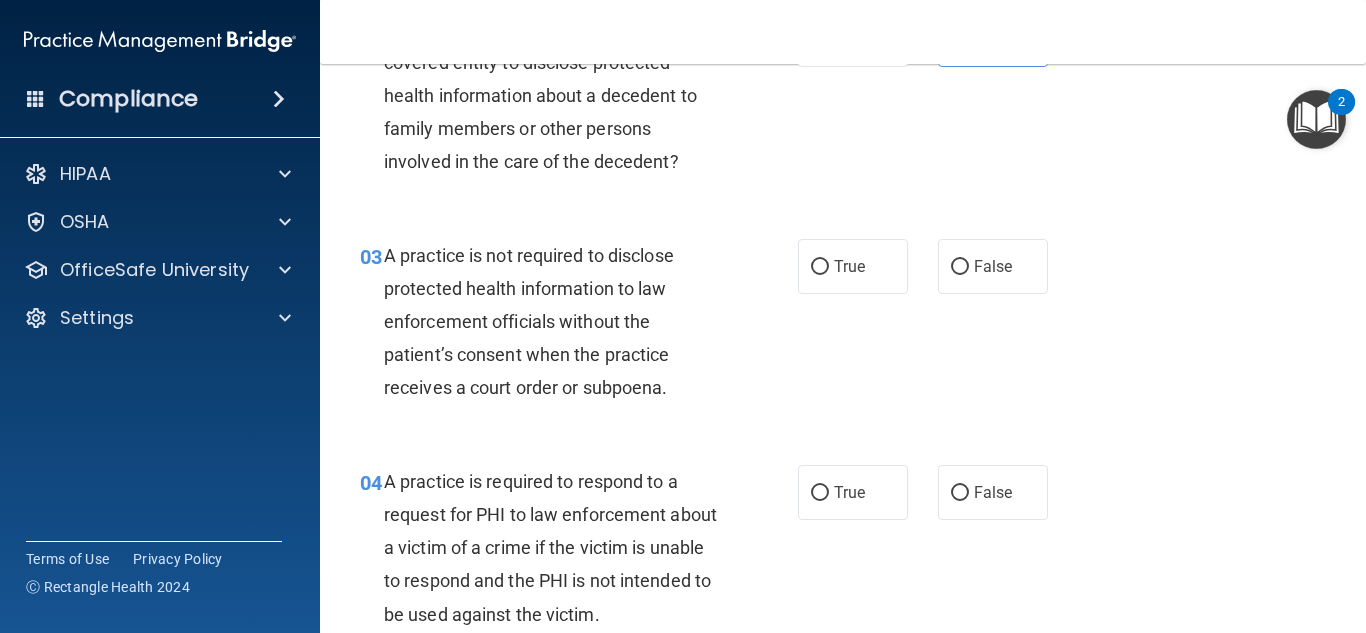 scroll, scrollTop: 377, scrollLeft: 0, axis: vertical 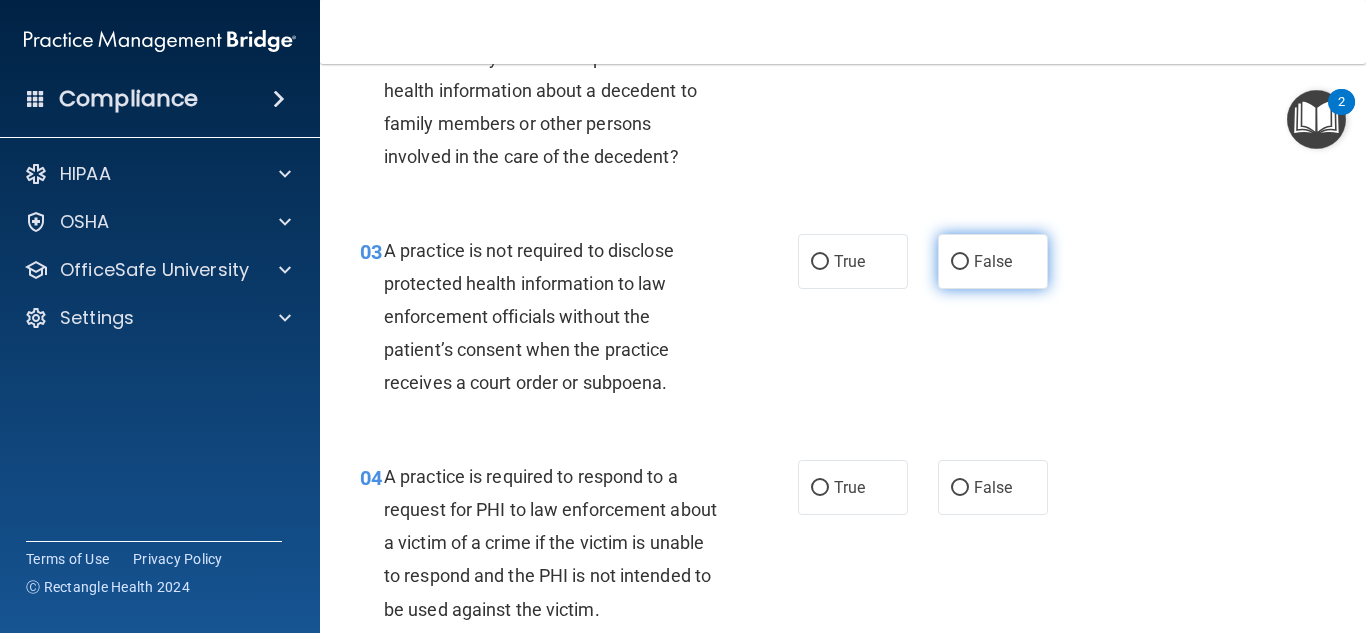 click on "False" at bounding box center [993, 261] 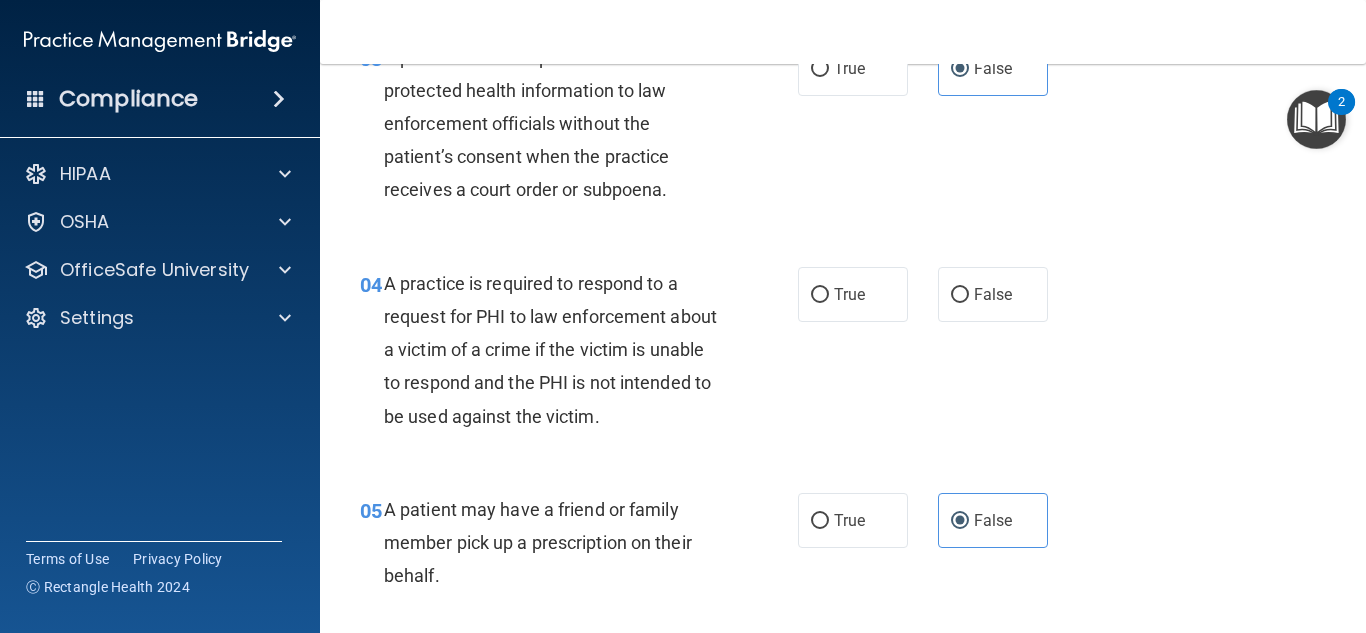 scroll, scrollTop: 569, scrollLeft: 0, axis: vertical 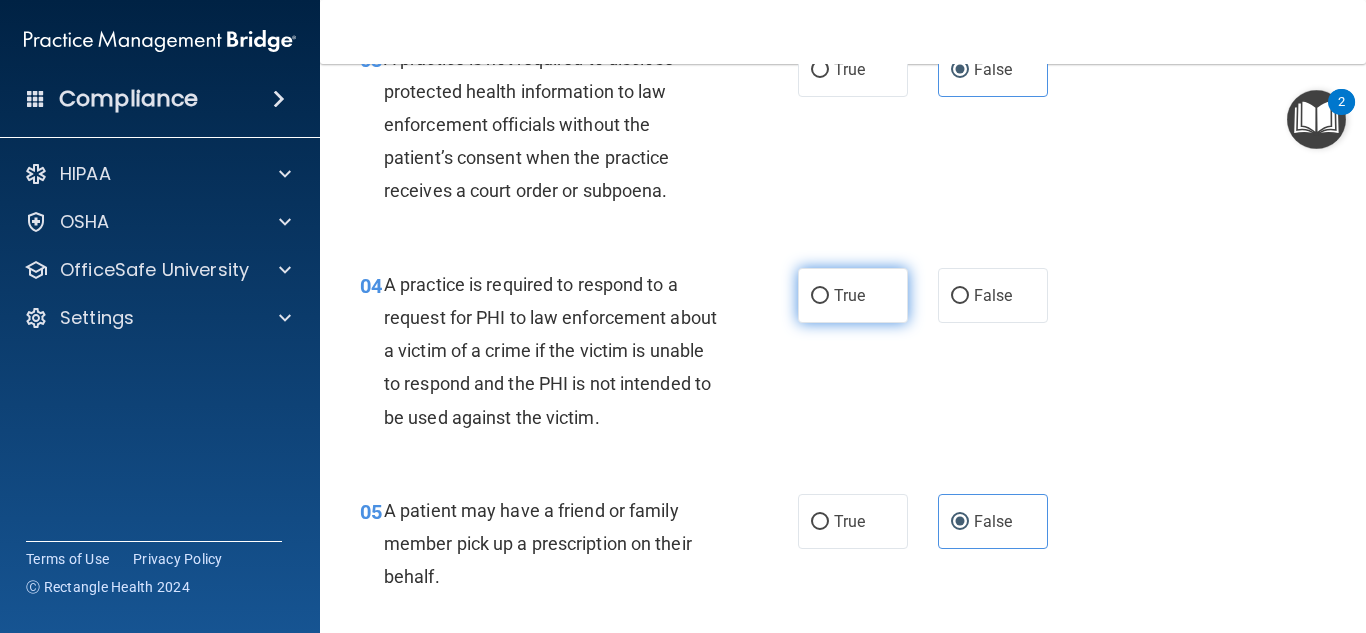 click on "True" at bounding box center [849, 295] 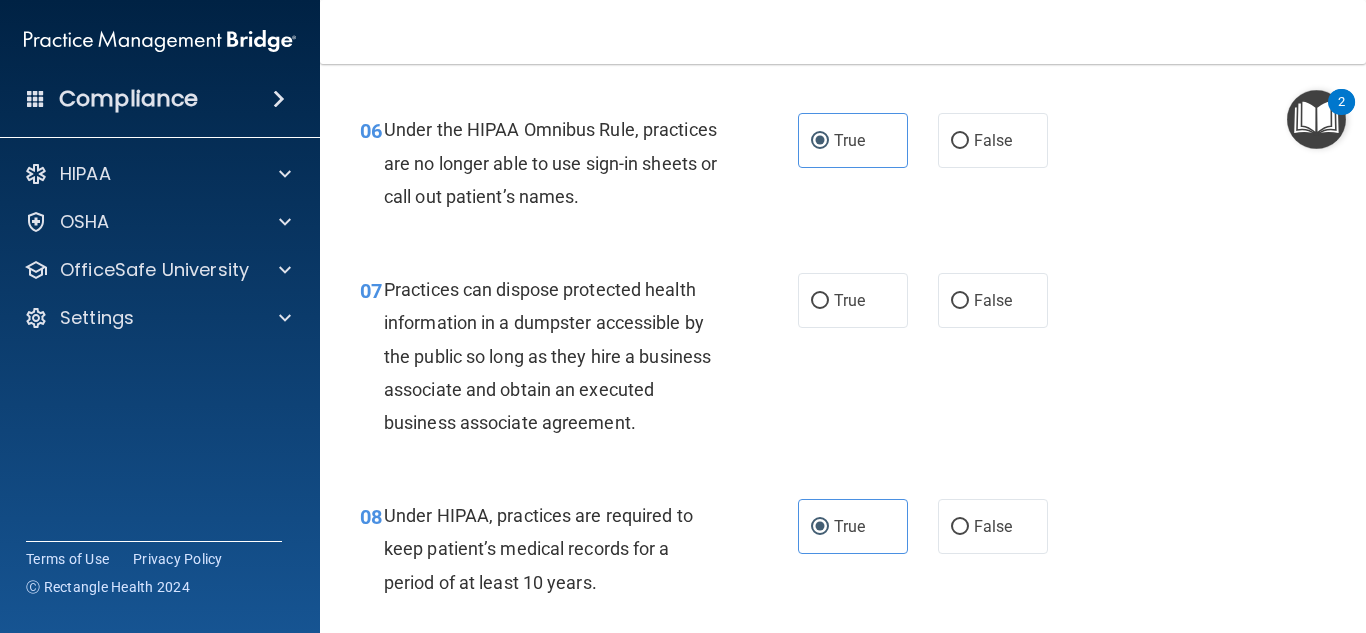 scroll, scrollTop: 1167, scrollLeft: 0, axis: vertical 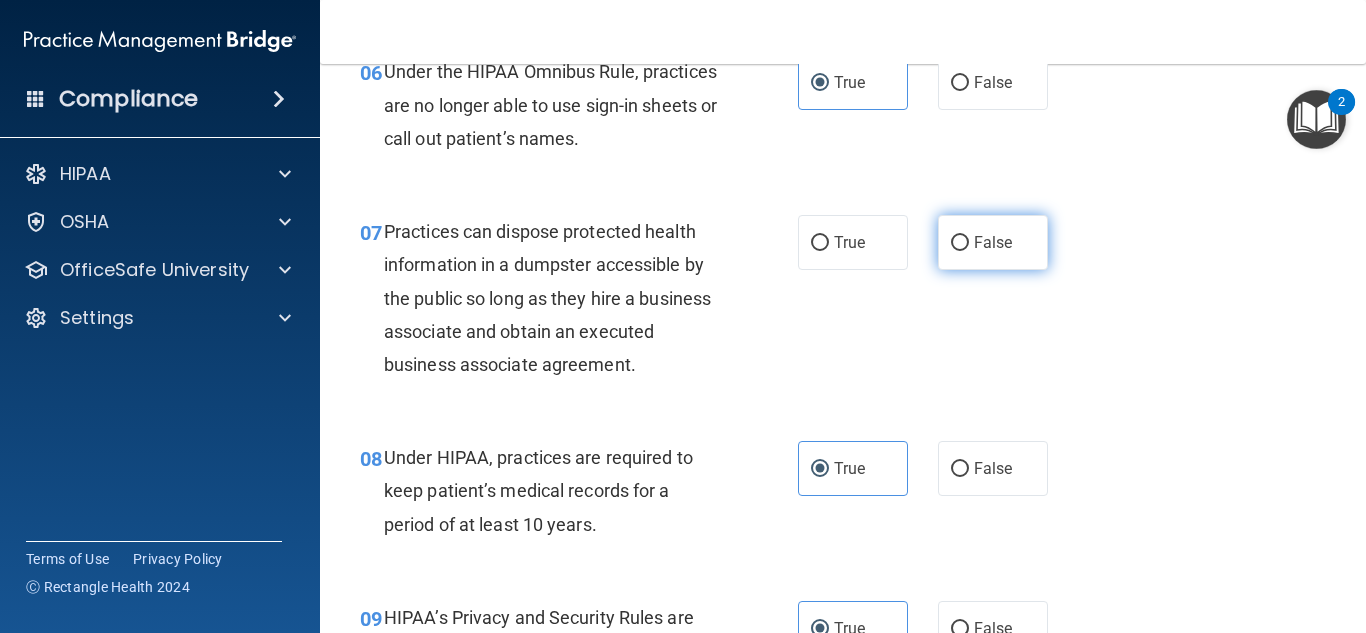 click on "False" at bounding box center [993, 242] 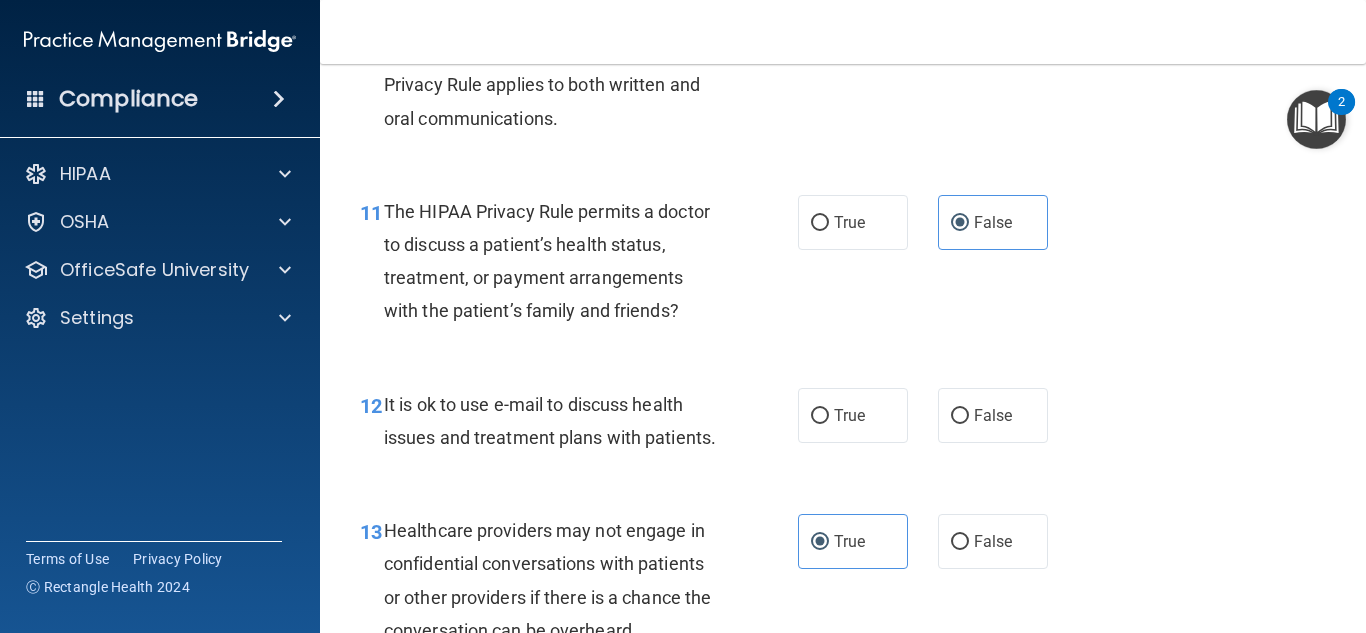 scroll, scrollTop: 2163, scrollLeft: 0, axis: vertical 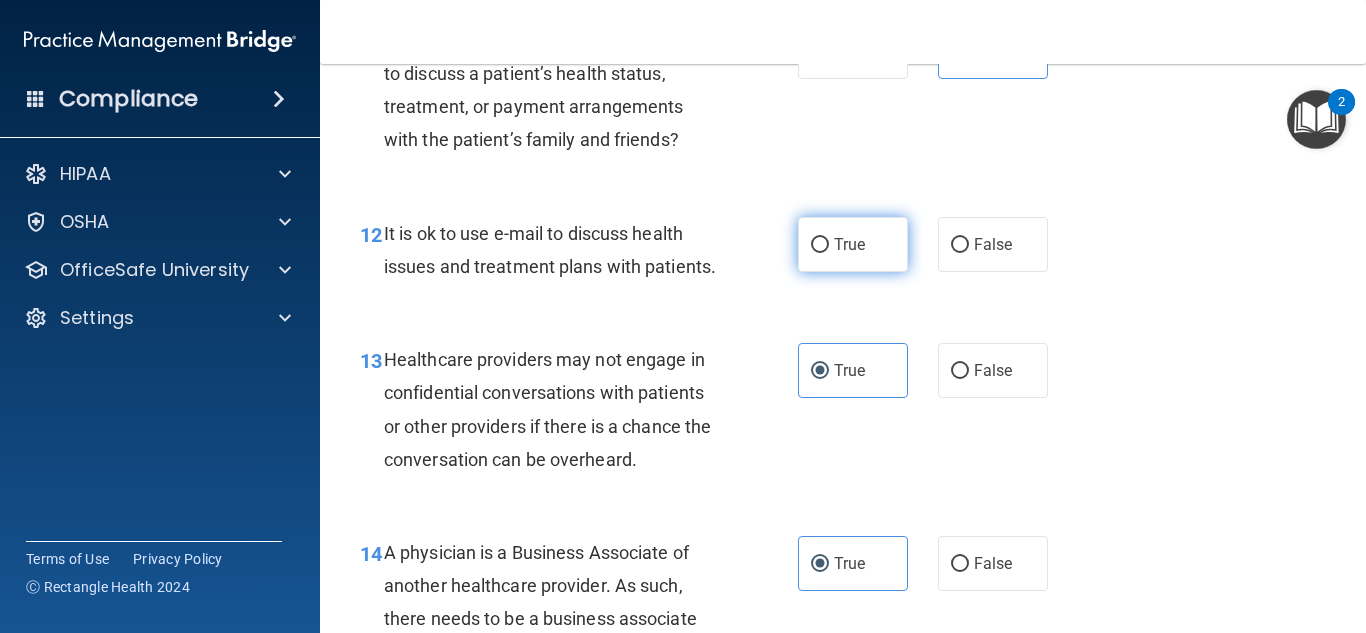 click on "True" at bounding box center (853, 244) 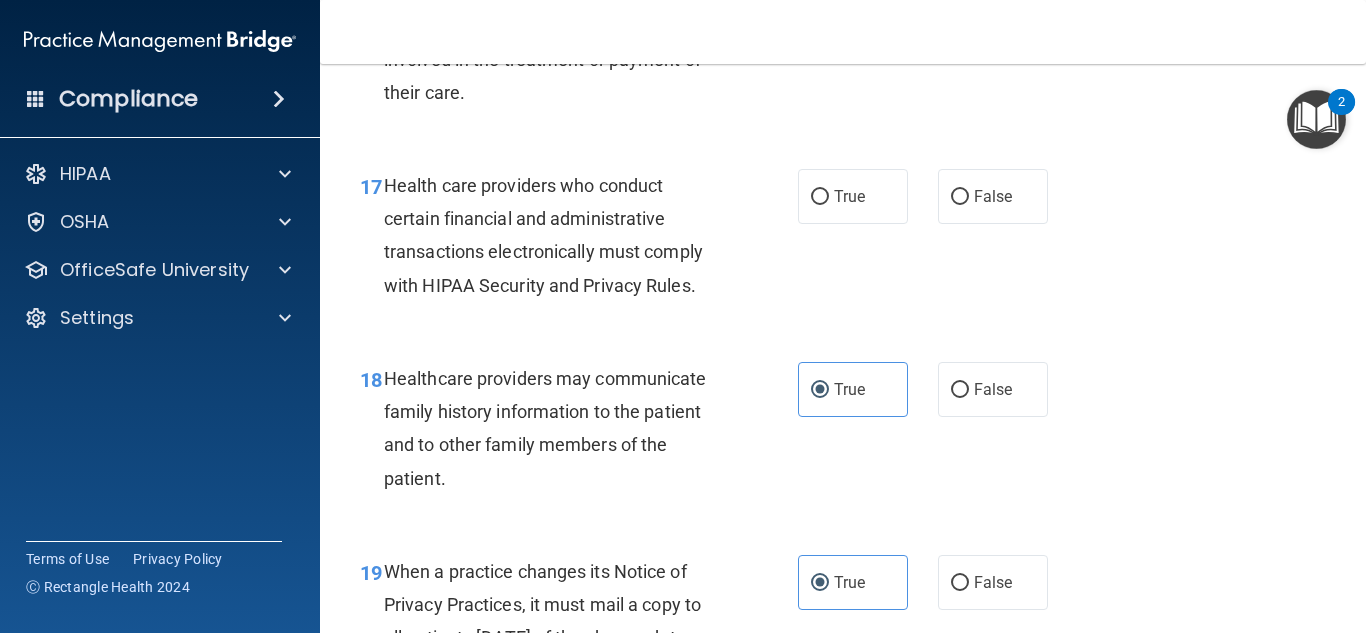 scroll, scrollTop: 3177, scrollLeft: 0, axis: vertical 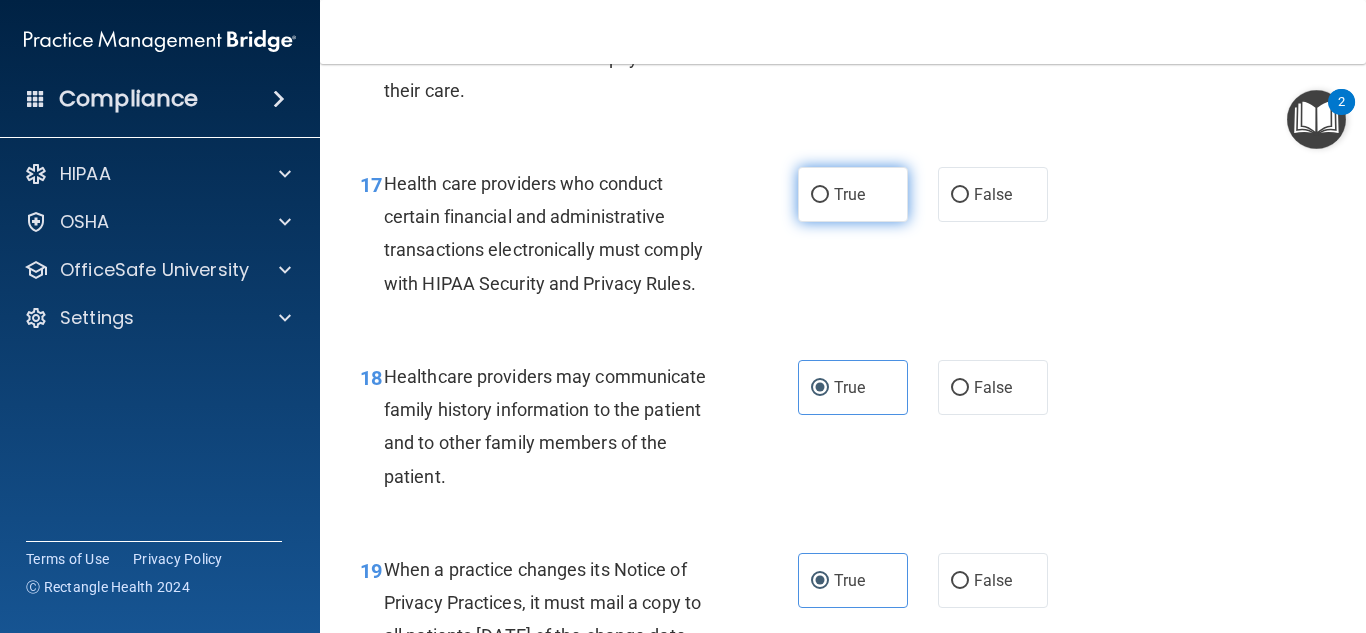 click on "True" at bounding box center [853, 194] 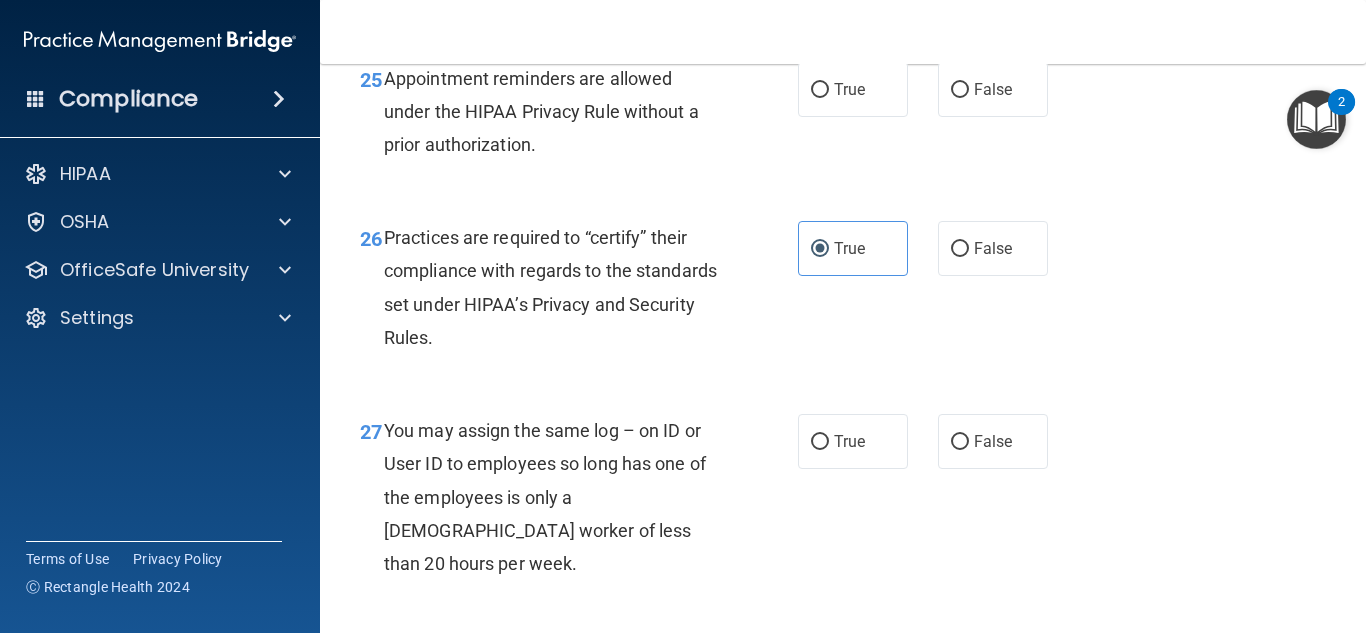 scroll, scrollTop: 4760, scrollLeft: 0, axis: vertical 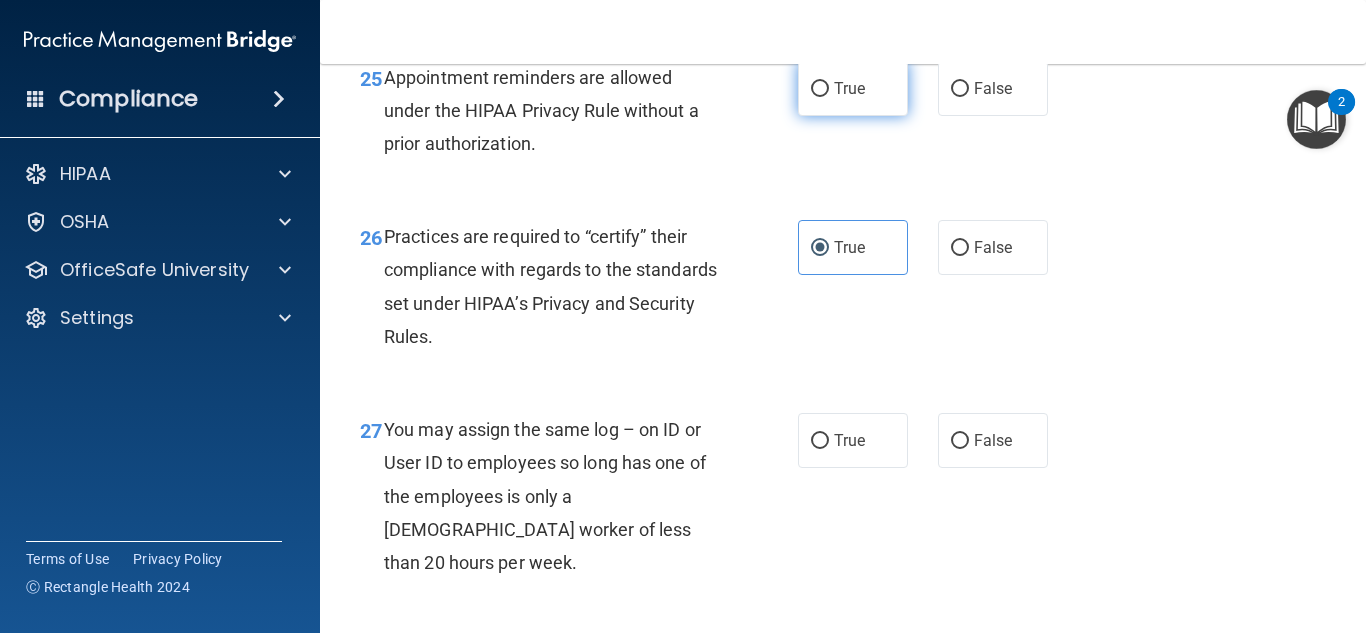 click on "True" at bounding box center (853, 88) 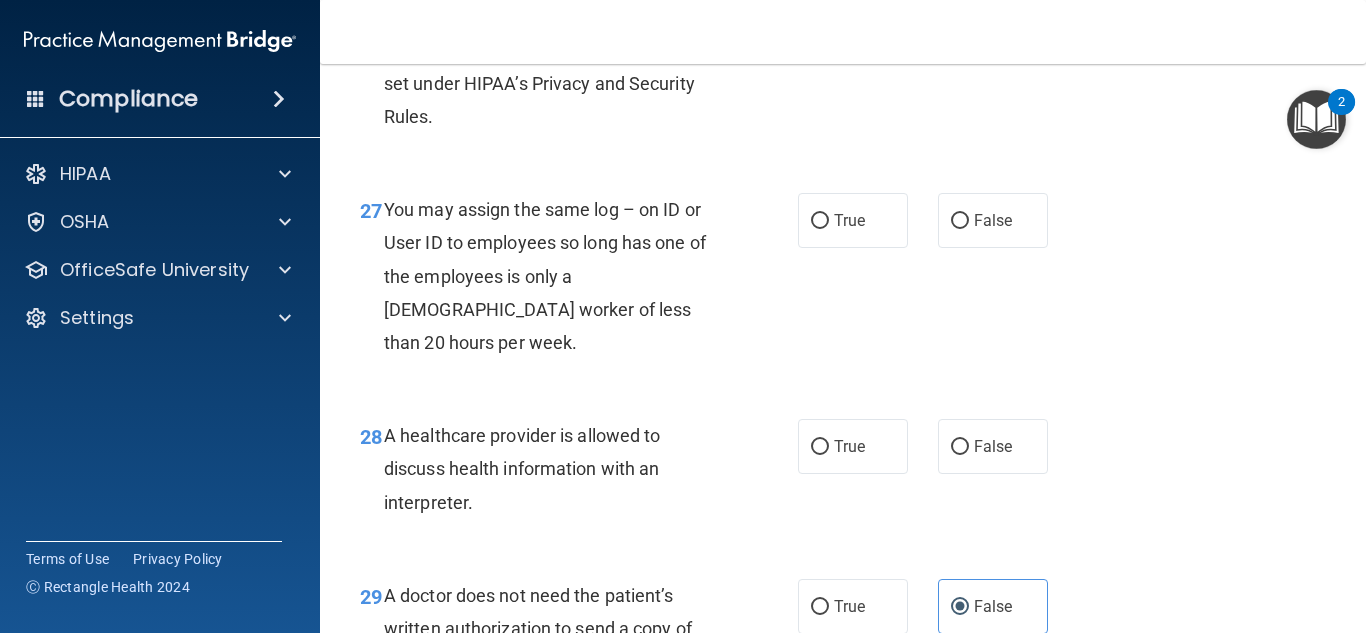 scroll, scrollTop: 4985, scrollLeft: 0, axis: vertical 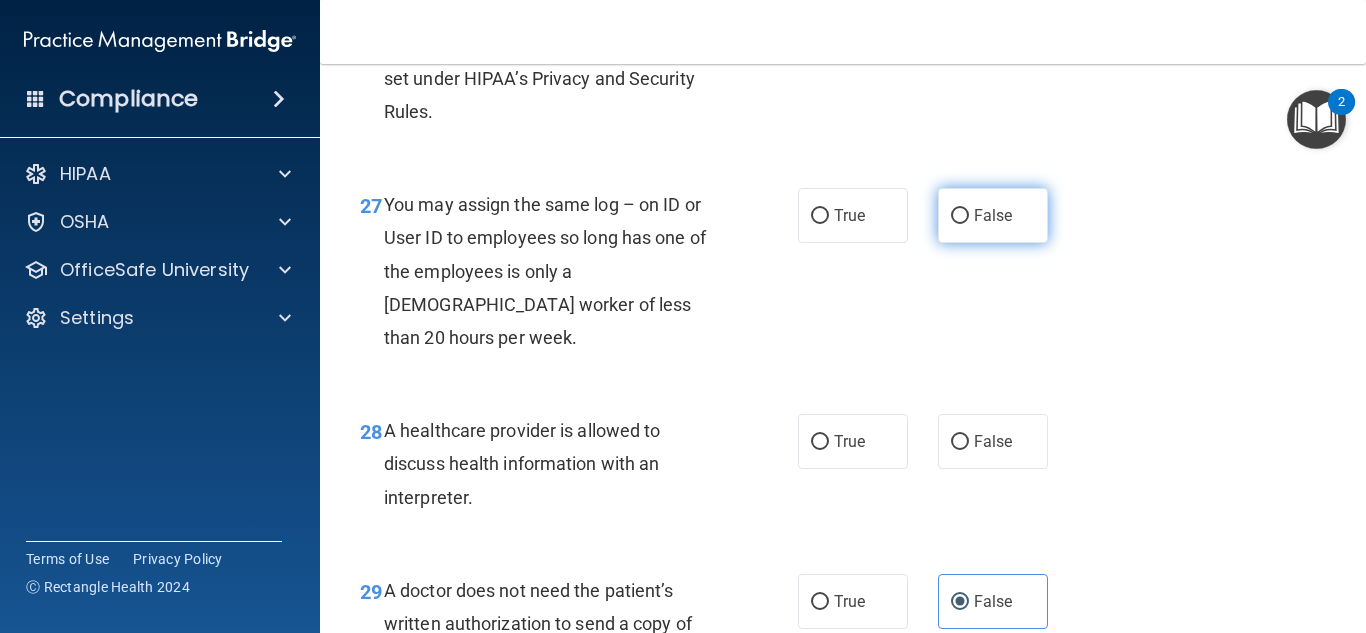 click on "False" at bounding box center (993, 215) 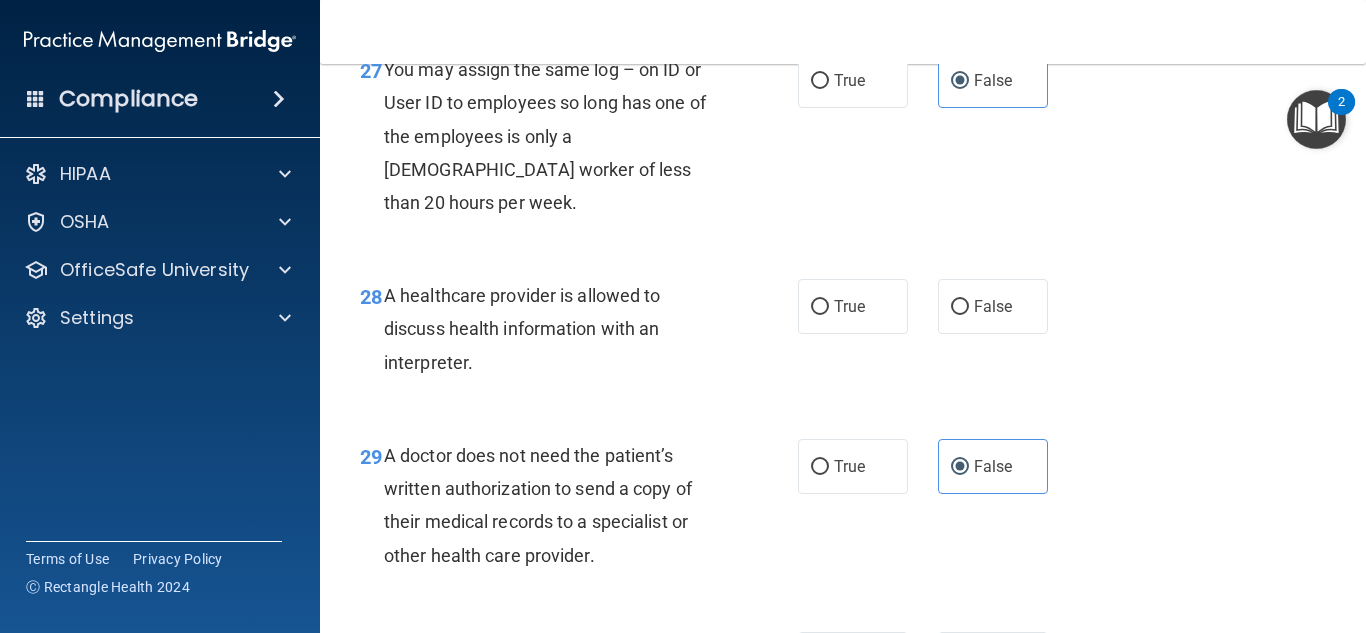 scroll, scrollTop: 5124, scrollLeft: 0, axis: vertical 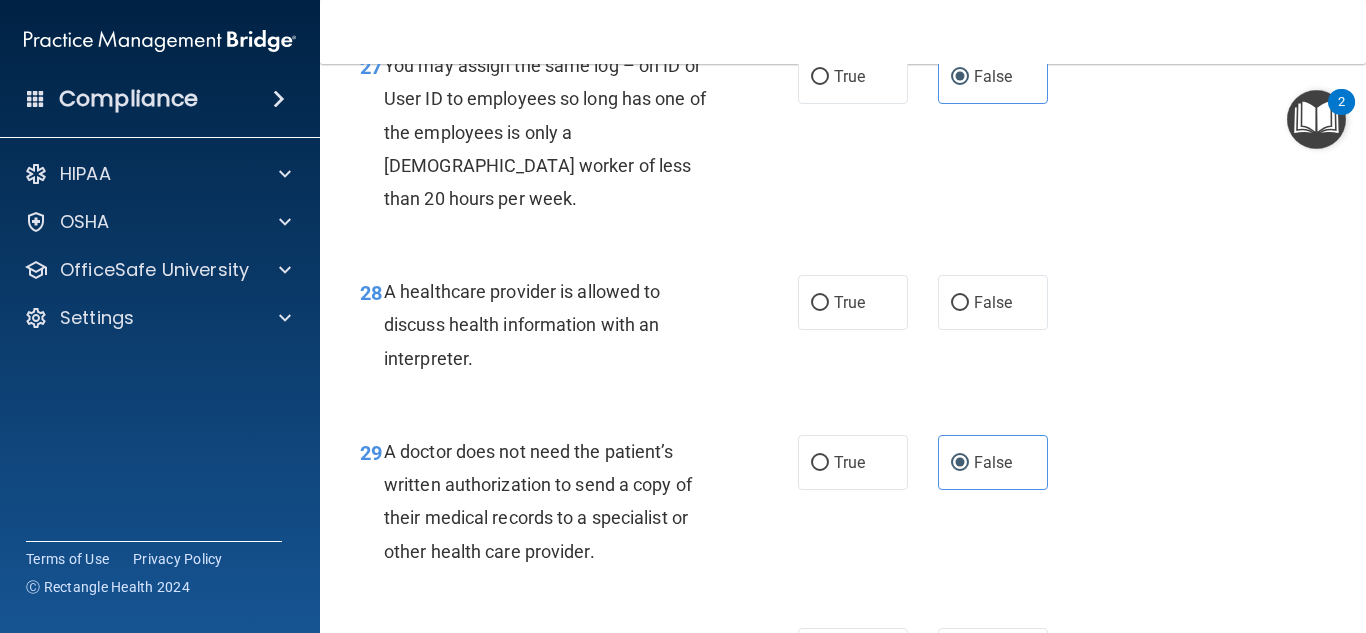 click on "True           False" at bounding box center [930, 302] 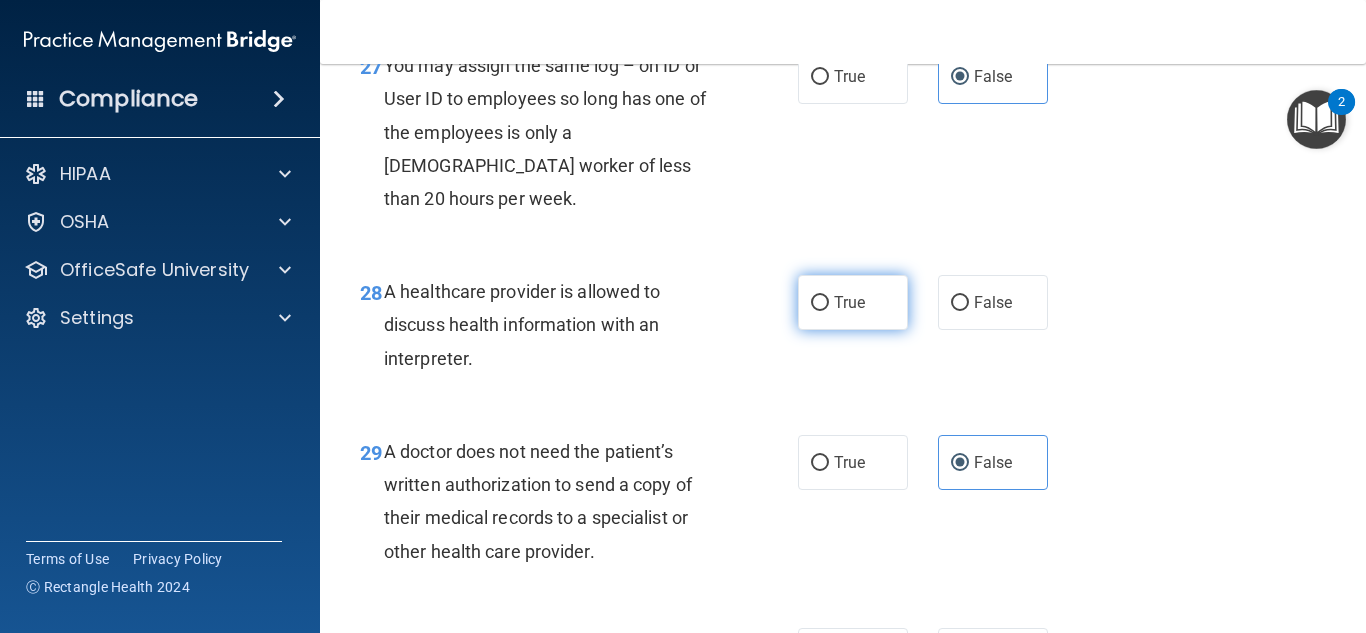 click on "True" at bounding box center (853, 302) 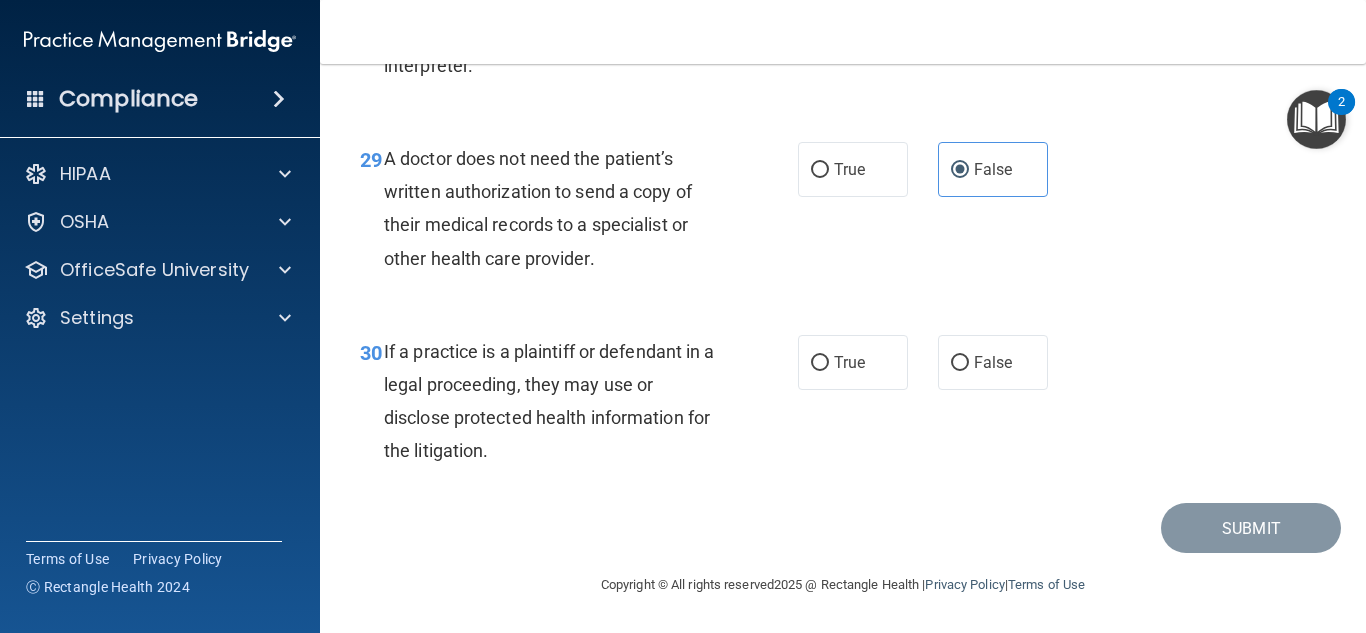 scroll, scrollTop: 5450, scrollLeft: 0, axis: vertical 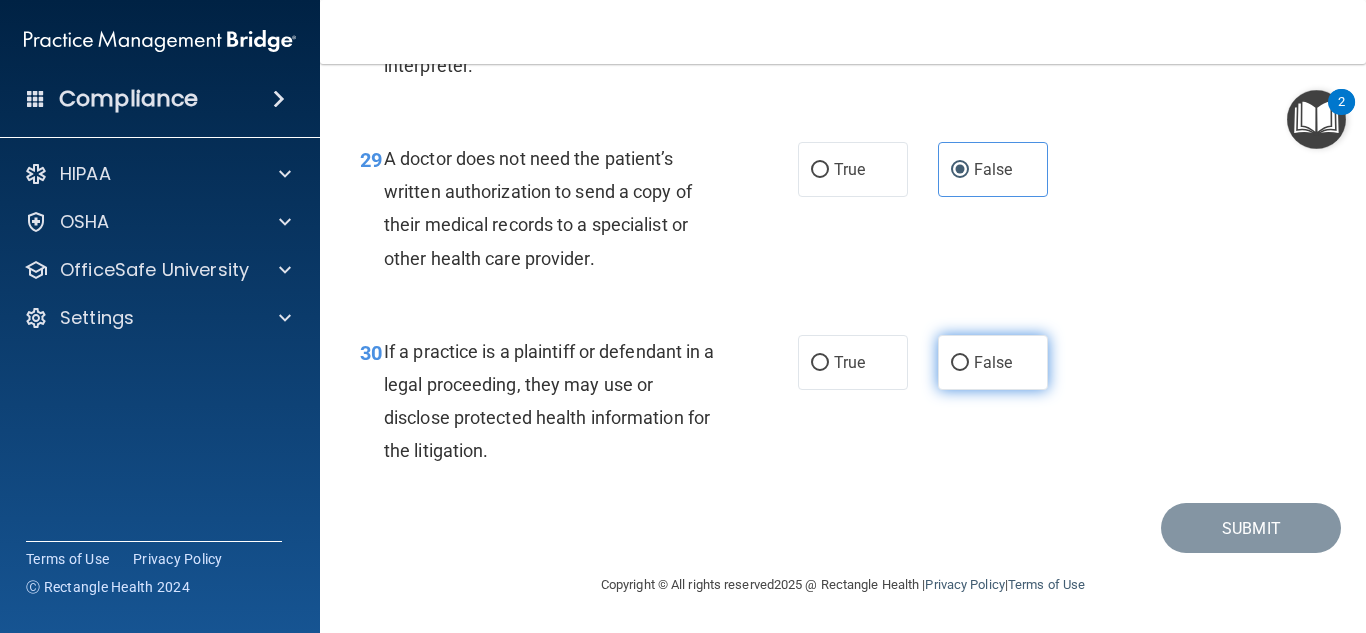 click on "False" at bounding box center (993, 362) 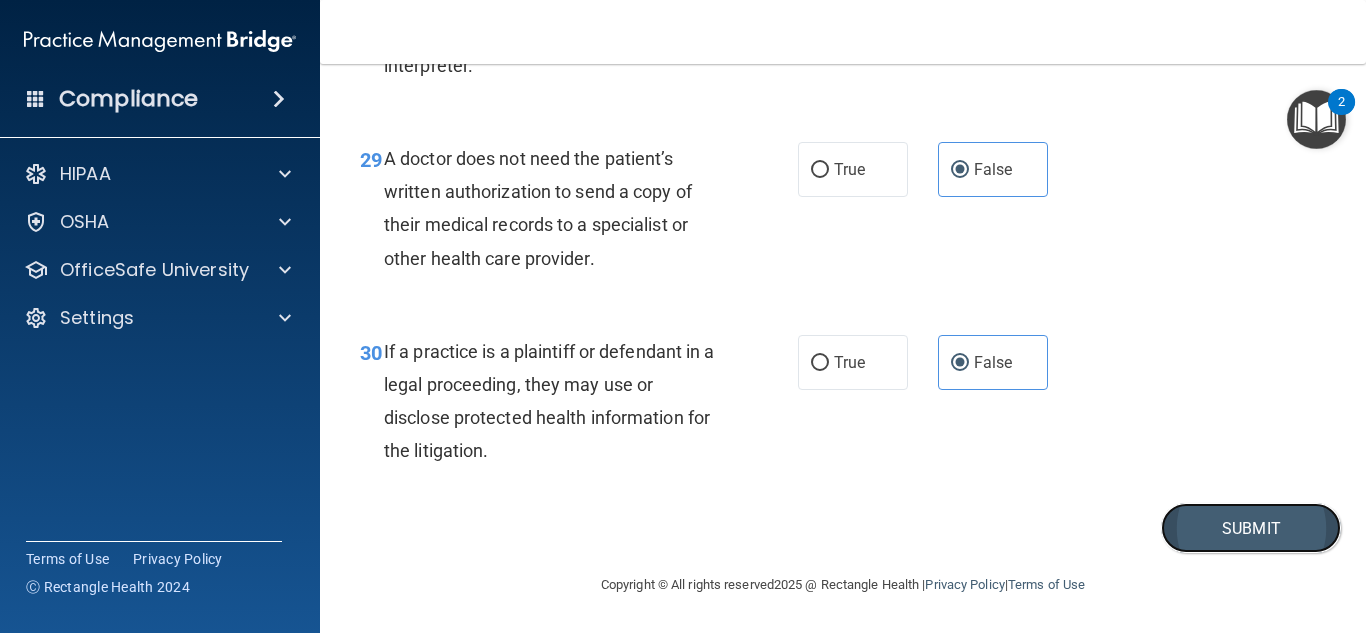 click on "Submit" at bounding box center (1251, 528) 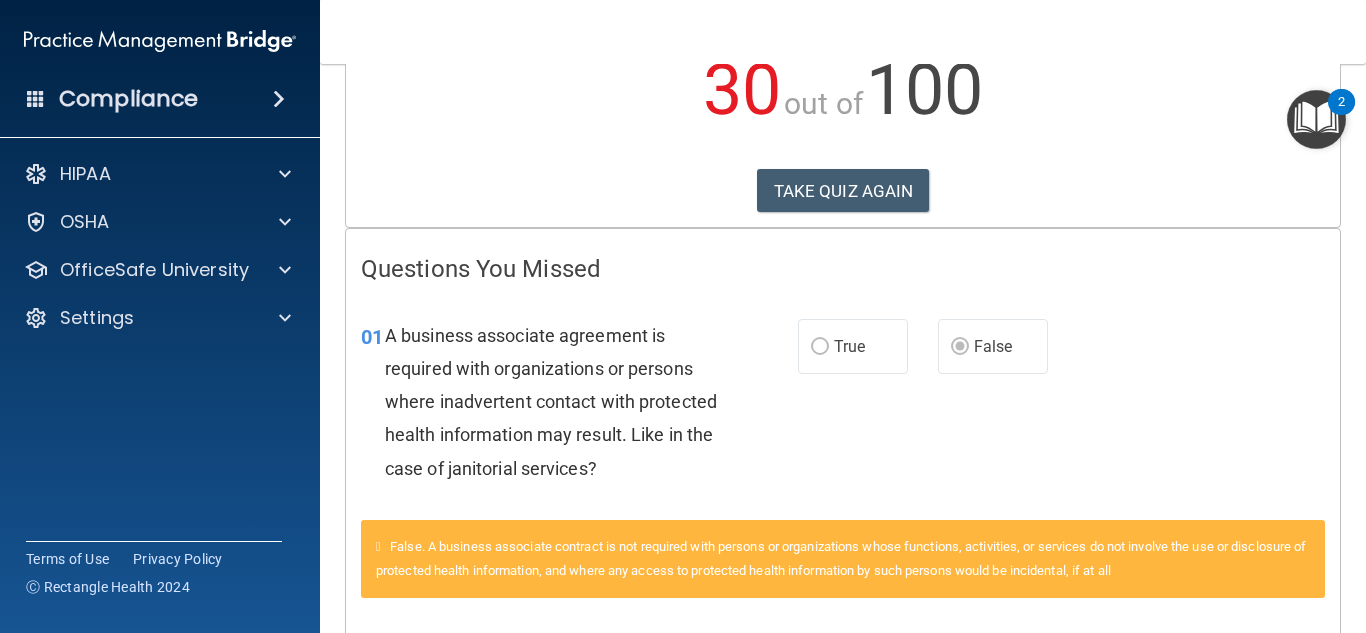 scroll, scrollTop: 663, scrollLeft: 0, axis: vertical 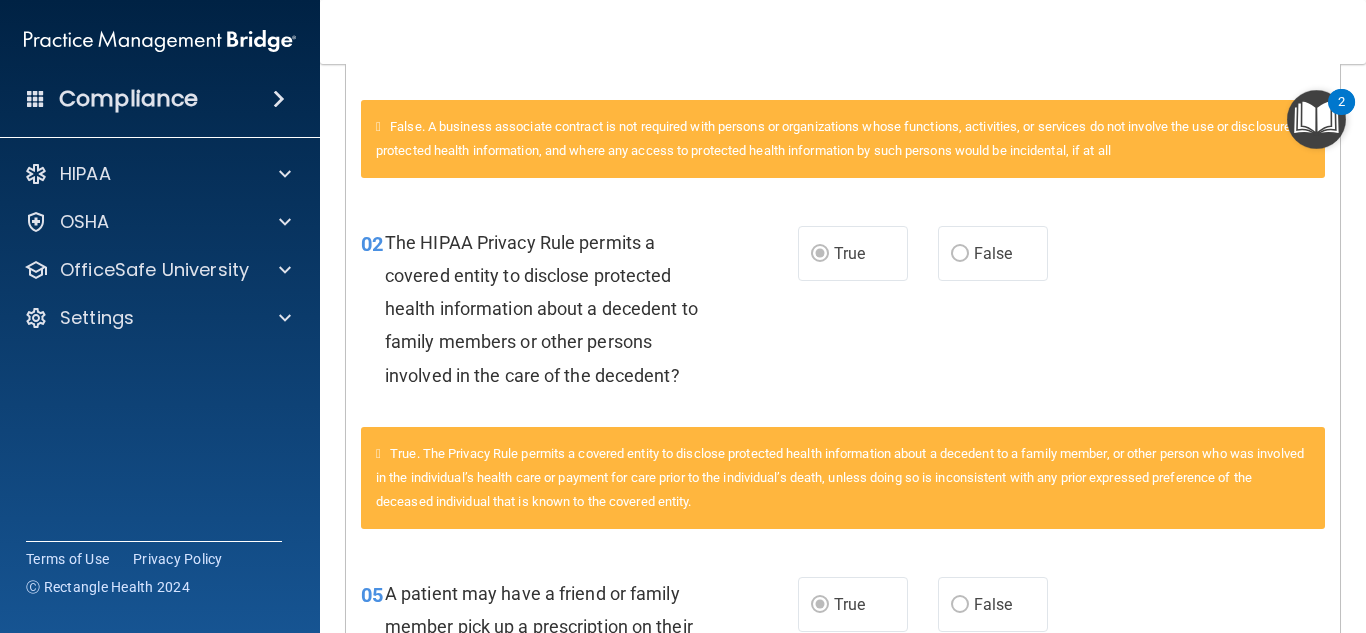 click on "02       The HIPAA Privacy Rule permits a covered entity to disclose protected health information about a decedent to family members or other persons involved in the care of the decedent?                 True           False" at bounding box center [843, 314] 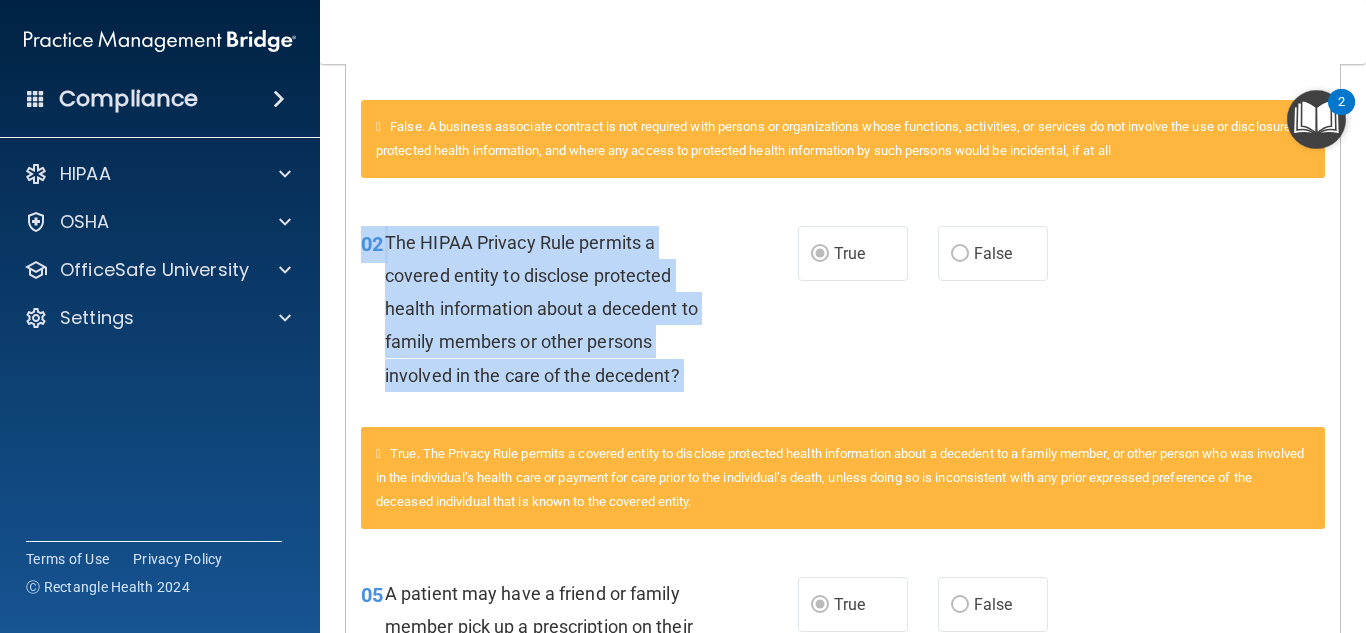 drag, startPoint x: 952, startPoint y: 317, endPoint x: 756, endPoint y: 398, distance: 212.07782 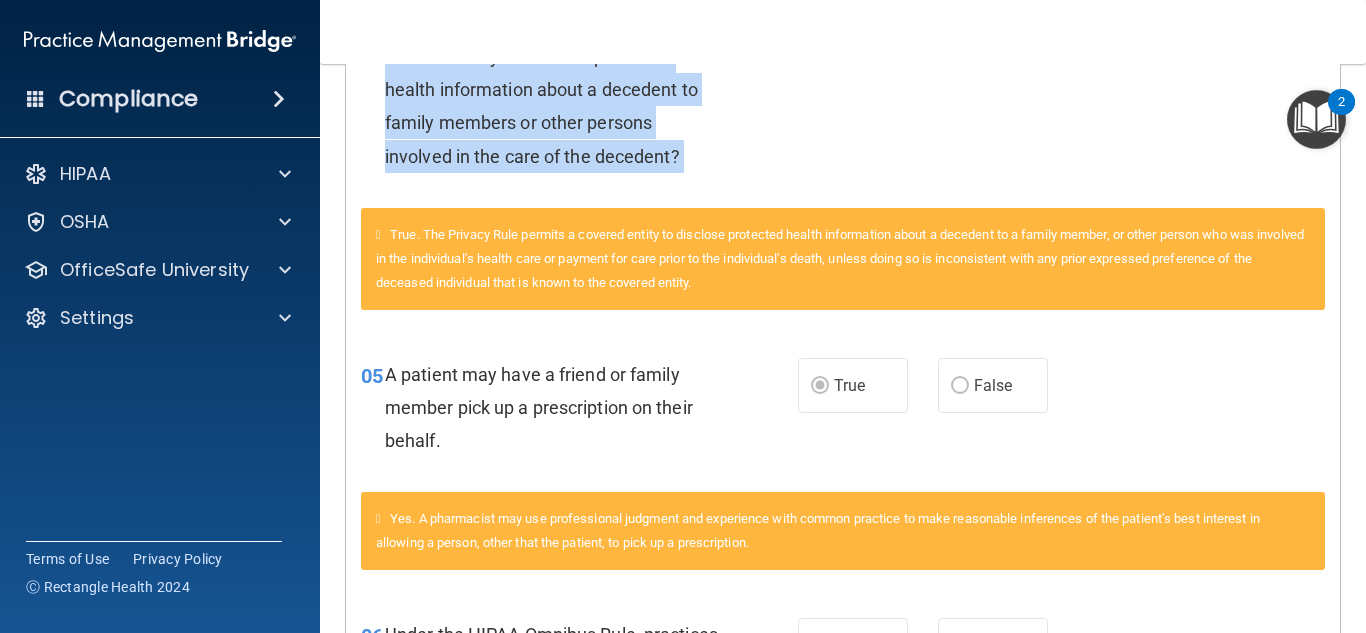 scroll, scrollTop: 883, scrollLeft: 0, axis: vertical 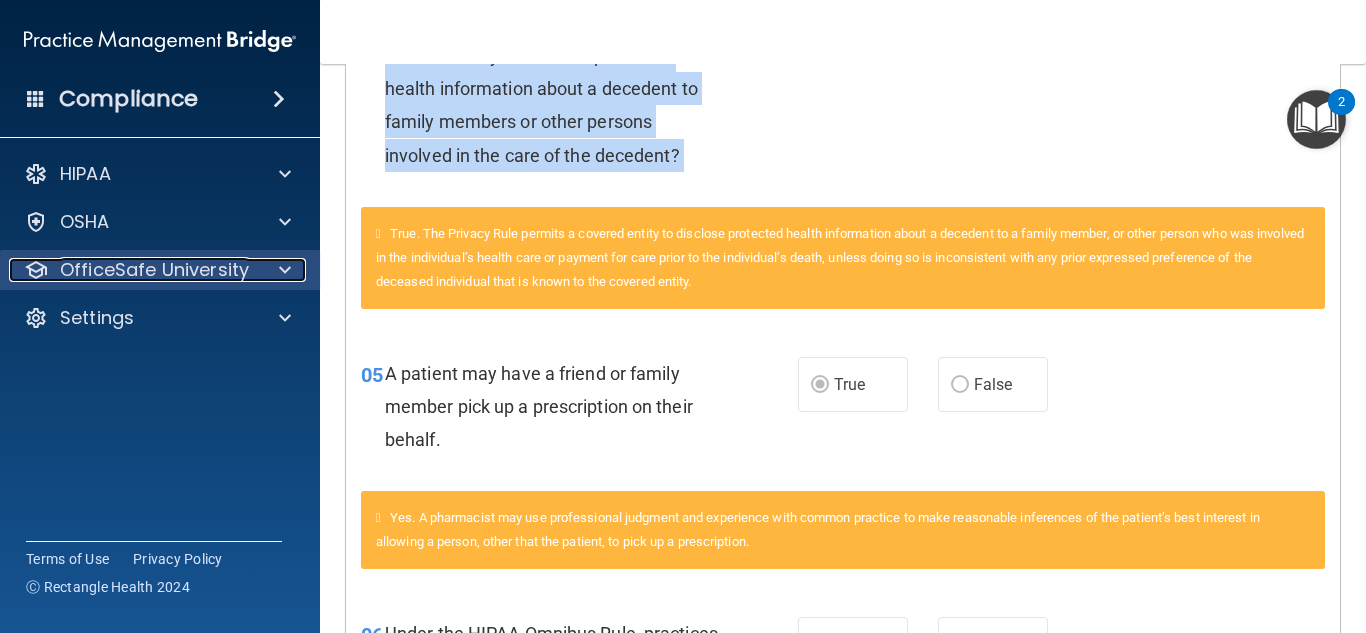 click on "OfficeSafe University" at bounding box center (133, 270) 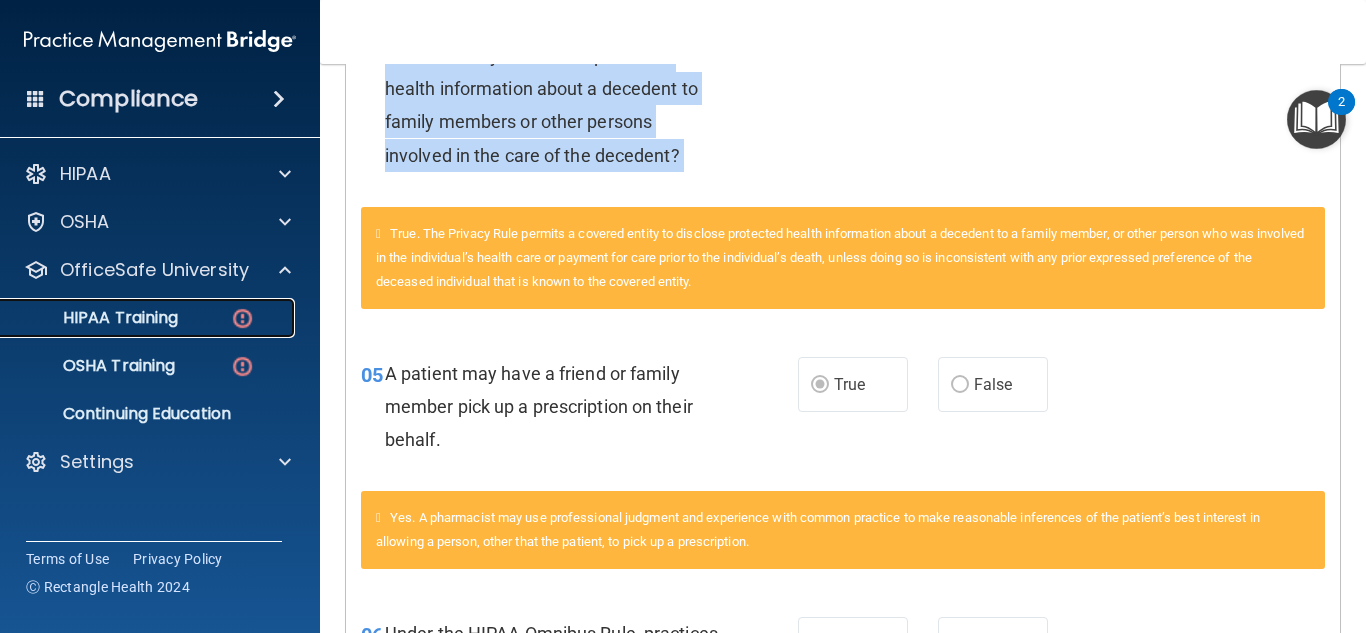 click on "HIPAA Training" at bounding box center (149, 318) 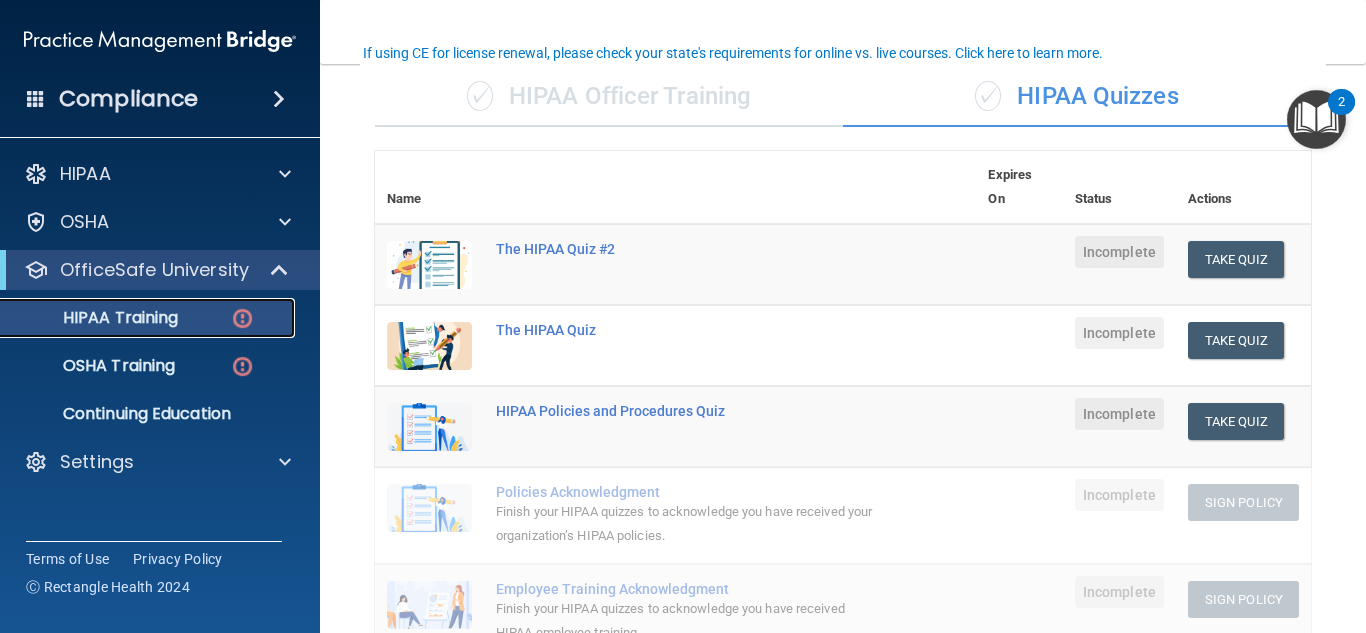 scroll, scrollTop: 151, scrollLeft: 0, axis: vertical 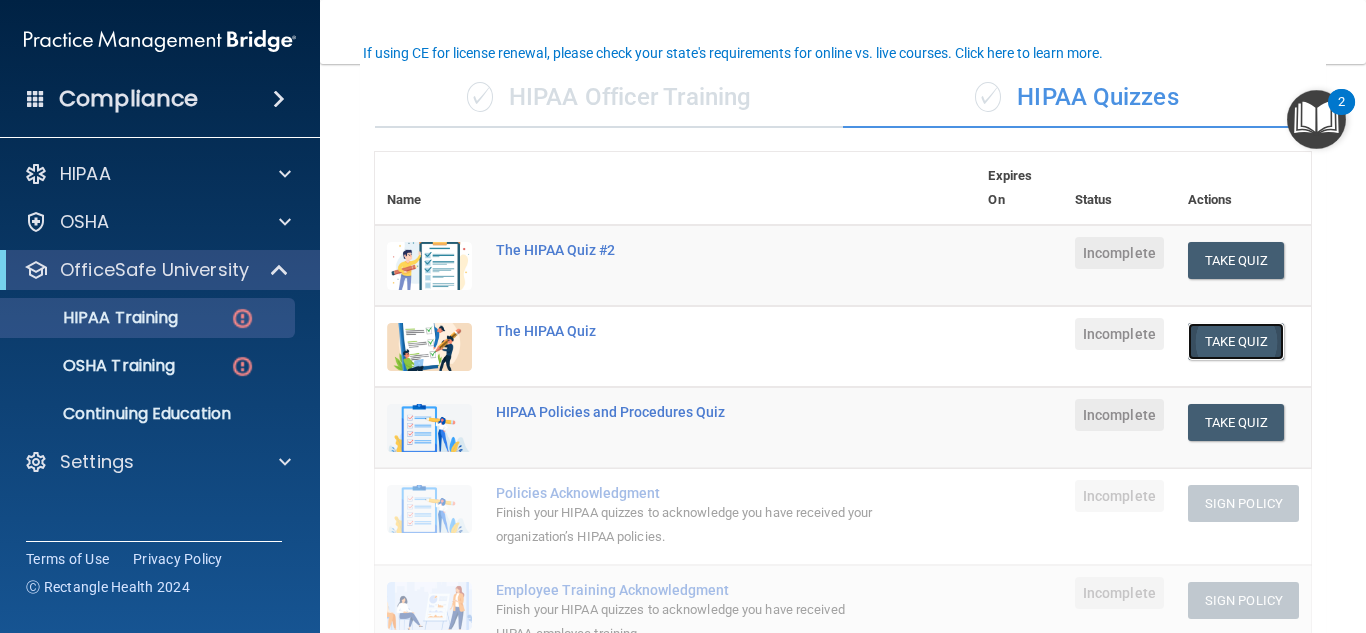 click on "Take Quiz" at bounding box center [1236, 341] 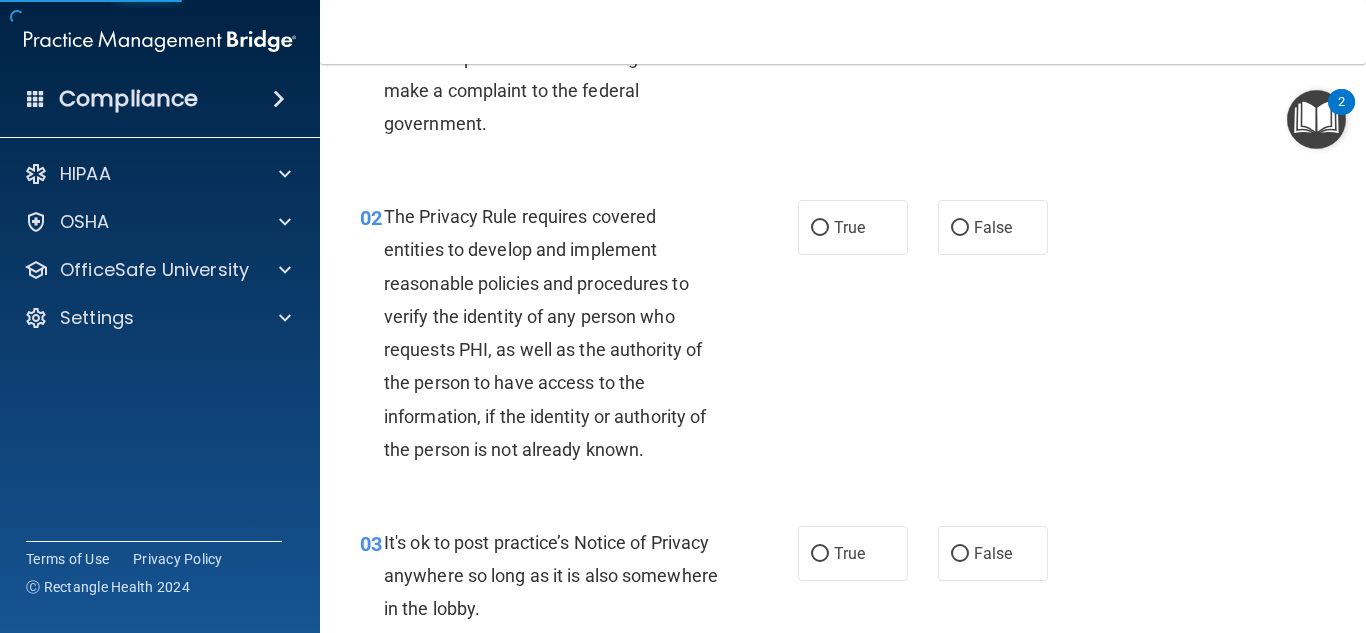 scroll, scrollTop: 0, scrollLeft: 0, axis: both 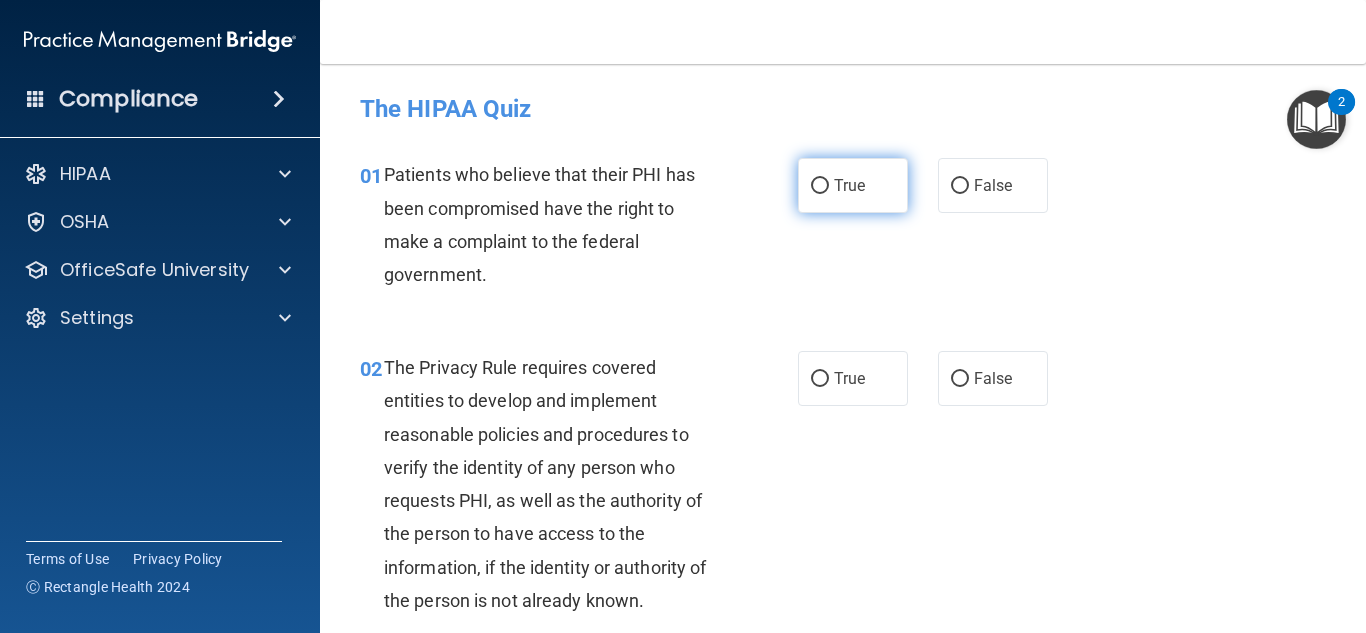 click on "True" at bounding box center [853, 185] 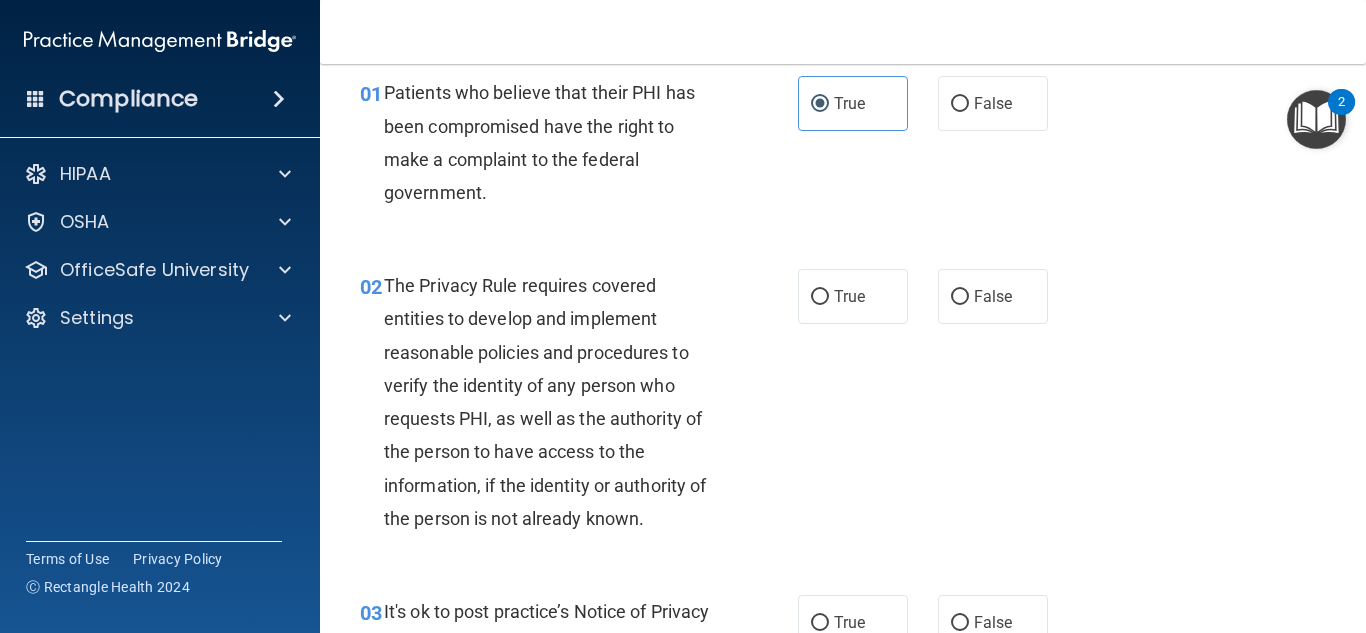 scroll, scrollTop: 83, scrollLeft: 0, axis: vertical 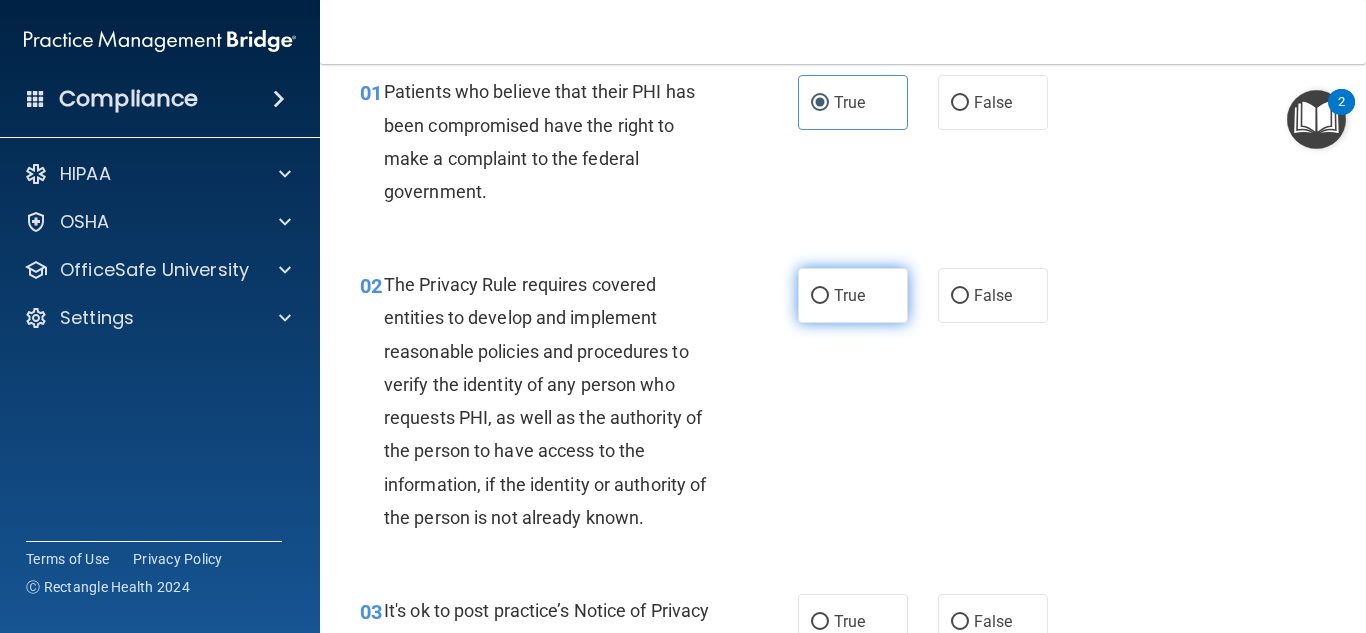 click on "True" at bounding box center [853, 295] 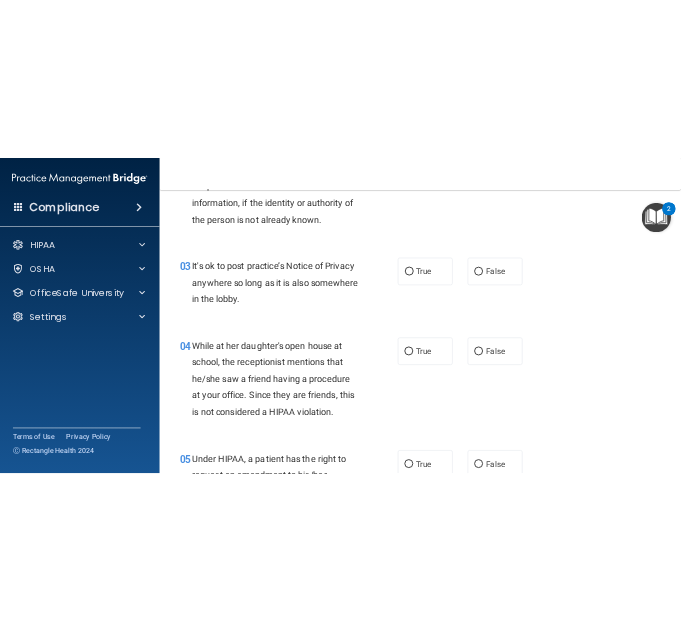 scroll, scrollTop: 510, scrollLeft: 0, axis: vertical 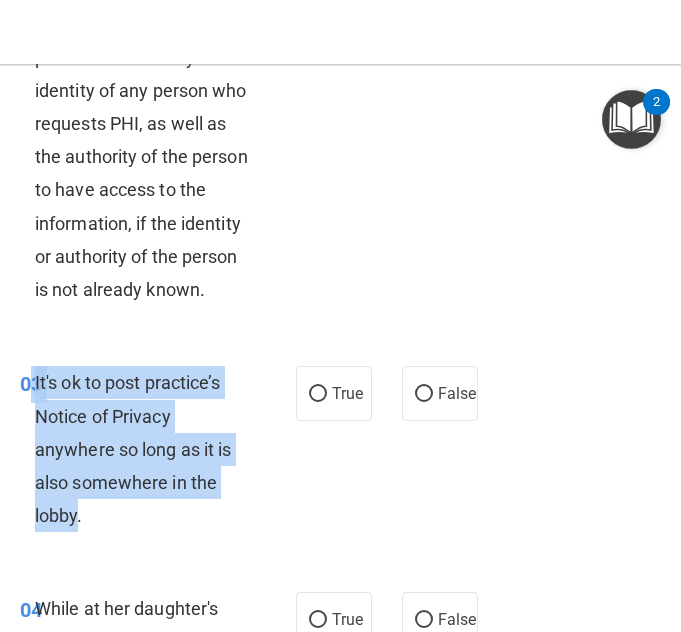 drag, startPoint x: 82, startPoint y: 542, endPoint x: 32, endPoint y: 422, distance: 130 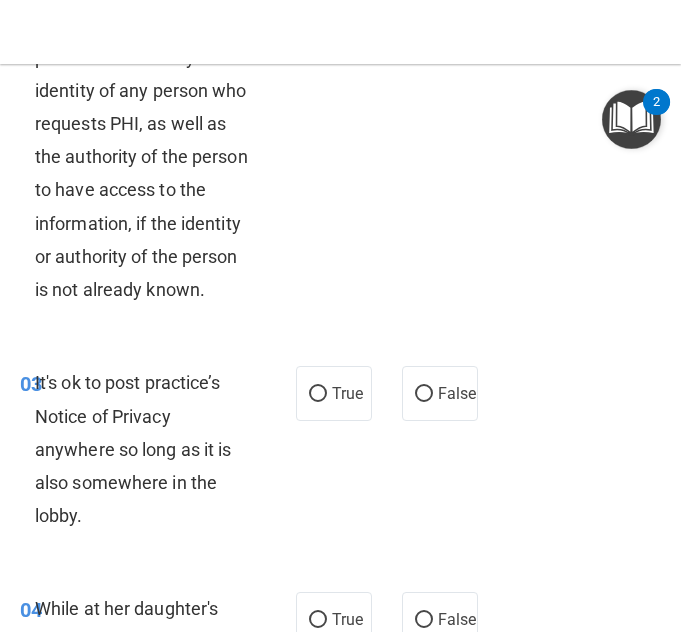 click on "02       The Privacy Rule requires covered entities to develop and implement reasonable policies and procedures to verify the identity of any person who requests PHI, as well as the authority of the person to have access to the information, if the identity or authority of the person is not already known.                 True           False" at bounding box center (340, 112) 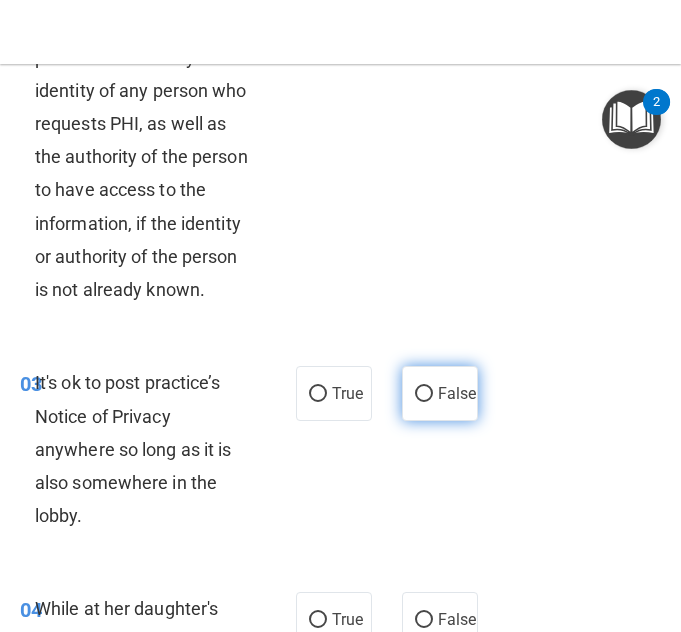 click on "False" at bounding box center (457, 393) 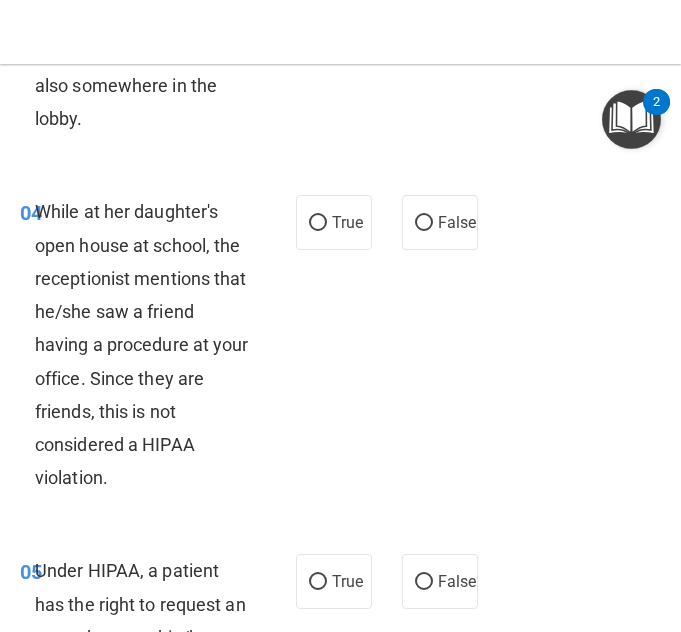 scroll, scrollTop: 908, scrollLeft: 0, axis: vertical 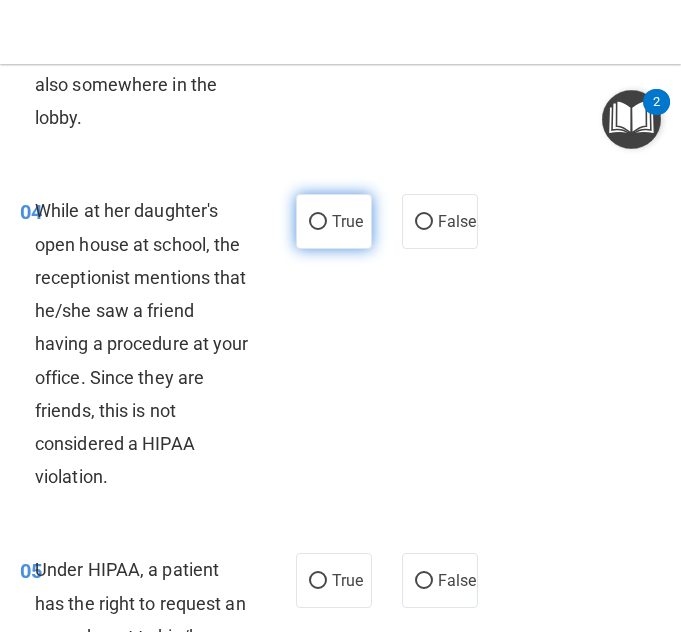 click on "True" at bounding box center (334, 221) 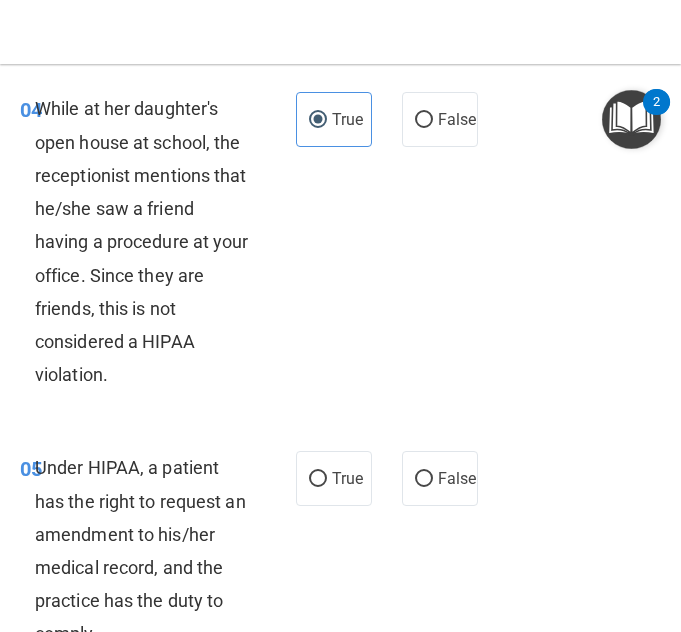 scroll, scrollTop: 1202, scrollLeft: 0, axis: vertical 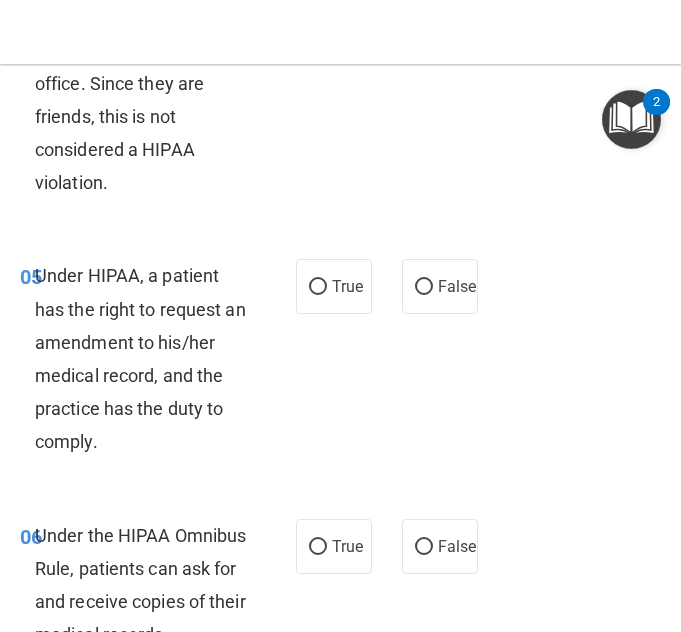 click on "05       Under HIPAA, a patient has the right to request an amendment to his/her medical record, and the practice has the duty to comply.                 True           False" at bounding box center (340, 363) 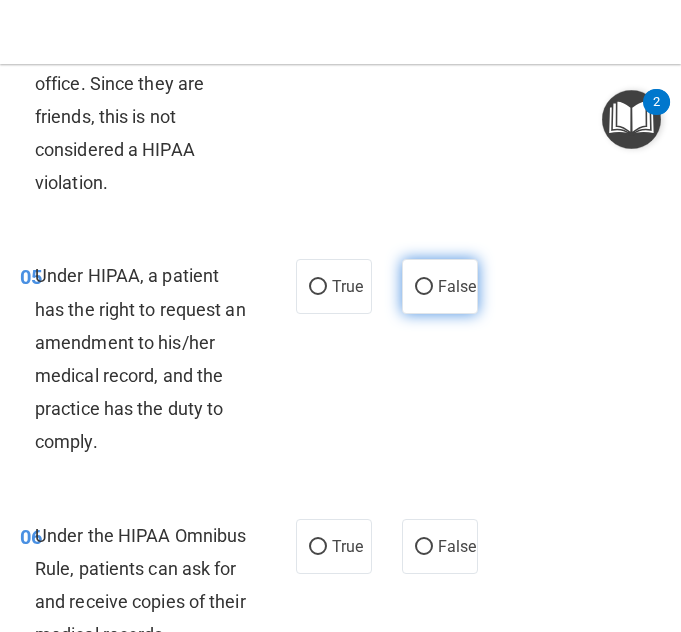 click on "False" at bounding box center [440, 286] 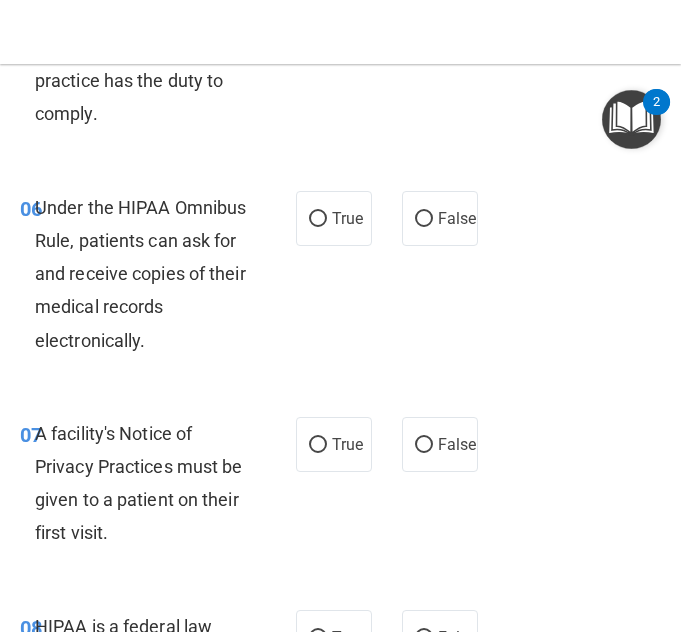 scroll, scrollTop: 1531, scrollLeft: 0, axis: vertical 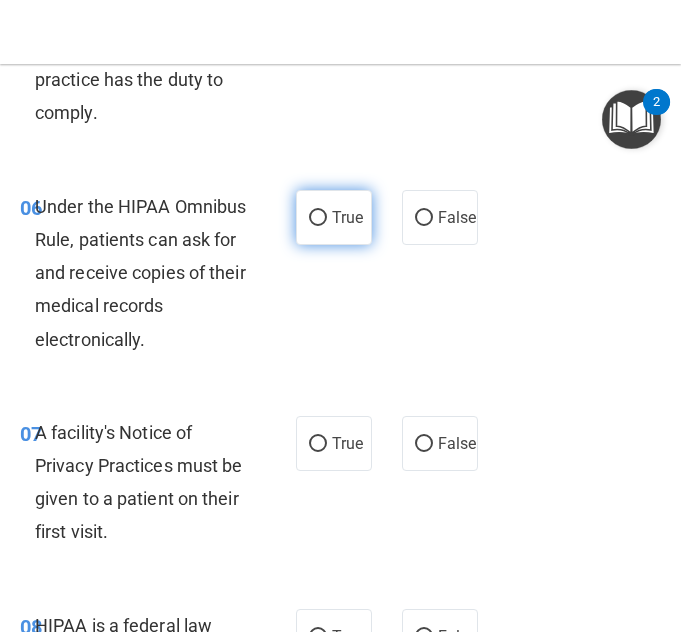 click on "True" at bounding box center (318, 218) 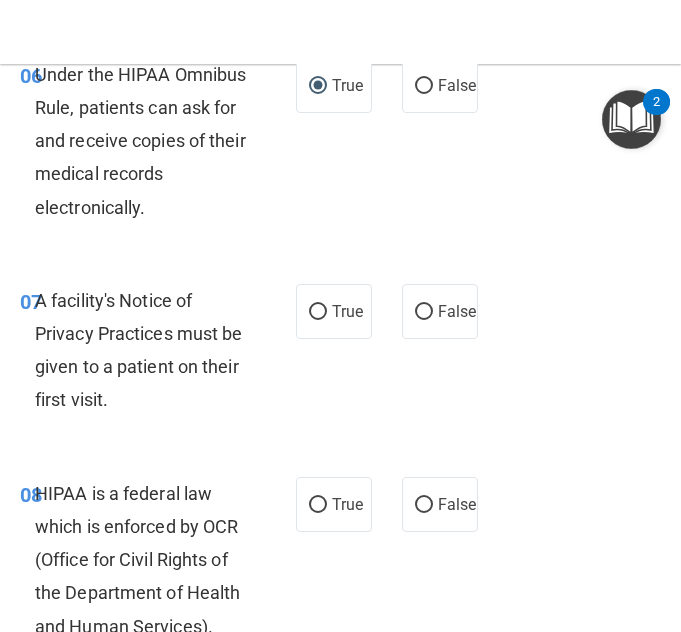 scroll, scrollTop: 1689, scrollLeft: 0, axis: vertical 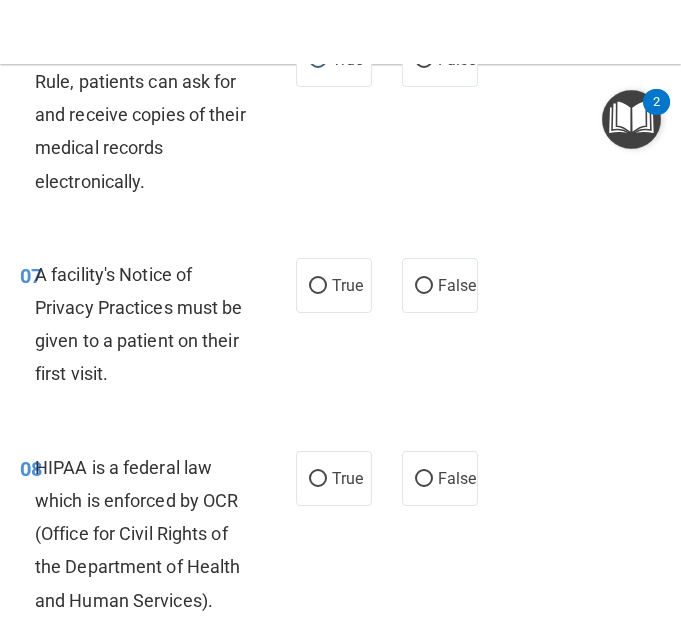 drag, startPoint x: 321, startPoint y: 334, endPoint x: 414, endPoint y: 412, distance: 121.37957 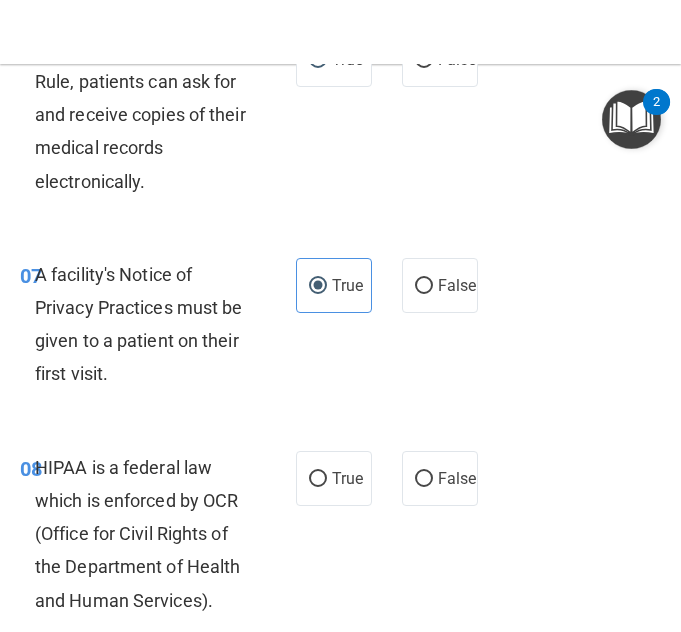 scroll, scrollTop: 1949, scrollLeft: 0, axis: vertical 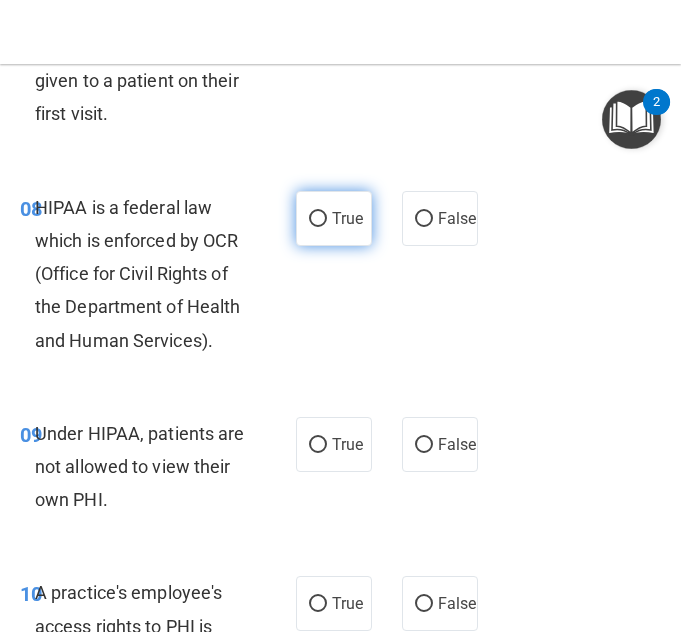 click on "True" at bounding box center (347, 218) 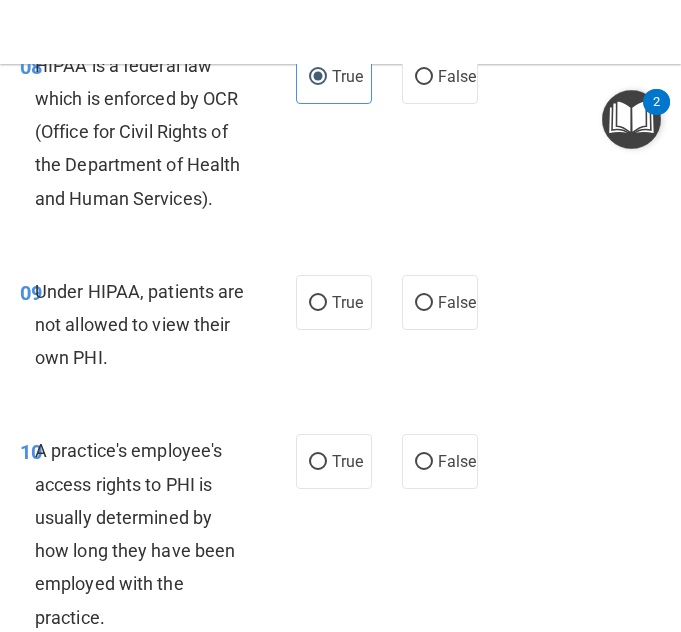 scroll, scrollTop: 2119, scrollLeft: 0, axis: vertical 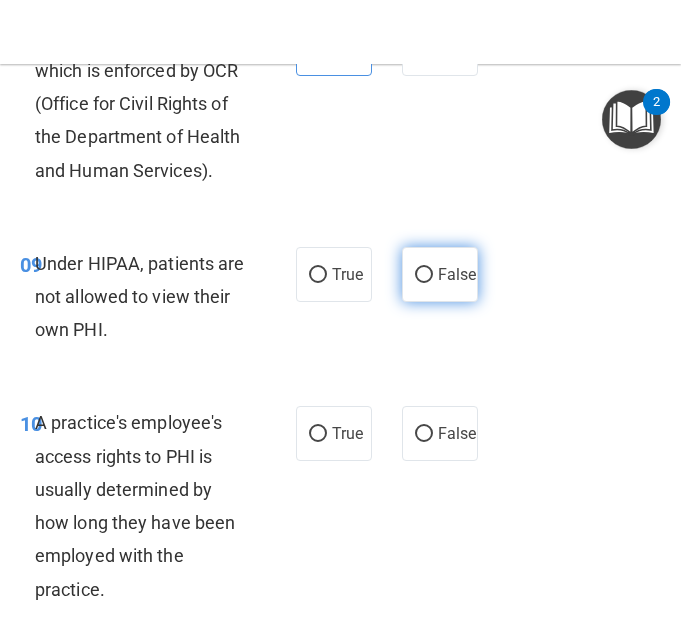 click on "False" at bounding box center [457, 274] 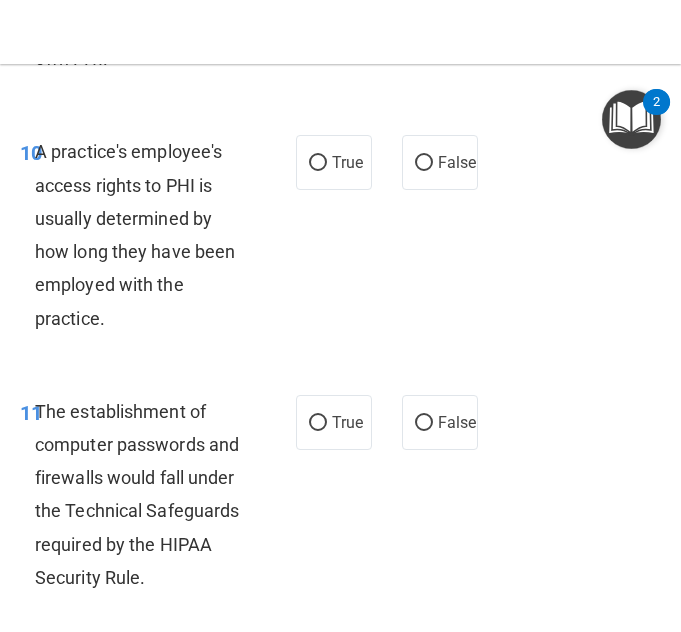 scroll, scrollTop: 2411, scrollLeft: 0, axis: vertical 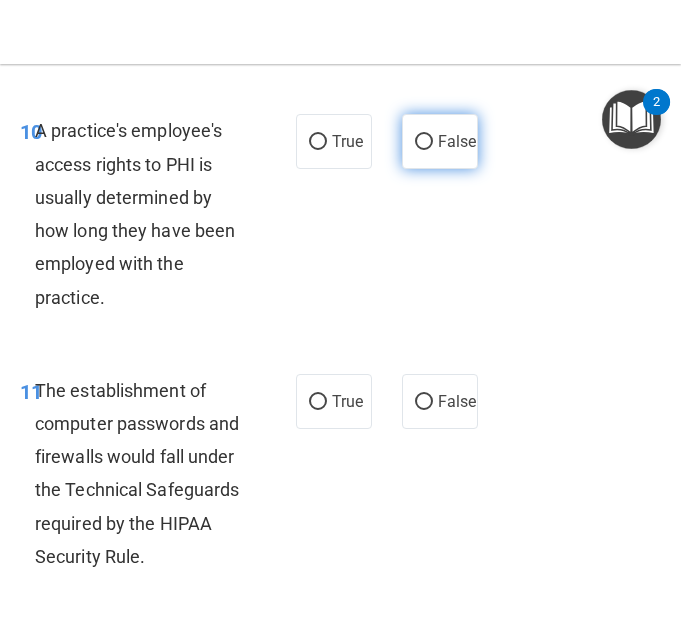 click on "False" at bounding box center [457, 141] 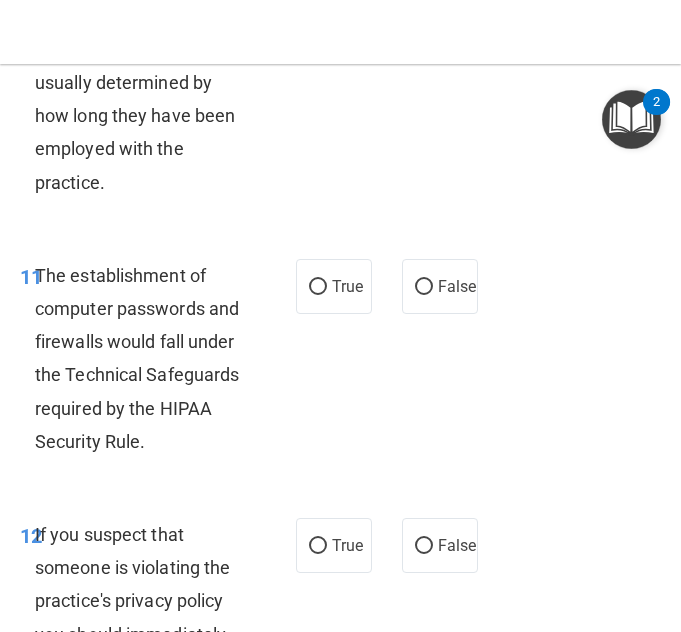 scroll, scrollTop: 2527, scrollLeft: 0, axis: vertical 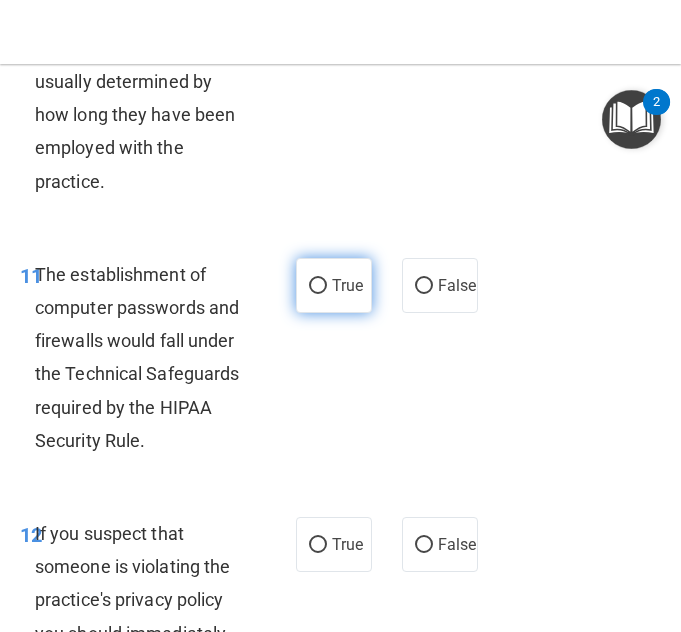 click on "True" at bounding box center [334, 285] 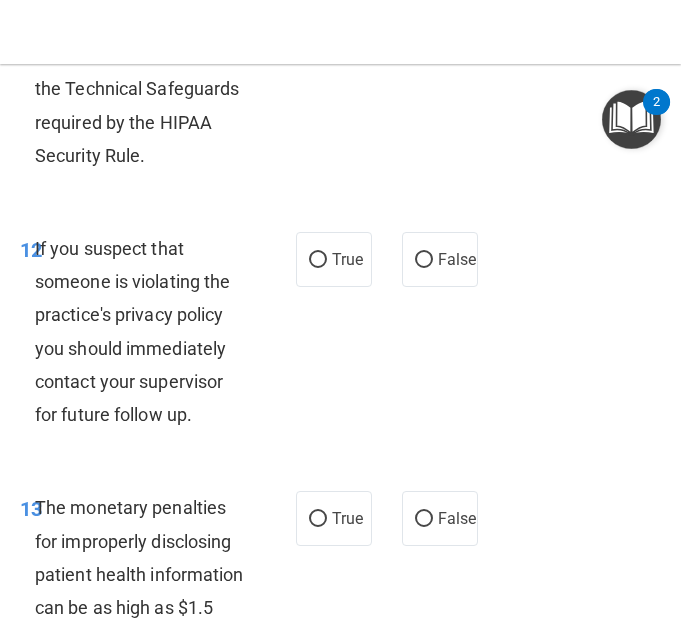 scroll, scrollTop: 2813, scrollLeft: 0, axis: vertical 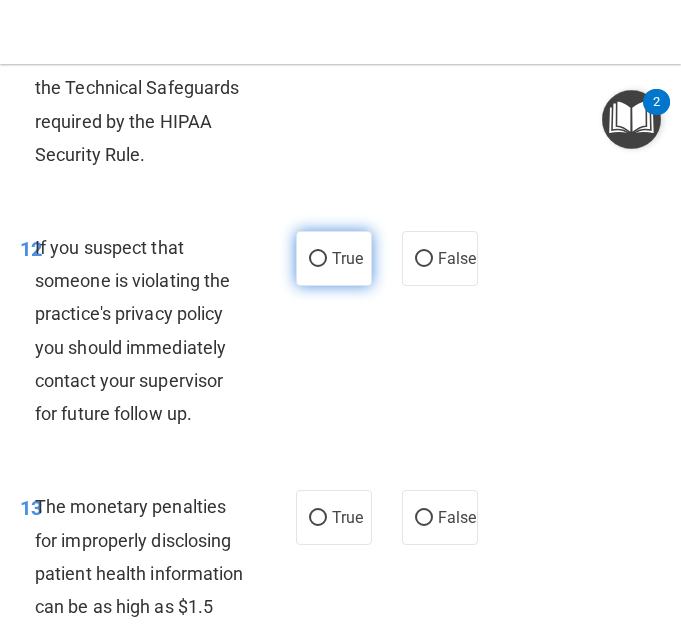 click on "True" at bounding box center (334, 258) 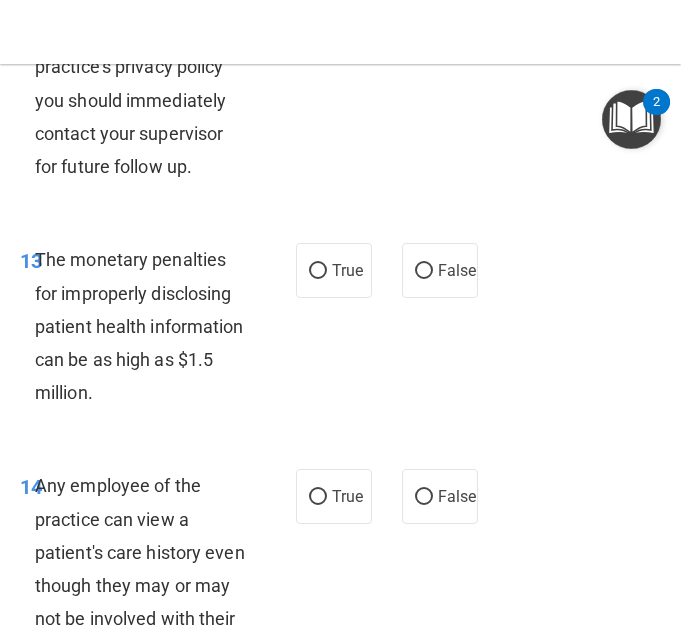 scroll, scrollTop: 3062, scrollLeft: 0, axis: vertical 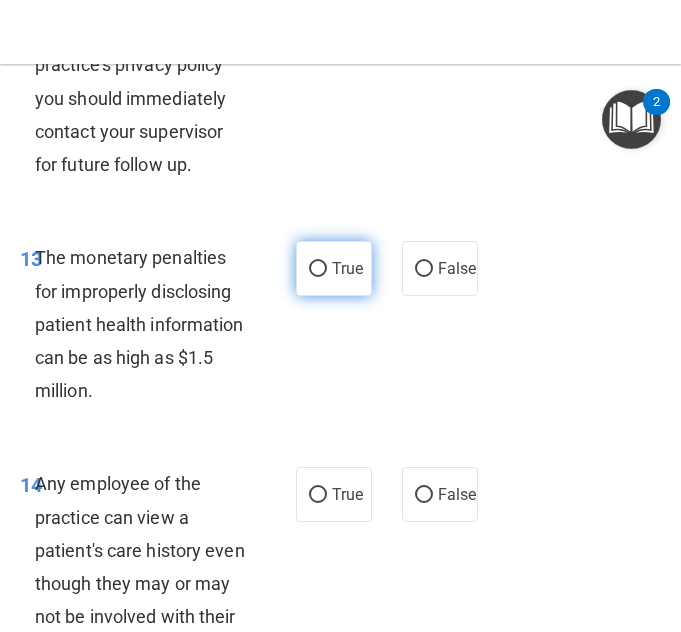 click on "True" at bounding box center (334, 268) 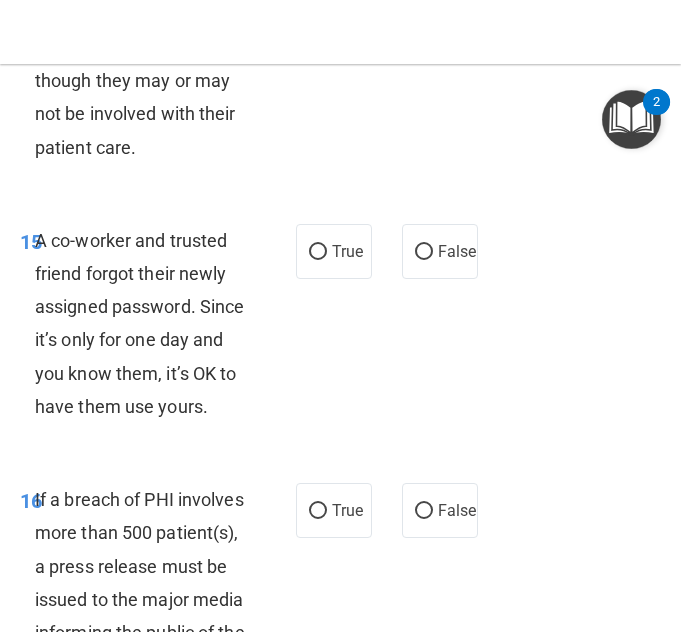 scroll, scrollTop: 3566, scrollLeft: 0, axis: vertical 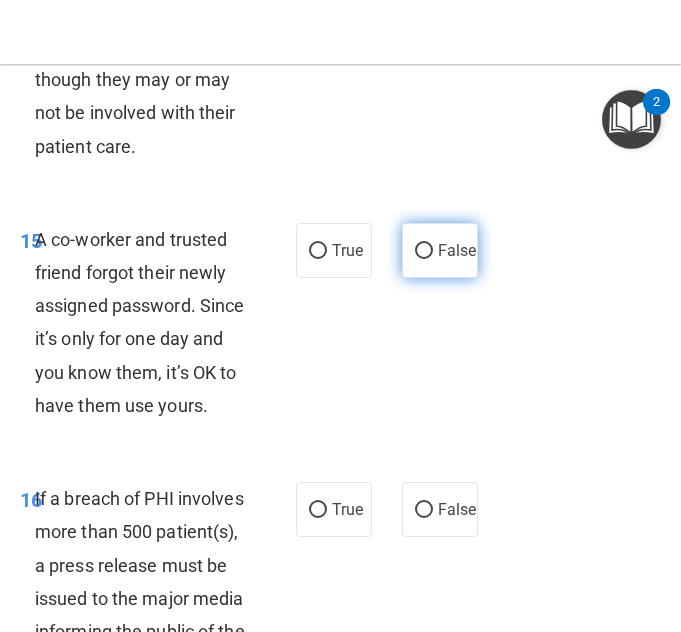 click on "False" at bounding box center (440, 250) 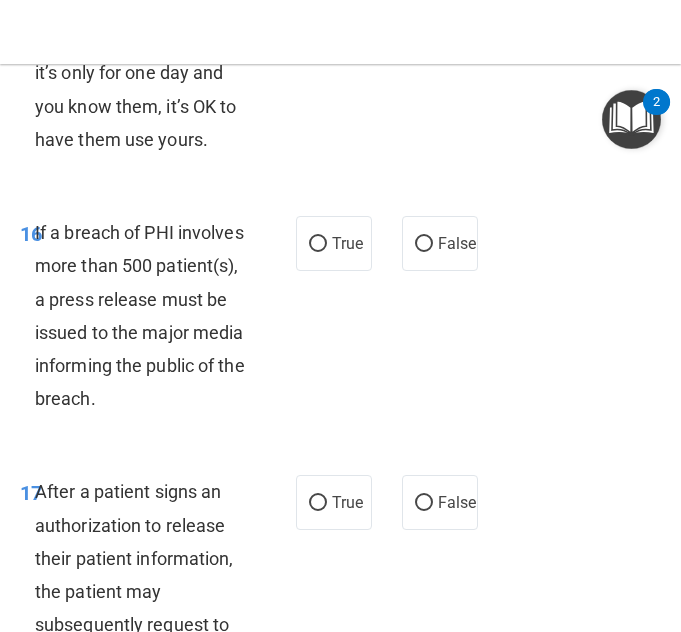 scroll, scrollTop: 3833, scrollLeft: 0, axis: vertical 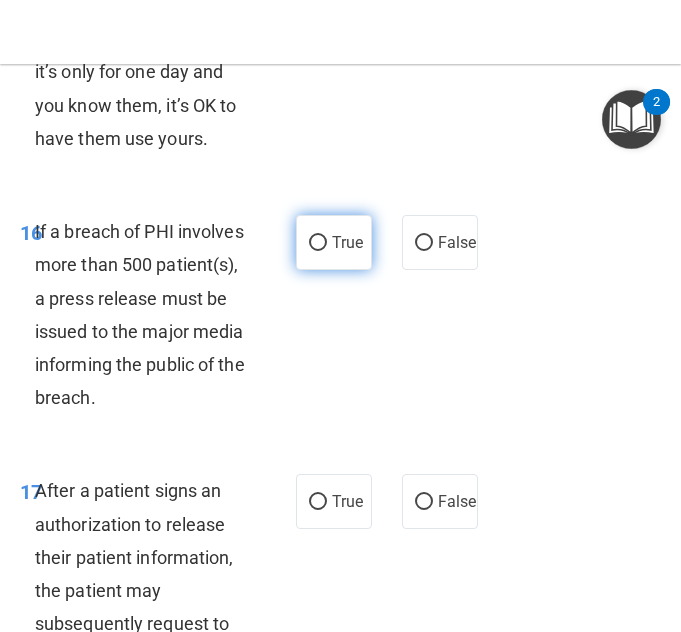 click on "True" at bounding box center [318, 243] 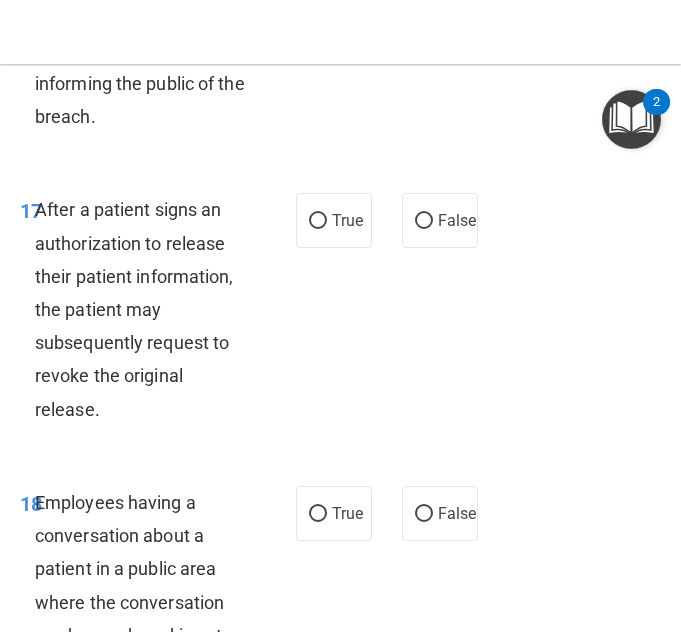 scroll, scrollTop: 4115, scrollLeft: 0, axis: vertical 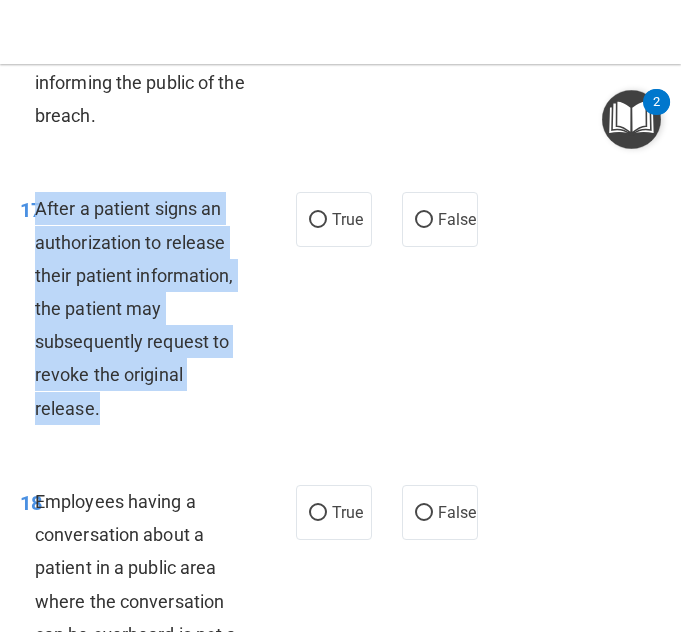 drag, startPoint x: 110, startPoint y: 515, endPoint x: 38, endPoint y: 313, distance: 214.44814 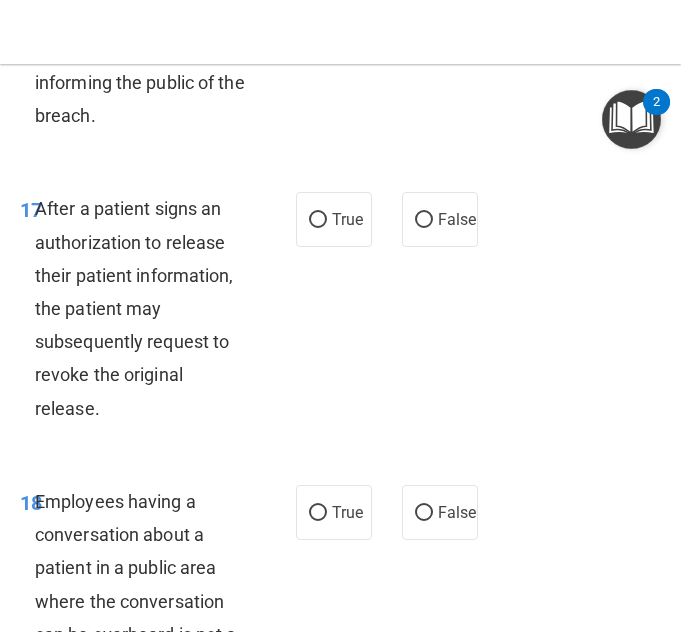 click on "17       After a patient signs an authorization to release their patient information, the patient may subsequently request to revoke the original release.                 True           False" at bounding box center (340, 313) 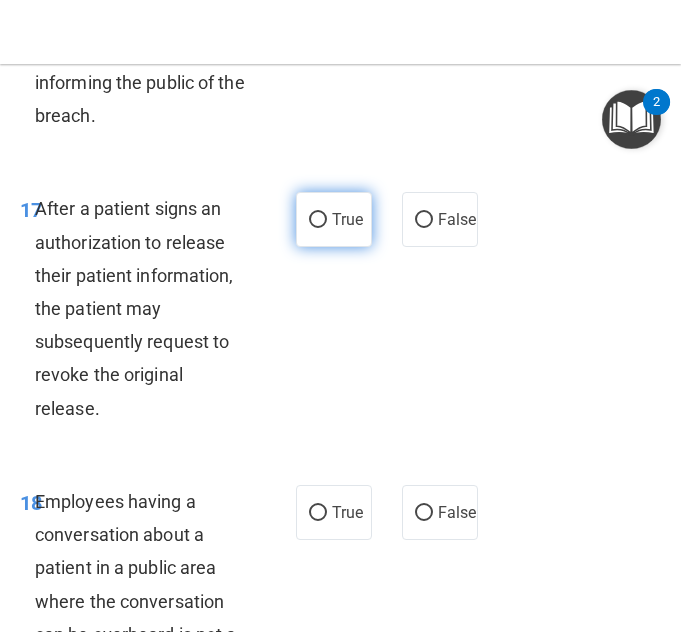 click on "True" at bounding box center [318, 220] 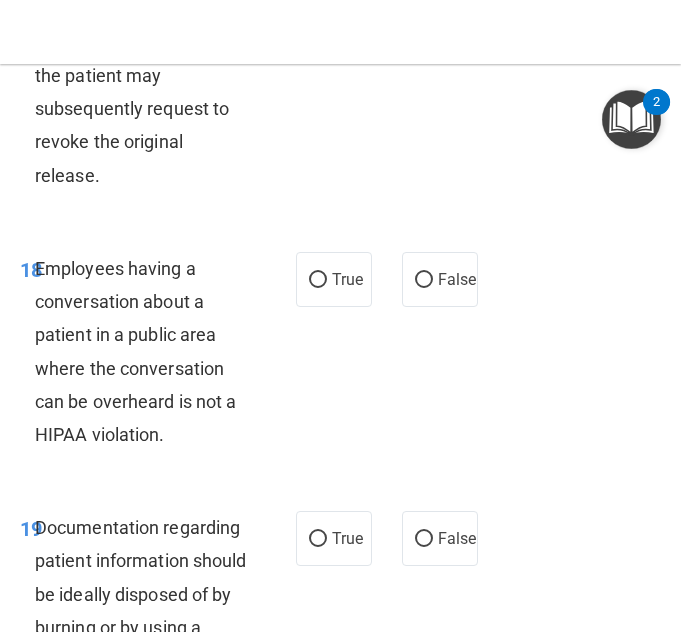 scroll, scrollTop: 4355, scrollLeft: 0, axis: vertical 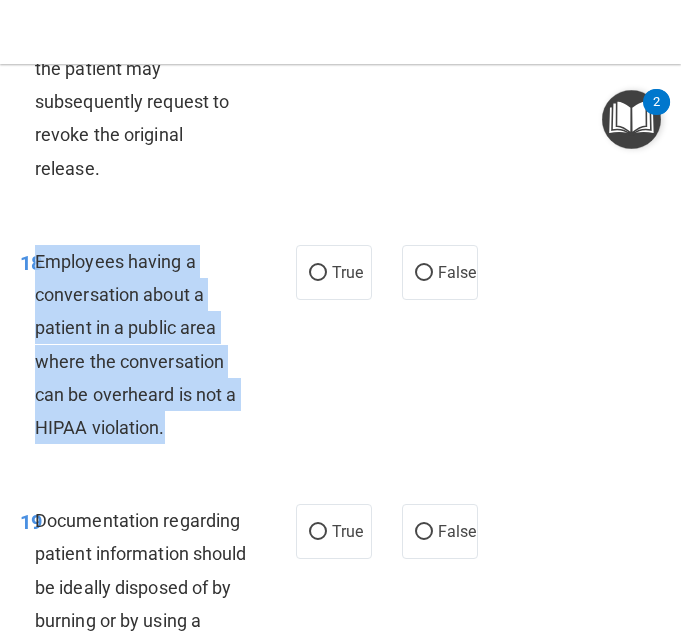 drag, startPoint x: 184, startPoint y: 518, endPoint x: 36, endPoint y: 360, distance: 216.49019 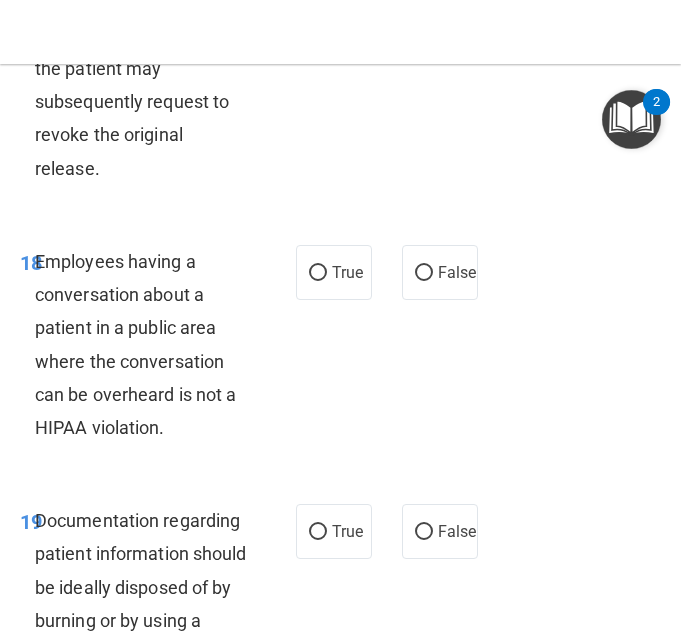 click on "18       Employees having a conversation about a patient in a public area where the conversation can be overheard is not a HIPAA violation.                 True           False" at bounding box center [340, 349] 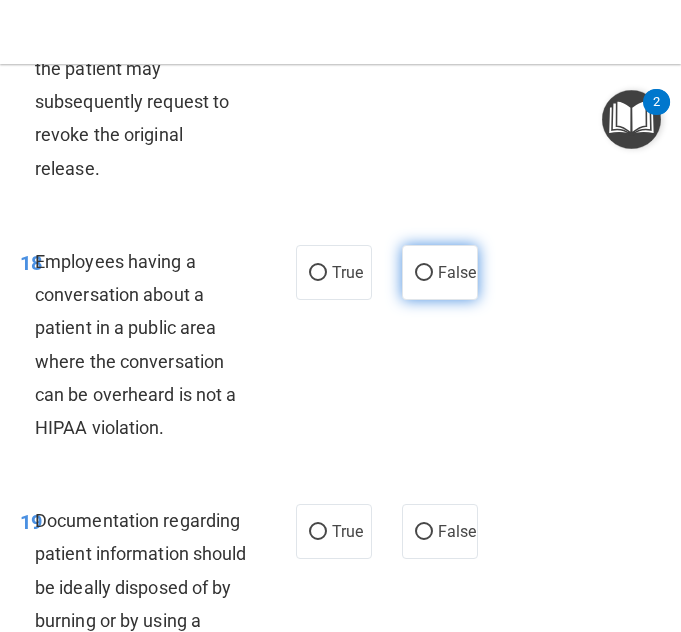 click on "False" at bounding box center (440, 272) 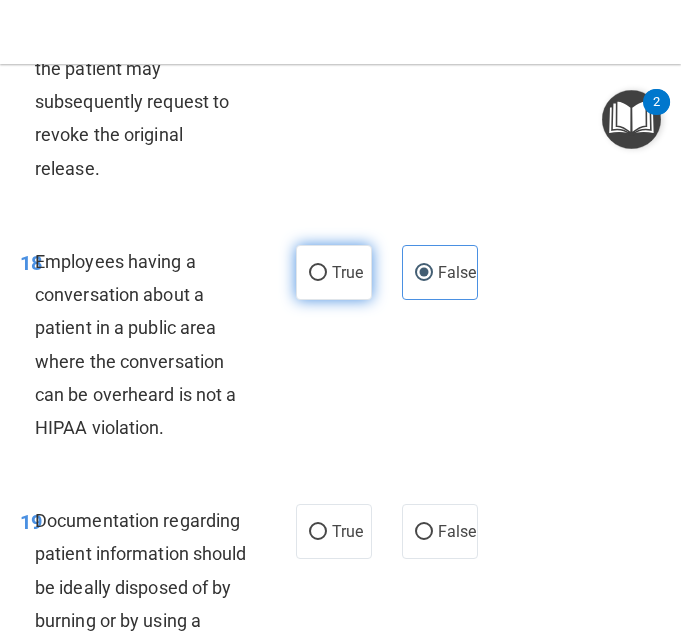 click on "True" at bounding box center [347, 272] 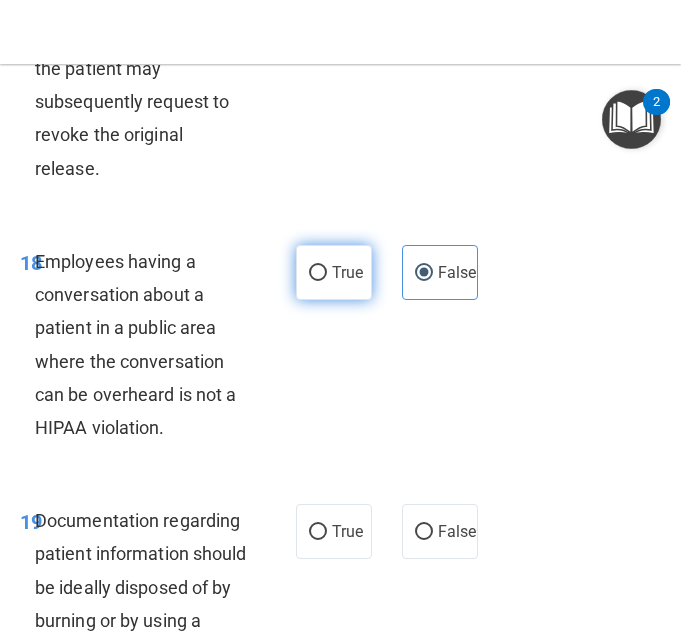 radio on "true" 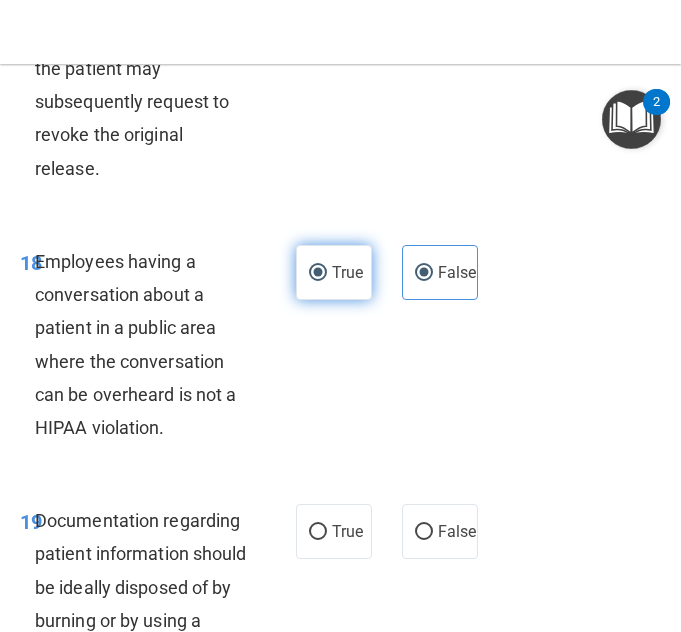 radio on "false" 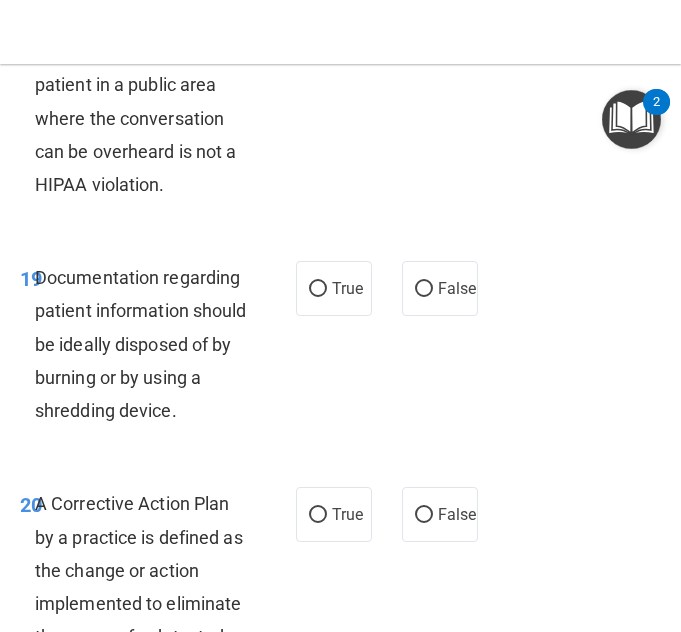 scroll, scrollTop: 4601, scrollLeft: 0, axis: vertical 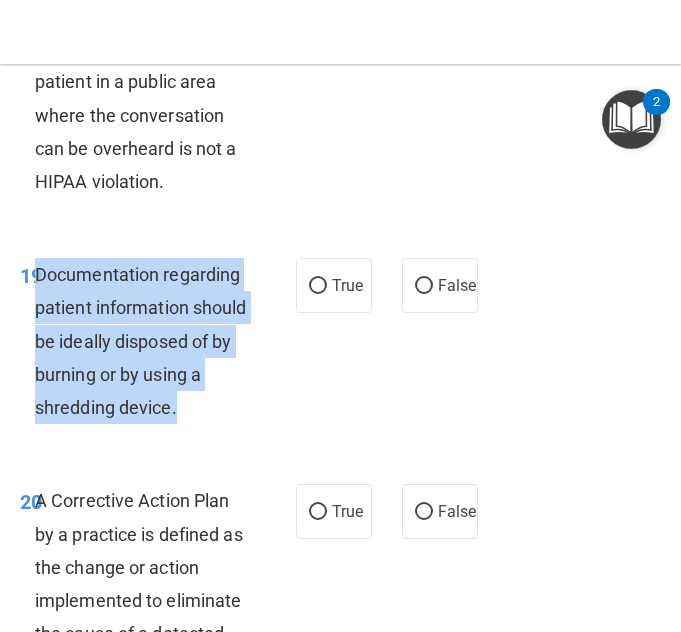 drag, startPoint x: 146, startPoint y: 548, endPoint x: 38, endPoint y: 381, distance: 198.87936 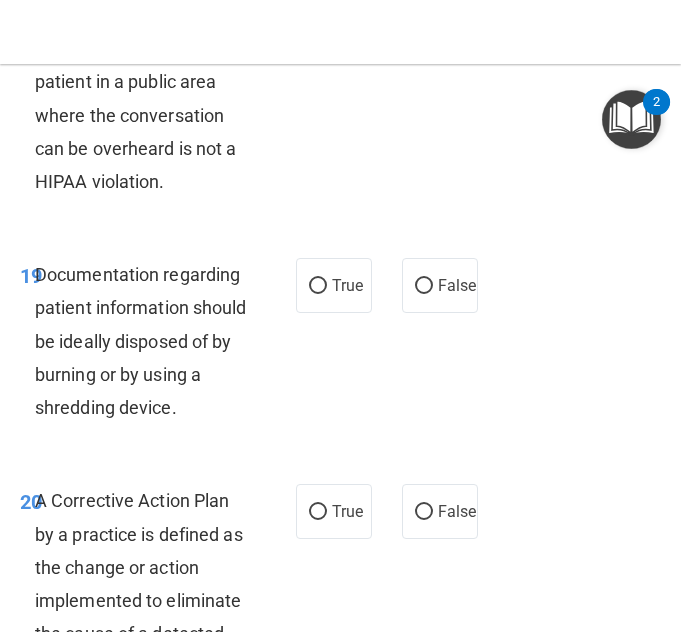 click on "19       Documentation regarding patient information should be ideally disposed of by burning or by using a shredding device.                 True           False" at bounding box center (340, 346) 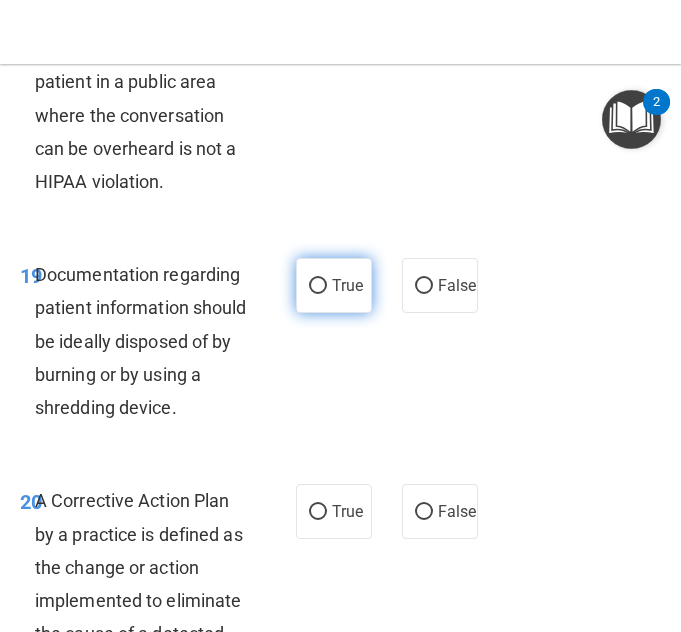 click on "True" at bounding box center (334, 285) 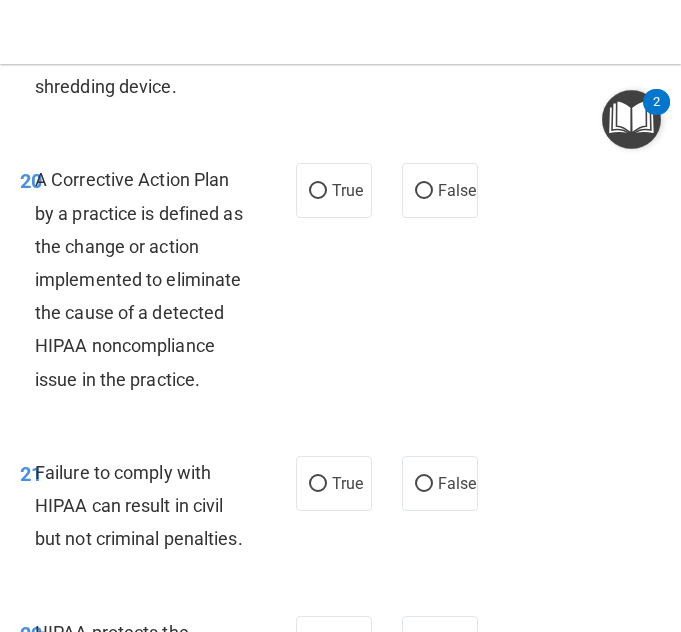 scroll, scrollTop: 4951, scrollLeft: 0, axis: vertical 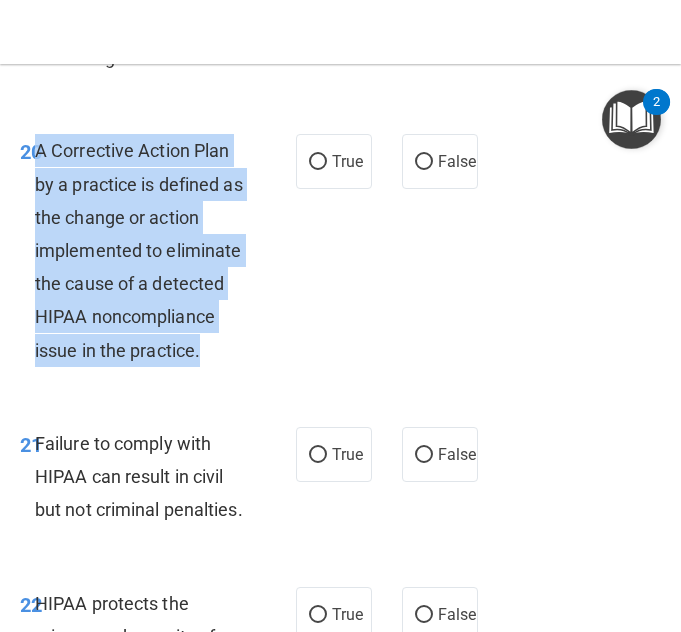 drag, startPoint x: 201, startPoint y: 489, endPoint x: 40, endPoint y: 291, distance: 255.196 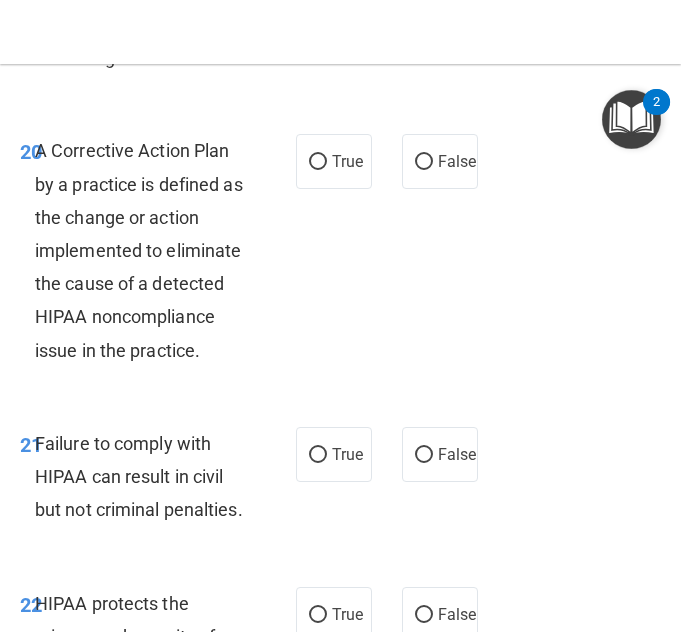 click on "20       A Corrective Action Plan by a practice is defined as the change or action implemented to eliminate the cause of a detected HIPAA noncompliance issue in the practice.                 True           False" at bounding box center [340, 255] 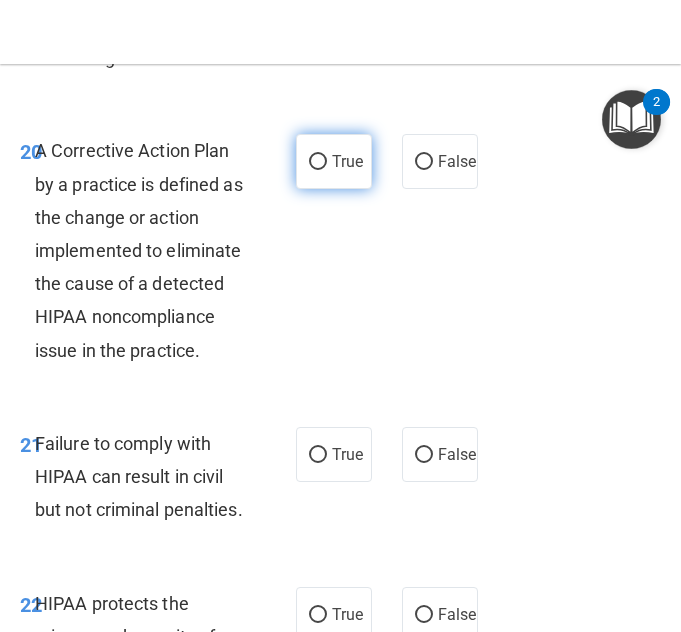 click on "True" at bounding box center [334, 161] 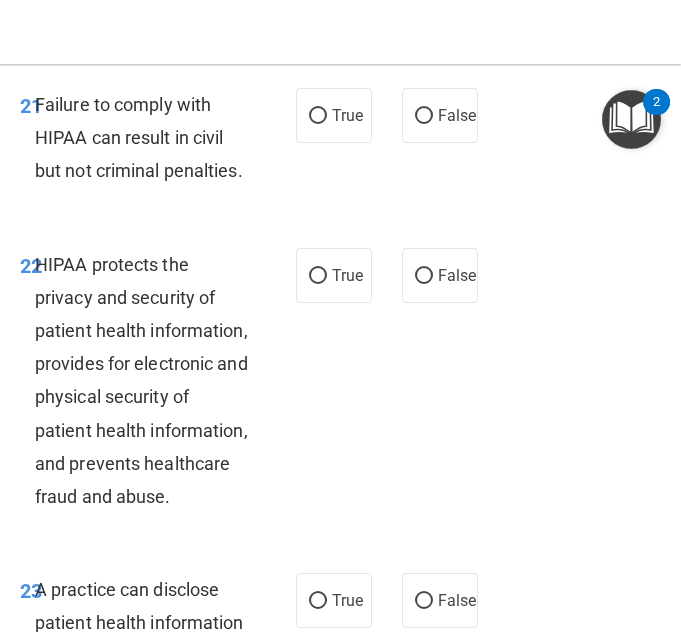 scroll, scrollTop: 5291, scrollLeft: 0, axis: vertical 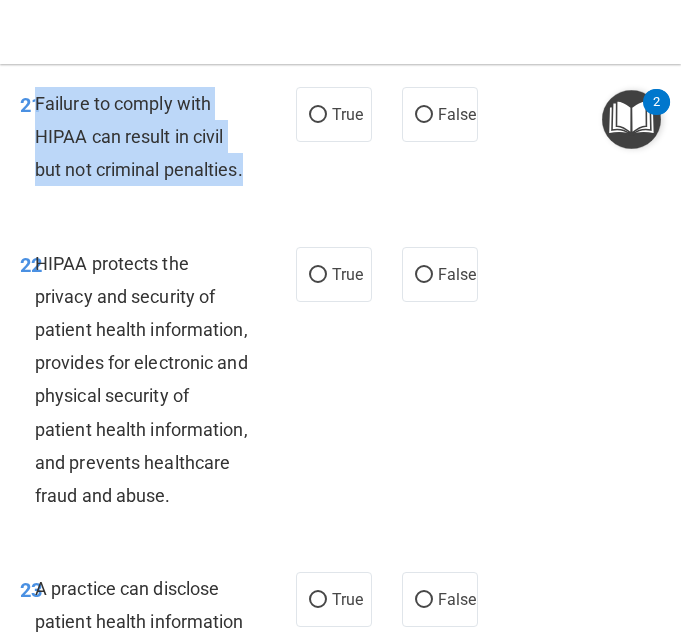 drag, startPoint x: 131, startPoint y: 335, endPoint x: 38, endPoint y: 239, distance: 133.66002 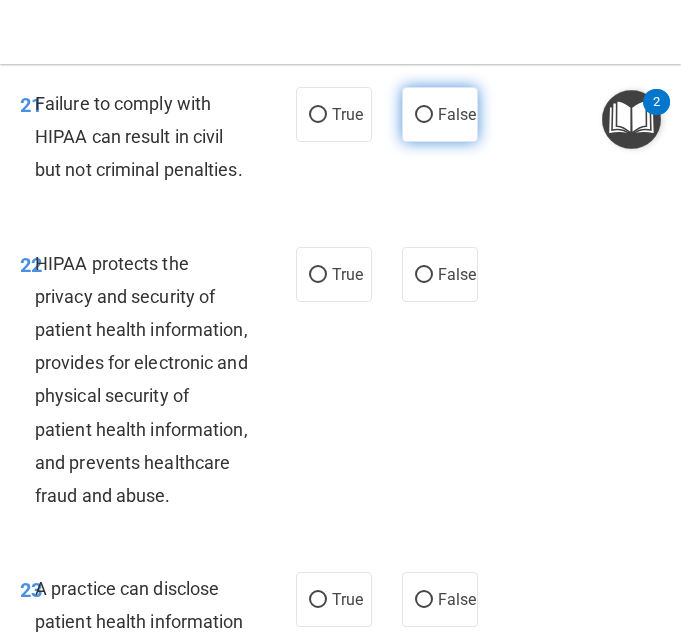 click on "False" at bounding box center (457, 114) 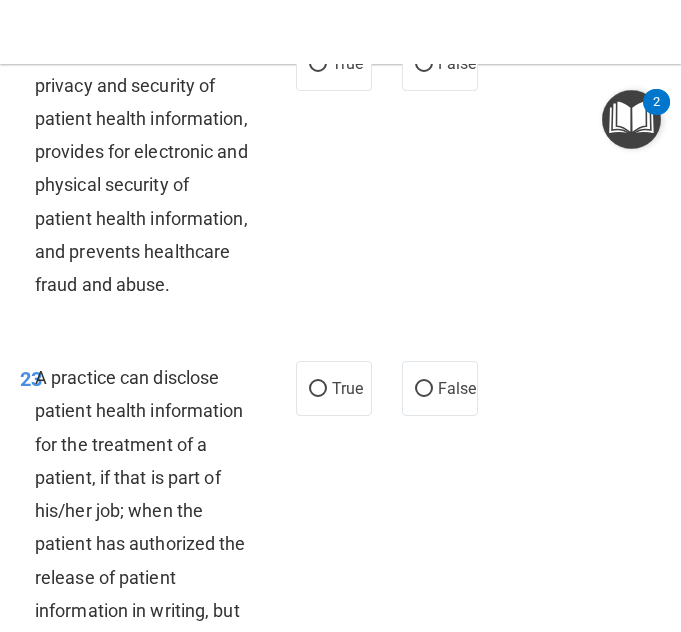 scroll, scrollTop: 5560, scrollLeft: 0, axis: vertical 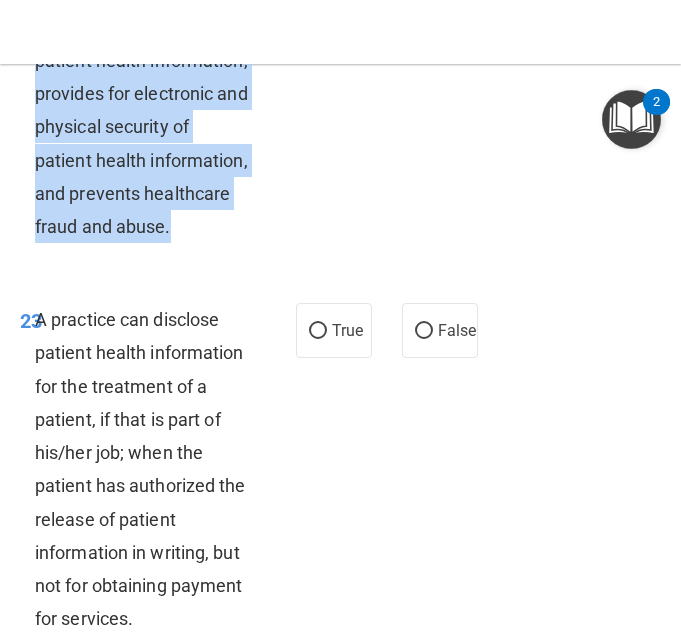drag, startPoint x: 124, startPoint y: 438, endPoint x: 31, endPoint y: 163, distance: 290.29984 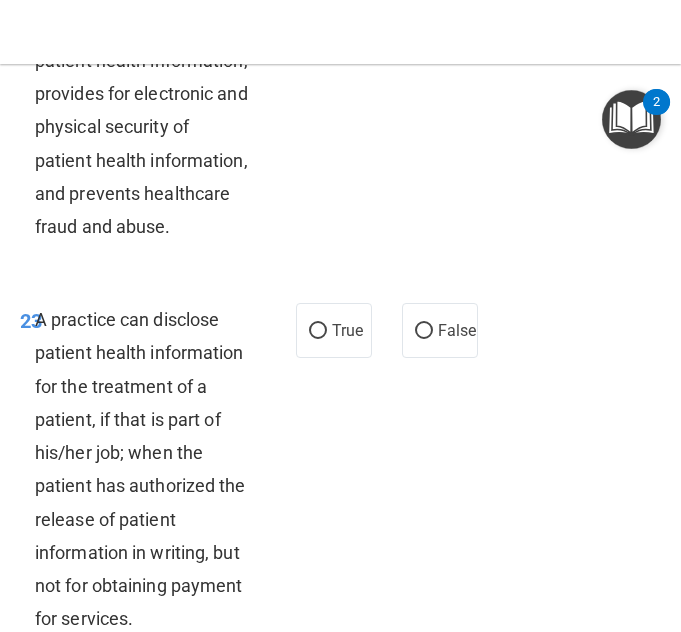 click on "22       HIPAA protects the privacy and security of patient health information, provides for electronic and physical security of patient health information, and prevents healthcare fraud and abuse.                 True           False" at bounding box center [340, 116] 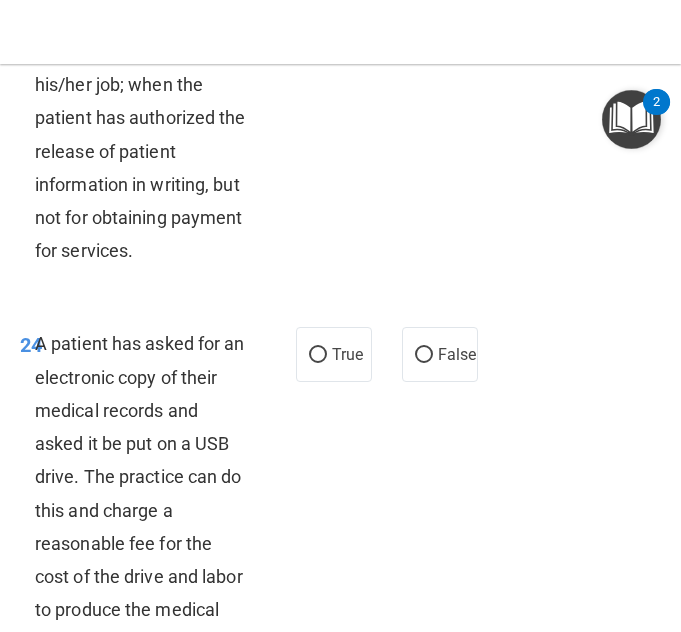 scroll, scrollTop: 5929, scrollLeft: 0, axis: vertical 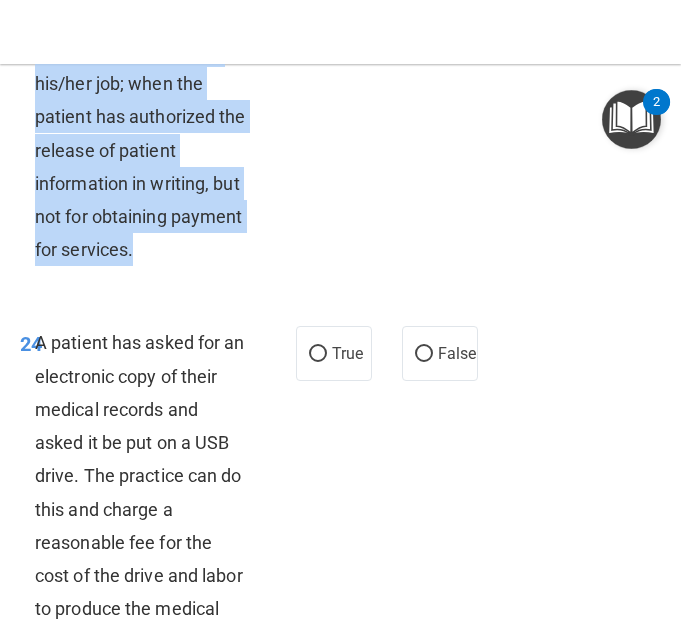 drag, startPoint x: 127, startPoint y: 486, endPoint x: 39, endPoint y: 150, distance: 347.3327 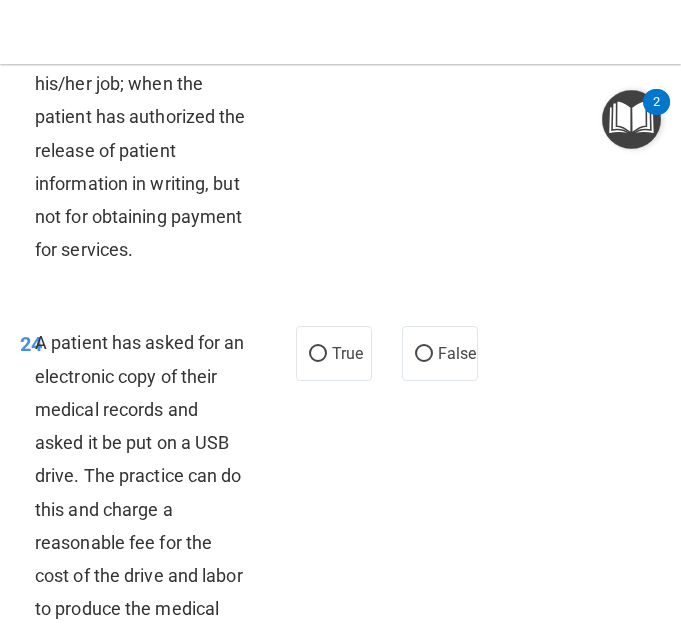 click on "23       A practice can disclose patient health information for the treatment of a patient, if that is part of his/her job; when the patient has authorized the release of patient information in writing, but not for obtaining payment for services.                 True           False" at bounding box center (340, 105) 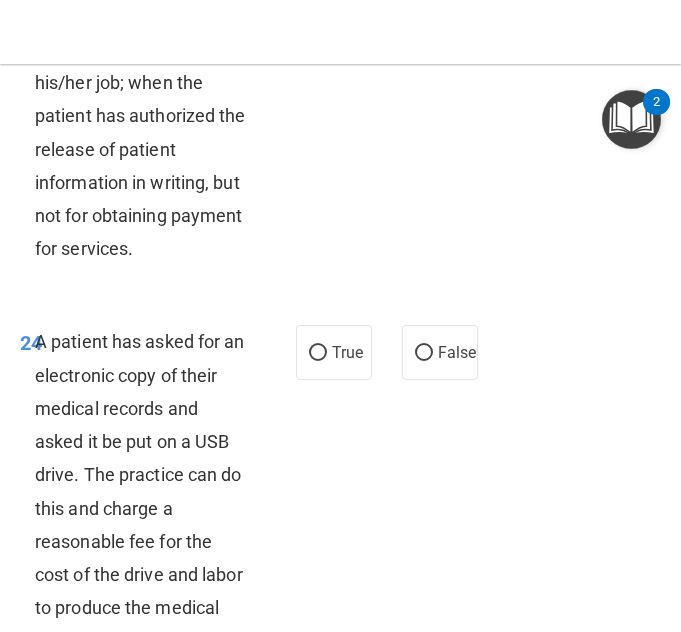 scroll, scrollTop: 5929, scrollLeft: 0, axis: vertical 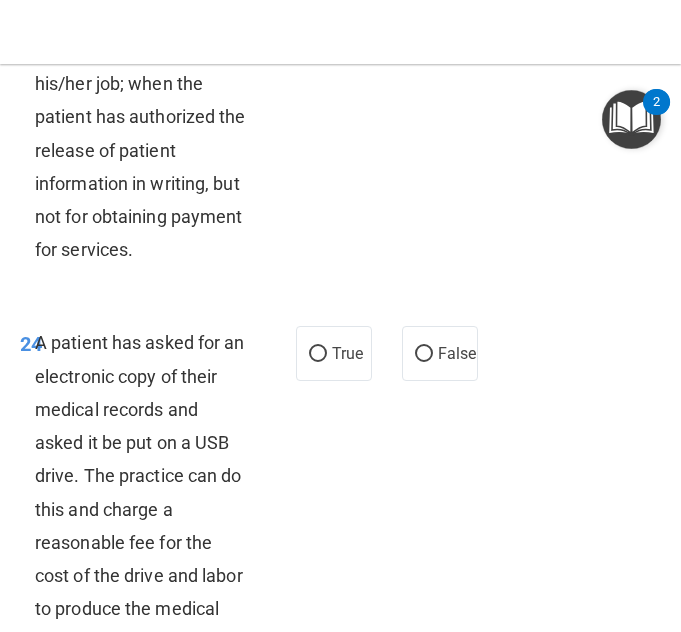 click on "False" at bounding box center [424, -38] 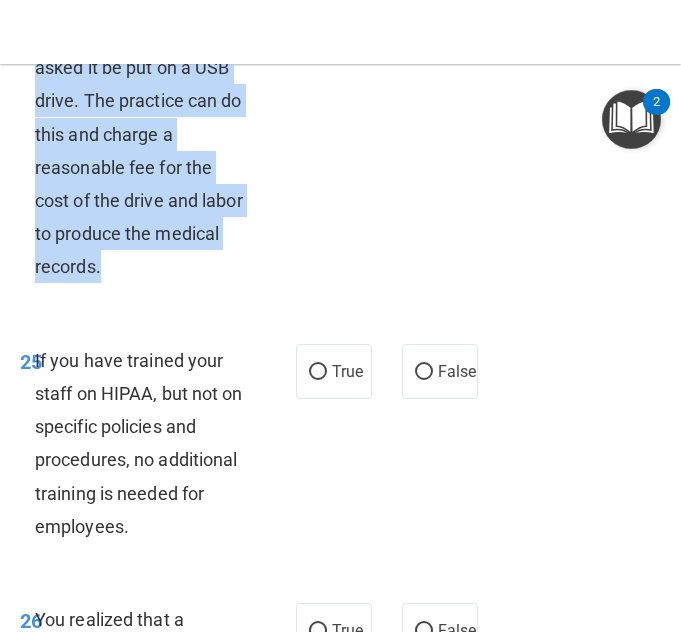 drag, startPoint x: 198, startPoint y: 498, endPoint x: 39, endPoint y: 212, distance: 327.22623 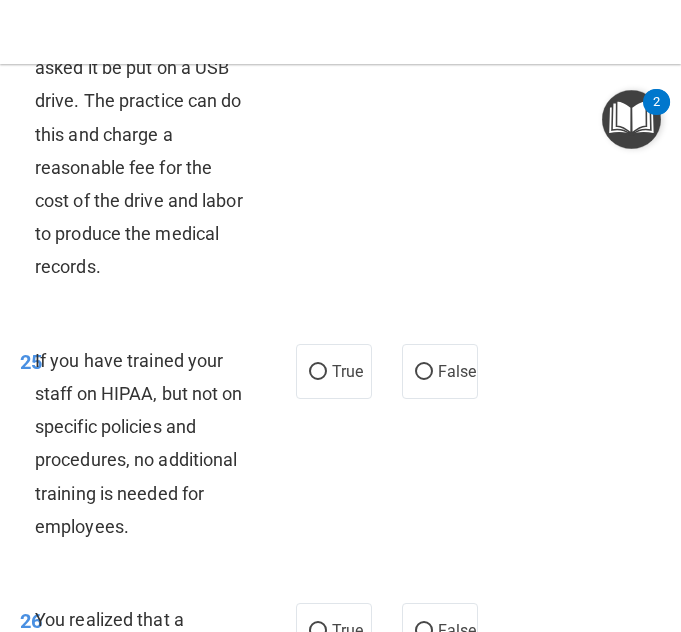 click on "24       A patient has asked for an electronic copy of their medical records and asked it be put on a USB drive.  The practice can do this and charge a reasonable fee for the cost of the drive and labor to produce the medical records.                 True           False" at bounding box center (340, 122) 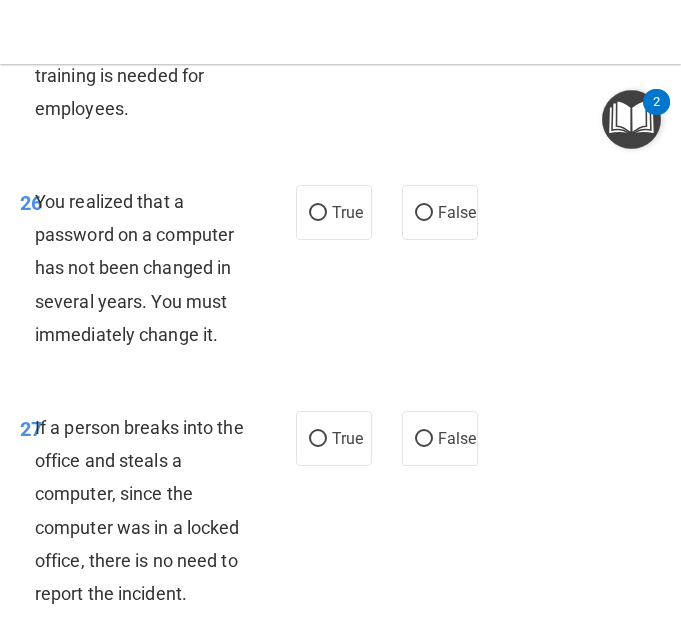 scroll, scrollTop: 6769, scrollLeft: 0, axis: vertical 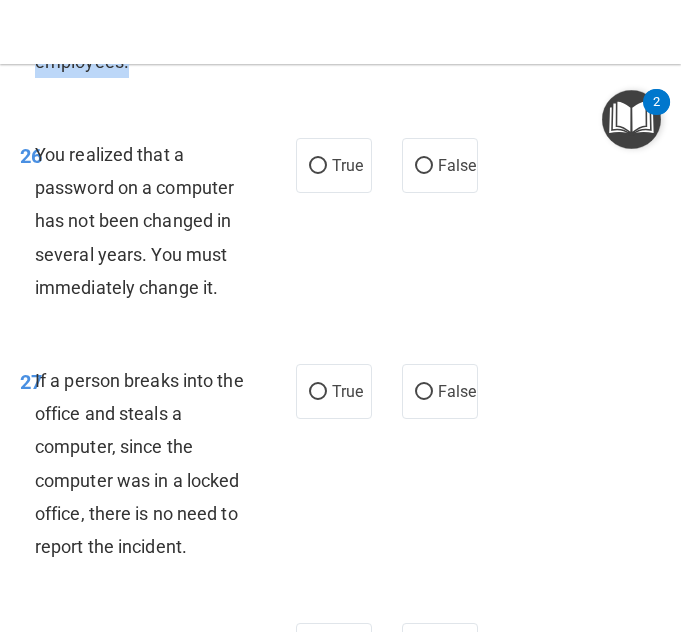 drag, startPoint x: 156, startPoint y: 295, endPoint x: 38, endPoint y: 134, distance: 199.61212 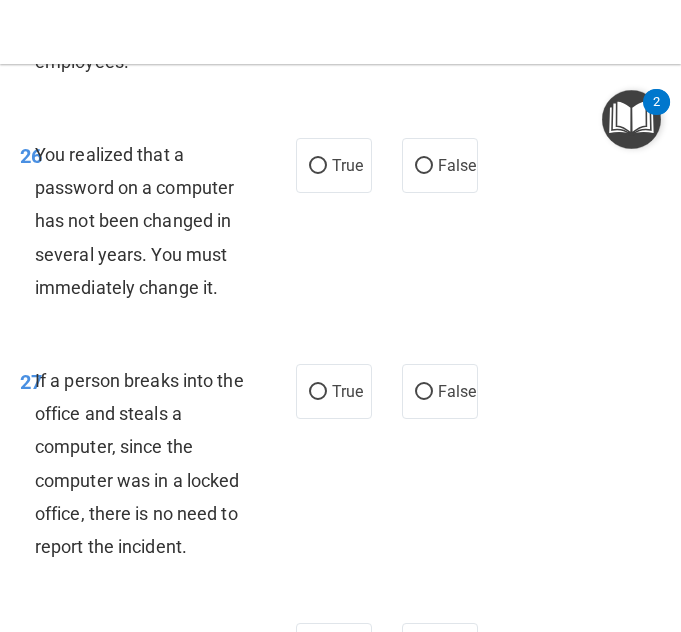 click on "False" at bounding box center (457, -94) 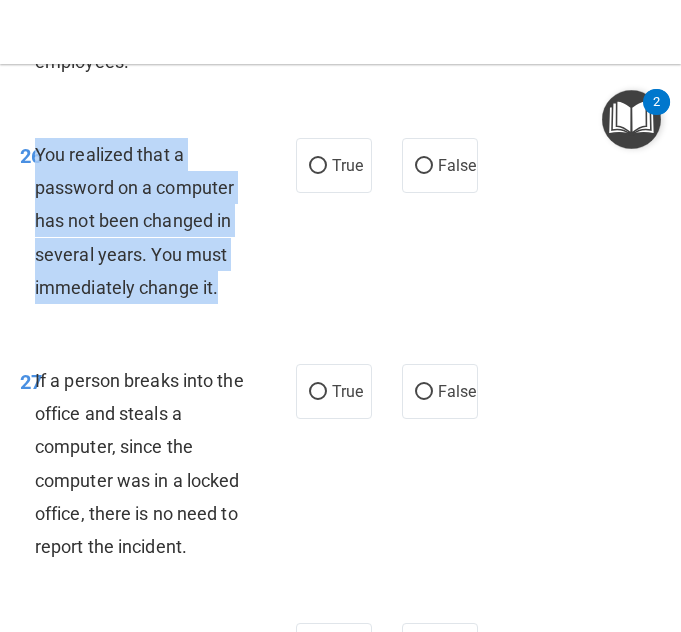 drag, startPoint x: 230, startPoint y: 512, endPoint x: 38, endPoint y: 389, distance: 228.01973 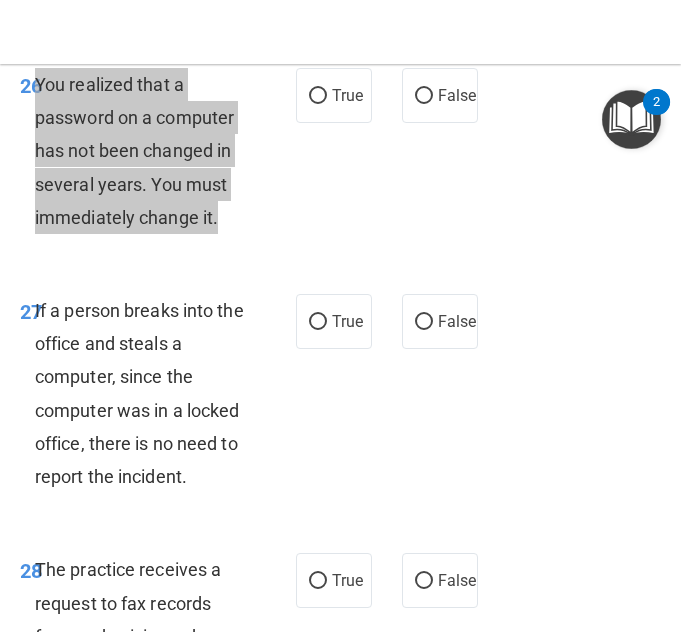 scroll, scrollTop: 6851, scrollLeft: 0, axis: vertical 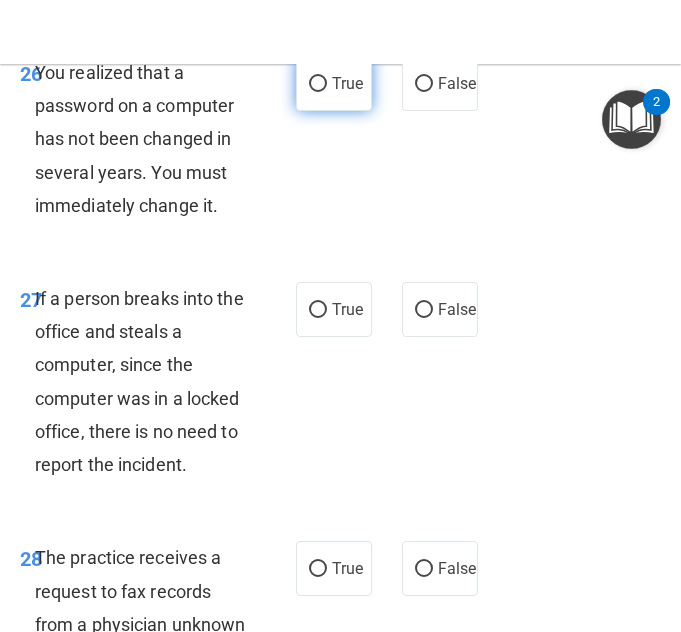 click on "True" at bounding box center (334, 83) 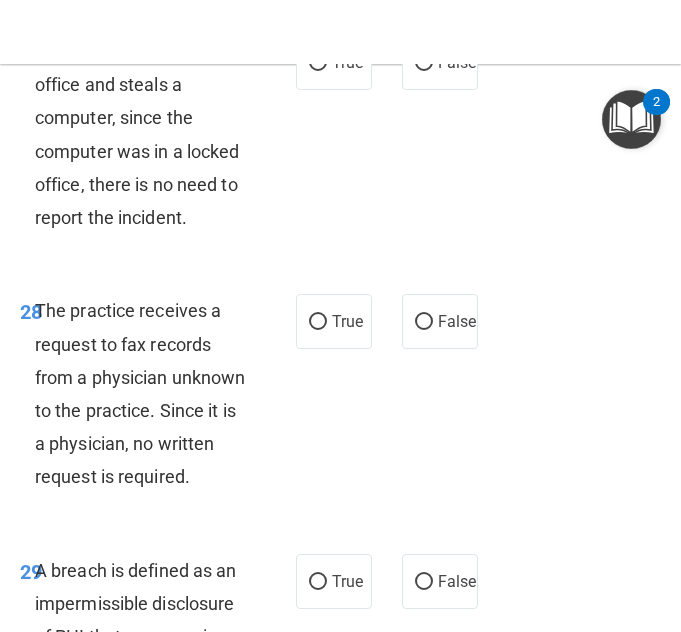 scroll, scrollTop: 7102, scrollLeft: 0, axis: vertical 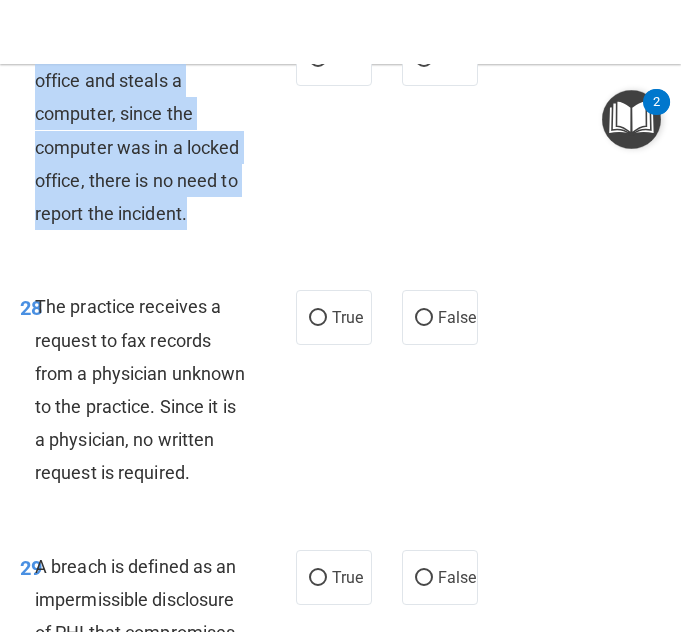drag, startPoint x: 208, startPoint y: 446, endPoint x: 36, endPoint y: 286, distance: 234.91275 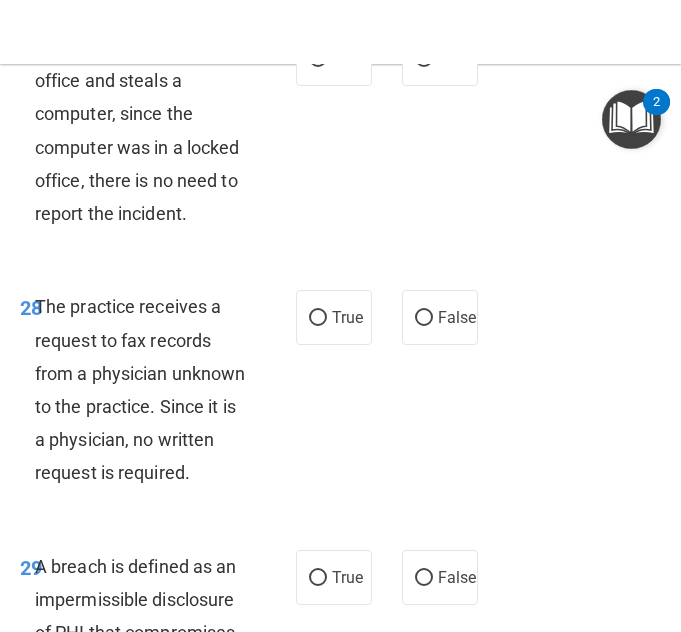 click on "27       If a person breaks into the office and steals a computer, since the computer was in a locked office, there is no need to report the incident.                 True           False" at bounding box center [340, 135] 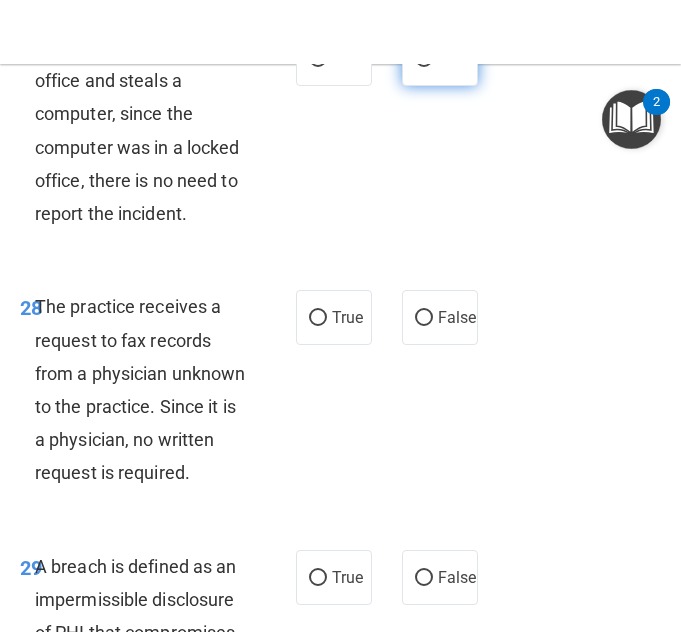 click on "False" at bounding box center (440, 58) 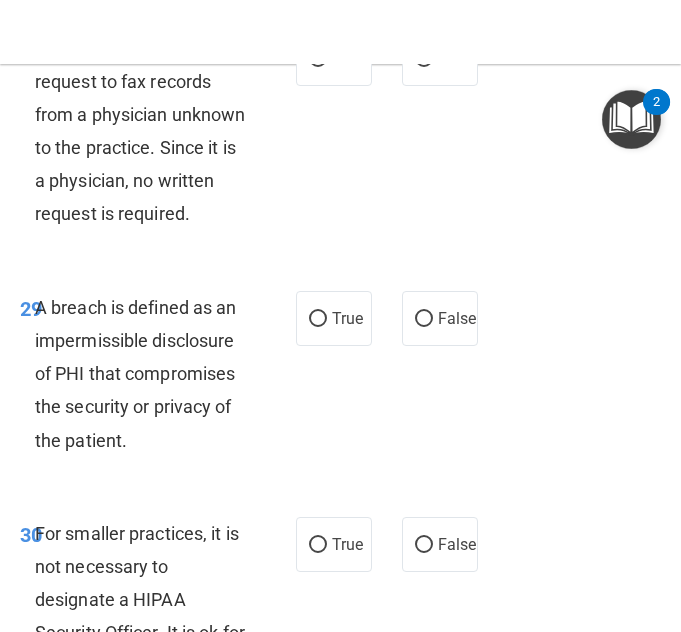 scroll, scrollTop: 7367, scrollLeft: 0, axis: vertical 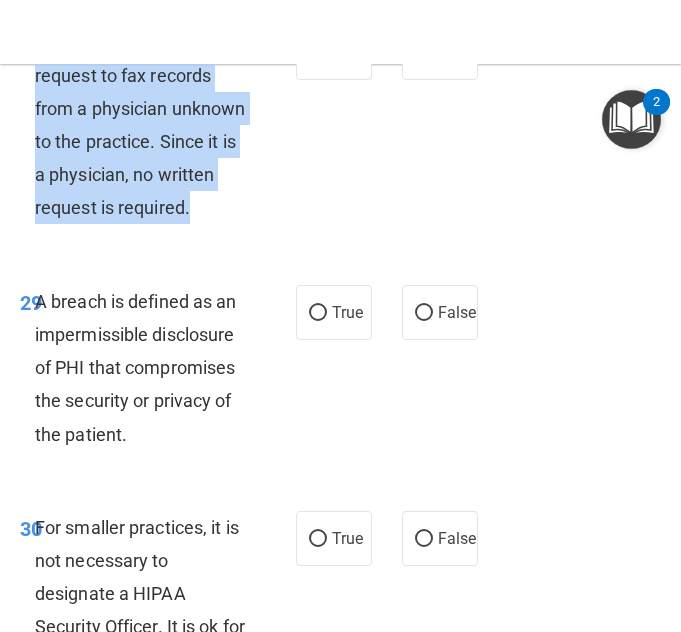 drag, startPoint x: 133, startPoint y: 465, endPoint x: 35, endPoint y: 278, distance: 211.12318 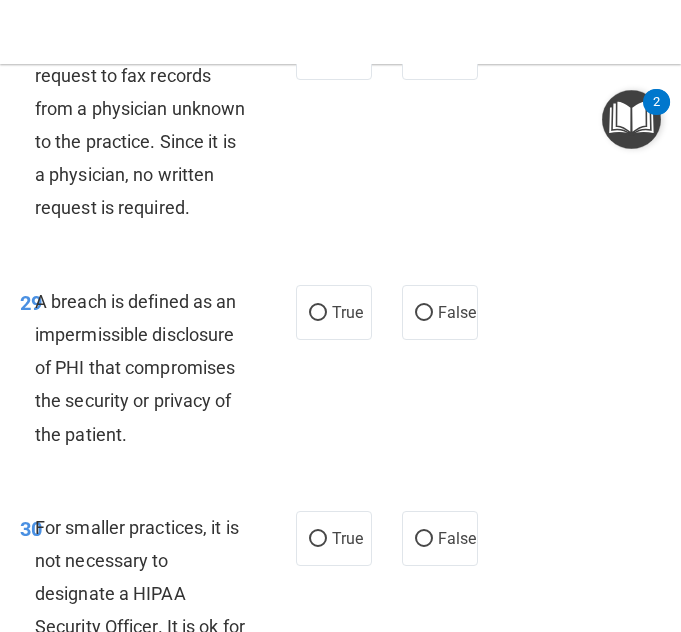 click on "28       The practice receives a request to fax records from a physician unknown to the practice.  Since it is a physician, no written request is required.                 True           False" at bounding box center [340, 129] 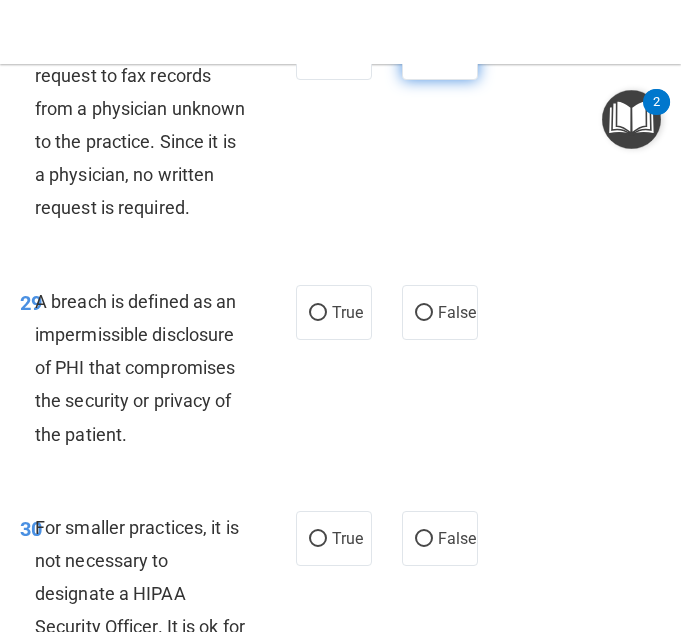 click on "False" at bounding box center (440, 52) 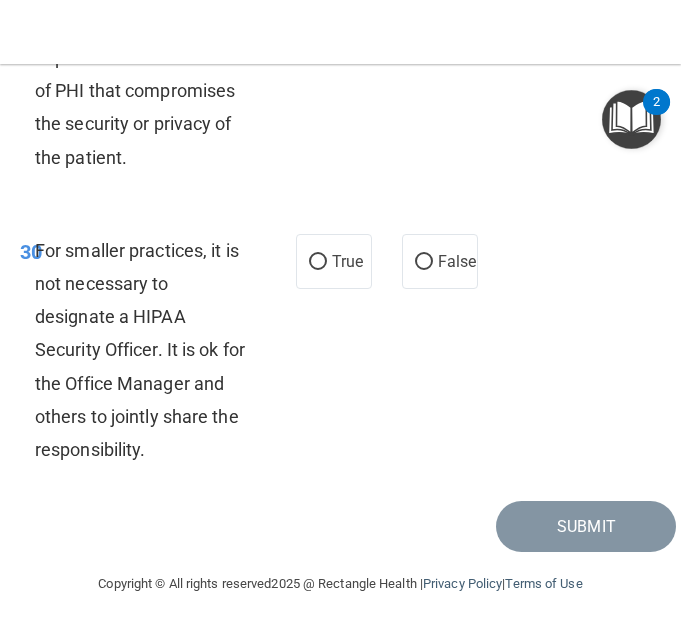 scroll, scrollTop: 7739, scrollLeft: 0, axis: vertical 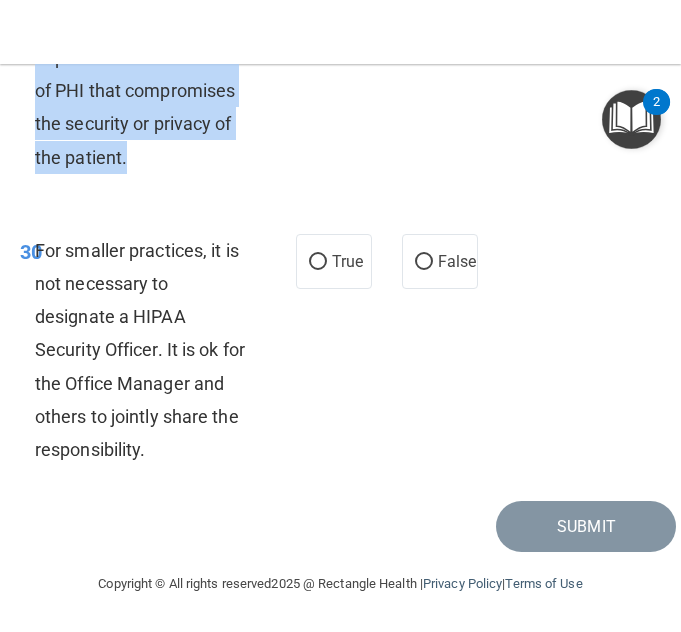 drag, startPoint x: 145, startPoint y: 322, endPoint x: 38, endPoint y: 198, distance: 163.78339 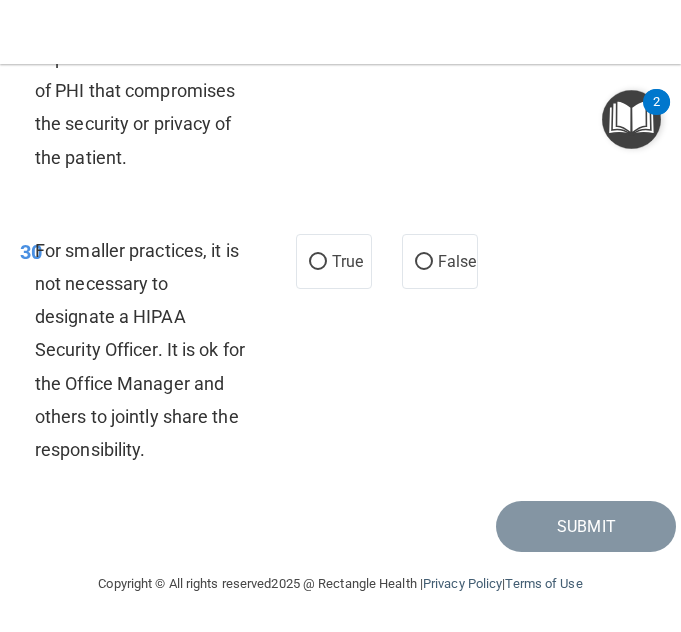 click on "29       A breach is defined as an impermissible disclosure of PHI that compromises the security or privacy of the patient.                 True           False" at bounding box center (340, 96) 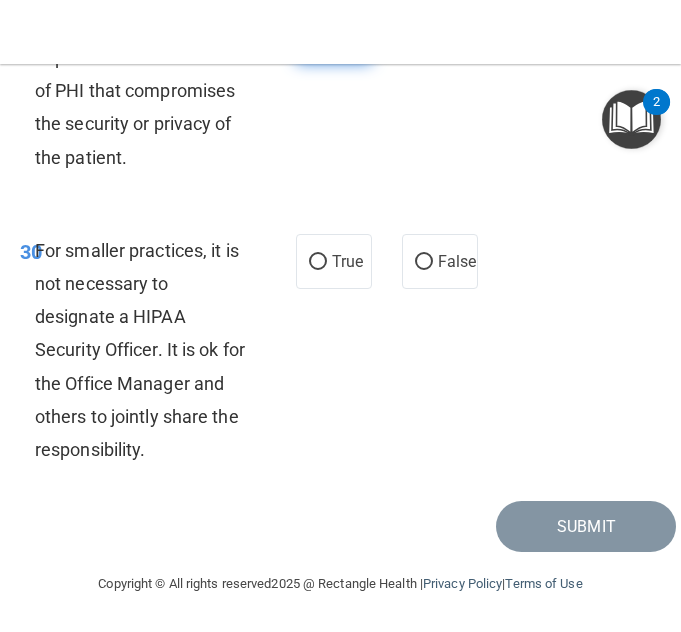click on "True" at bounding box center (334, 35) 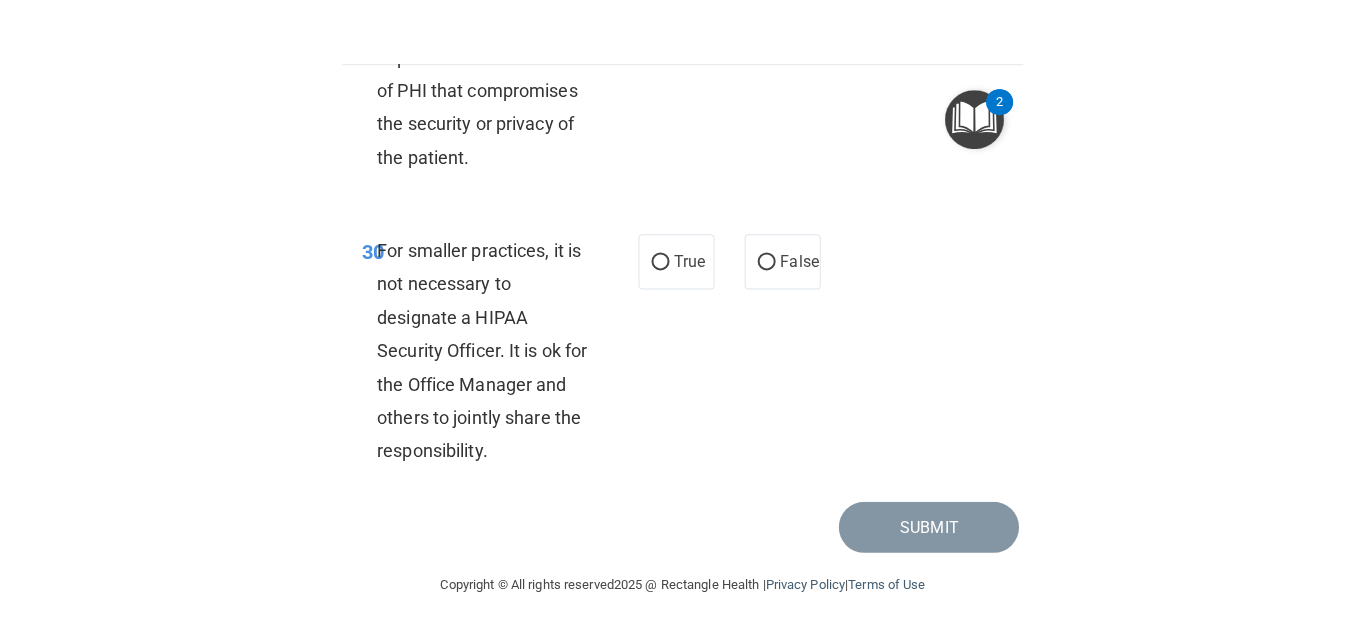 scroll, scrollTop: 7910, scrollLeft: 0, axis: vertical 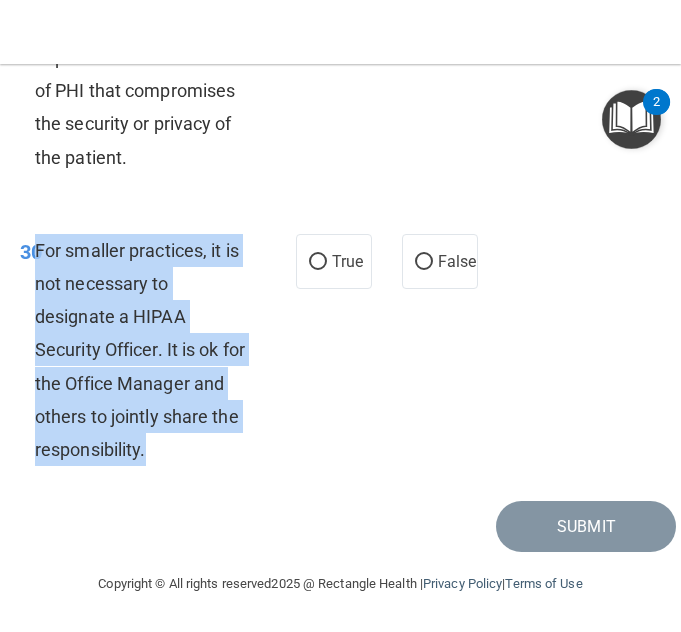 drag, startPoint x: 254, startPoint y: 453, endPoint x: 37, endPoint y: 256, distance: 293.08362 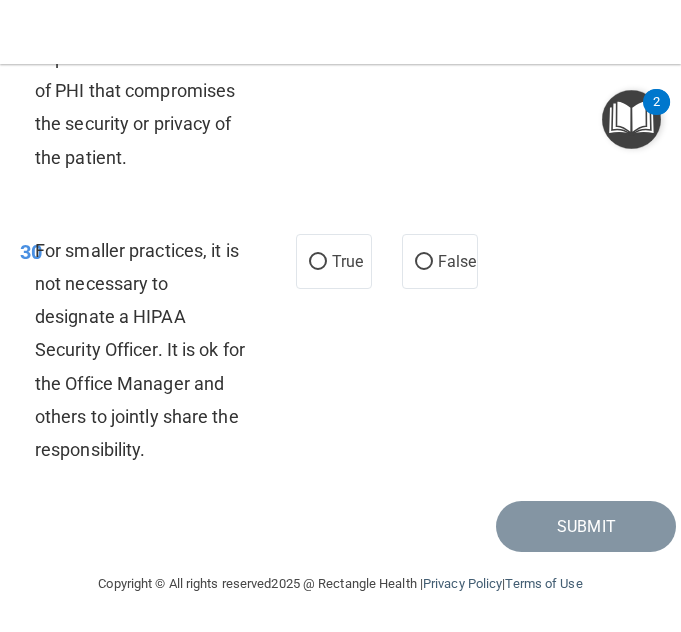 click on "30       For smaller practices, it is not necessary to designate a HIPAA Security Officer.  It is ok for the Office Manager and others to jointly share the responsibility.                 True           False" at bounding box center [340, 355] 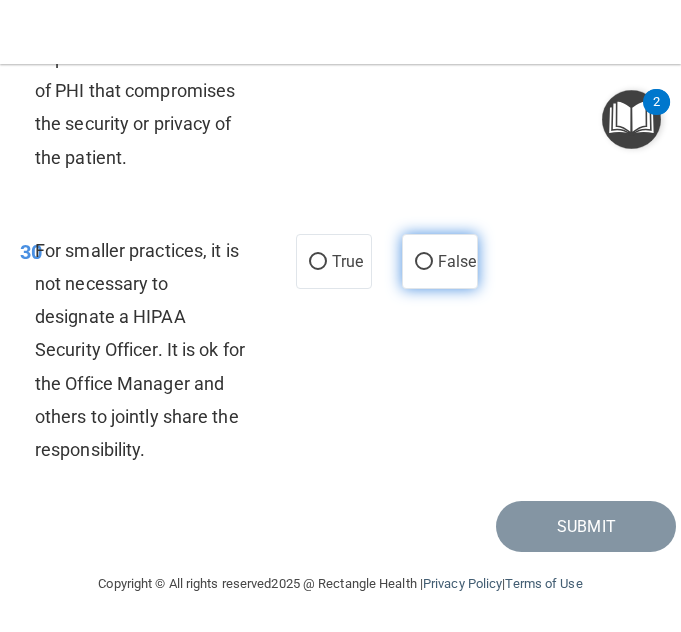 click on "False" at bounding box center [440, 261] 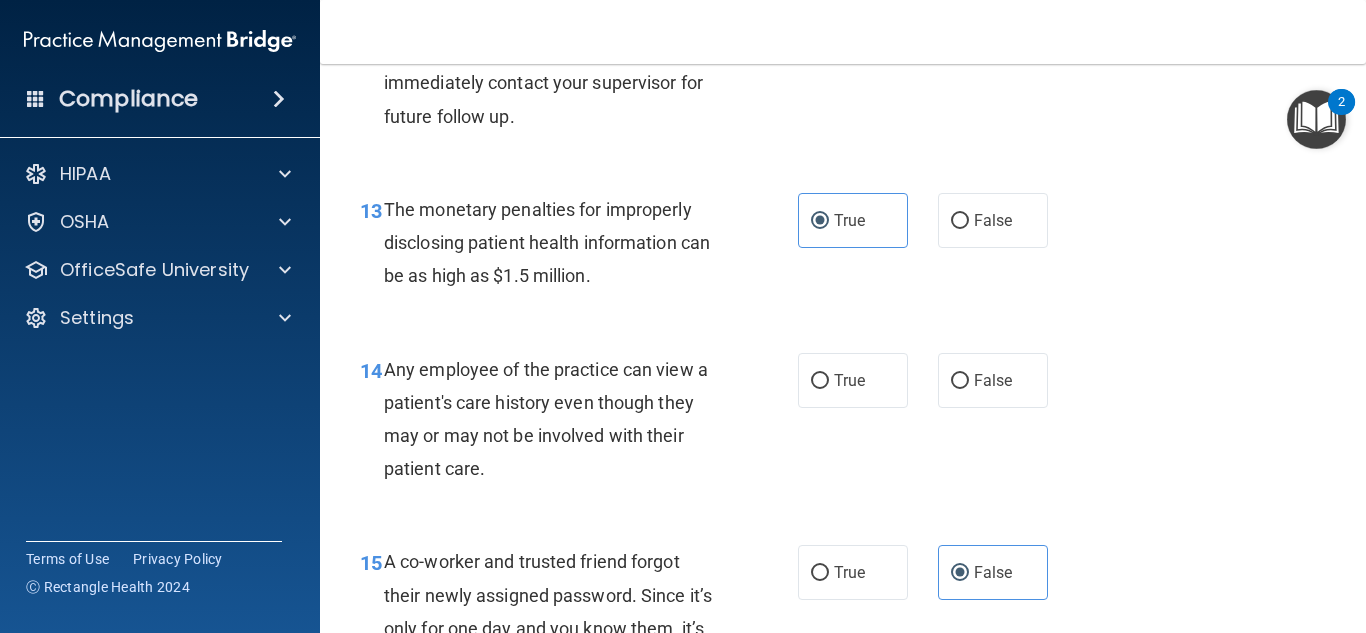 scroll, scrollTop: 2419, scrollLeft: 0, axis: vertical 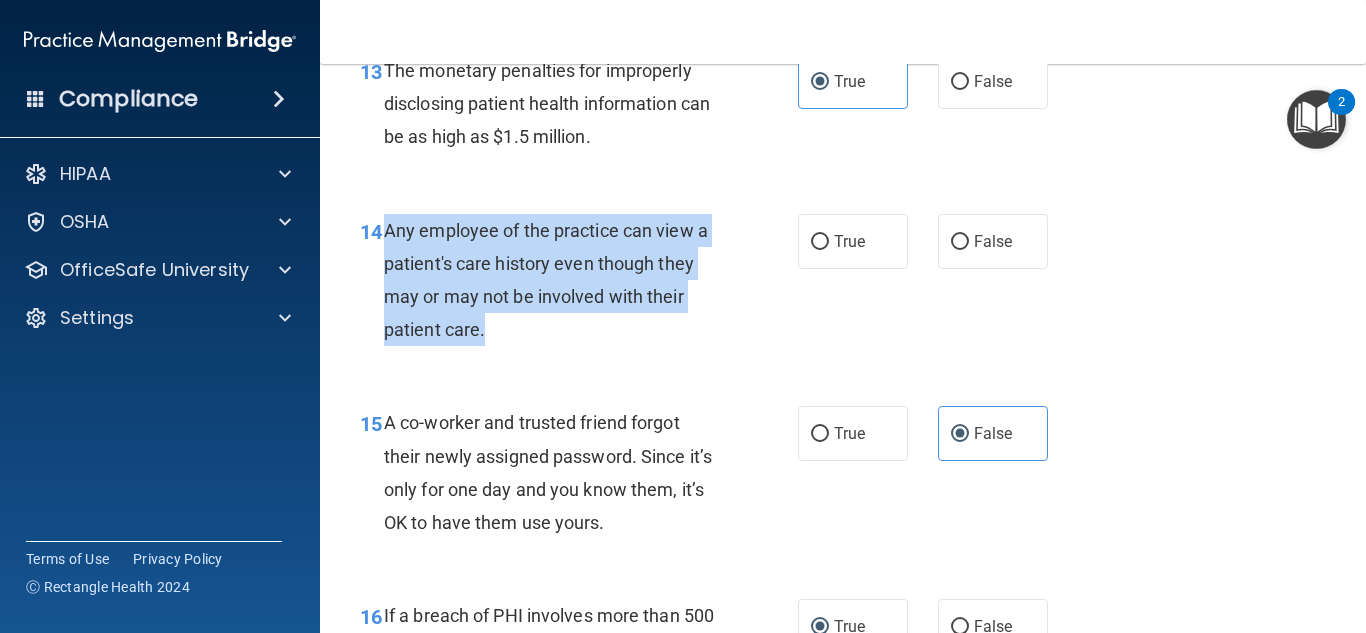 drag, startPoint x: 389, startPoint y: 225, endPoint x: 498, endPoint y: 327, distance: 149.28162 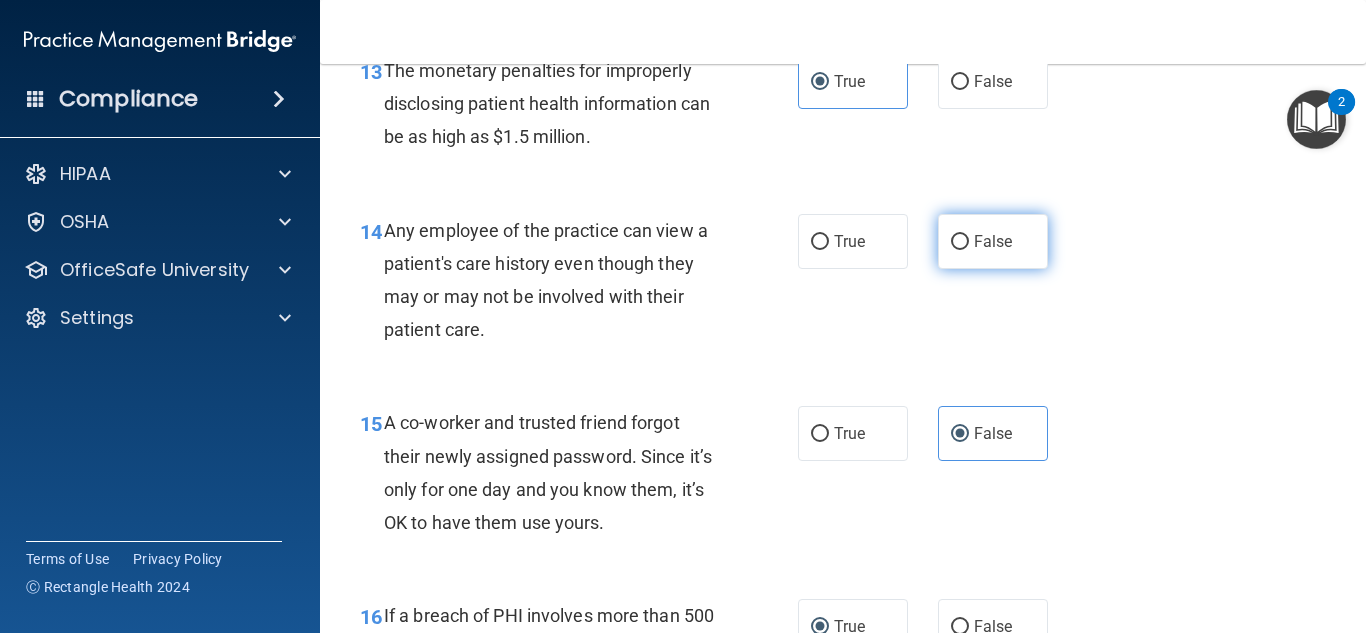 click on "False" at bounding box center (993, 241) 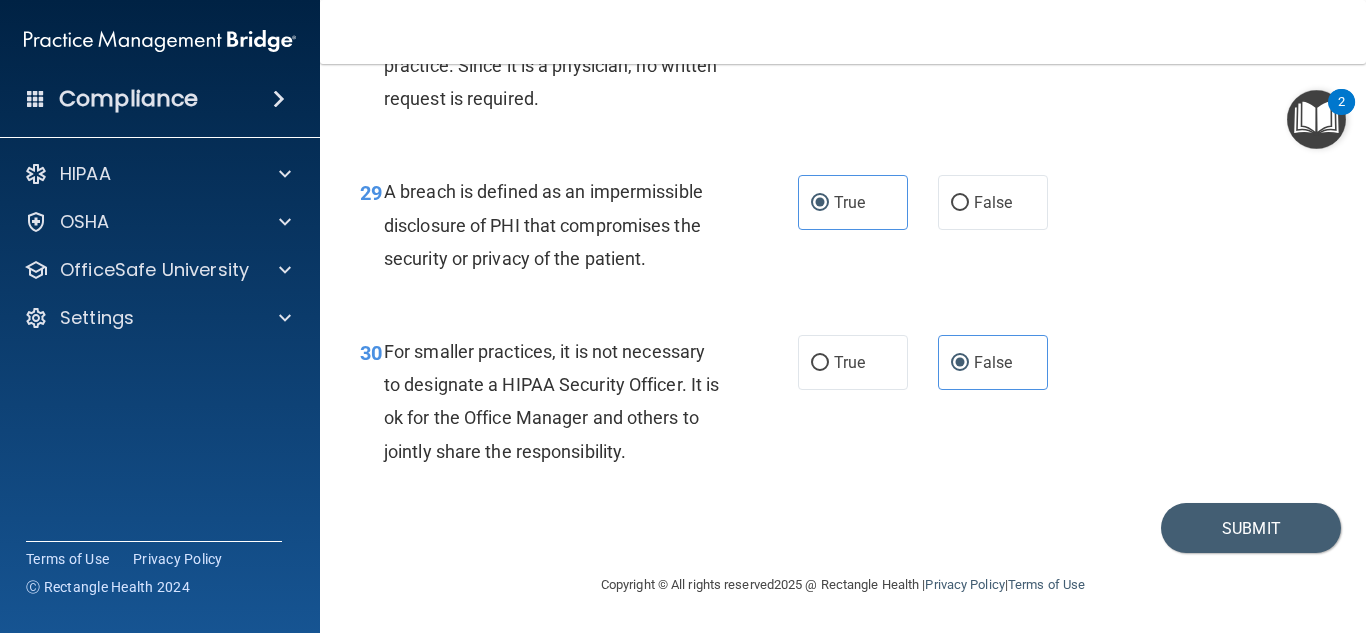 scroll, scrollTop: 5517, scrollLeft: 0, axis: vertical 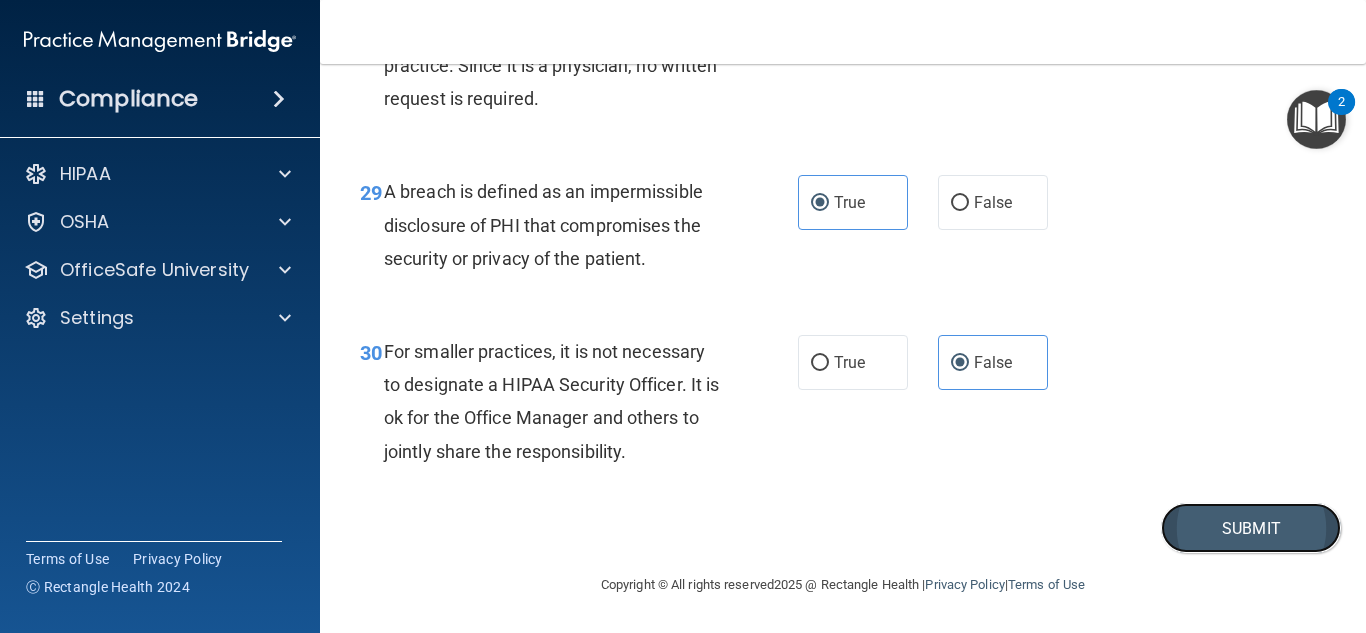 click on "Submit" at bounding box center (1251, 528) 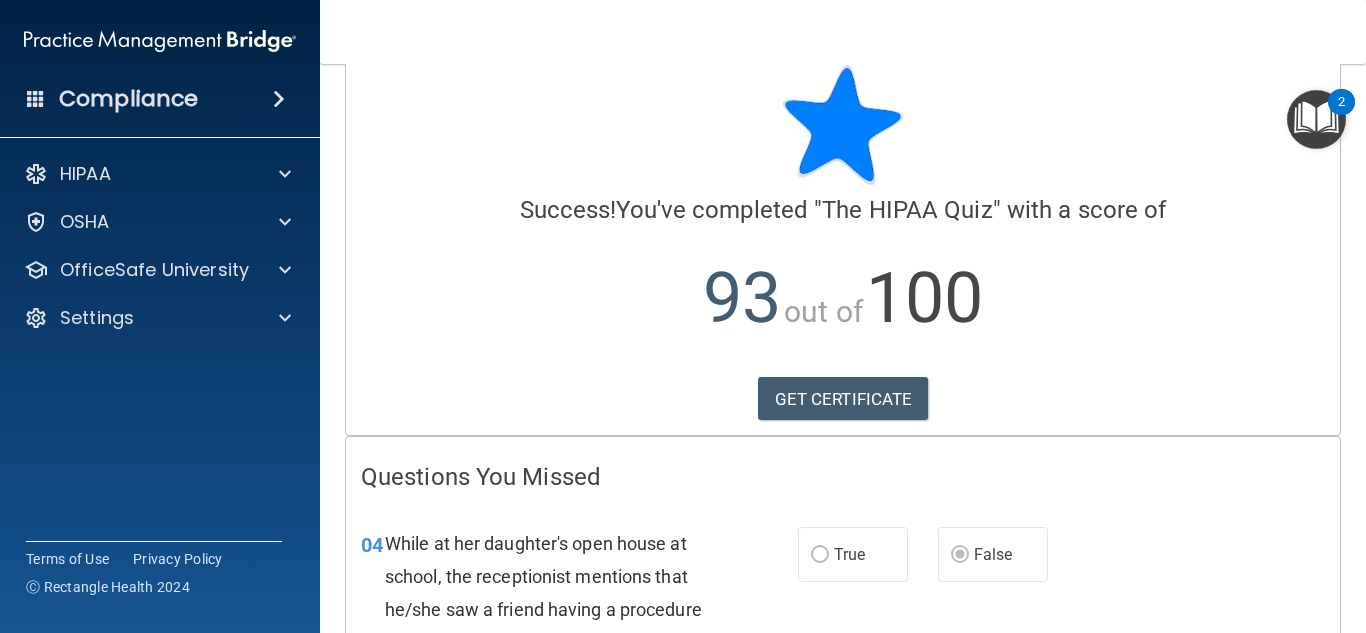scroll, scrollTop: 0, scrollLeft: 0, axis: both 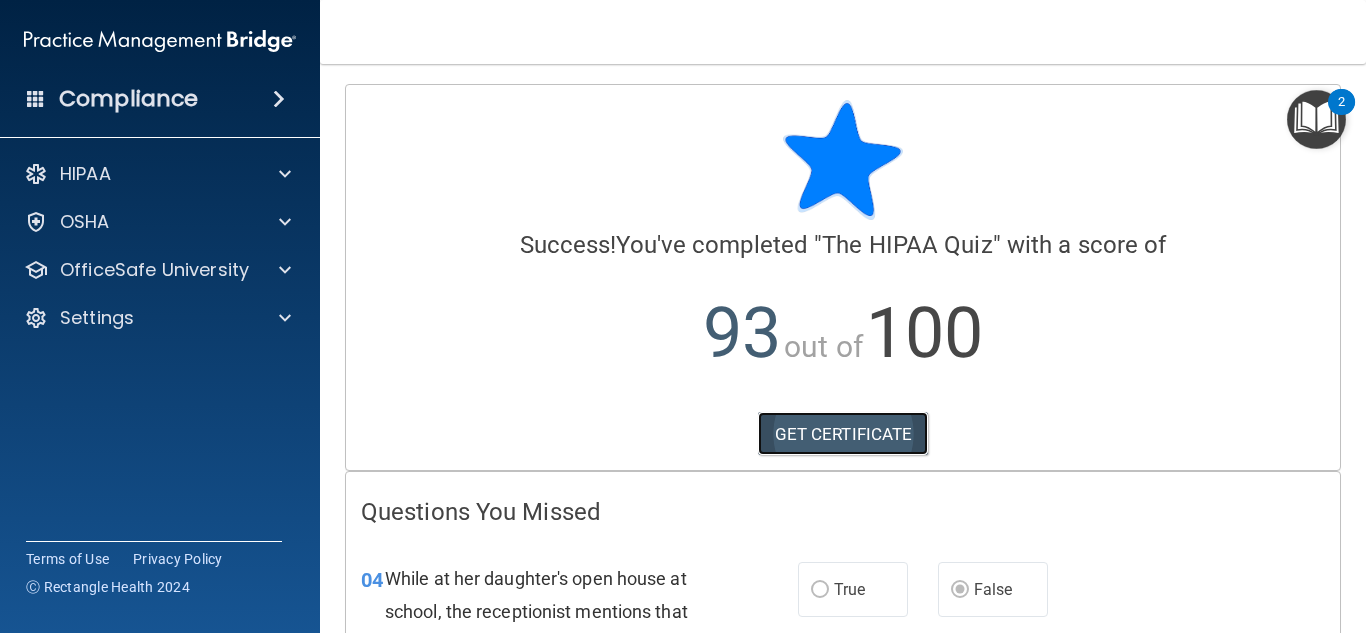 click on "GET CERTIFICATE" at bounding box center [843, 434] 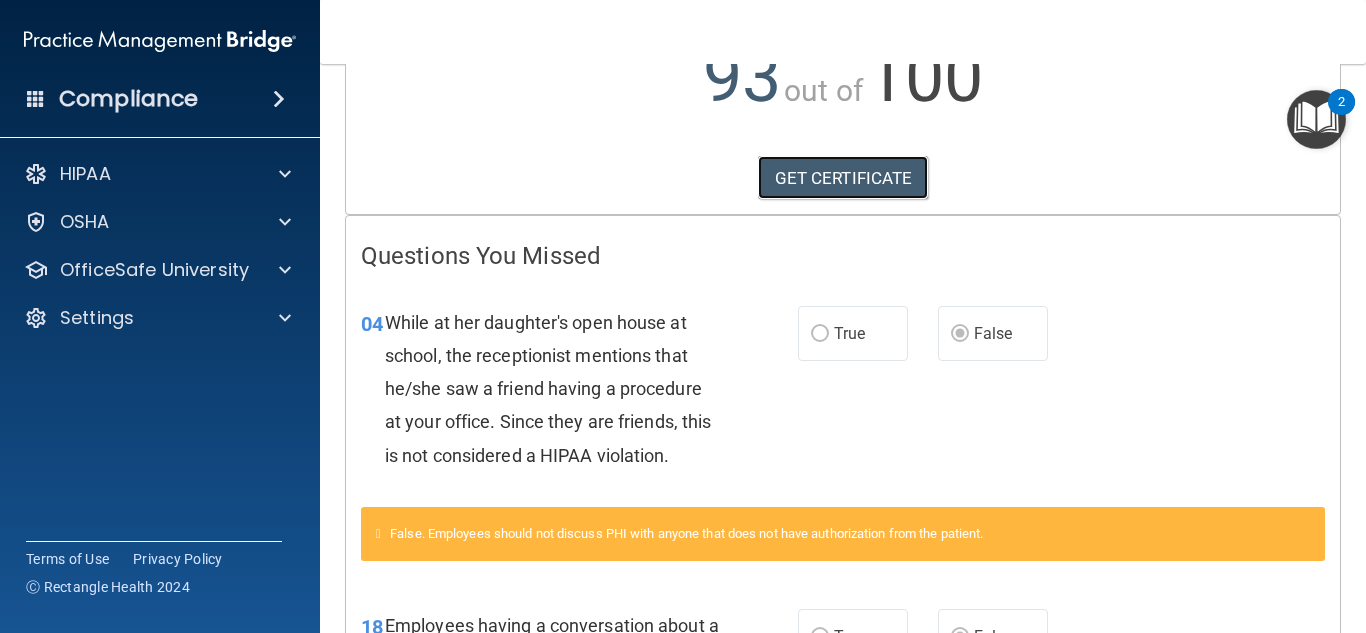 scroll, scrollTop: 0, scrollLeft: 0, axis: both 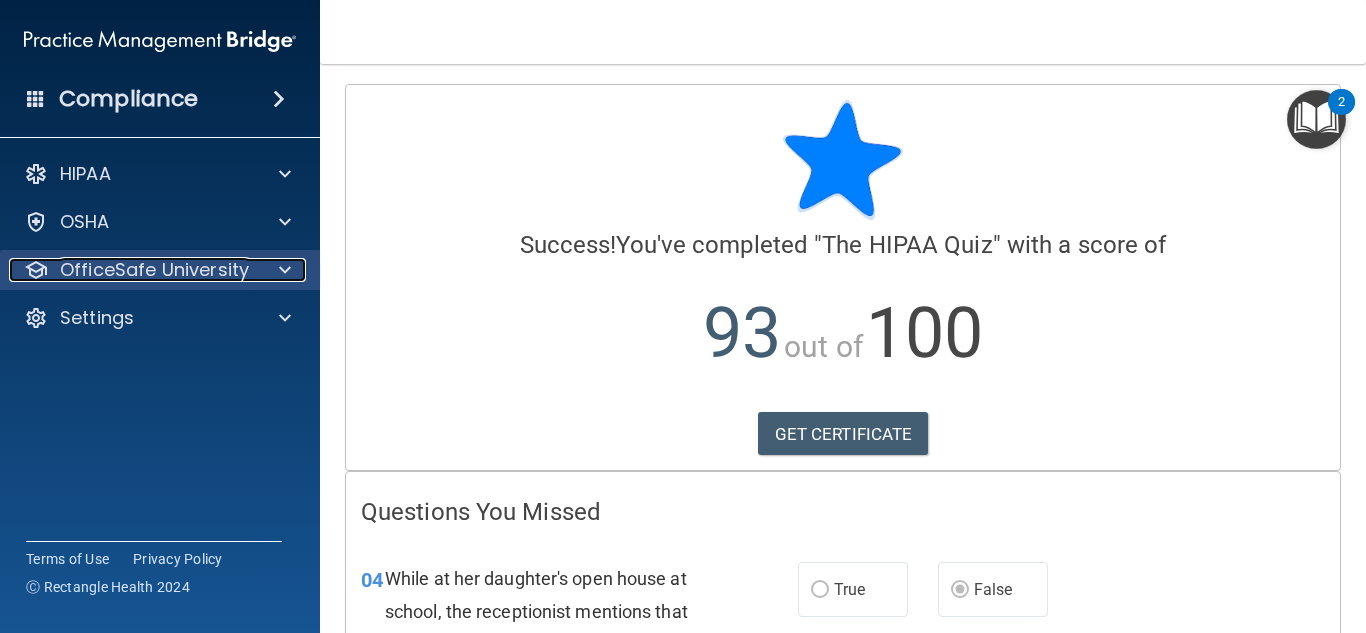 click at bounding box center [282, 270] 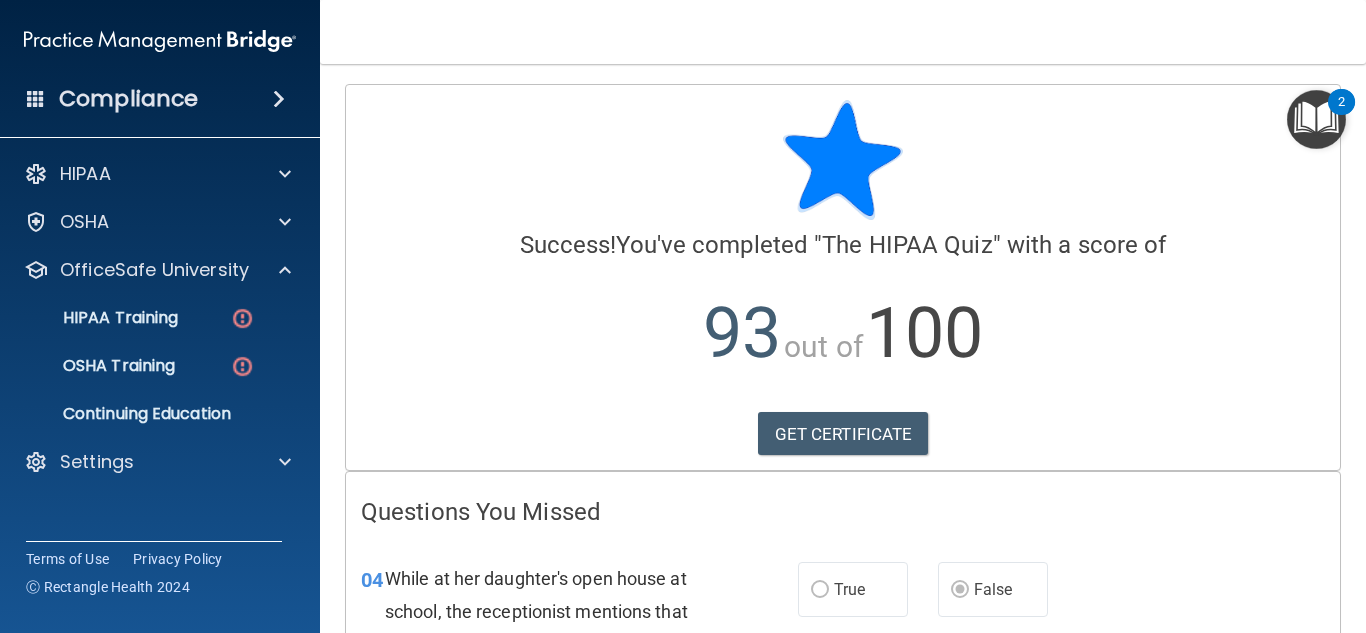 click on "HIPAA Training                   OSHA Training                   Continuing Education" at bounding box center (161, 362) 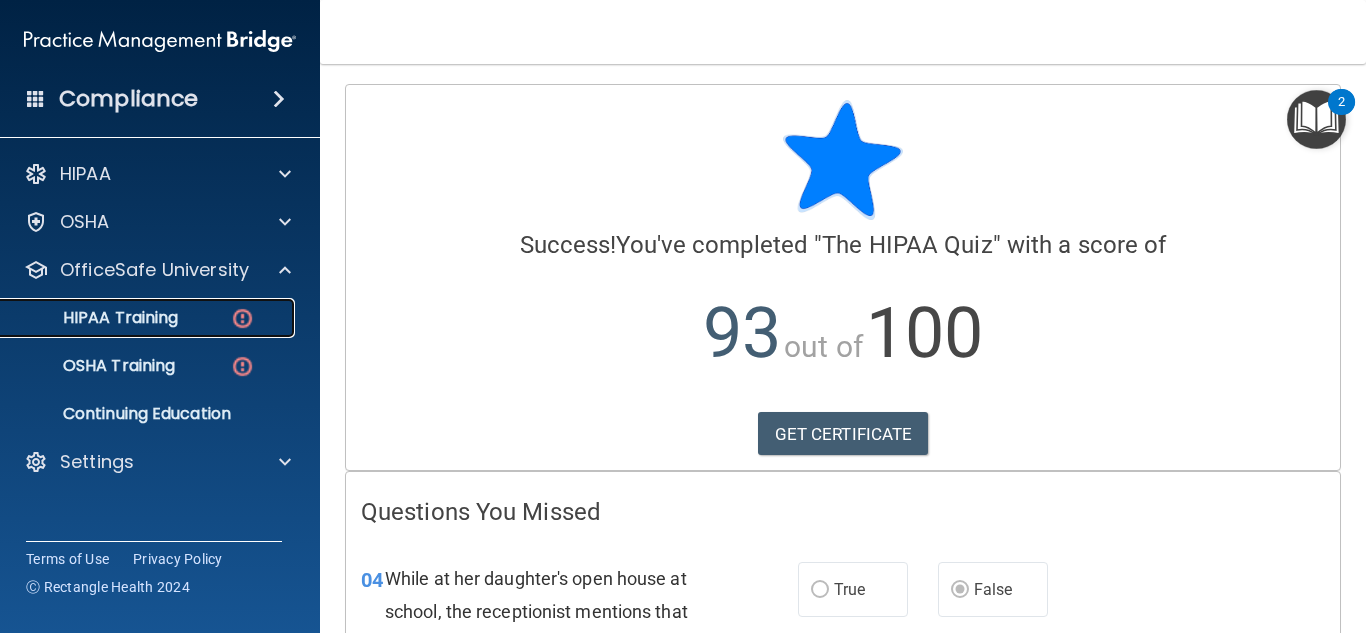 click on "HIPAA Training" at bounding box center [95, 318] 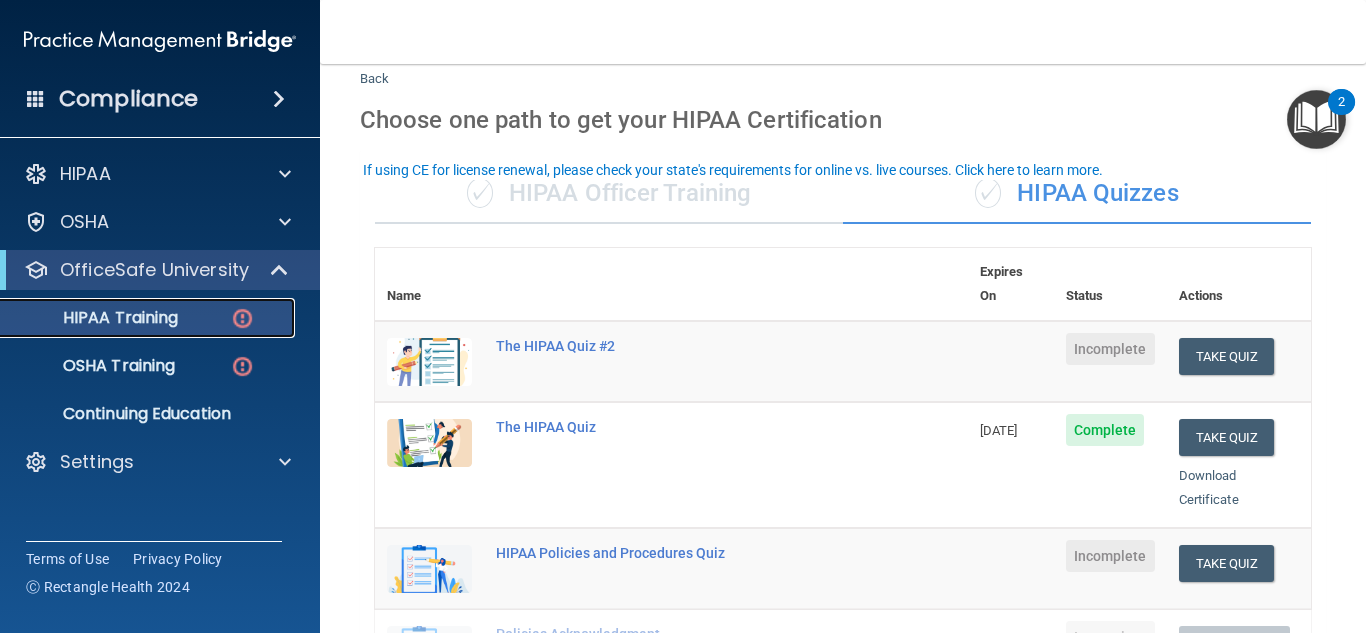 scroll, scrollTop: 56, scrollLeft: 0, axis: vertical 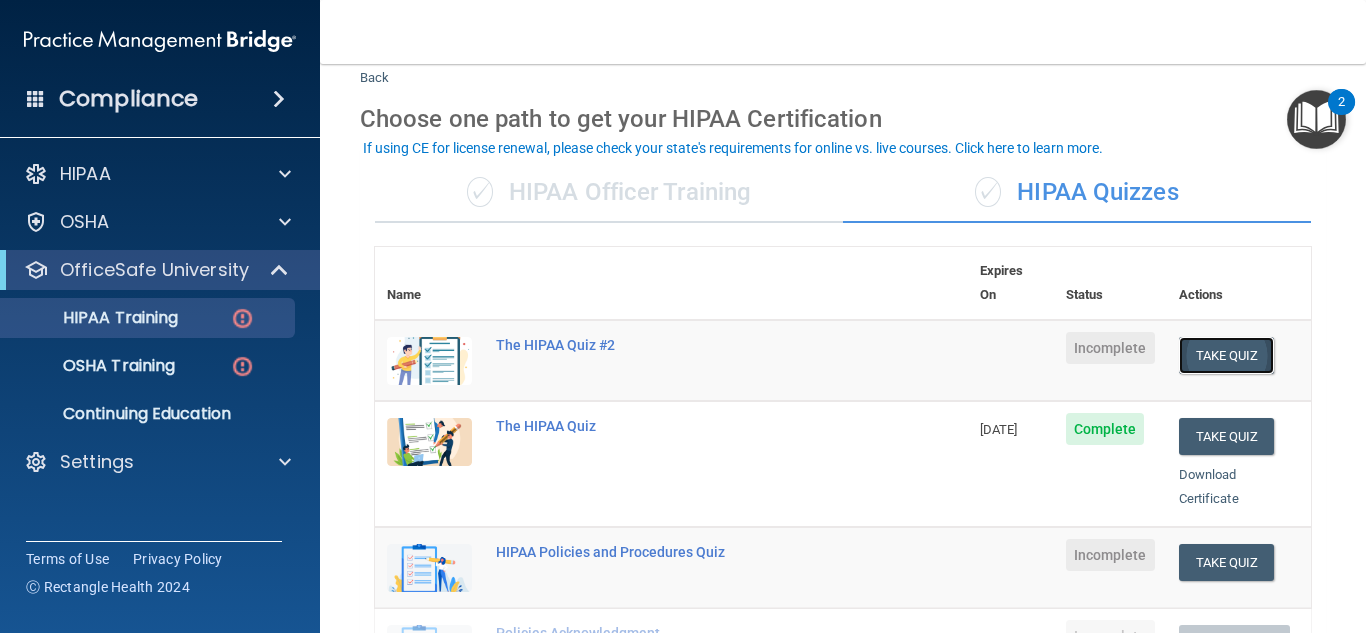click on "Take Quiz" at bounding box center [1227, 355] 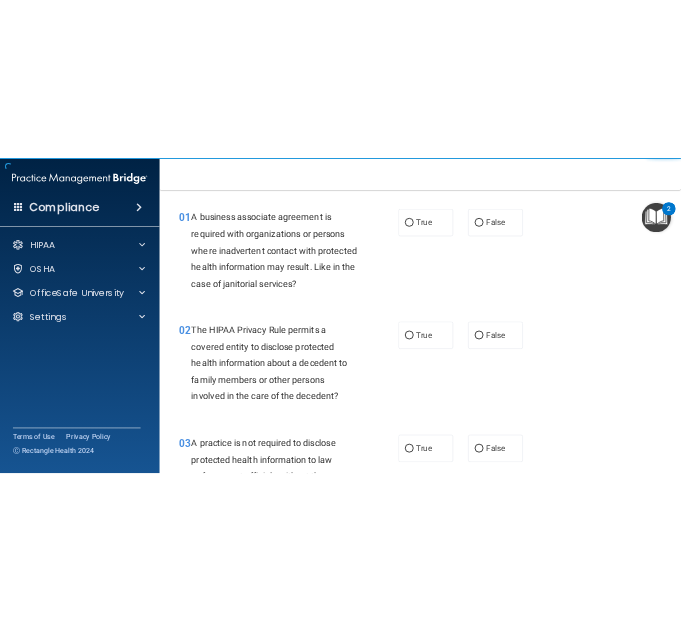 scroll, scrollTop: 0, scrollLeft: 0, axis: both 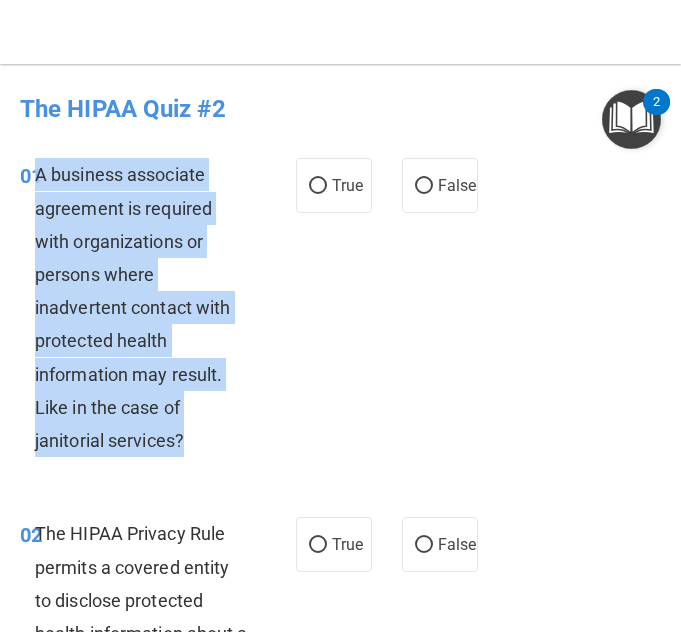 drag, startPoint x: 192, startPoint y: 445, endPoint x: 38, endPoint y: 182, distance: 304.77042 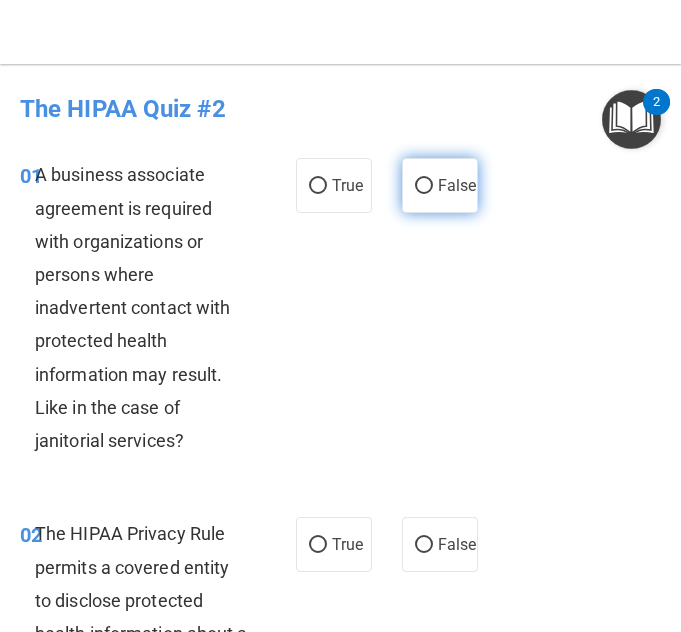 click on "False" at bounding box center (424, 186) 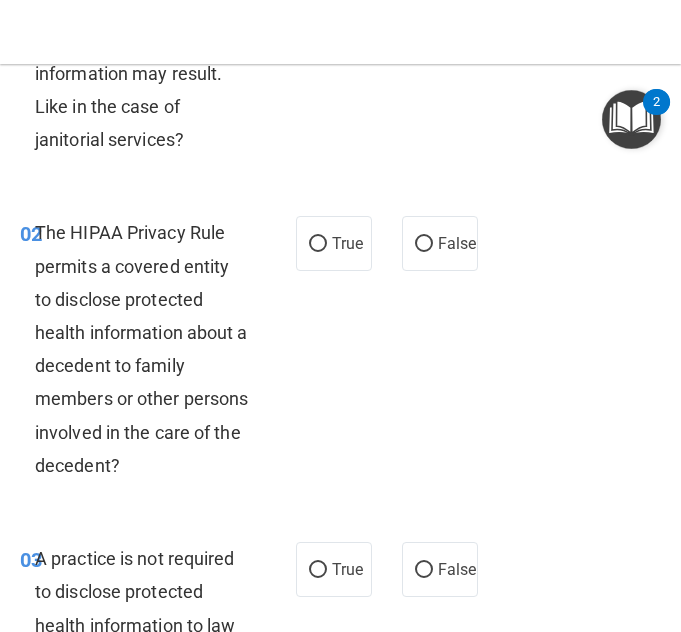 scroll, scrollTop: 345, scrollLeft: 0, axis: vertical 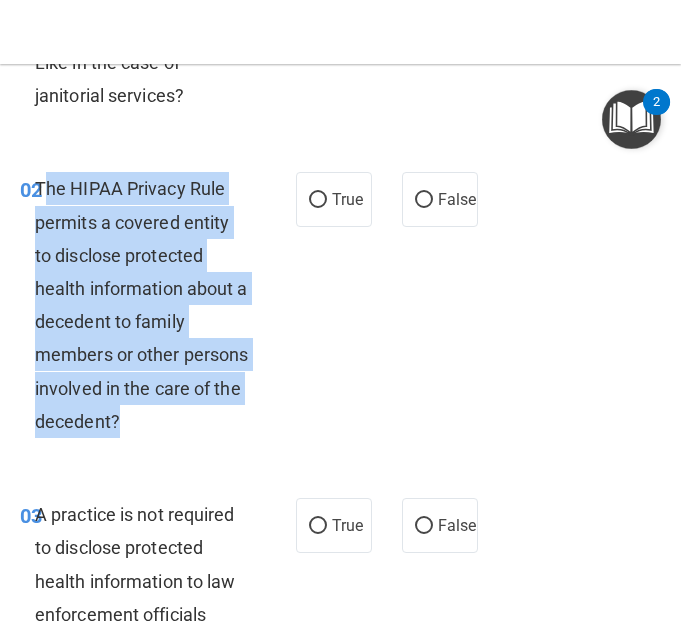 drag, startPoint x: 206, startPoint y: 421, endPoint x: 41, endPoint y: 197, distance: 278.21036 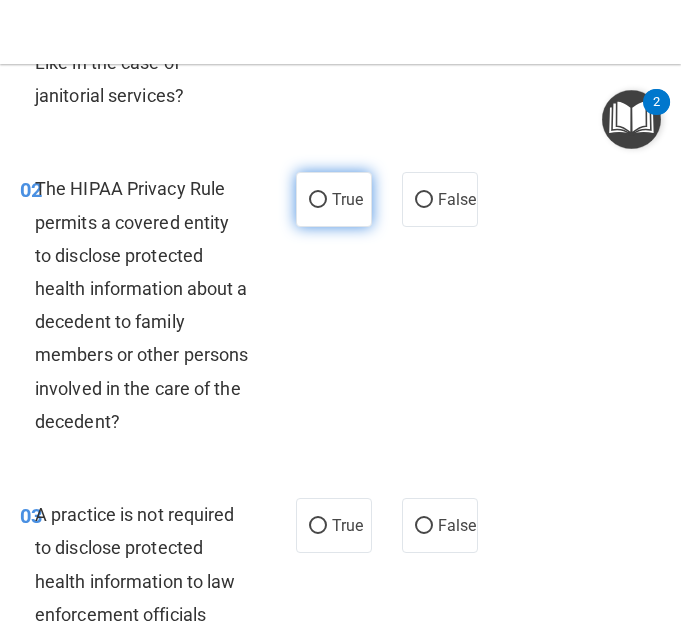 click on "True" at bounding box center (334, 199) 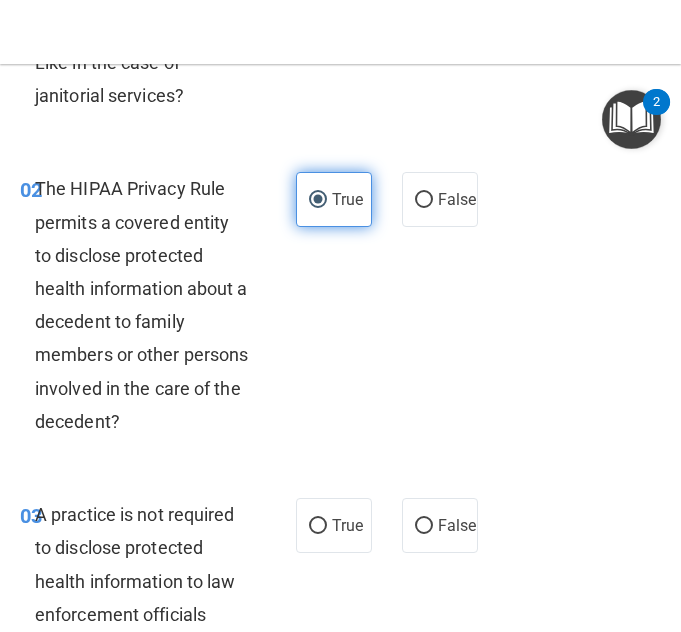 click on "True" at bounding box center [334, 199] 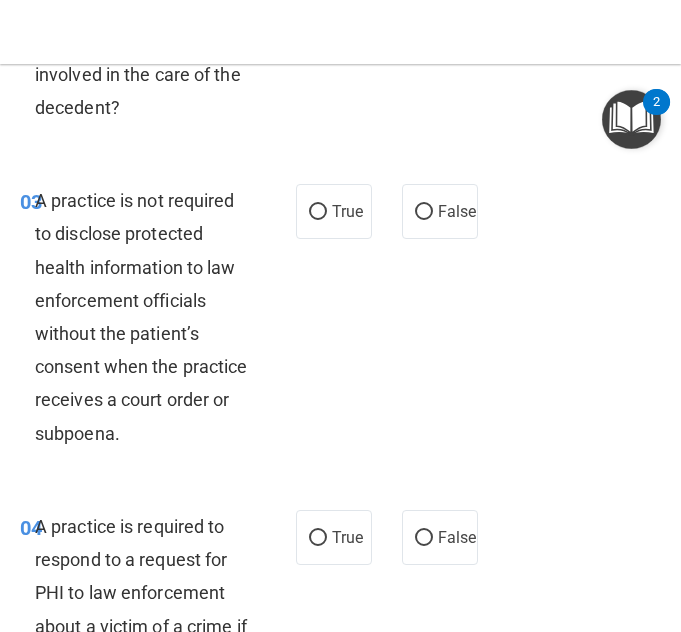 scroll, scrollTop: 660, scrollLeft: 0, axis: vertical 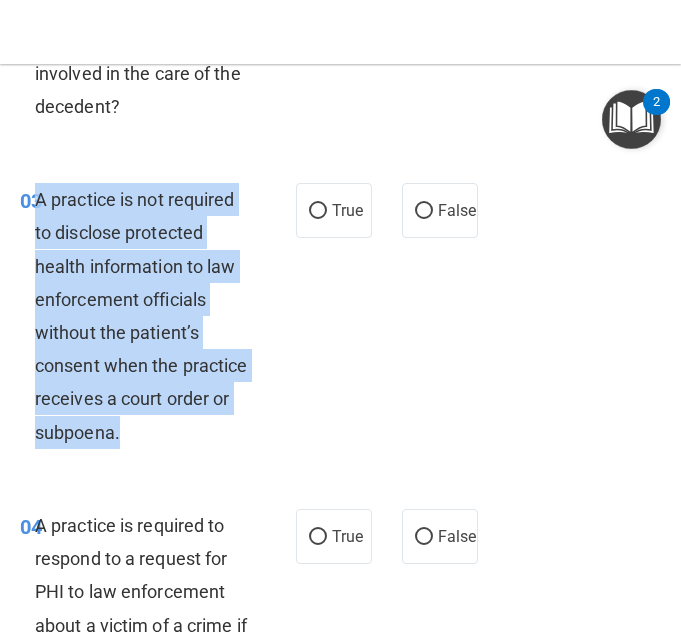 drag, startPoint x: 194, startPoint y: 429, endPoint x: 39, endPoint y: 207, distance: 270.75635 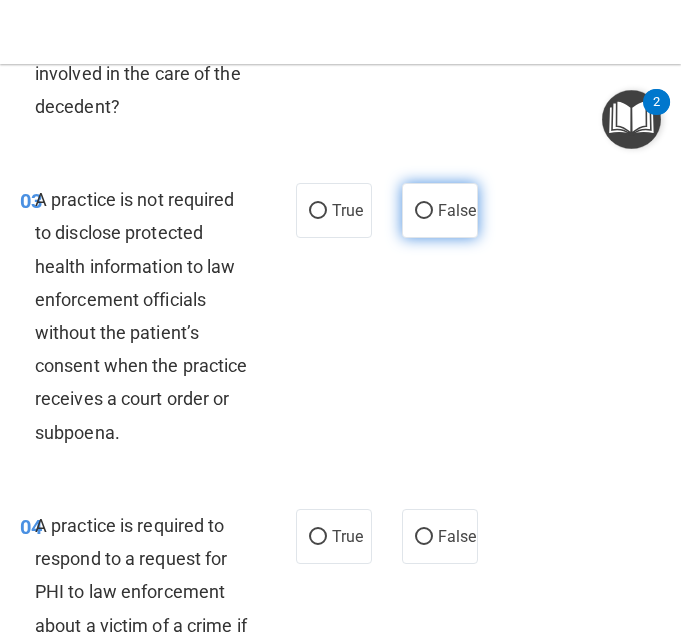 click on "False" at bounding box center [440, 210] 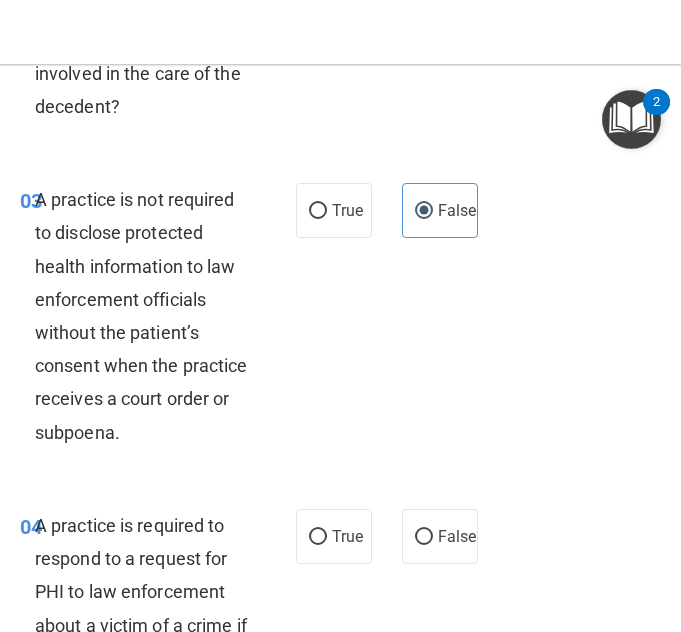 scroll, scrollTop: 954, scrollLeft: 0, axis: vertical 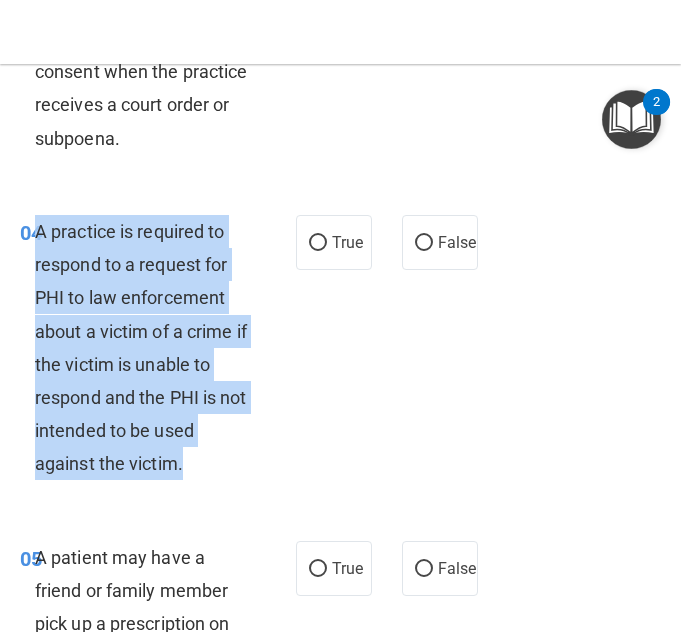 drag, startPoint x: 205, startPoint y: 461, endPoint x: 35, endPoint y: 227, distance: 289.23346 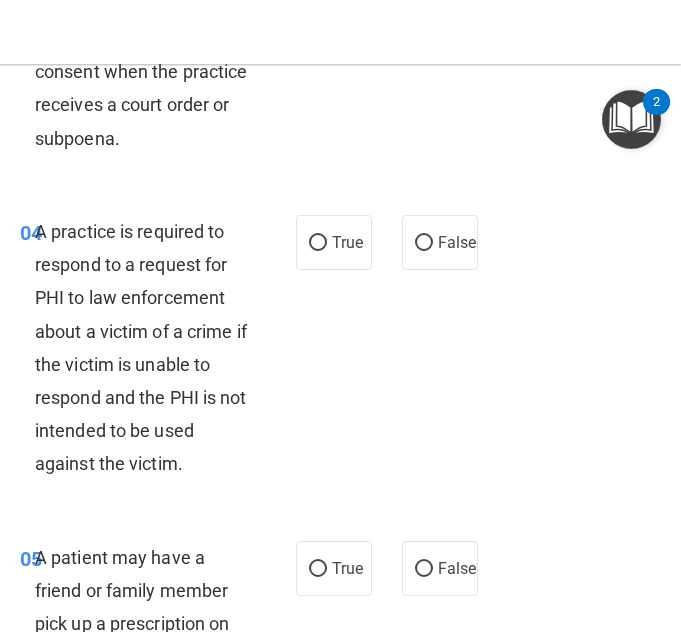click on "04       A practice is required to respond to a request for PHI to law enforcement about a victim of a crime if the victim is unable to respond and the PHI is not intended to be used against the victim.                 True           False" at bounding box center [340, 353] 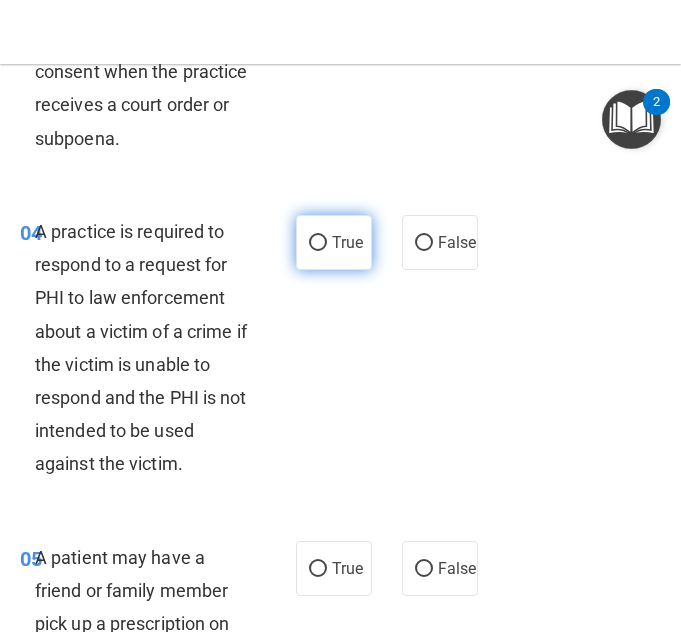 click on "True" at bounding box center (318, 243) 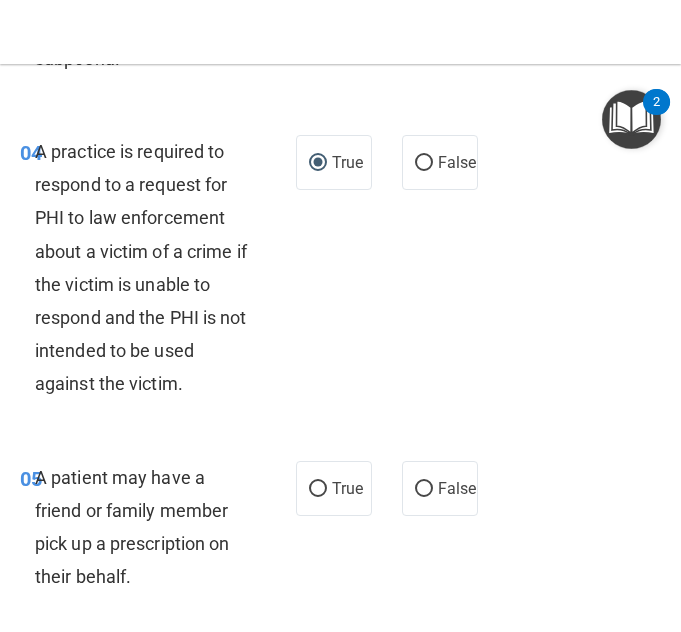 scroll, scrollTop: 1249, scrollLeft: 0, axis: vertical 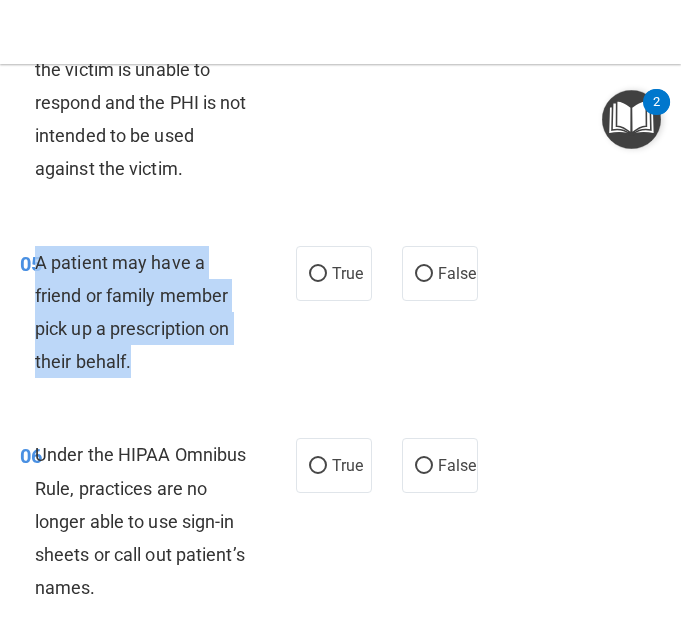 drag, startPoint x: 144, startPoint y: 351, endPoint x: 35, endPoint y: 267, distance: 137.61177 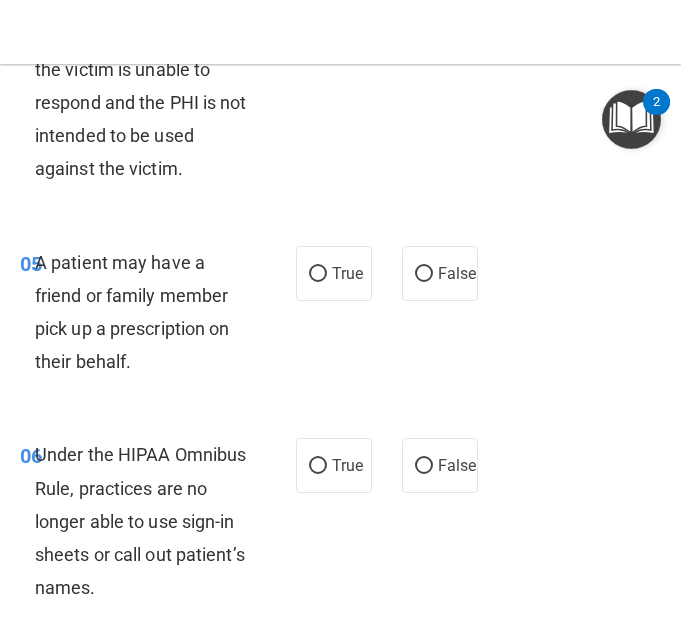 click on "05       A patient may have a friend or family member pick up a prescription on their behalf.                 True           False" at bounding box center (340, 317) 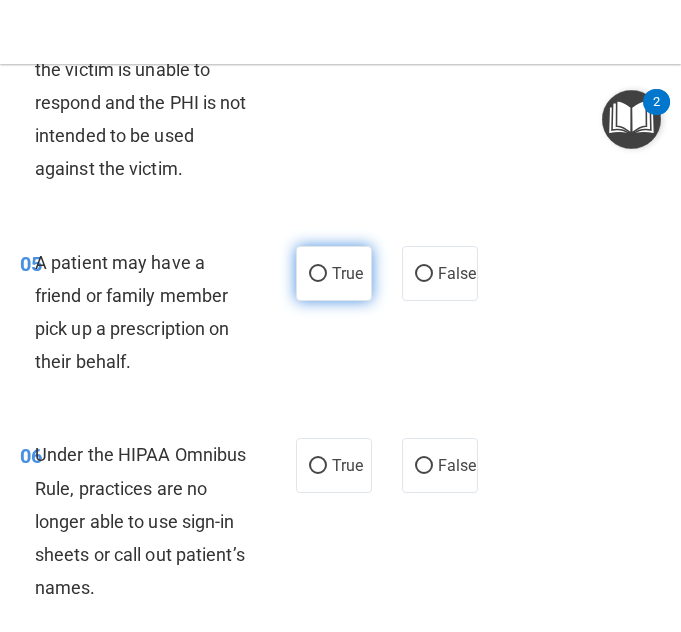 click on "True" at bounding box center [347, 273] 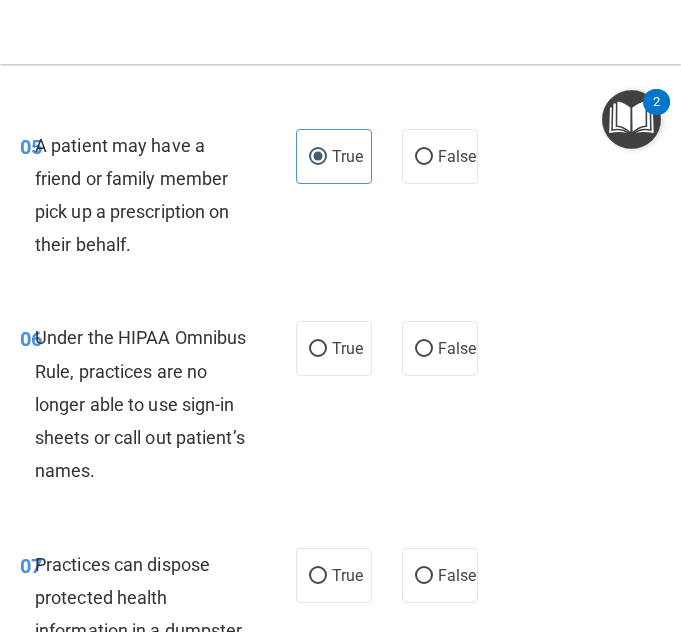 scroll, scrollTop: 1419, scrollLeft: 0, axis: vertical 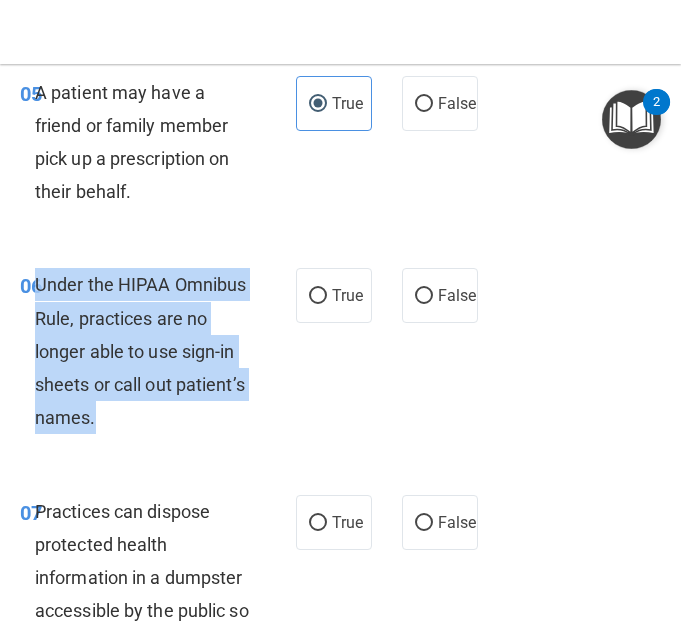 drag, startPoint x: 208, startPoint y: 403, endPoint x: 38, endPoint y: 285, distance: 206.9396 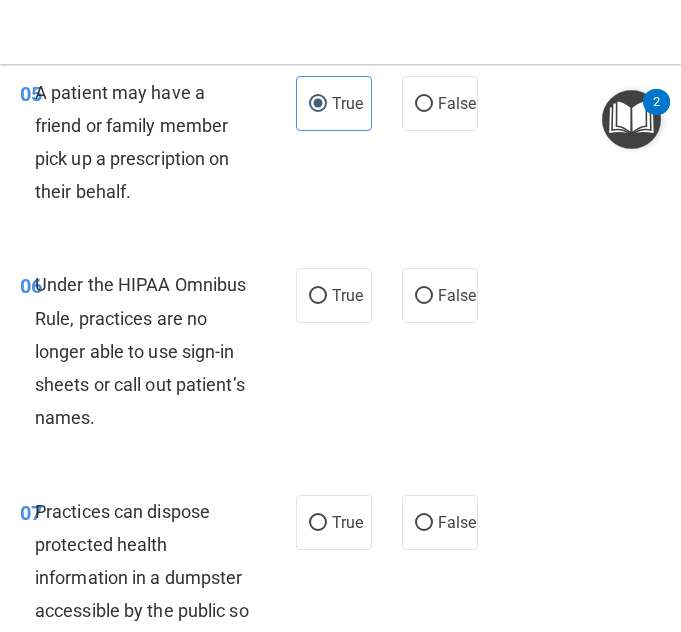 click on "06       Under the HIPAA Omnibus Rule, practices are no longer able to use sign-in sheets or call out patient’s names.                 True           False" at bounding box center [340, 356] 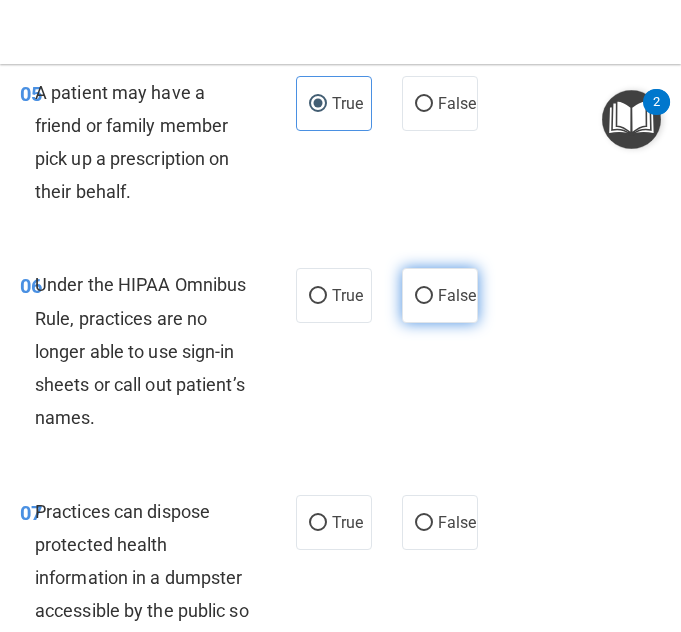 click on "False" at bounding box center (440, 295) 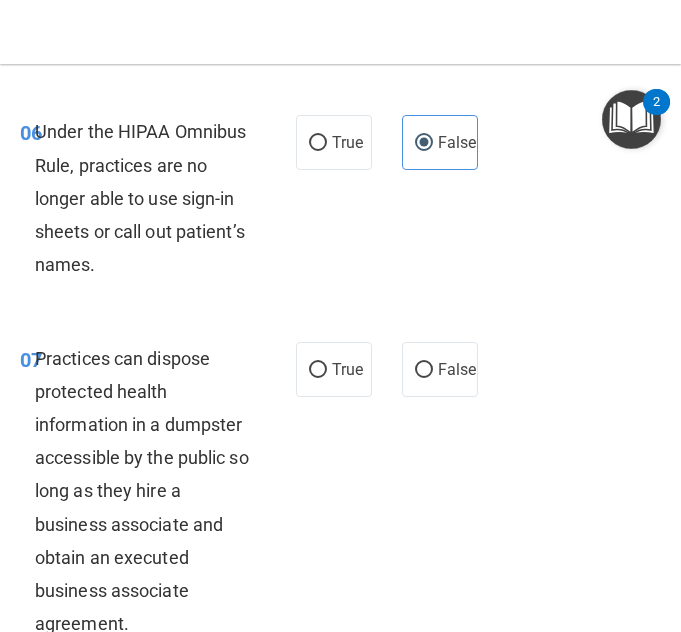 scroll, scrollTop: 1622, scrollLeft: 0, axis: vertical 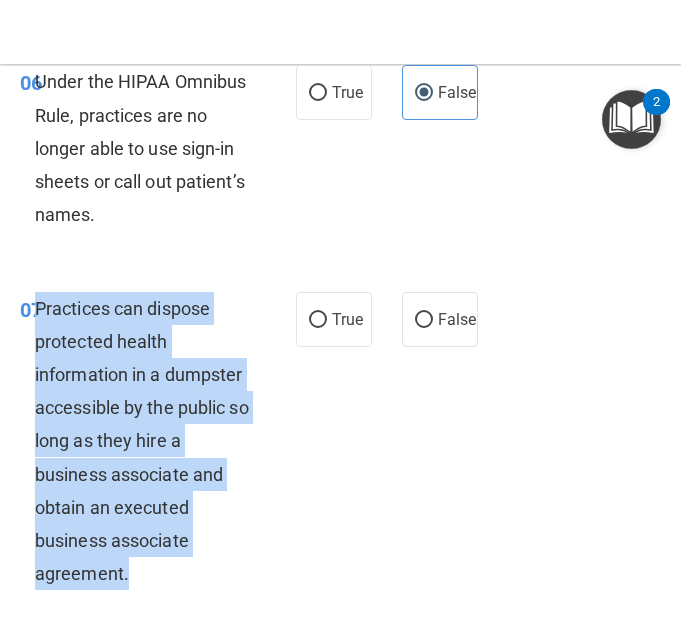 drag, startPoint x: 187, startPoint y: 566, endPoint x: 37, endPoint y: 308, distance: 298.4359 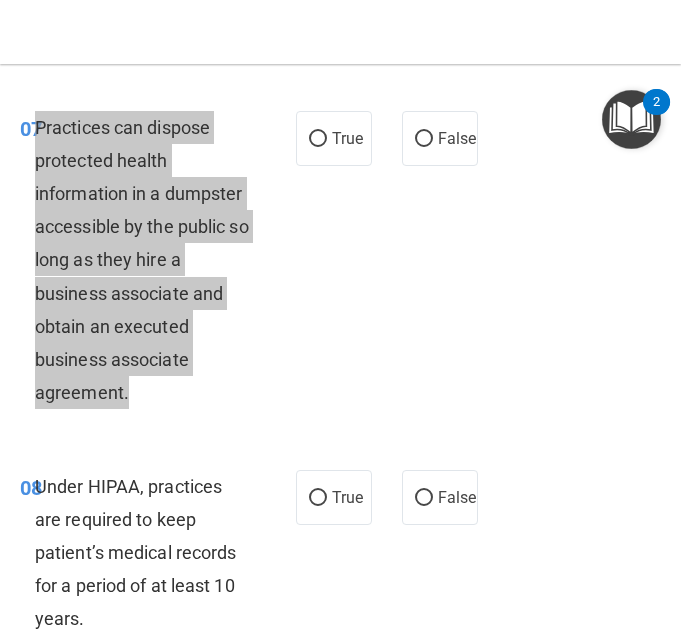 scroll, scrollTop: 1802, scrollLeft: 0, axis: vertical 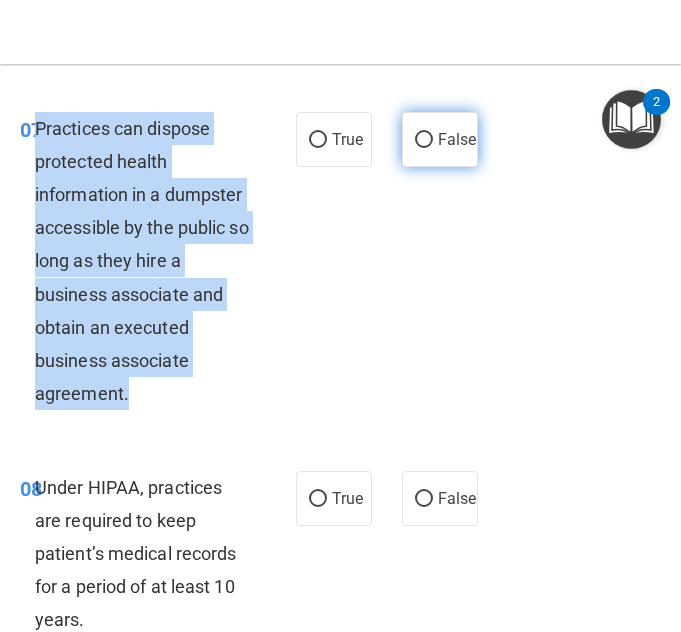 click on "False" at bounding box center [440, 139] 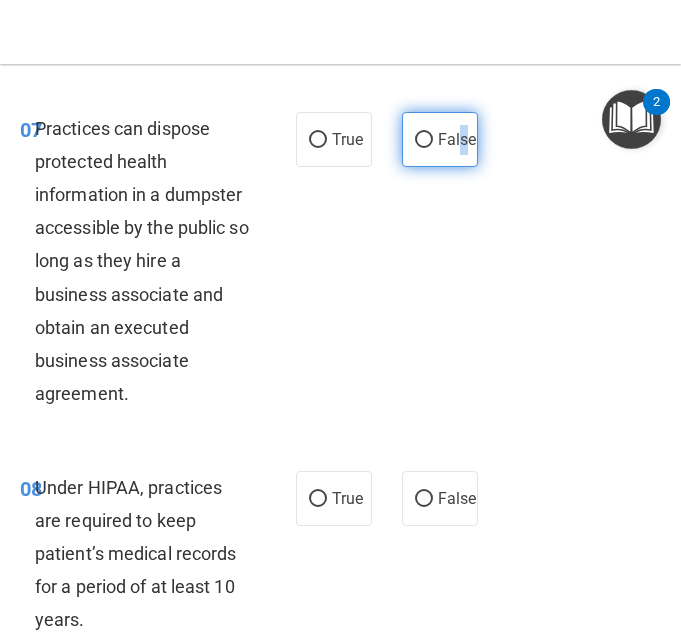 click on "False" at bounding box center (440, 139) 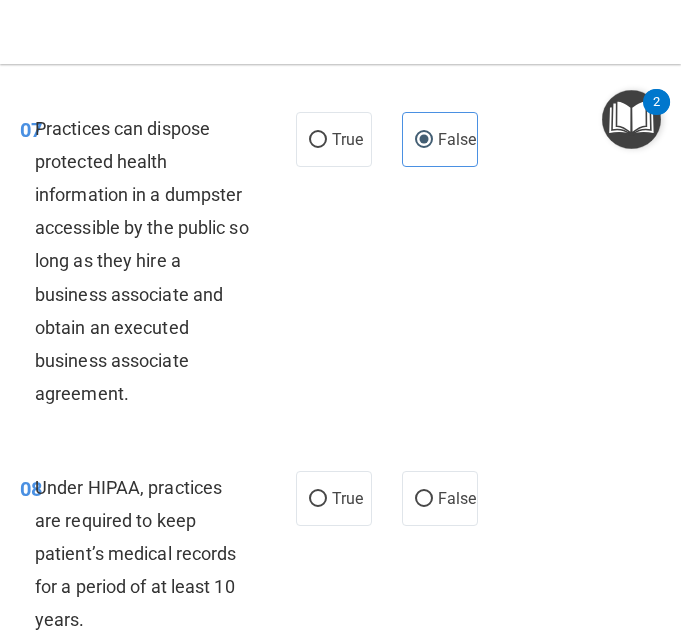 scroll, scrollTop: 1975, scrollLeft: 0, axis: vertical 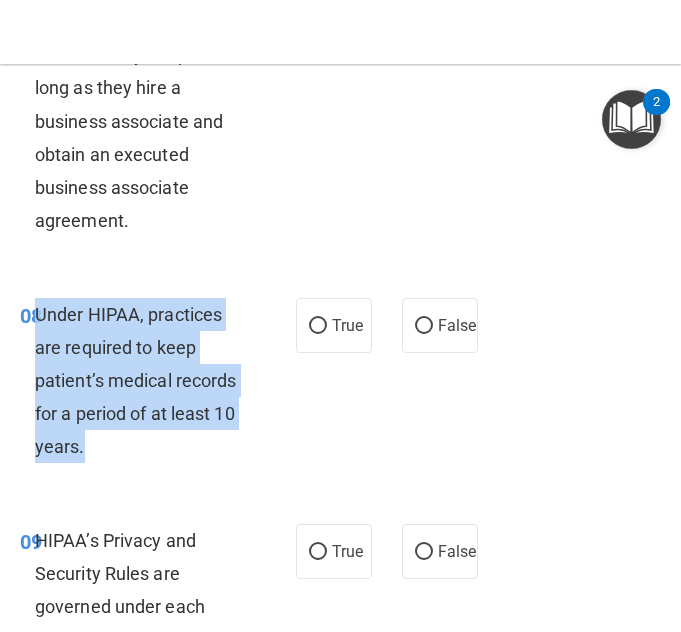 drag, startPoint x: 163, startPoint y: 460, endPoint x: 39, endPoint y: 324, distance: 184.04347 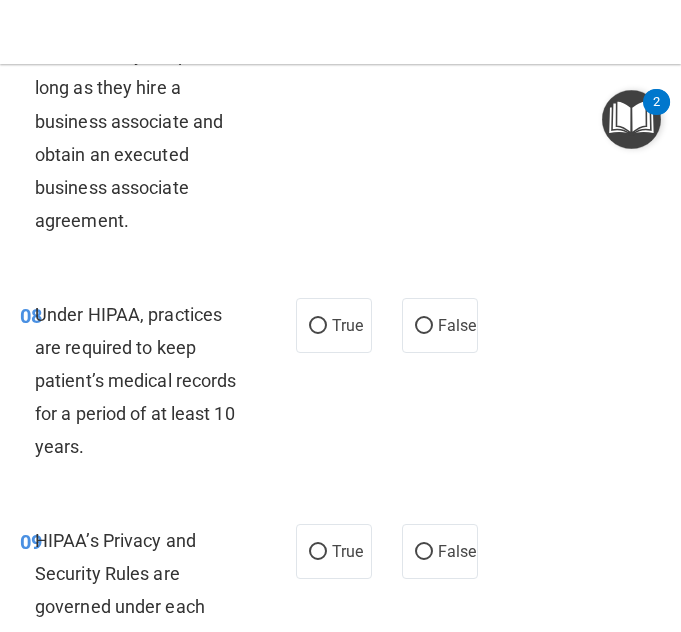 click on "08       Under HIPAA, practices are required to keep patient’s medical records for a period of at least 10 years.                 True           False" at bounding box center (340, 386) 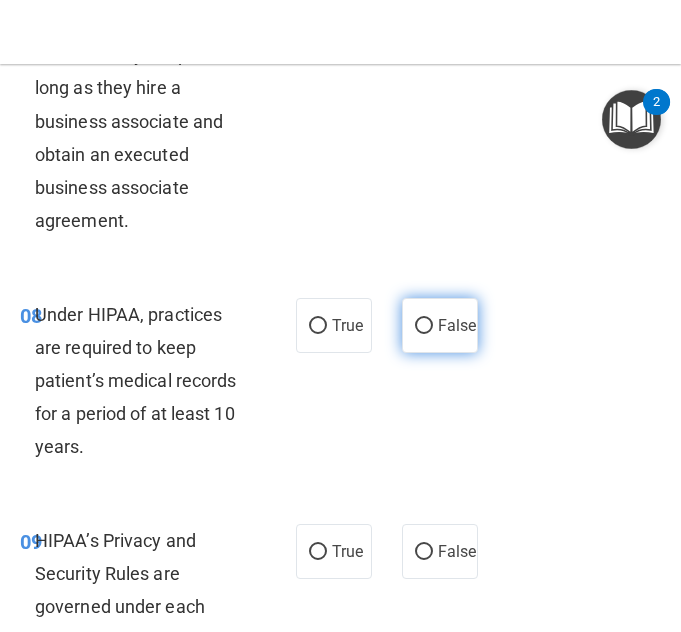 click on "False" at bounding box center [440, 325] 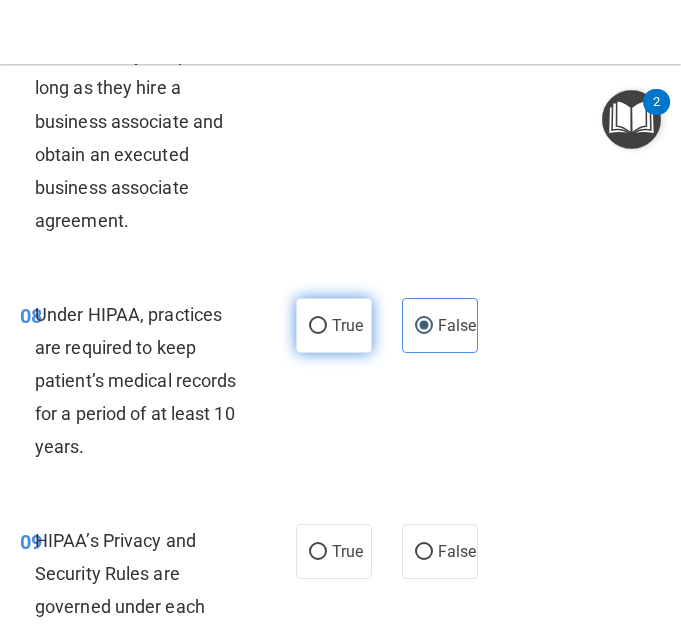 click on "True" at bounding box center [318, 326] 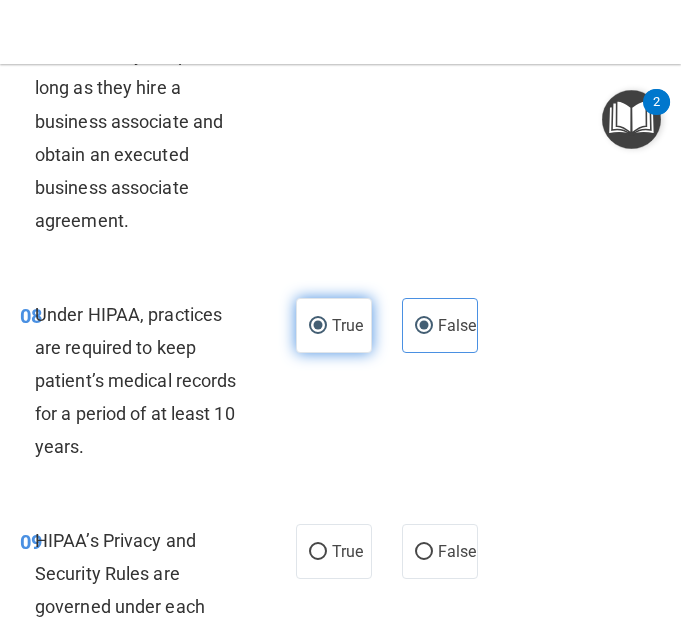 radio on "false" 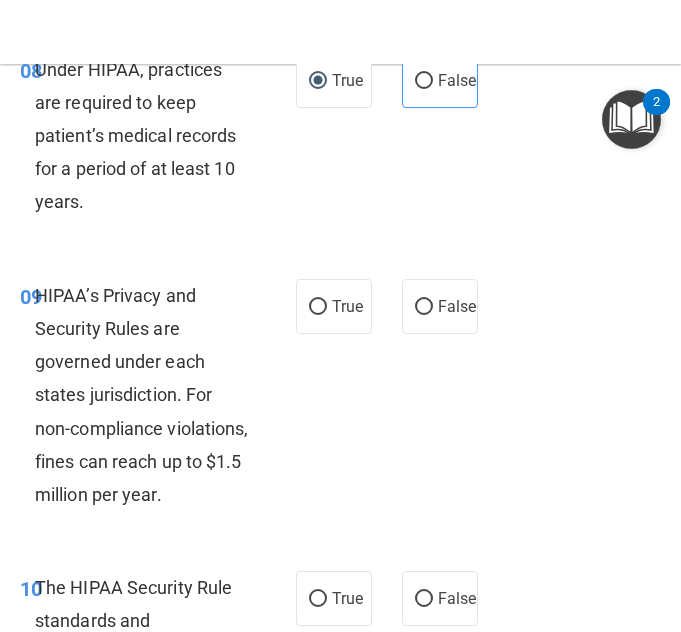 scroll, scrollTop: 2221, scrollLeft: 0, axis: vertical 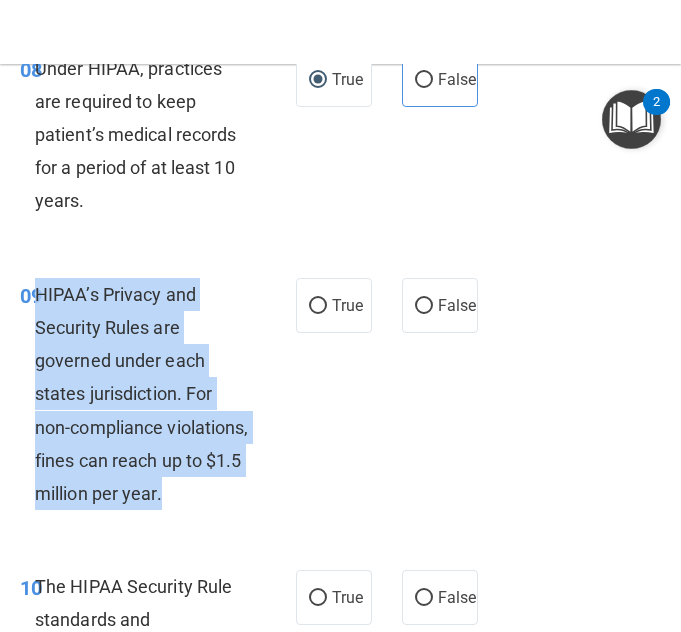 drag, startPoint x: 162, startPoint y: 512, endPoint x: 36, endPoint y: 295, distance: 250.92828 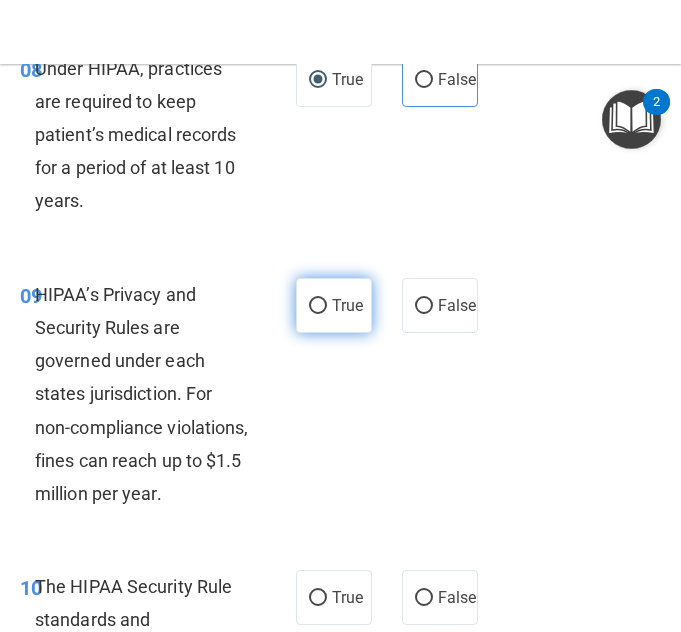 click on "True" at bounding box center (334, 305) 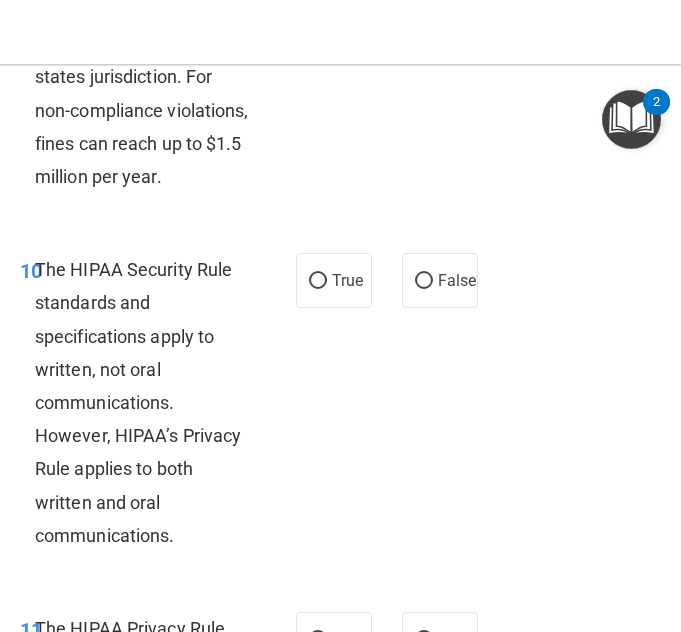 scroll, scrollTop: 2575, scrollLeft: 0, axis: vertical 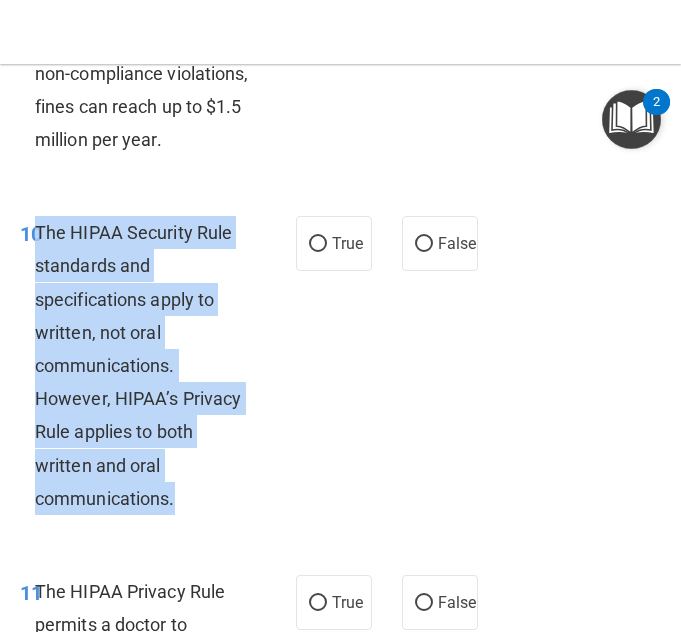 drag, startPoint x: 185, startPoint y: 524, endPoint x: 37, endPoint y: 271, distance: 293.1092 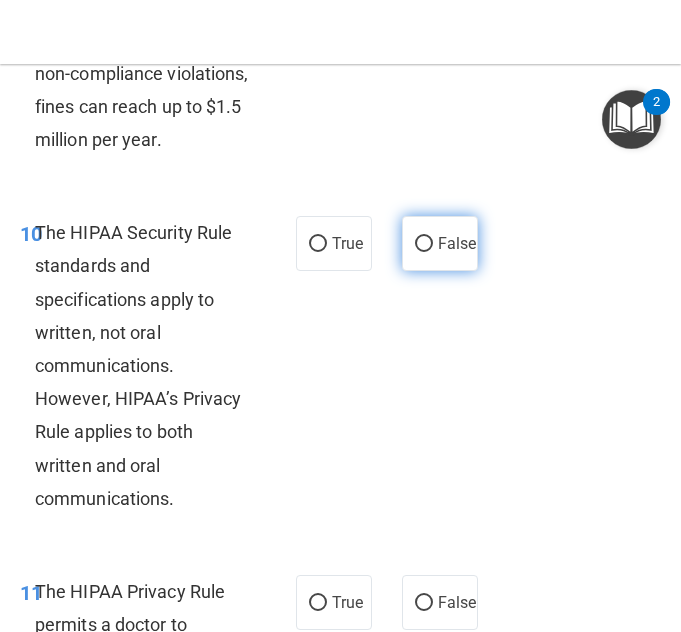 click on "False" at bounding box center [457, 243] 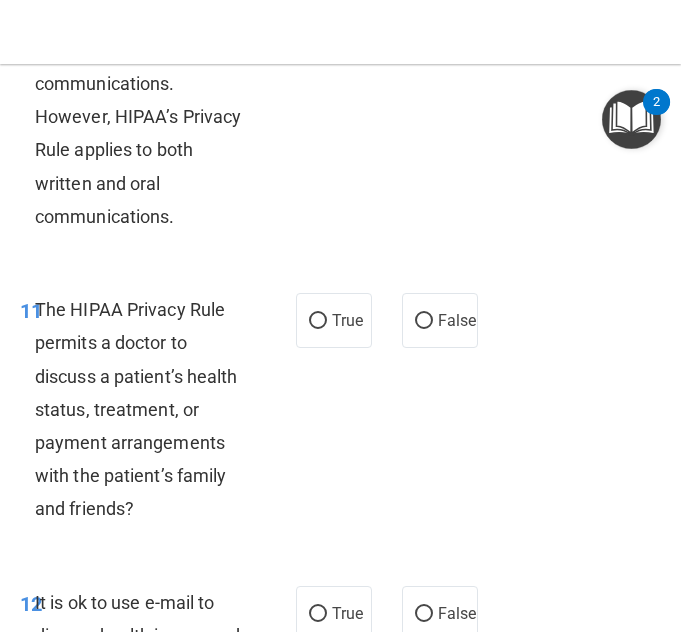 scroll, scrollTop: 2863, scrollLeft: 0, axis: vertical 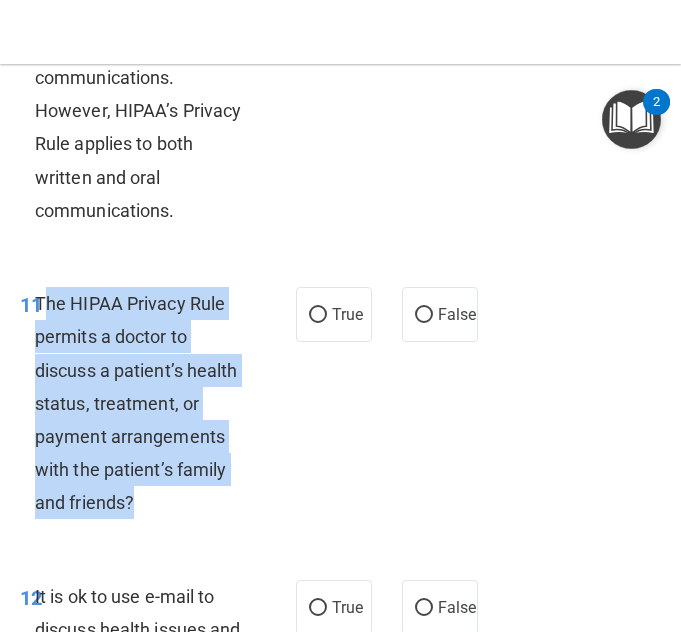 drag, startPoint x: 180, startPoint y: 527, endPoint x: 41, endPoint y: 347, distance: 227.42252 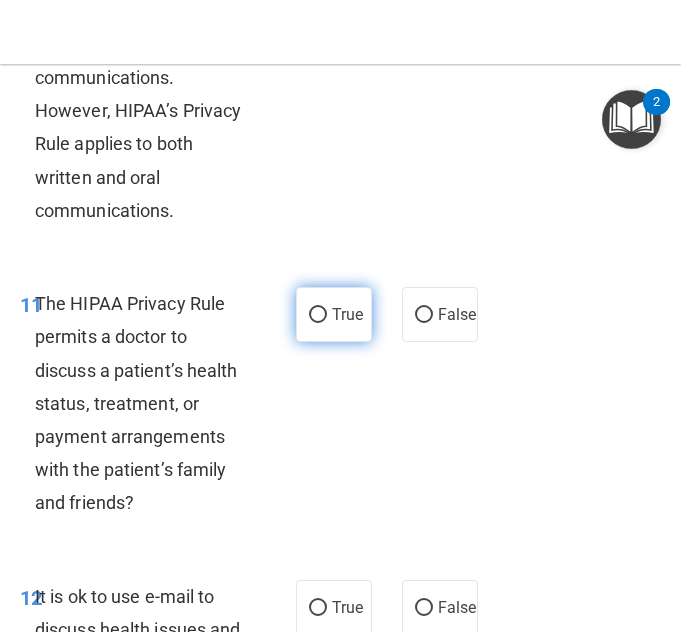 click on "True" at bounding box center (334, 314) 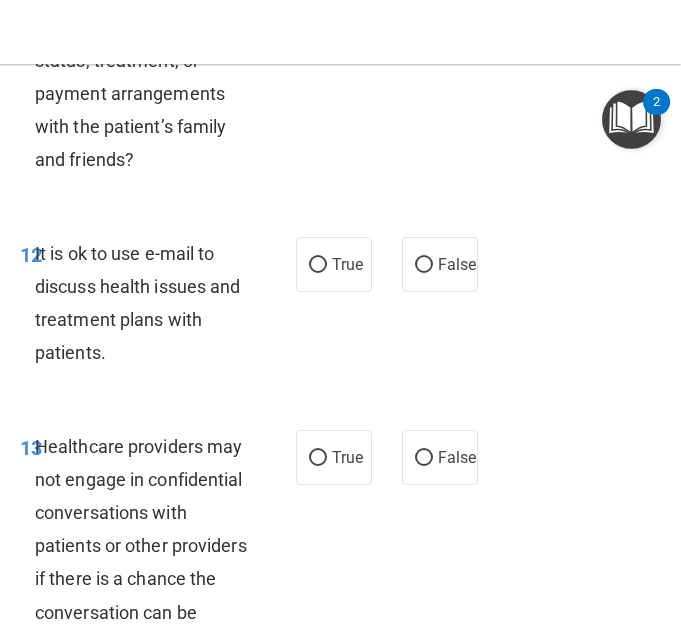 scroll, scrollTop: 3213, scrollLeft: 0, axis: vertical 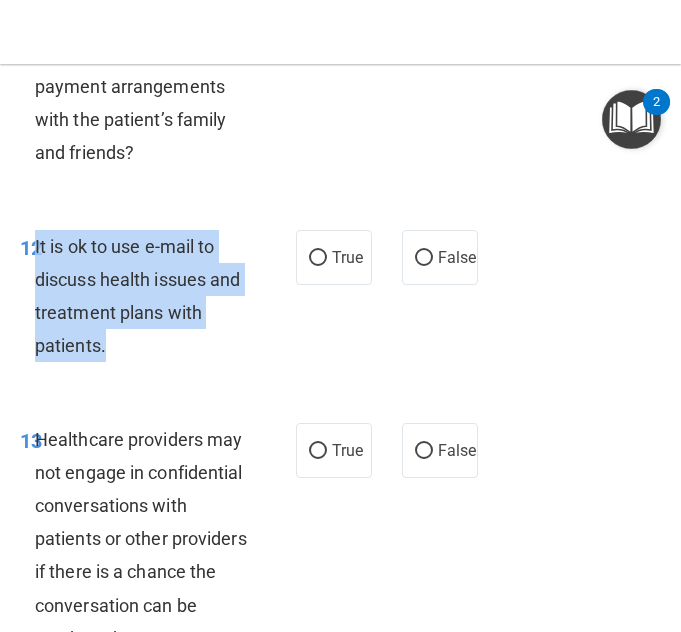 drag, startPoint x: 170, startPoint y: 386, endPoint x: 37, endPoint y: 283, distance: 168.2201 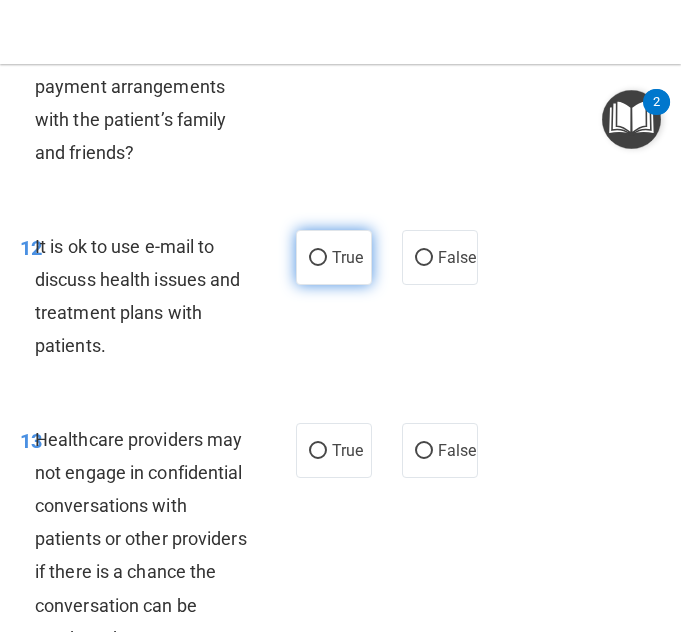 click on "True" at bounding box center [334, 257] 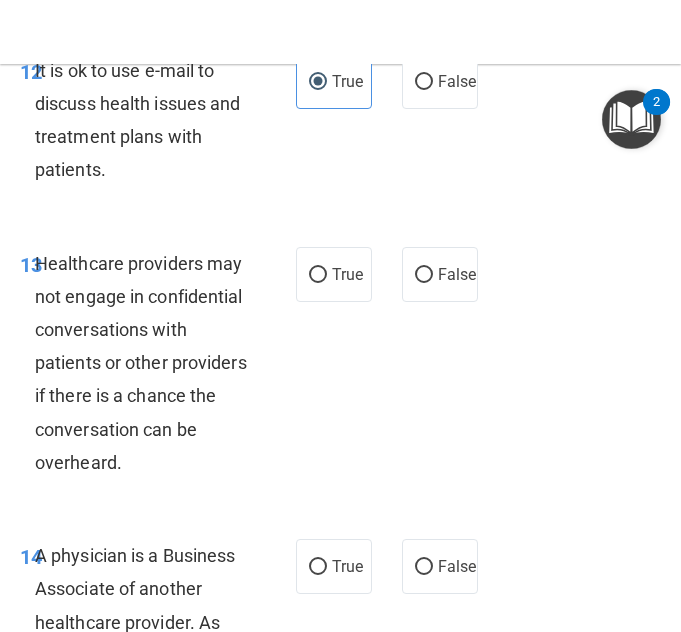 scroll, scrollTop: 3390, scrollLeft: 0, axis: vertical 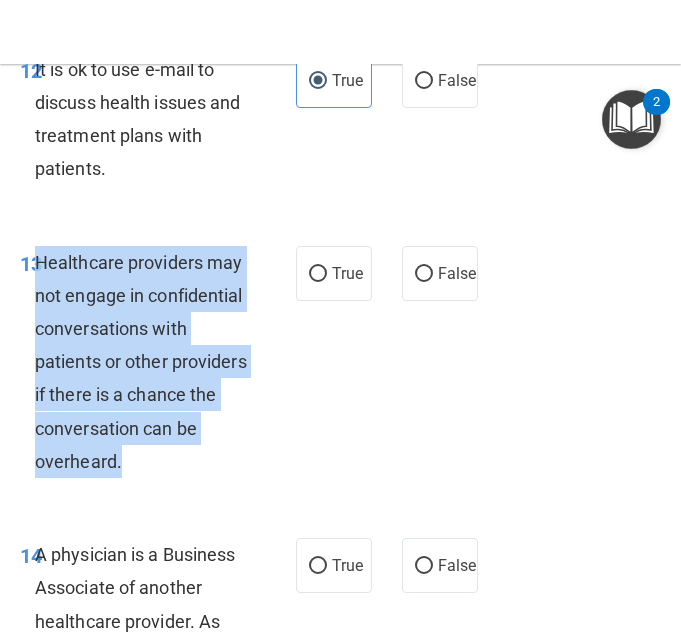 drag, startPoint x: 217, startPoint y: 540, endPoint x: 40, endPoint y: 303, distance: 295.8006 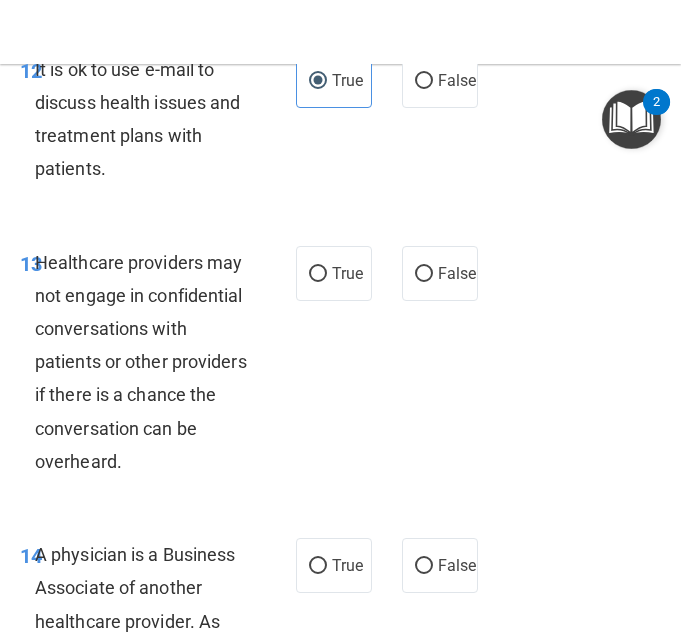 click on "13       Healthcare providers may not engage in confidential conversations with patients or other providers if there is a chance the conversation can be overheard.                  True           False" at bounding box center [340, 367] 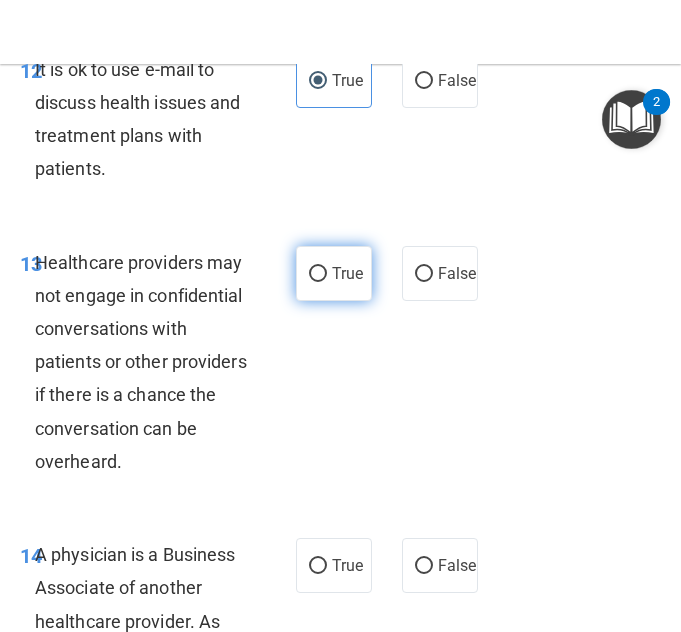 click on "True" at bounding box center (347, 273) 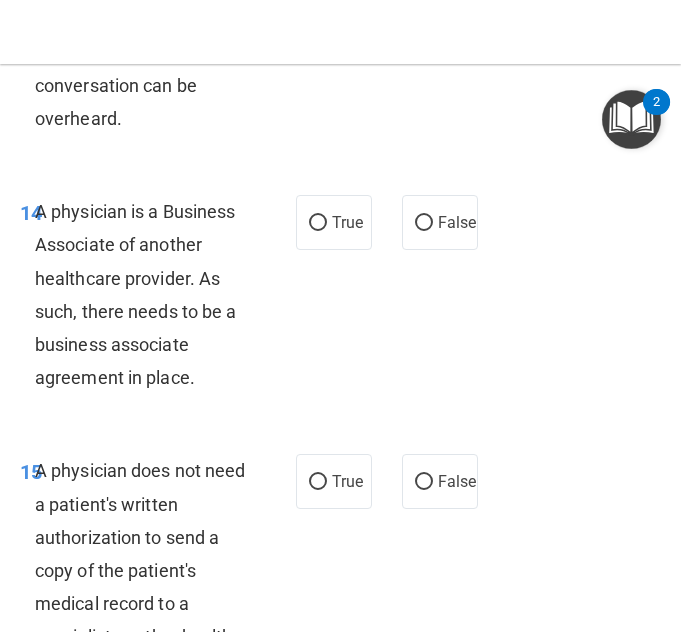 scroll, scrollTop: 3734, scrollLeft: 0, axis: vertical 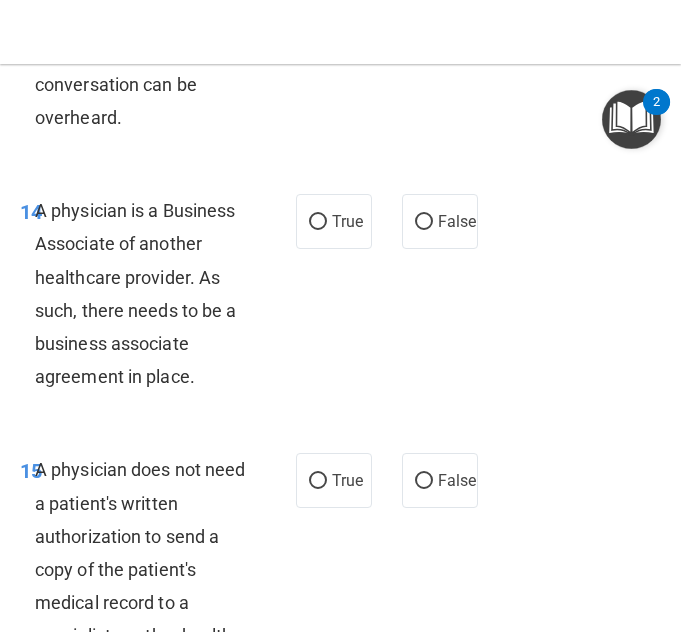 drag, startPoint x: 216, startPoint y: 451, endPoint x: 40, endPoint y: 288, distance: 239.88539 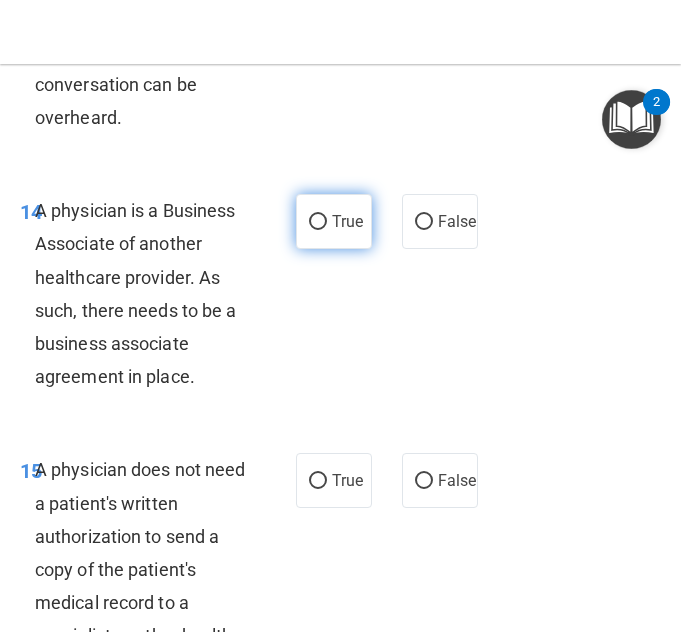 click on "True" at bounding box center [334, 221] 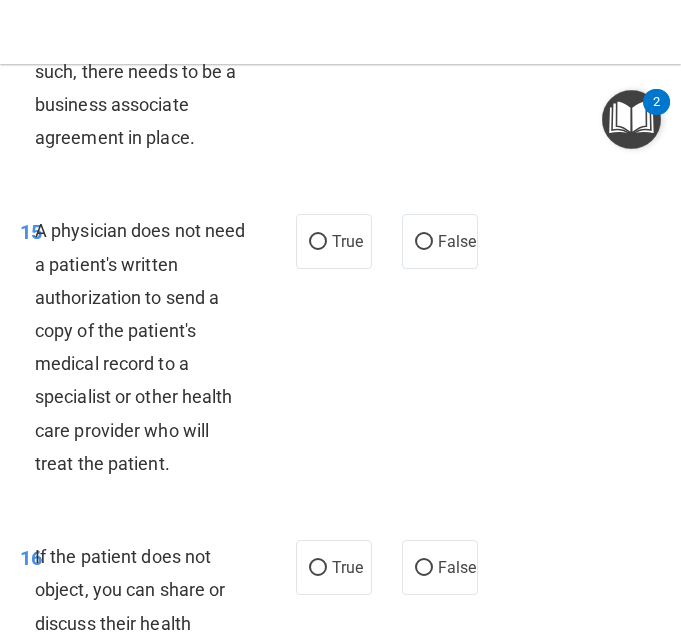 scroll, scrollTop: 3975, scrollLeft: 0, axis: vertical 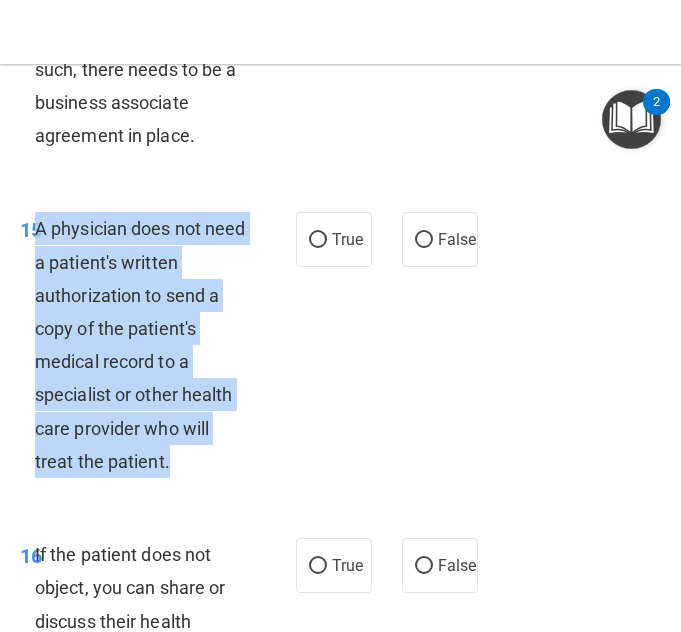 drag, startPoint x: 201, startPoint y: 521, endPoint x: 39, endPoint y: 303, distance: 271.60266 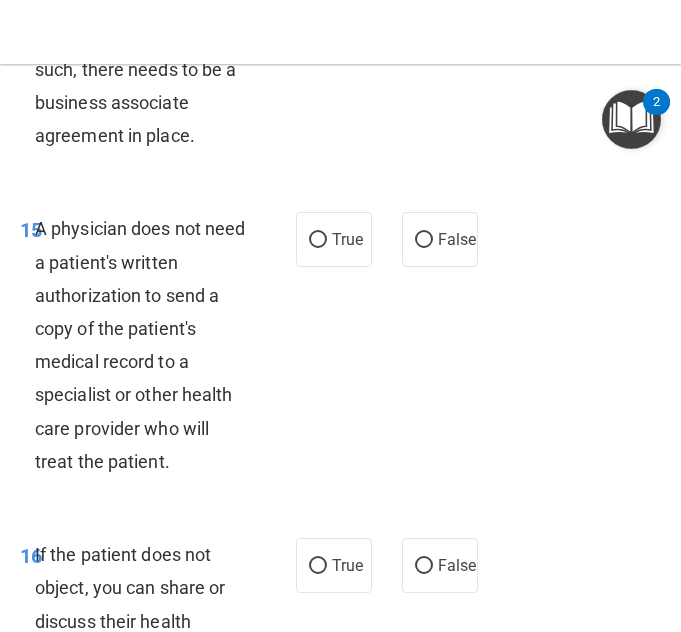 click on "15       A physician does not need a patient's written authorization to send a copy of the patient's medical record to a specialist or other health care provider who will treat the patient.                 True           False" at bounding box center [340, 350] 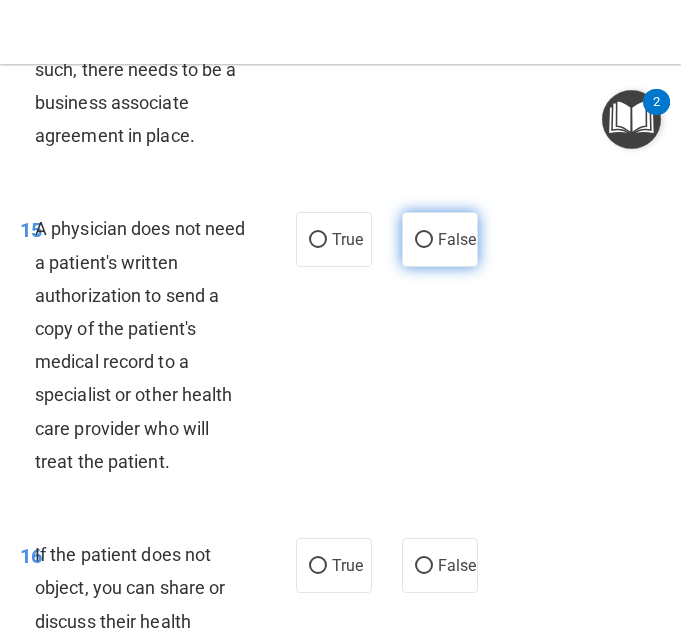click on "False" at bounding box center [457, 239] 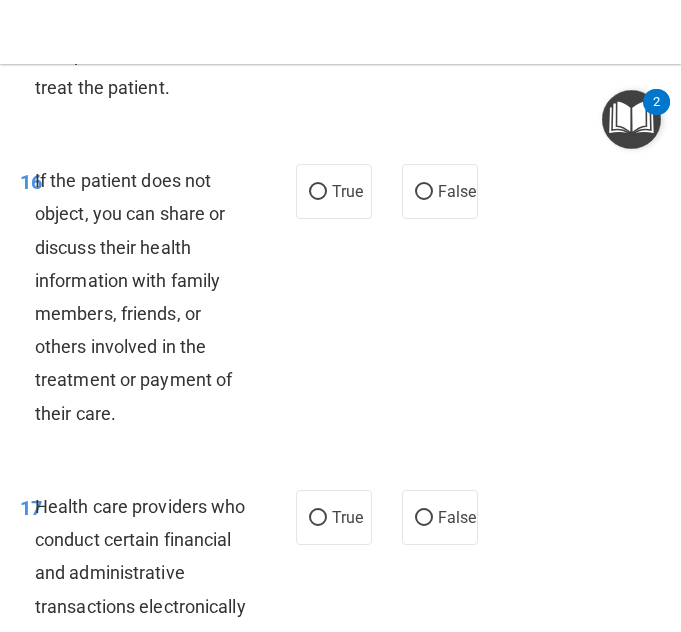 scroll, scrollTop: 4350, scrollLeft: 0, axis: vertical 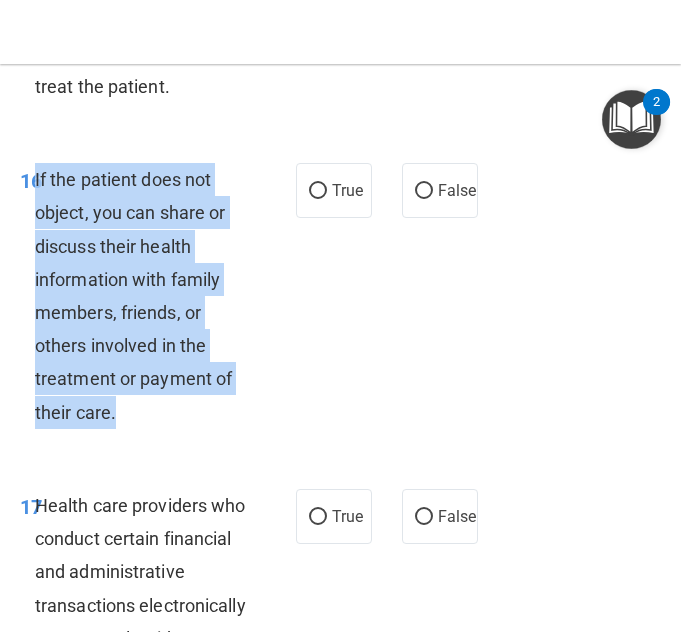 drag, startPoint x: 141, startPoint y: 472, endPoint x: 36, endPoint y: 239, distance: 255.56604 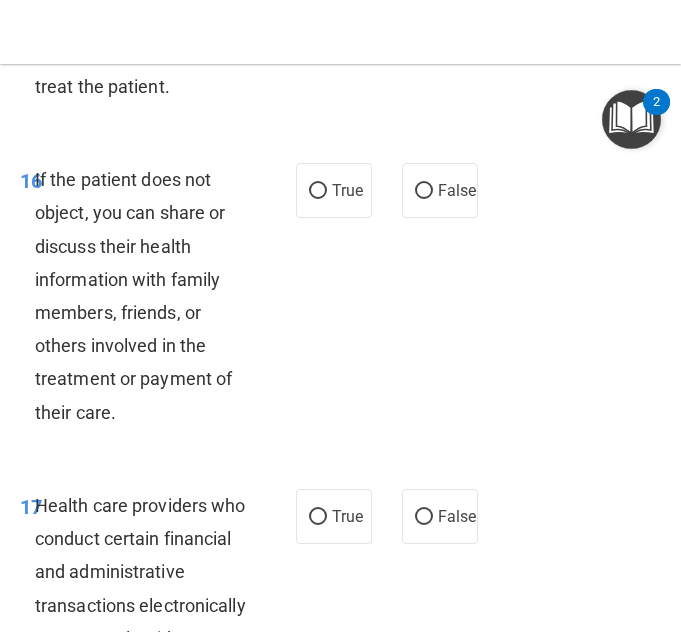 click on "16       If the patient does not object, you can share or discuss their health information with family members, friends, or others involved in the treatment or payment of their care.                   True           False" at bounding box center [340, 301] 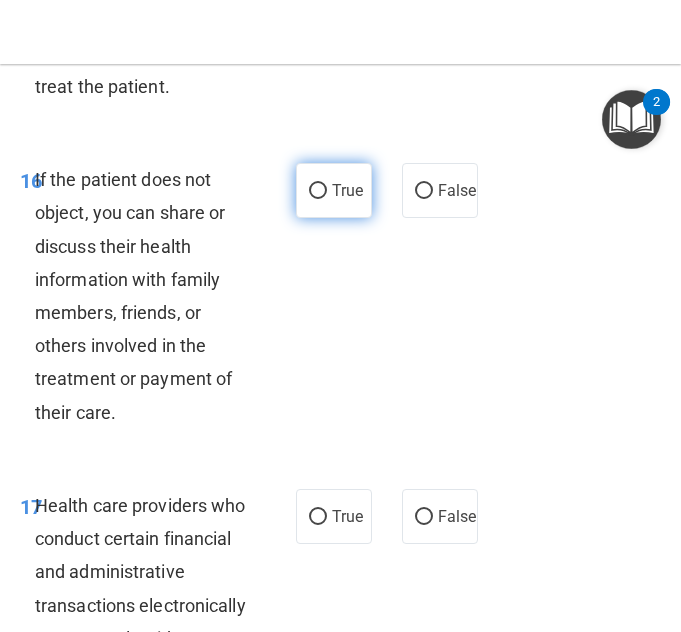 click on "True" at bounding box center (334, 190) 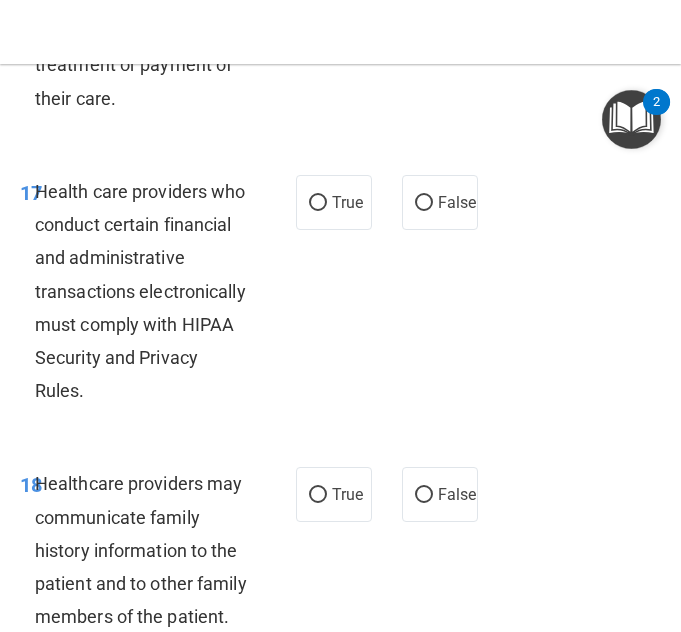 scroll, scrollTop: 4669, scrollLeft: 0, axis: vertical 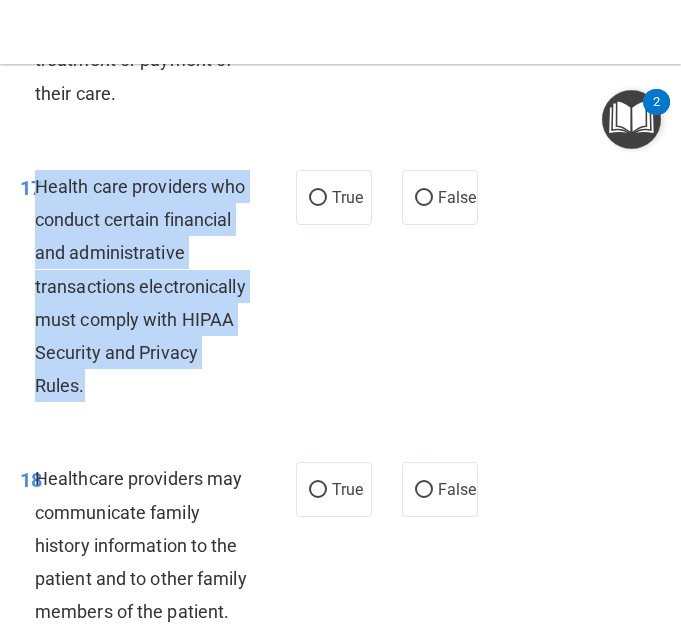 drag, startPoint x: 113, startPoint y: 512, endPoint x: 41, endPoint y: 258, distance: 264.00757 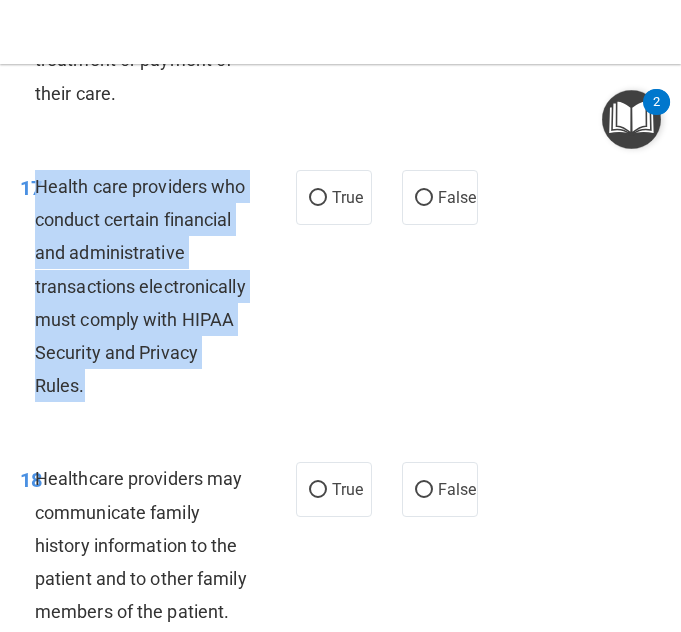 click on "17       Health care providers who conduct certain financial and administrative transactions electronically must comply with HIPAA Security and Privacy Rules.                  True           False" at bounding box center (340, 291) 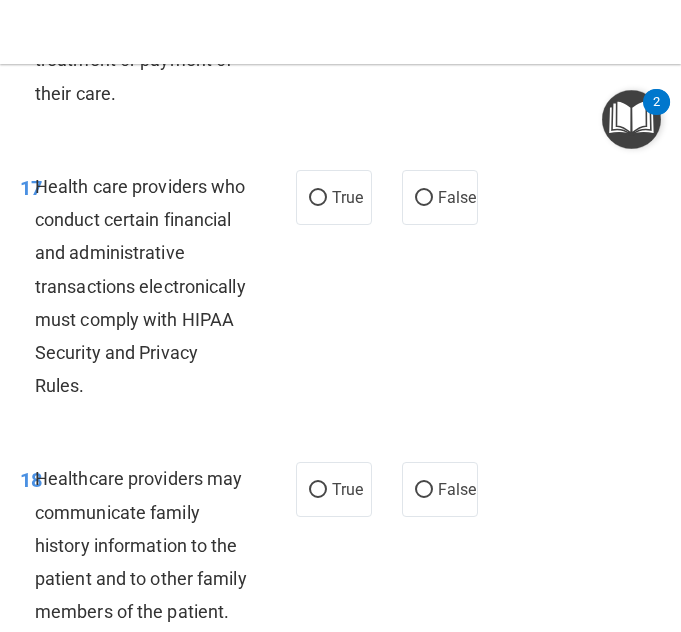 click on "True" at bounding box center [347, 197] 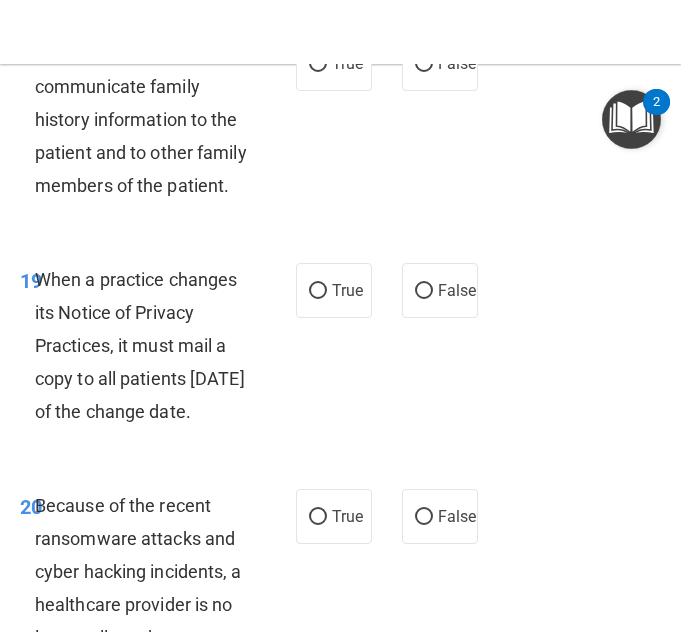 scroll, scrollTop: 5097, scrollLeft: 0, axis: vertical 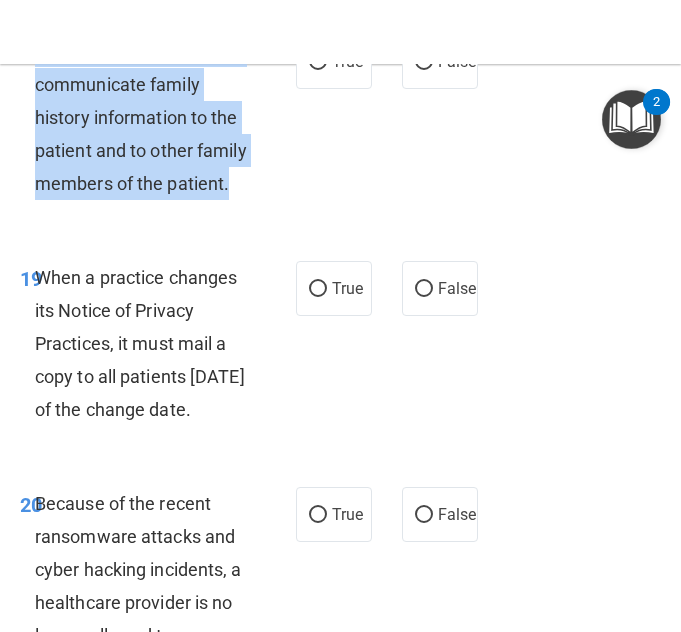 drag, startPoint x: 154, startPoint y: 338, endPoint x: 39, endPoint y: 185, distance: 191.4001 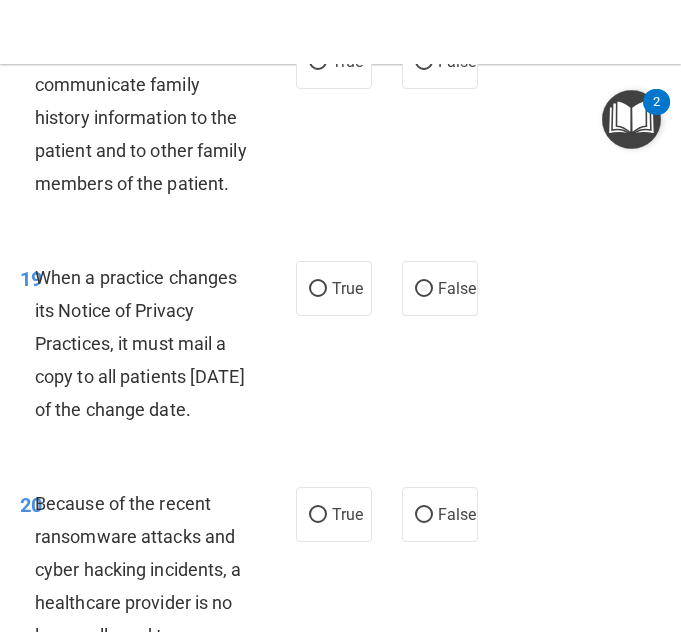 click on "18       Healthcare providers may communicate family history information to the patient and to other family members of the patient.                 True           False" at bounding box center (340, 122) 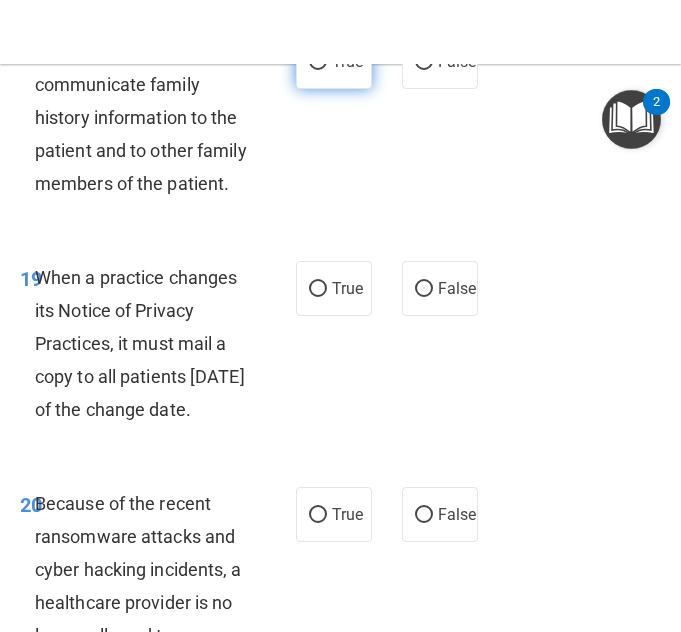 click on "True" at bounding box center [347, 61] 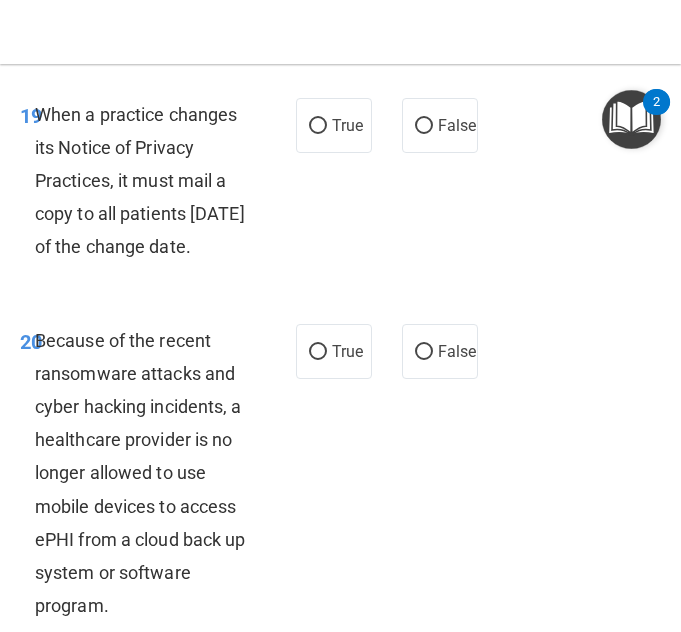 scroll, scrollTop: 5261, scrollLeft: 0, axis: vertical 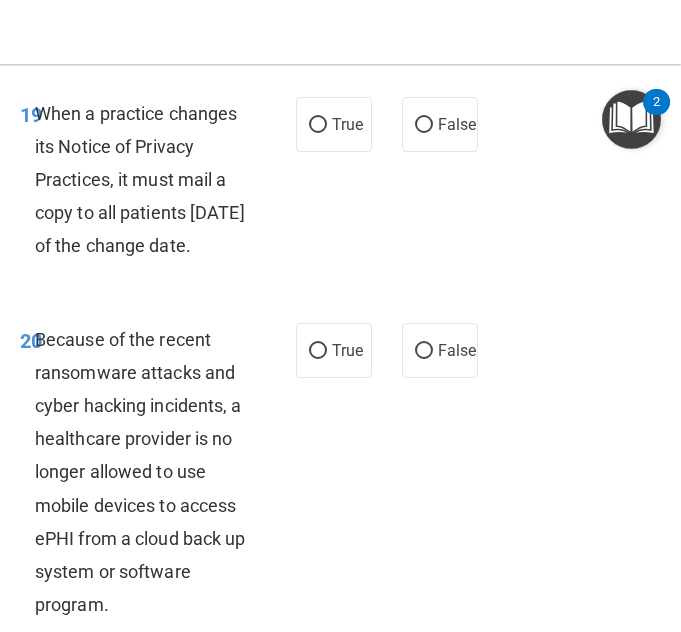 drag, startPoint x: 169, startPoint y: 435, endPoint x: 39, endPoint y: 277, distance: 204.60693 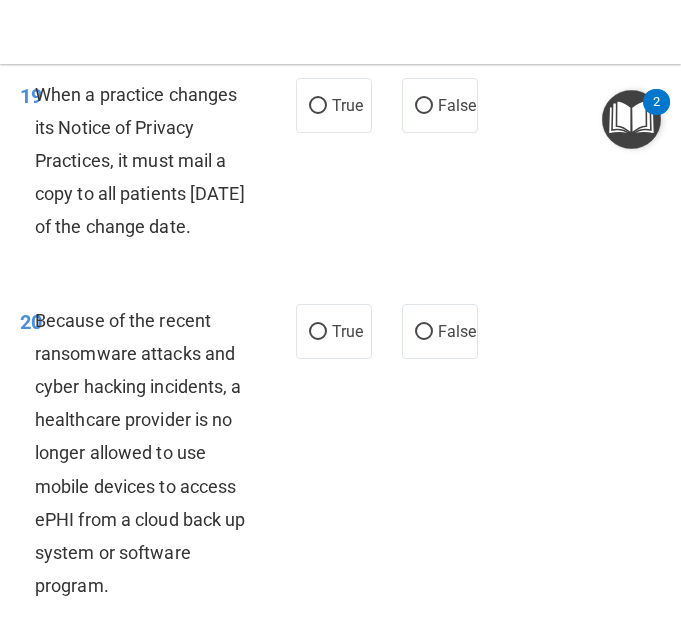 scroll, scrollTop: 5274, scrollLeft: 0, axis: vertical 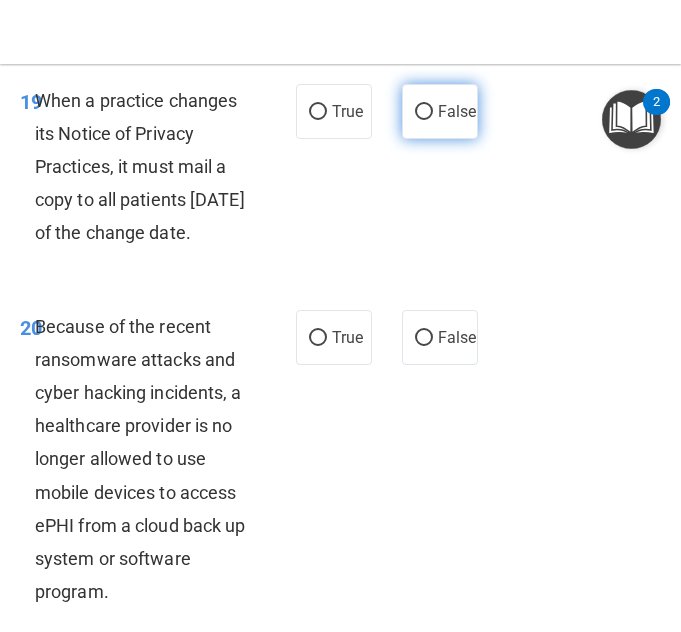 click on "False" at bounding box center (424, 112) 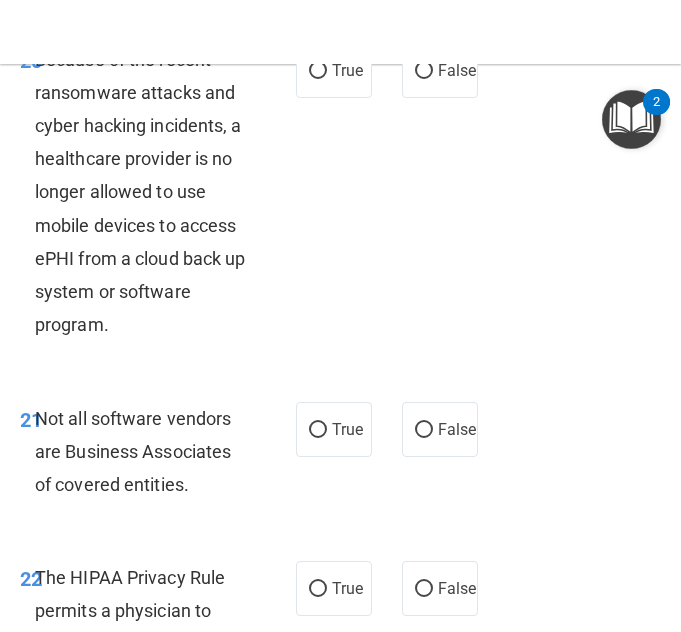 scroll, scrollTop: 5554, scrollLeft: 0, axis: vertical 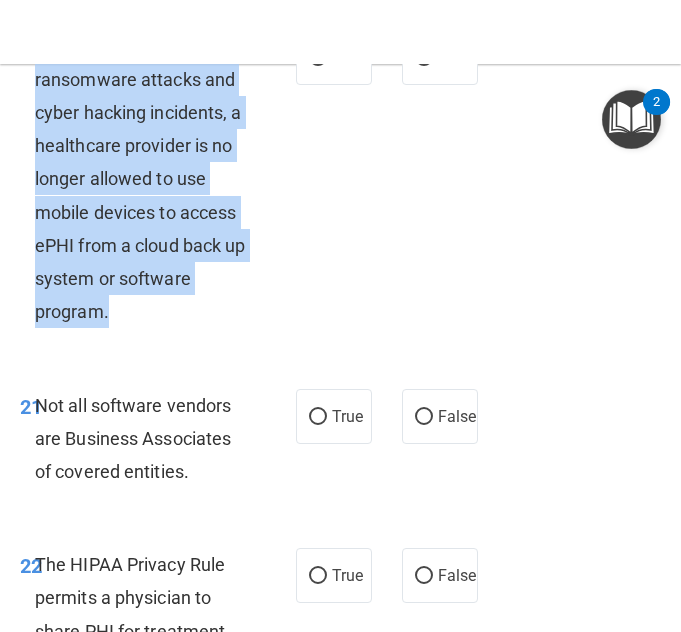 drag, startPoint x: 146, startPoint y: 508, endPoint x: 37, endPoint y: 253, distance: 277.3193 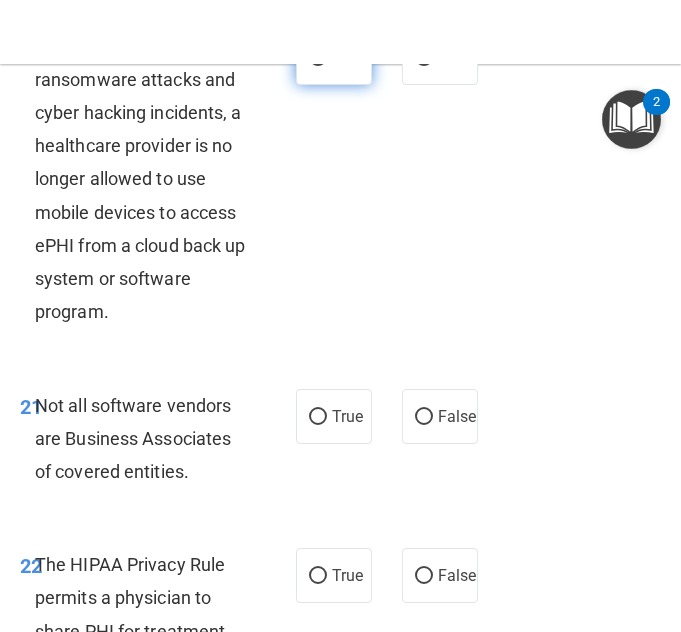 click on "True" at bounding box center (334, 57) 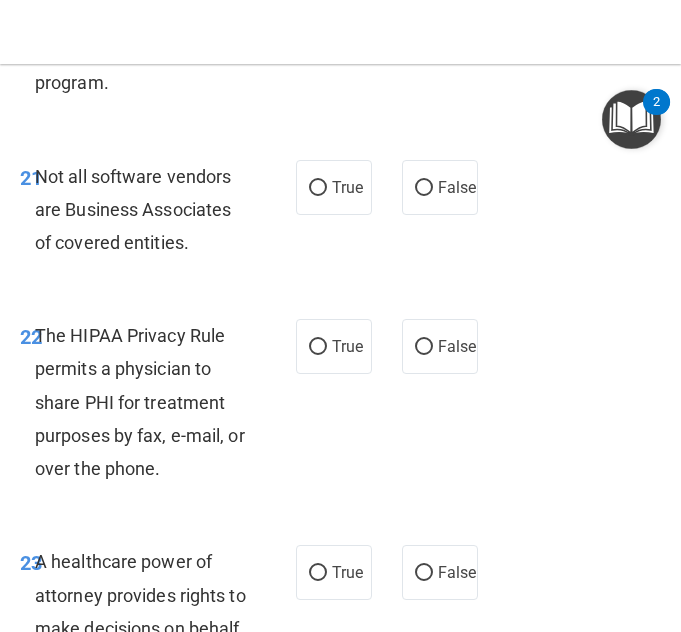scroll, scrollTop: 5790, scrollLeft: 0, axis: vertical 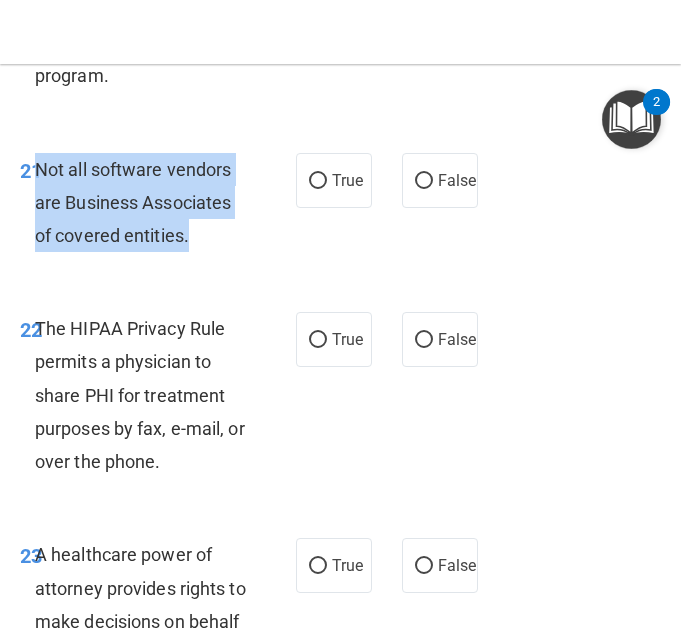 drag, startPoint x: 222, startPoint y: 428, endPoint x: 41, endPoint y: 366, distance: 191.32433 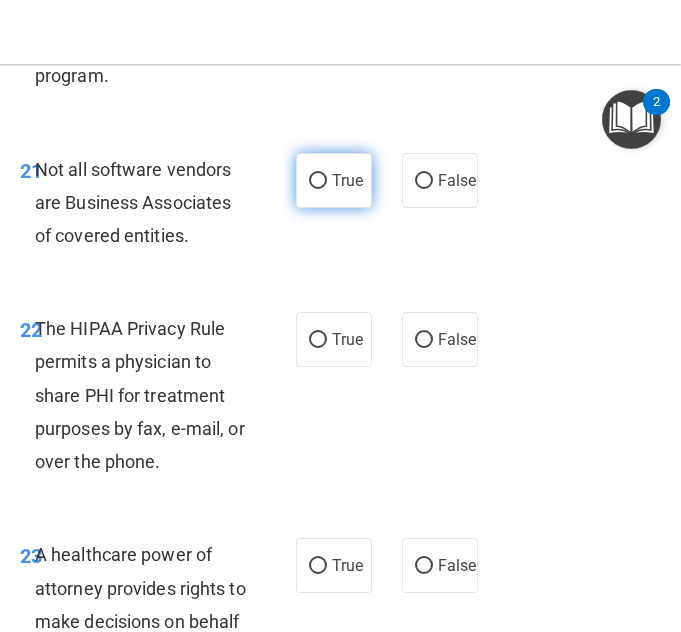 click on "True" at bounding box center (334, 180) 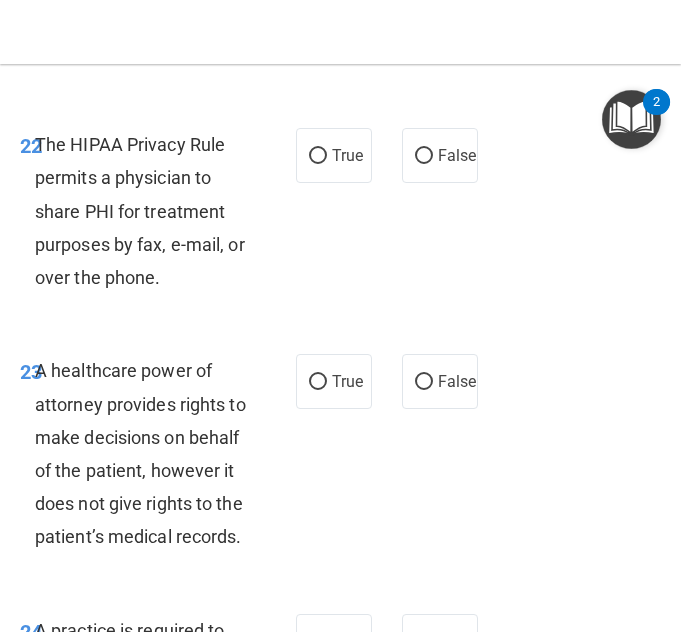 scroll, scrollTop: 5977, scrollLeft: 0, axis: vertical 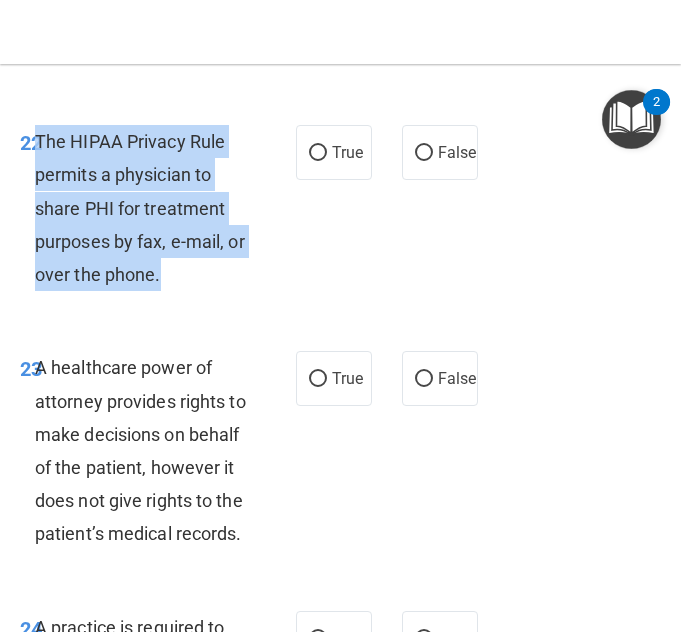 drag, startPoint x: 206, startPoint y: 484, endPoint x: 38, endPoint y: 348, distance: 216.1481 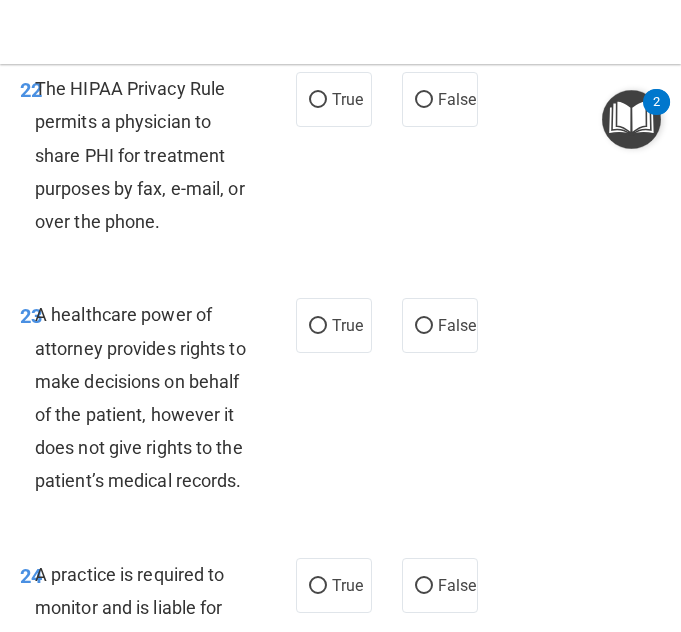 scroll, scrollTop: 6033, scrollLeft: 0, axis: vertical 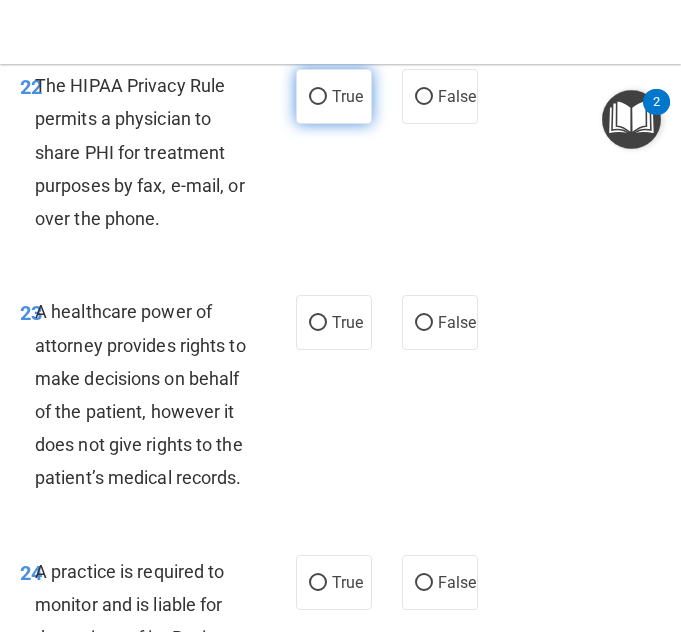 click on "True" at bounding box center [318, 97] 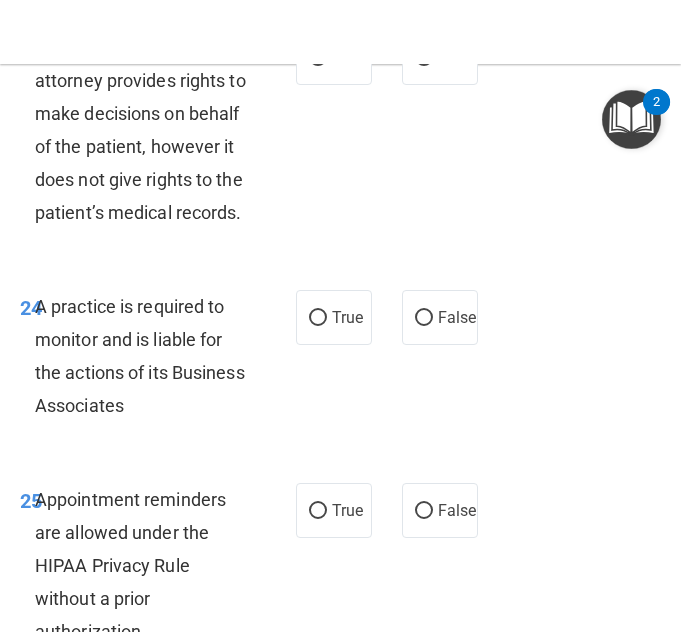 scroll, scrollTop: 6299, scrollLeft: 0, axis: vertical 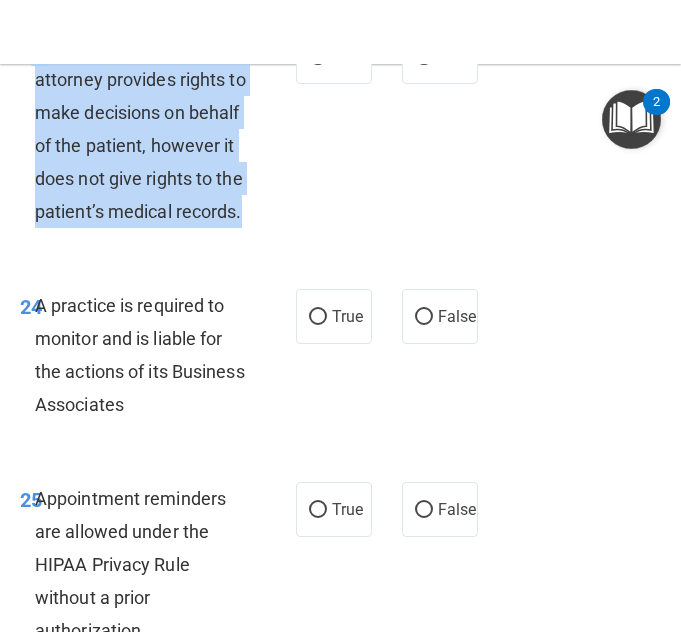 drag, startPoint x: 193, startPoint y: 444, endPoint x: 34, endPoint y: 254, distance: 247.75189 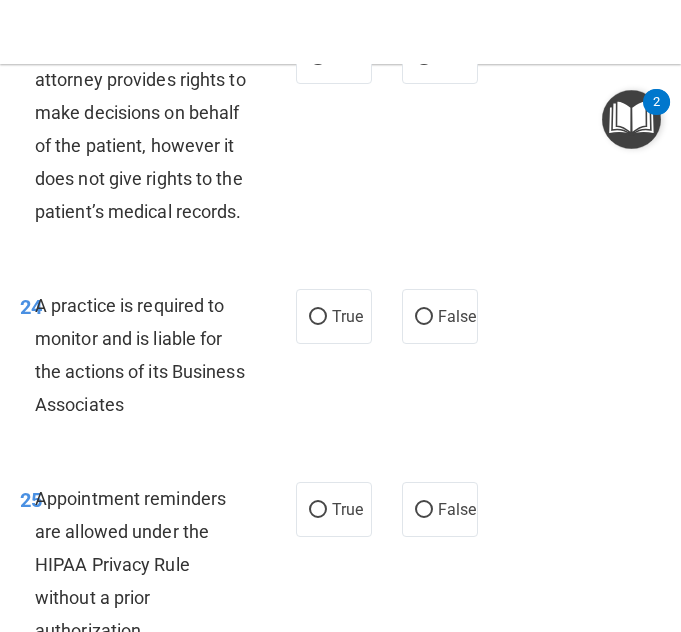 click on "23       A healthcare power of attorney provides rights to make decisions on behalf of the patient, however it does not give rights to the patient’s medical records.                  True           False" at bounding box center (340, 133) 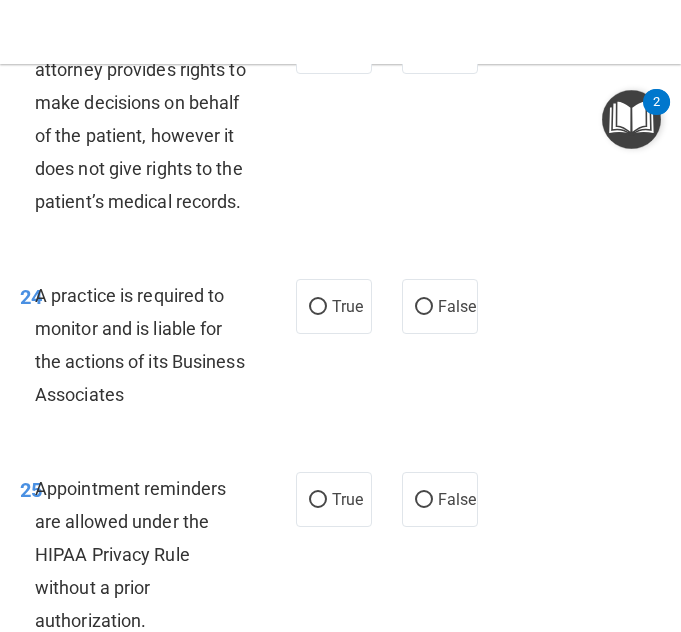 scroll, scrollTop: 6307, scrollLeft: 0, axis: vertical 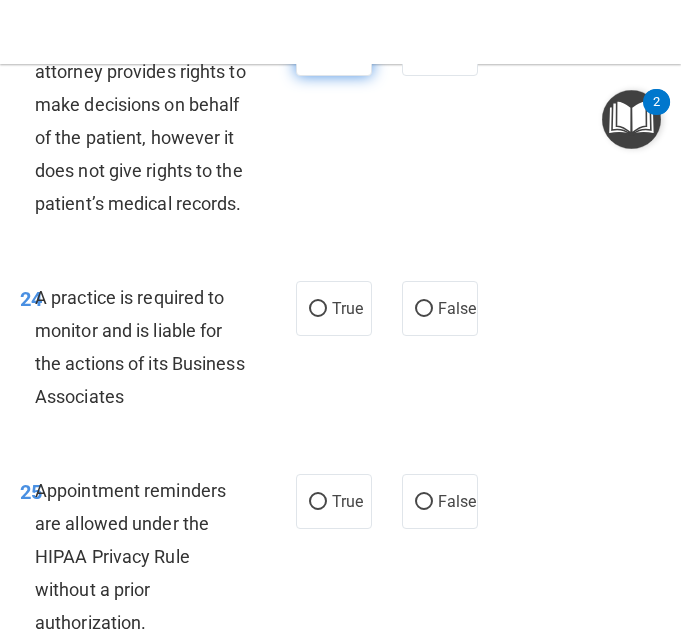 click on "True" at bounding box center [334, 48] 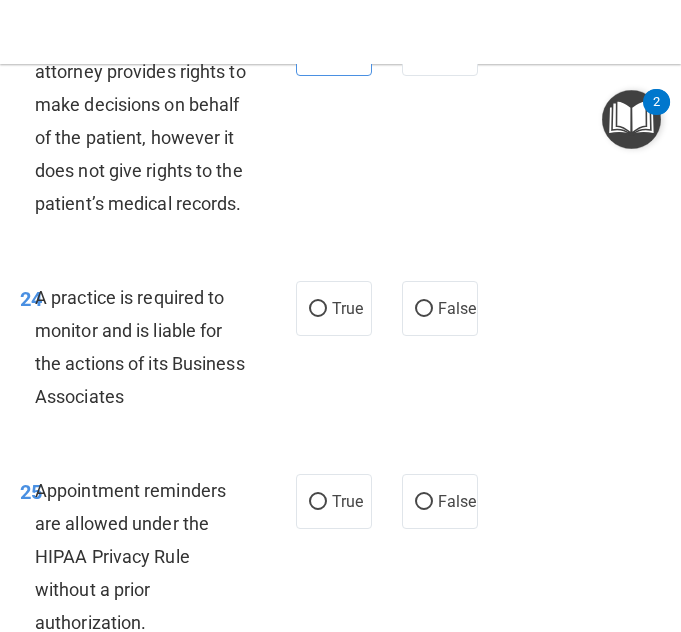 click on "23       A healthcare power of attorney provides rights to make decisions on behalf of the patient, however it does not give rights to the patient’s medical records.                  True           False" at bounding box center [340, 125] 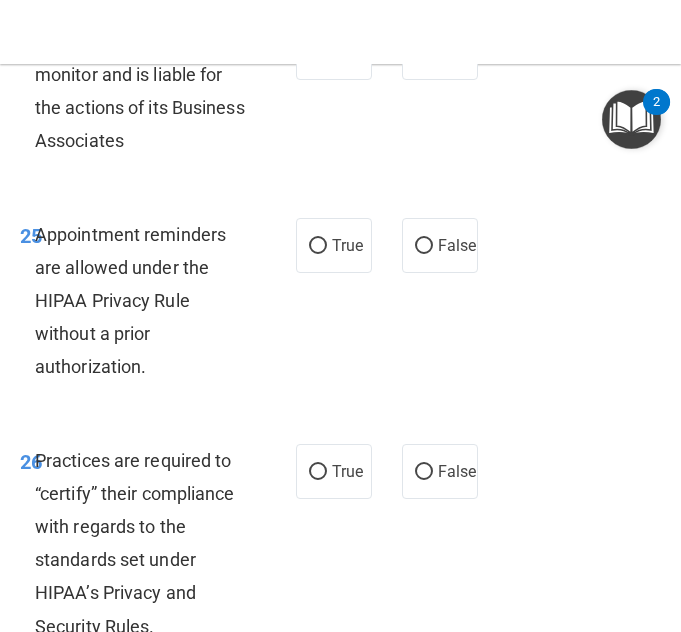 scroll, scrollTop: 6564, scrollLeft: 0, axis: vertical 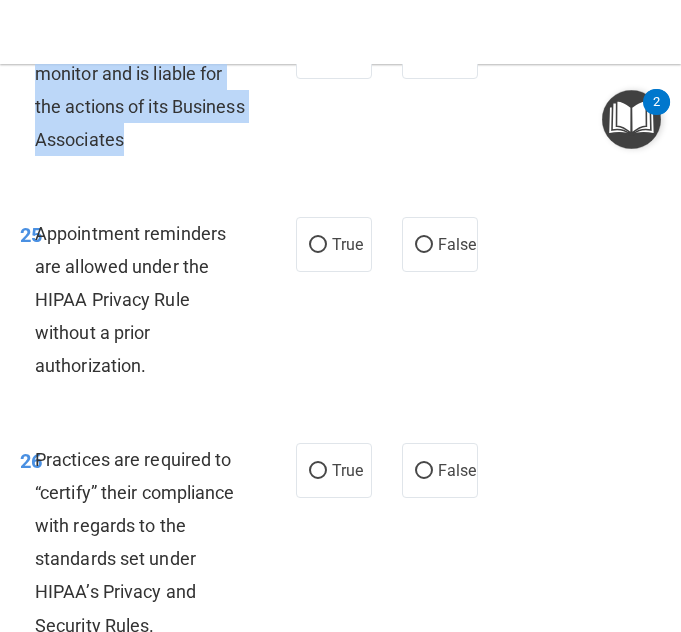 drag, startPoint x: 235, startPoint y: 378, endPoint x: 39, endPoint y: 278, distance: 220.03636 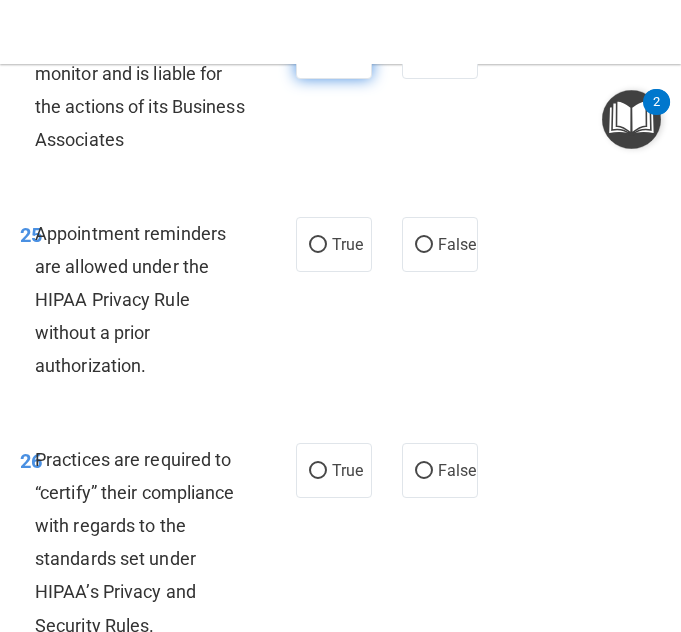 click on "True" at bounding box center (334, 51) 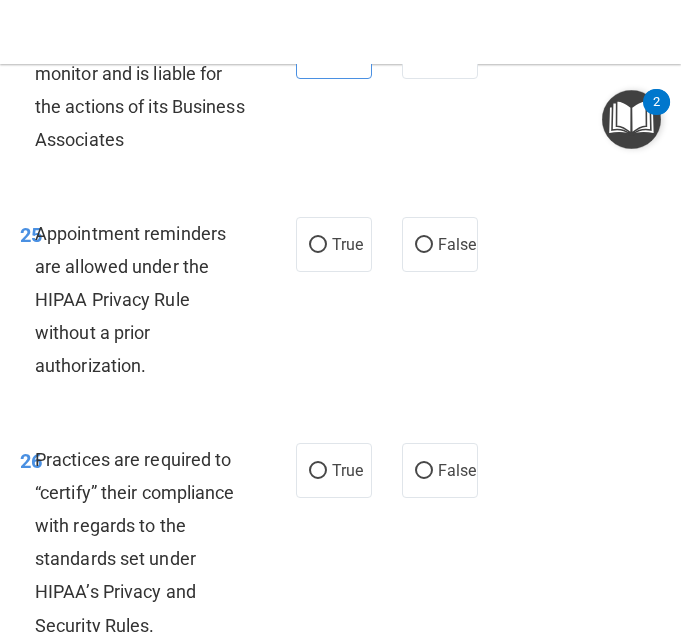 scroll, scrollTop: 6727, scrollLeft: 0, axis: vertical 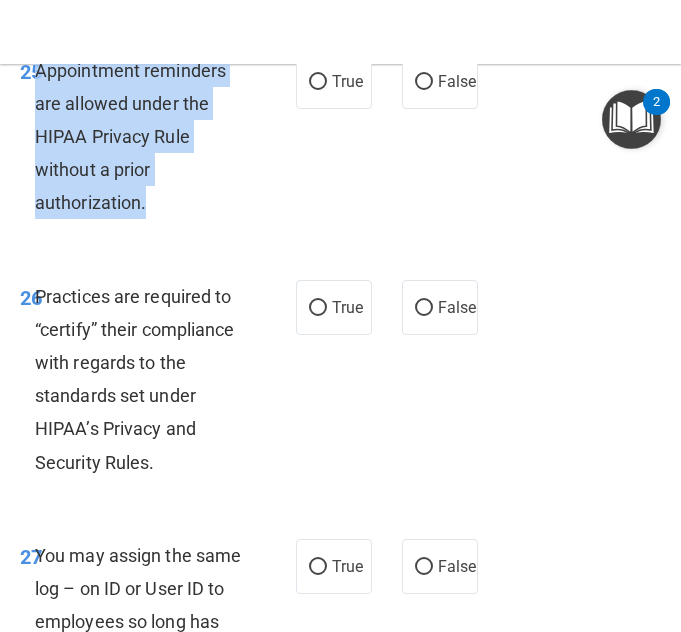 drag, startPoint x: 174, startPoint y: 432, endPoint x: 40, endPoint y: 311, distance: 180.54639 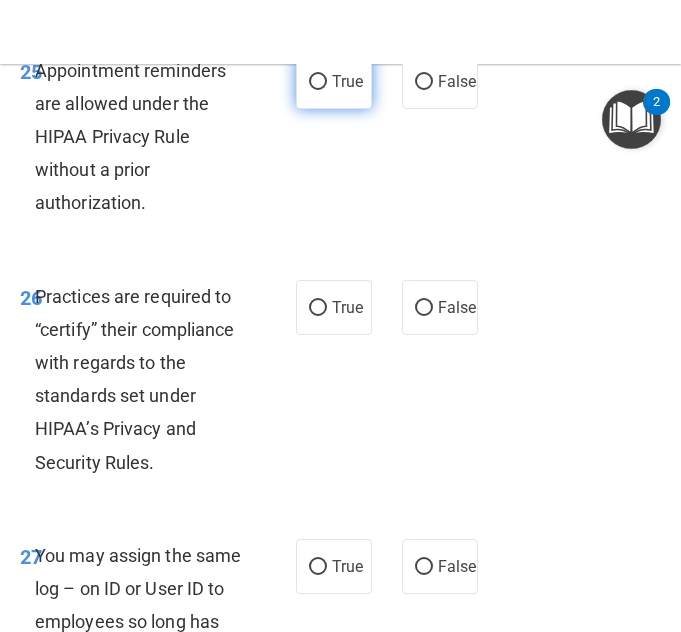 click on "True" at bounding box center [347, 81] 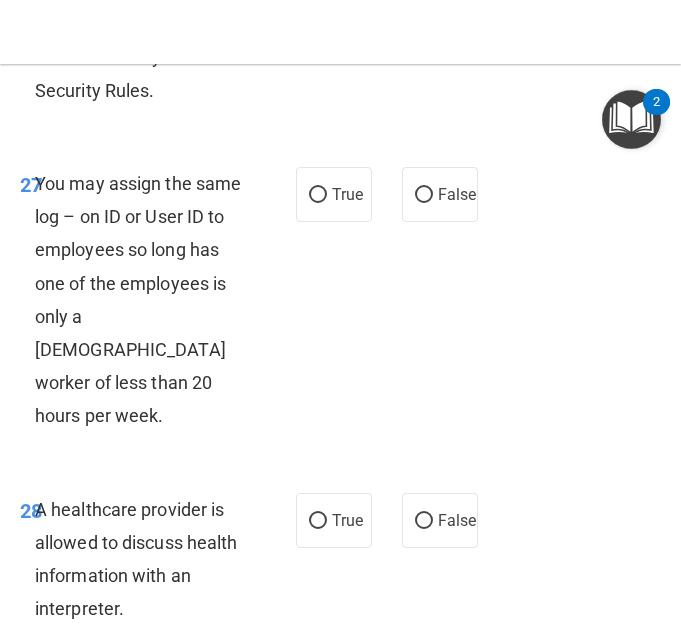 scroll, scrollTop: 7100, scrollLeft: 0, axis: vertical 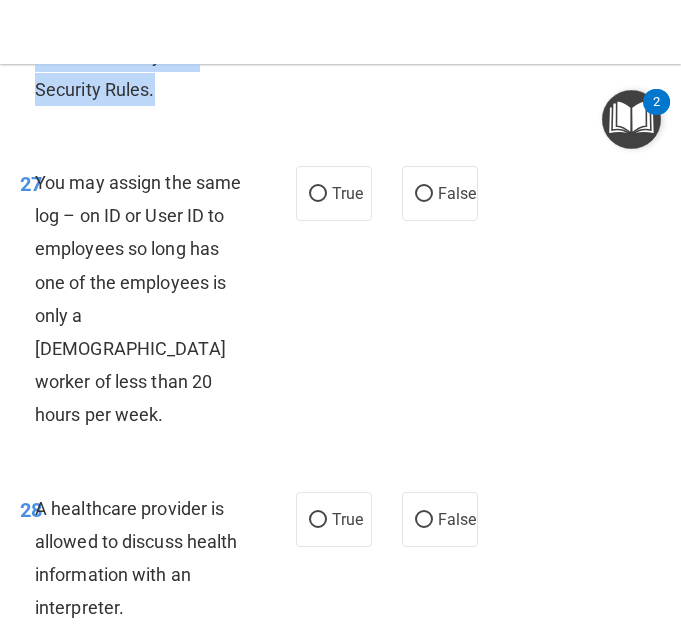 drag, startPoint x: 174, startPoint y: 318, endPoint x: 37, endPoint y: 166, distance: 204.62894 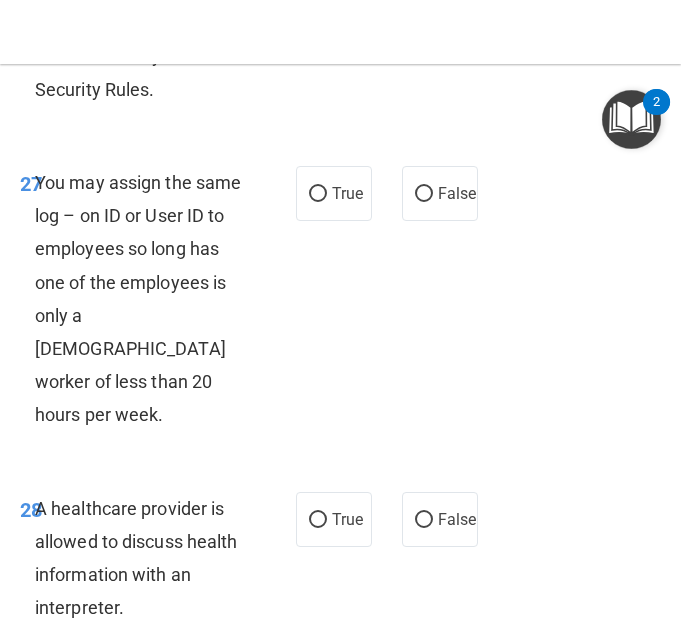 click on "26       Practices are required to “certify” their compliance with regards to the standards set under HIPAA’s Privacy and Security Rules.                 True           False" at bounding box center [340, 11] 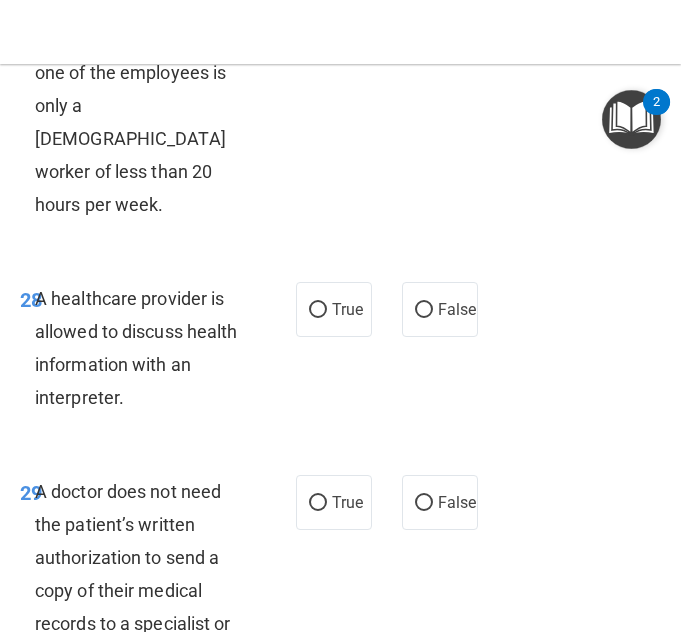 scroll, scrollTop: 7311, scrollLeft: 0, axis: vertical 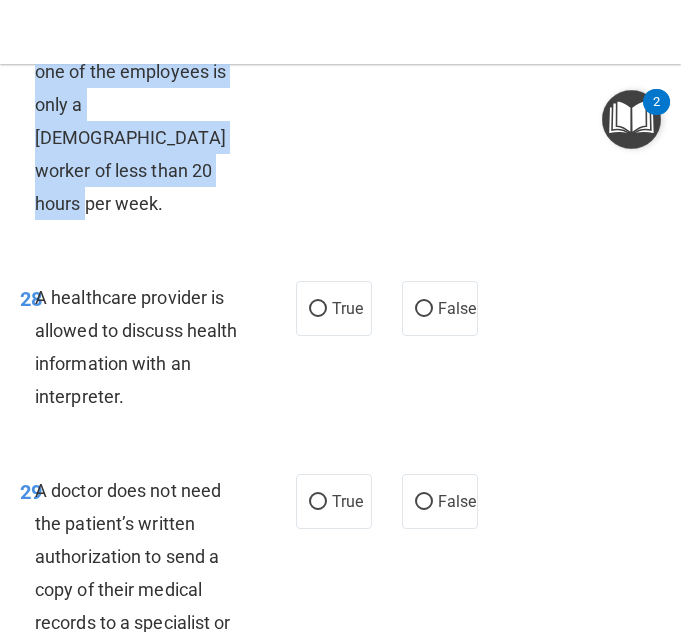 drag, startPoint x: 198, startPoint y: 400, endPoint x: 39, endPoint y: 212, distance: 246.22145 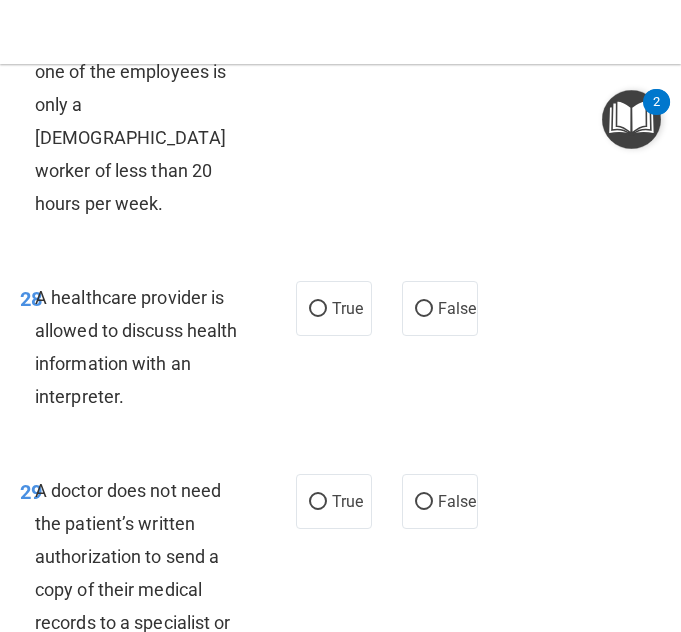 click on "27       You may assign the same log – on ID or User ID to employees so long has one of the employees is only a part-time worker of less than 20 hours per week.                 True           False" at bounding box center (340, 93) 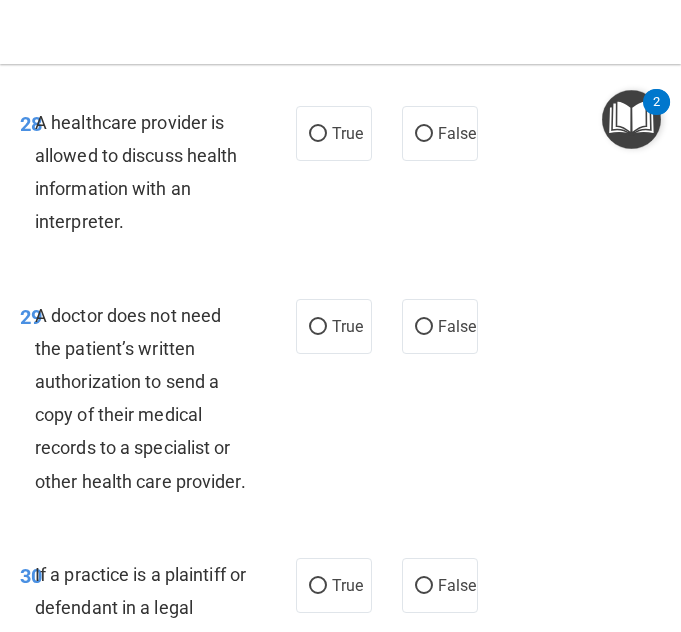 scroll, scrollTop: 7501, scrollLeft: 0, axis: vertical 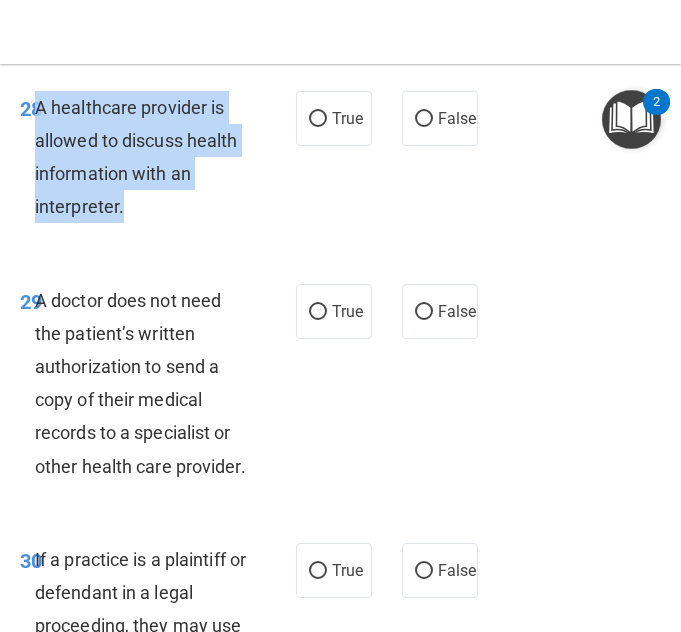 drag, startPoint x: 219, startPoint y: 395, endPoint x: 40, endPoint y: 306, distance: 199.90498 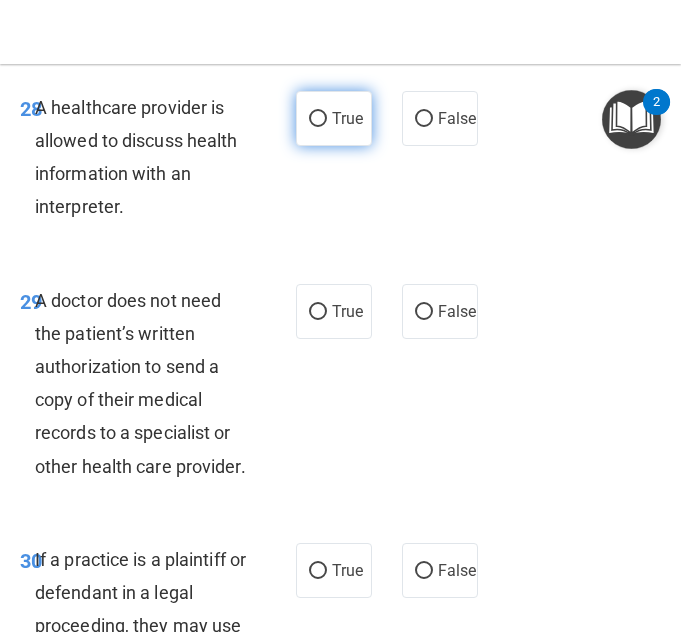 click on "True" at bounding box center (334, 118) 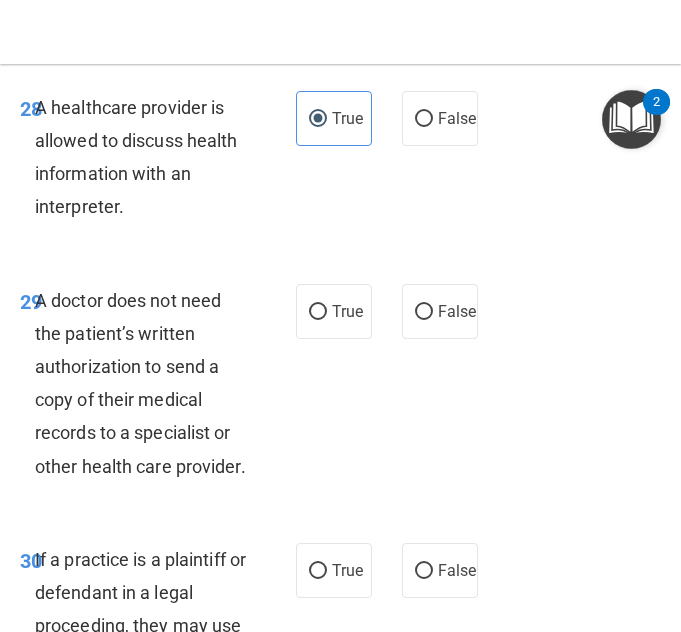 scroll, scrollTop: 7764, scrollLeft: 0, axis: vertical 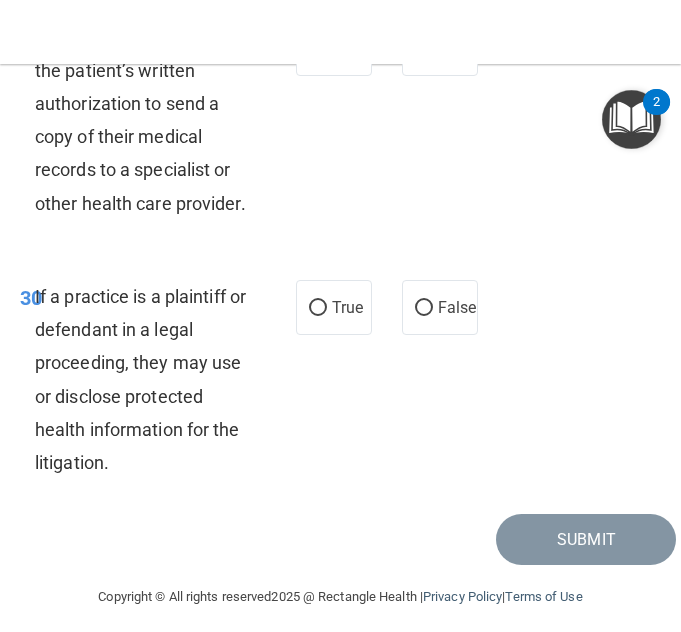 drag, startPoint x: 135, startPoint y: 436, endPoint x: 40, endPoint y: 240, distance: 217.80956 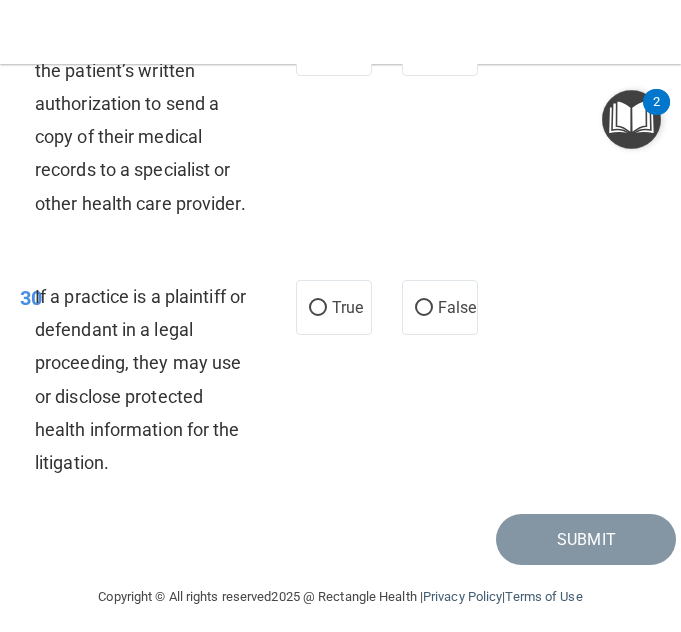 scroll, scrollTop: 7813, scrollLeft: 0, axis: vertical 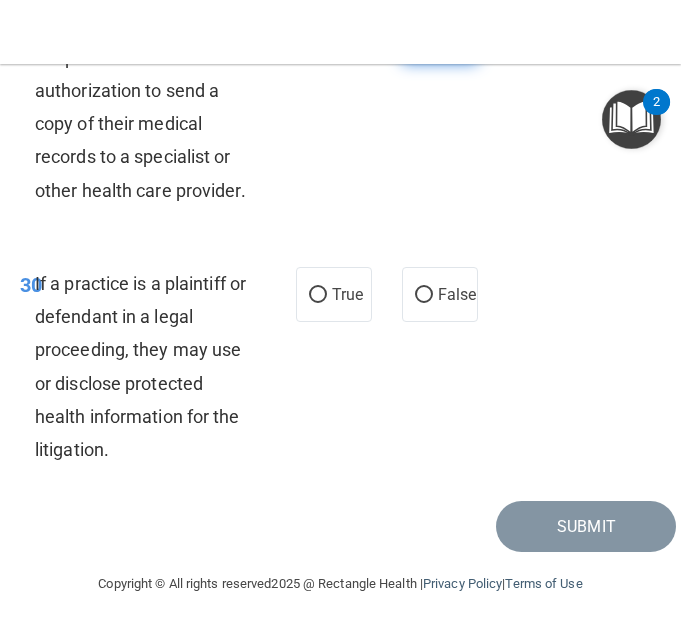 click on "False" at bounding box center (440, 35) 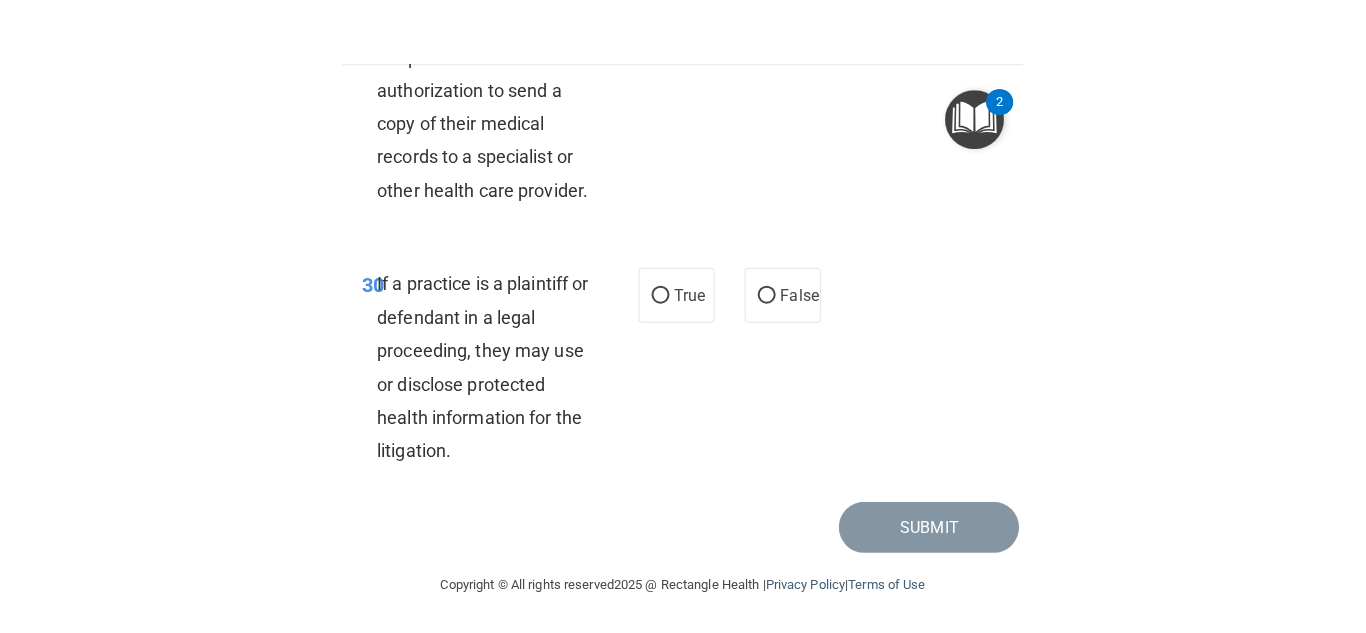 scroll, scrollTop: 8008, scrollLeft: 0, axis: vertical 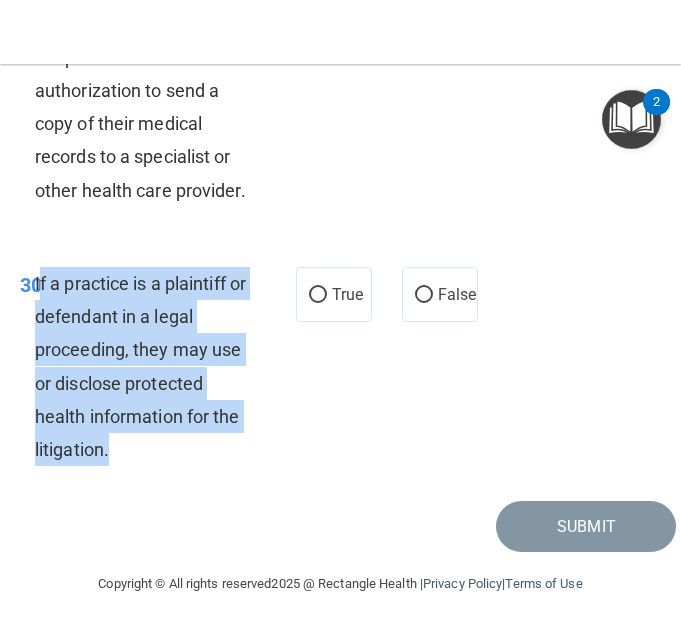 drag, startPoint x: 143, startPoint y: 452, endPoint x: 39, endPoint y: 285, distance: 196.73587 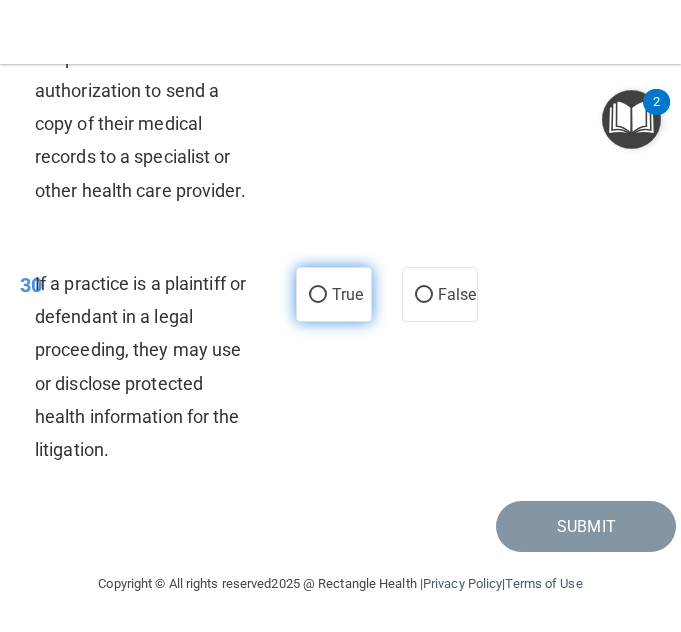 click on "True" at bounding box center [347, 294] 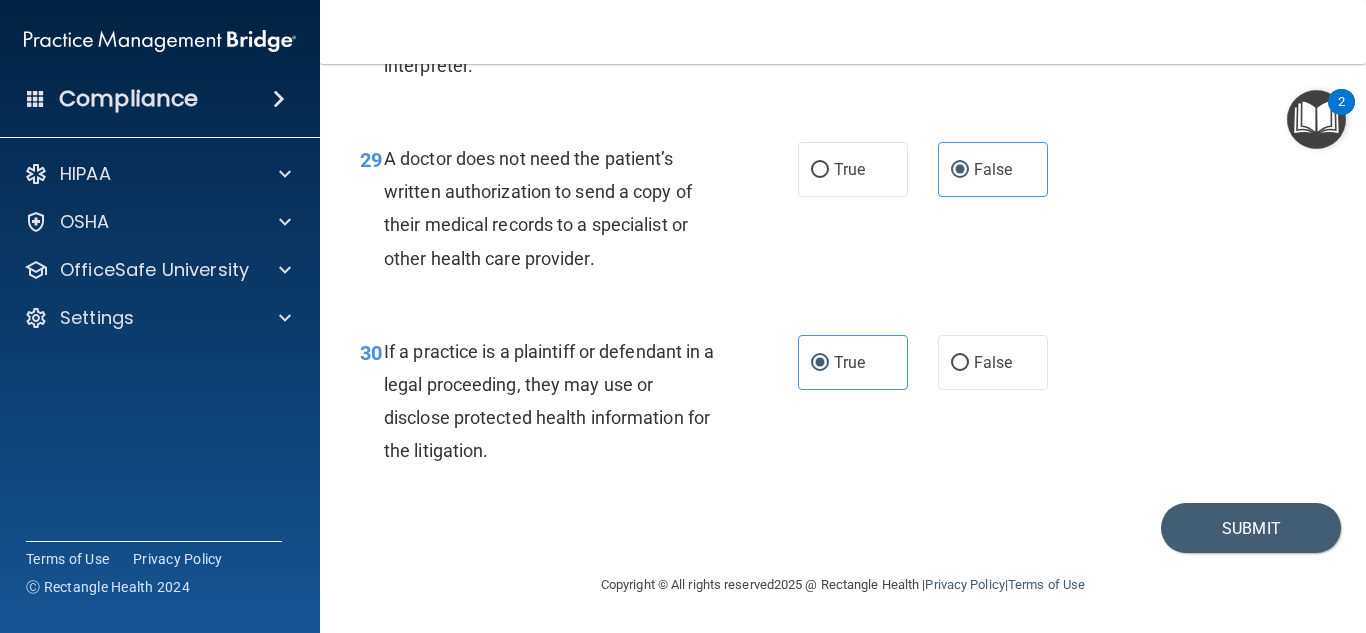 scroll, scrollTop: 5450, scrollLeft: 0, axis: vertical 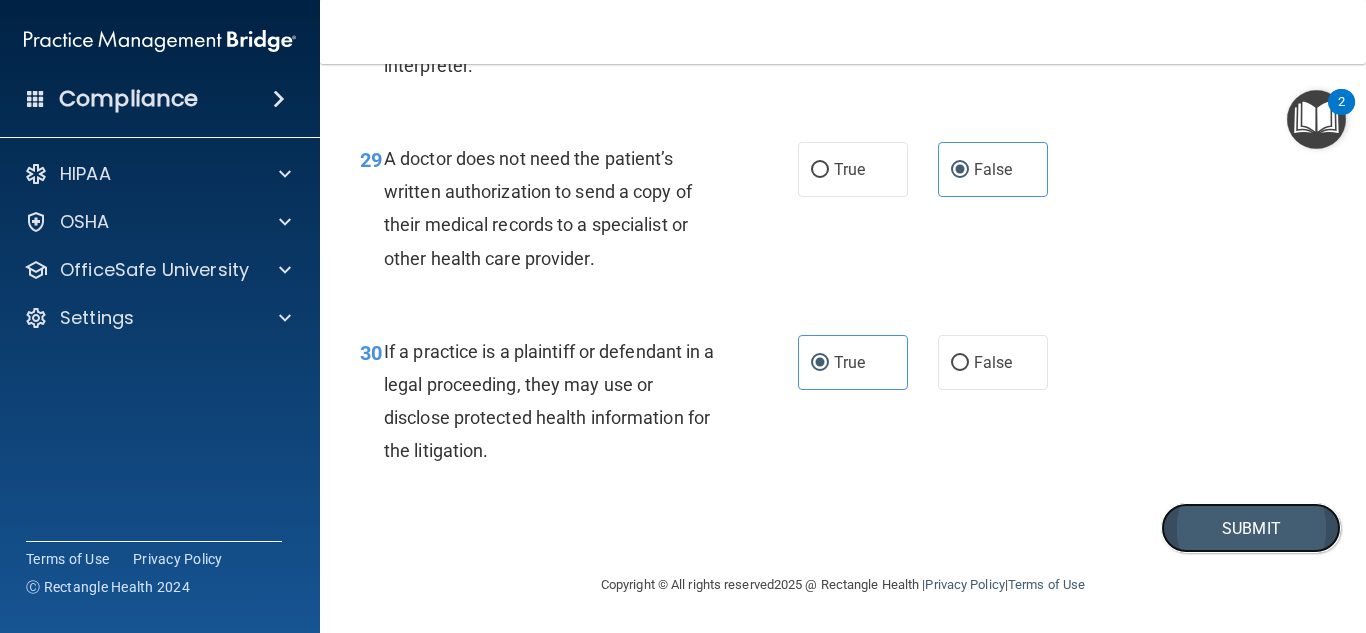 click on "Submit" at bounding box center [1251, 528] 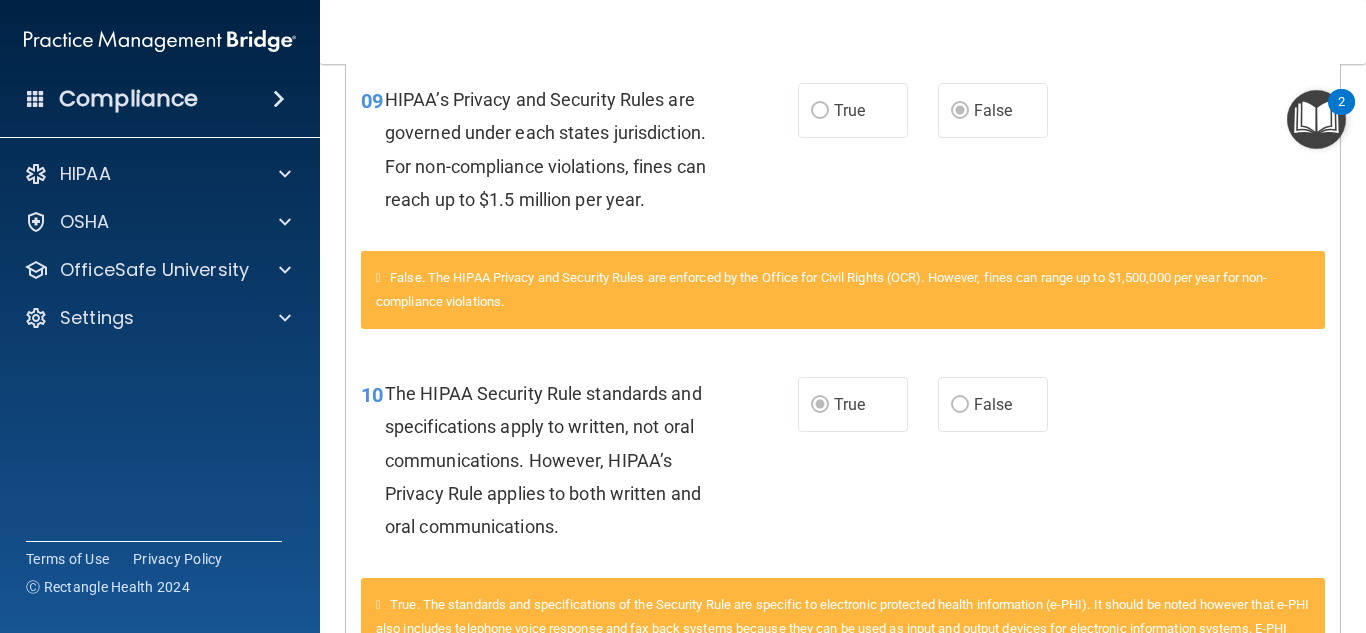 scroll, scrollTop: 0, scrollLeft: 0, axis: both 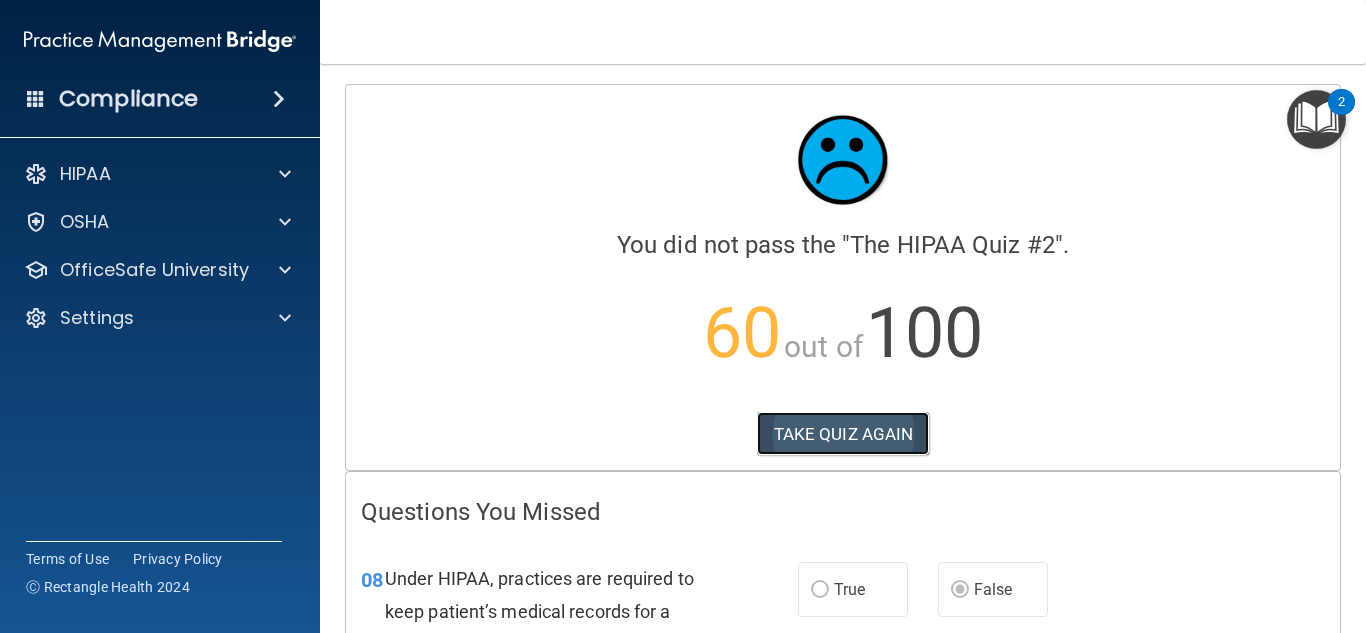 click on "TAKE QUIZ AGAIN" at bounding box center (843, 434) 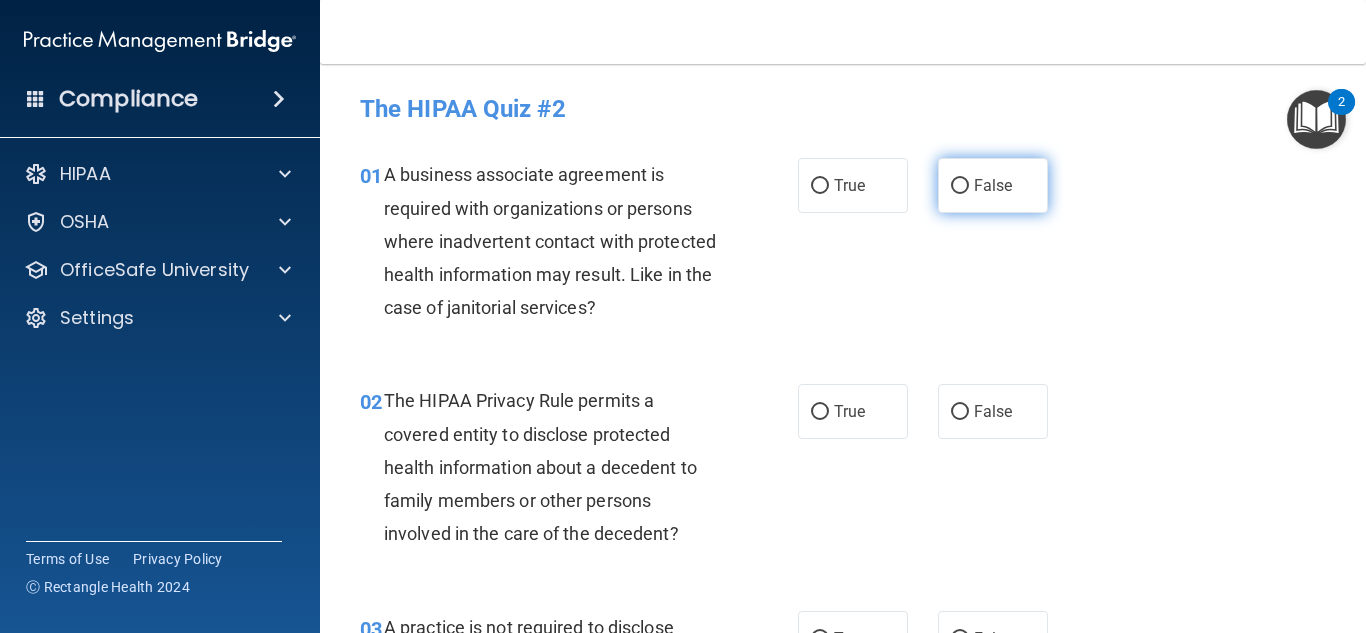 click on "False" at bounding box center (993, 185) 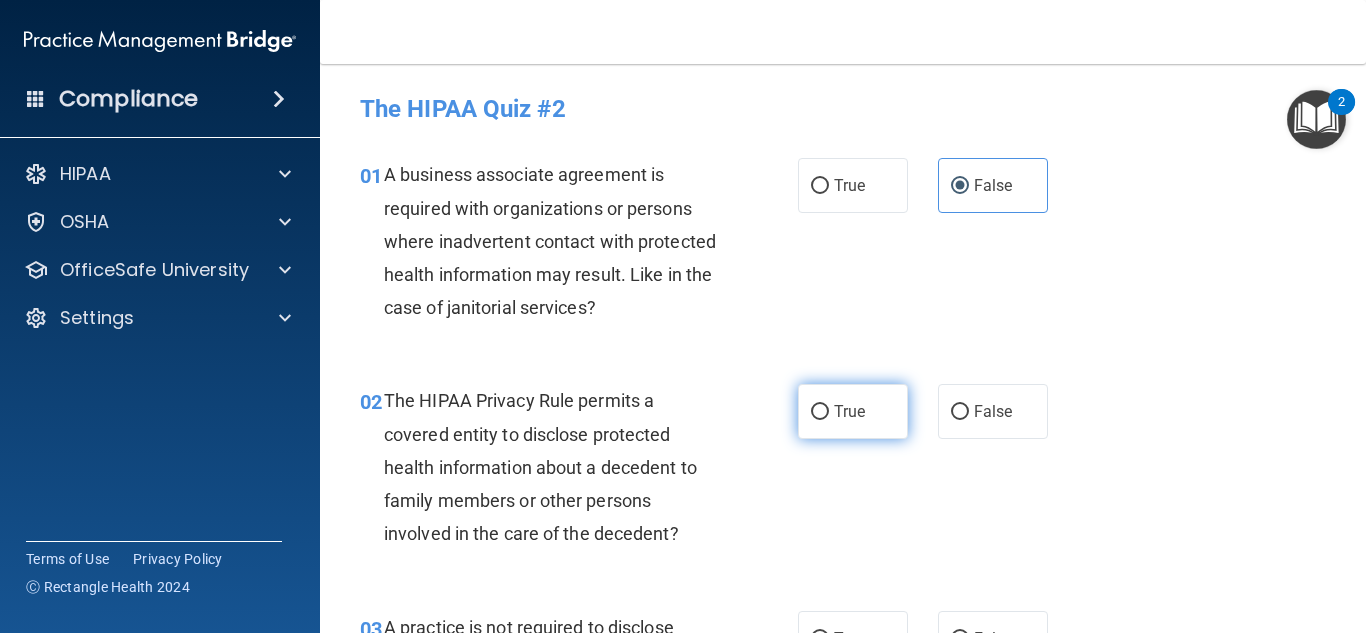 click on "True" at bounding box center (849, 411) 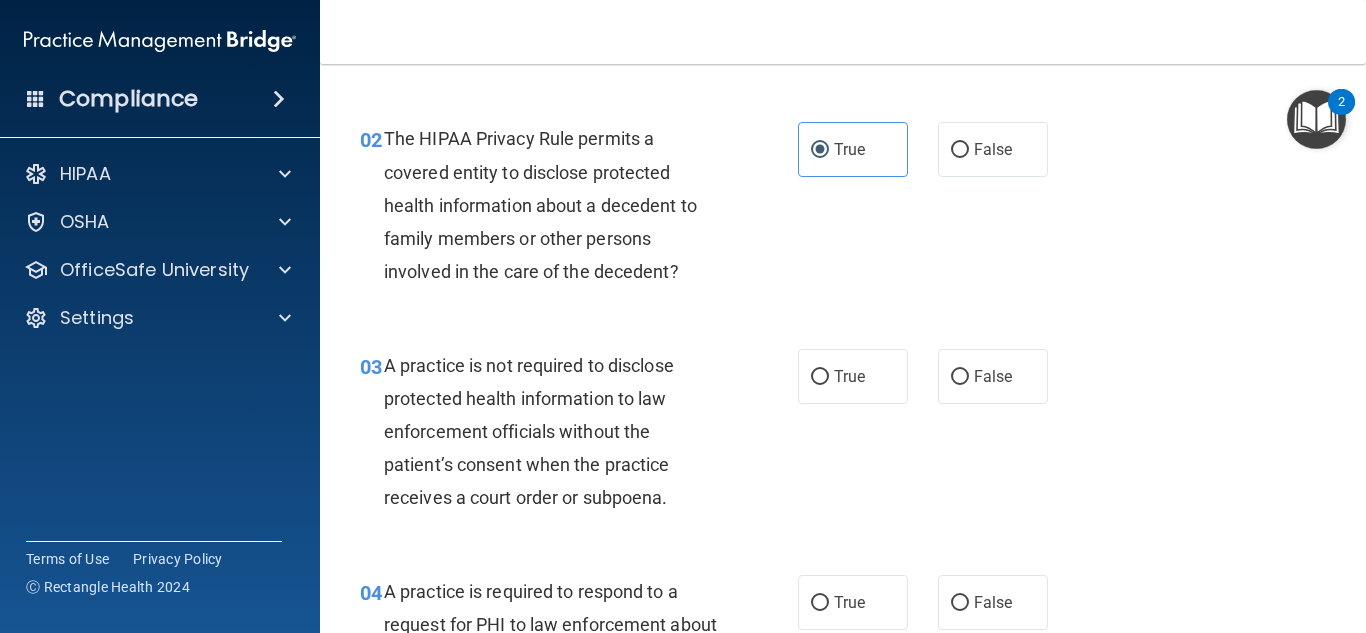 scroll, scrollTop: 263, scrollLeft: 0, axis: vertical 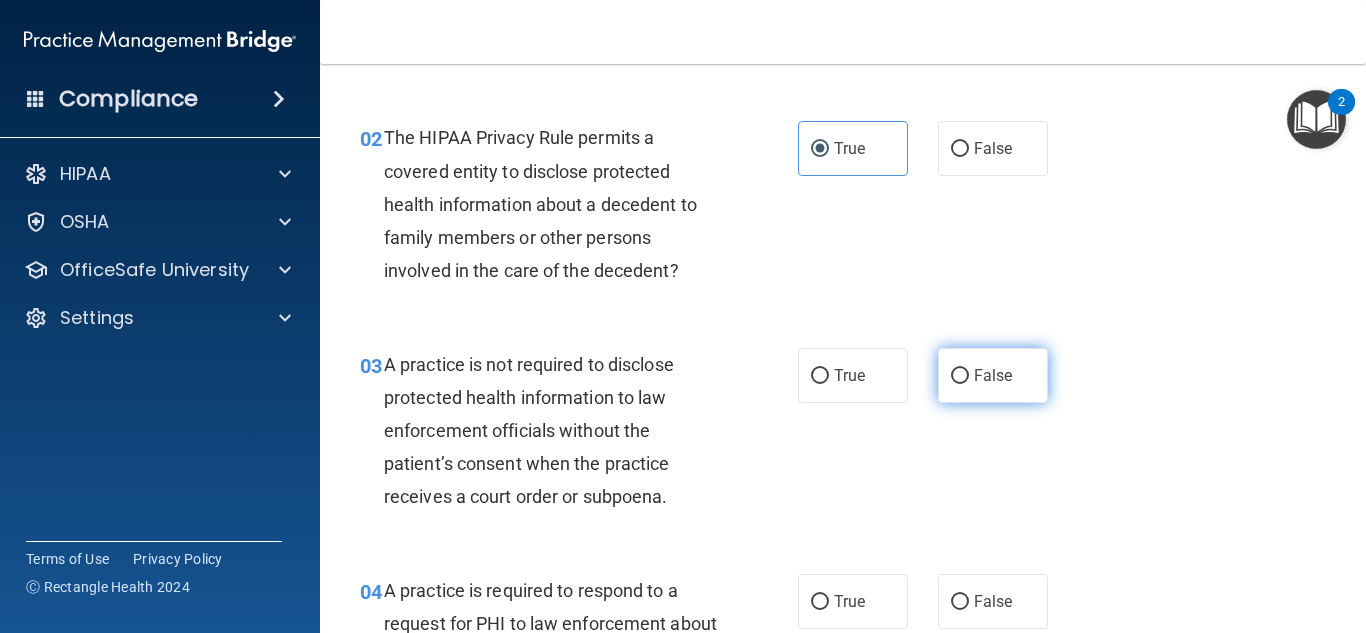 click on "False" at bounding box center (993, 375) 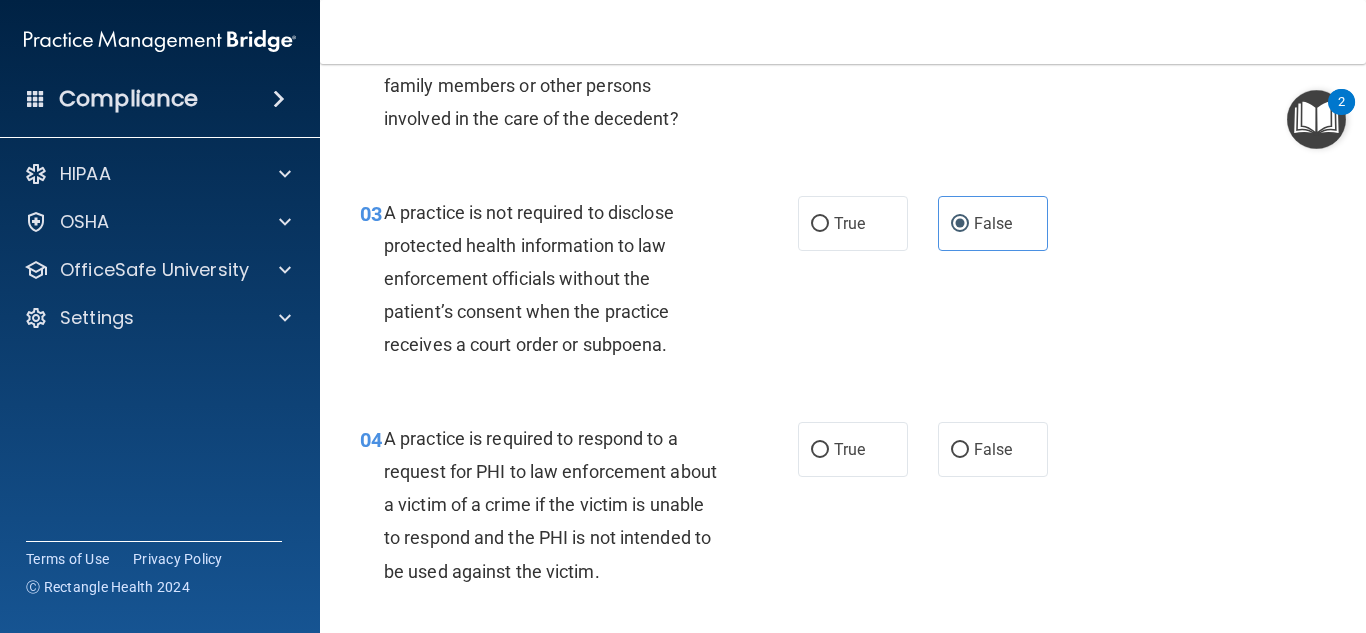 scroll, scrollTop: 446, scrollLeft: 0, axis: vertical 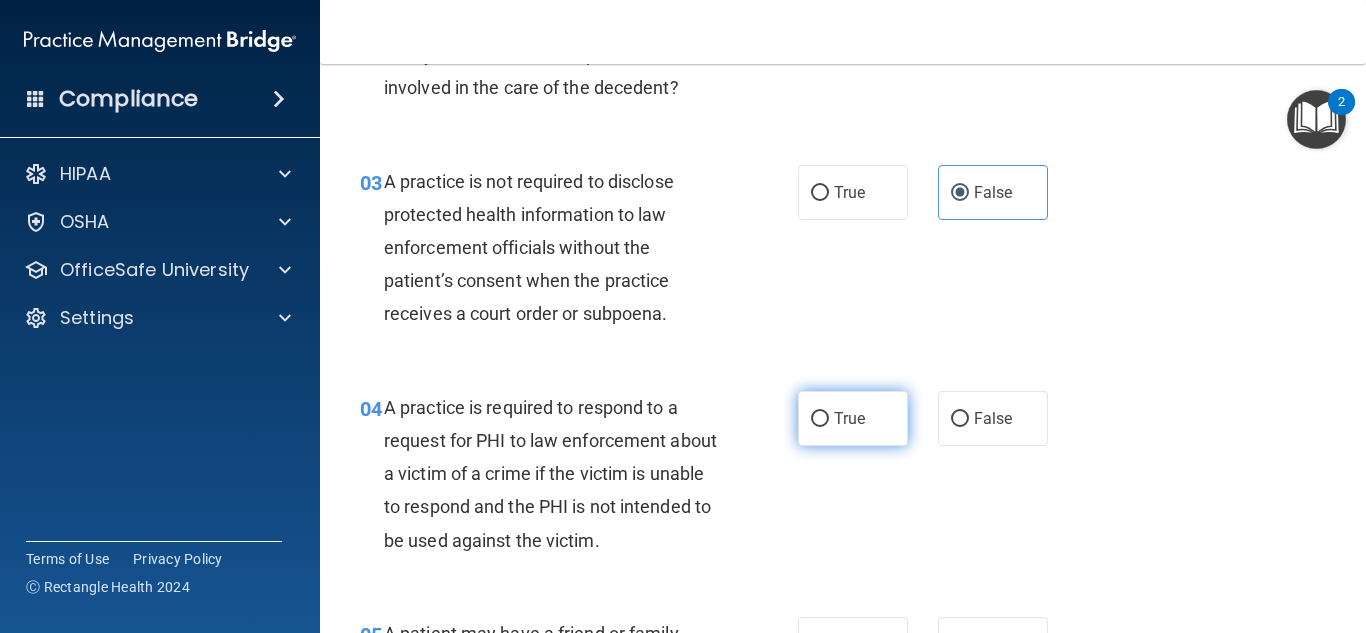 click on "True" at bounding box center (849, 418) 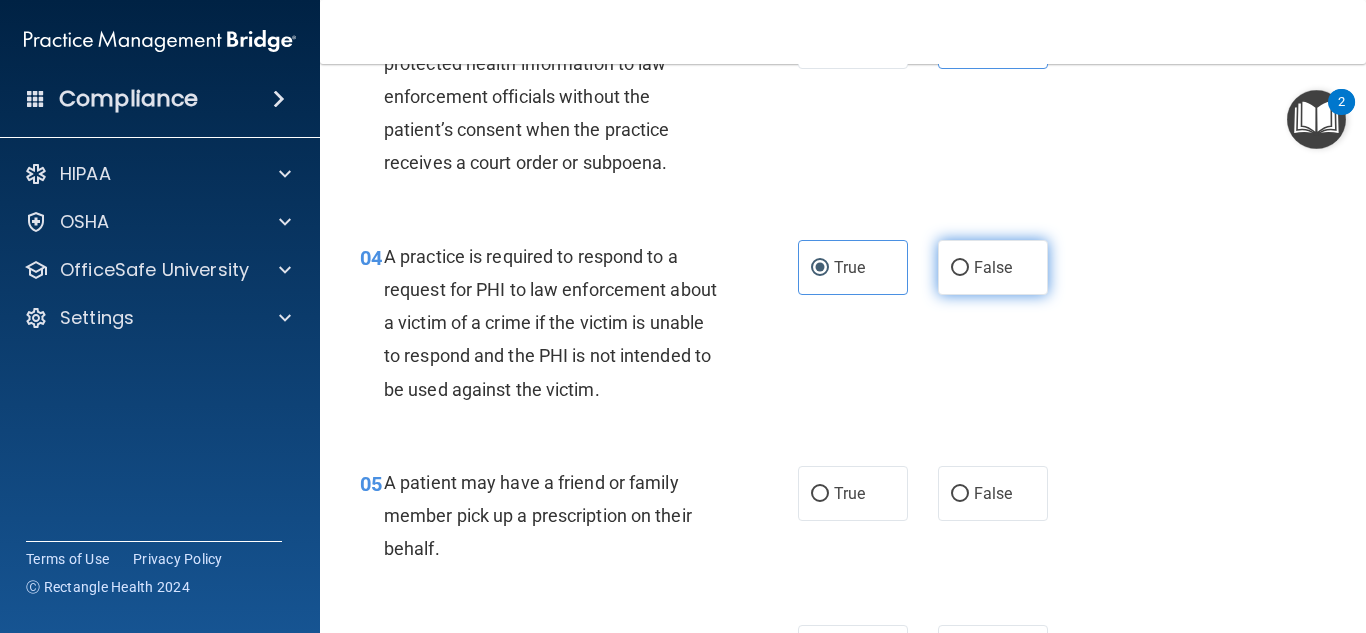 scroll, scrollTop: 623, scrollLeft: 0, axis: vertical 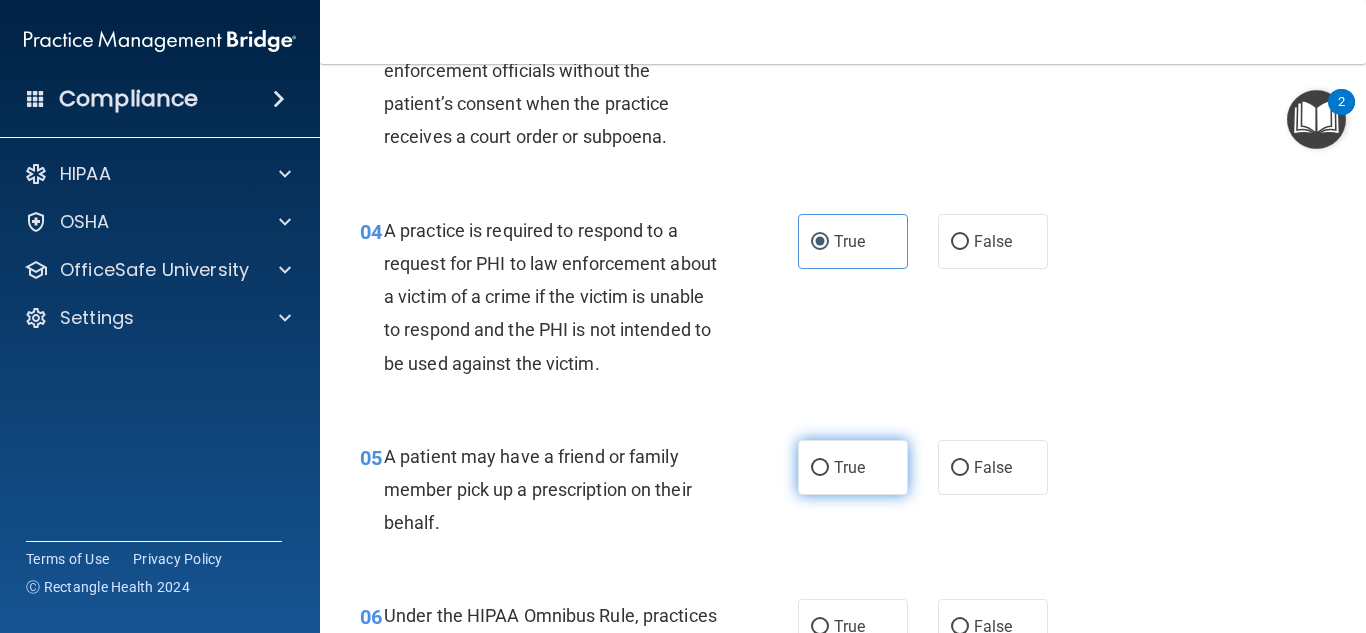 click on "True" at bounding box center [853, 467] 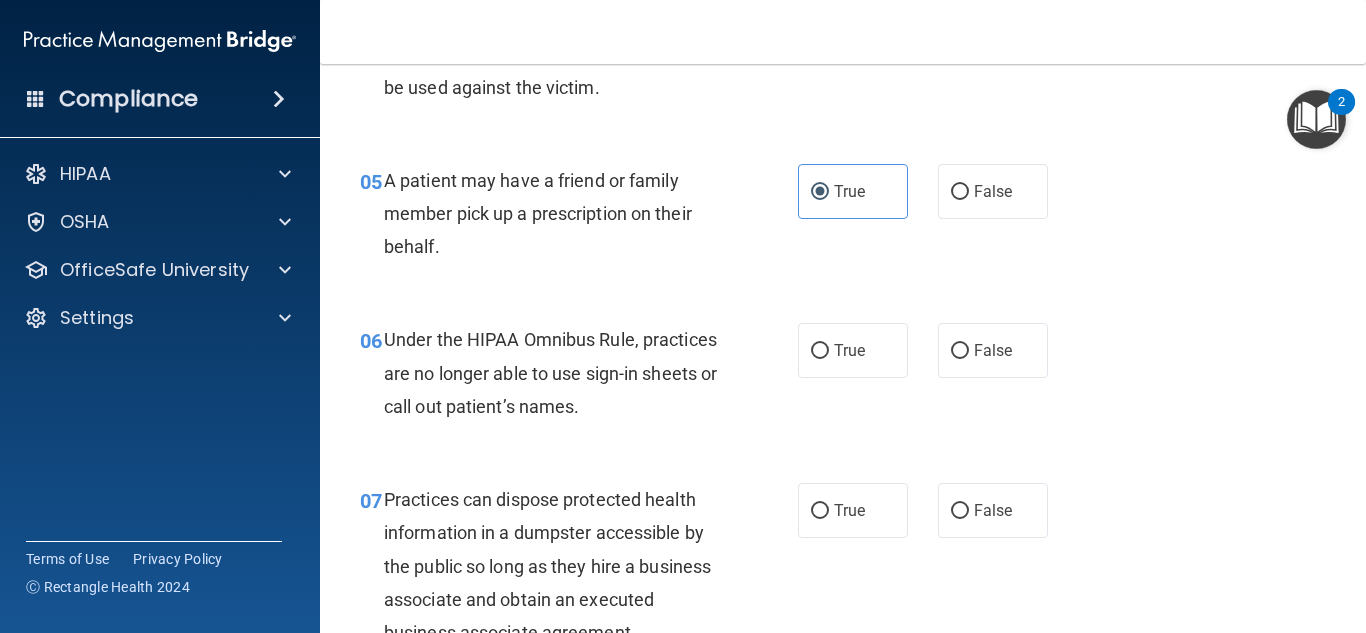 scroll, scrollTop: 915, scrollLeft: 0, axis: vertical 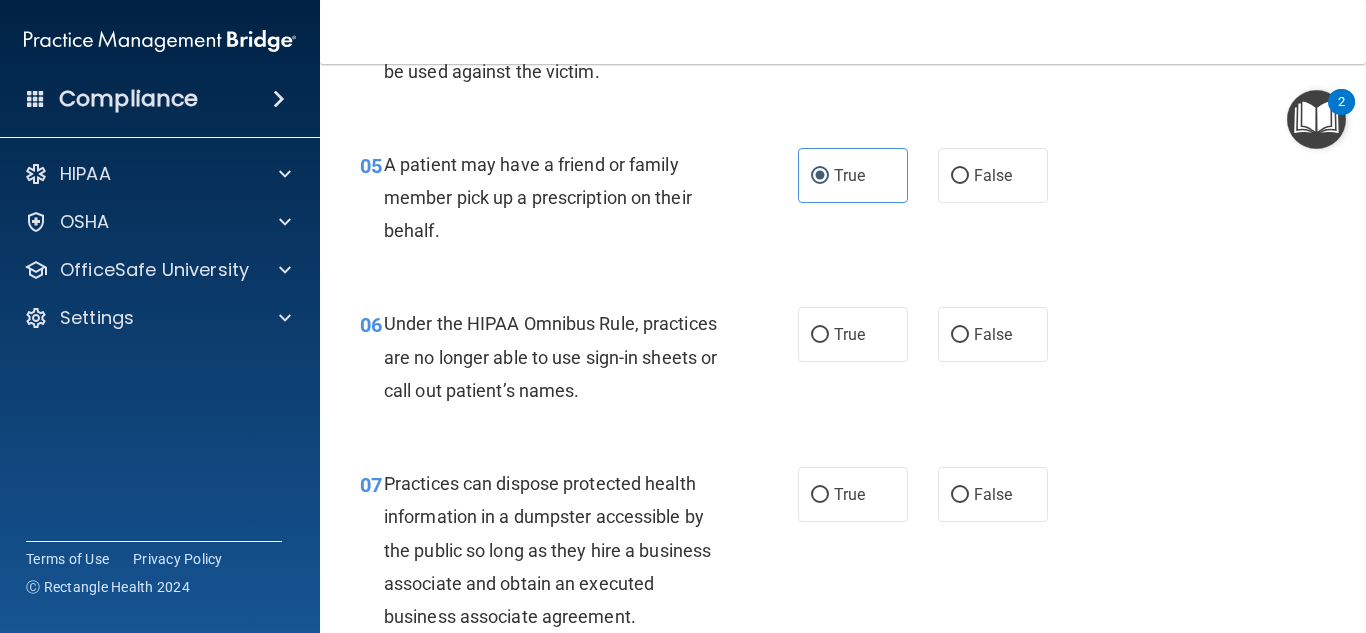 click on "06       Under the HIPAA Omnibus Rule, practices are no longer able to use sign-in sheets or call out patient’s names.                 True           False" at bounding box center (843, 362) 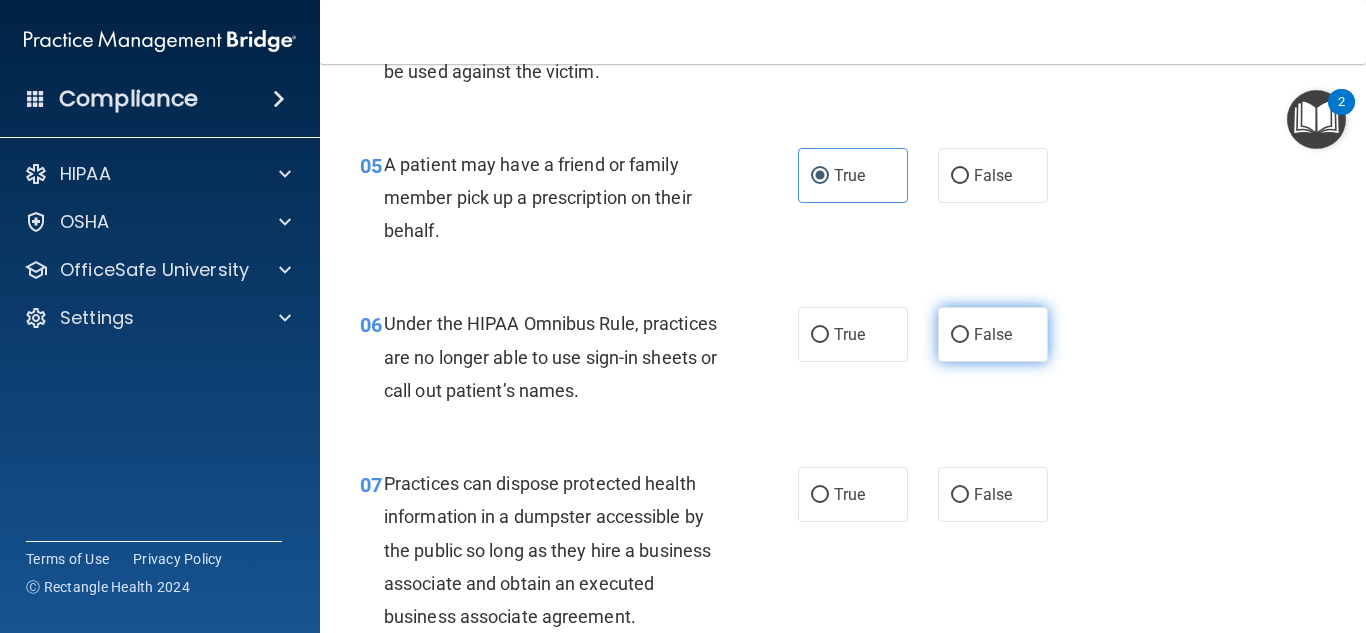 click on "False" at bounding box center (993, 334) 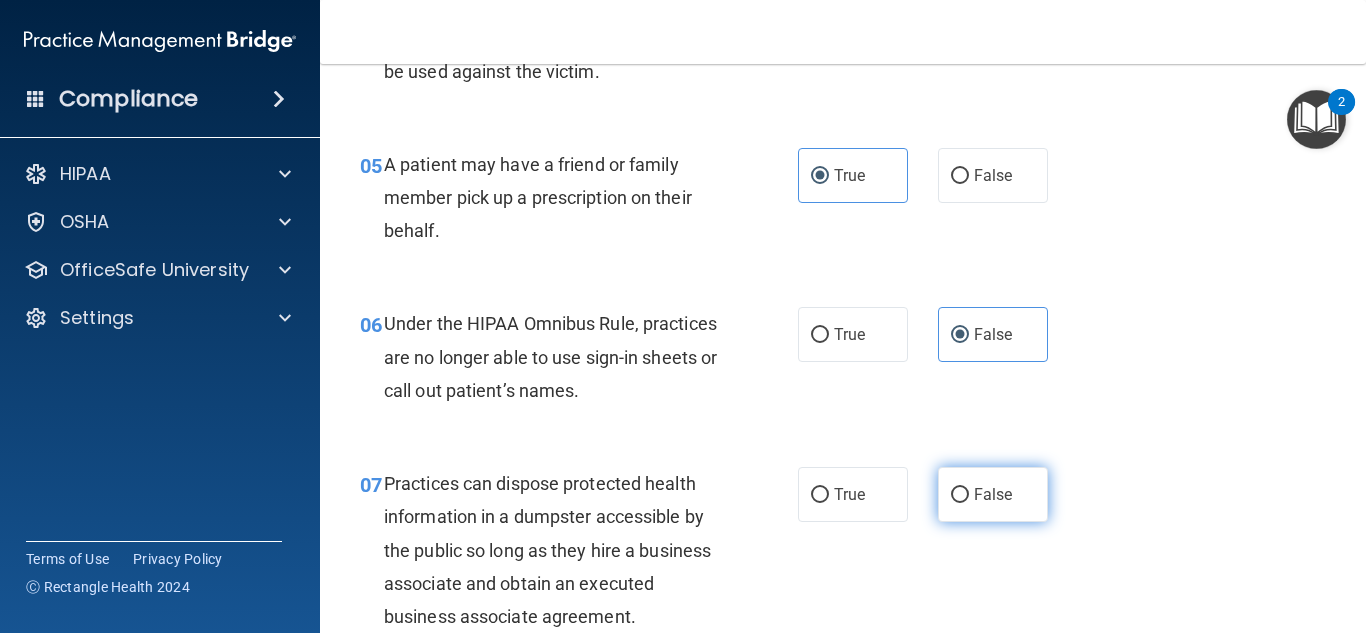 click on "False" at bounding box center (993, 494) 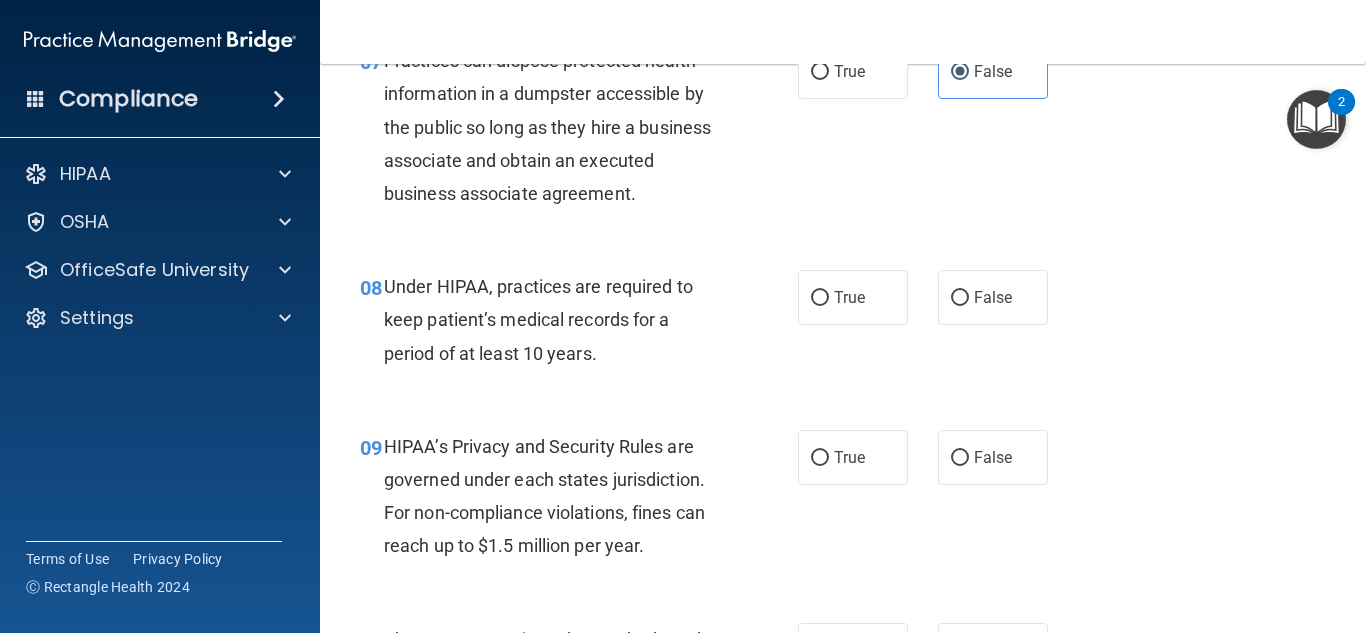 scroll, scrollTop: 1339, scrollLeft: 0, axis: vertical 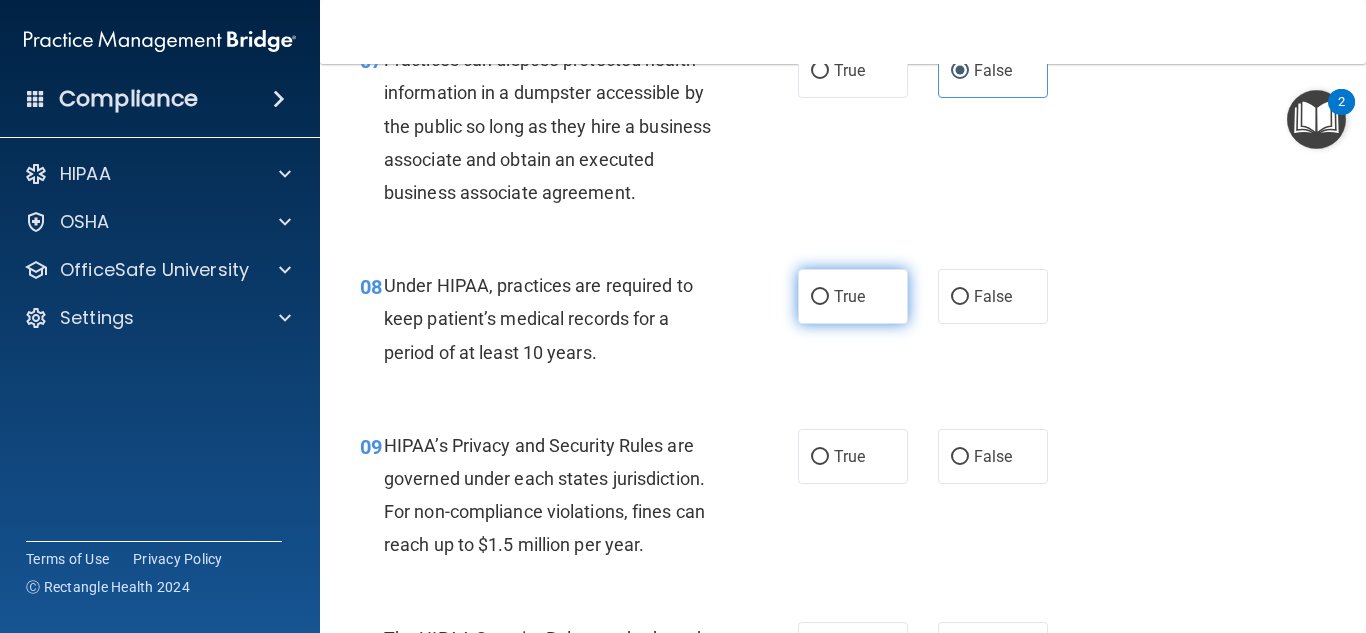 click on "True" at bounding box center [849, 296] 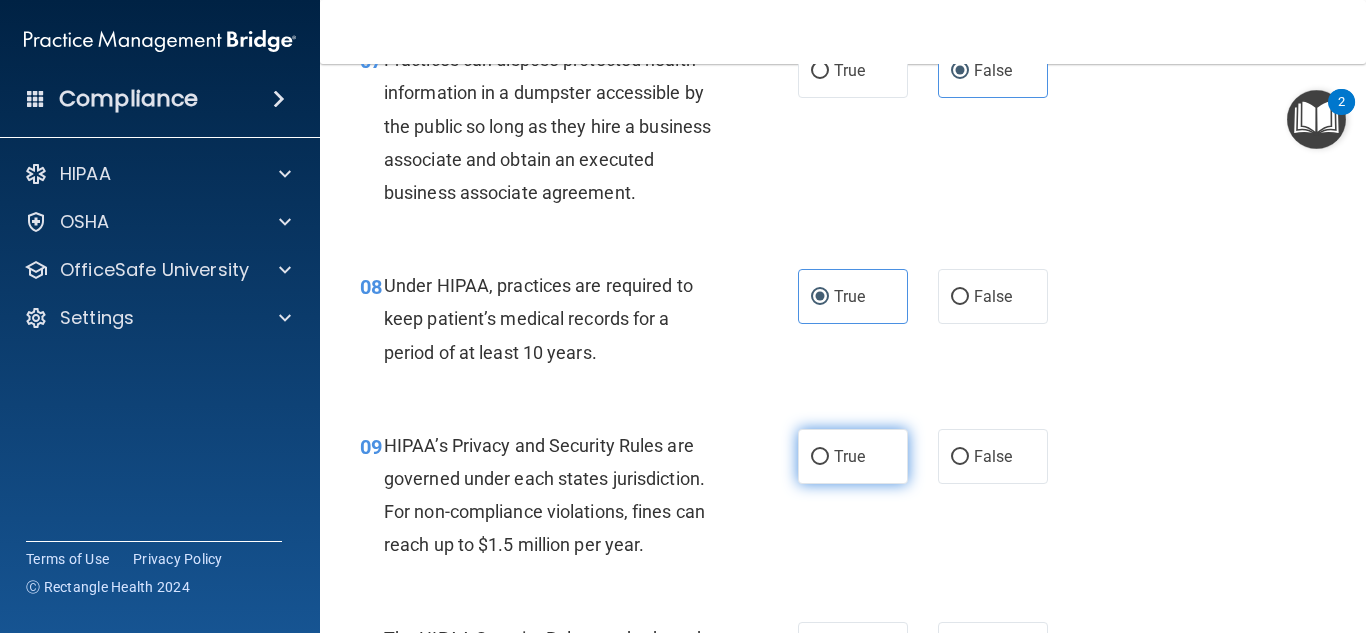click on "True" at bounding box center [853, 456] 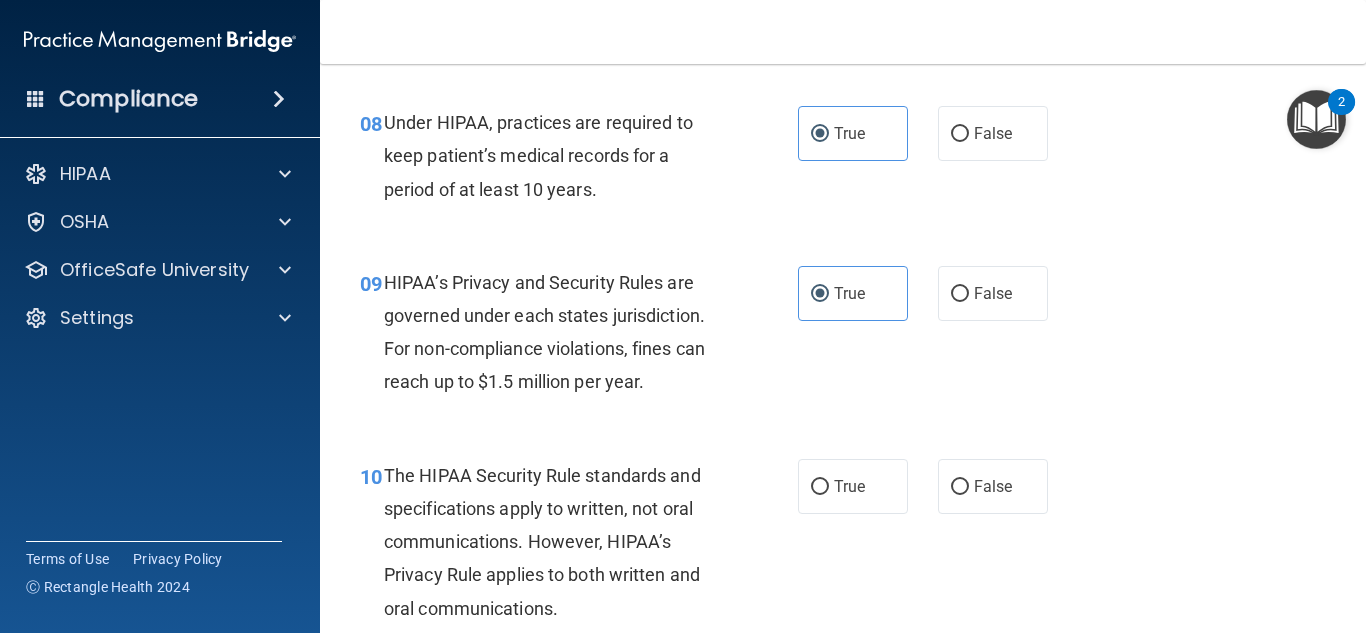 scroll, scrollTop: 1525, scrollLeft: 0, axis: vertical 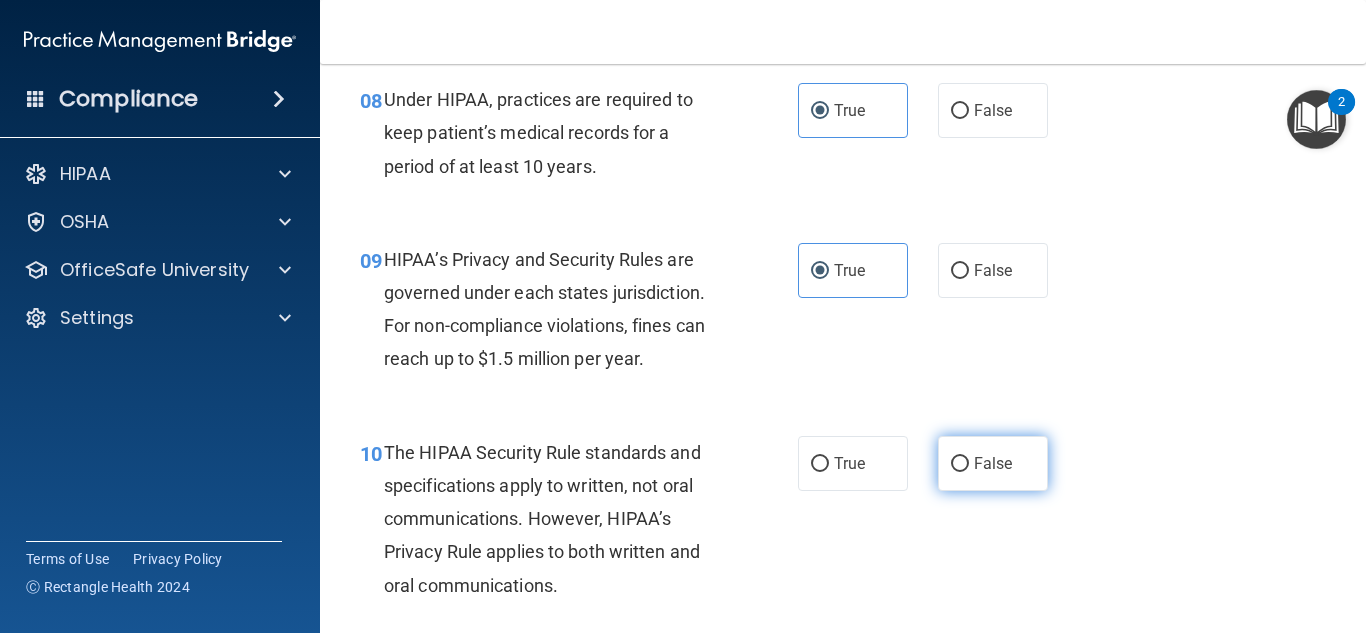 click on "False" at bounding box center [993, 463] 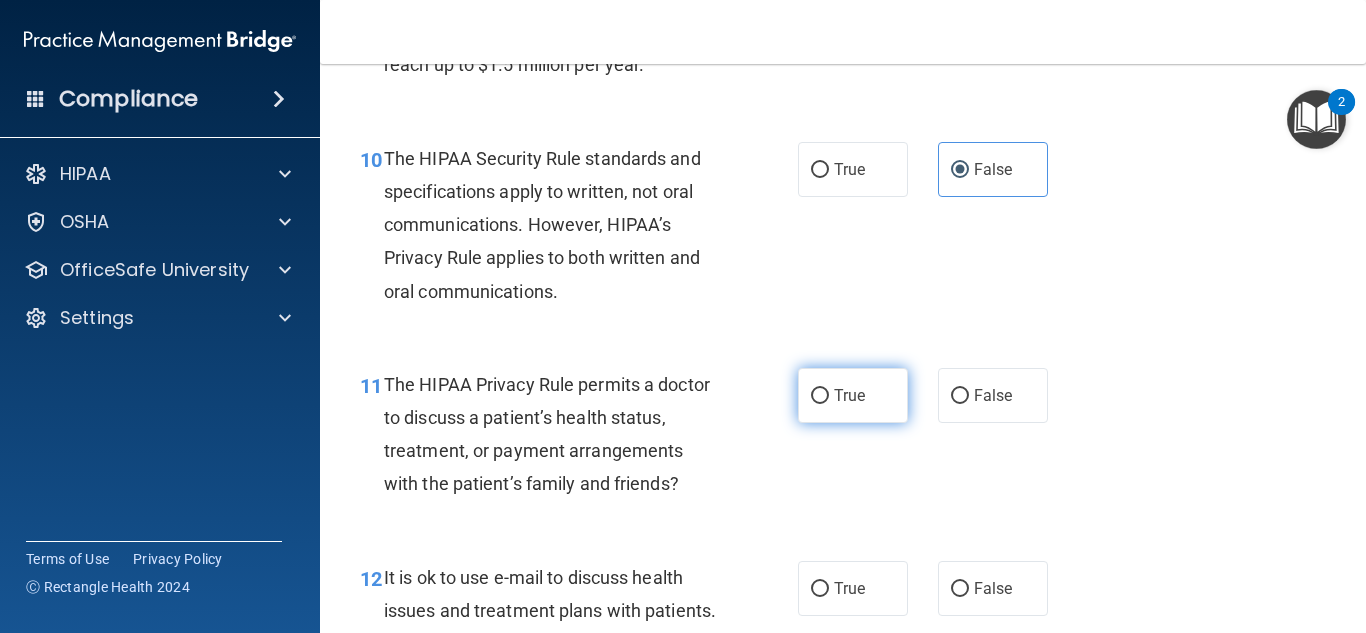 scroll, scrollTop: 1822, scrollLeft: 0, axis: vertical 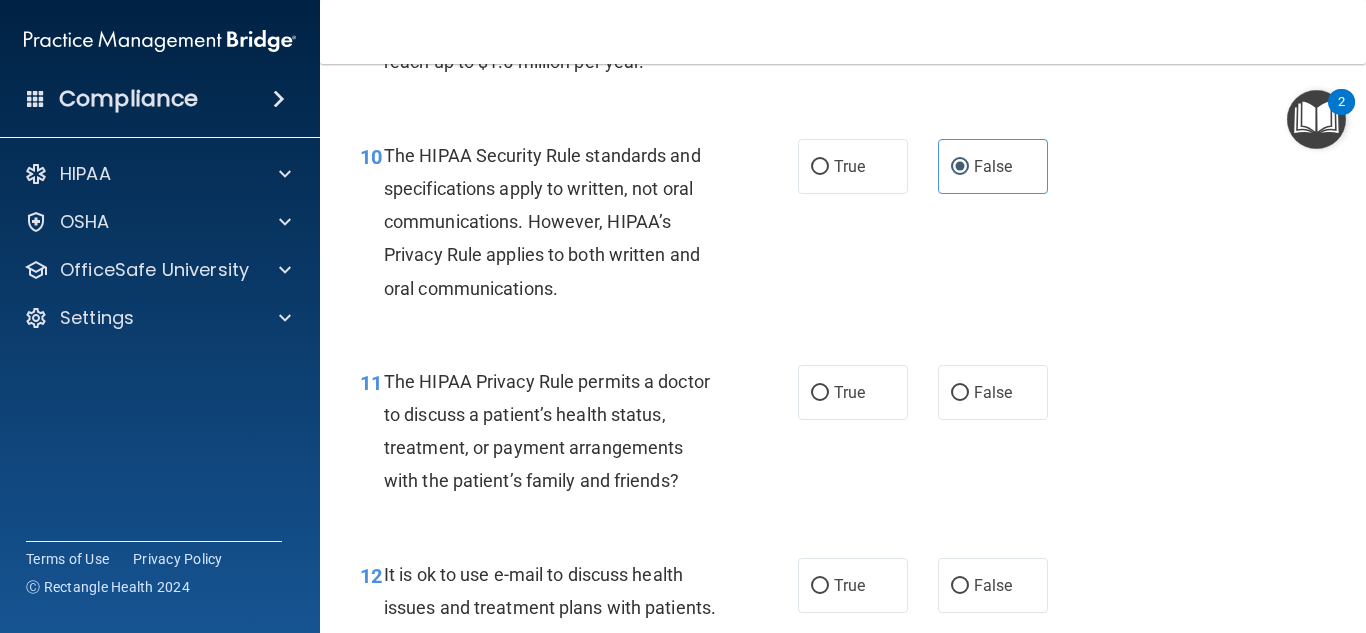 click on "11       The HIPAA Privacy Rule permits a doctor to discuss a patient’s health status, treatment, or payment arrangements with the patient’s family and friends?                 True           False" at bounding box center (843, 436) 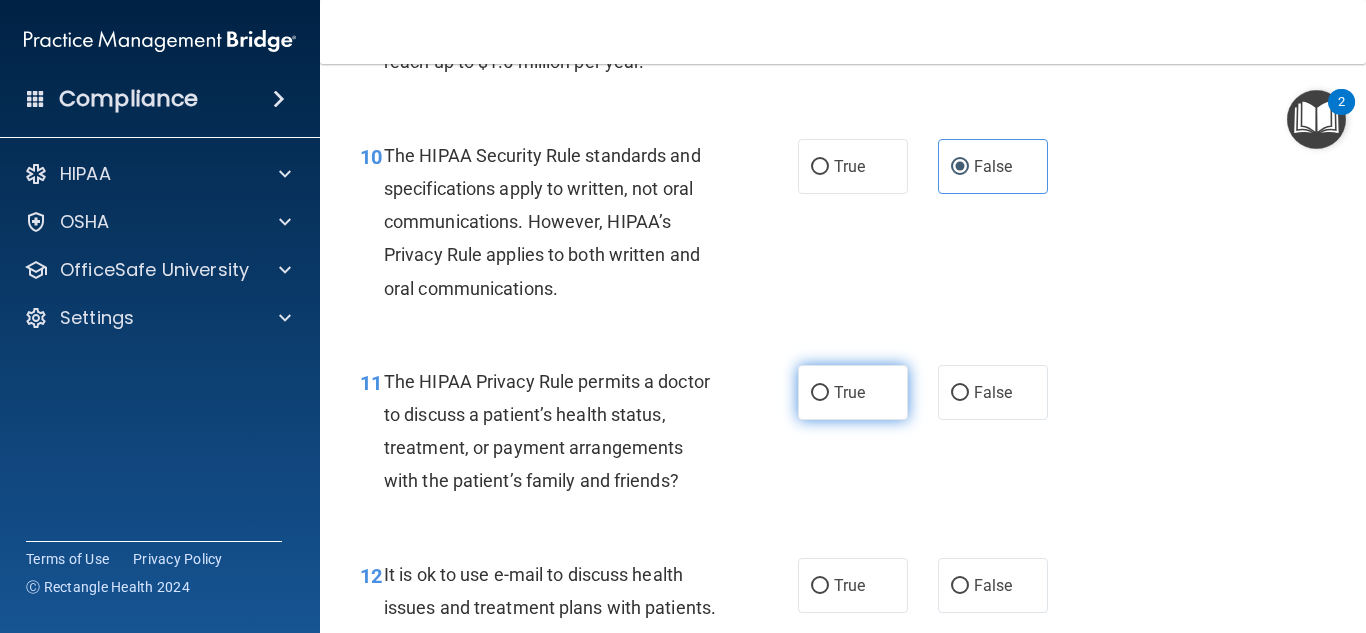 click on "True" at bounding box center (849, 392) 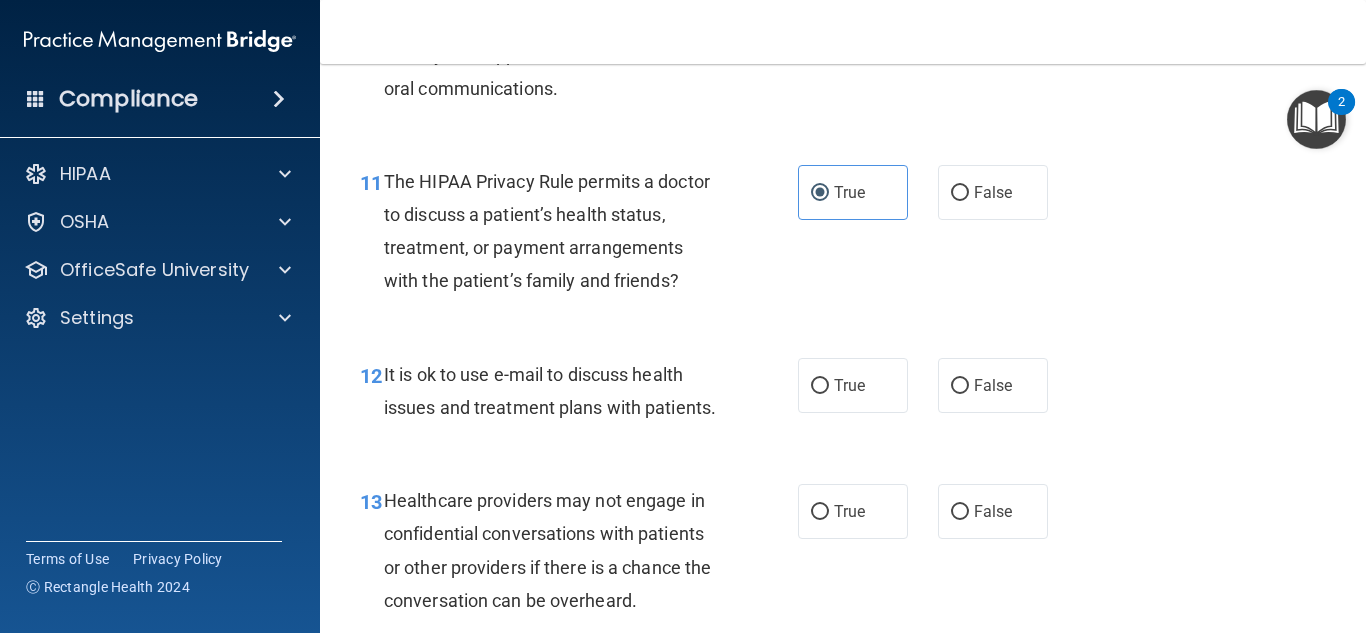 scroll, scrollTop: 2082, scrollLeft: 0, axis: vertical 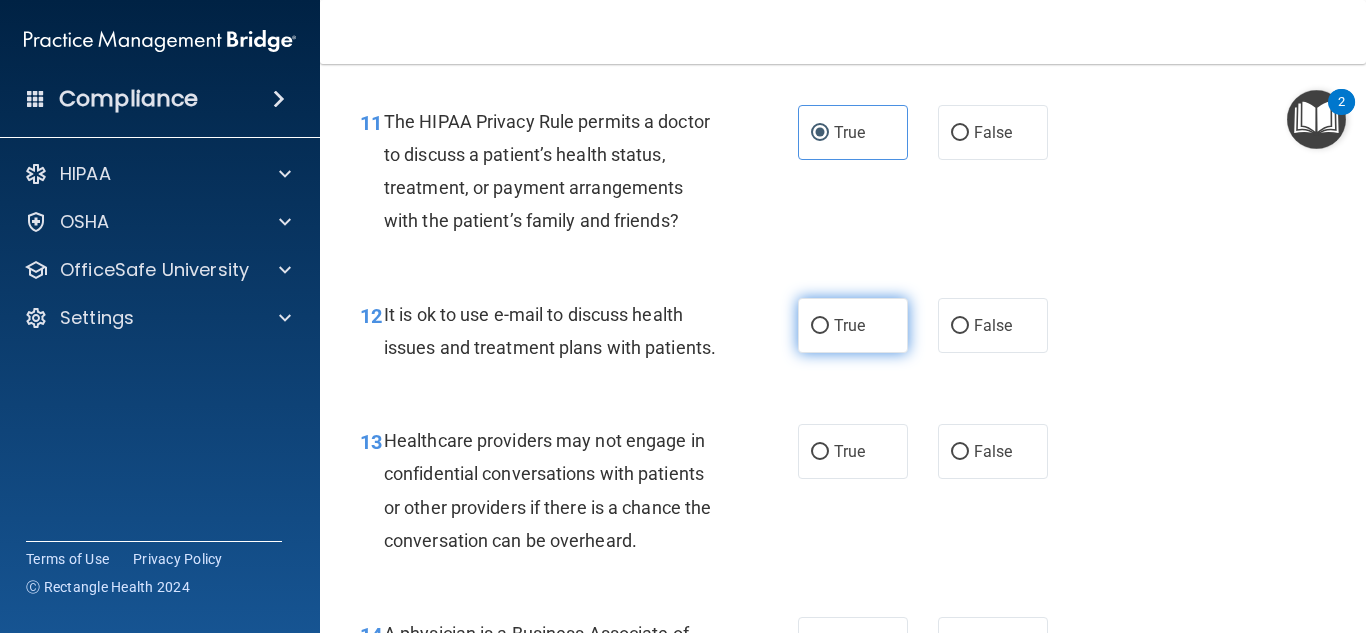 click on "True" at bounding box center (849, 325) 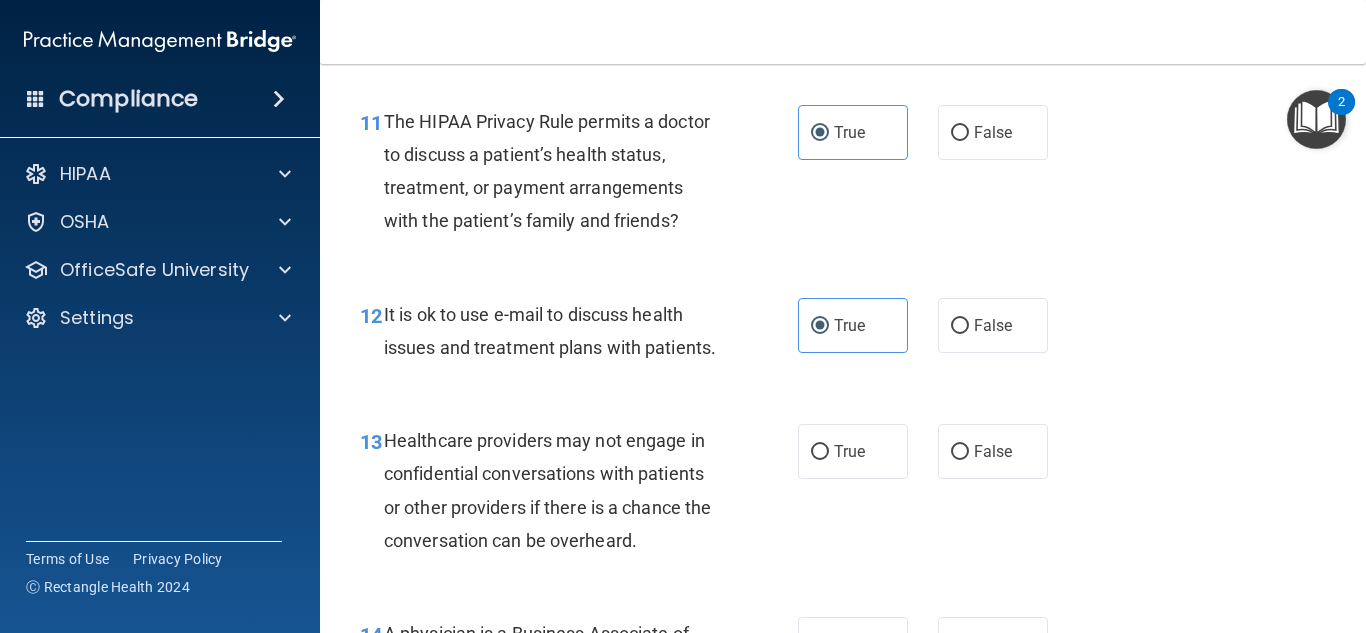 click on "13       Healthcare providers may not engage in confidential conversations with patients or other providers if there is a chance the conversation can be overheard.                  True           False" at bounding box center (843, 495) 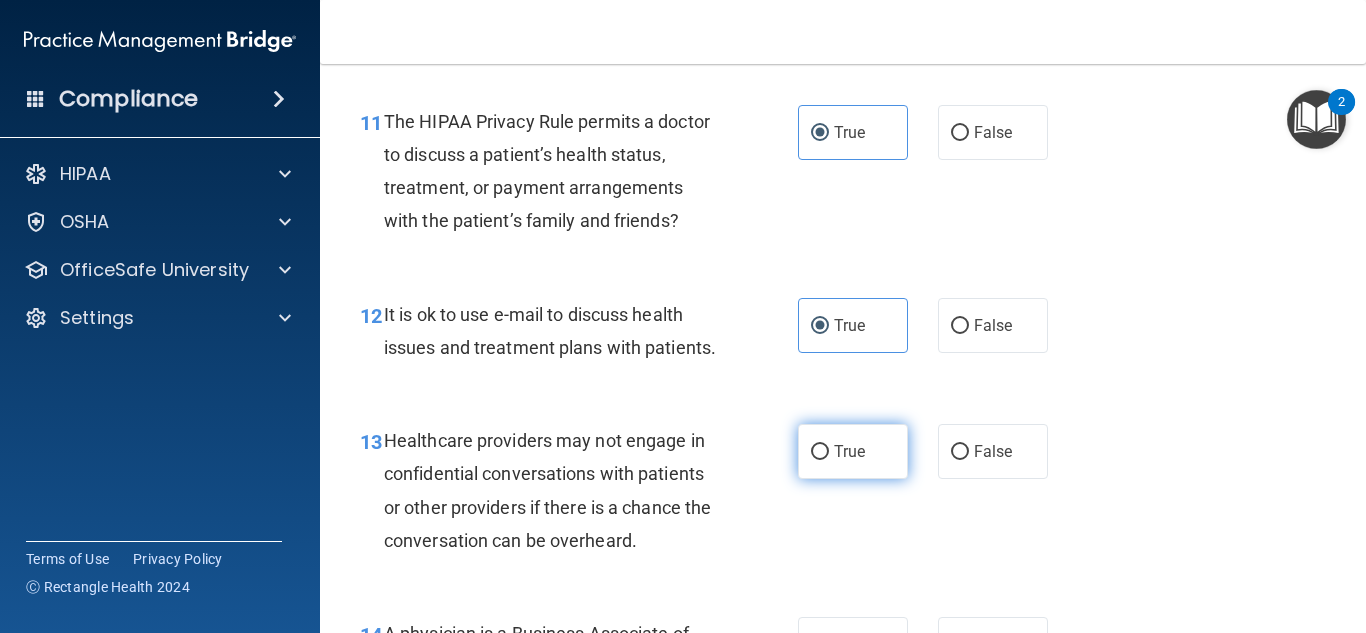 click on "True" at bounding box center [849, 451] 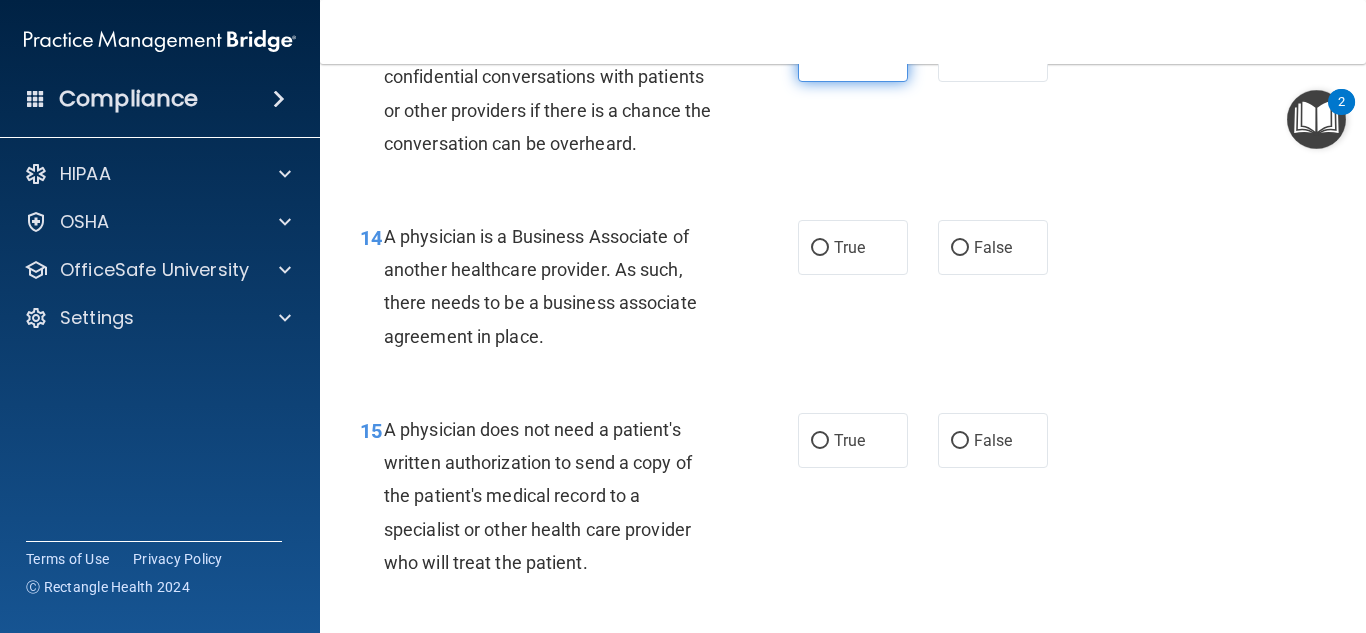 scroll, scrollTop: 2486, scrollLeft: 0, axis: vertical 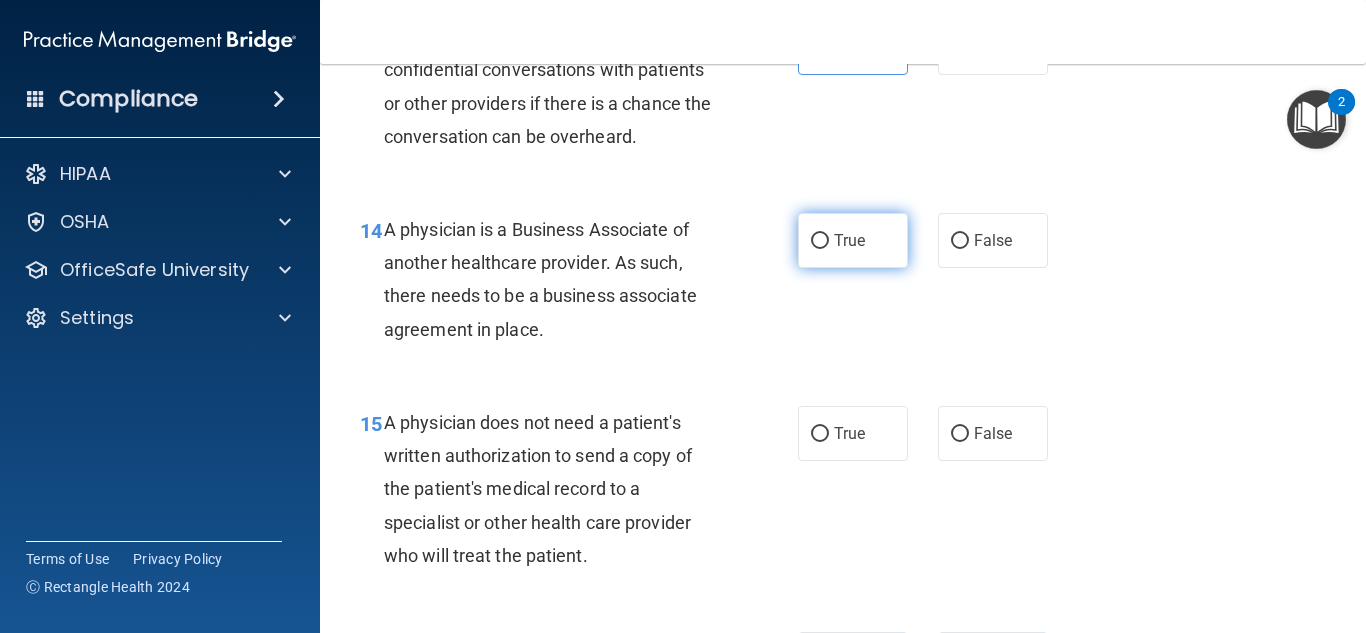 click on "True" at bounding box center [853, 240] 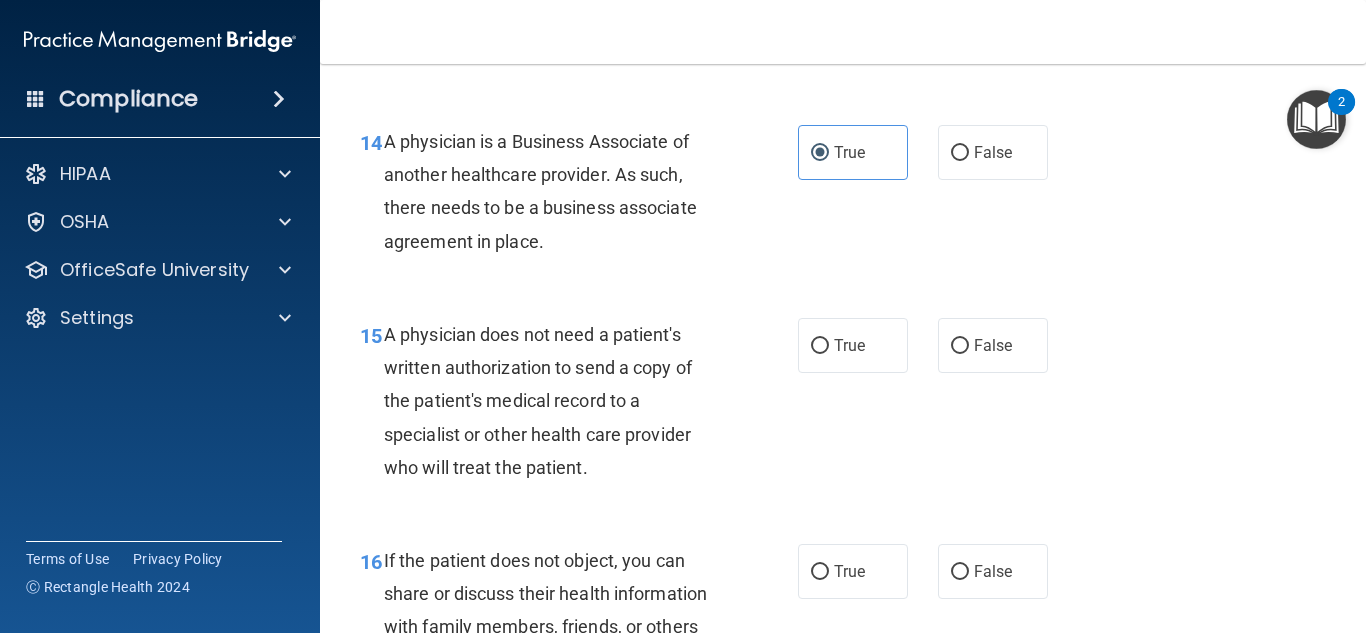 scroll, scrollTop: 2575, scrollLeft: 0, axis: vertical 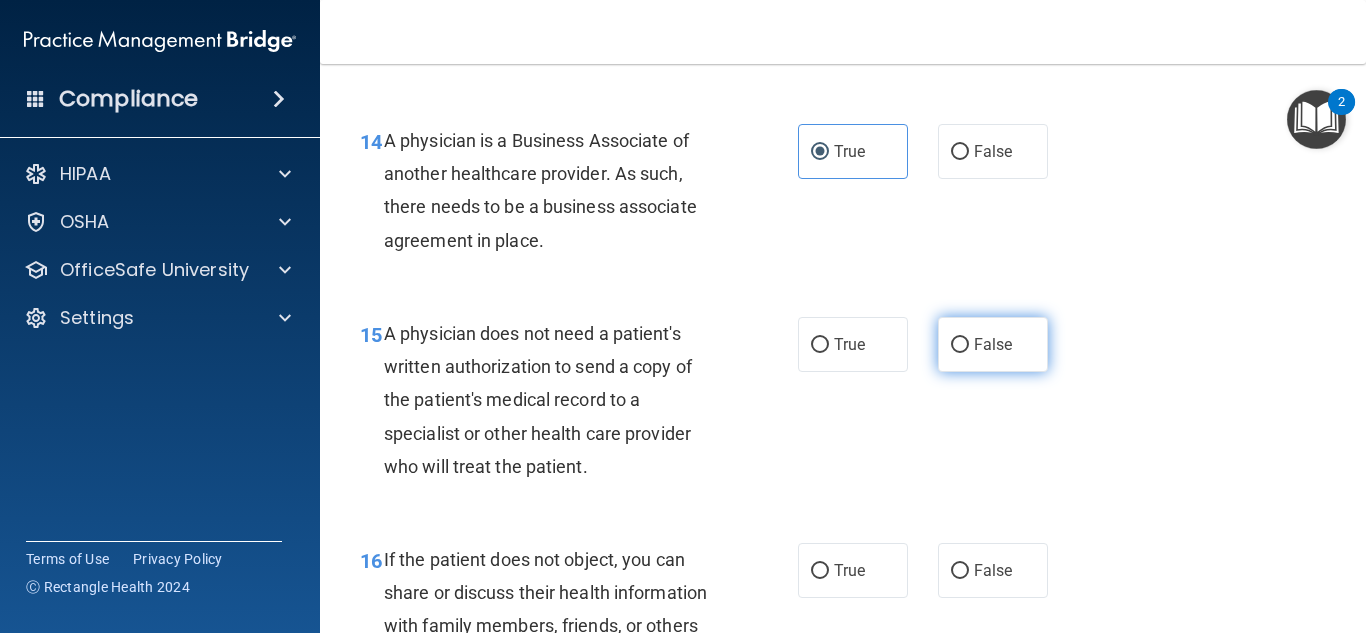 click on "False" at bounding box center (993, 344) 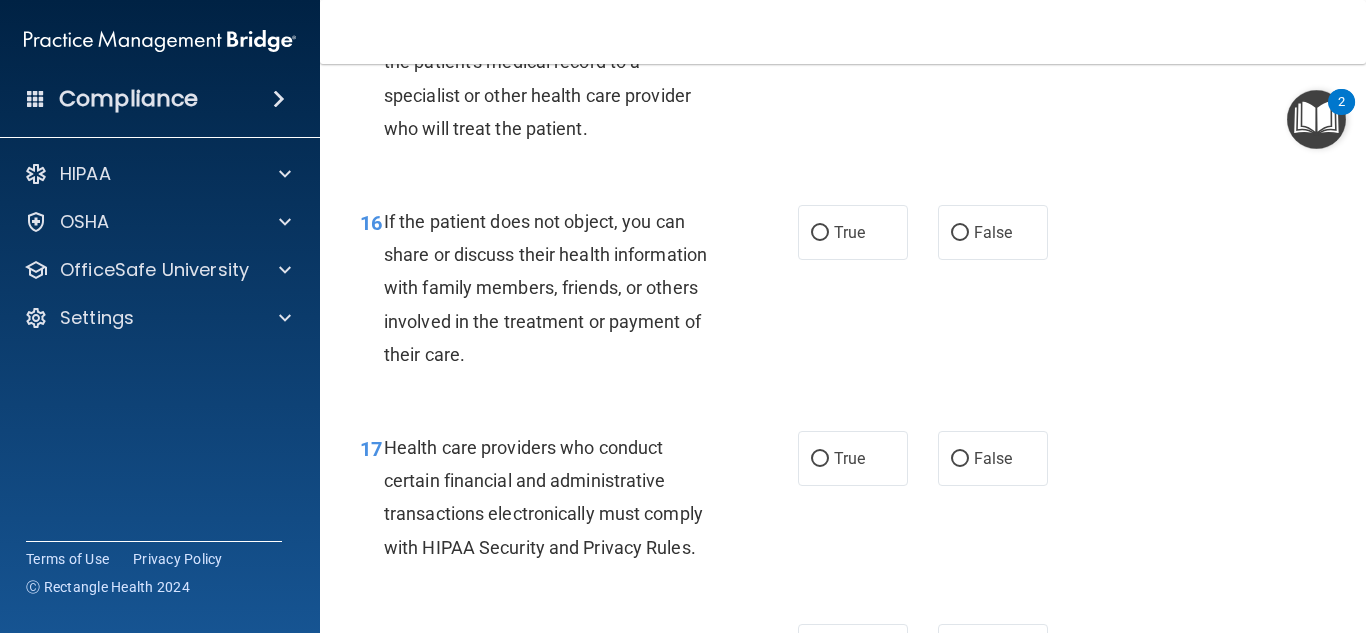 scroll, scrollTop: 2915, scrollLeft: 0, axis: vertical 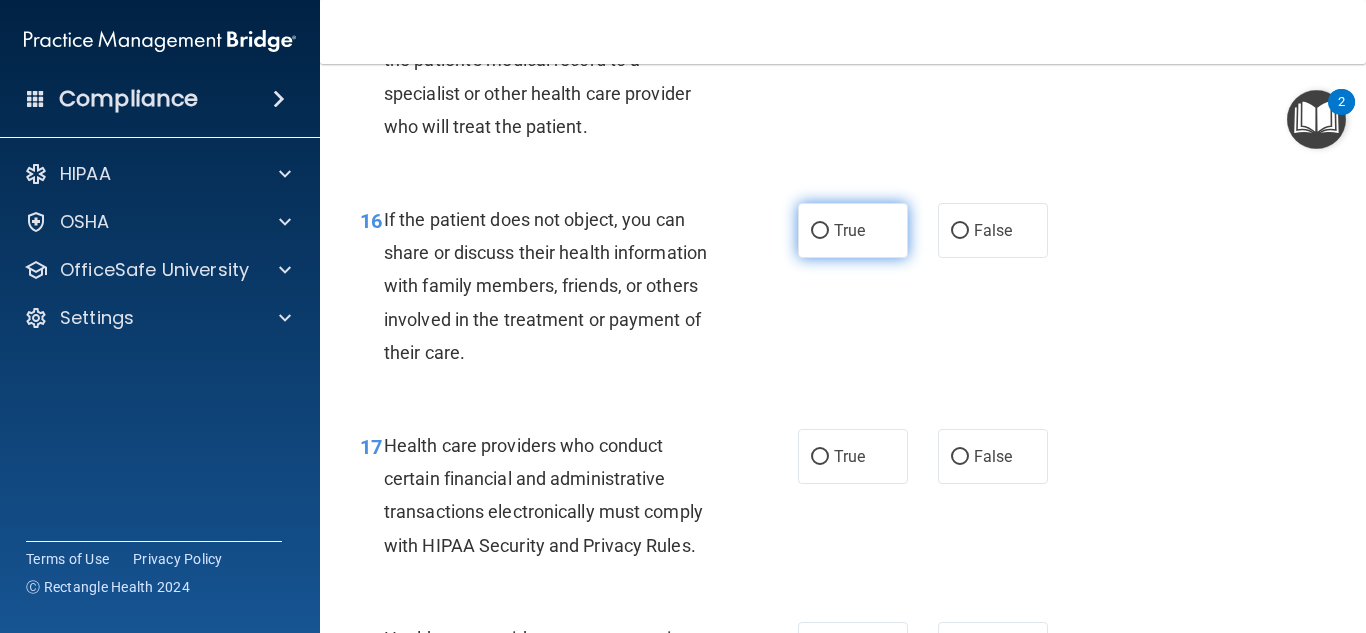 click on "True" at bounding box center (849, 230) 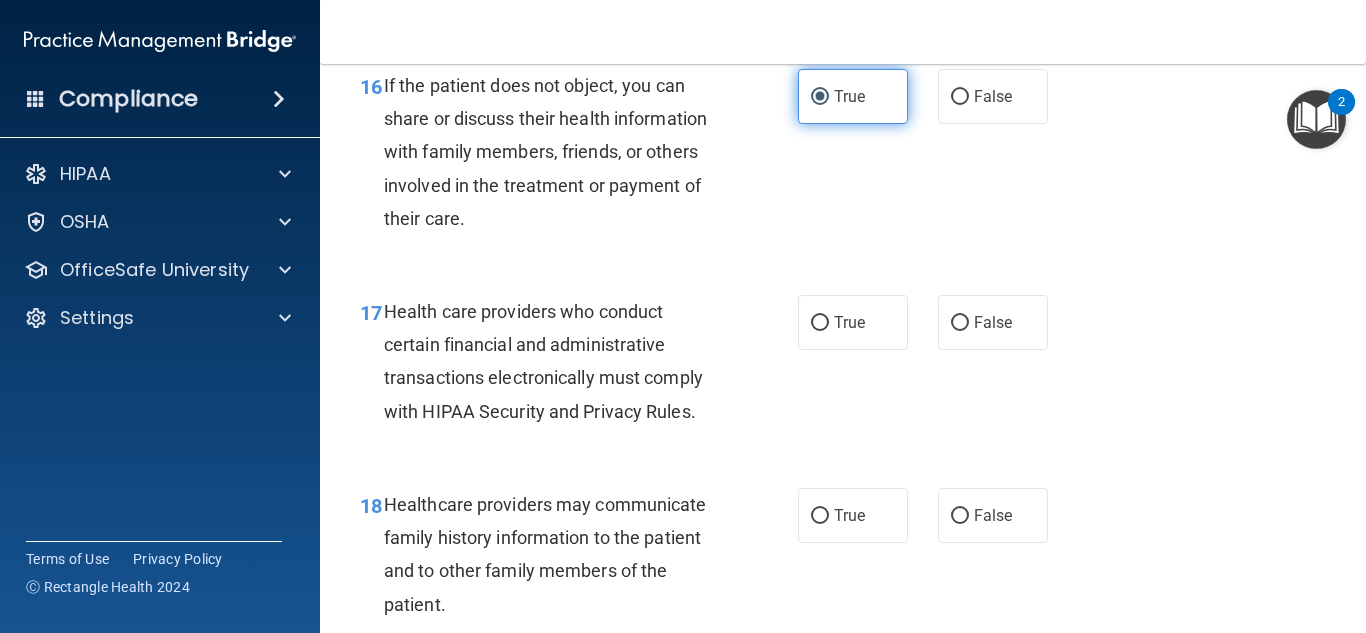 scroll, scrollTop: 3089, scrollLeft: 0, axis: vertical 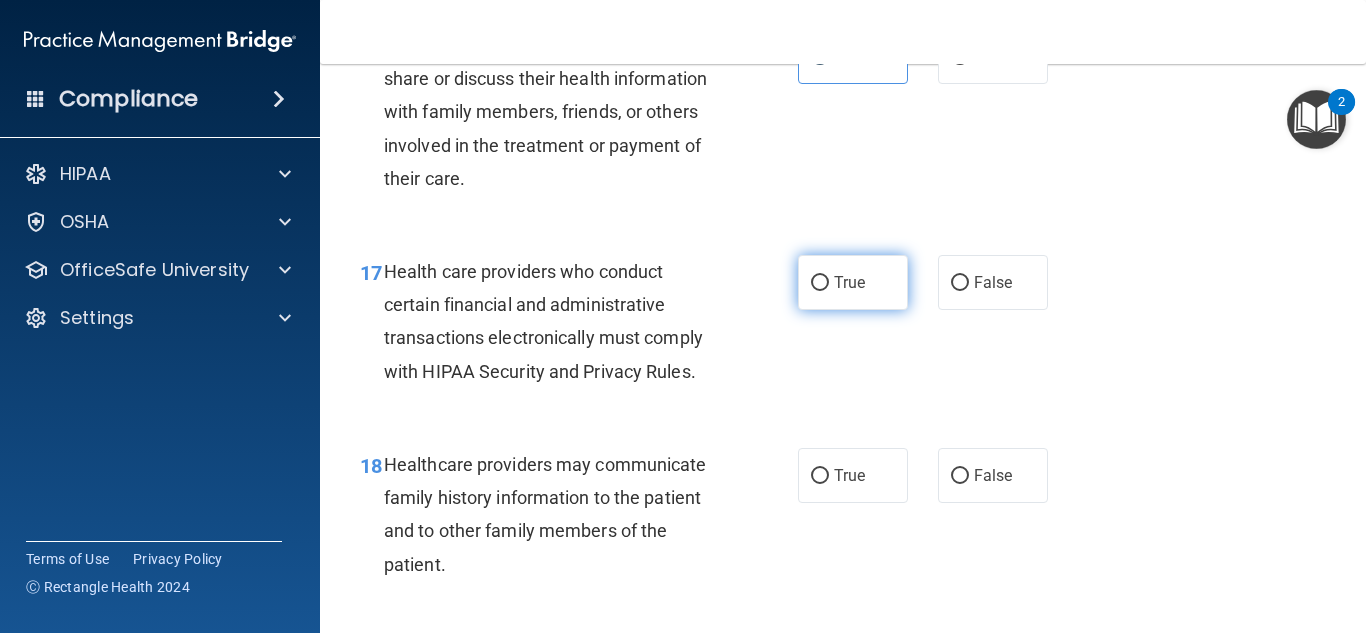 click on "True" at bounding box center [849, 282] 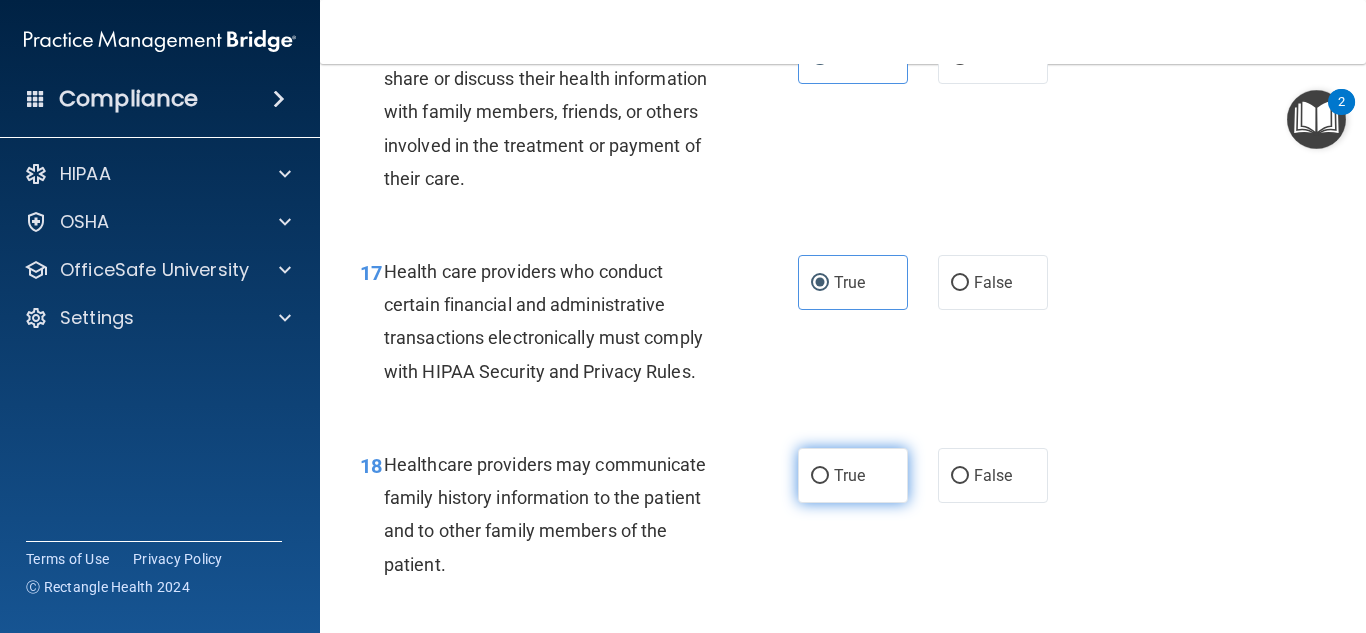 click on "True" at bounding box center (849, 475) 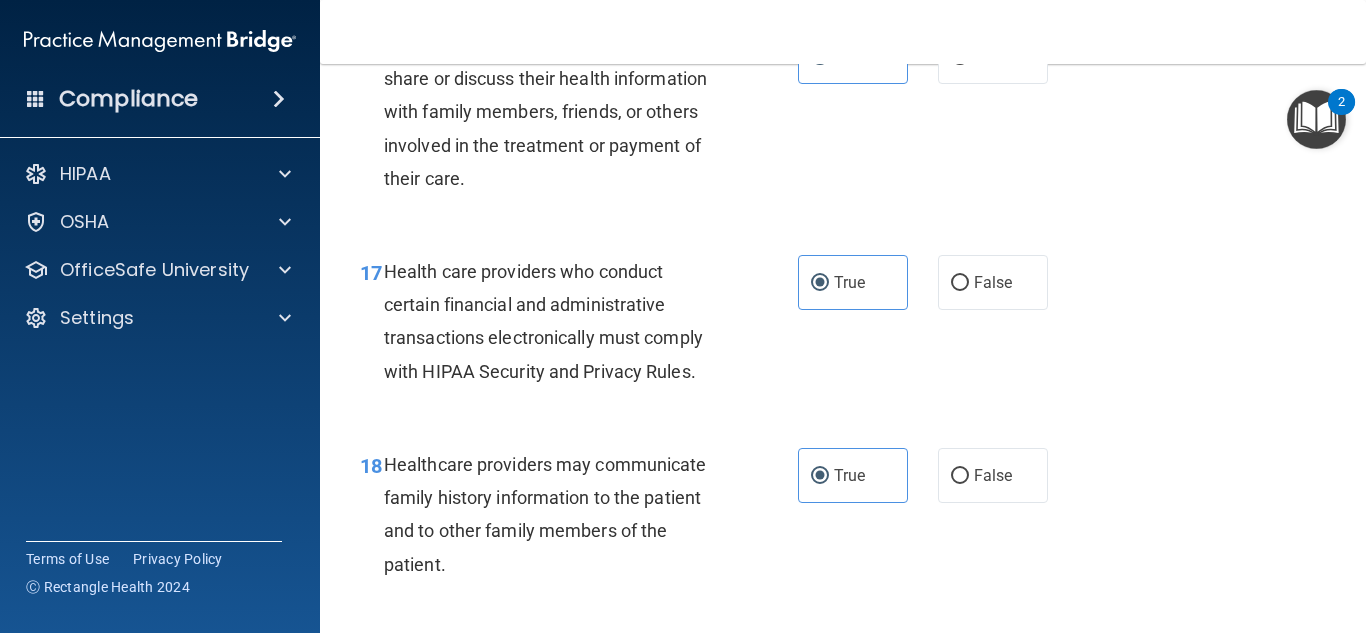 scroll, scrollTop: 3391, scrollLeft: 0, axis: vertical 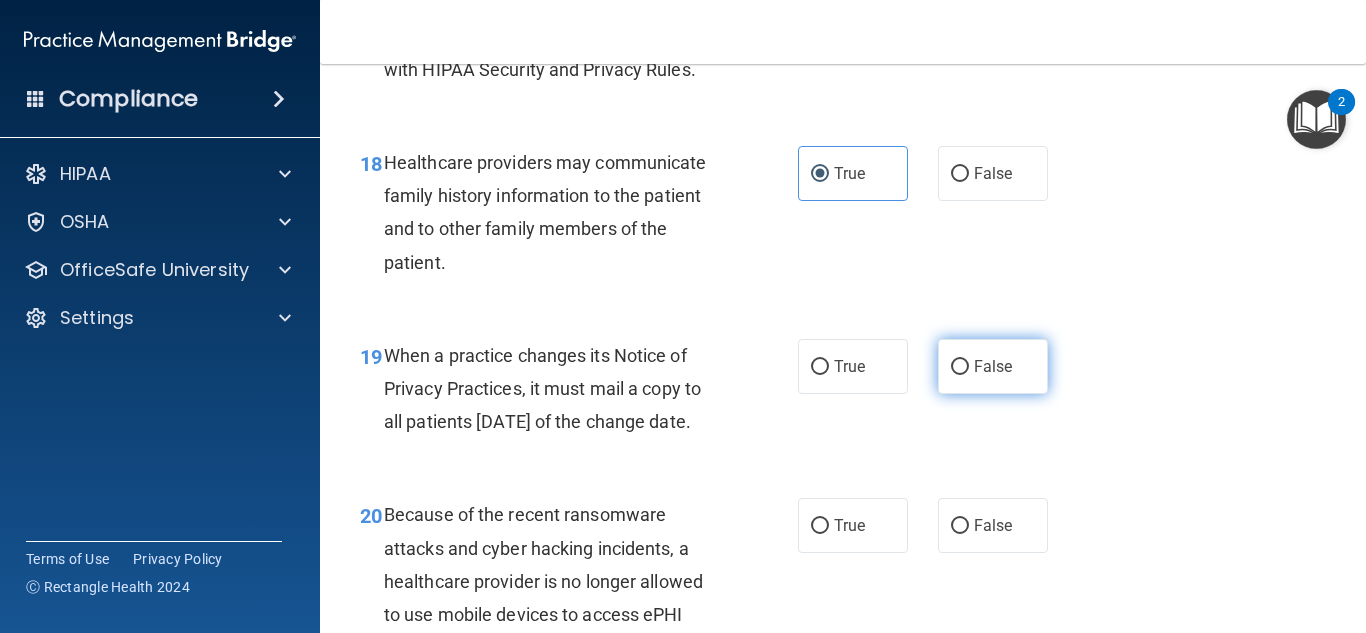 click on "False" at bounding box center [993, 366] 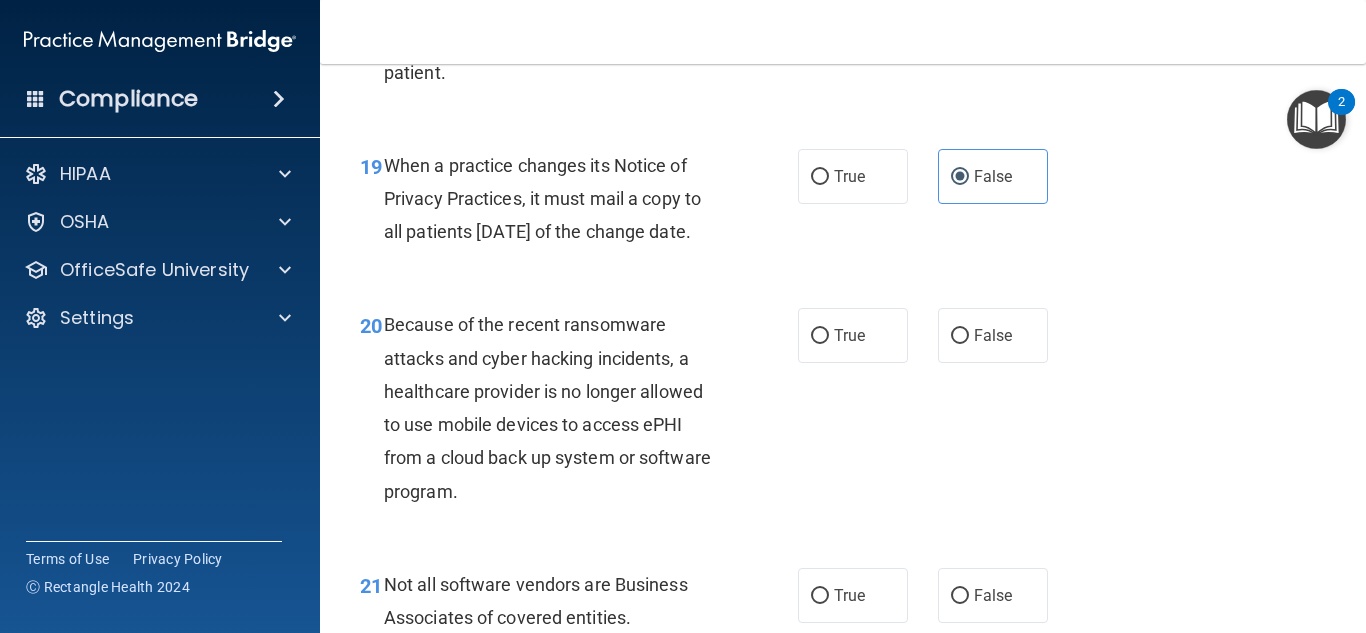 scroll, scrollTop: 3597, scrollLeft: 0, axis: vertical 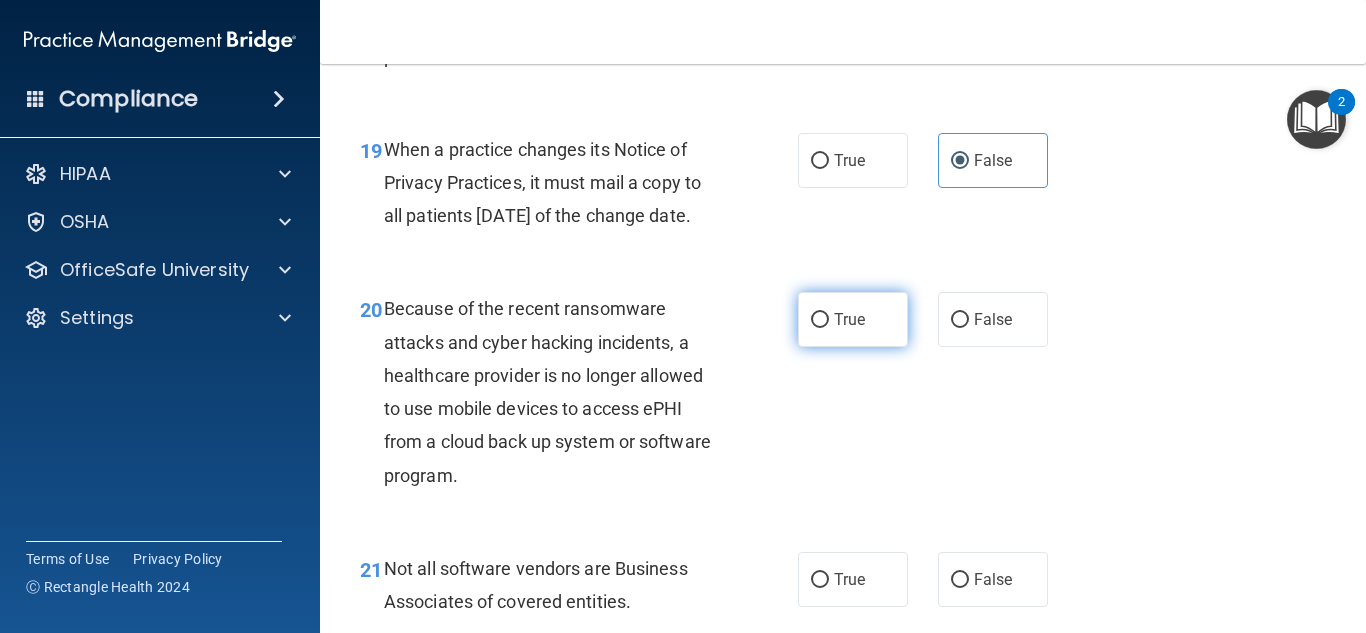 click on "True" at bounding box center [849, 319] 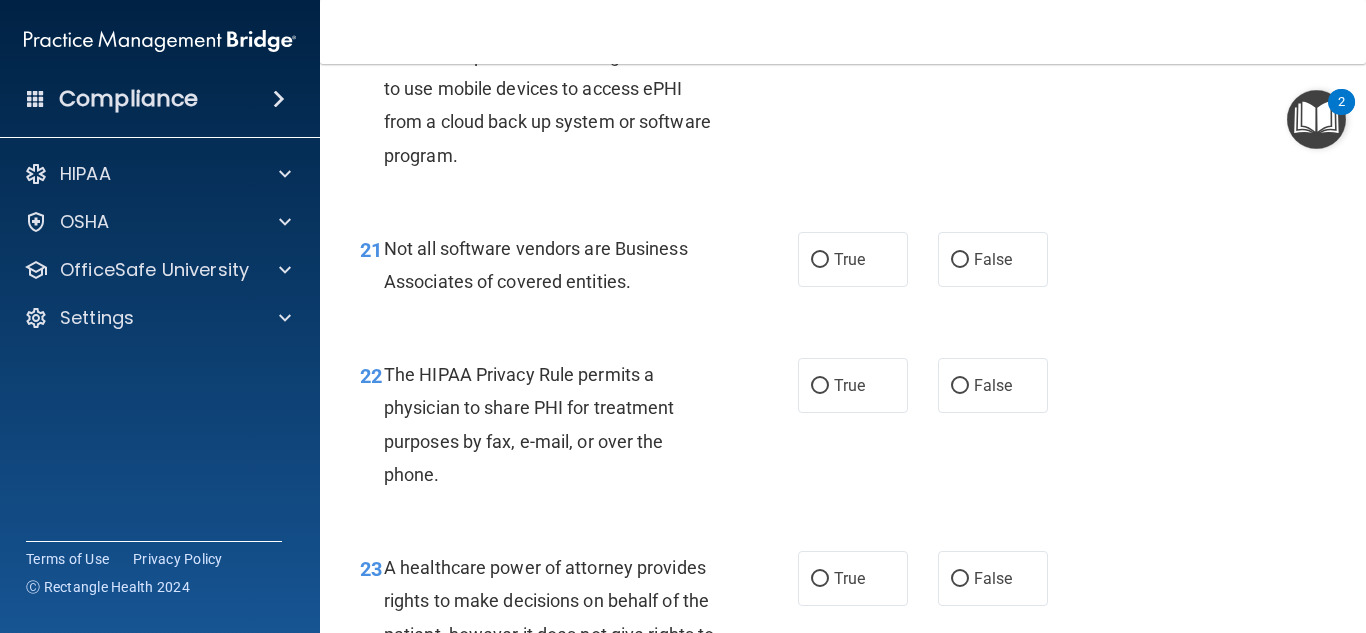 scroll, scrollTop: 3922, scrollLeft: 0, axis: vertical 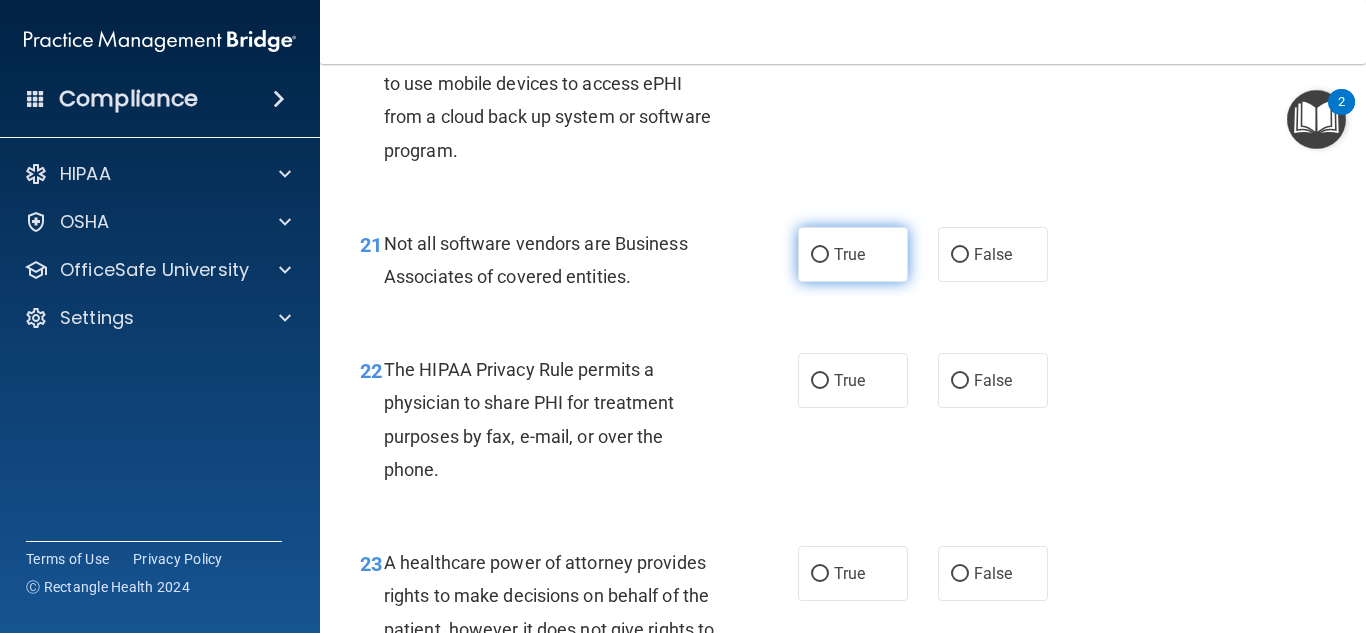 click on "True" at bounding box center [853, 254] 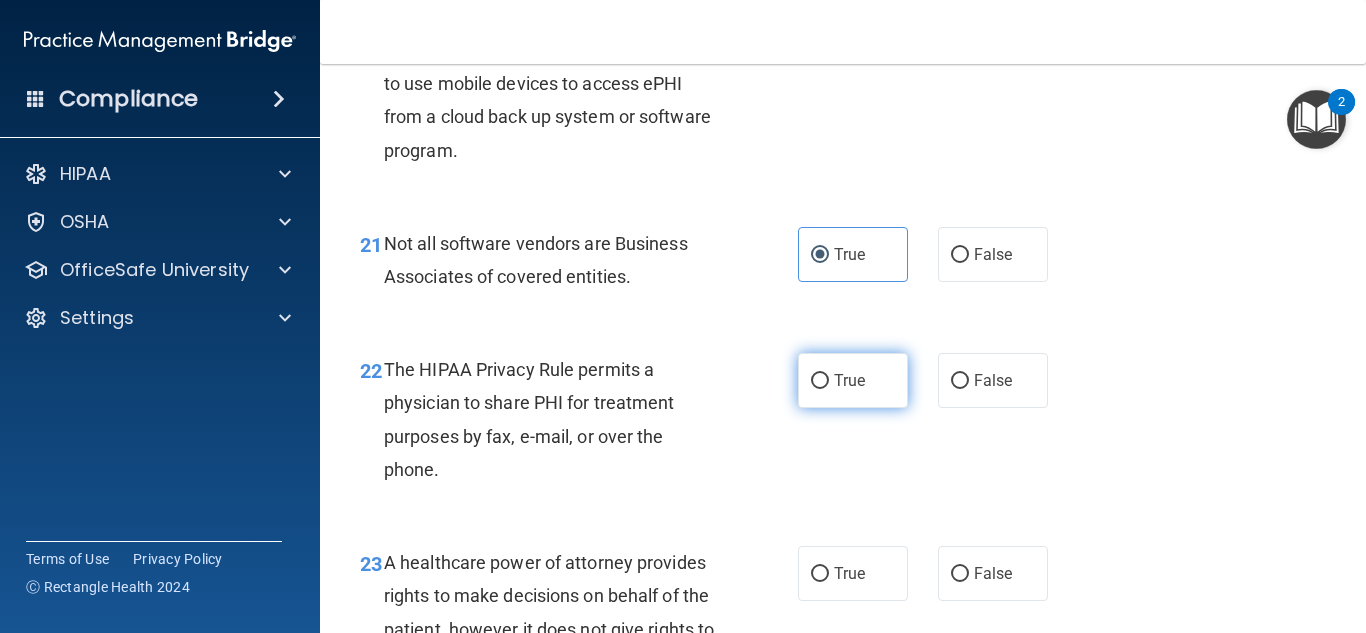 click on "True" at bounding box center (849, 380) 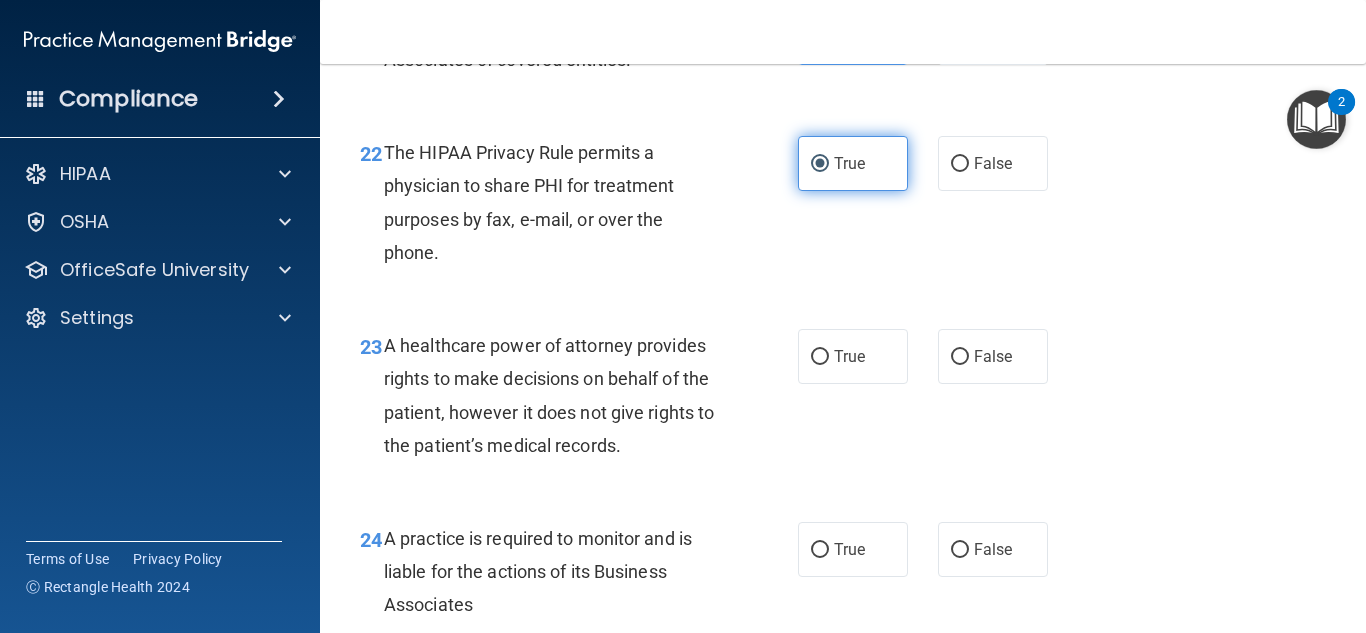 scroll, scrollTop: 4140, scrollLeft: 0, axis: vertical 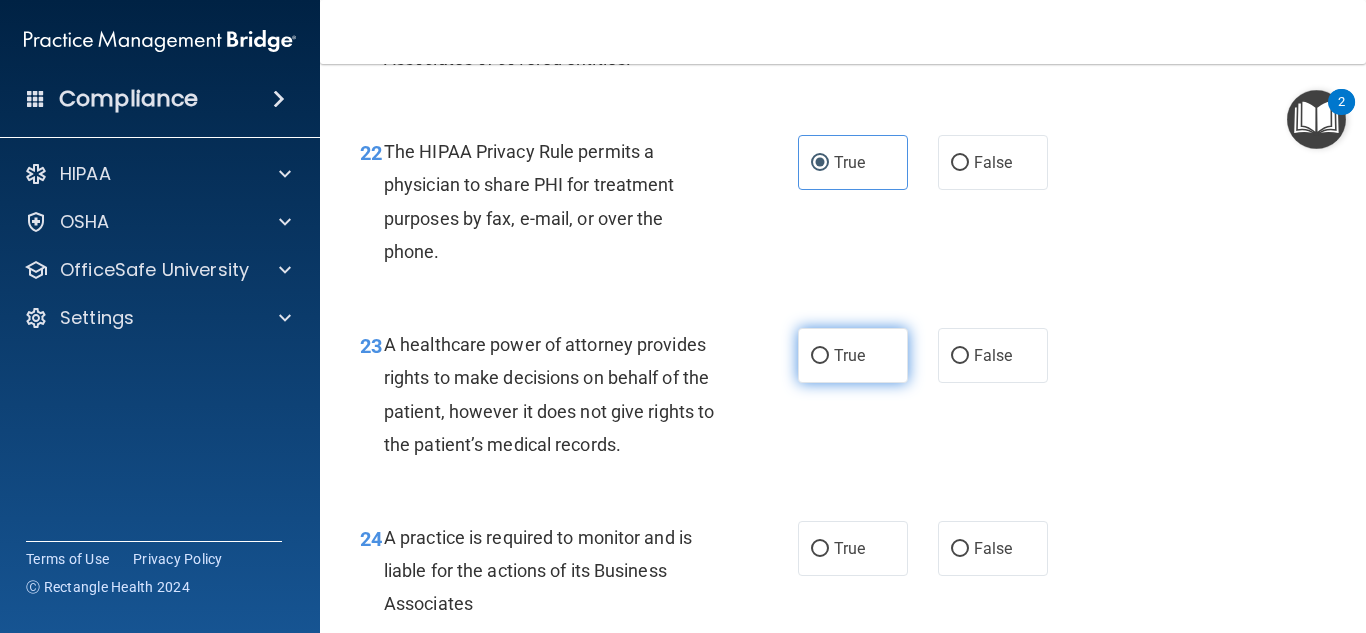 click on "True" at bounding box center [820, 356] 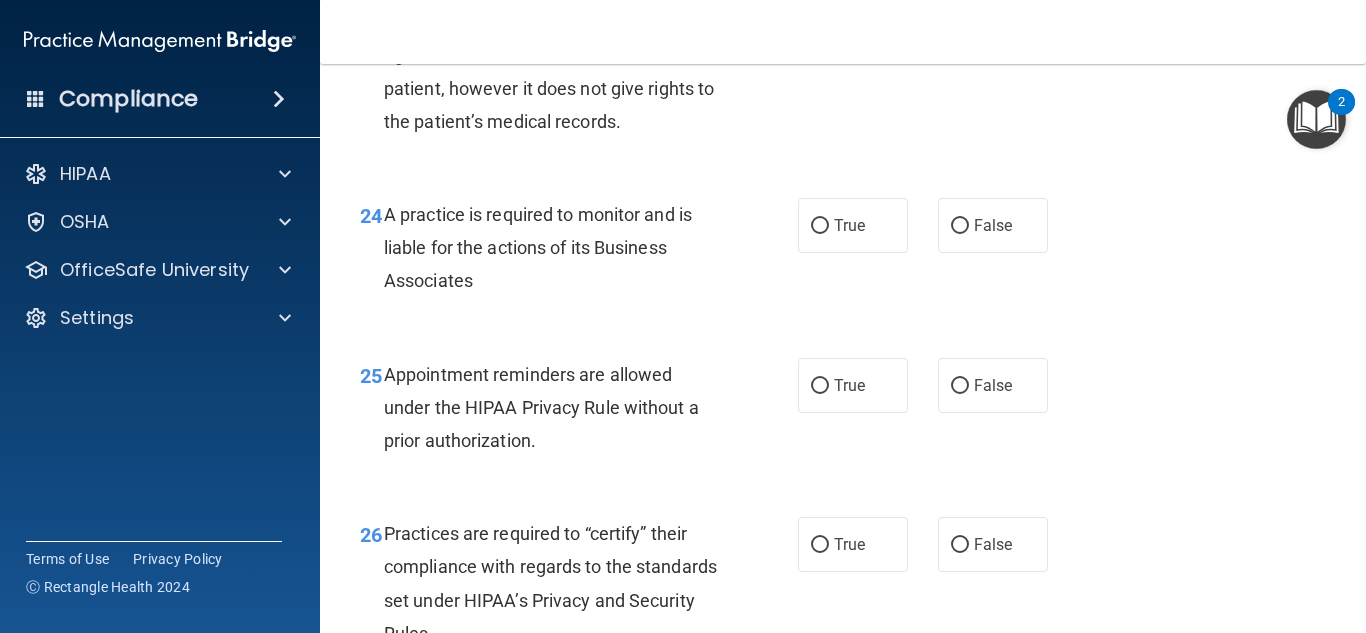 scroll, scrollTop: 4464, scrollLeft: 0, axis: vertical 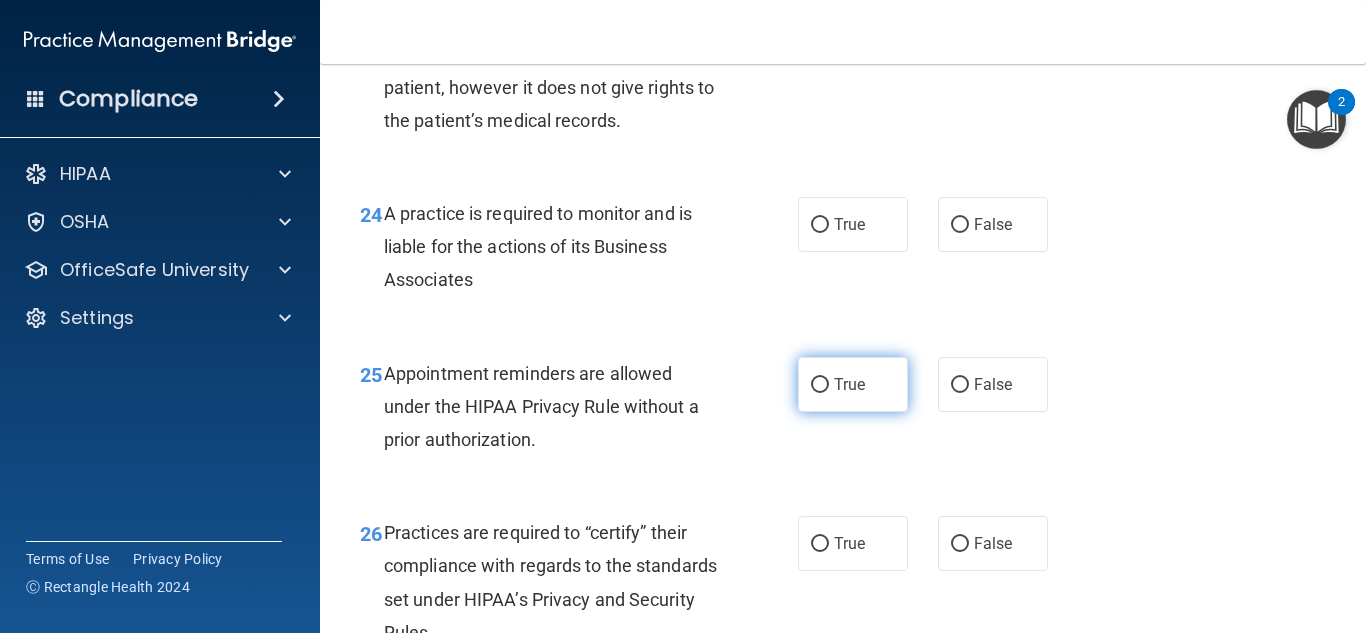 click on "True" at bounding box center [820, 385] 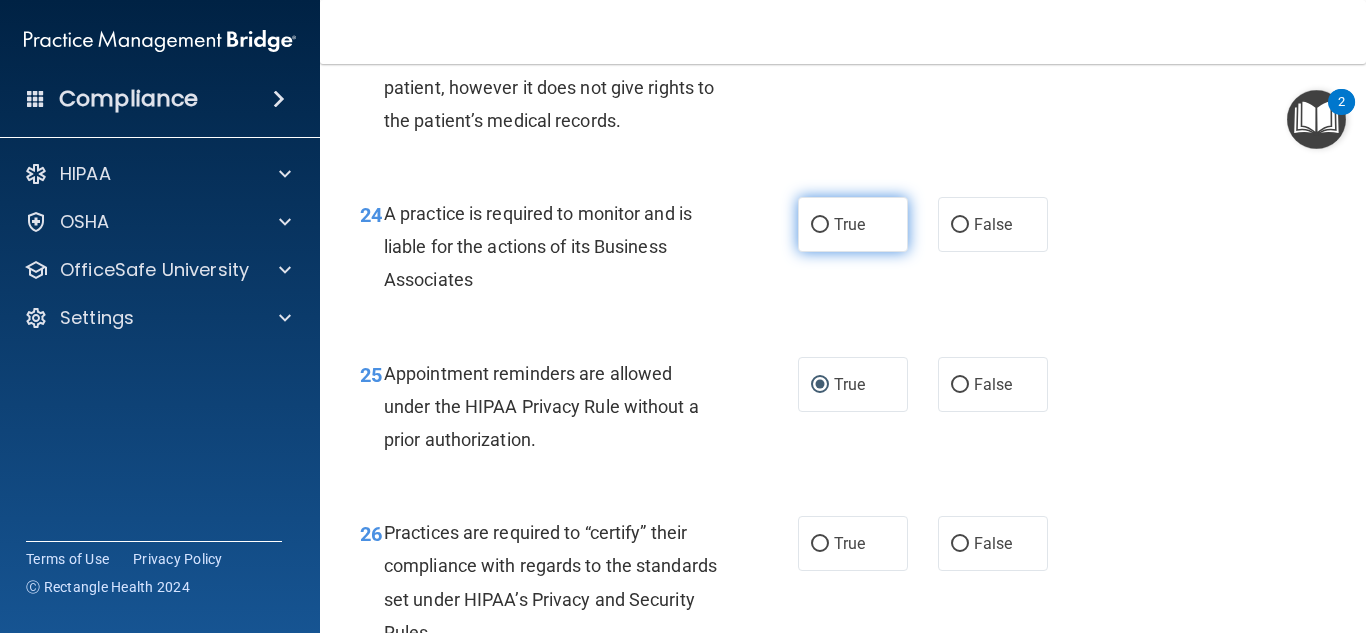 click on "True" at bounding box center [853, 224] 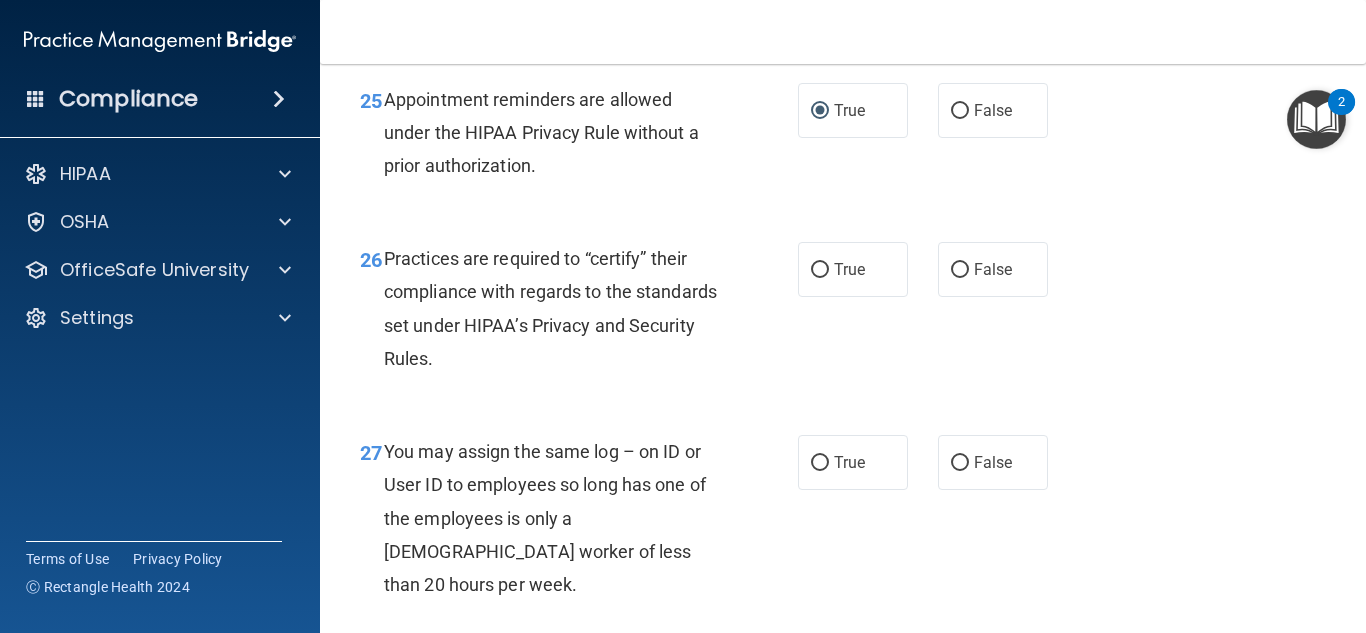 scroll, scrollTop: 4739, scrollLeft: 0, axis: vertical 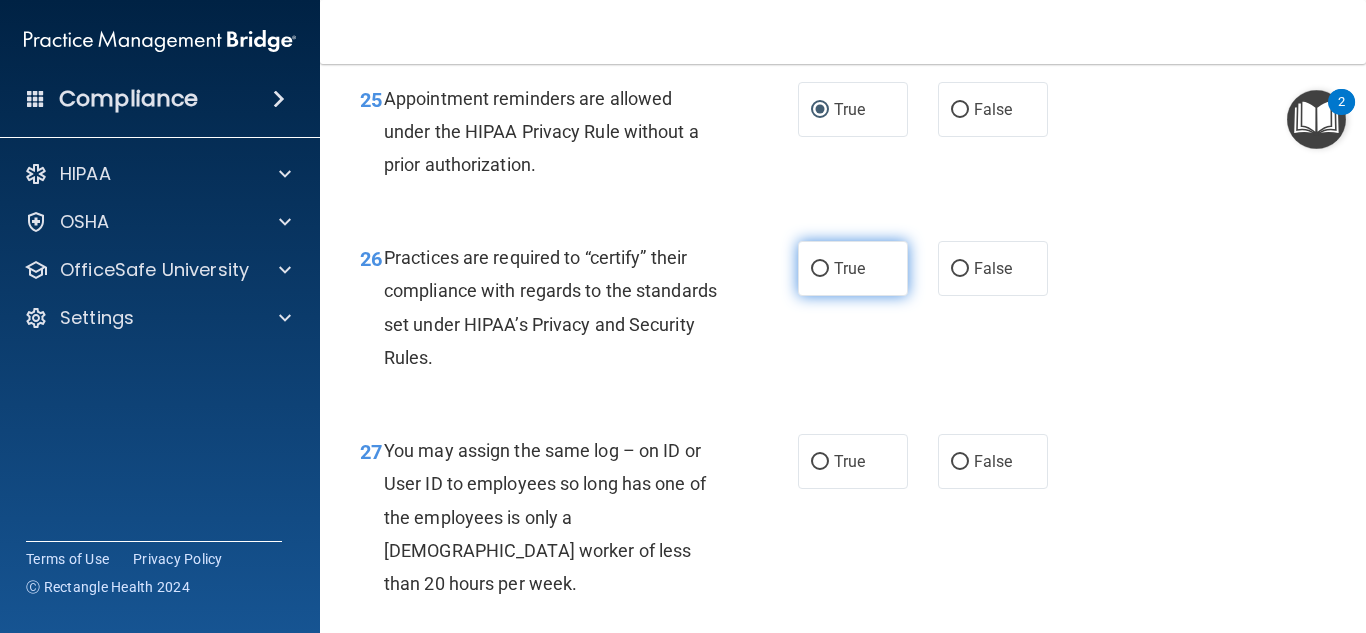 click on "True" at bounding box center [849, 268] 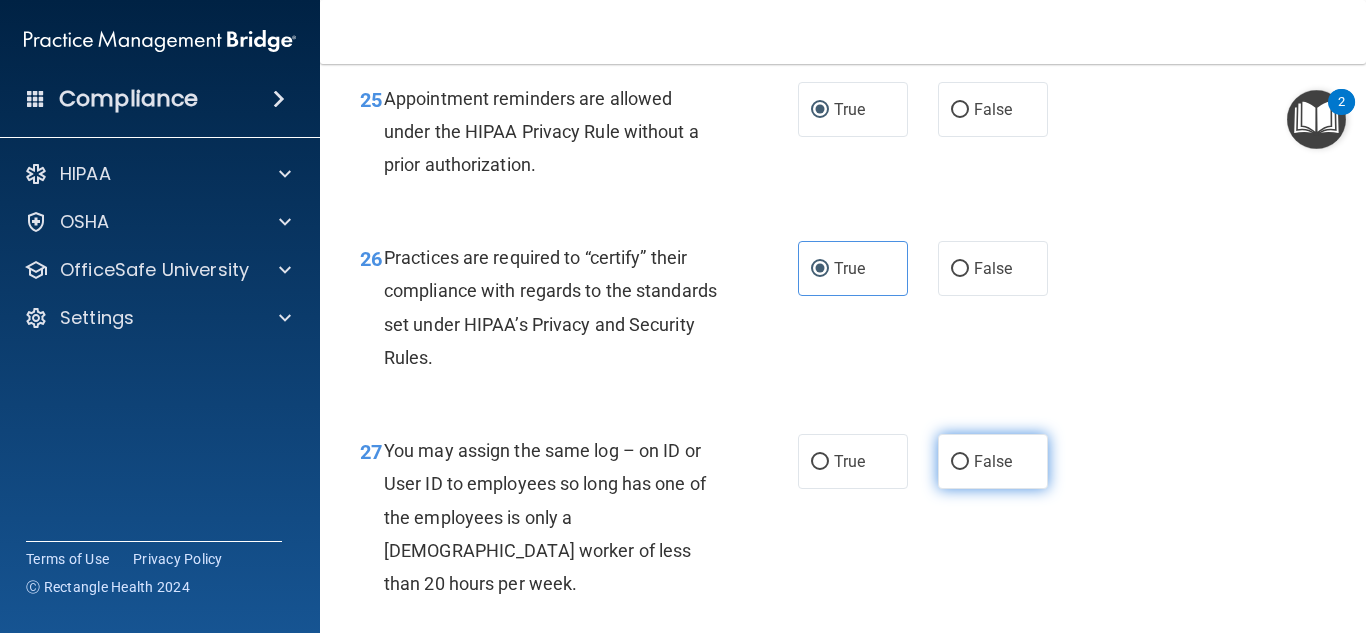 click on "False" at bounding box center [993, 461] 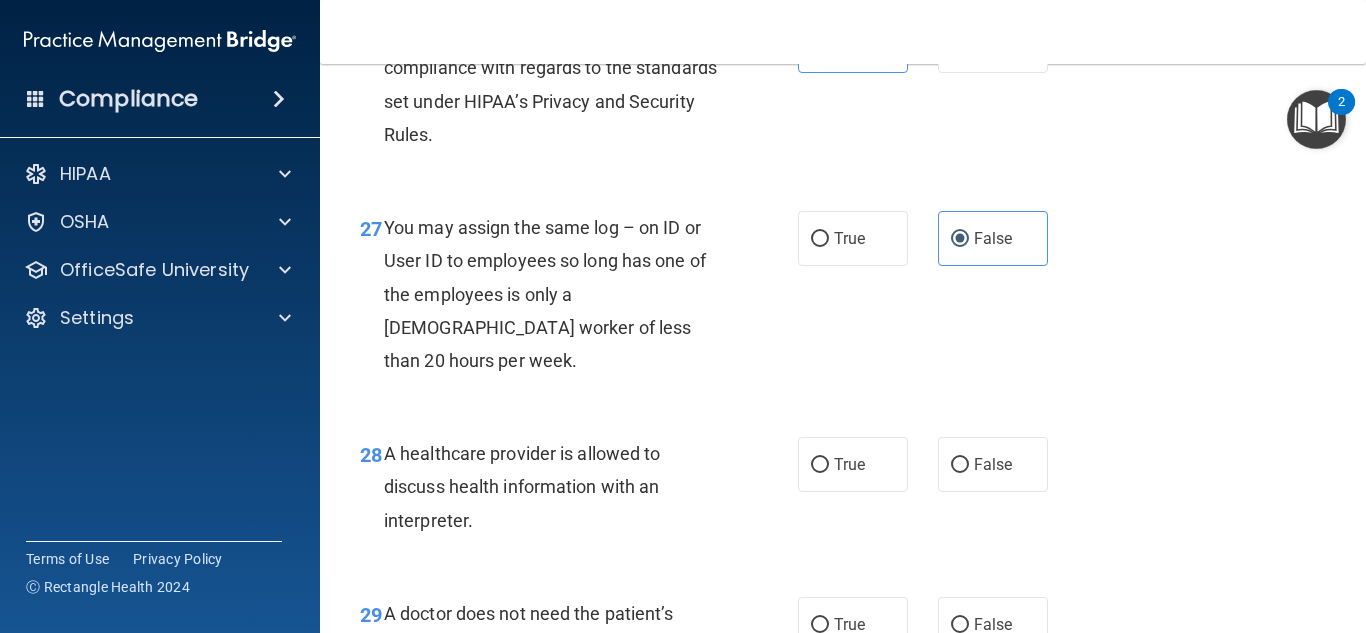 scroll, scrollTop: 4966, scrollLeft: 0, axis: vertical 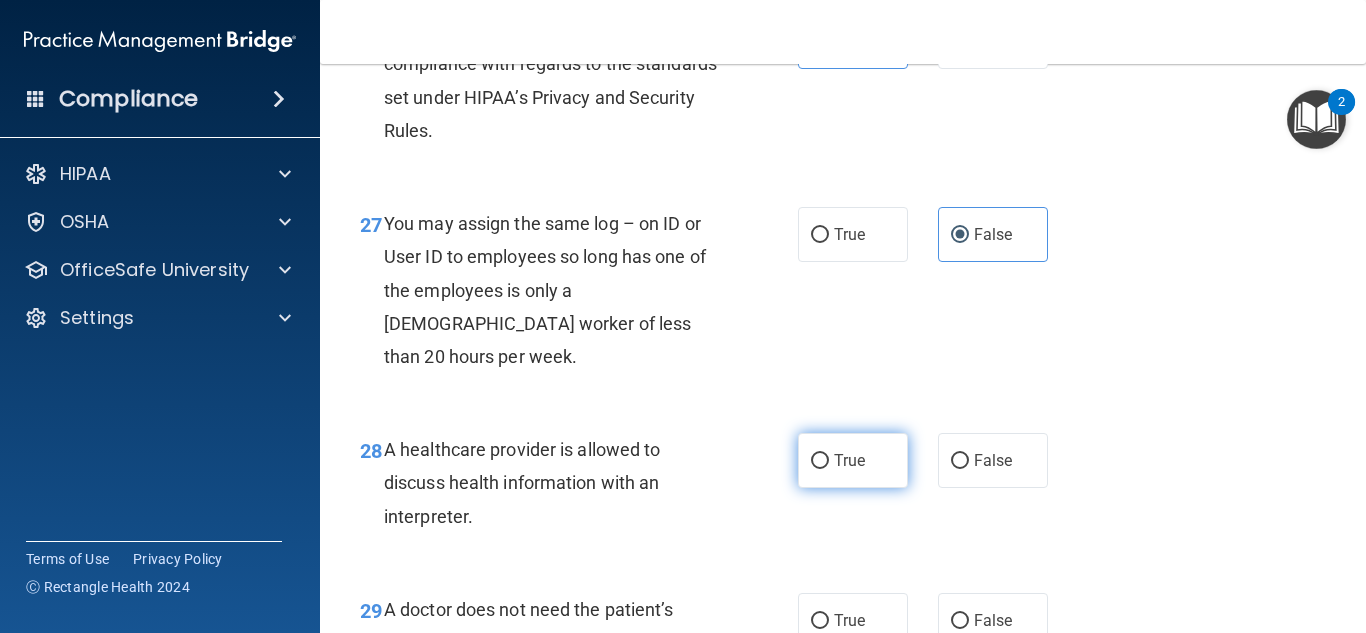 click on "True" at bounding box center (853, 460) 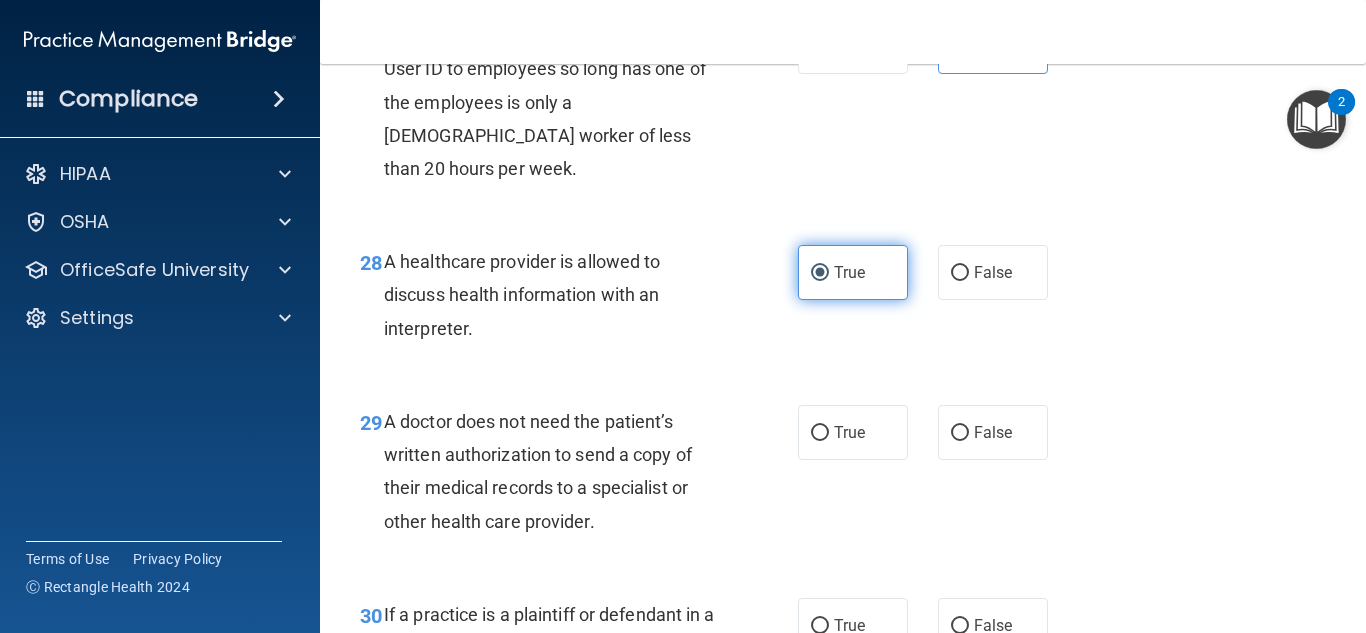 scroll, scrollTop: 5160, scrollLeft: 0, axis: vertical 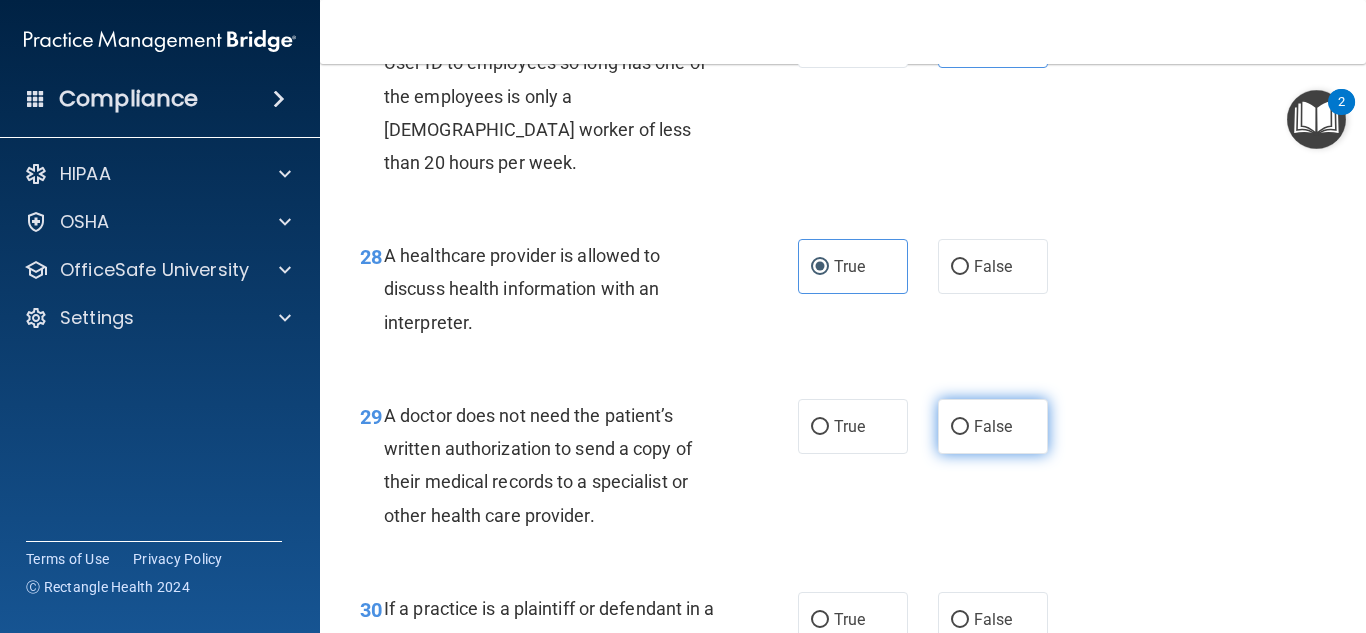 click on "False" at bounding box center (993, 426) 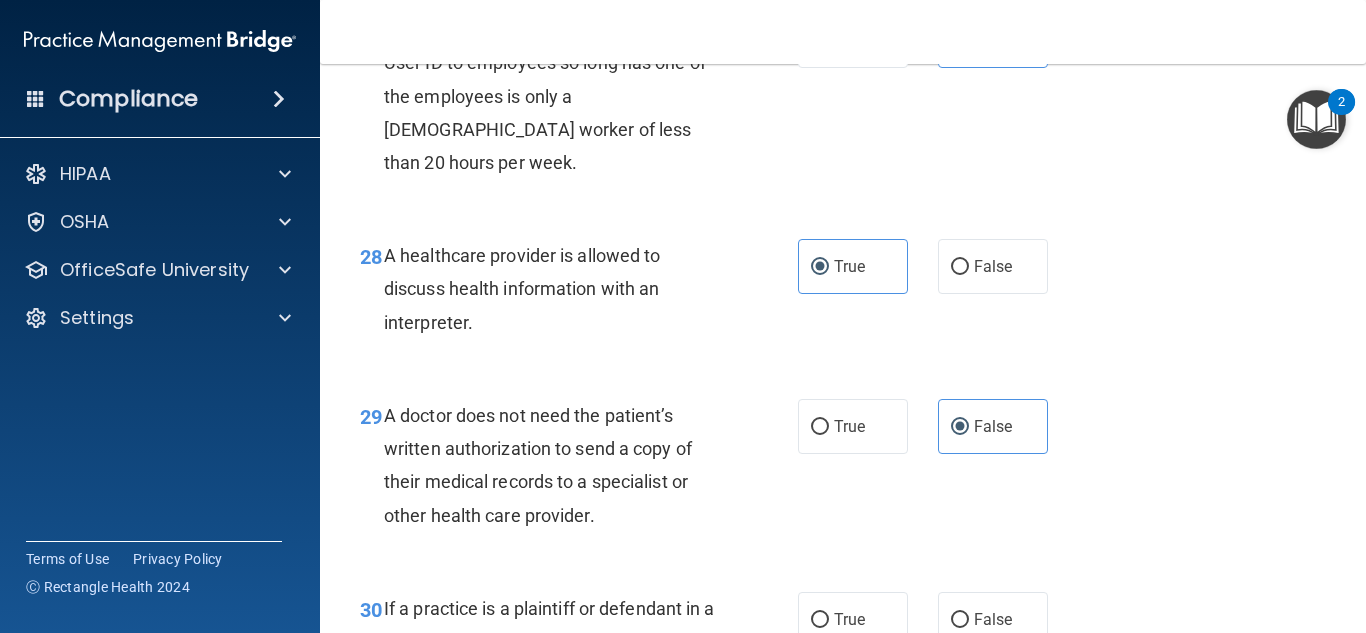 scroll, scrollTop: 5450, scrollLeft: 0, axis: vertical 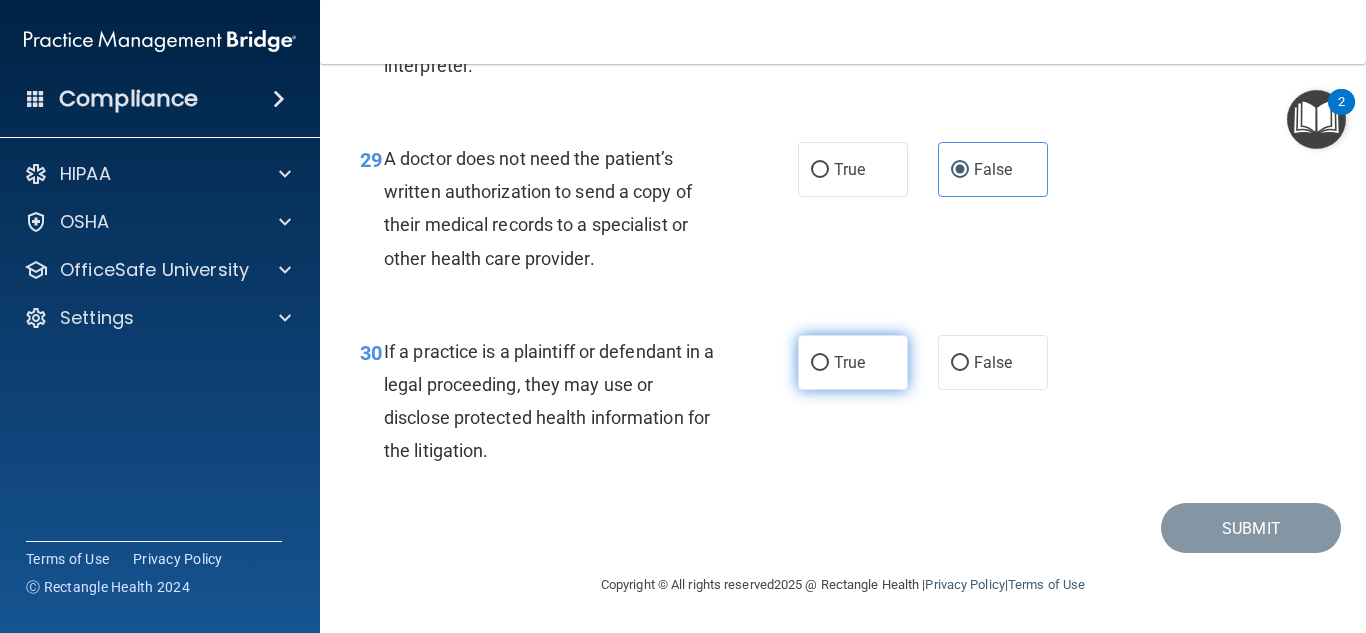 click on "True" at bounding box center (853, 362) 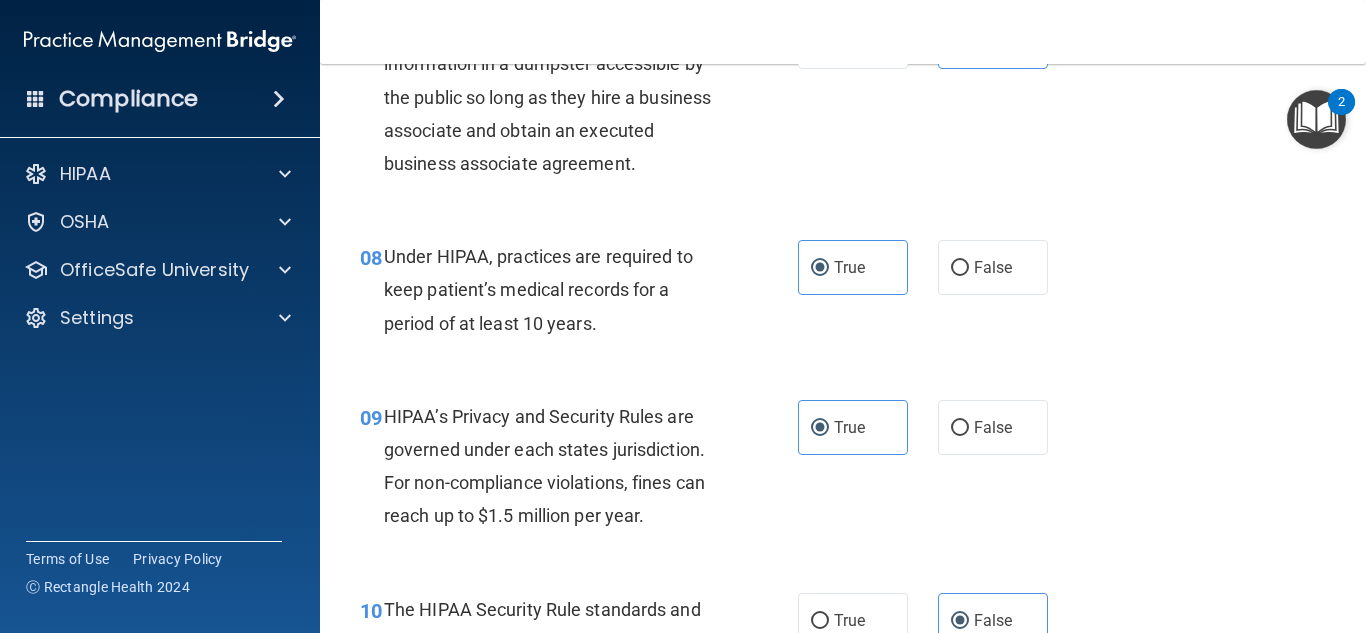 scroll, scrollTop: 1370, scrollLeft: 0, axis: vertical 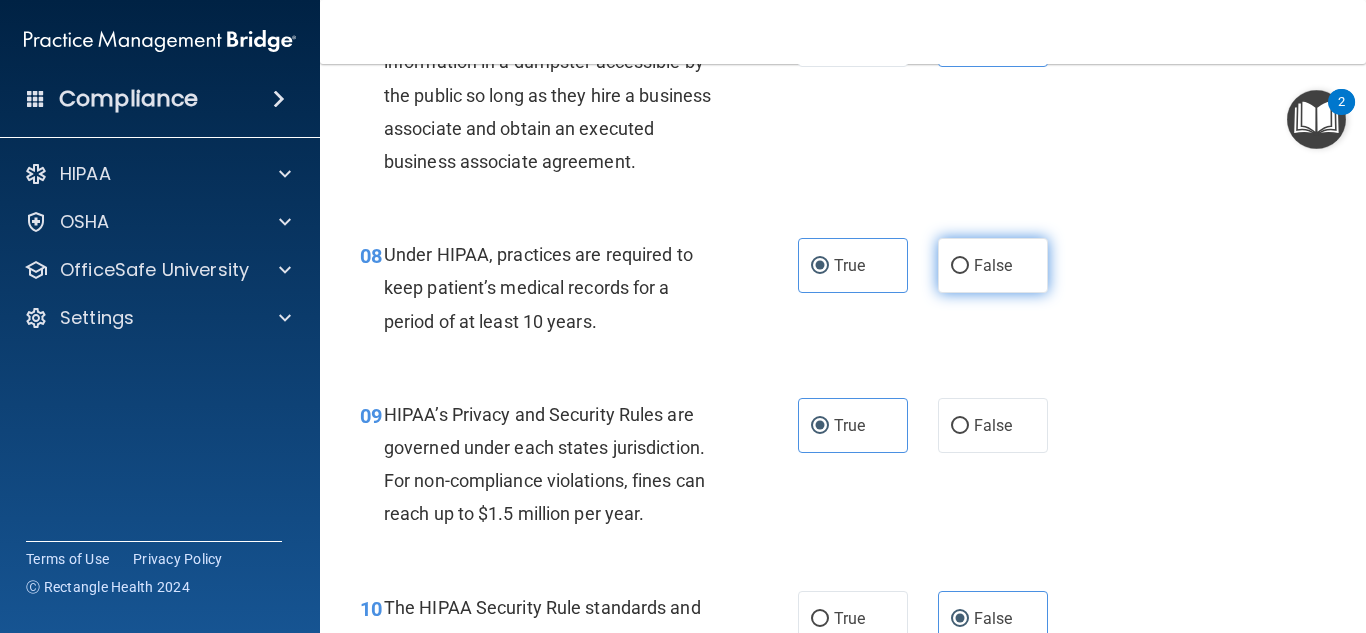 click on "False" at bounding box center (960, 266) 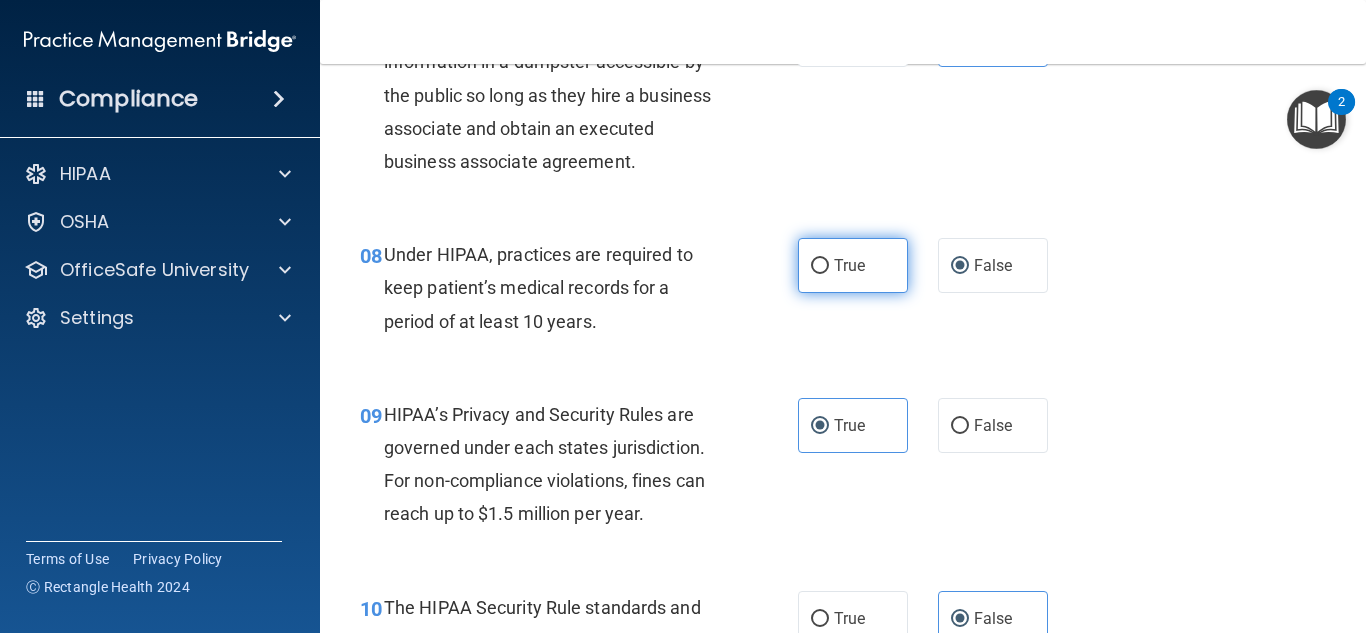 click on "True" at bounding box center (853, 265) 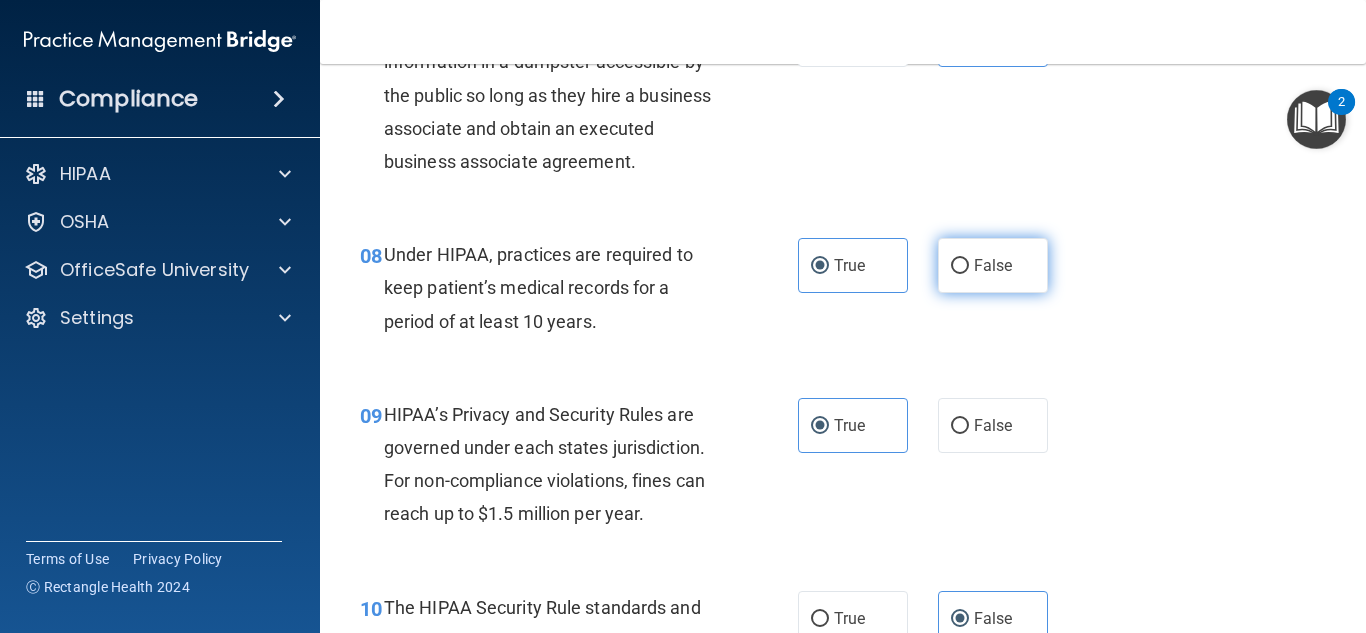 click on "False" at bounding box center (993, 265) 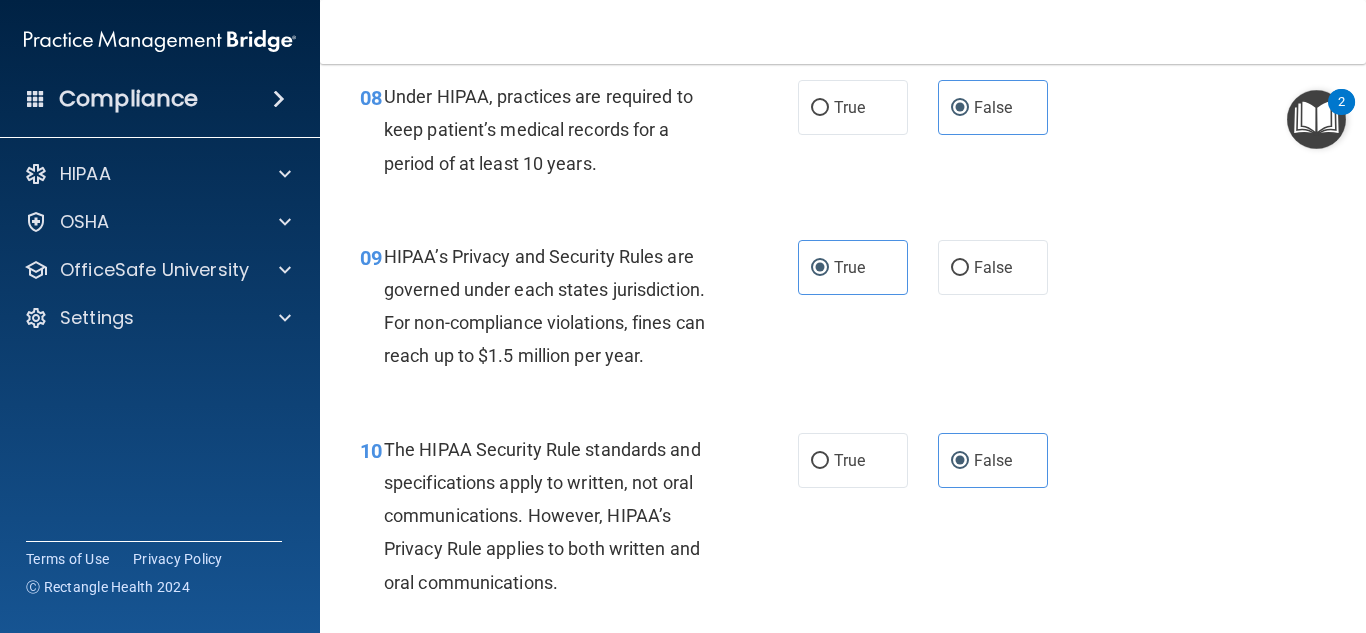 scroll, scrollTop: 1527, scrollLeft: 0, axis: vertical 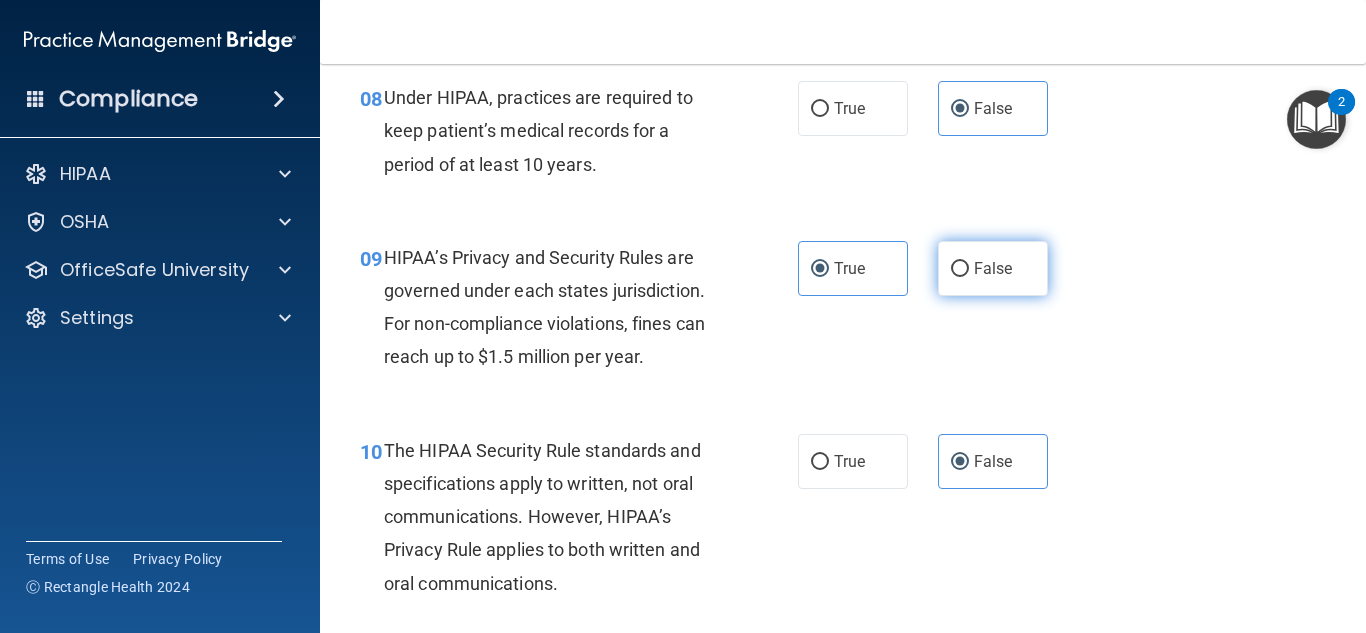 click on "False" at bounding box center [993, 268] 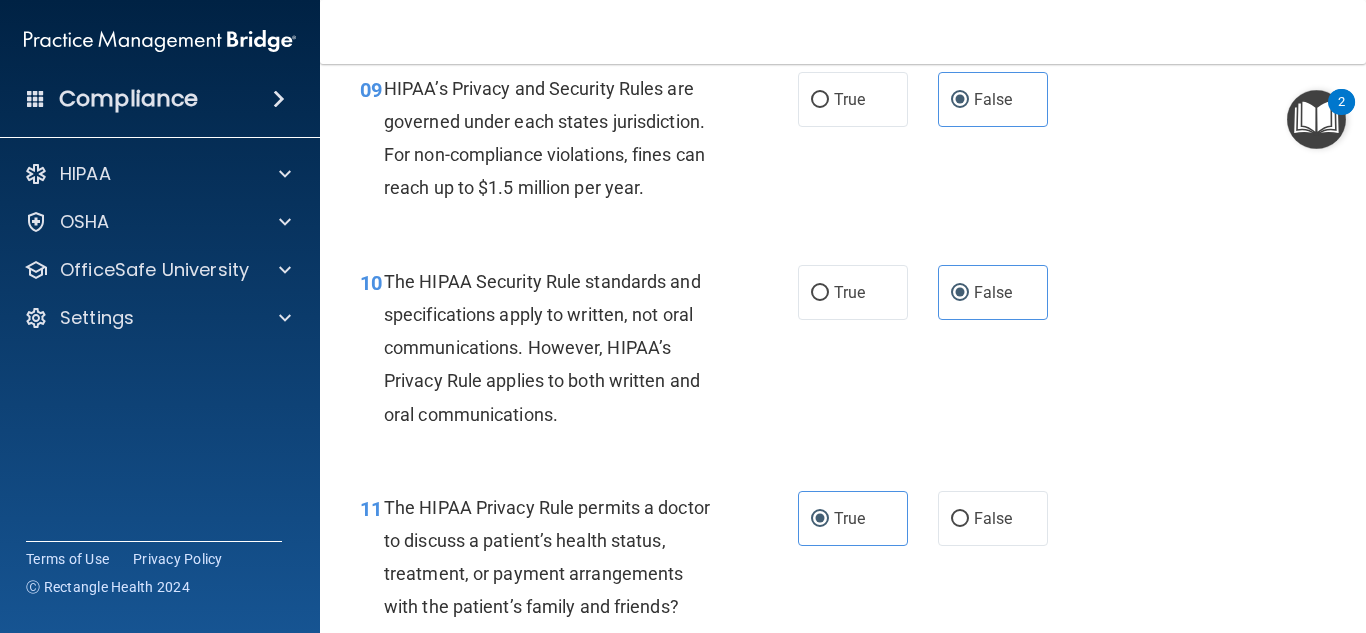 scroll, scrollTop: 1704, scrollLeft: 0, axis: vertical 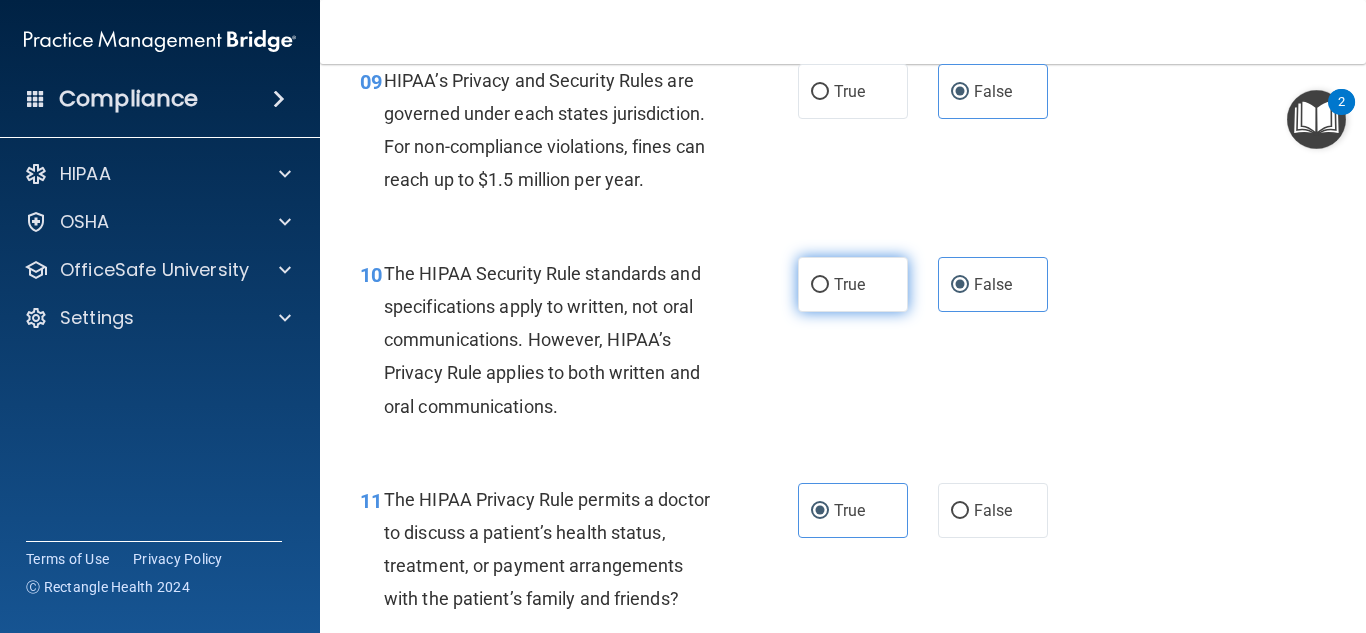 click on "True" at bounding box center [849, 284] 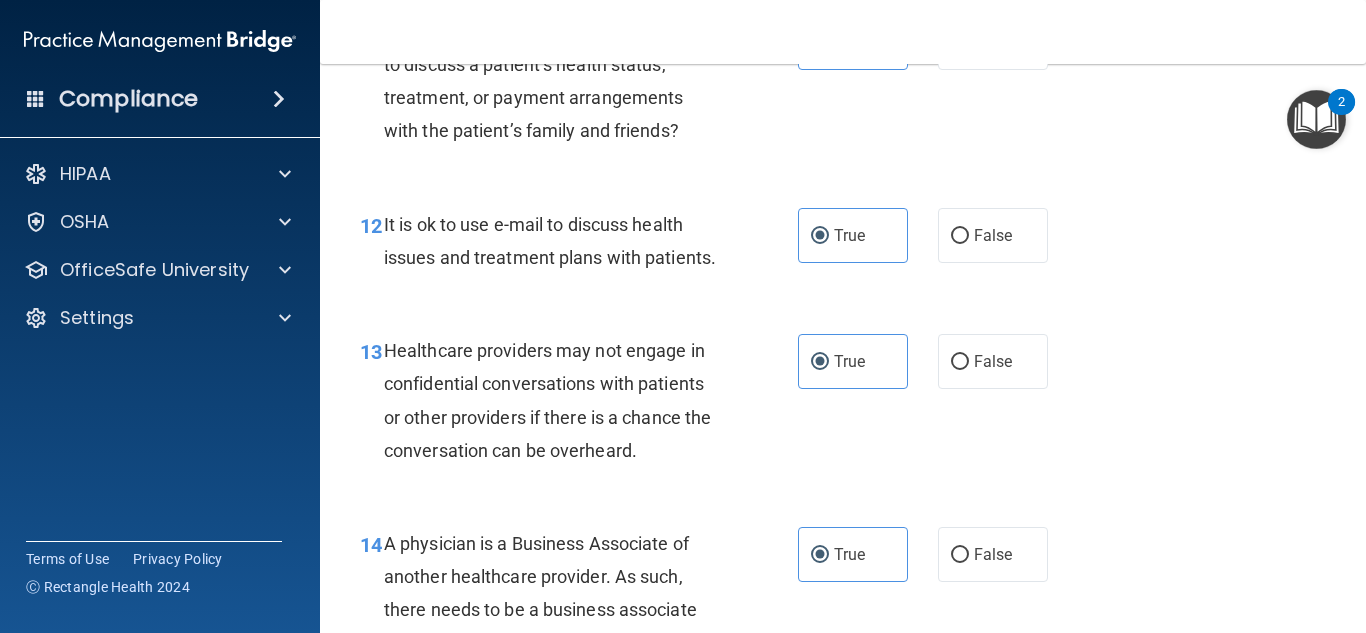 scroll, scrollTop: 2265, scrollLeft: 0, axis: vertical 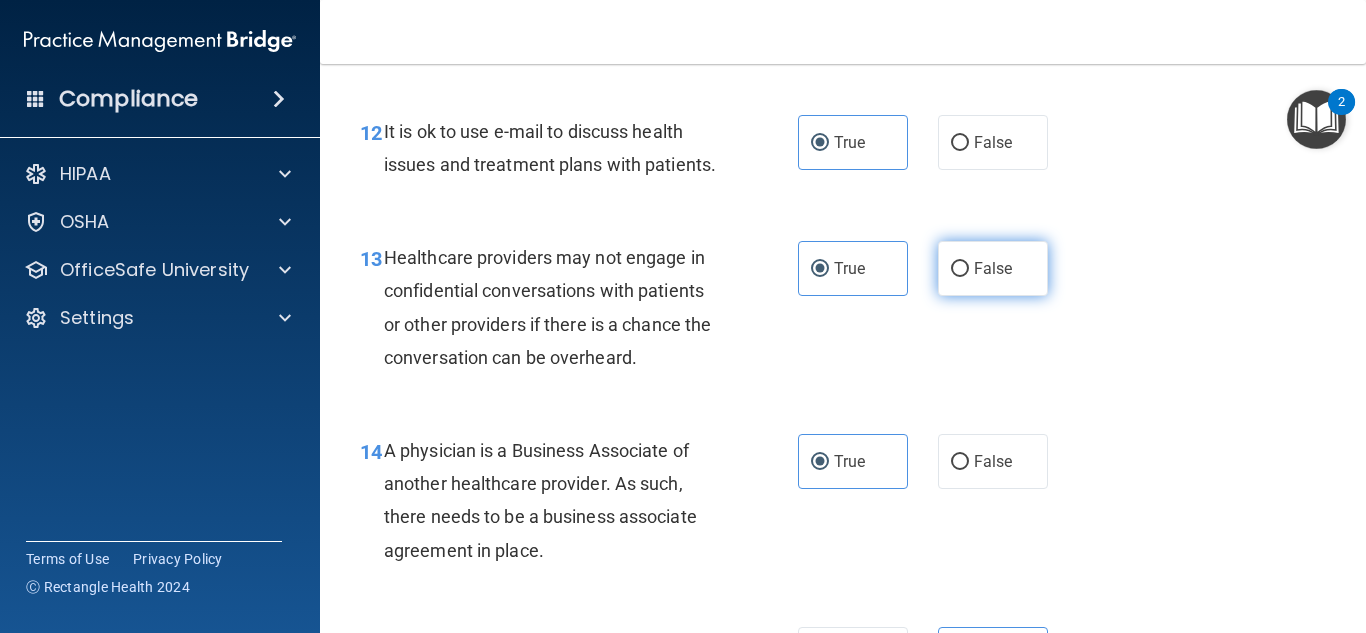 click on "False" at bounding box center [993, 268] 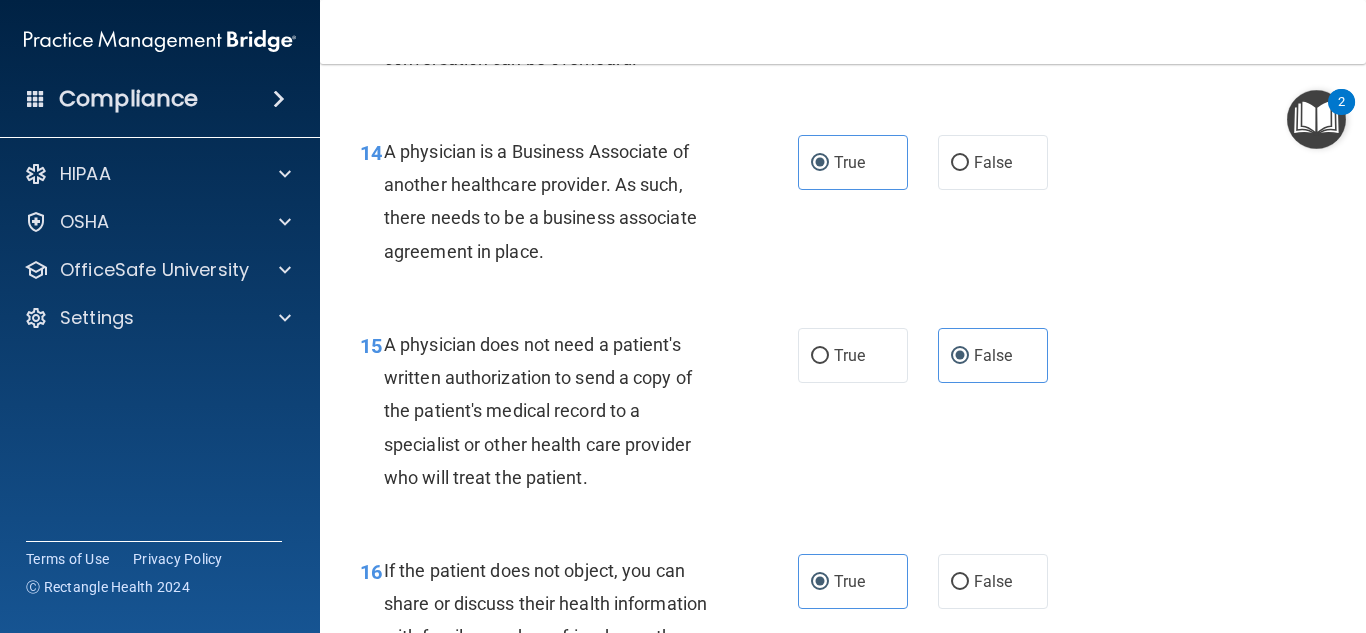 scroll, scrollTop: 2632, scrollLeft: 0, axis: vertical 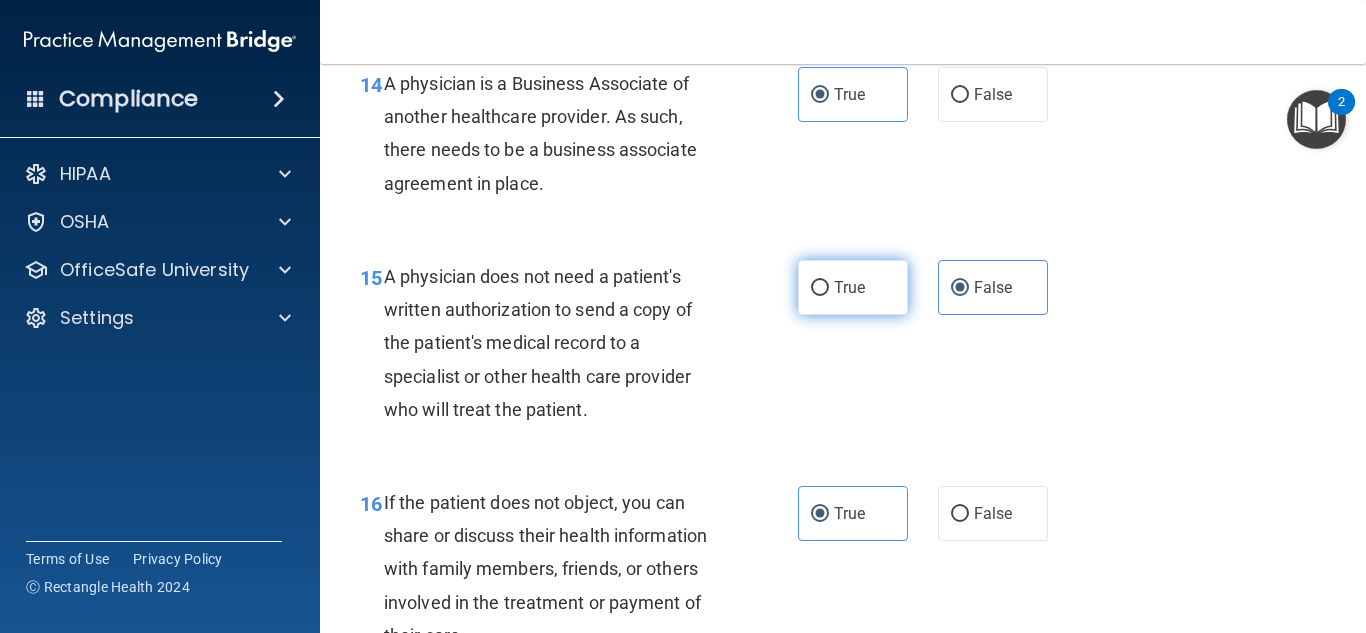 click on "True" at bounding box center (853, 287) 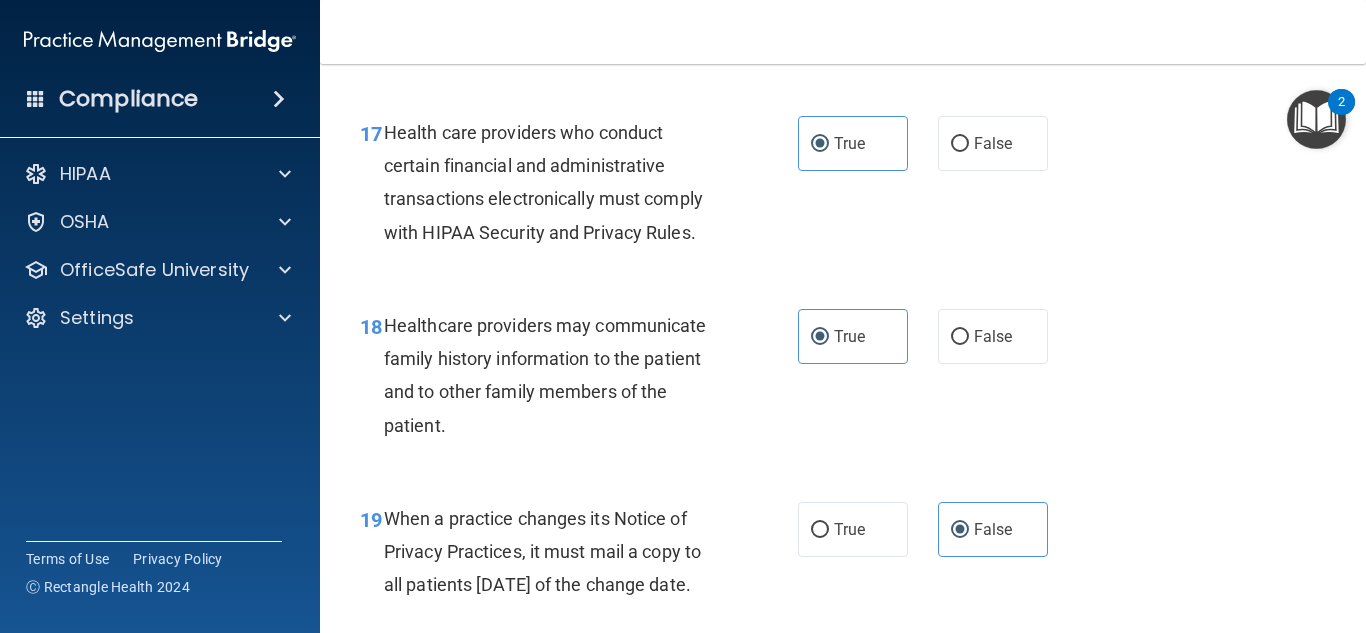 scroll, scrollTop: 3260, scrollLeft: 0, axis: vertical 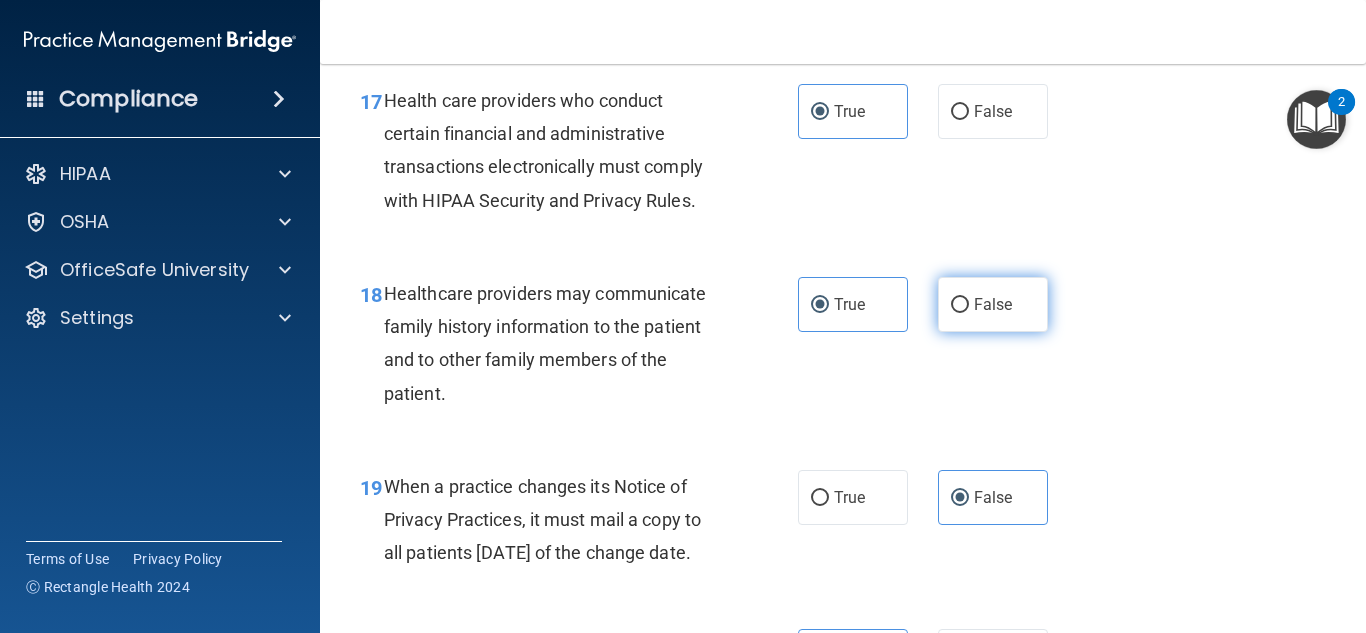 click on "False" at bounding box center (993, 304) 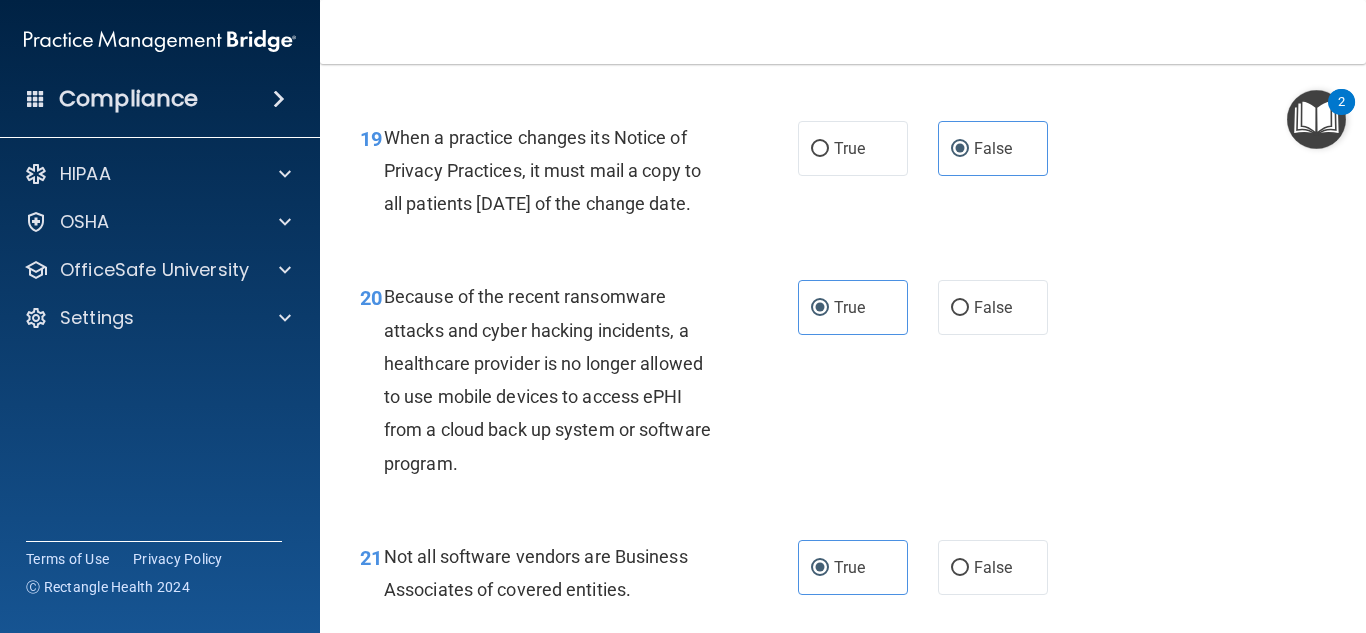 scroll, scrollTop: 3610, scrollLeft: 0, axis: vertical 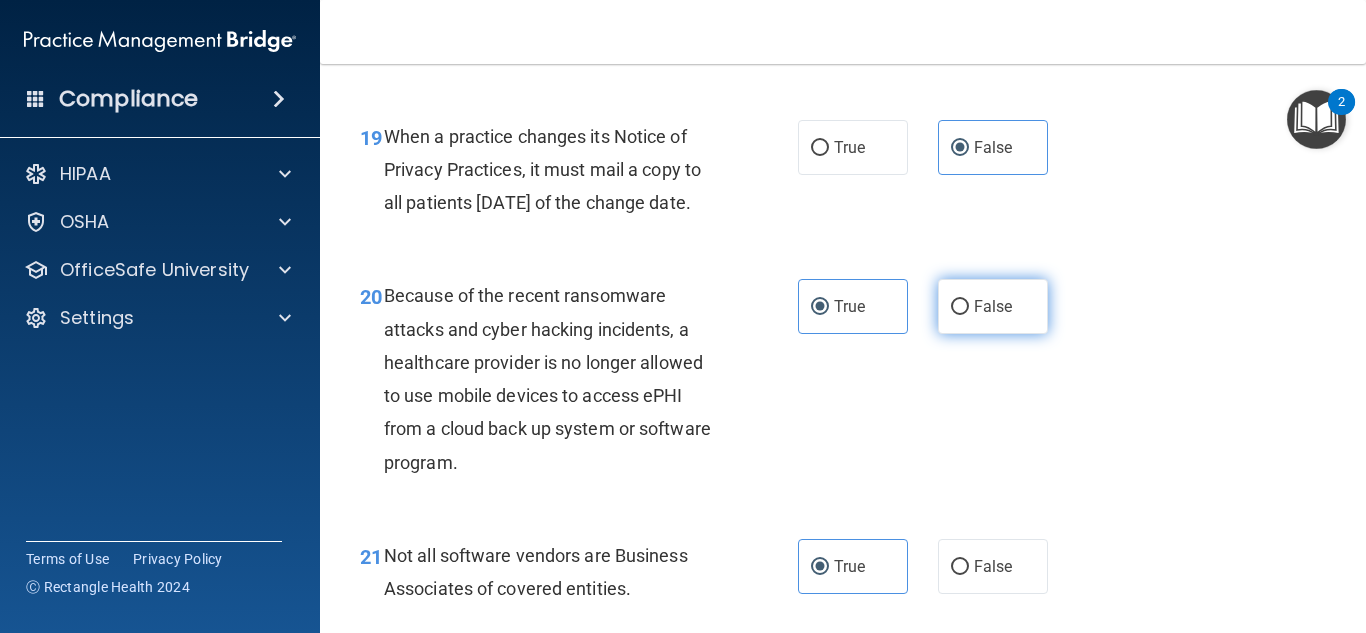 click on "False" at bounding box center [993, 306] 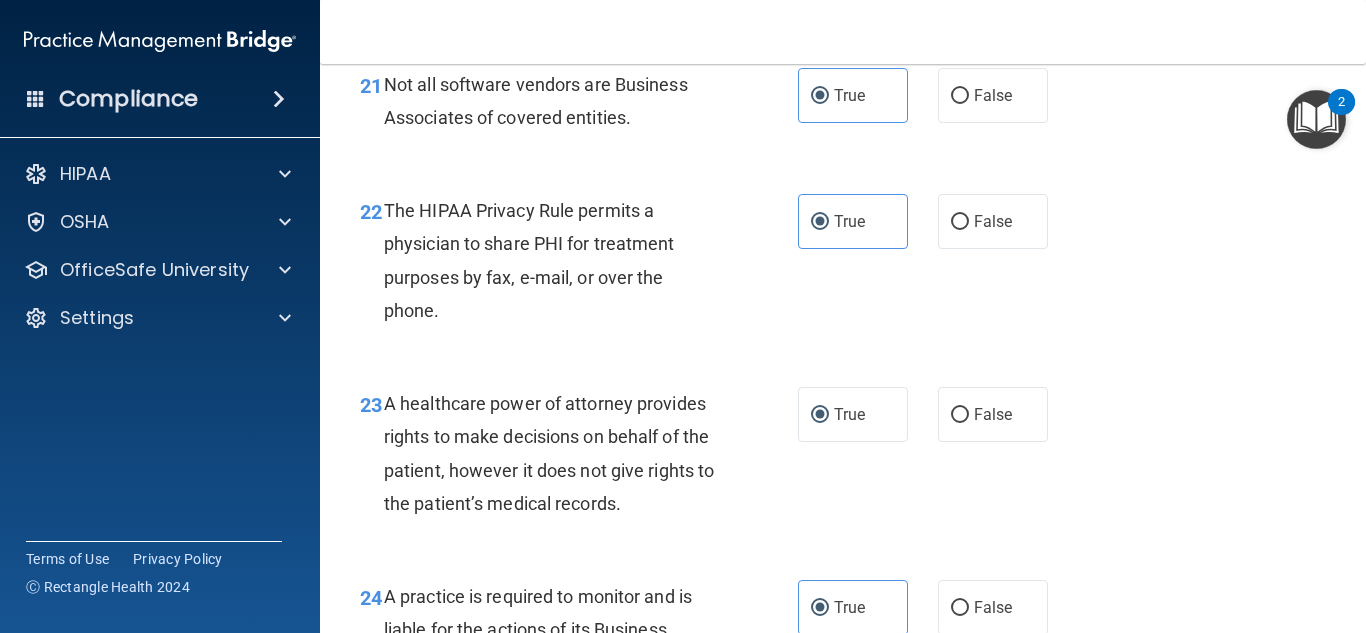 scroll, scrollTop: 4083, scrollLeft: 0, axis: vertical 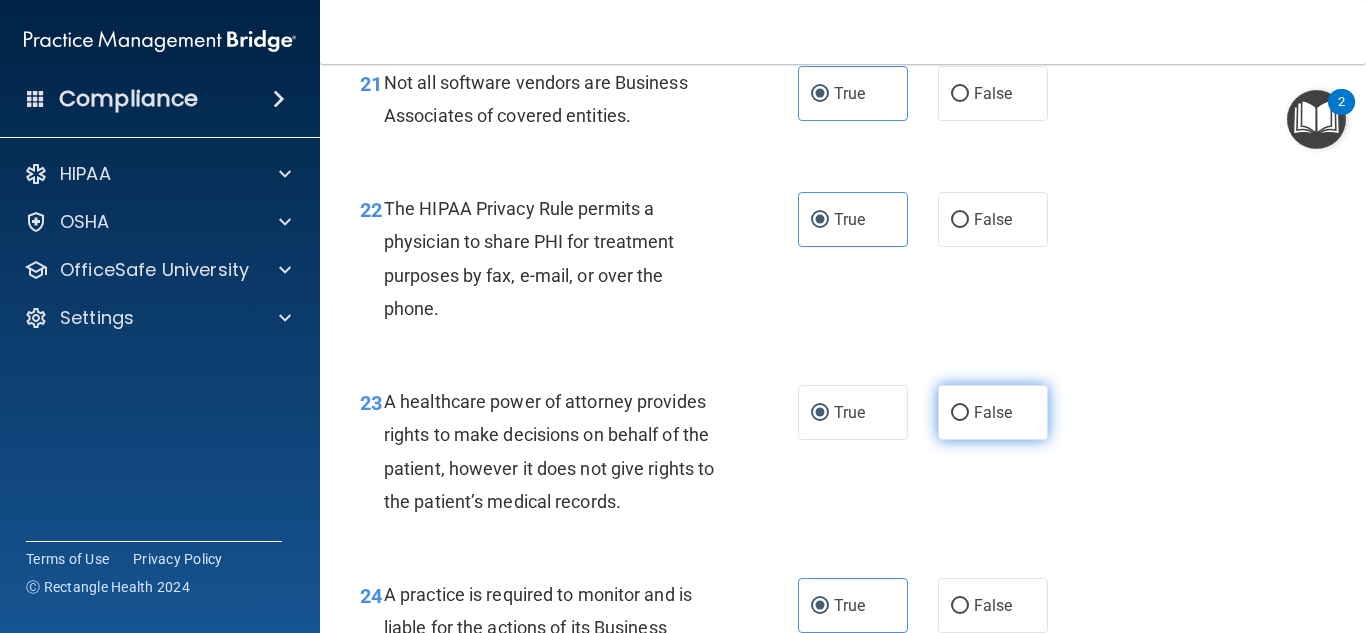 click on "False" at bounding box center [993, 412] 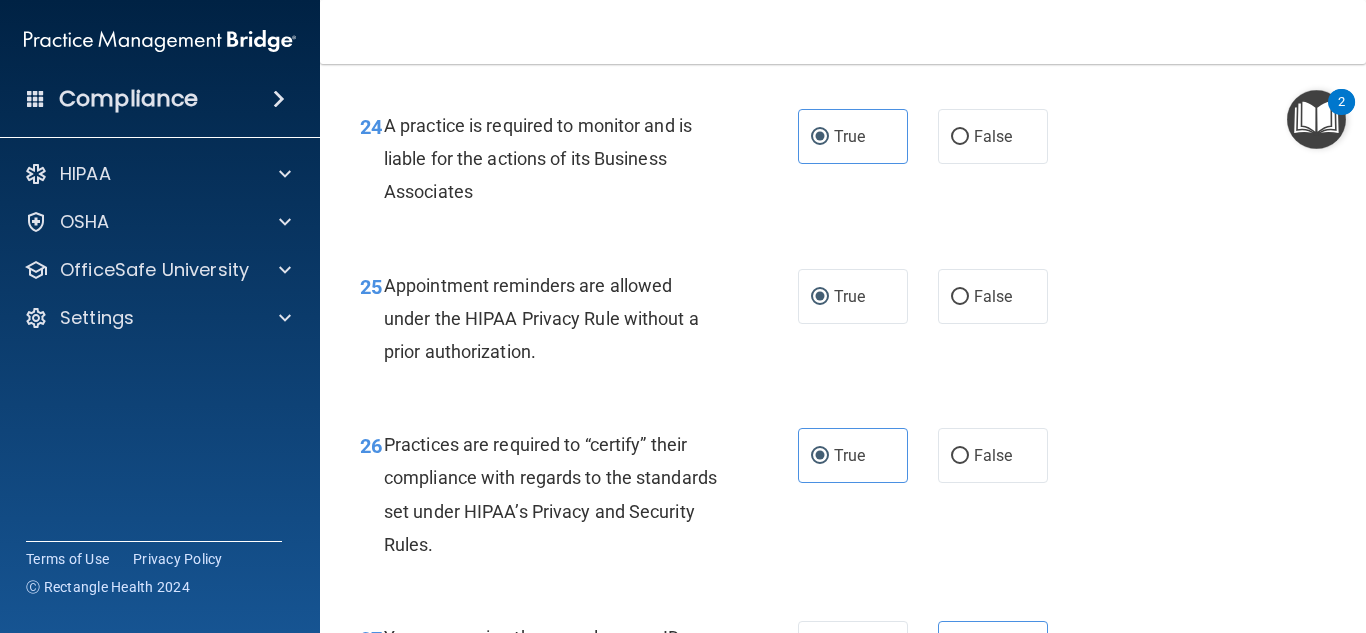 scroll, scrollTop: 4590, scrollLeft: 0, axis: vertical 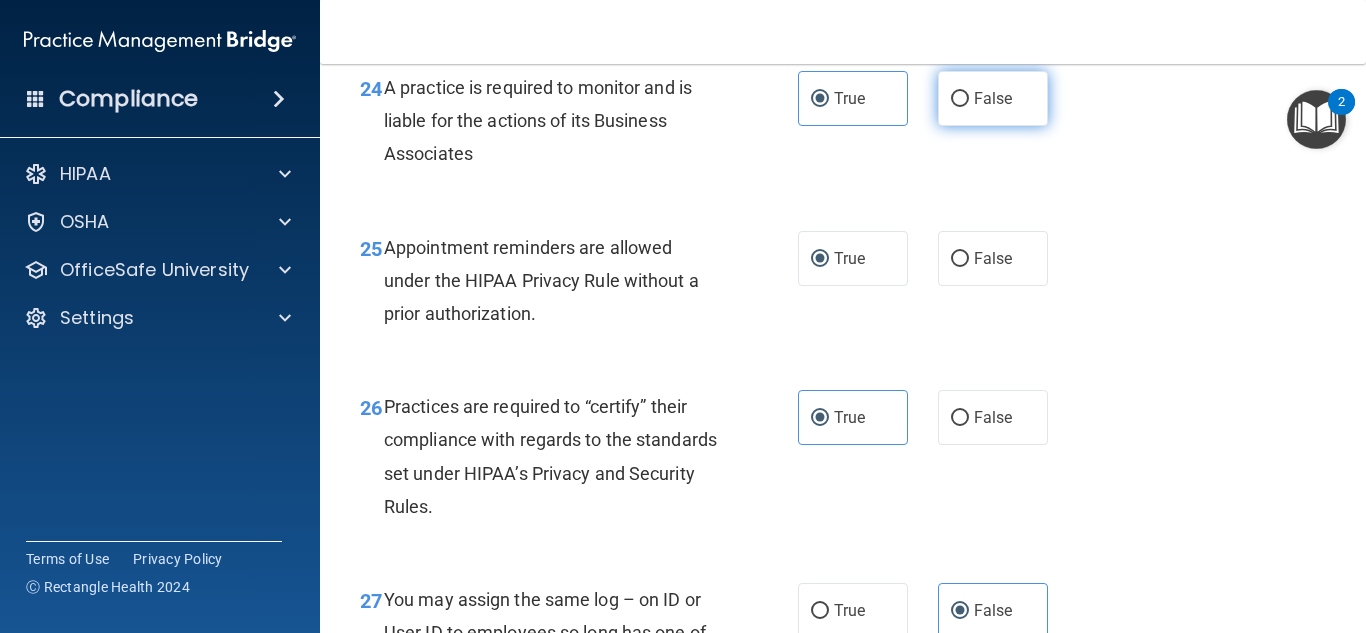 click on "False" at bounding box center [993, 98] 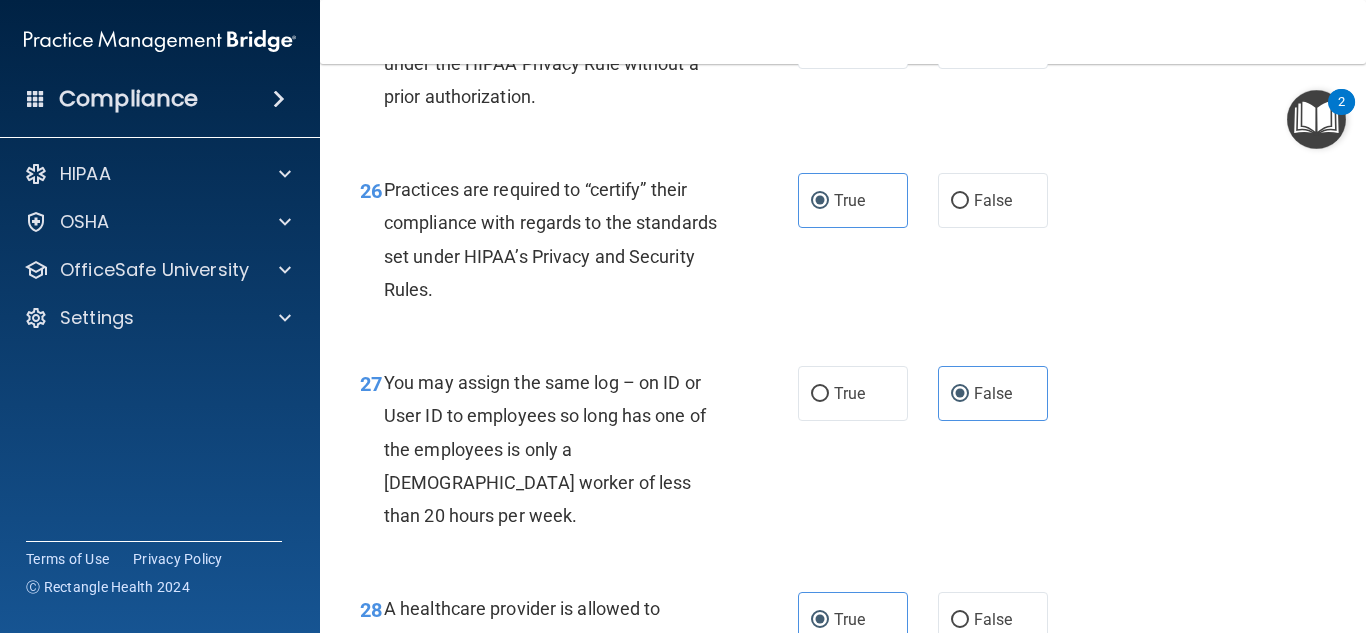 scroll, scrollTop: 4808, scrollLeft: 0, axis: vertical 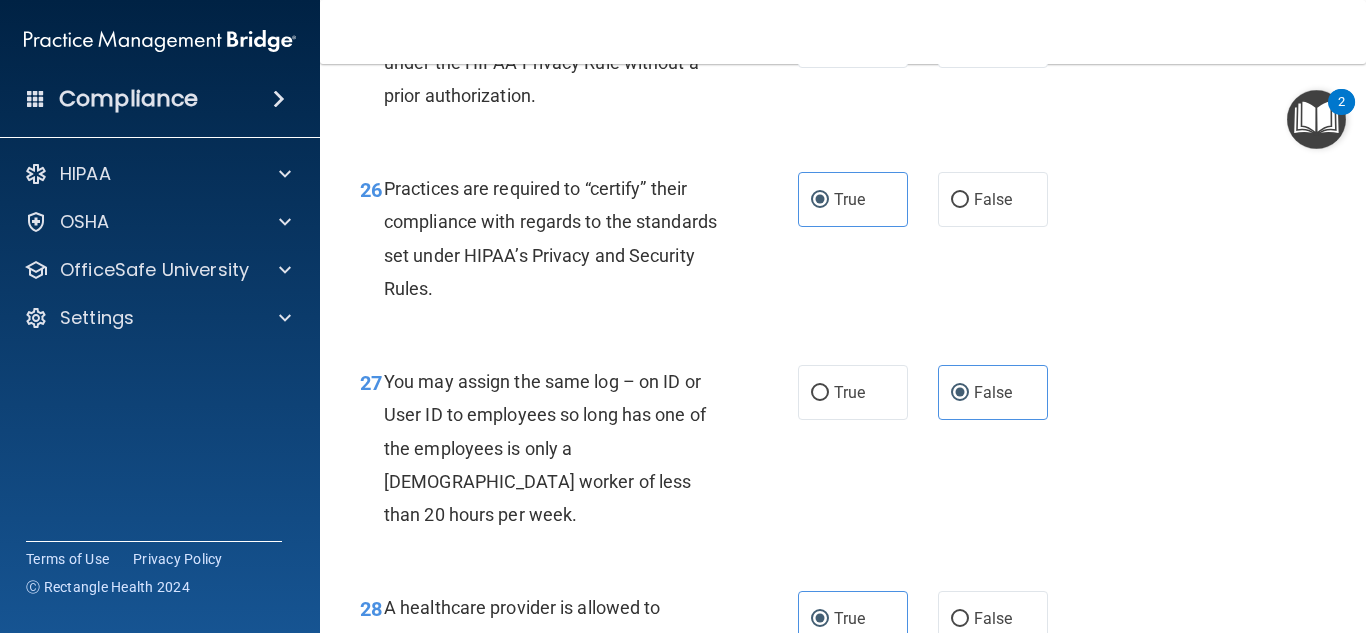 click on "True           False" at bounding box center [930, 199] 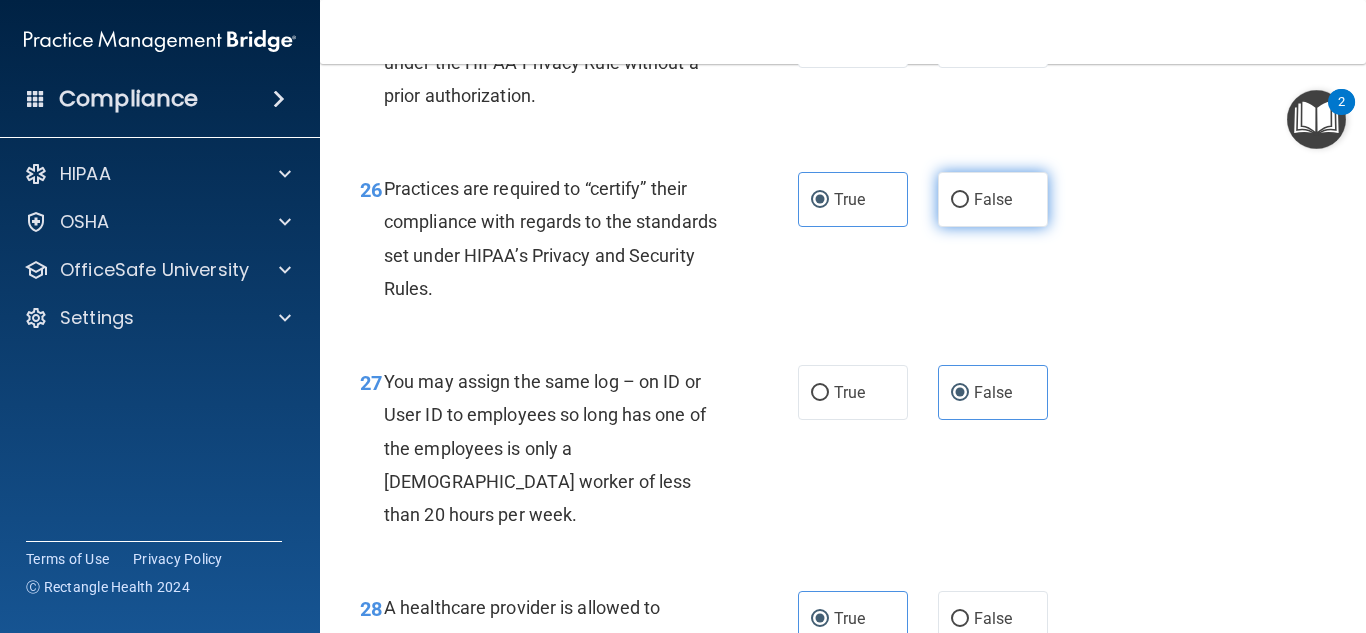 click on "False" at bounding box center [960, 200] 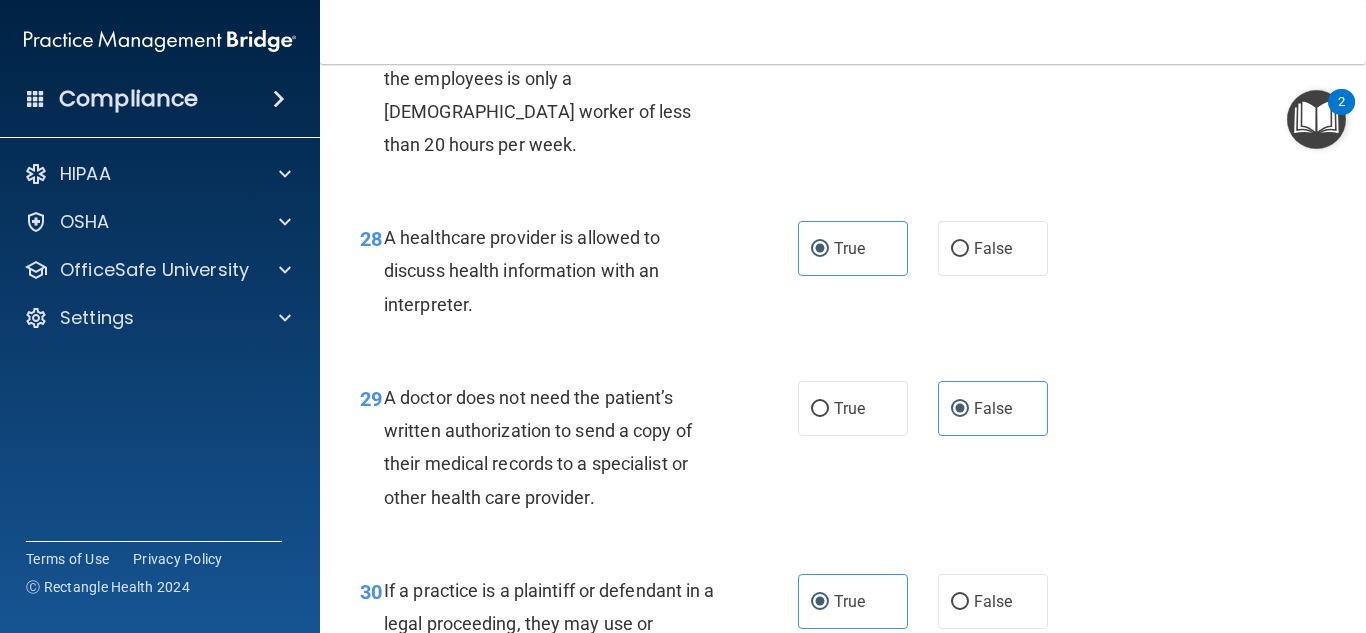scroll, scrollTop: 5181, scrollLeft: 0, axis: vertical 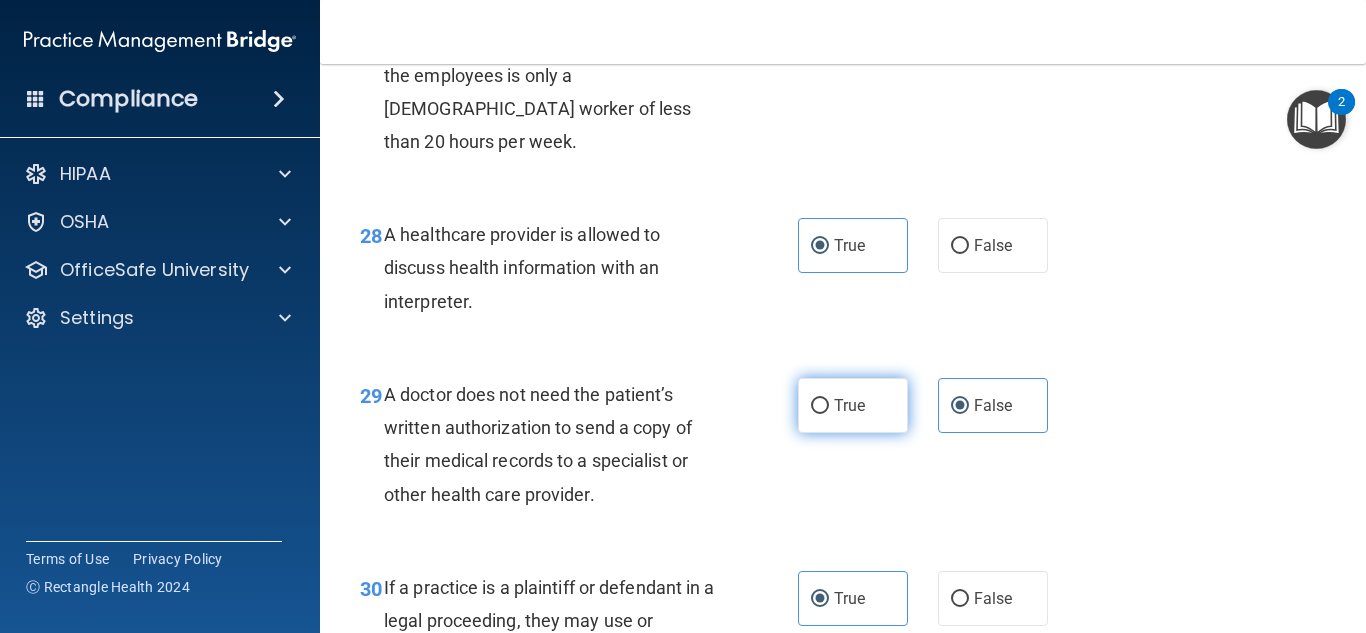 click on "True" at bounding box center (853, 405) 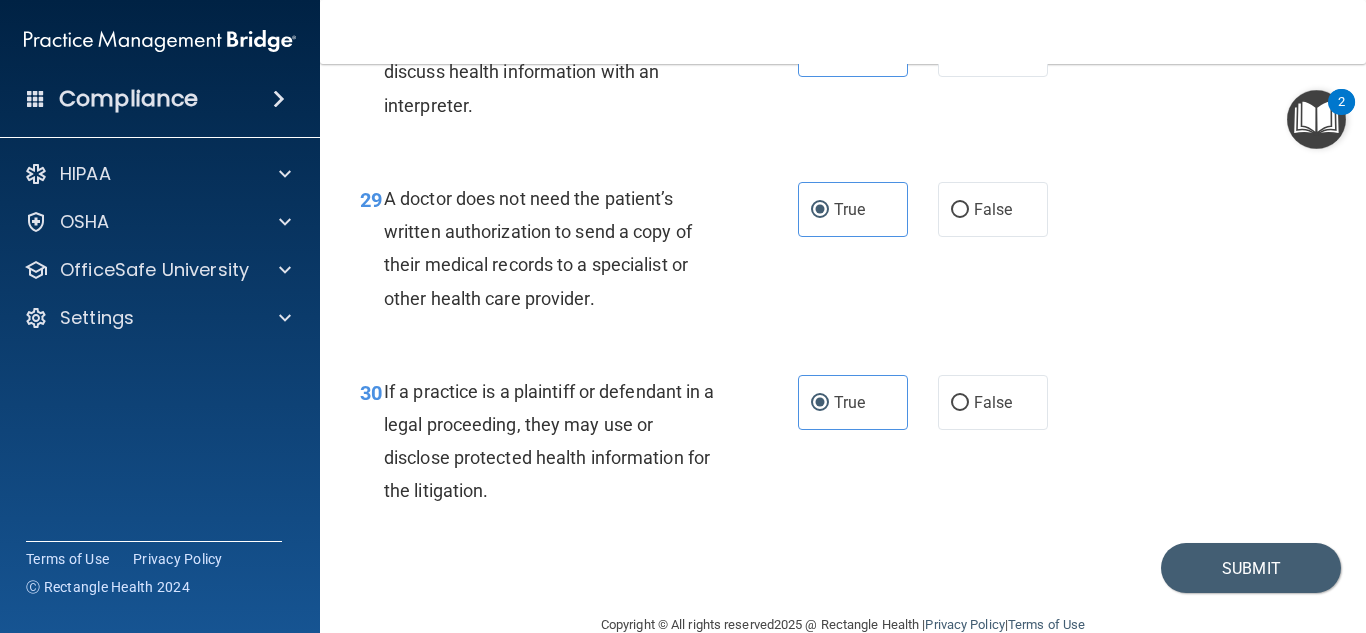scroll, scrollTop: 5378, scrollLeft: 0, axis: vertical 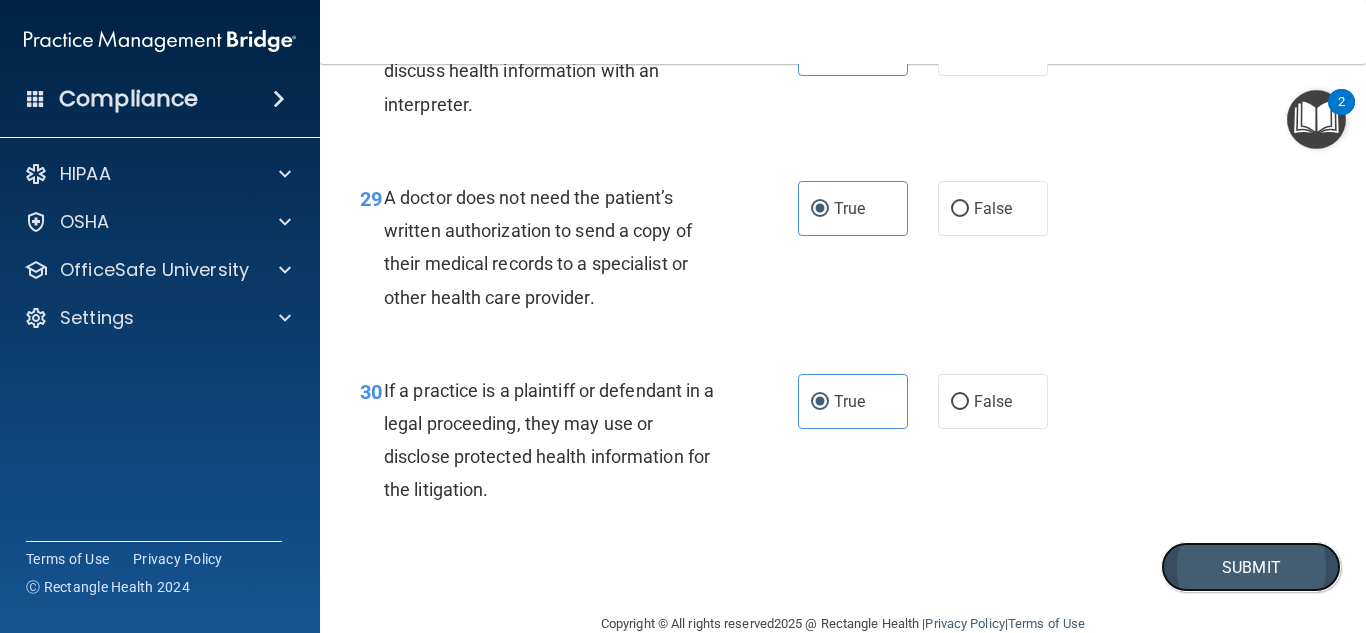 click on "Submit" at bounding box center [1251, 567] 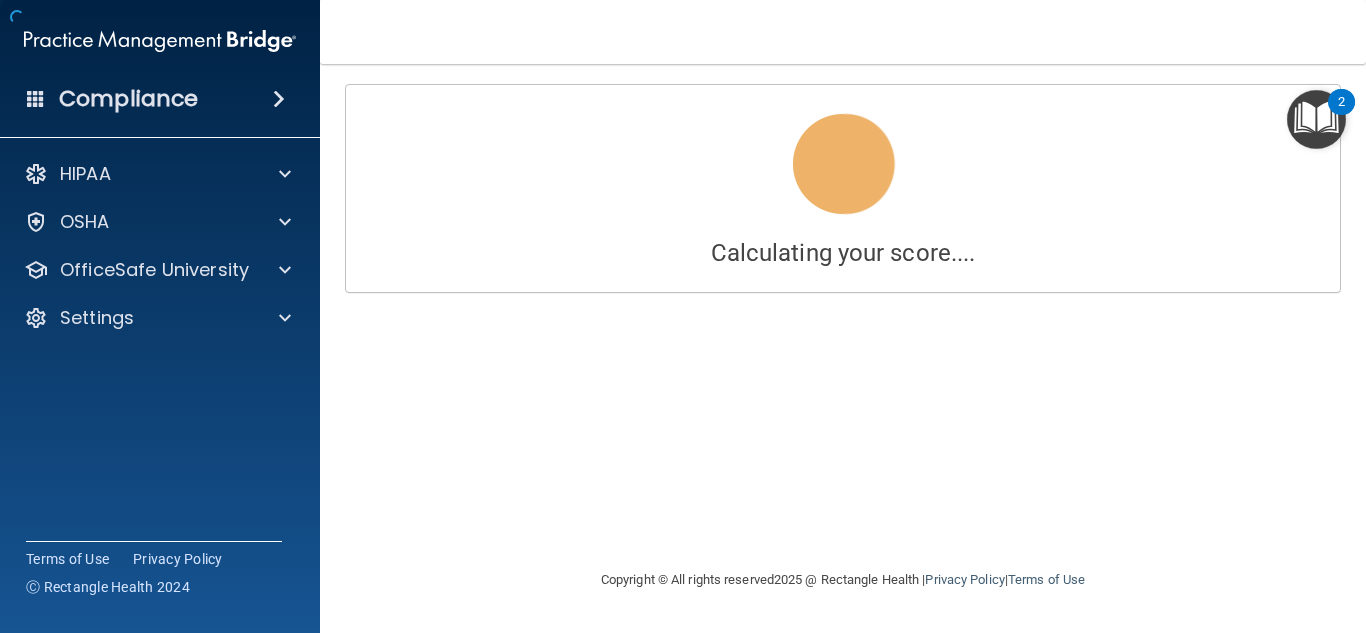 scroll, scrollTop: 0, scrollLeft: 0, axis: both 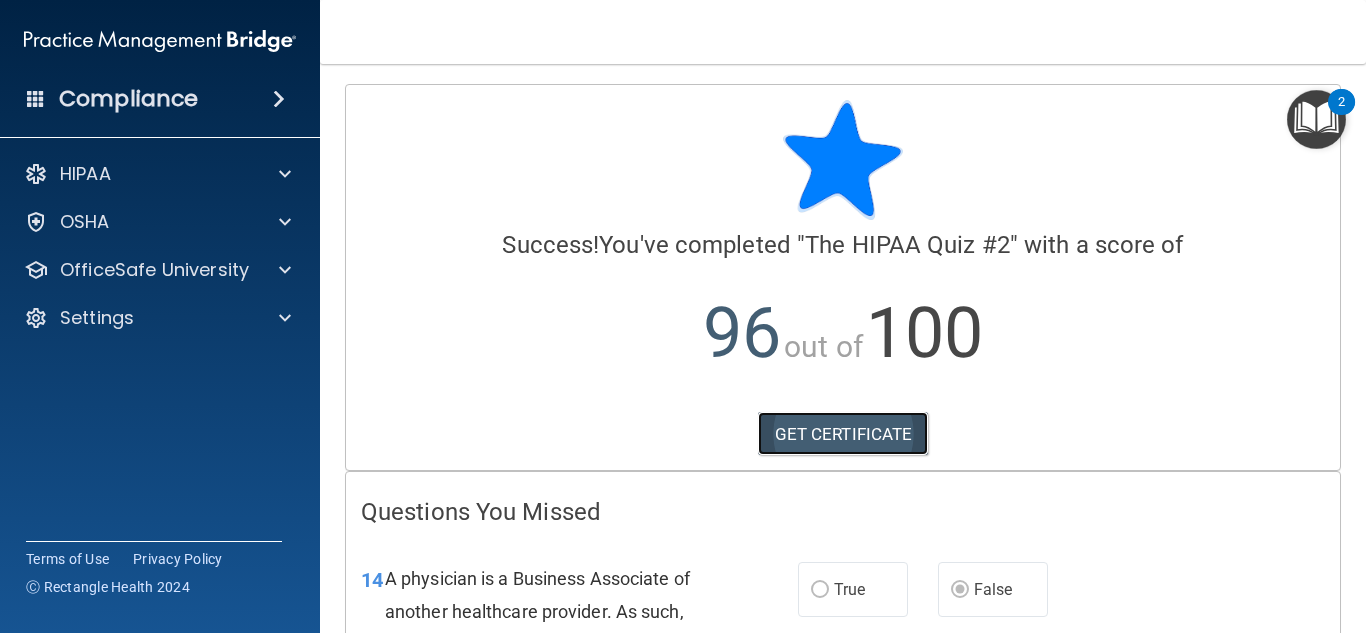 click on "GET CERTIFICATE" at bounding box center (843, 434) 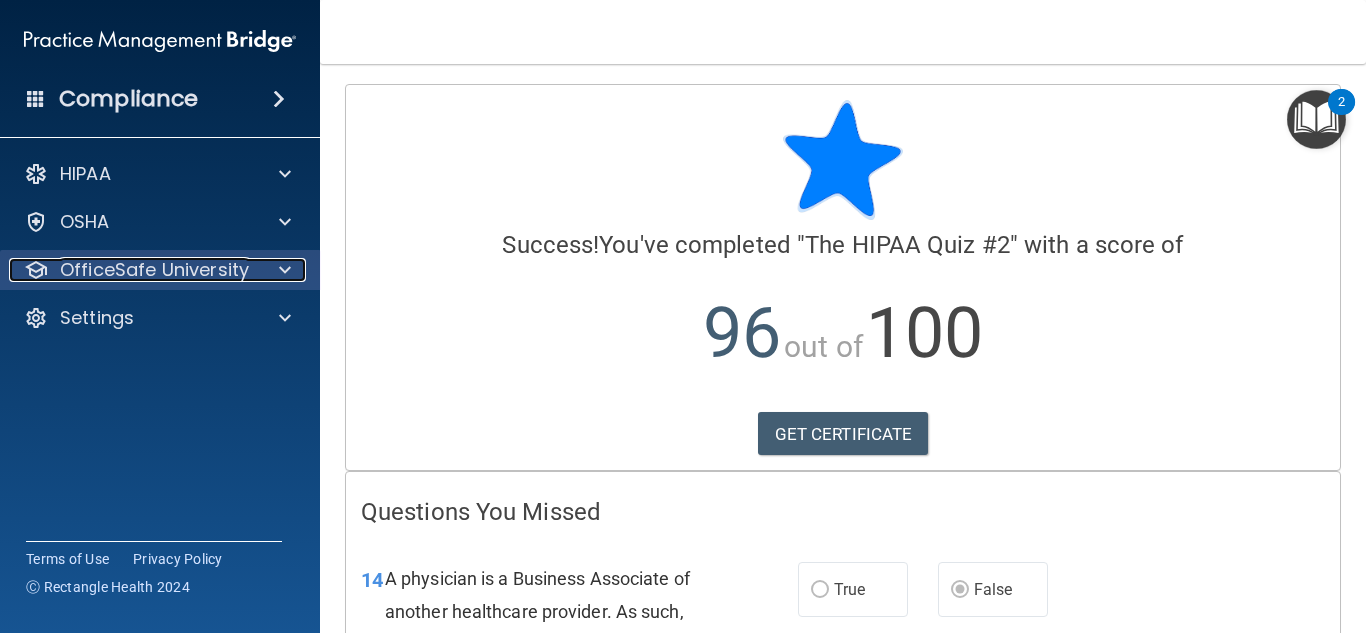 click on "OfficeSafe University" at bounding box center (133, 270) 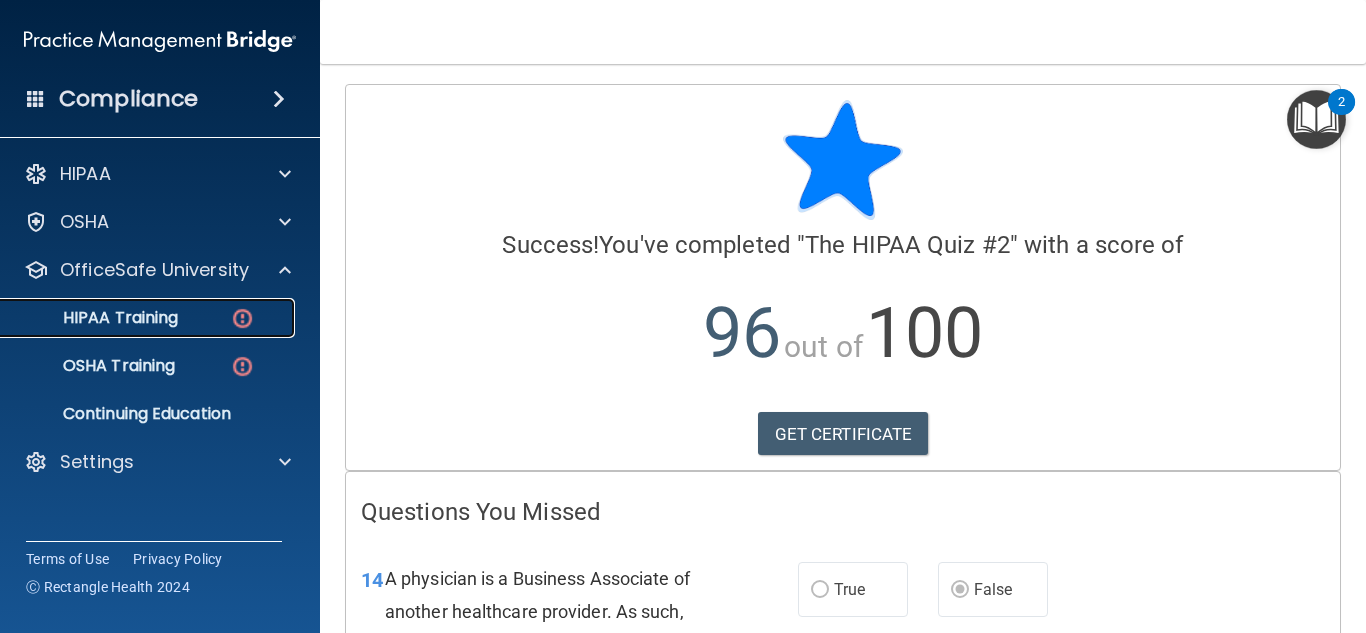 click on "HIPAA Training" at bounding box center [149, 318] 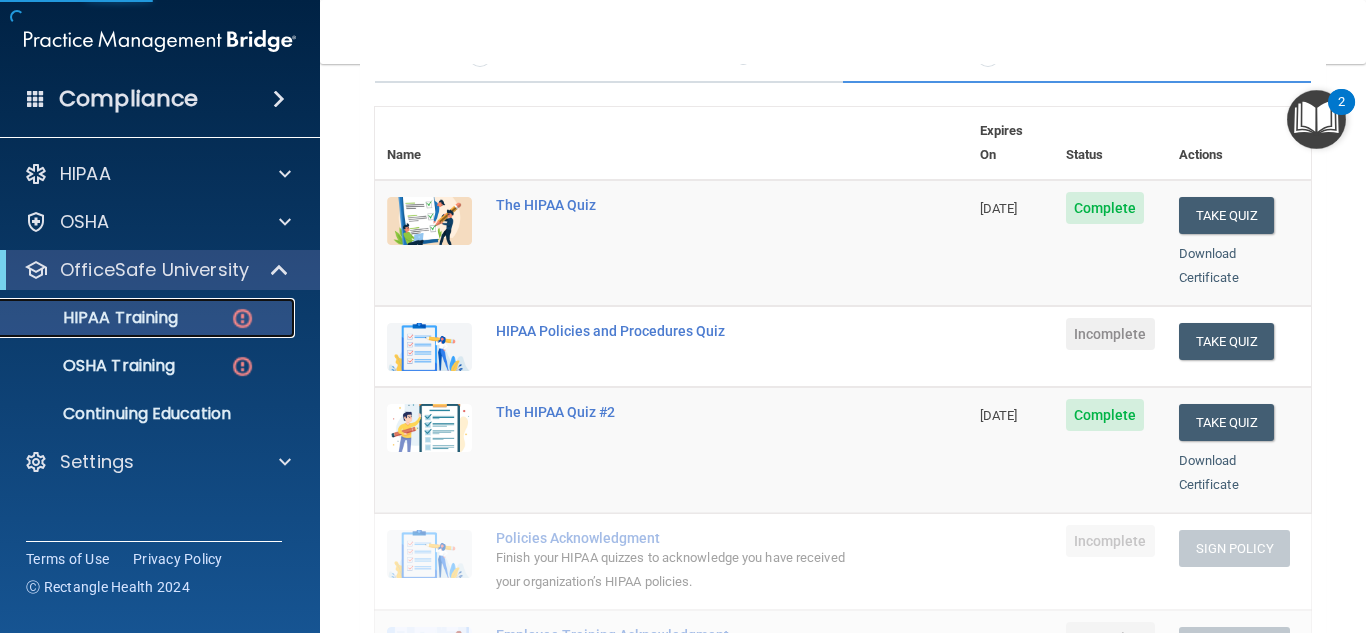 scroll, scrollTop: 202, scrollLeft: 0, axis: vertical 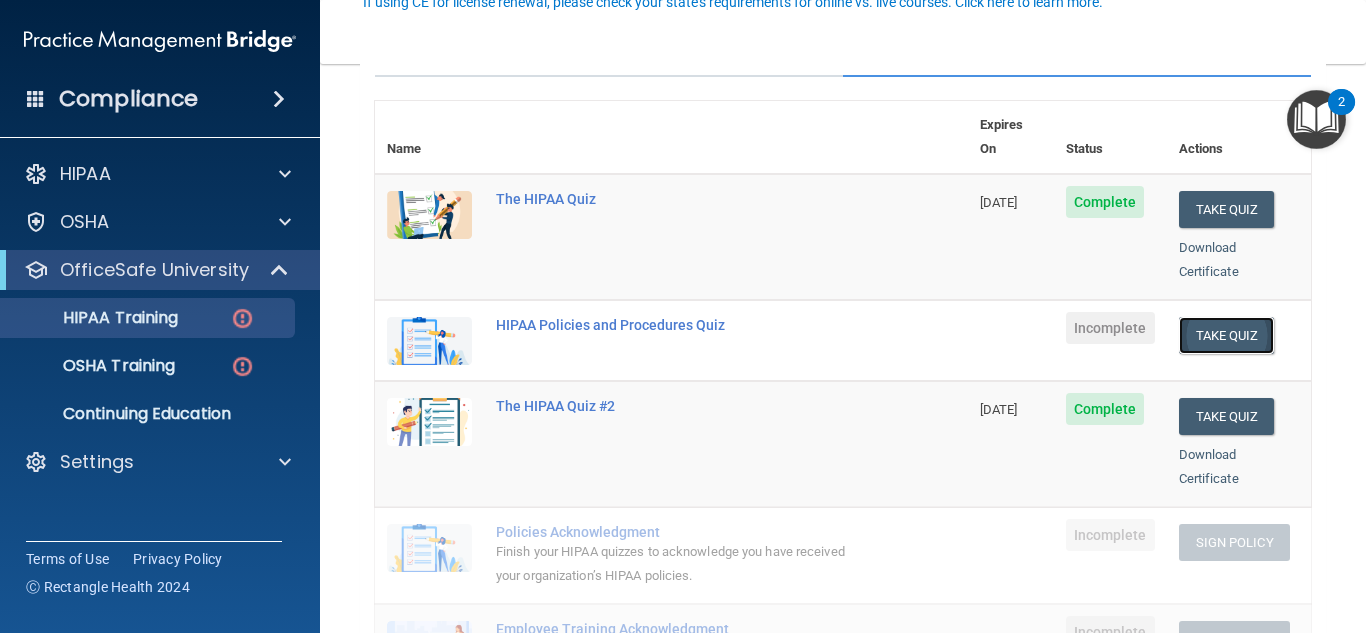 click on "Take Quiz" at bounding box center (1227, 335) 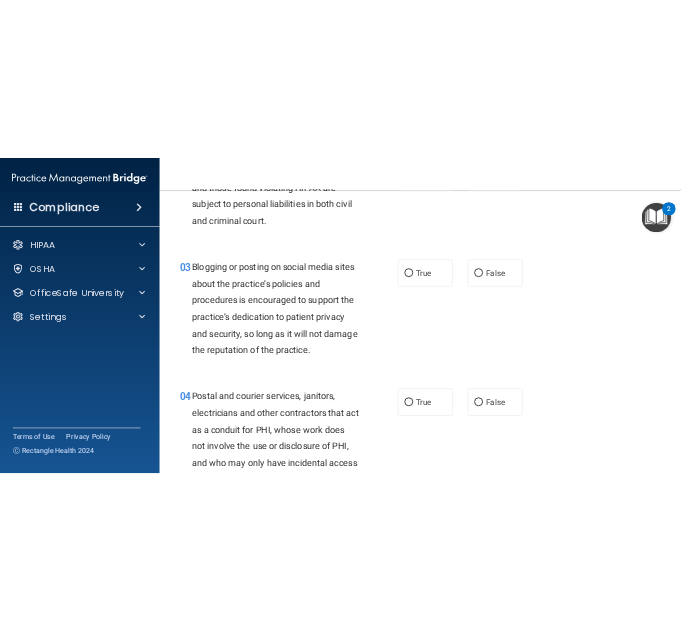 scroll, scrollTop: 0, scrollLeft: 0, axis: both 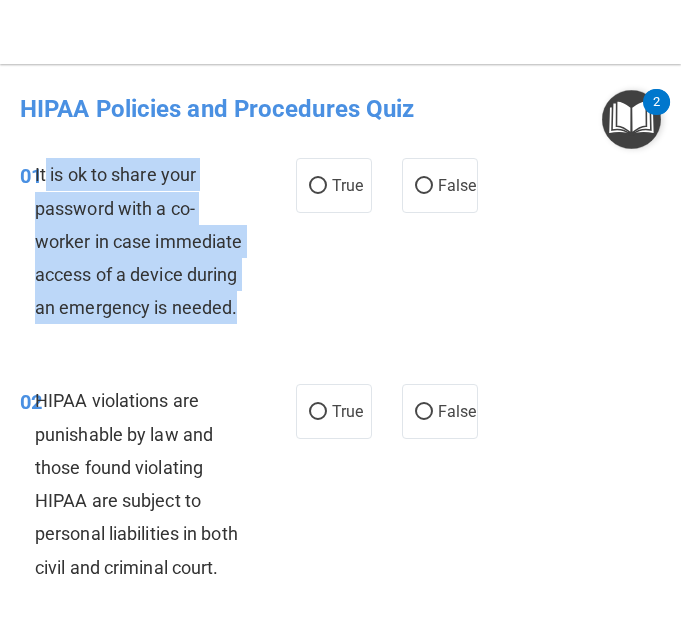 drag, startPoint x: 249, startPoint y: 301, endPoint x: 161, endPoint y: 257, distance: 98.38699 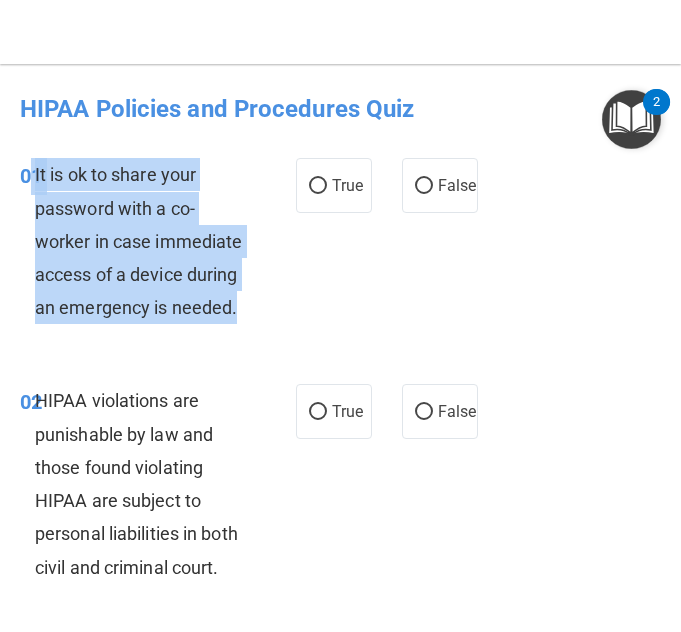 drag, startPoint x: 263, startPoint y: 310, endPoint x: 33, endPoint y: 183, distance: 262.7337 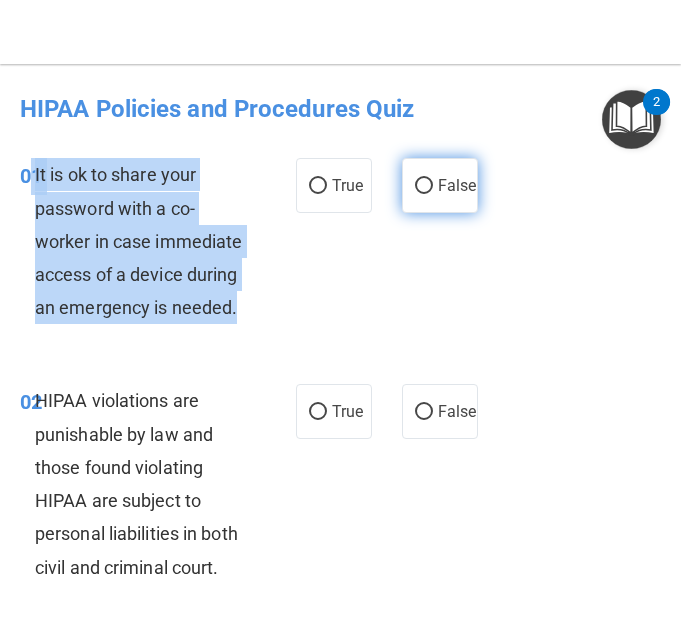 click on "False" at bounding box center (440, 185) 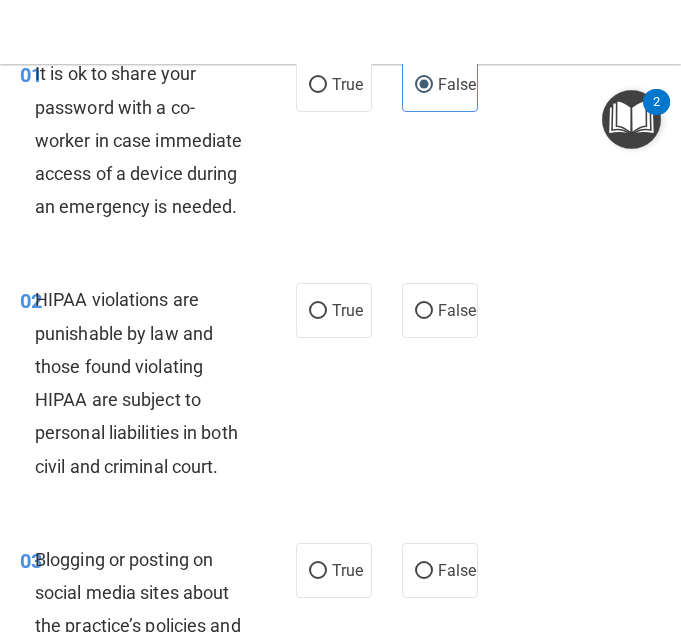 scroll, scrollTop: 102, scrollLeft: 0, axis: vertical 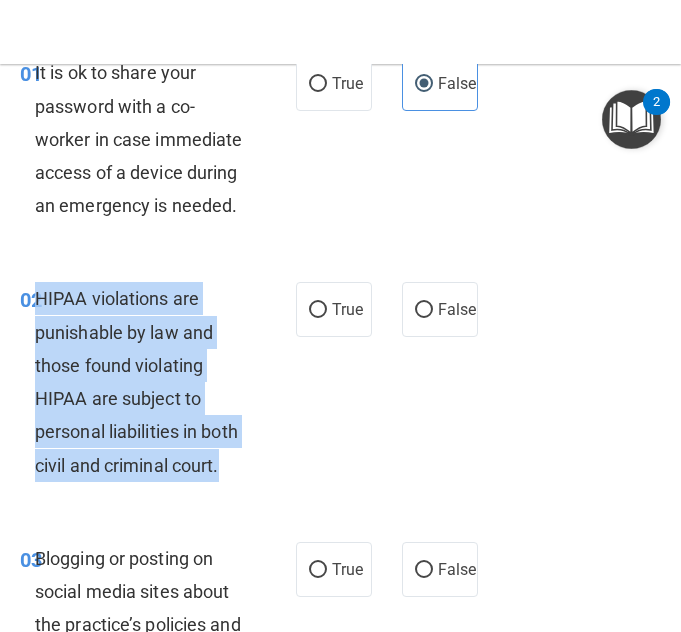 drag, startPoint x: 240, startPoint y: 461, endPoint x: 37, endPoint y: 303, distance: 257.24112 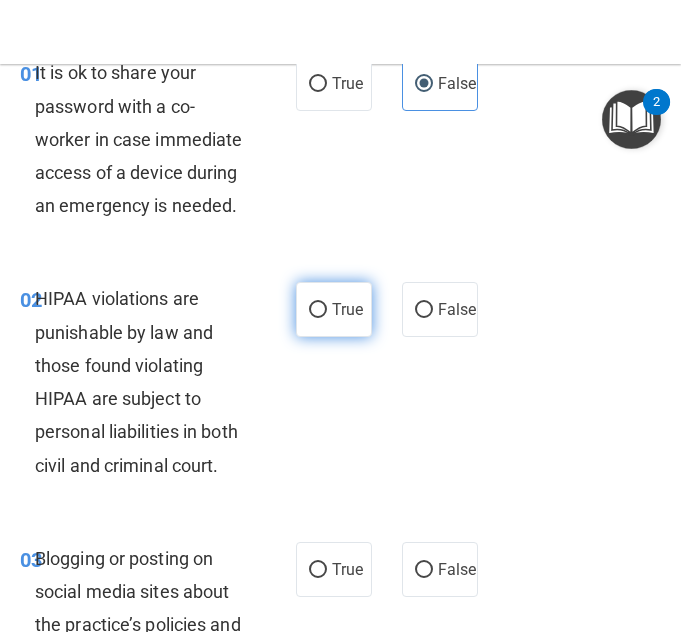 click on "True" at bounding box center (334, 309) 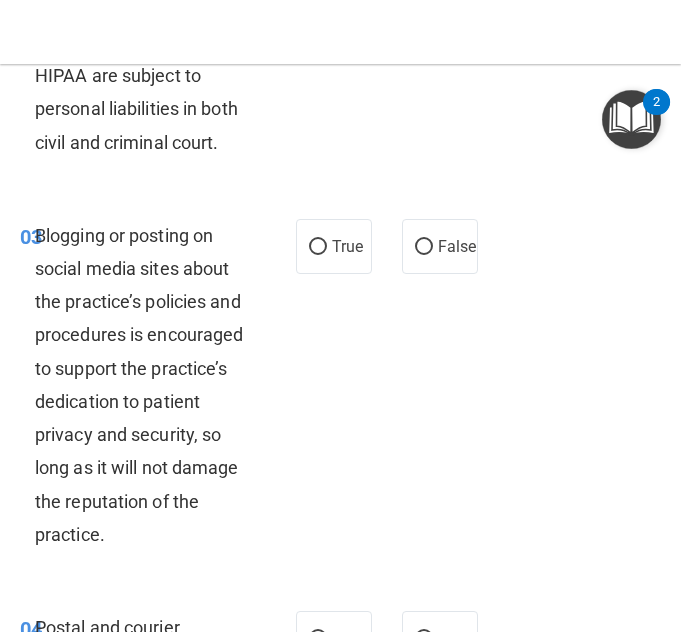 scroll, scrollTop: 426, scrollLeft: 0, axis: vertical 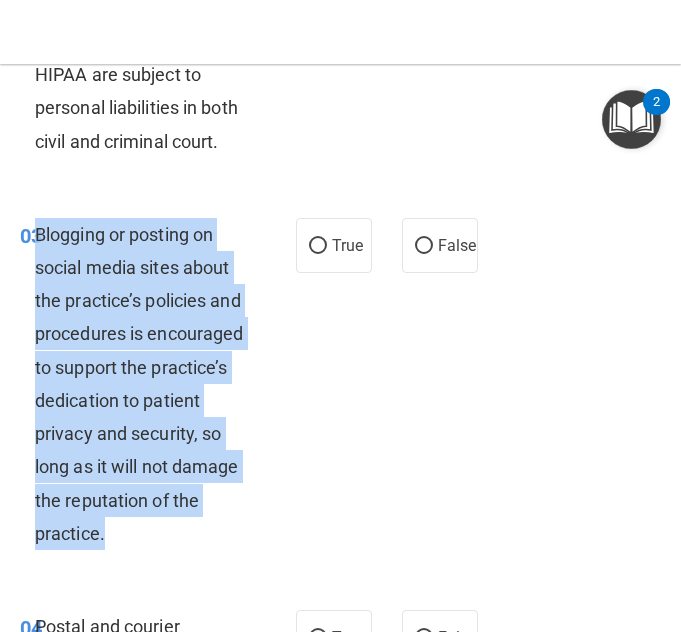 drag, startPoint x: 139, startPoint y: 561, endPoint x: 39, endPoint y: 237, distance: 339.08112 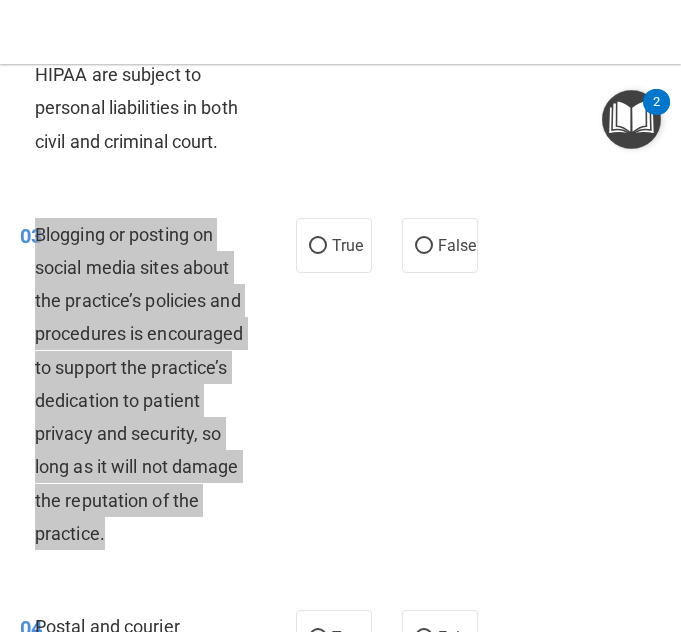 scroll, scrollTop: 448, scrollLeft: 0, axis: vertical 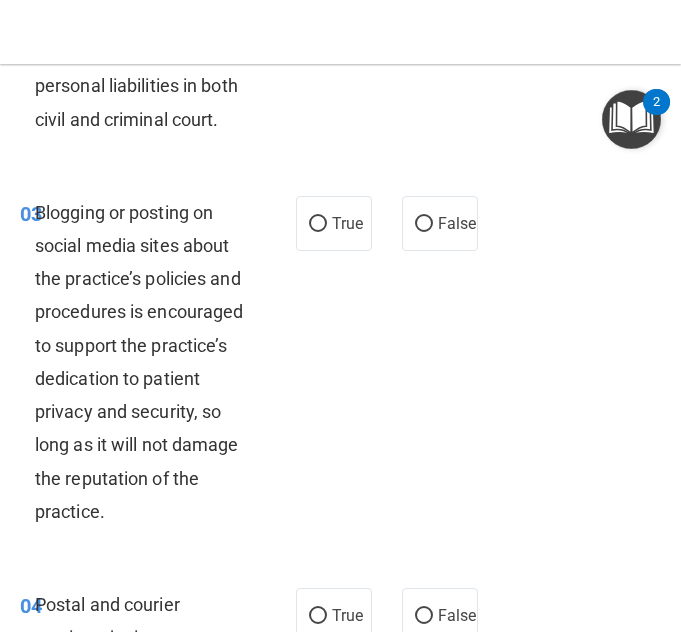click on "03       Blogging or posting on social media sites about the practice’s policies and procedures is encouraged to support the practice’s dedication to patient privacy and security, so long as it will not damage the reputation of the practice.                  True           False" at bounding box center (340, 367) 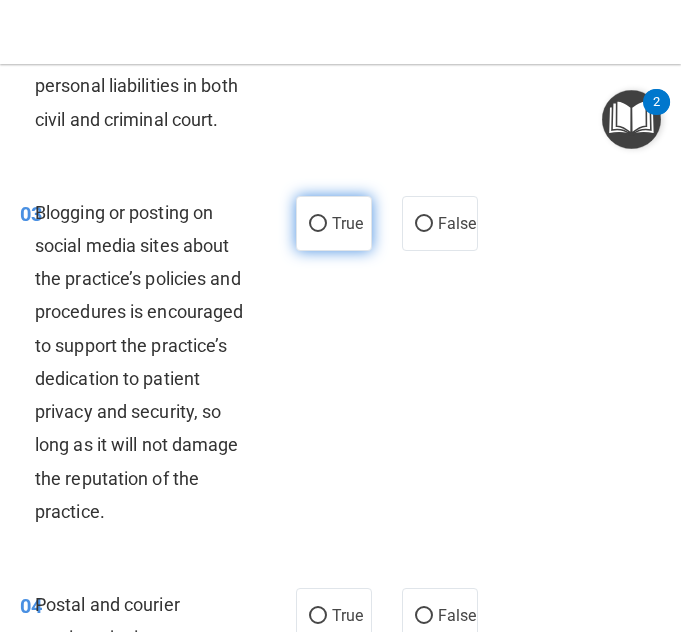 click on "True" at bounding box center [334, 223] 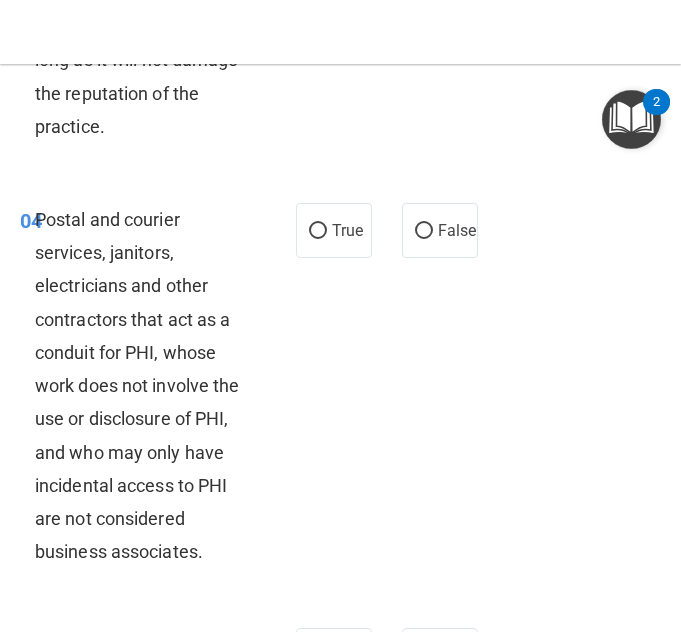 scroll, scrollTop: 886, scrollLeft: 0, axis: vertical 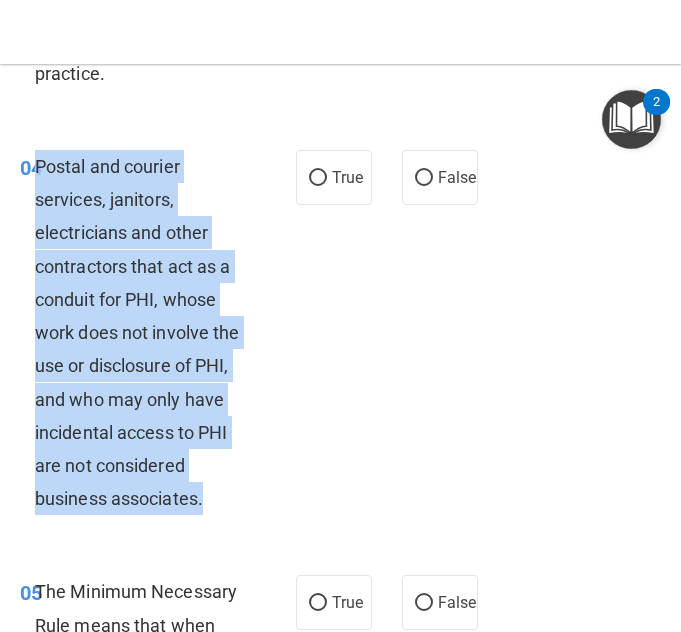 drag, startPoint x: 210, startPoint y: 522, endPoint x: 38, endPoint y: 207, distance: 358.89972 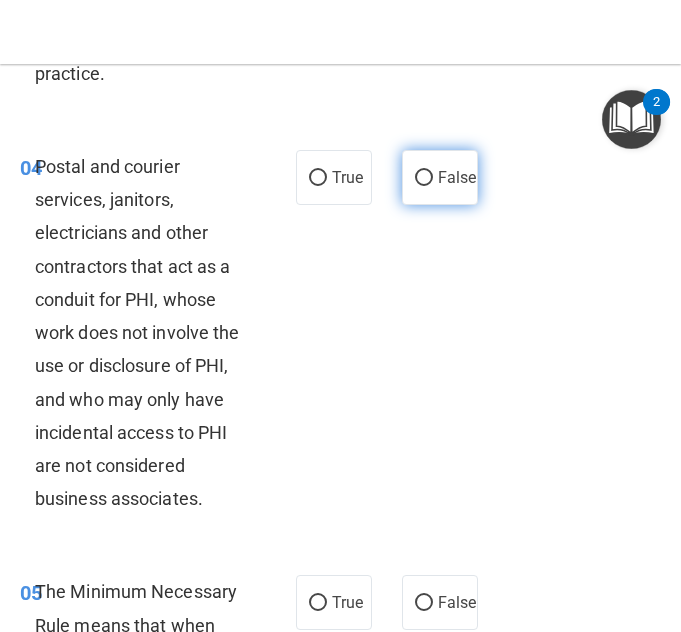 click on "False" at bounding box center [440, 177] 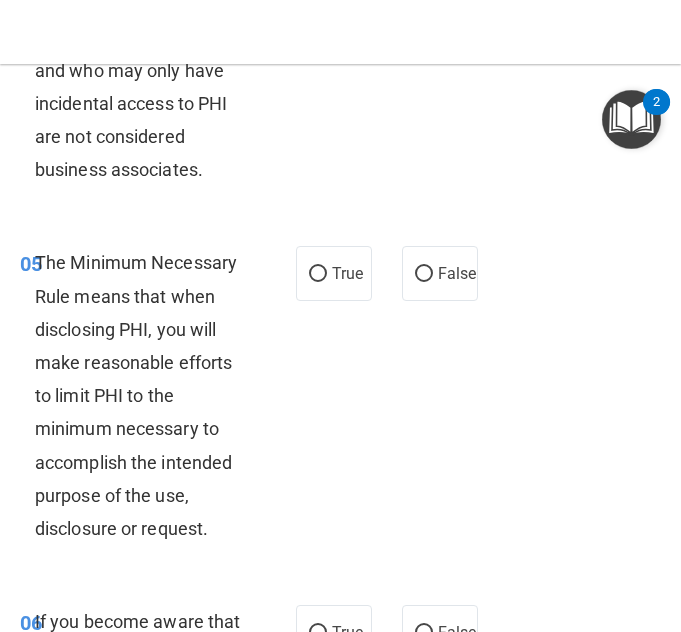 scroll, scrollTop: 1222, scrollLeft: 0, axis: vertical 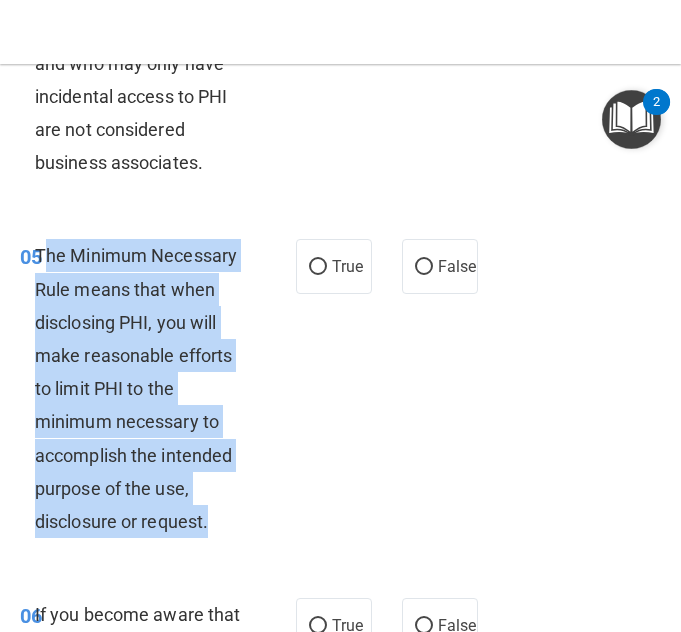 drag, startPoint x: 219, startPoint y: 568, endPoint x: 41, endPoint y: 298, distance: 323.3945 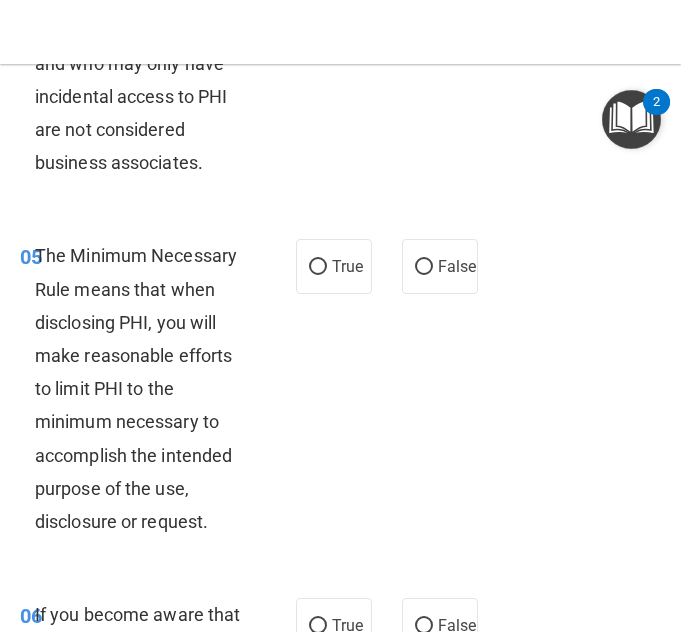 click on "05       The Minimum Necessary Rule means that when disclosing PHI, you will make reasonable efforts to limit PHI to the minimum necessary to accomplish the intended purpose of the use, disclosure or request.                  True           False" at bounding box center [340, 393] 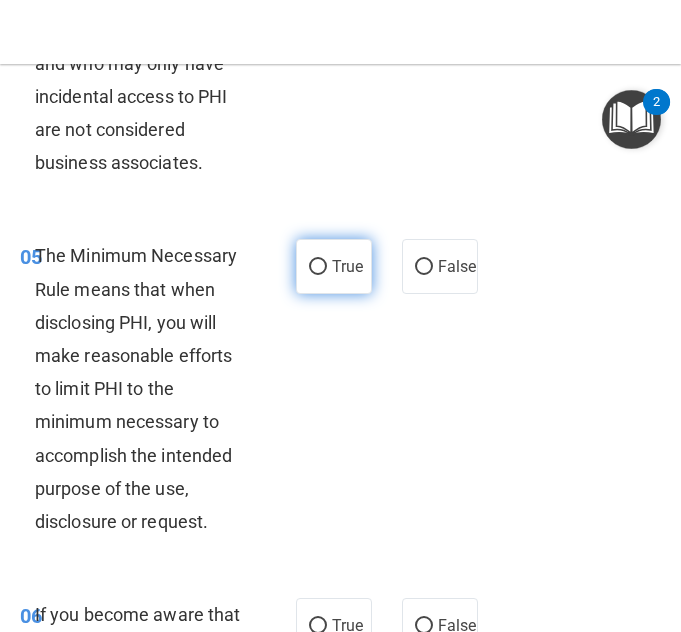 click on "True" at bounding box center [334, 266] 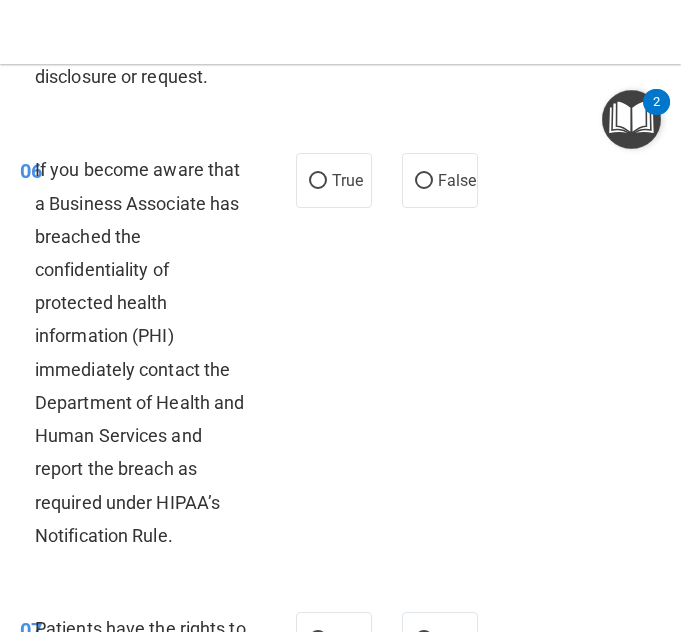 scroll, scrollTop: 1685, scrollLeft: 0, axis: vertical 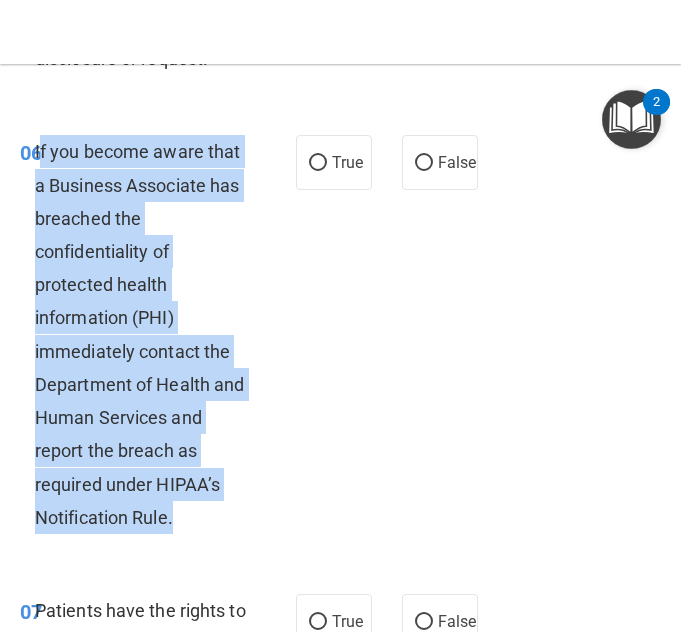drag, startPoint x: 200, startPoint y: 544, endPoint x: 38, endPoint y: 189, distance: 390.2166 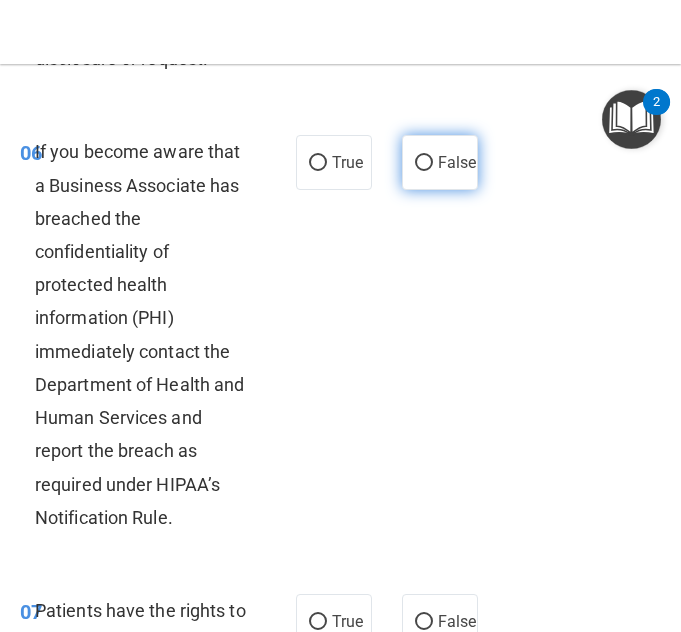 click on "False" at bounding box center [440, 162] 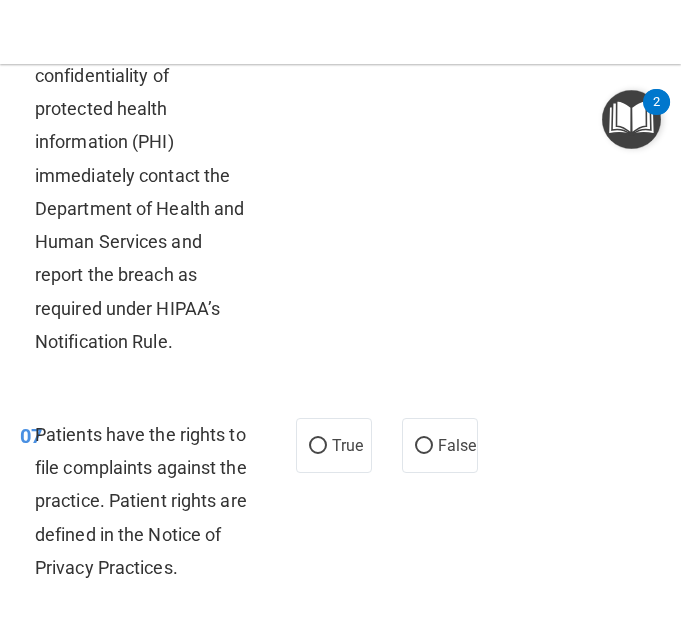 scroll, scrollTop: 2027, scrollLeft: 0, axis: vertical 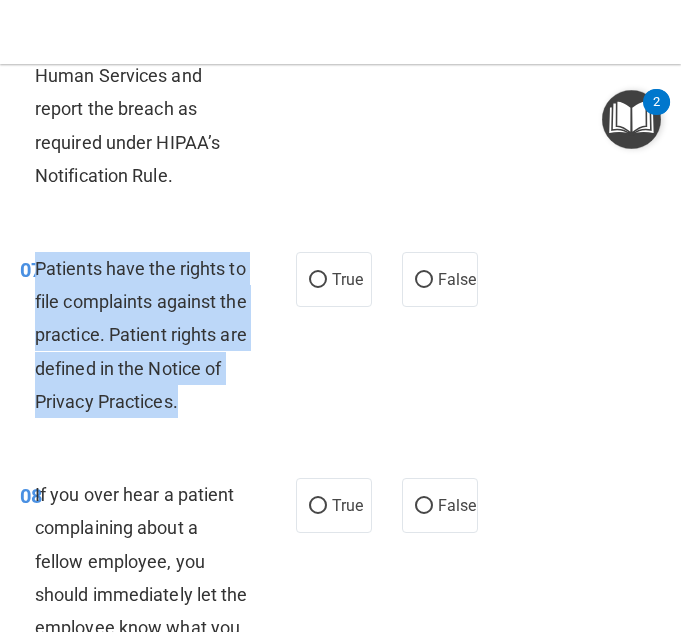 drag, startPoint x: 153, startPoint y: 461, endPoint x: 37, endPoint y: 306, distance: 193.6001 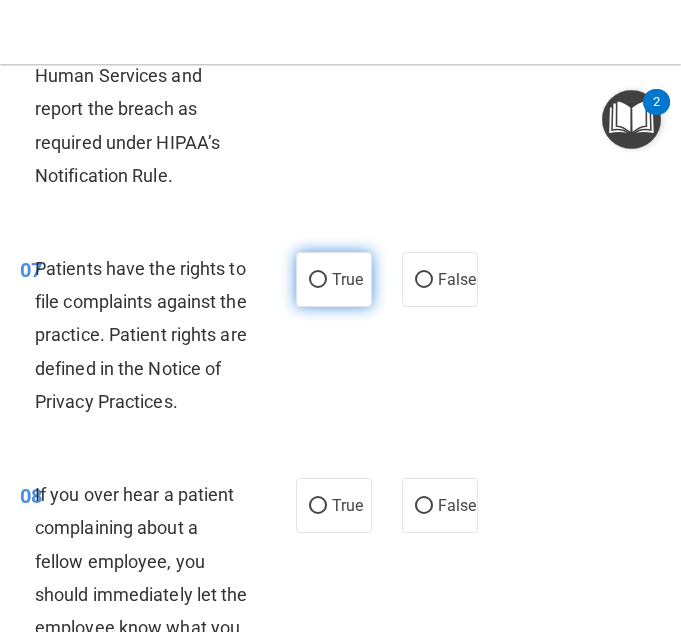 click on "True" at bounding box center (334, 279) 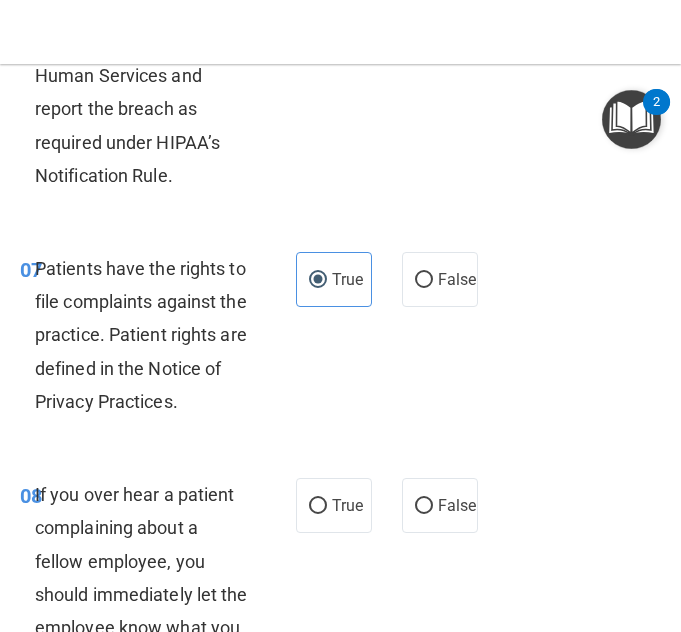scroll, scrollTop: 2362, scrollLeft: 0, axis: vertical 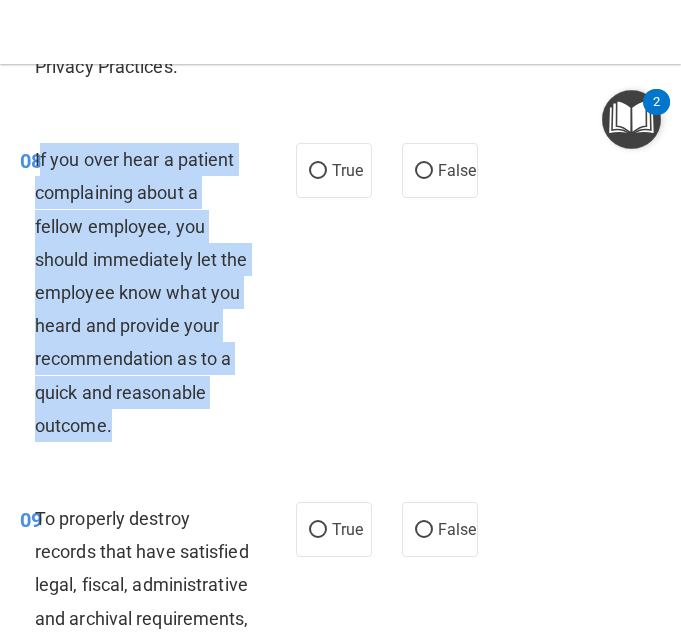 drag, startPoint x: 142, startPoint y: 483, endPoint x: 38, endPoint y: 231, distance: 272.61694 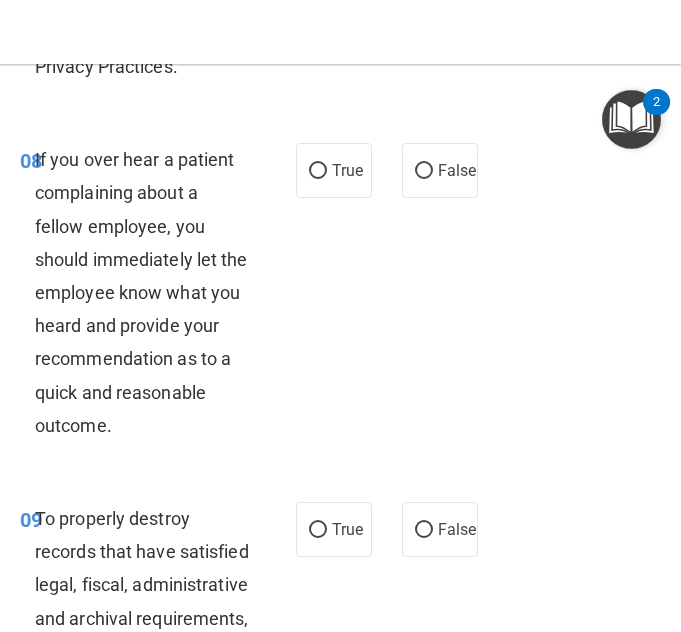 click on "08       If you over hear a patient complaining about a fellow employee, you should immediately let the employee know what you heard and provide your recommendation as to a quick and reasonable outcome.                  True           False" at bounding box center (340, 297) 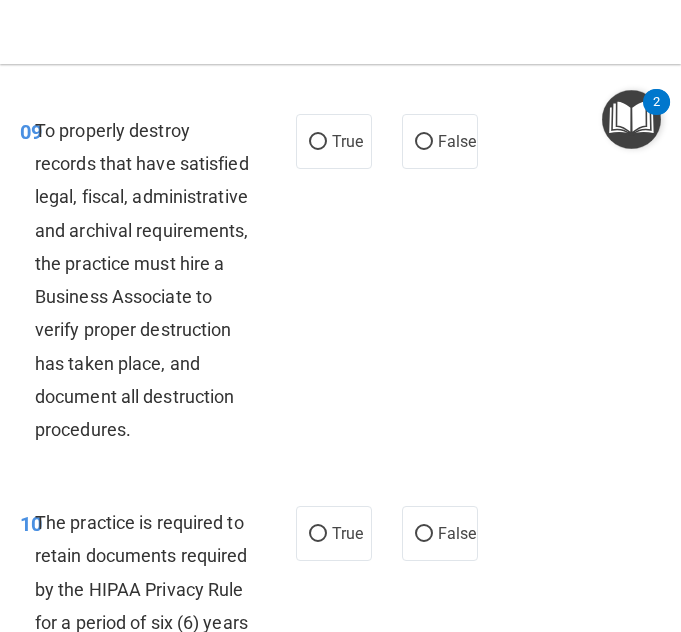 scroll, scrollTop: 2751, scrollLeft: 0, axis: vertical 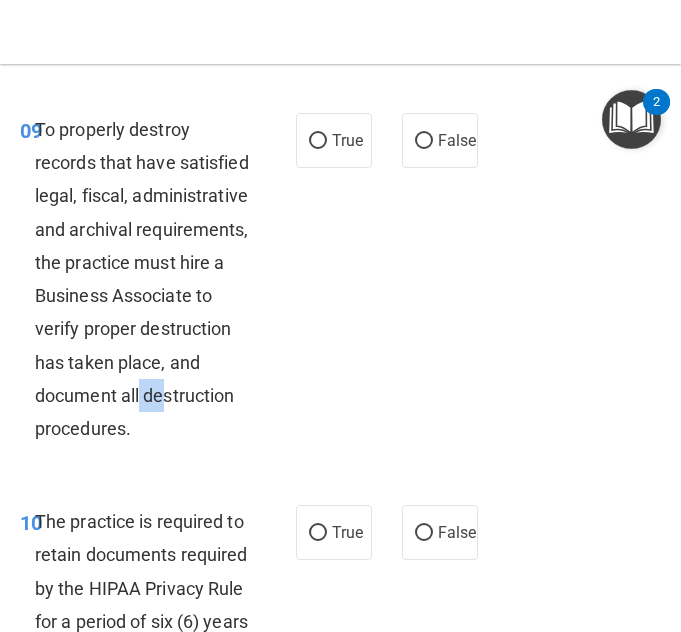 drag, startPoint x: 167, startPoint y: 512, endPoint x: 139, endPoint y: 492, distance: 34.4093 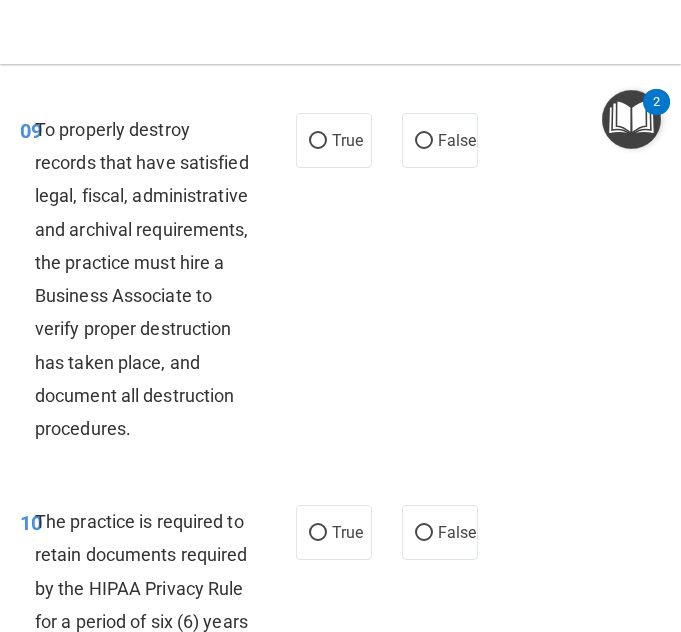 click on "To properly destroy records that have satisfied legal, fiscal, administrative and archival requirements, the practice must hire a Business Associate to verify proper destruction has taken place, and document all destruction procedures." at bounding box center (149, 279) 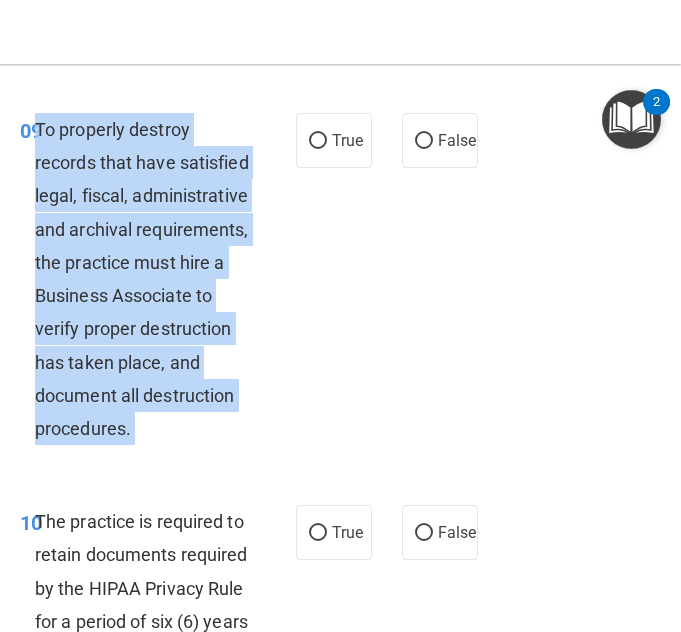 drag, startPoint x: 159, startPoint y: 523, endPoint x: 42, endPoint y: 201, distance: 342.59744 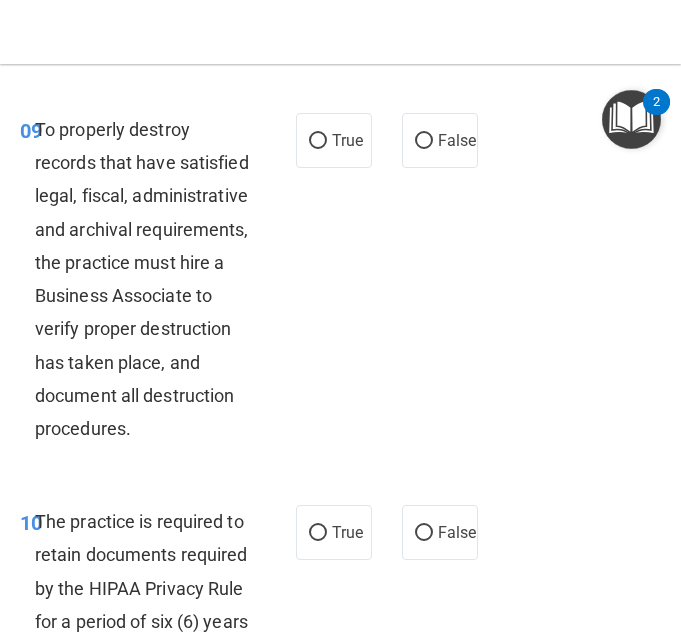 click on "09       To properly destroy records that have satisfied legal, fiscal, administrative and archival requirements, the practice must hire a Business Associate to verify proper destruction has taken place, and document all destruction procedures.                  True           False" at bounding box center [340, 284] 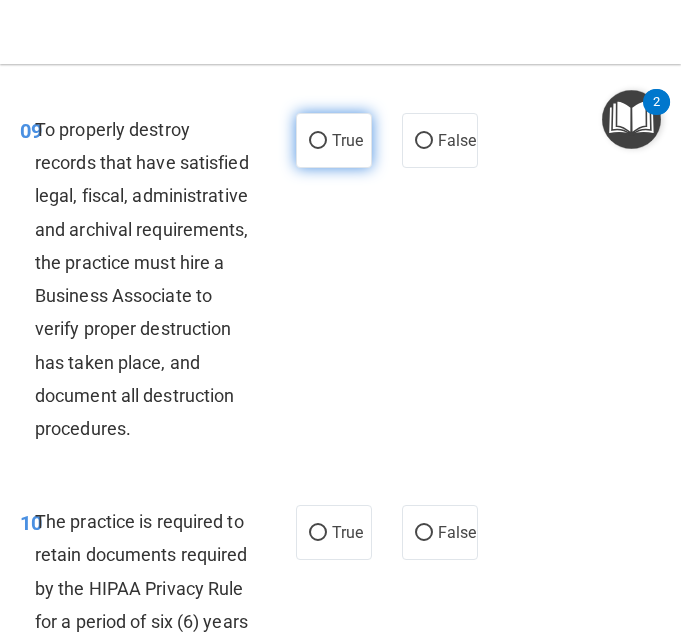 click on "True" at bounding box center (347, 140) 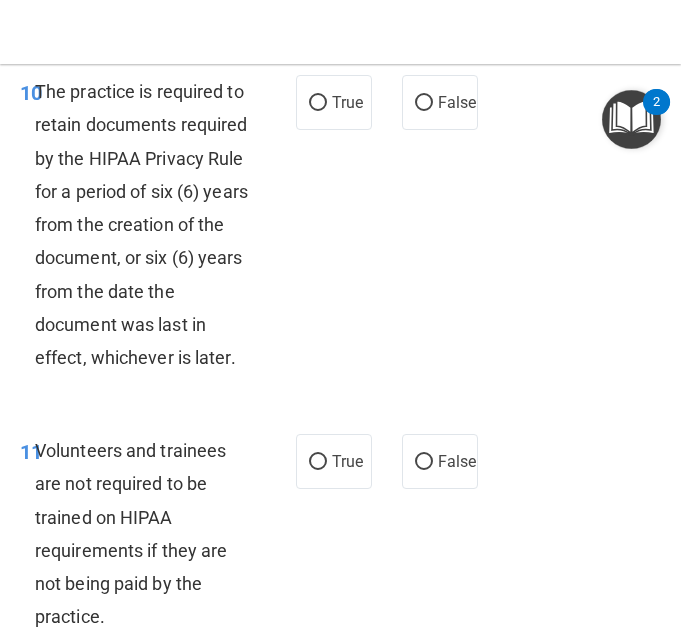 scroll, scrollTop: 3182, scrollLeft: 0, axis: vertical 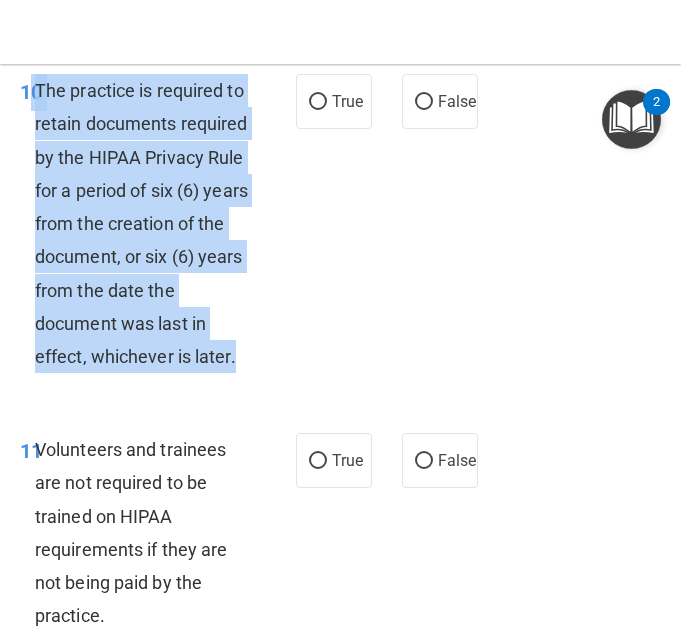 drag, startPoint x: 160, startPoint y: 508, endPoint x: 30, endPoint y: 197, distance: 337.07715 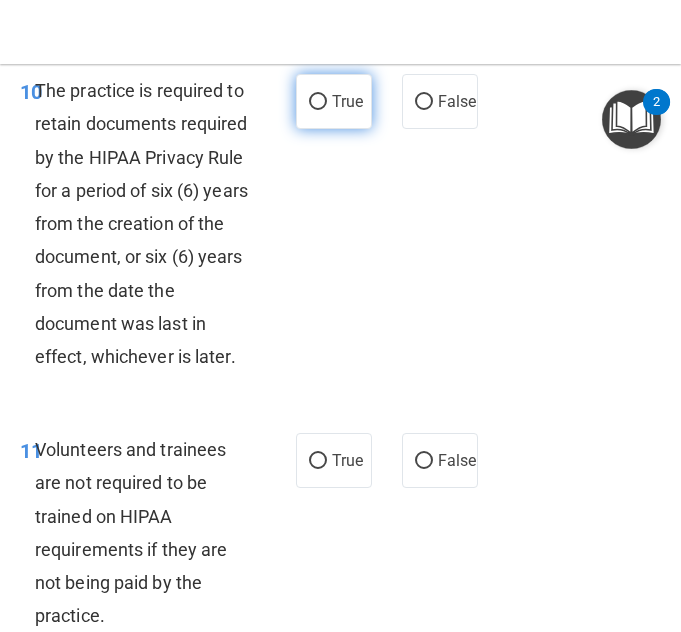 click on "True" at bounding box center (334, 101) 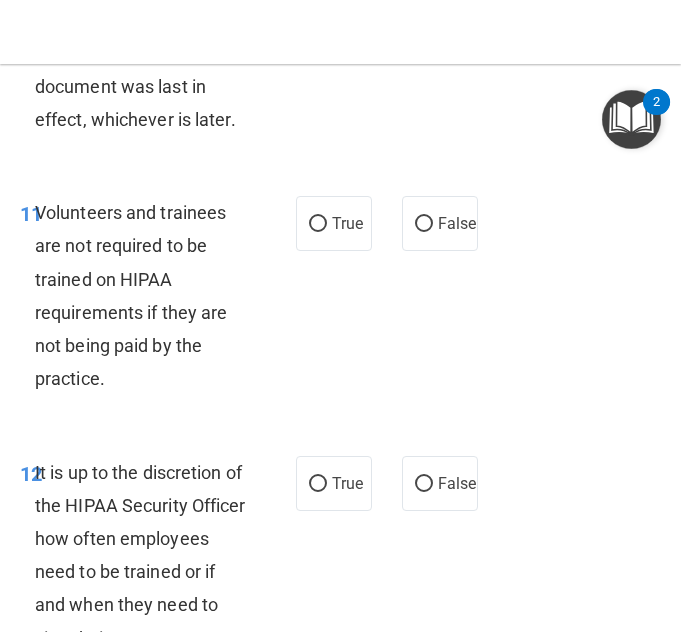 scroll, scrollTop: 3430, scrollLeft: 0, axis: vertical 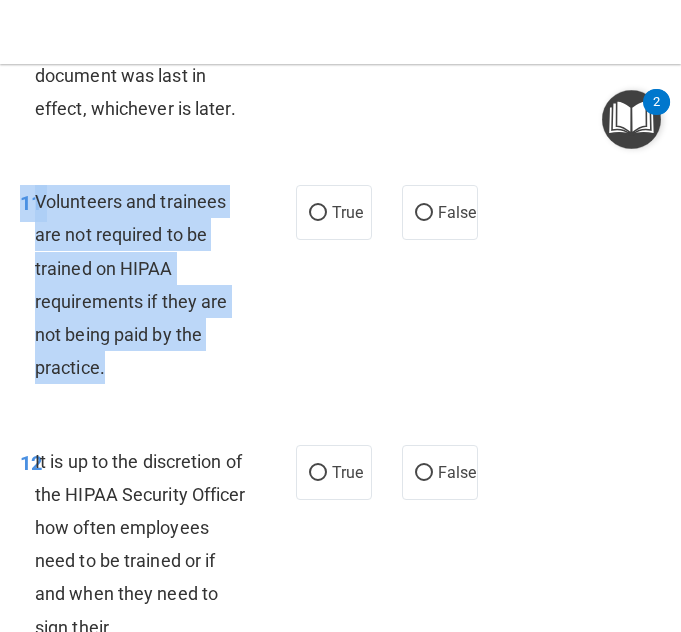 drag, startPoint x: 130, startPoint y: 488, endPoint x: 33, endPoint y: 312, distance: 200.96019 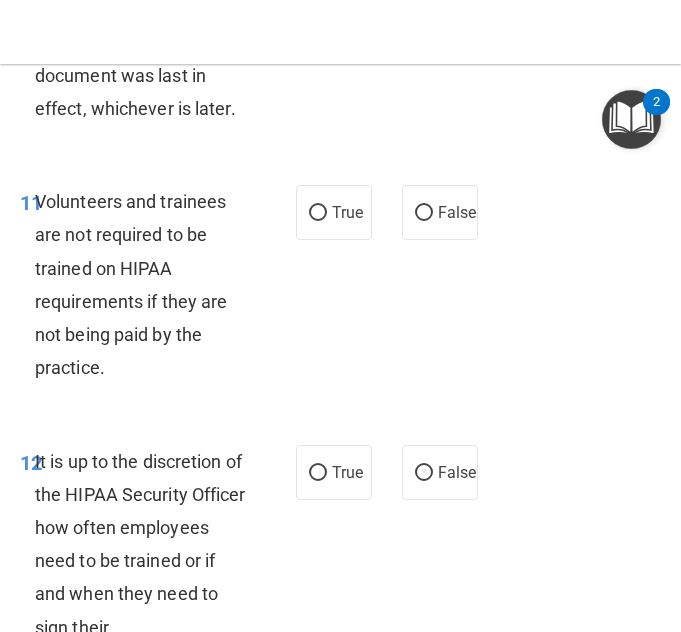 drag, startPoint x: 426, startPoint y: 342, endPoint x: 346, endPoint y: 463, distance: 145.05516 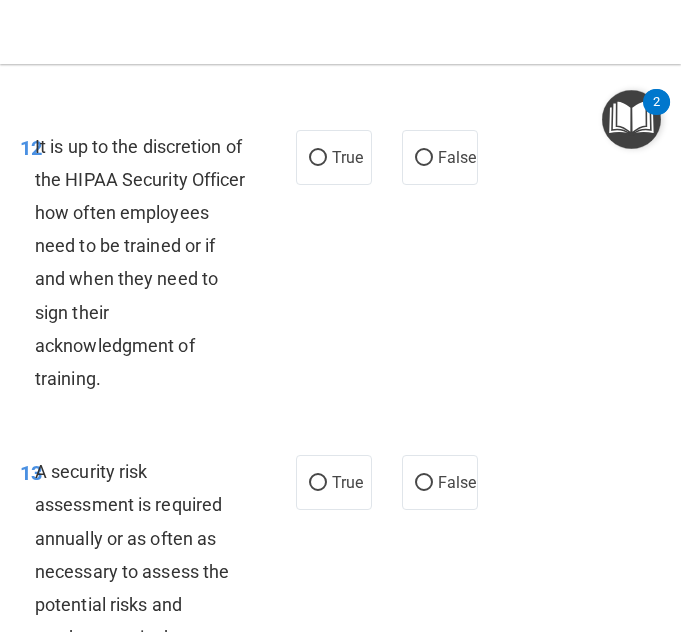 scroll, scrollTop: 3746, scrollLeft: 0, axis: vertical 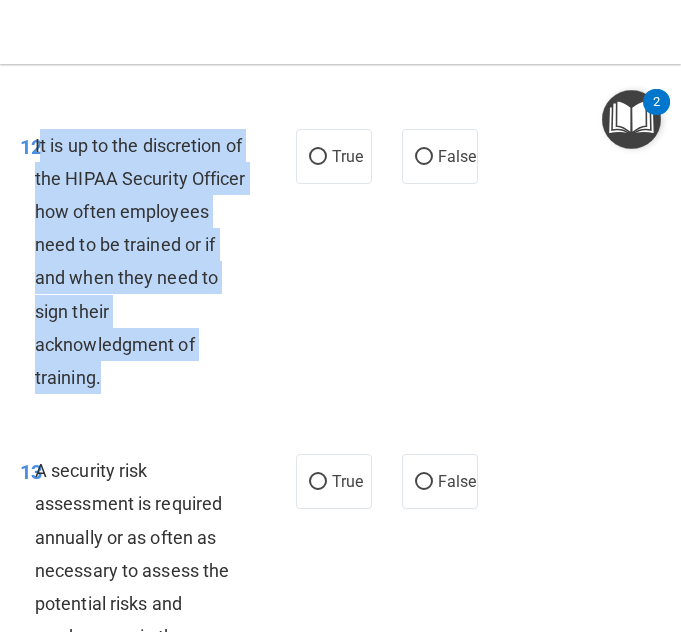 drag, startPoint x: 156, startPoint y: 499, endPoint x: 40, endPoint y: 282, distance: 246.05893 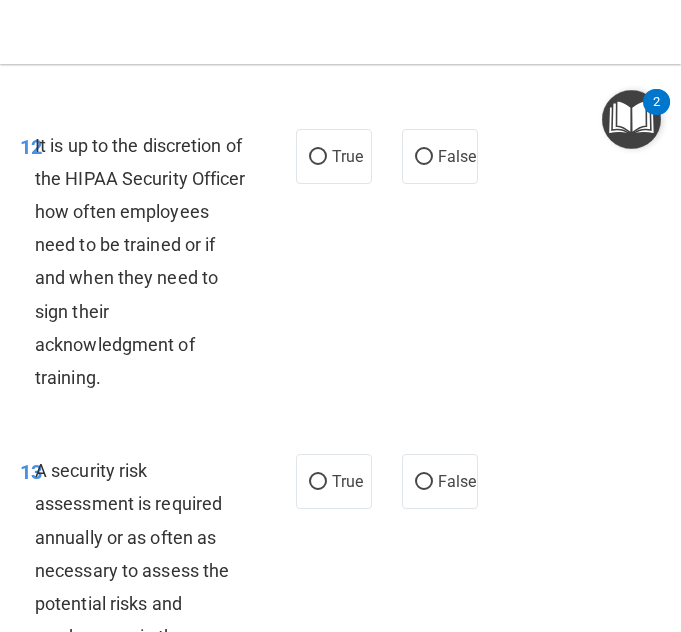 click on "12       It is up to the discretion of the HIPAA Security Officer how often employees need to be trained or if and when they need to sign their acknowledgment of training.                  True           False" at bounding box center [340, 267] 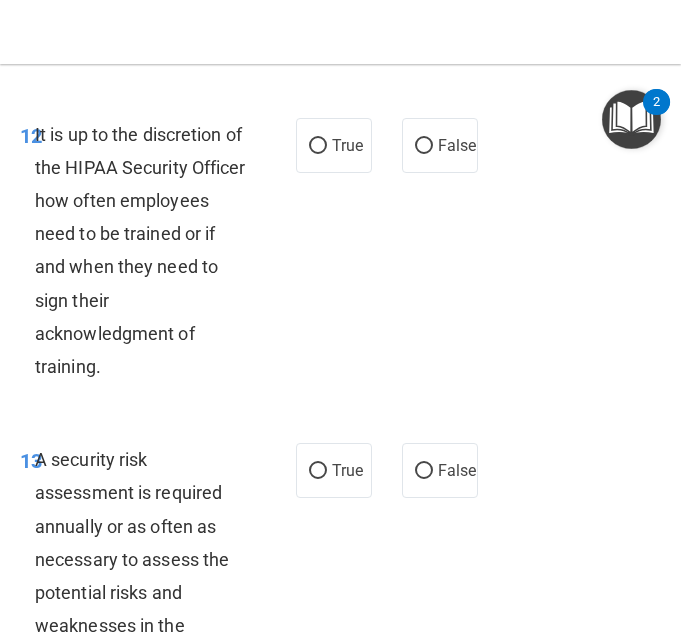 scroll, scrollTop: 3758, scrollLeft: 0, axis: vertical 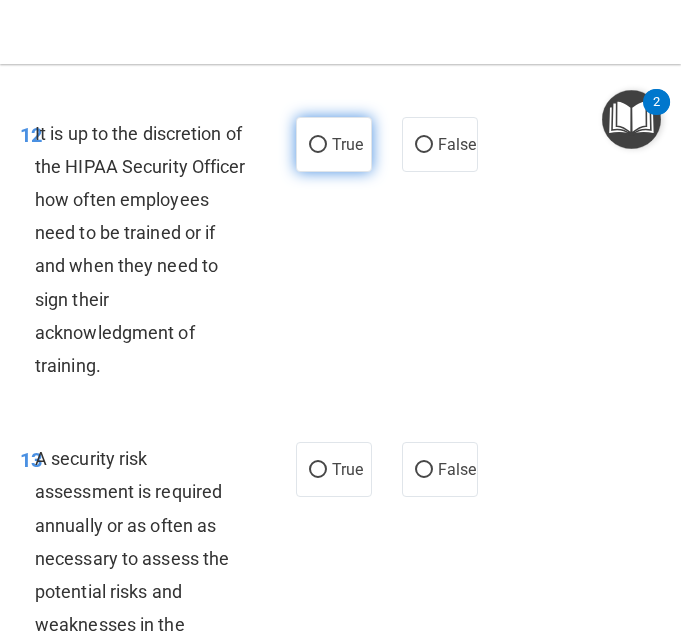 click on "True" at bounding box center (334, 144) 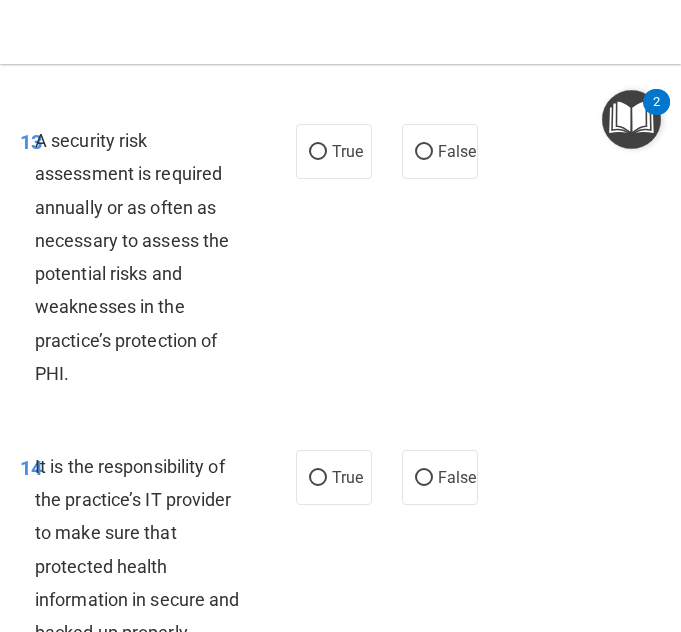 scroll, scrollTop: 4077, scrollLeft: 0, axis: vertical 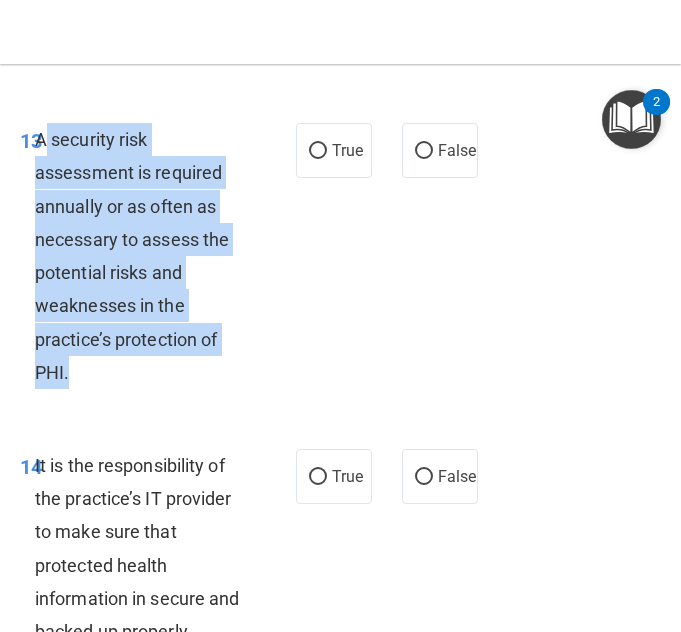 drag, startPoint x: 124, startPoint y: 510, endPoint x: 41, endPoint y: 274, distance: 250.16994 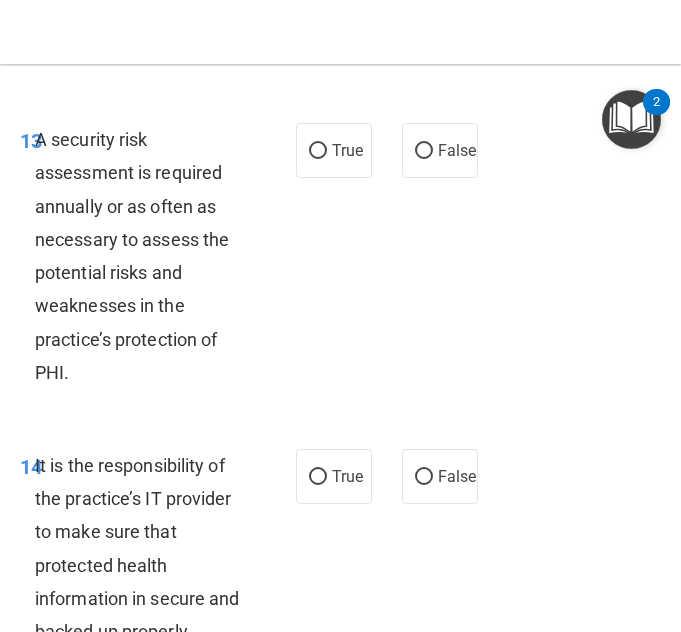 click on "13       A security risk assessment is required annually or as often as necessary to assess the potential risks and weaknesses in the practice’s protection of PHI.                 True           False" at bounding box center [340, 261] 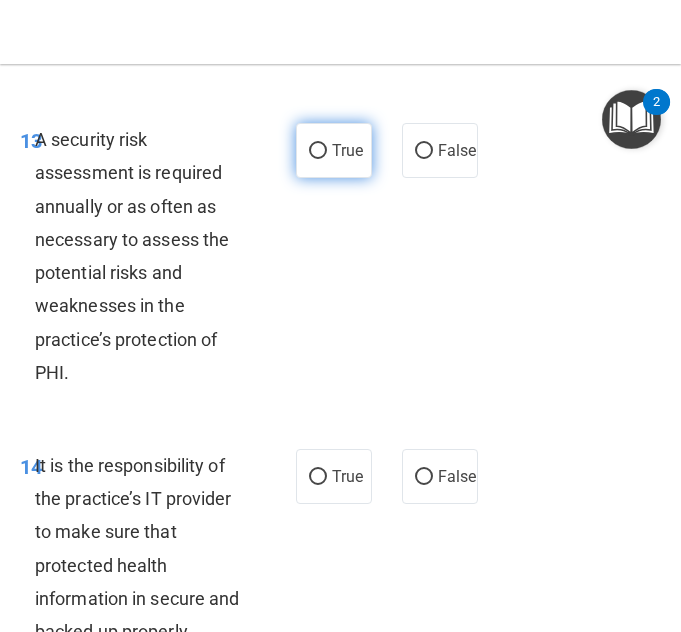 click on "True" at bounding box center (334, 150) 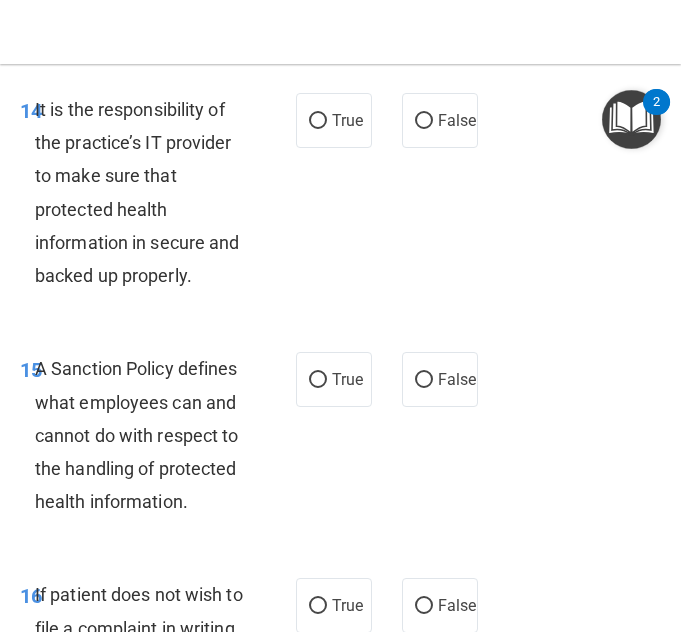 scroll, scrollTop: 4444, scrollLeft: 0, axis: vertical 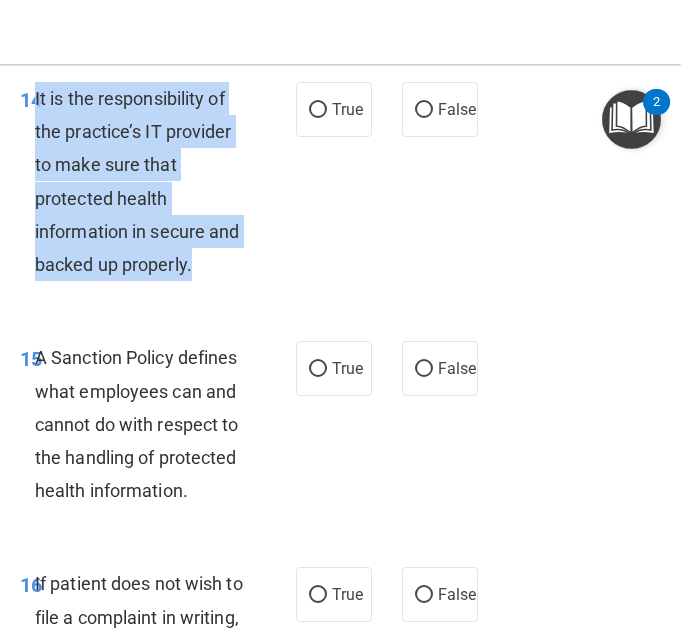 drag, startPoint x: 209, startPoint y: 395, endPoint x: 37, endPoint y: 238, distance: 232.87979 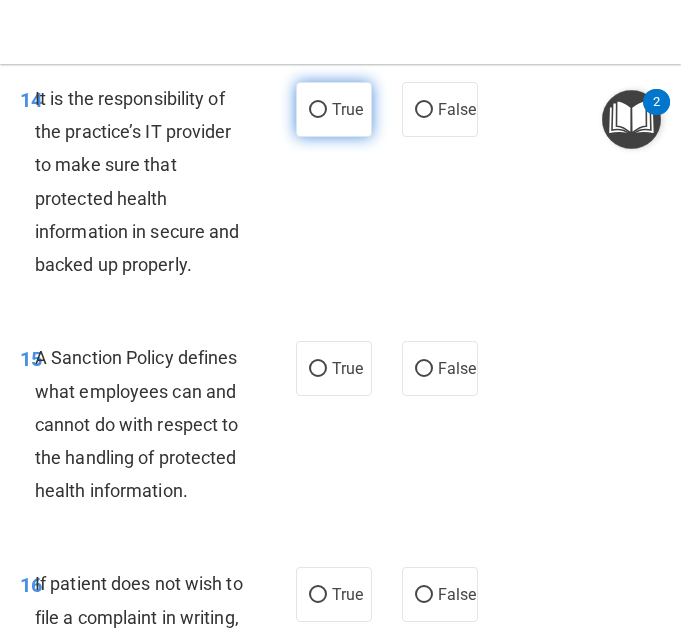click on "True" at bounding box center (334, 109) 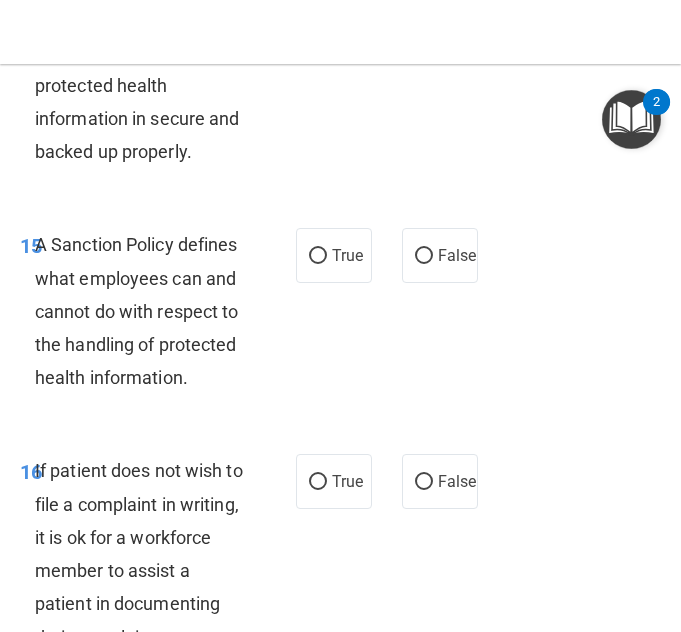 scroll, scrollTop: 4559, scrollLeft: 0, axis: vertical 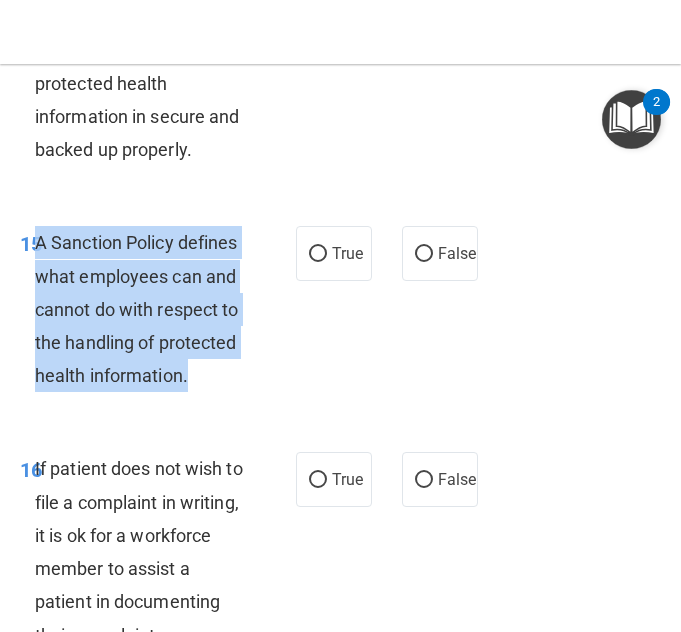 drag, startPoint x: 204, startPoint y: 514, endPoint x: 36, endPoint y: 377, distance: 216.77869 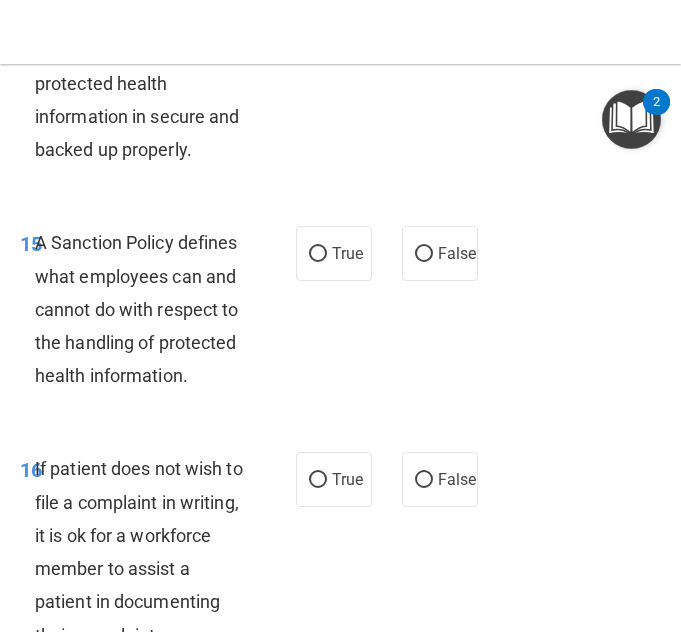 click on "15       A Sanction Policy defines what employees can and cannot do with respect to the handling of protected health information.                 True           False" at bounding box center (340, 314) 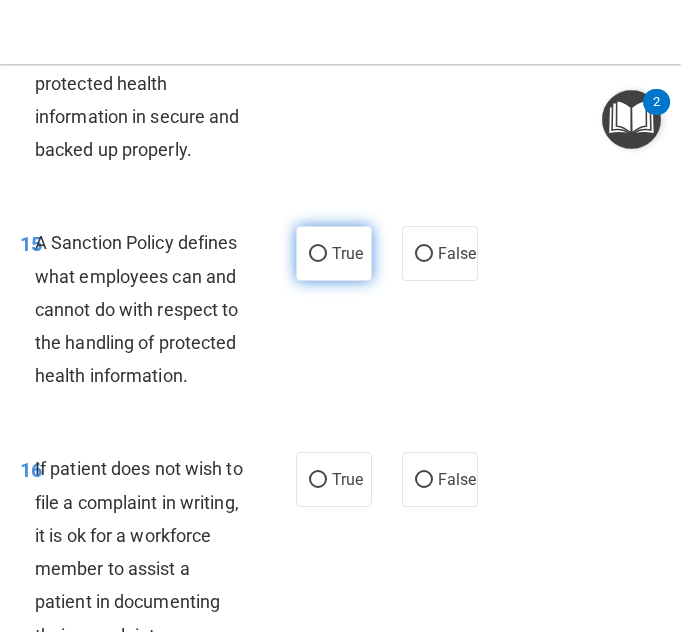 click on "True" at bounding box center (334, 253) 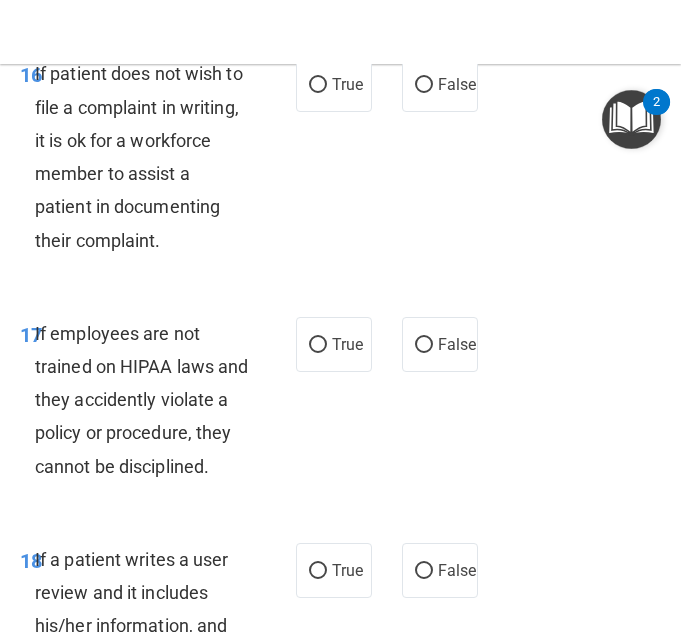 scroll, scrollTop: 4955, scrollLeft: 0, axis: vertical 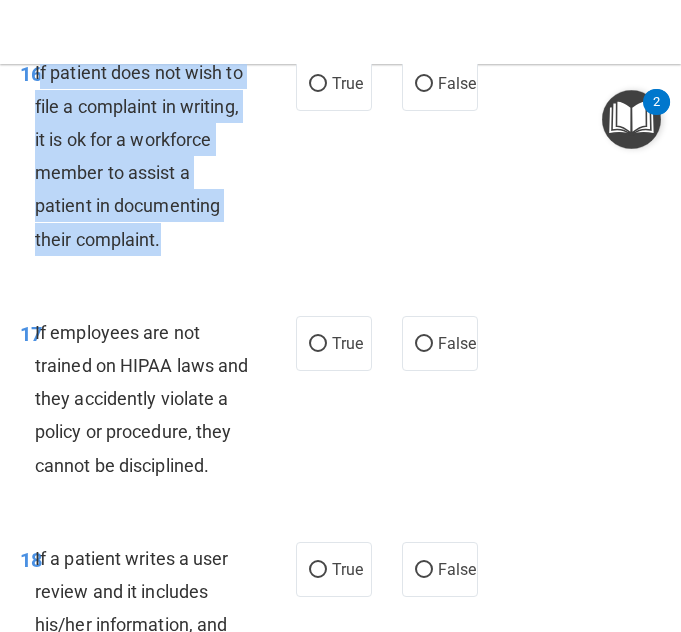 drag, startPoint x: 167, startPoint y: 407, endPoint x: 37, endPoint y: 209, distance: 236.86282 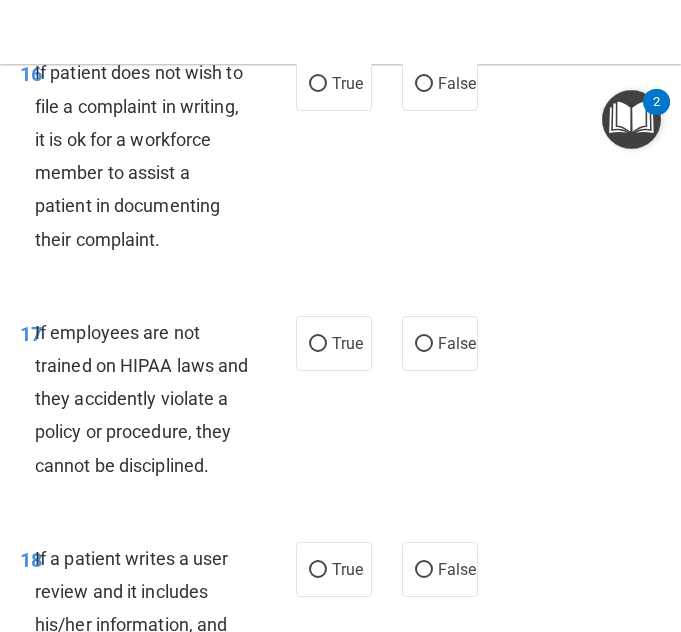 click on "16       If patient does not wish to file a complaint in writing, it is ok for a workforce member to assist a patient in documenting their complaint.                  True           False" at bounding box center [340, 160] 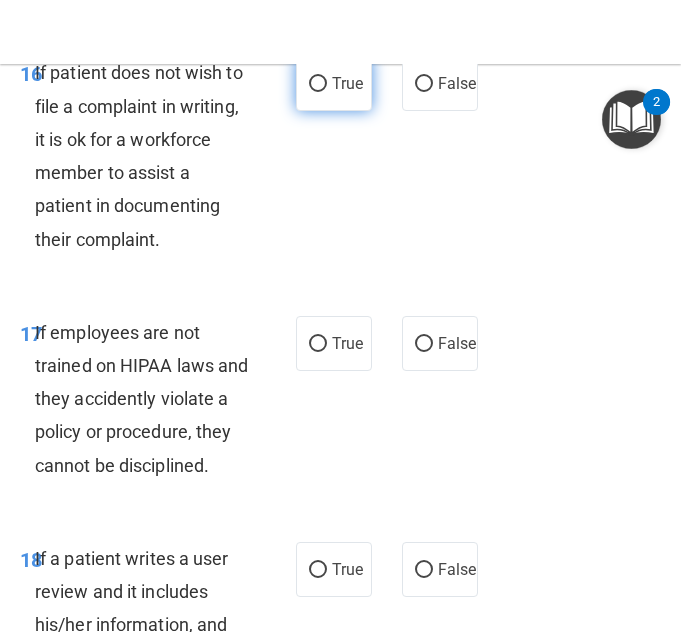 click on "True" at bounding box center [334, 83] 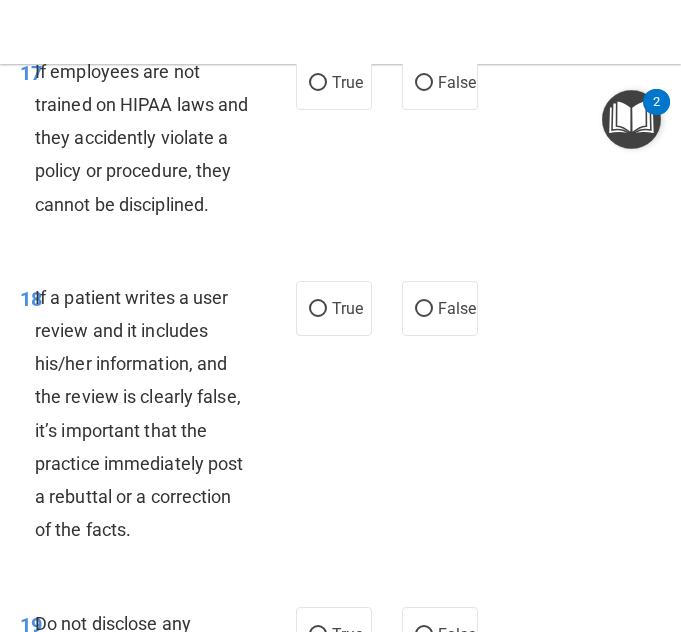 scroll, scrollTop: 5217, scrollLeft: 0, axis: vertical 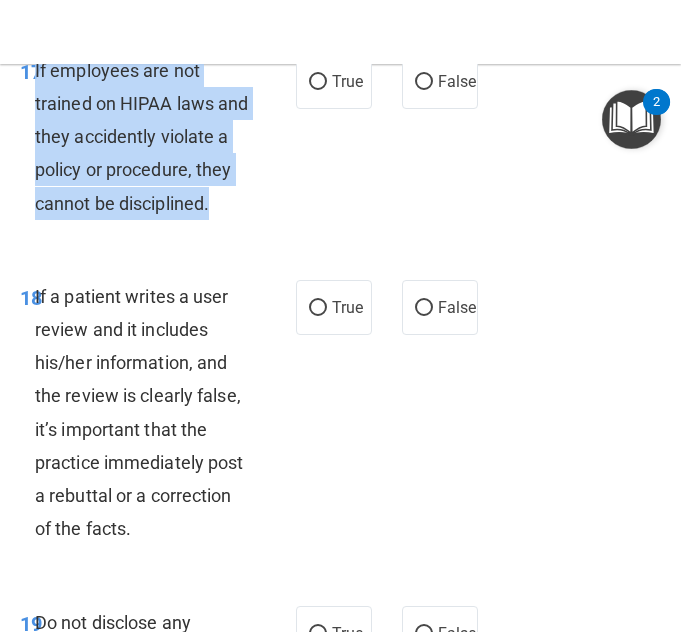 drag, startPoint x: 171, startPoint y: 402, endPoint x: 35, endPoint y: 240, distance: 211.51833 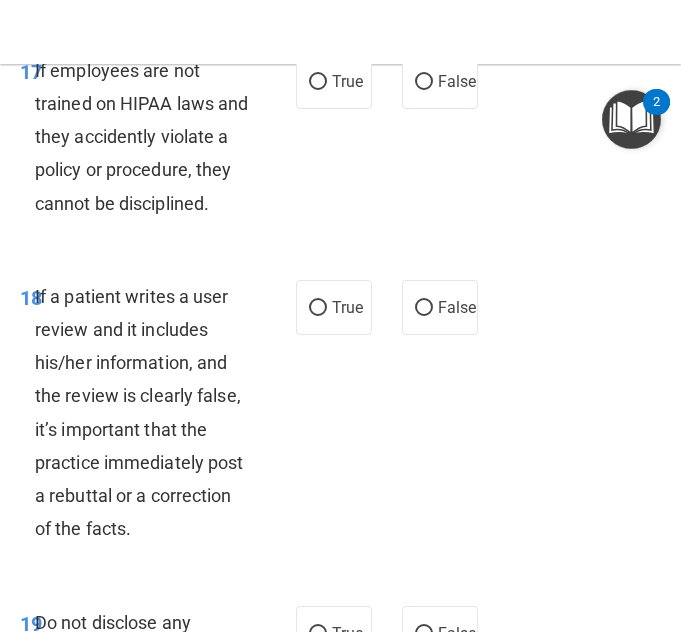 click on "17       If employees are not trained on HIPAA laws and they accidently violate a policy or procedure, they cannot be disciplined.                 True           False" at bounding box center [340, 142] 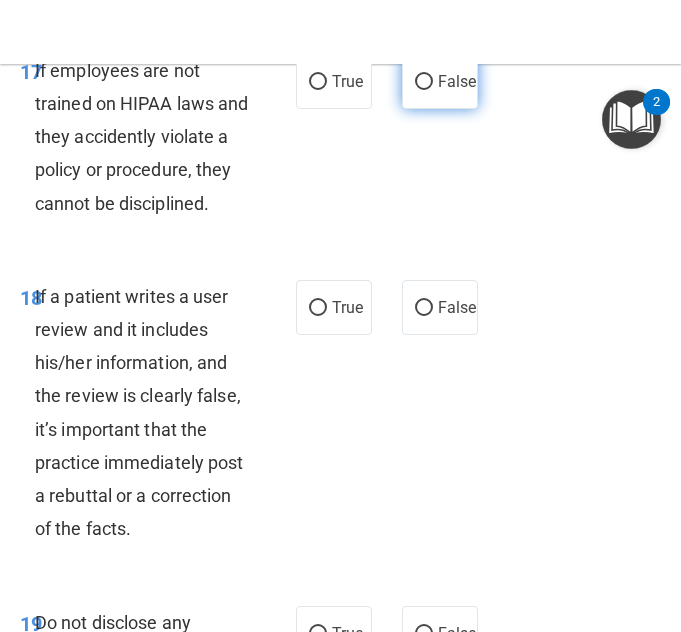 click on "False" at bounding box center [440, 81] 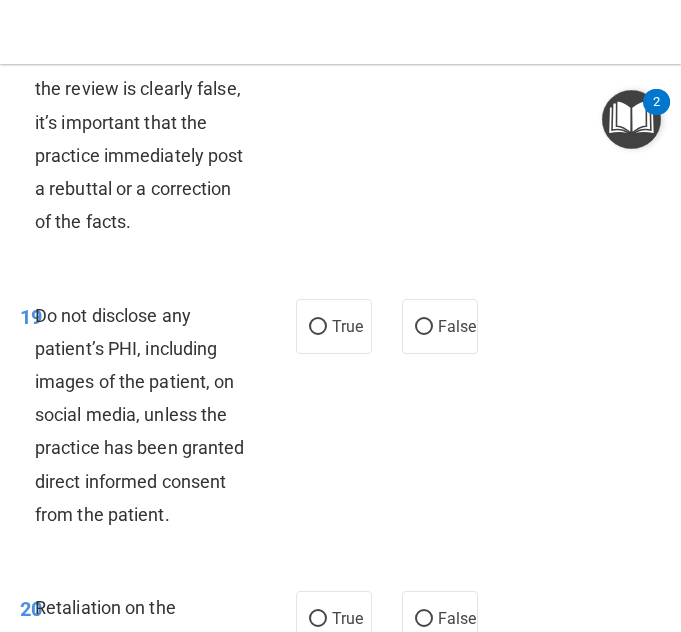 scroll, scrollTop: 5525, scrollLeft: 0, axis: vertical 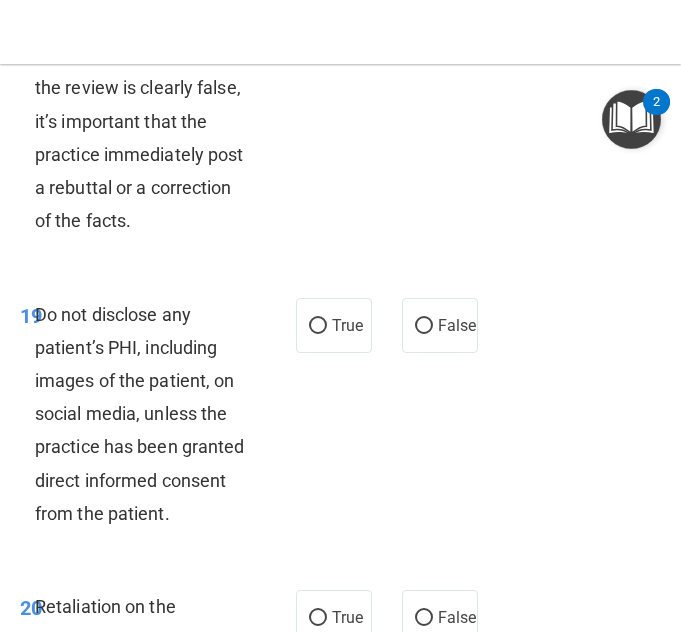 click on "18       If a patient writes a user review and it includes his/her information, and the review is clearly false, it’s important that the practice immediately post a rebuttal or a correction of the facts." at bounding box center (158, 110) 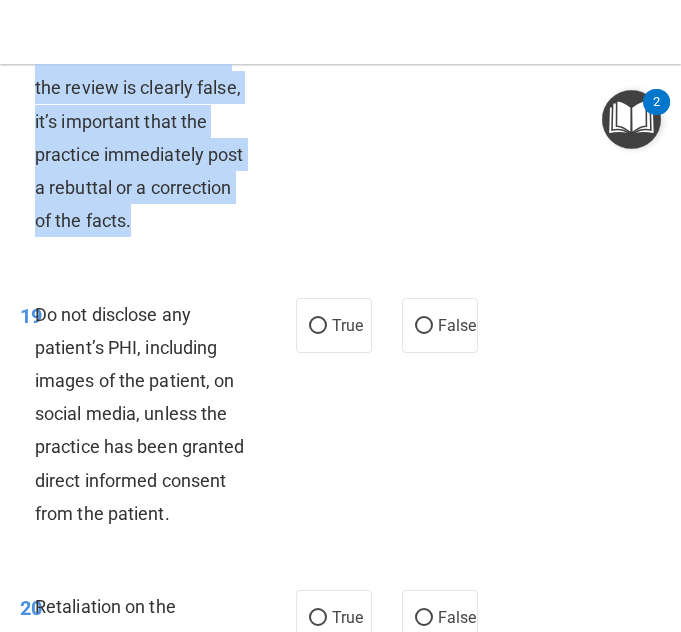 drag, startPoint x: 234, startPoint y: 423, endPoint x: 39, endPoint y: 194, distance: 300.77567 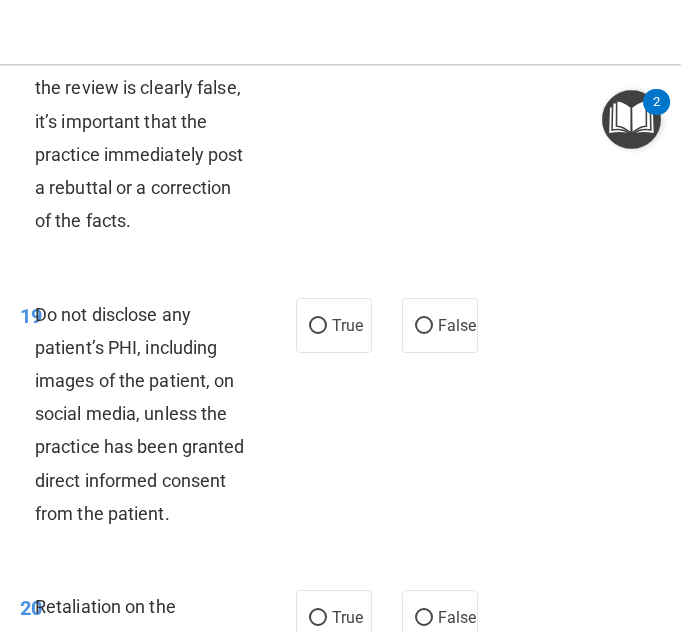 click on "18       If a patient writes a user review and it includes his/her information, and the review is clearly false, it’s important that the practice immediately post a rebuttal or a correction of the facts.                 True           False" at bounding box center (340, 110) 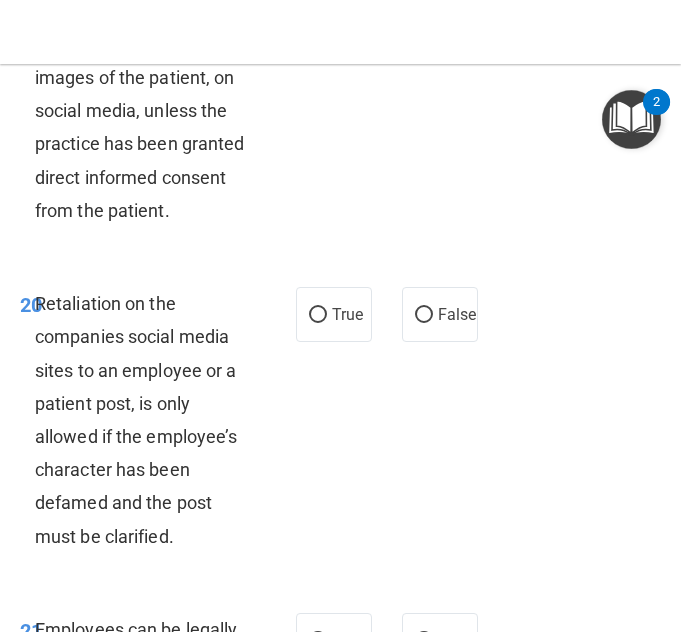 scroll, scrollTop: 5837, scrollLeft: 0, axis: vertical 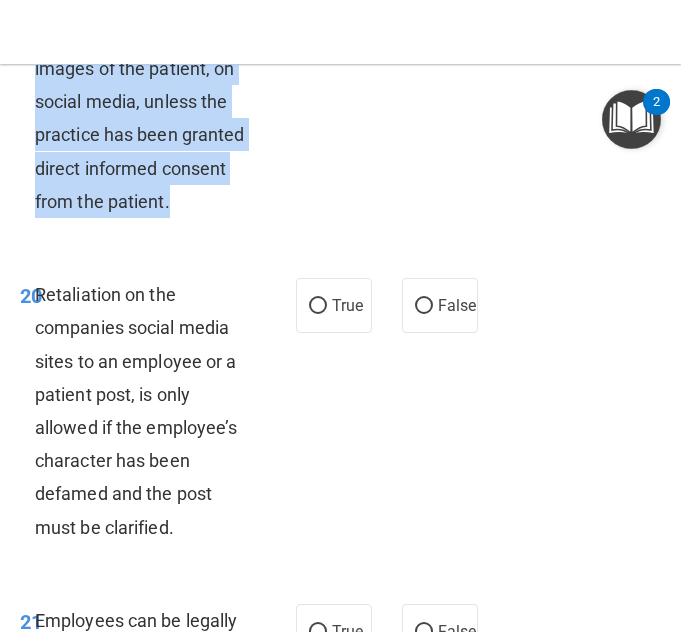 drag, startPoint x: 248, startPoint y: 396, endPoint x: 39, endPoint y: 216, distance: 275.82785 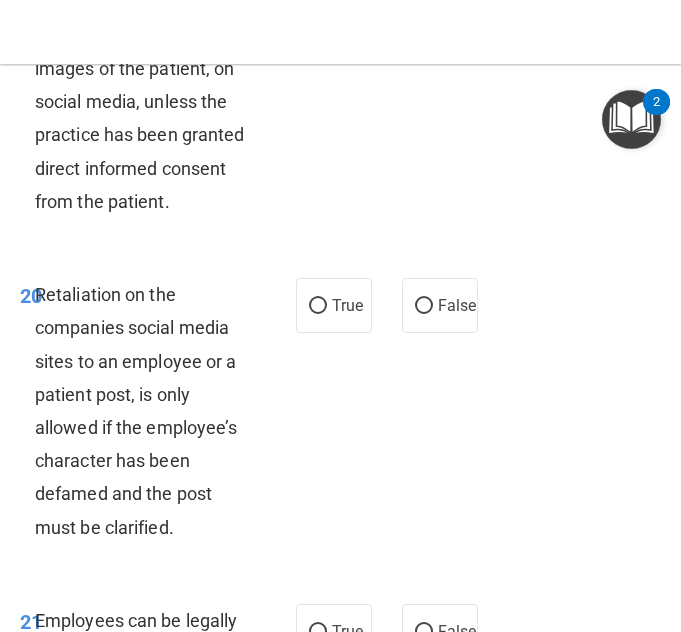 click on "19       Do not disclose any patient’s PHI, including images of the patient, on social media, unless the practice has been granted direct informed consent from the patient.                 True           False" at bounding box center [340, 107] 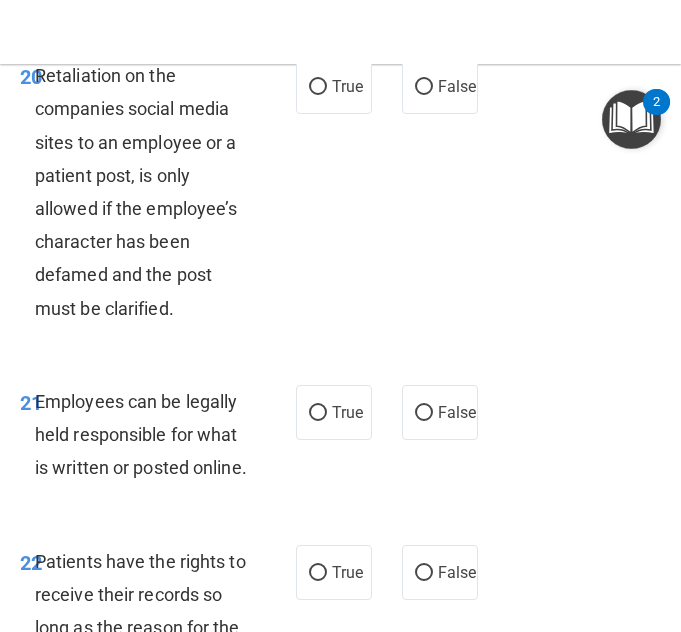 scroll, scrollTop: 6058, scrollLeft: 0, axis: vertical 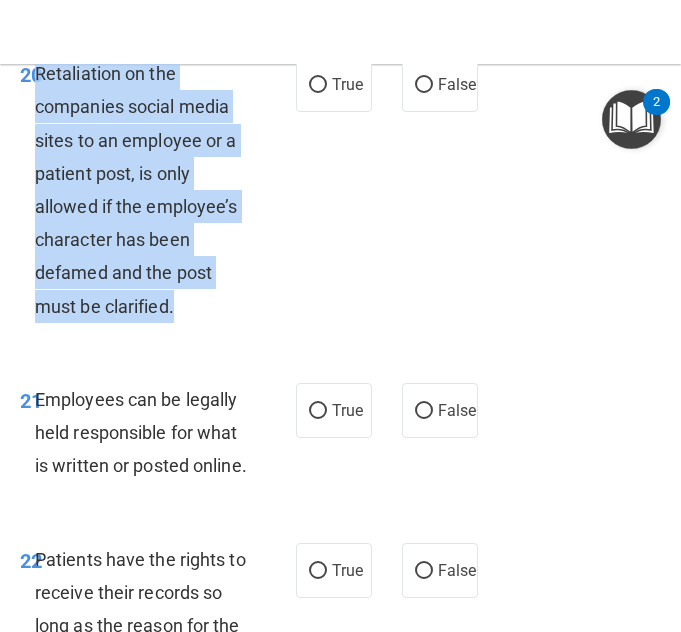 drag, startPoint x: 192, startPoint y: 494, endPoint x: 36, endPoint y: 279, distance: 265.6332 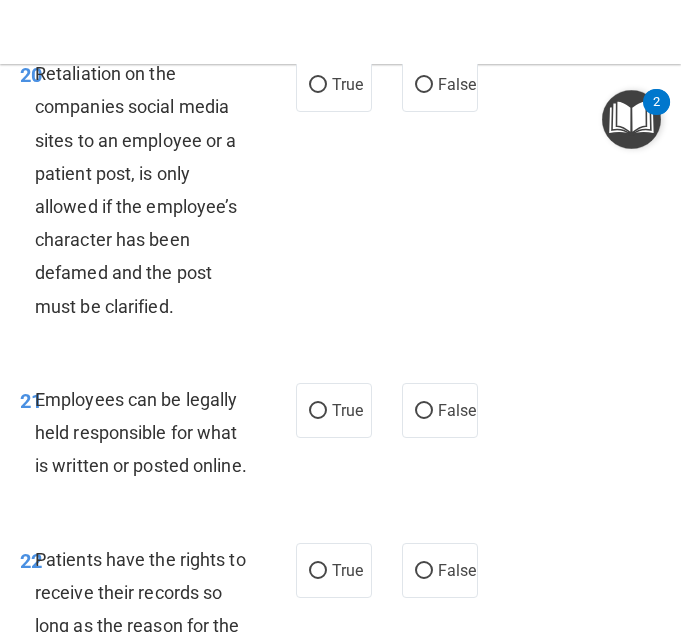 click on "20       Retaliation on the companies social media sites to an employee or a patient post, is only allowed if the employee’s character has been defamed and the post must be clarified.                  True           False" at bounding box center (340, 195) 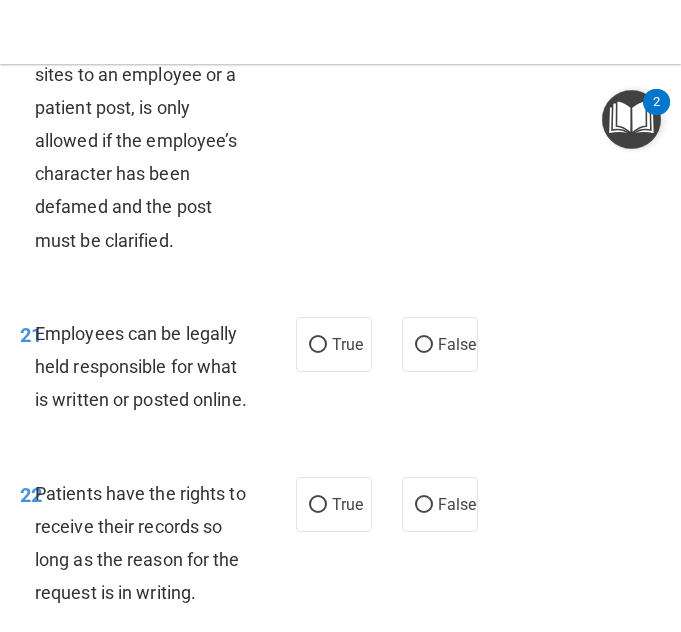 scroll, scrollTop: 6135, scrollLeft: 0, axis: vertical 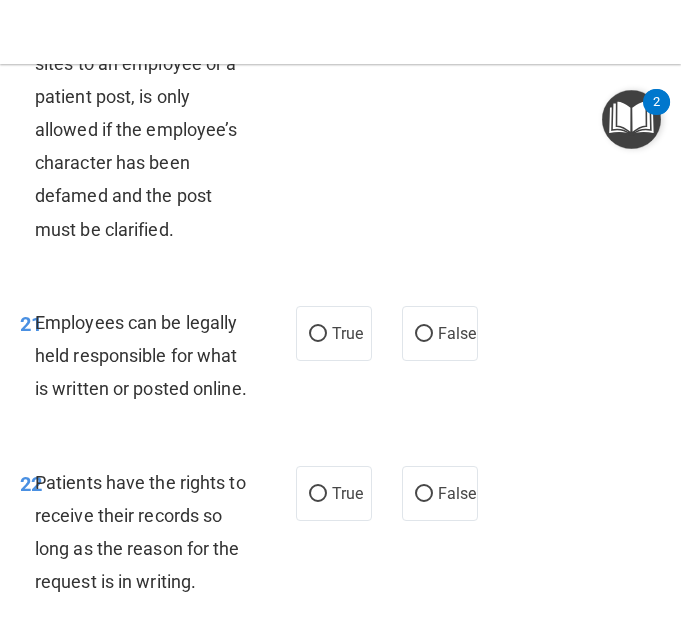 click on "True" at bounding box center (318, 8) 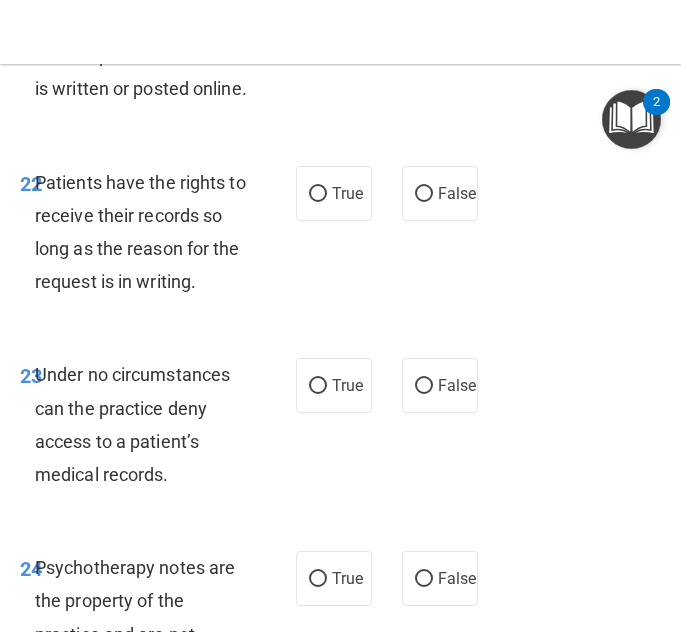 scroll, scrollTop: 6436, scrollLeft: 0, axis: vertical 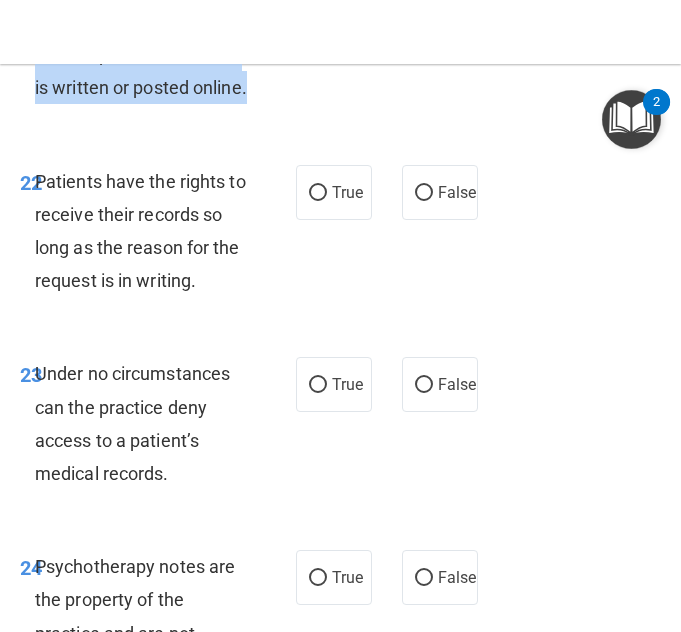 drag, startPoint x: 131, startPoint y: 311, endPoint x: 36, endPoint y: 228, distance: 126.1507 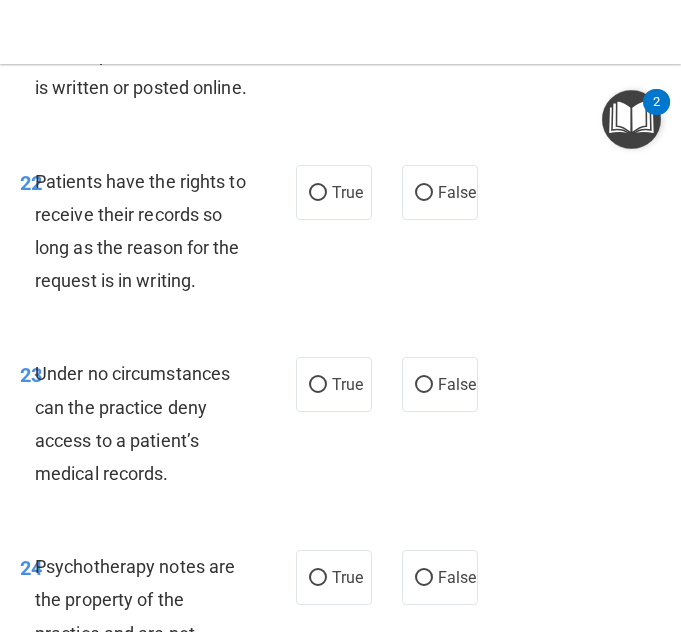 click on "21       Employees can be legally held responsible for what is written or posted online.                 True           False" at bounding box center [340, 60] 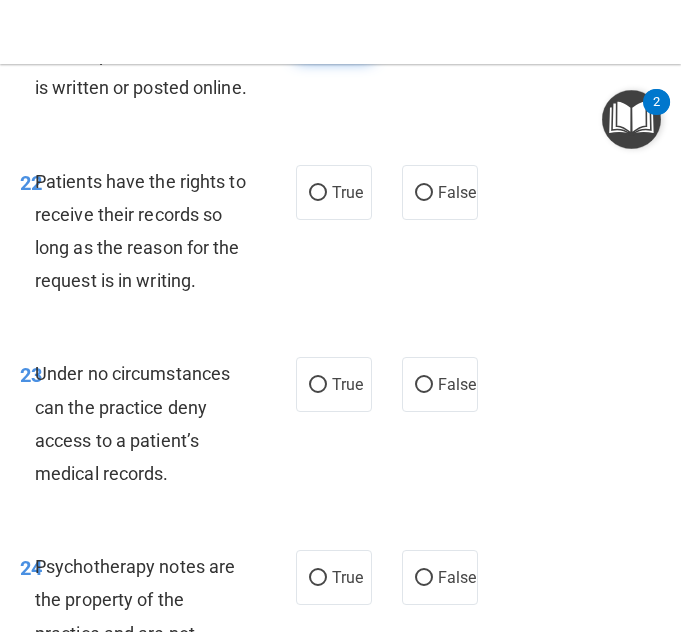 click on "True" at bounding box center (334, 32) 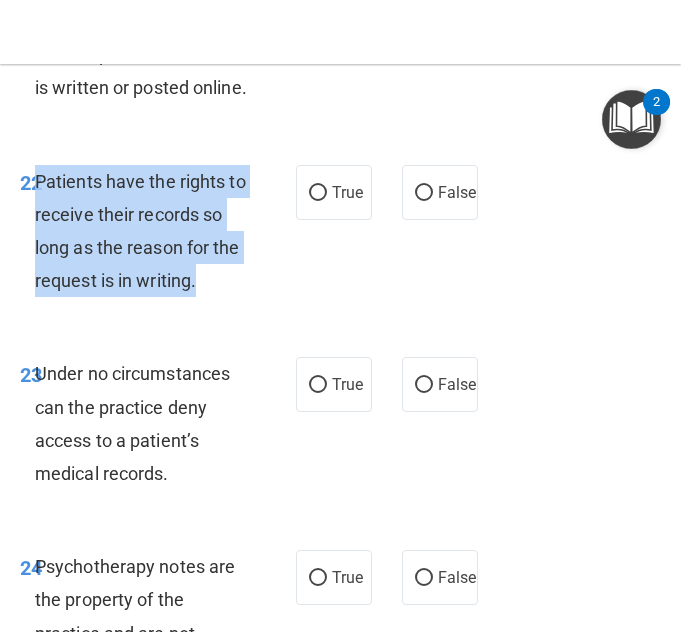 drag, startPoint x: 244, startPoint y: 506, endPoint x: 38, endPoint y: 416, distance: 224.80214 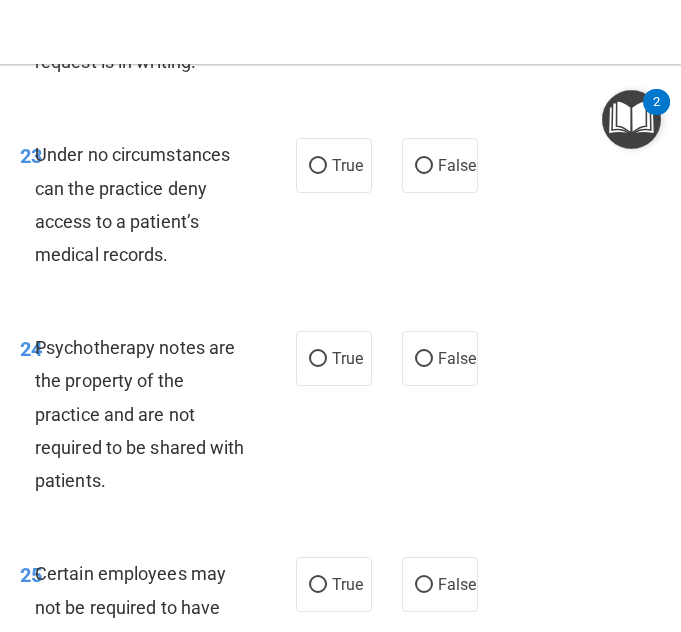 scroll, scrollTop: 6656, scrollLeft: 0, axis: vertical 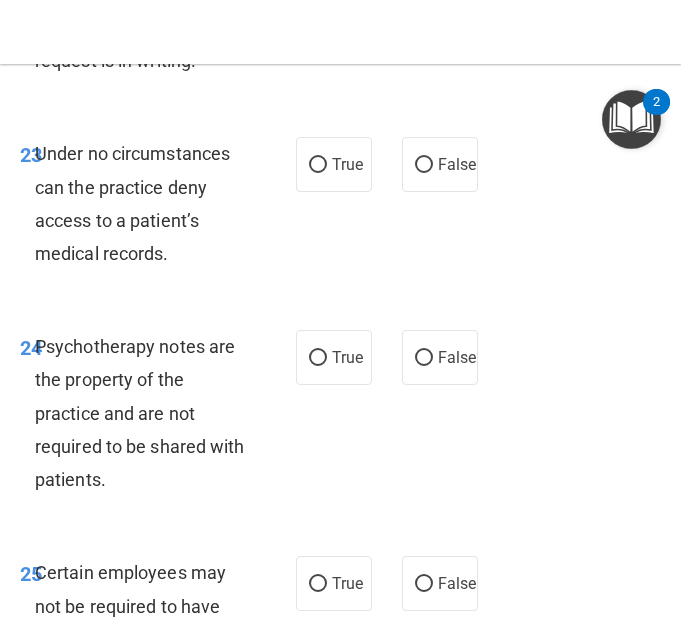 click on "False" at bounding box center [457, -28] 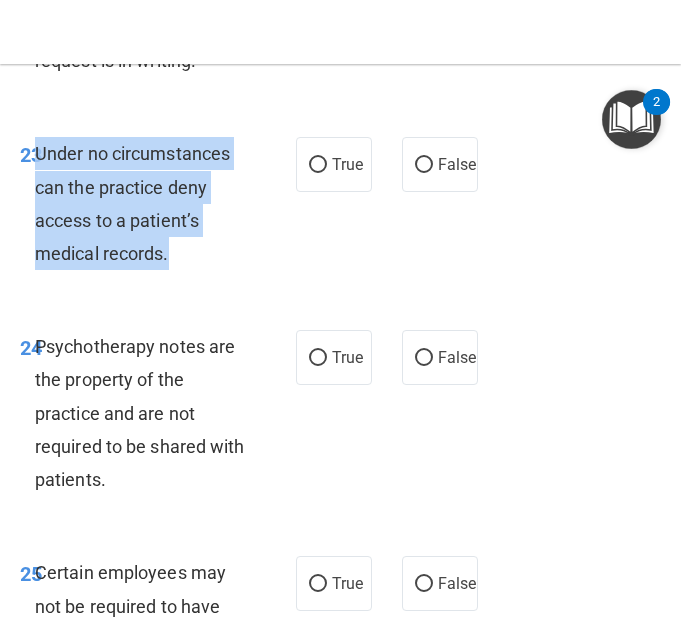drag, startPoint x: 206, startPoint y: 479, endPoint x: 38, endPoint y: 387, distance: 191.54112 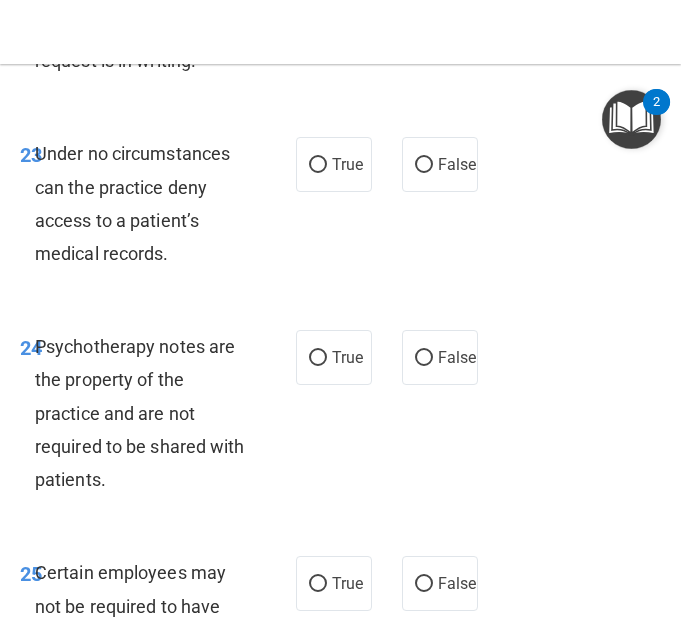 click on "23       Under no circumstances can the practice deny access to a patient’s medical records.                 True           False" at bounding box center [340, 208] 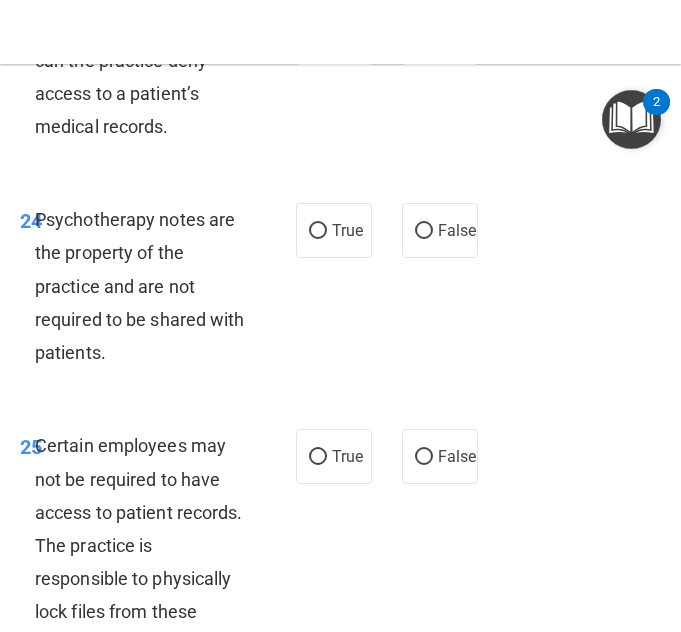scroll, scrollTop: 6790, scrollLeft: 0, axis: vertical 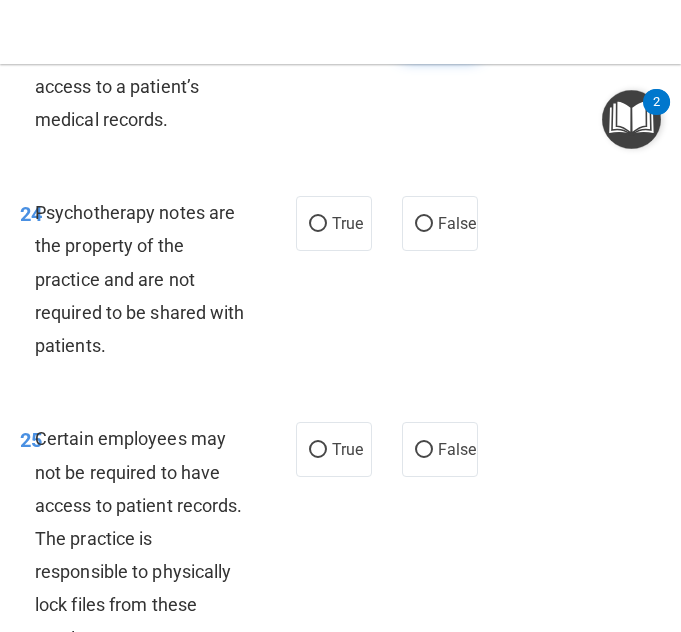click on "False" at bounding box center (424, 31) 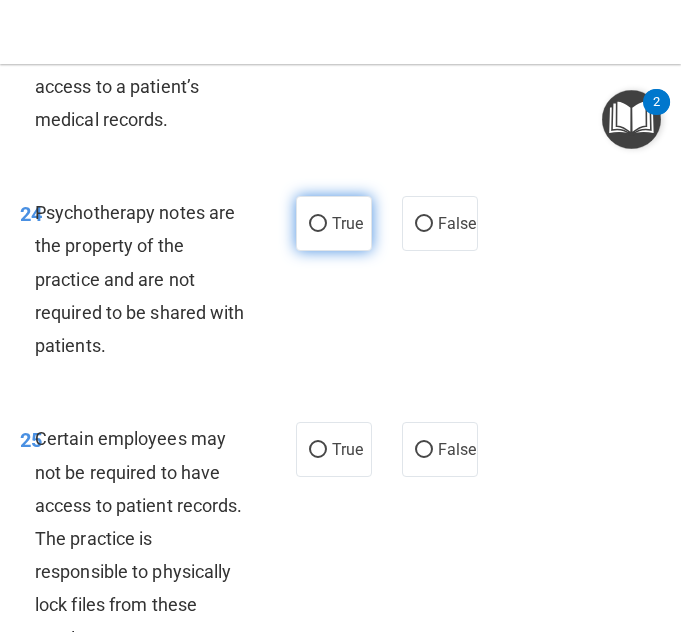 scroll, scrollTop: 6972, scrollLeft: 0, axis: vertical 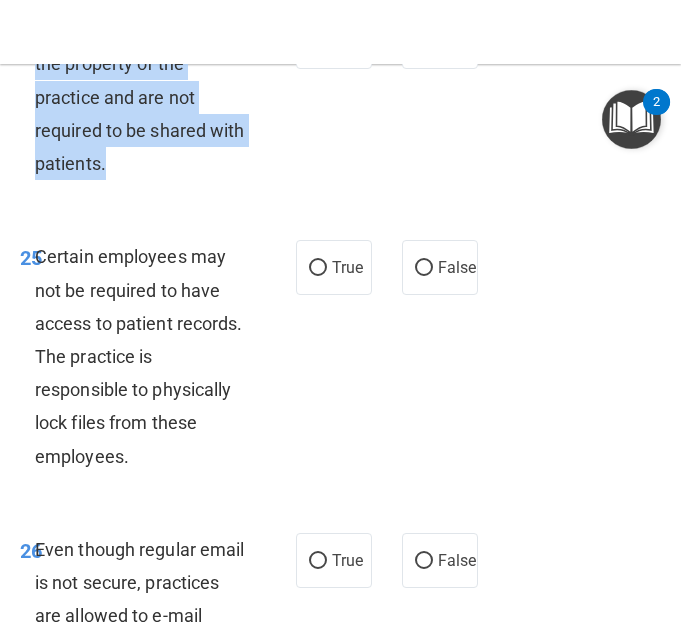 drag, startPoint x: 158, startPoint y: 407, endPoint x: 37, endPoint y: 267, distance: 185.04324 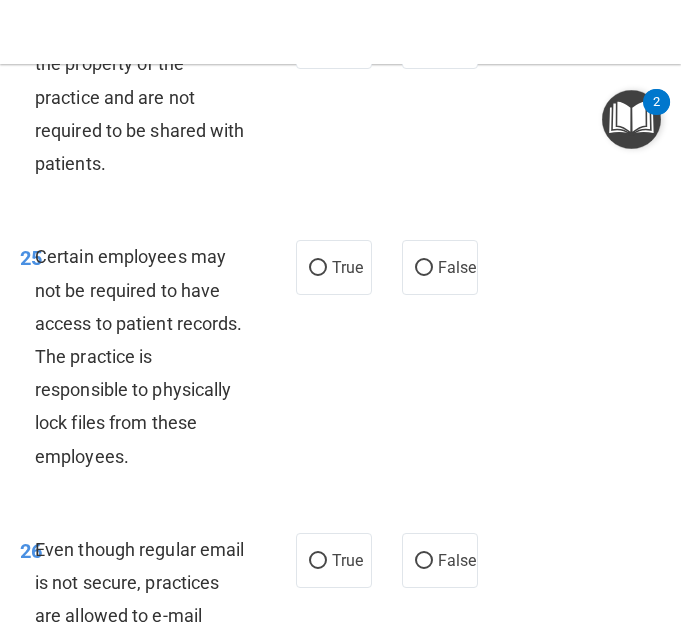 click on "24       Psychotherapy notes are the property of the practice and are not required to be shared with patients.                  True           False" at bounding box center [340, 102] 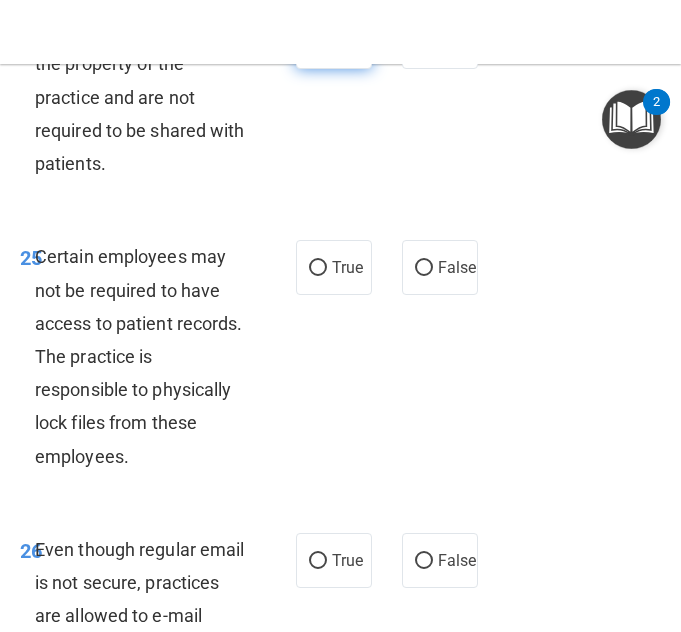 click on "True" at bounding box center (334, 41) 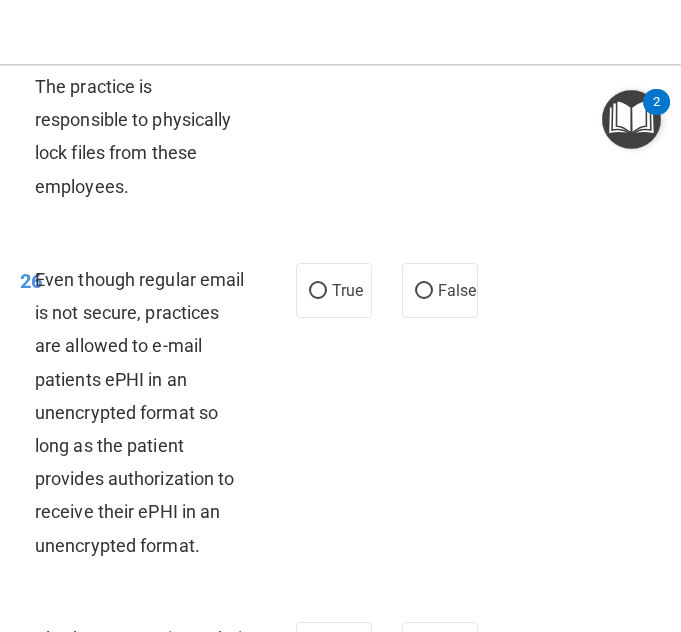 scroll, scrollTop: 7250, scrollLeft: 0, axis: vertical 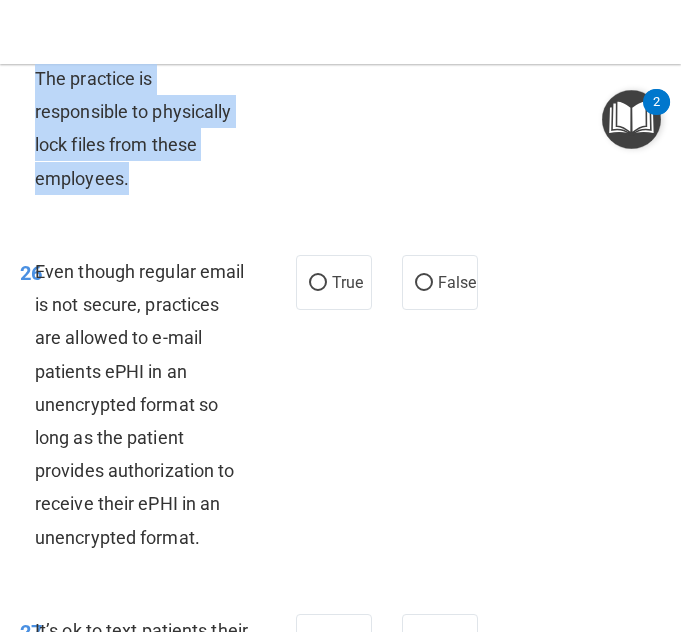 drag, startPoint x: 149, startPoint y: 396, endPoint x: 37, endPoint y: 208, distance: 218.83327 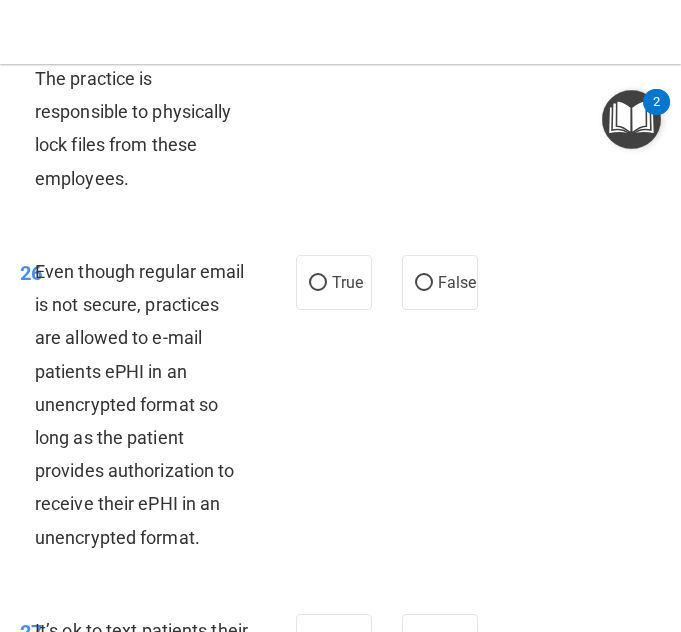 click on "25       Certain employees may not be required to have access to patient records.  The practice is responsible to physically lock files from these employees.                  True           False" at bounding box center [340, 83] 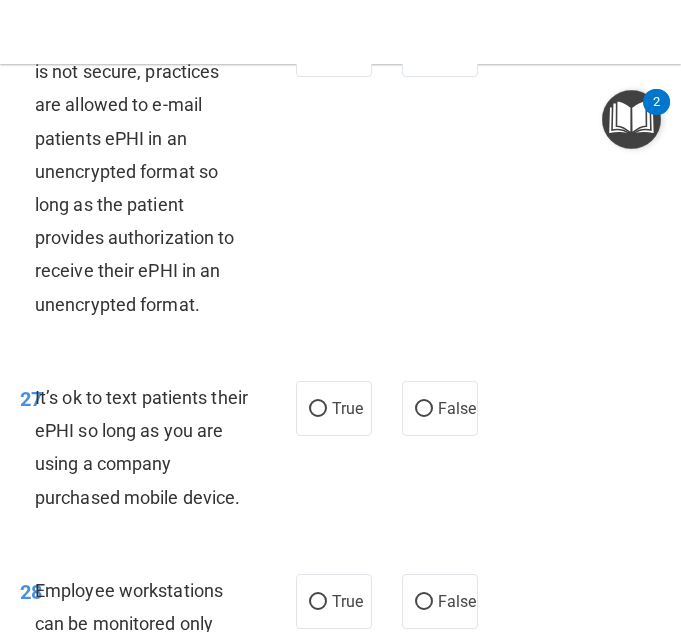 scroll, scrollTop: 7484, scrollLeft: 0, axis: vertical 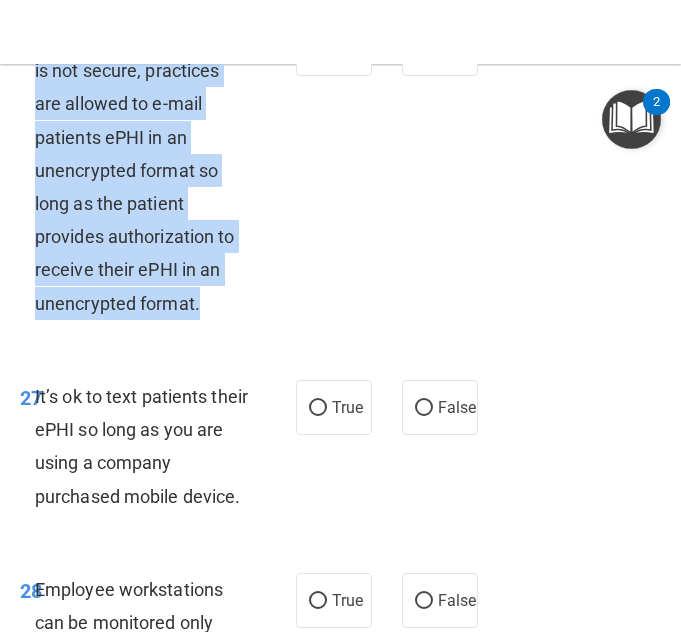drag, startPoint x: 209, startPoint y: 529, endPoint x: 38, endPoint y: 272, distance: 308.6908 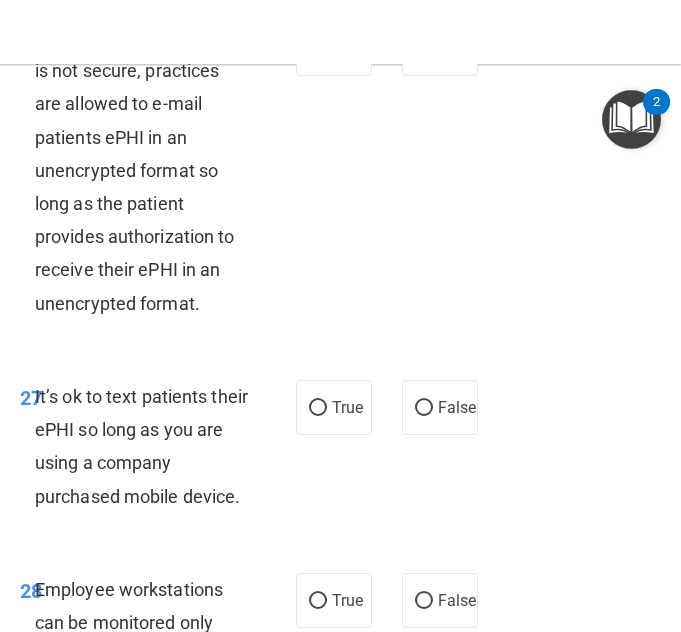 click on "26       Even though regular email is not secure, practices are allowed to e-mail patients ePHI in an unencrypted format so long as the patient provides authorization to receive their ePHI in an unencrypted format.                  True           False" at bounding box center [340, 175] 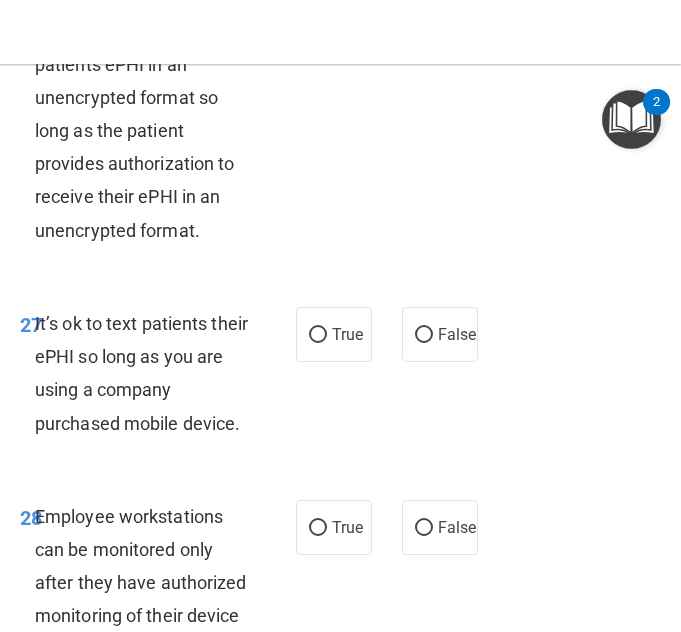 scroll, scrollTop: 7558, scrollLeft: 0, axis: vertical 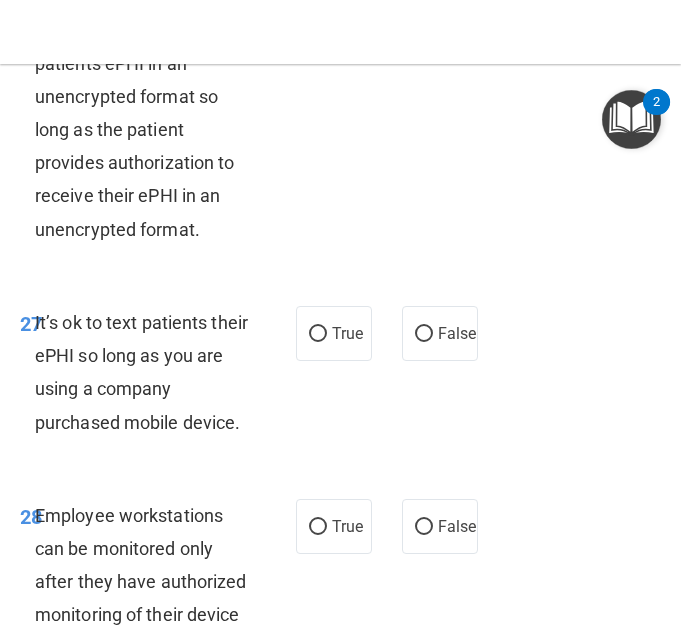 click on "True" at bounding box center (334, -26) 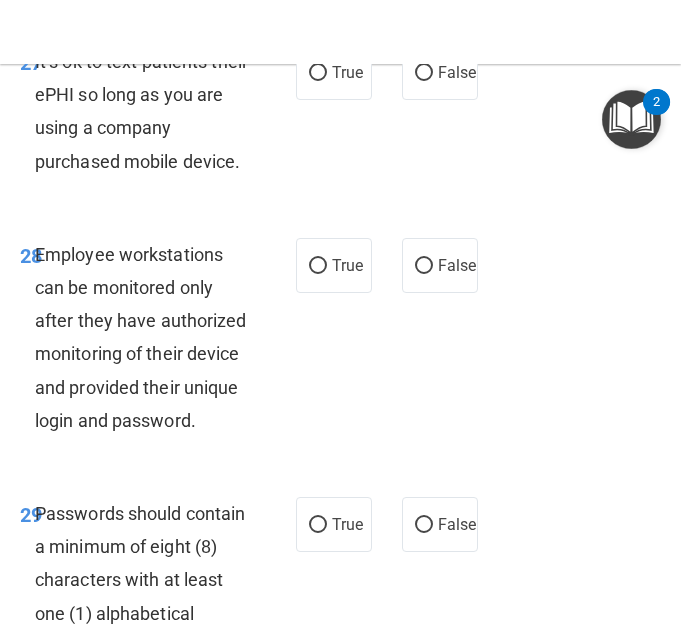 scroll, scrollTop: 7822, scrollLeft: 0, axis: vertical 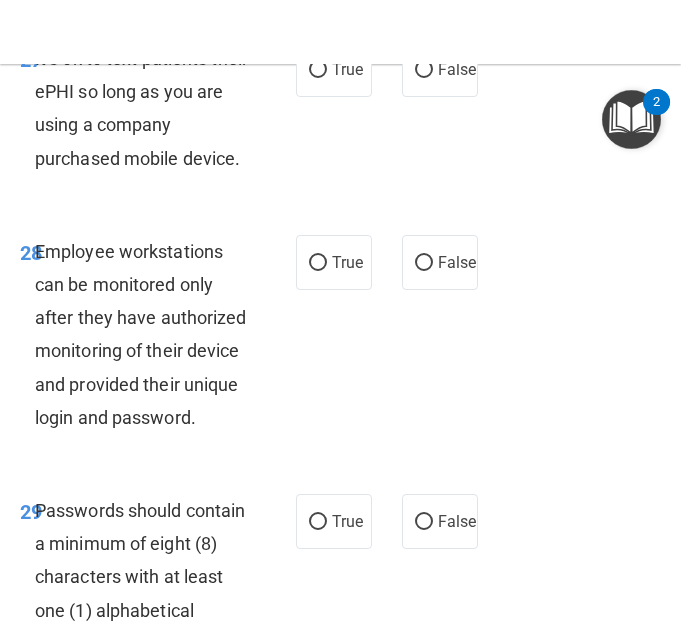 drag, startPoint x: 249, startPoint y: 400, endPoint x: 37, endPoint y: 296, distance: 236.13556 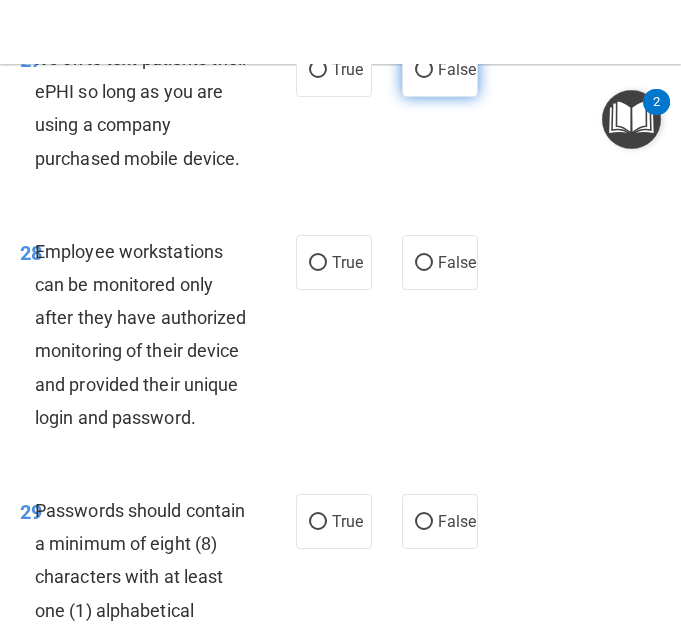 click on "False" at bounding box center (457, 69) 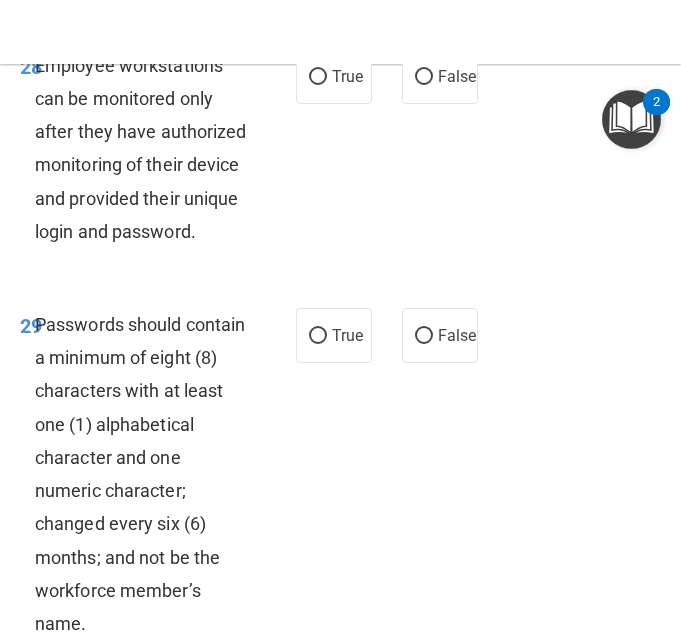 scroll, scrollTop: 8009, scrollLeft: 0, axis: vertical 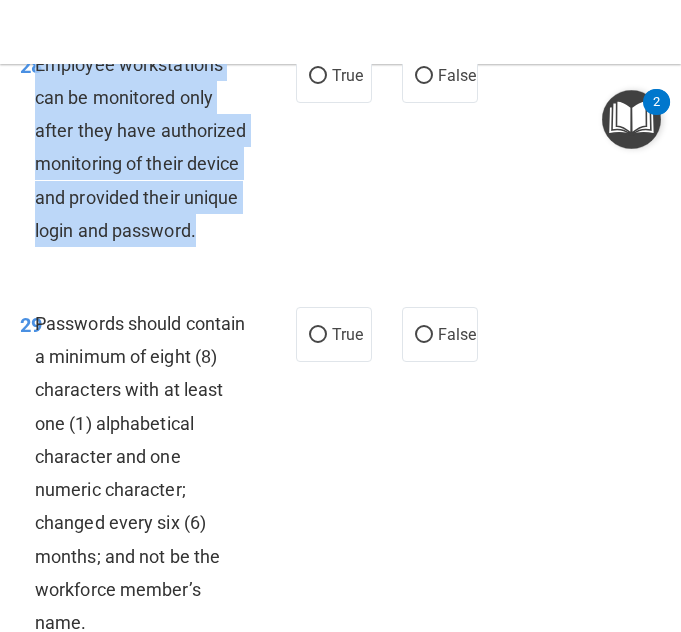 drag, startPoint x: 178, startPoint y: 480, endPoint x: 35, endPoint y: 302, distance: 228.32652 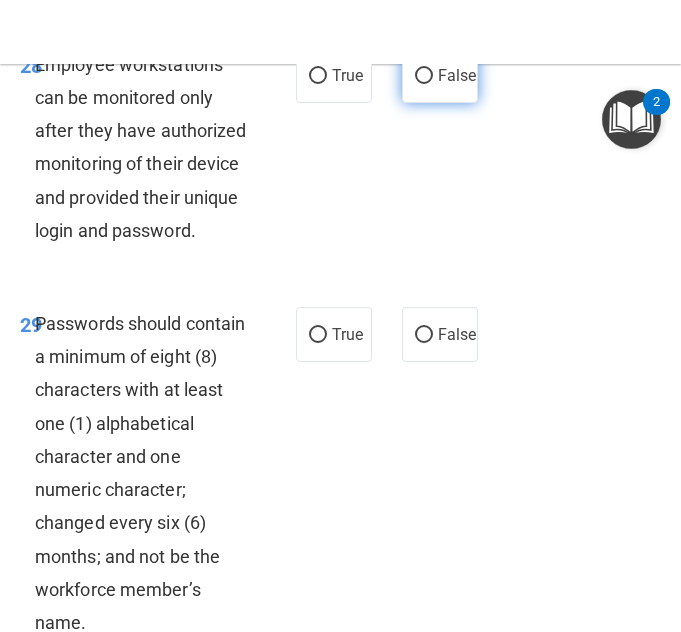 click on "False" at bounding box center [440, 75] 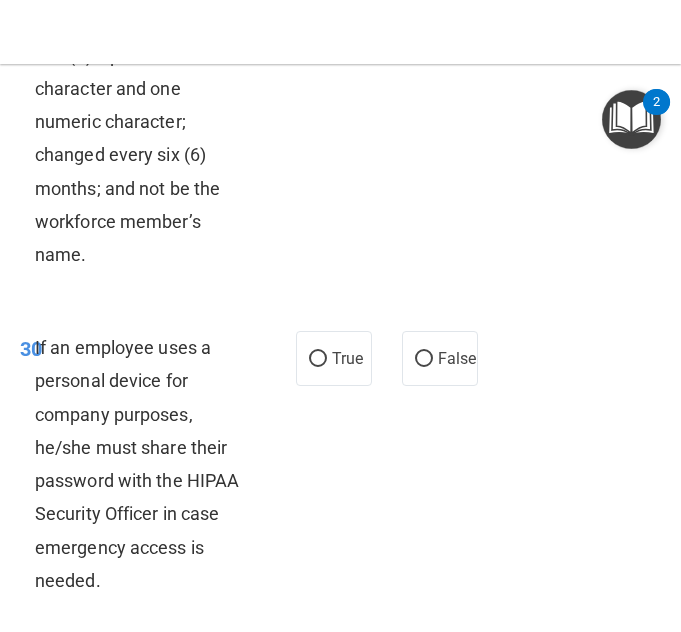 scroll, scrollTop: 8379, scrollLeft: 0, axis: vertical 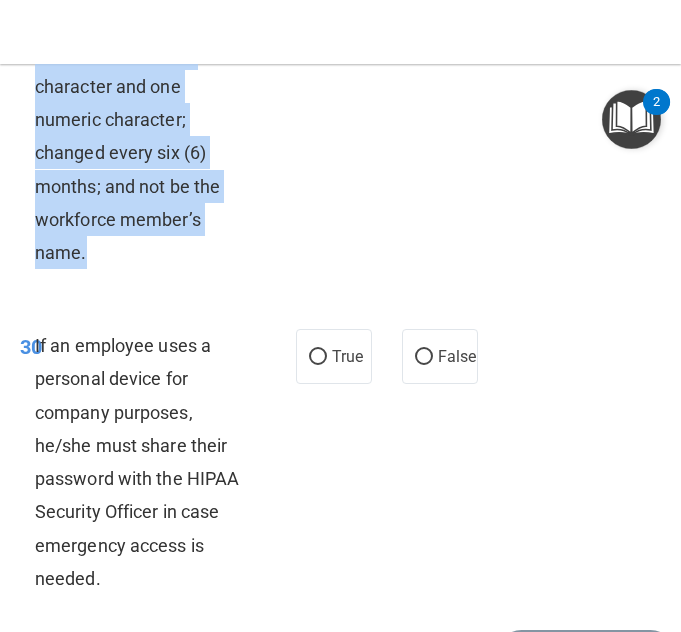 drag, startPoint x: 191, startPoint y: 523, endPoint x: 39, endPoint y: 222, distance: 337.20172 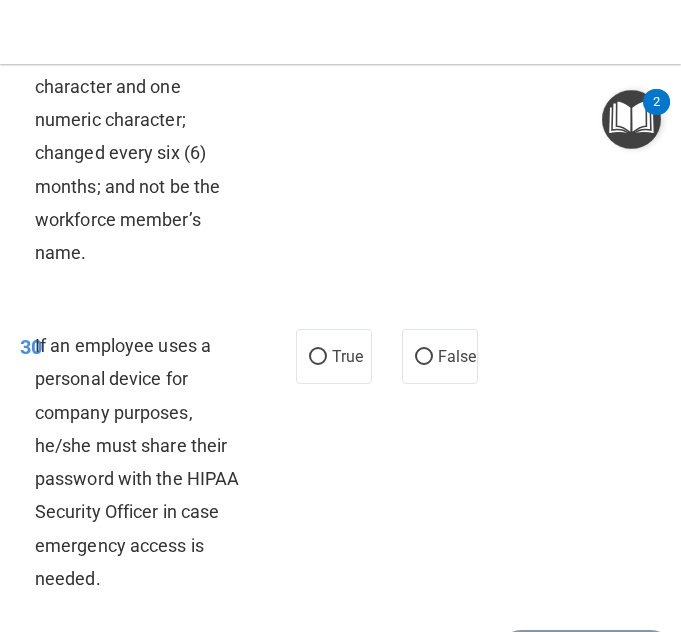 click on "29       Passwords should contain a minimum of eight (8) characters with at least one (1) alphabetical character and one numeric character; changed every six (6) months; and not be the workforce member’s name.                 True           False" at bounding box center [340, 108] 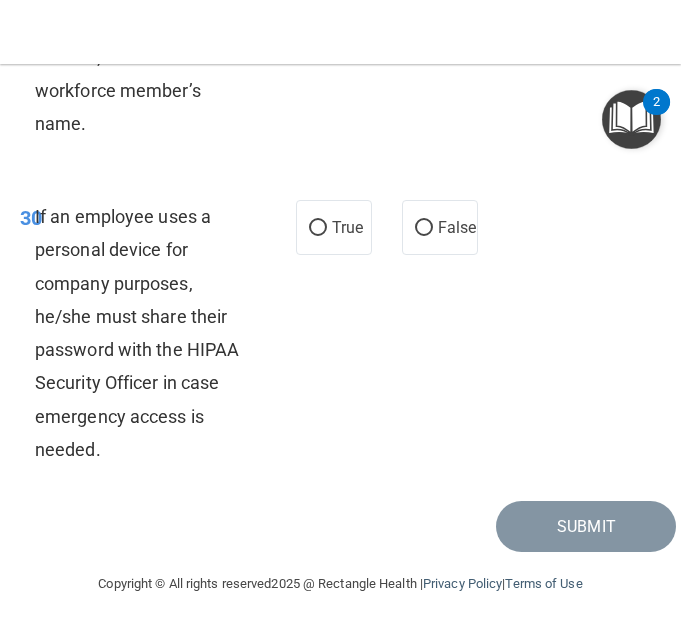 scroll, scrollTop: 8699, scrollLeft: 0, axis: vertical 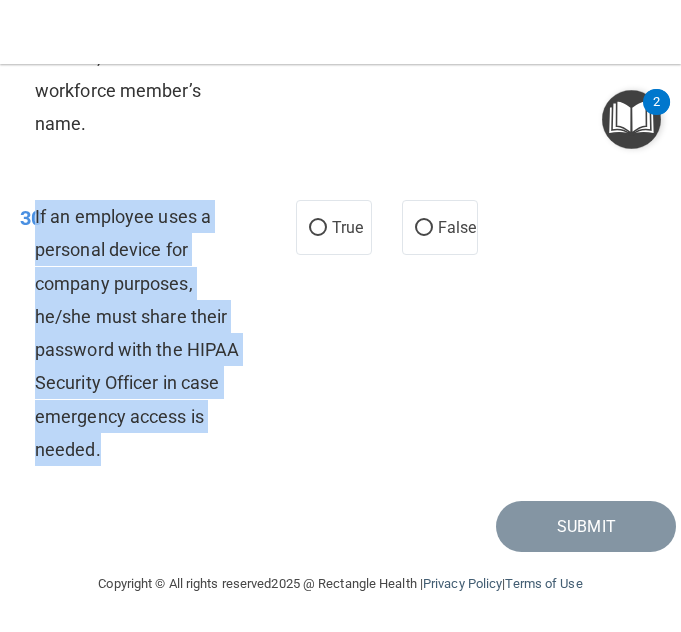 drag, startPoint x: 130, startPoint y: 522, endPoint x: 37, endPoint y: 288, distance: 251.8035 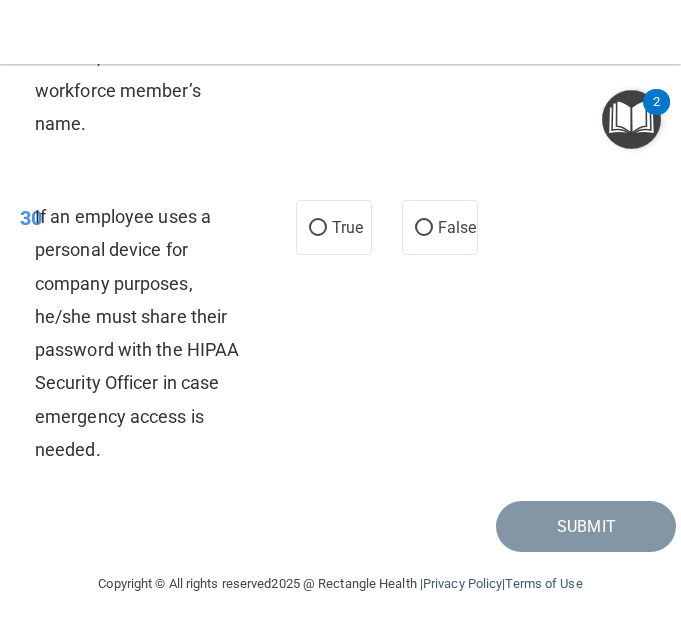 click on "30       If an employee uses a personal device for company purposes, he/she must share their password with the HIPAA Security Officer in case emergency access is needed.                 True           False" at bounding box center (340, 338) 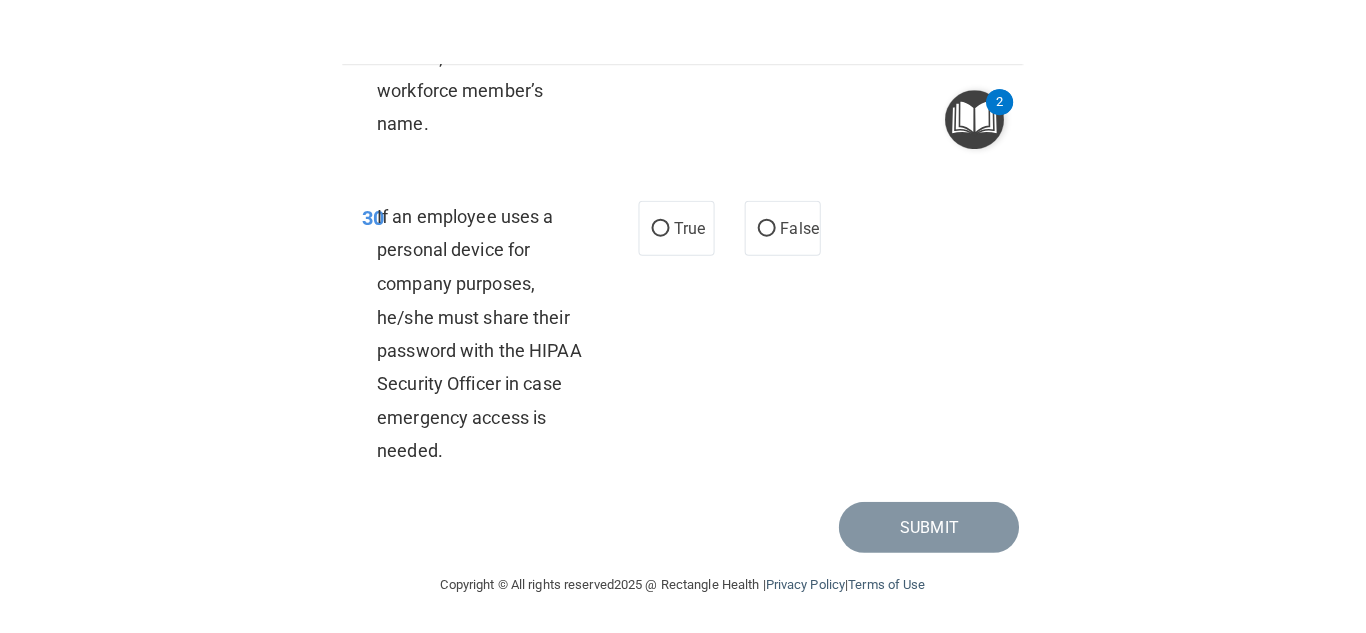 scroll, scrollTop: 8732, scrollLeft: 0, axis: vertical 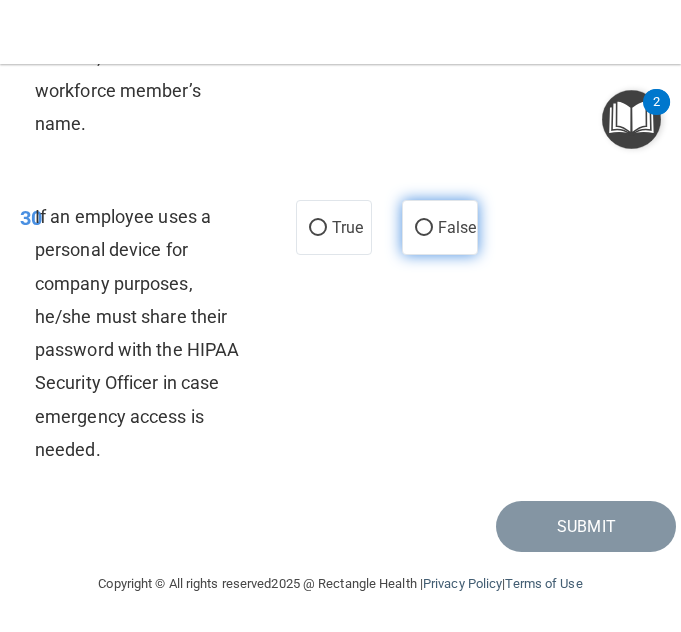 click on "False" at bounding box center [457, 227] 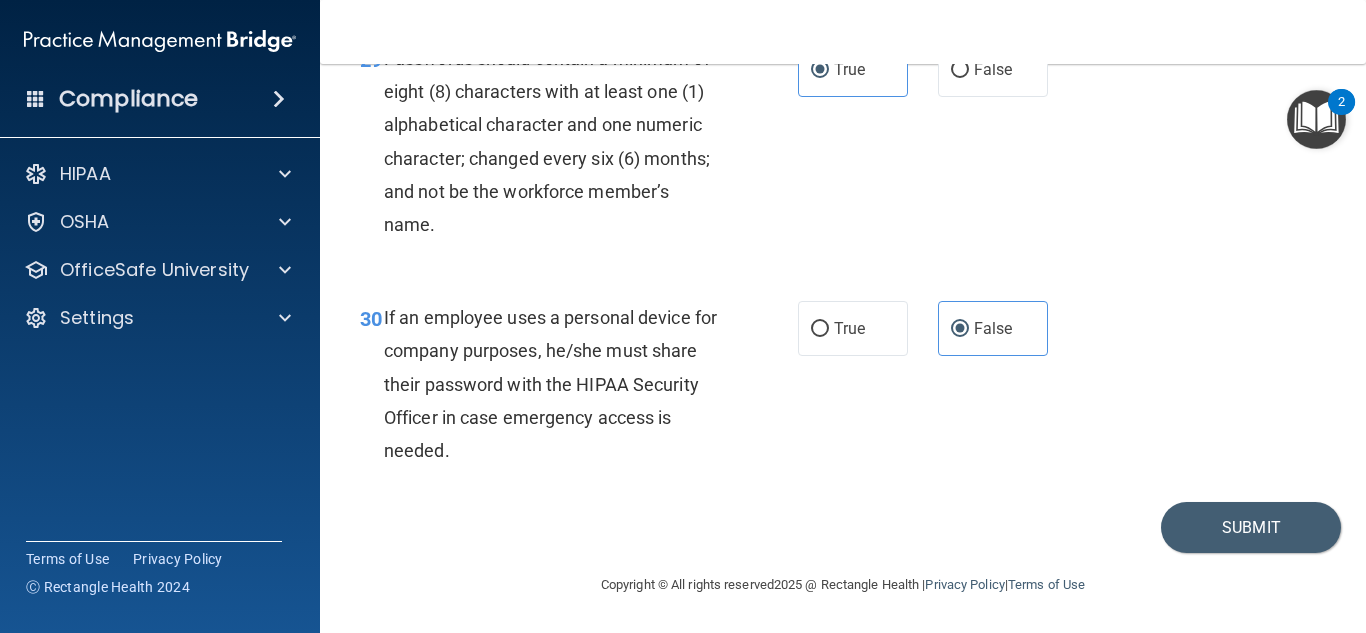scroll, scrollTop: 6048, scrollLeft: 0, axis: vertical 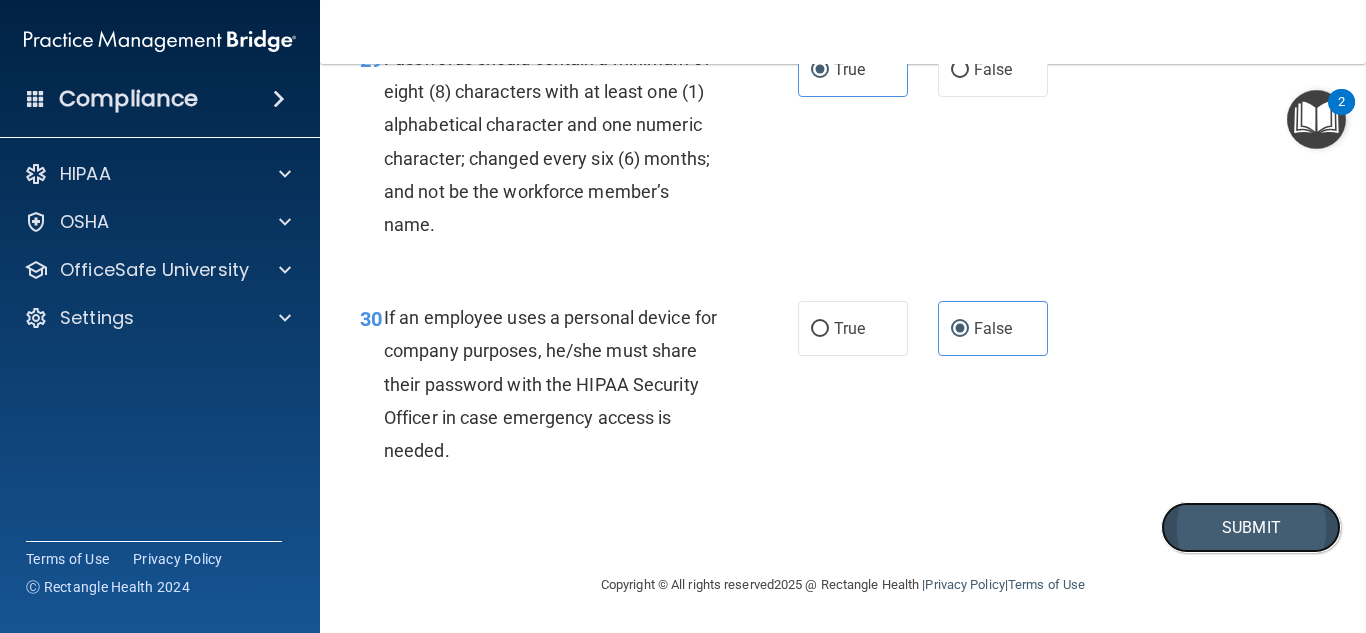 click on "Submit" at bounding box center [1251, 527] 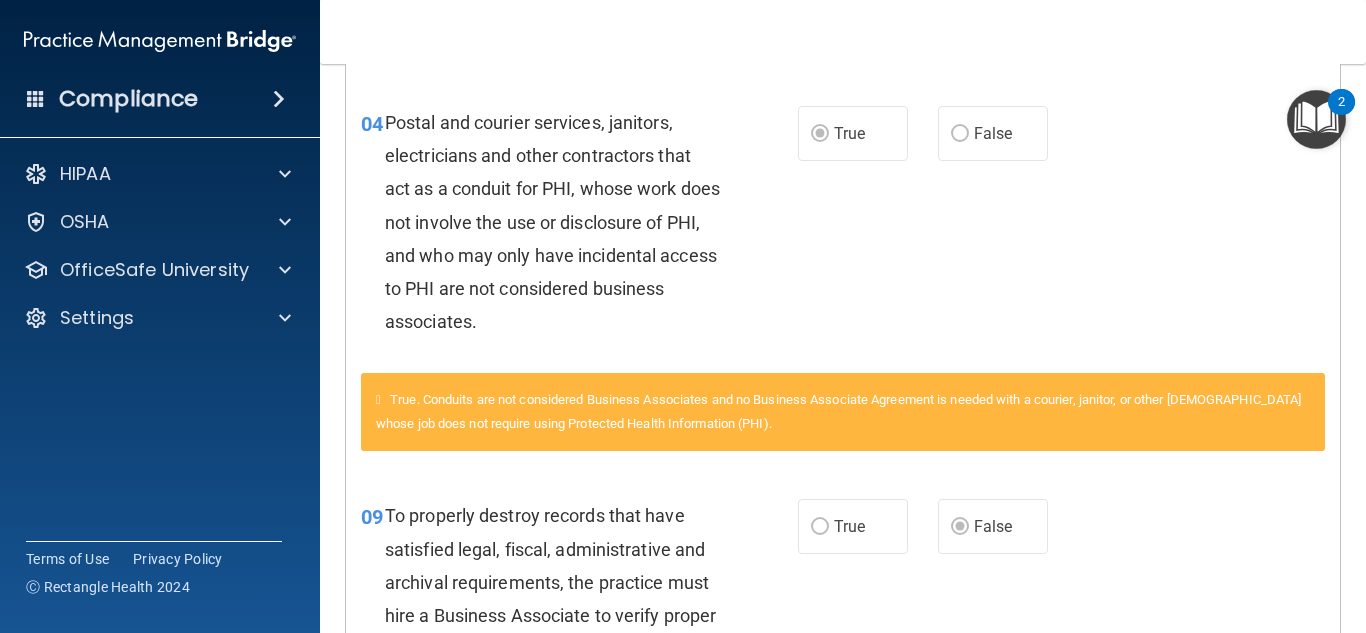 scroll, scrollTop: 0, scrollLeft: 0, axis: both 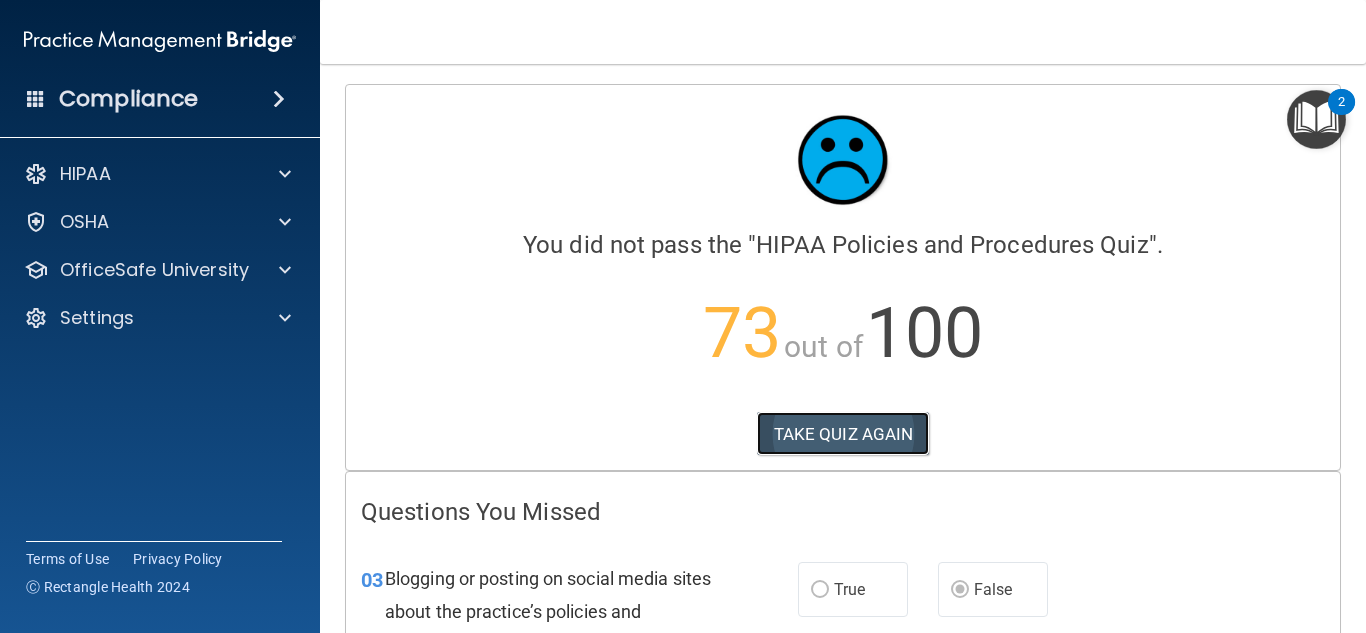 click on "TAKE QUIZ AGAIN" at bounding box center [843, 434] 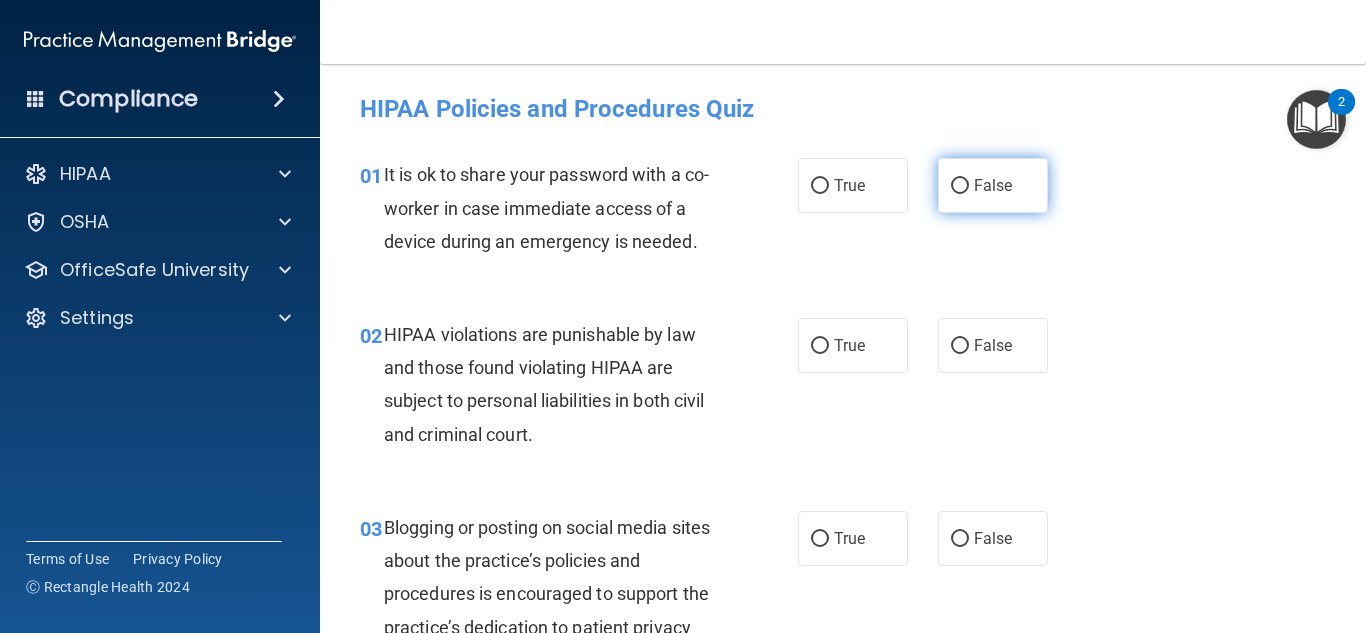 click on "False" at bounding box center [993, 185] 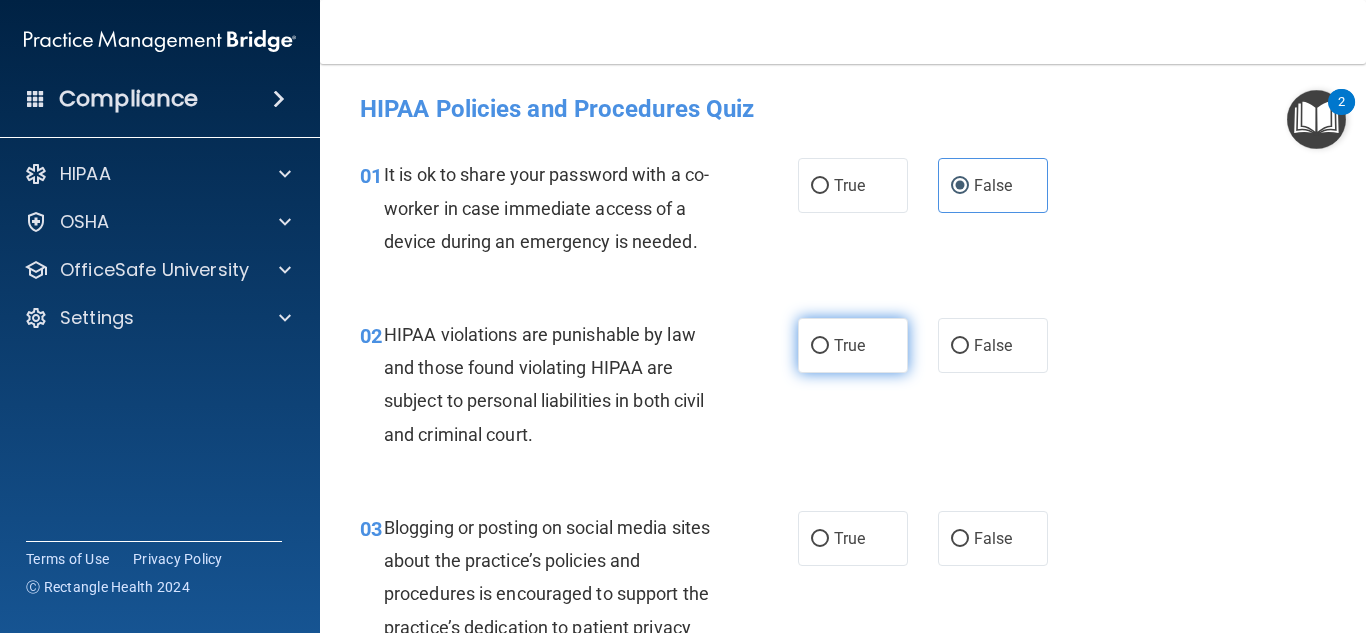 click on "True" at bounding box center (849, 345) 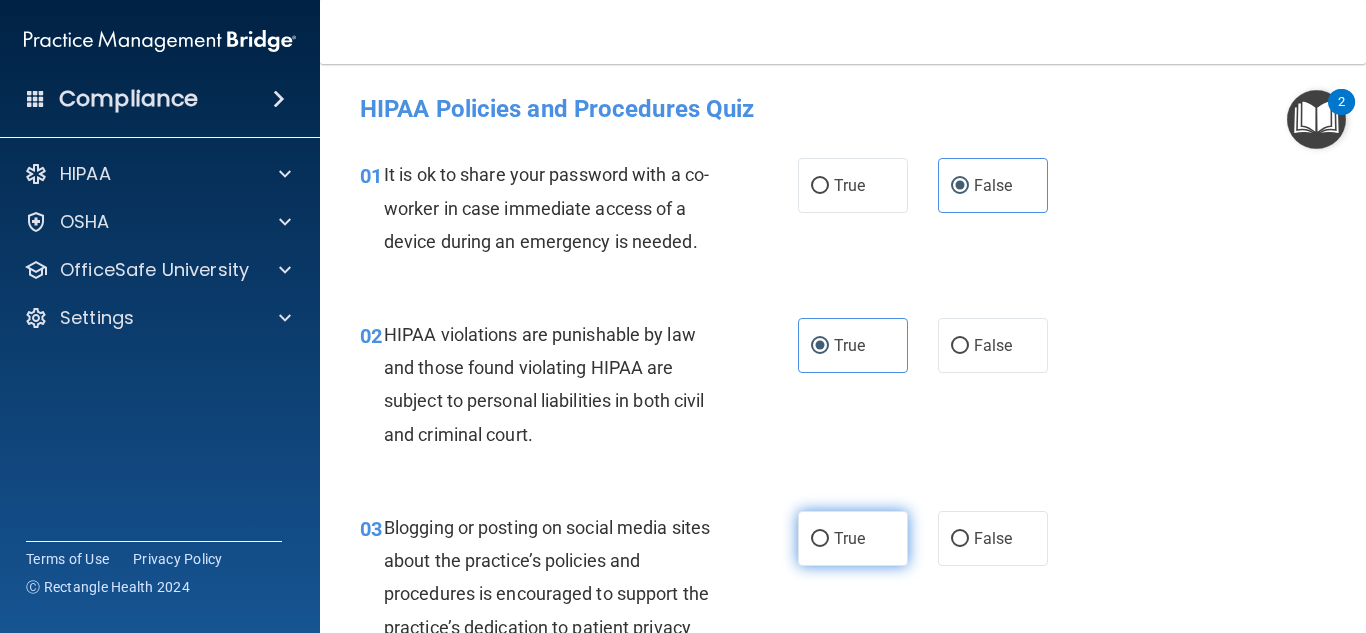 click on "True" at bounding box center (853, 538) 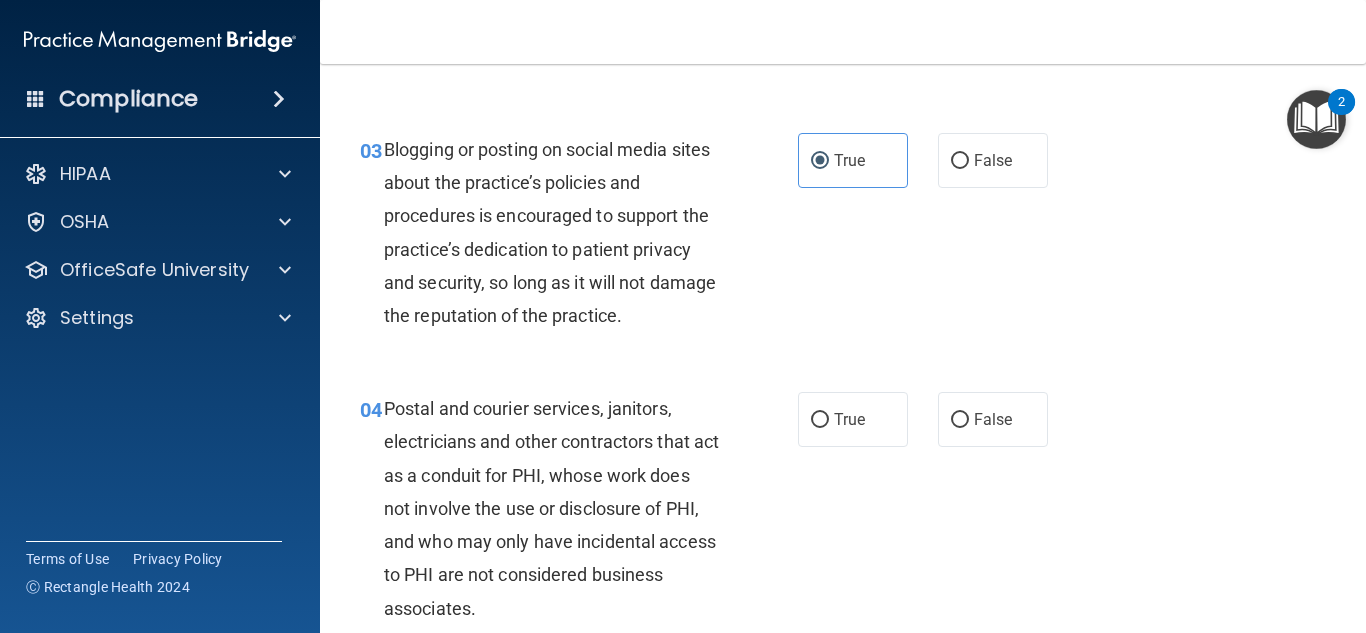 scroll, scrollTop: 379, scrollLeft: 0, axis: vertical 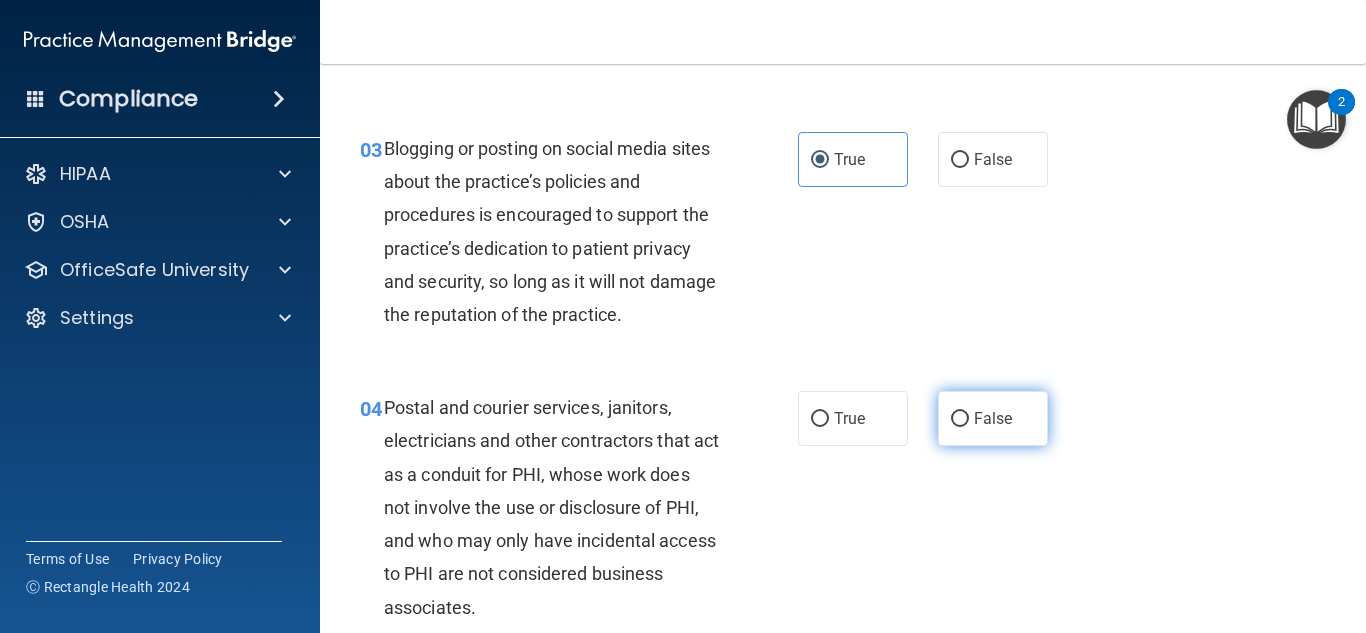 click on "False" at bounding box center (993, 418) 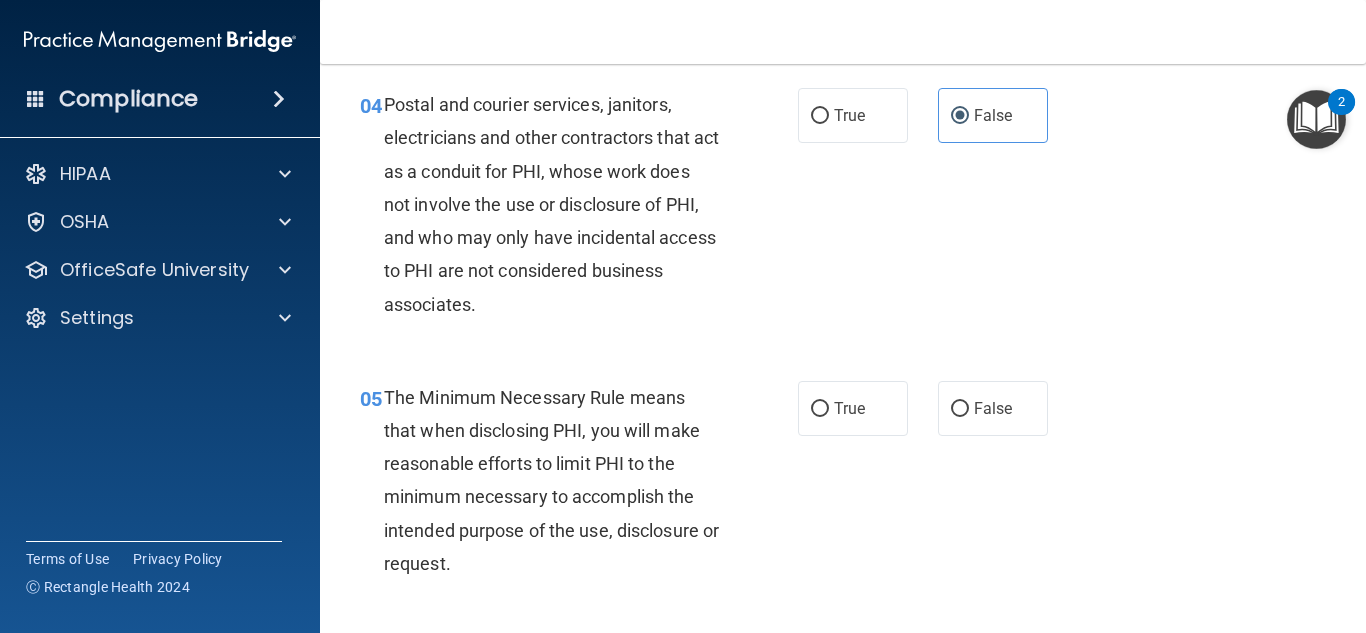 scroll, scrollTop: 695, scrollLeft: 0, axis: vertical 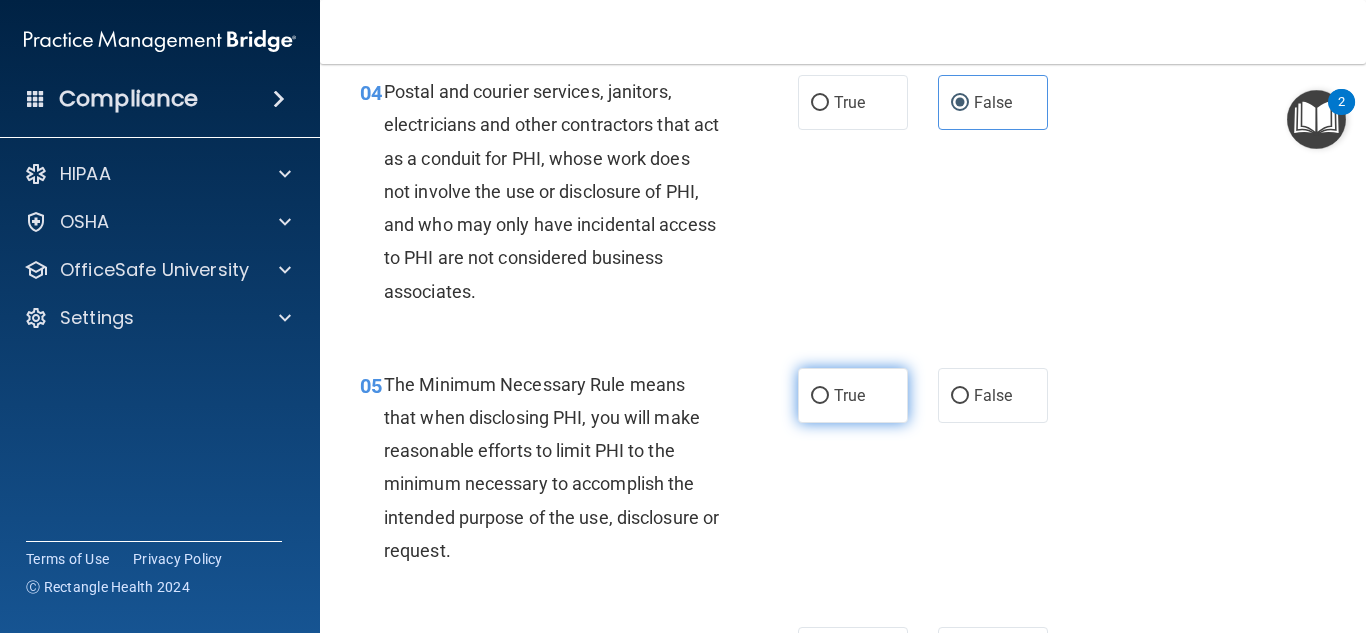 click on "True" at bounding box center [849, 395] 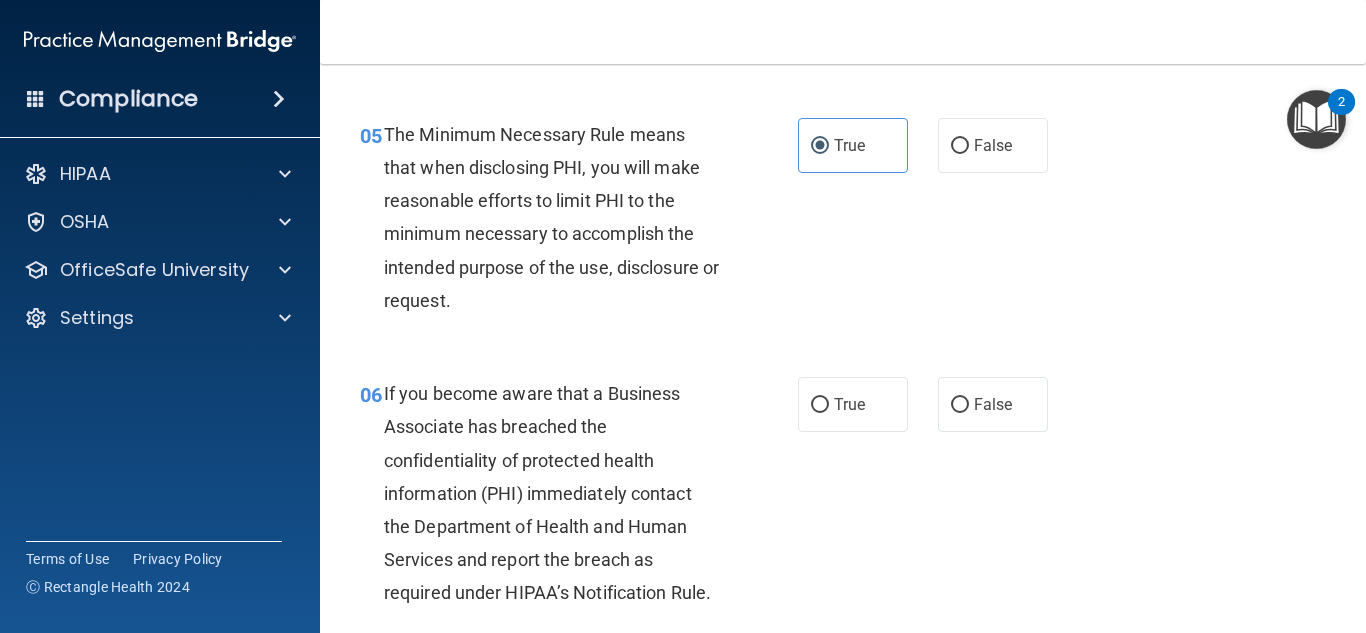 scroll, scrollTop: 946, scrollLeft: 0, axis: vertical 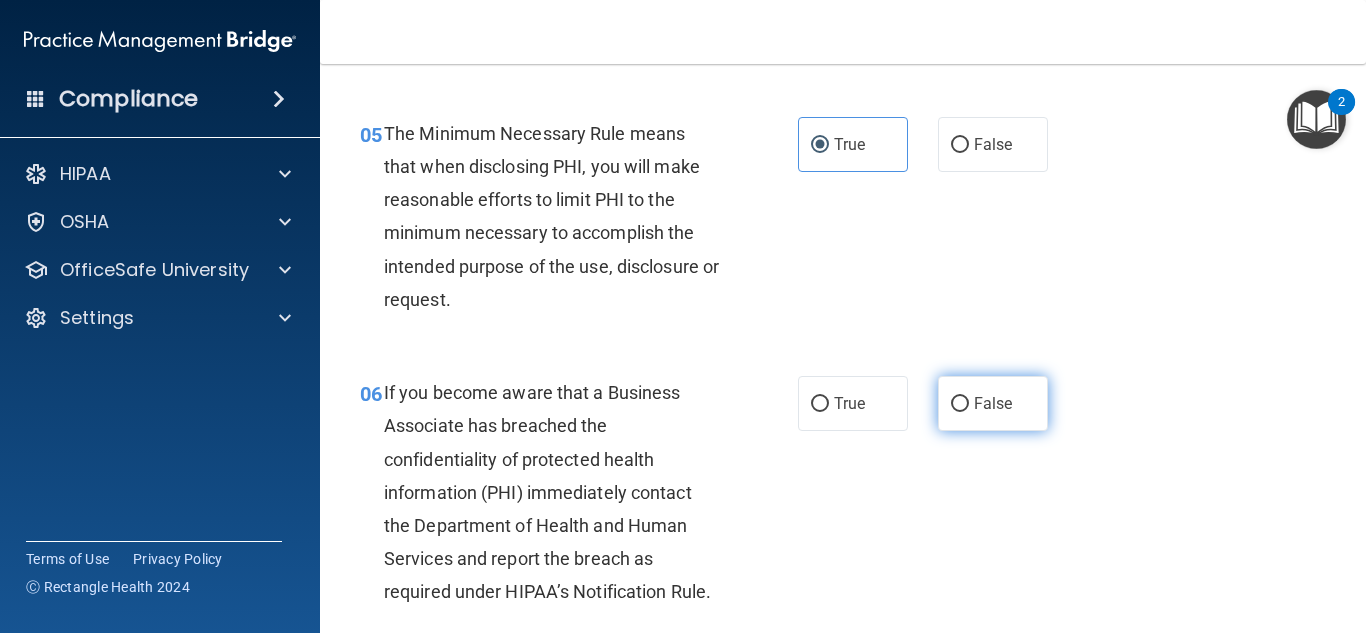 click on "False" at bounding box center [993, 403] 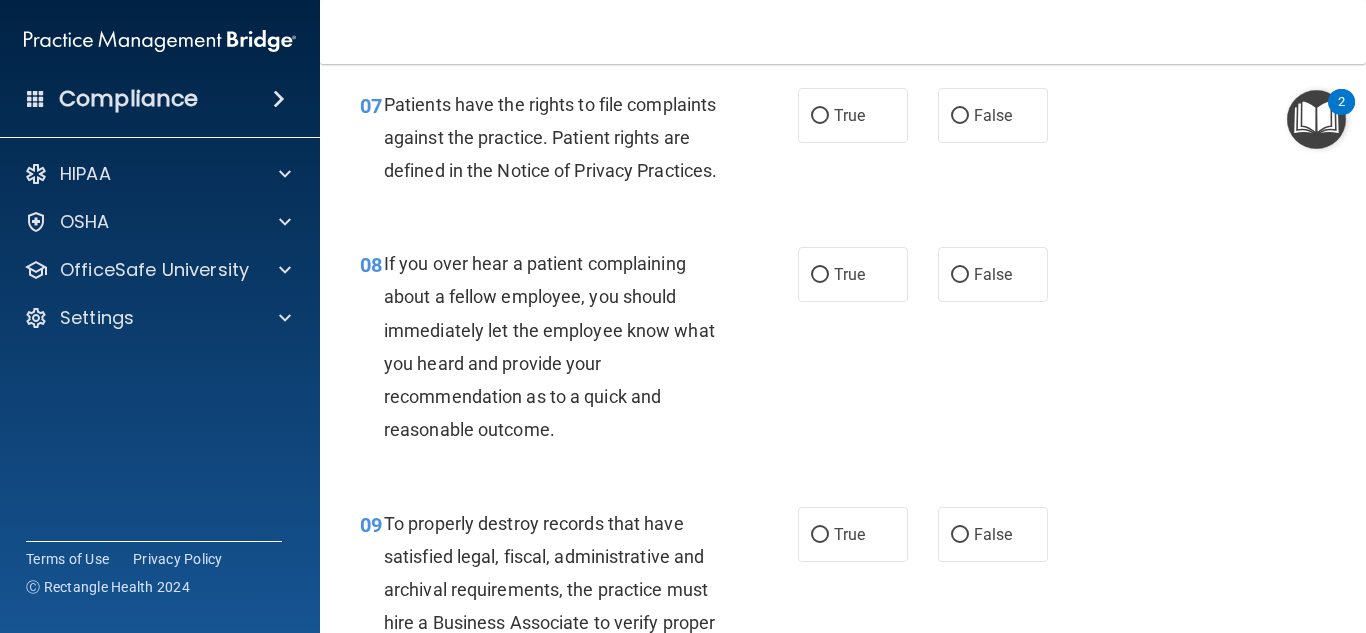 scroll, scrollTop: 1528, scrollLeft: 0, axis: vertical 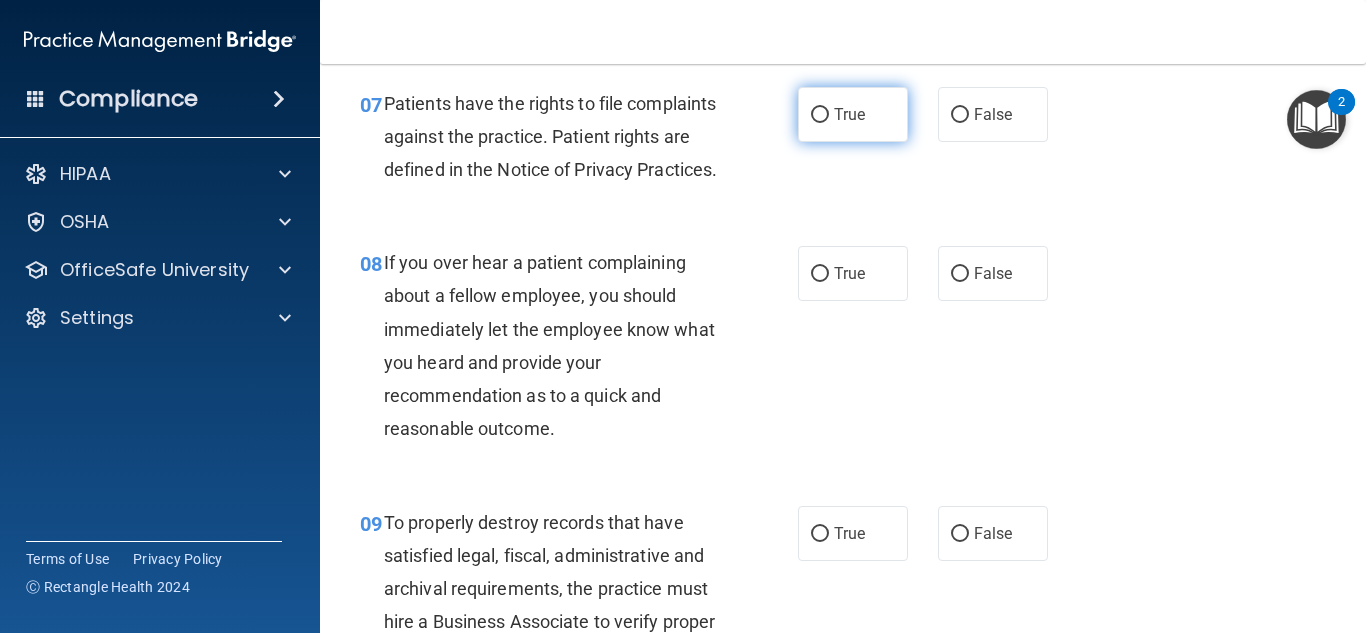 click on "True" at bounding box center [849, 114] 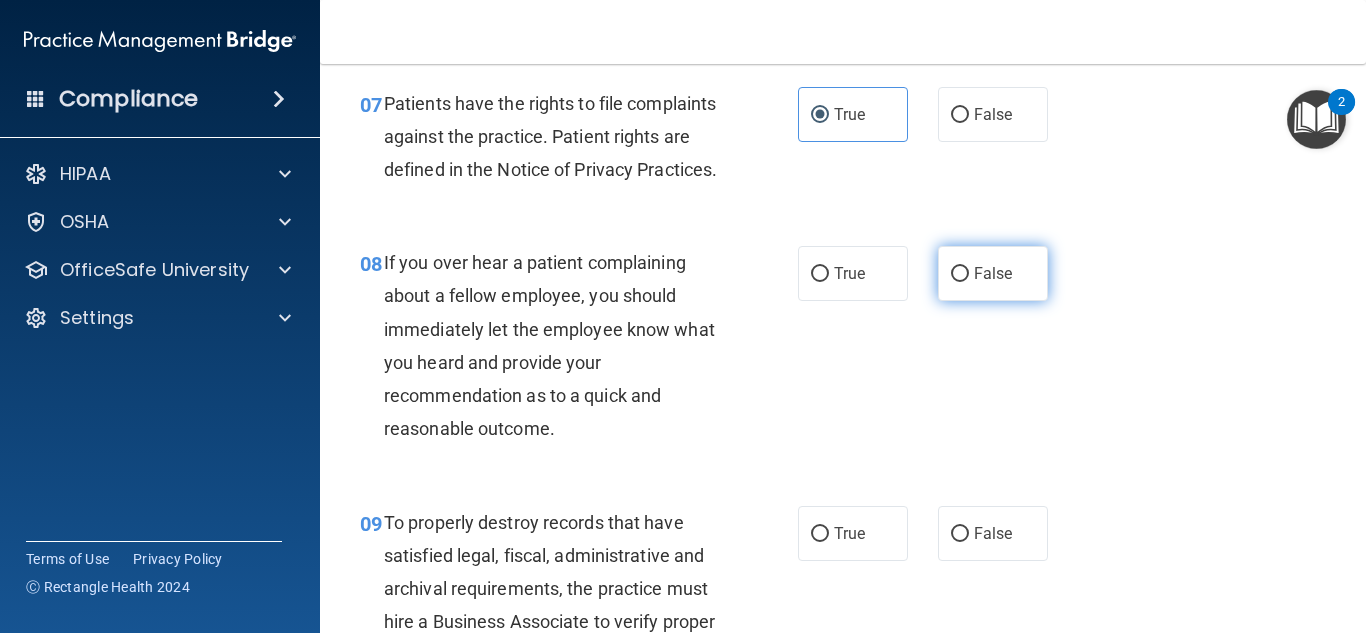 click on "False" at bounding box center (993, 273) 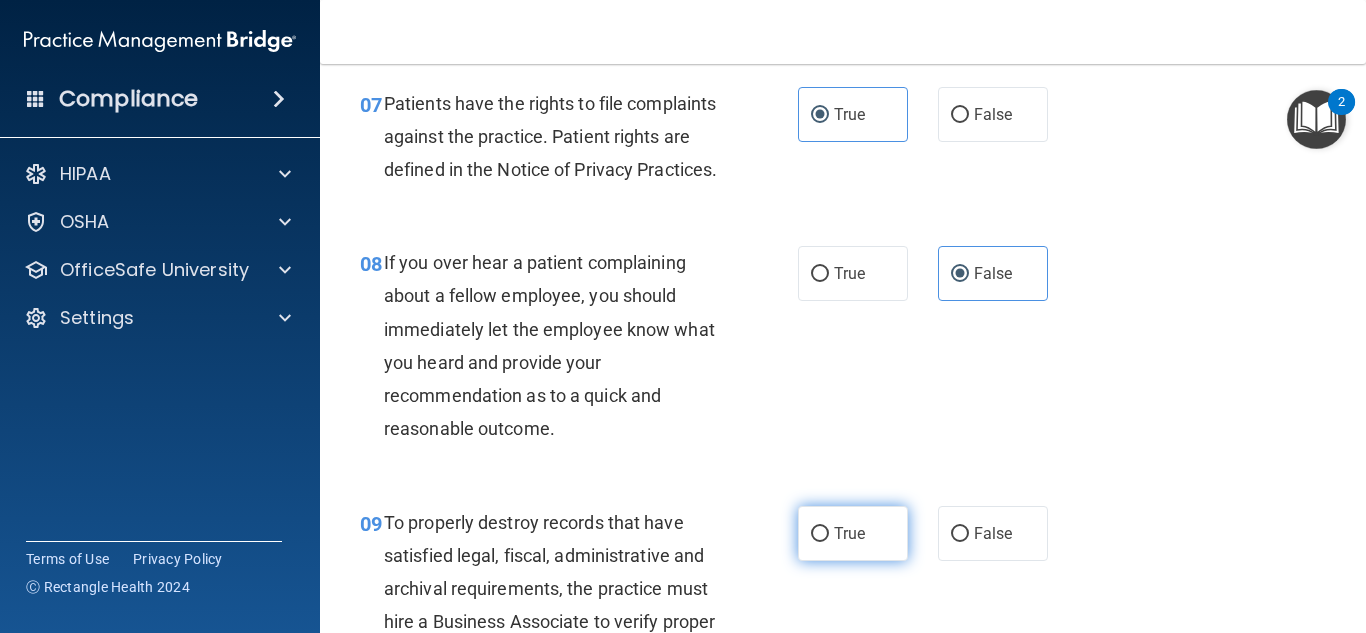 click on "True" at bounding box center (849, 533) 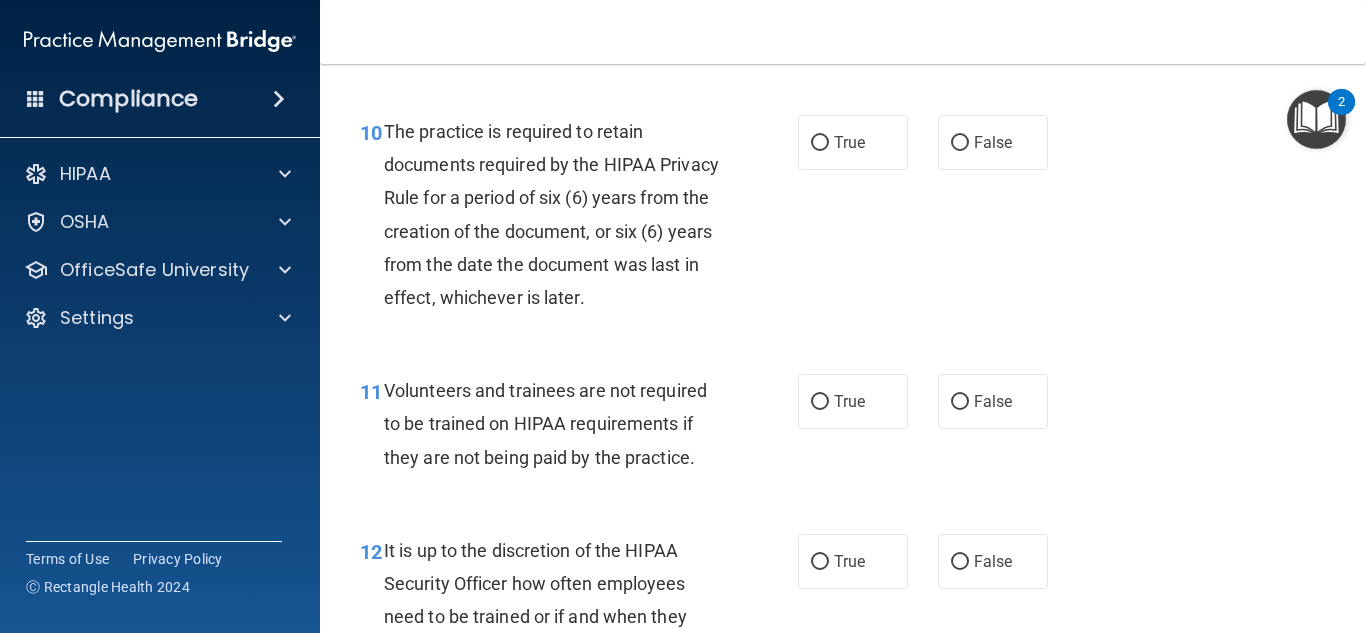 scroll, scrollTop: 2179, scrollLeft: 0, axis: vertical 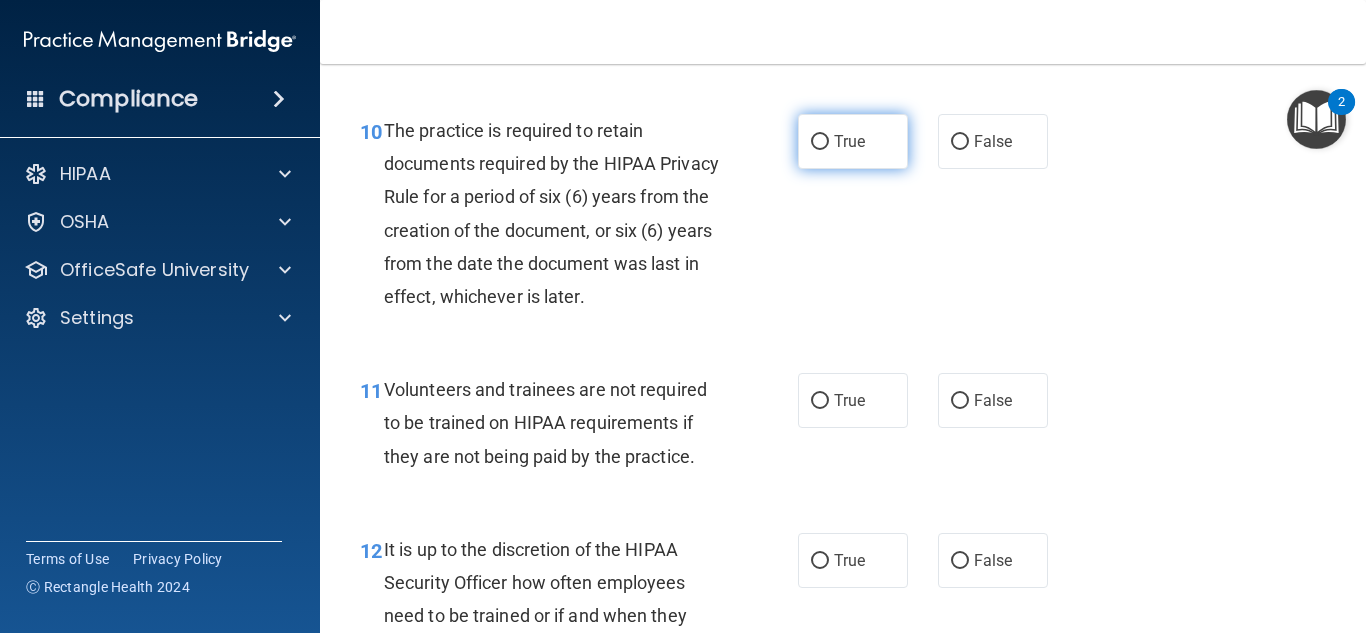 click on "True" at bounding box center [849, 141] 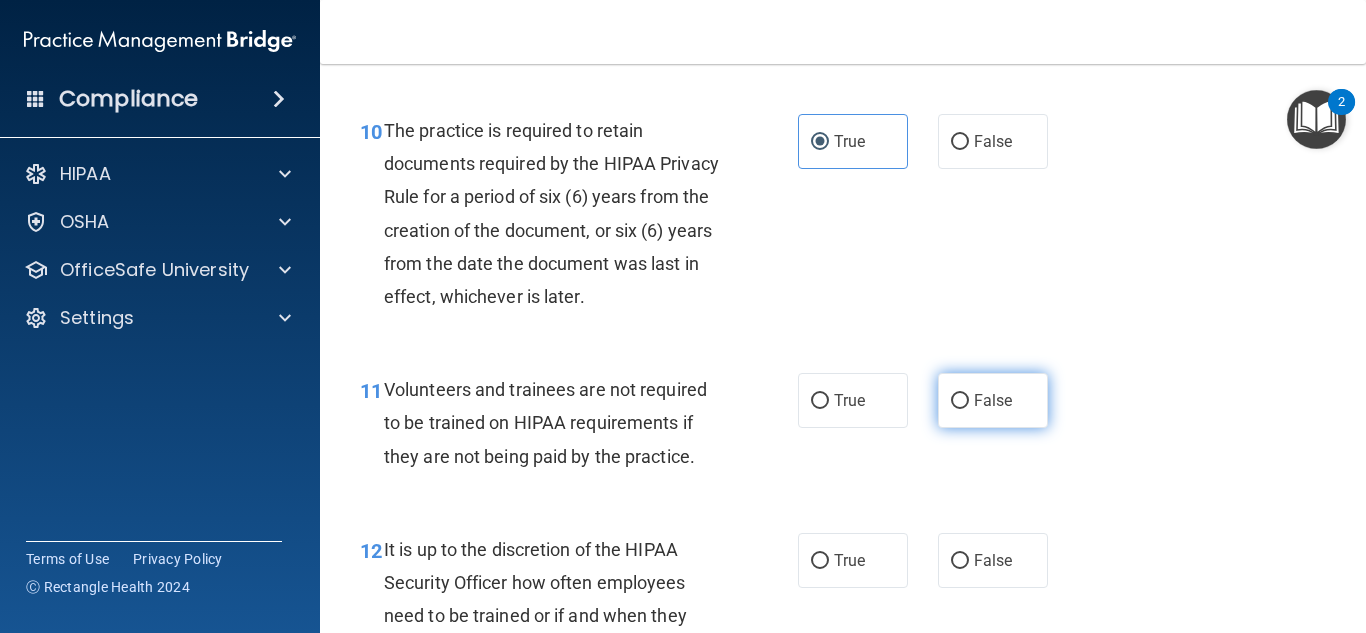 click on "False" at bounding box center (993, 400) 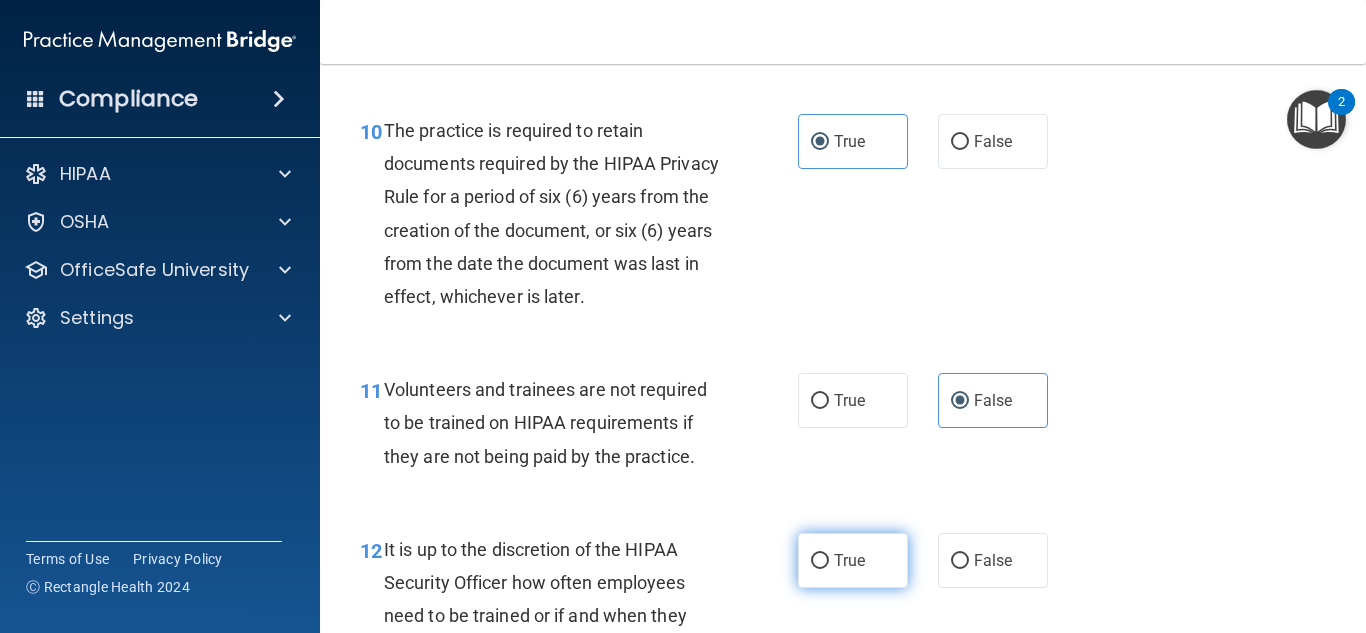 click on "True" at bounding box center (853, 560) 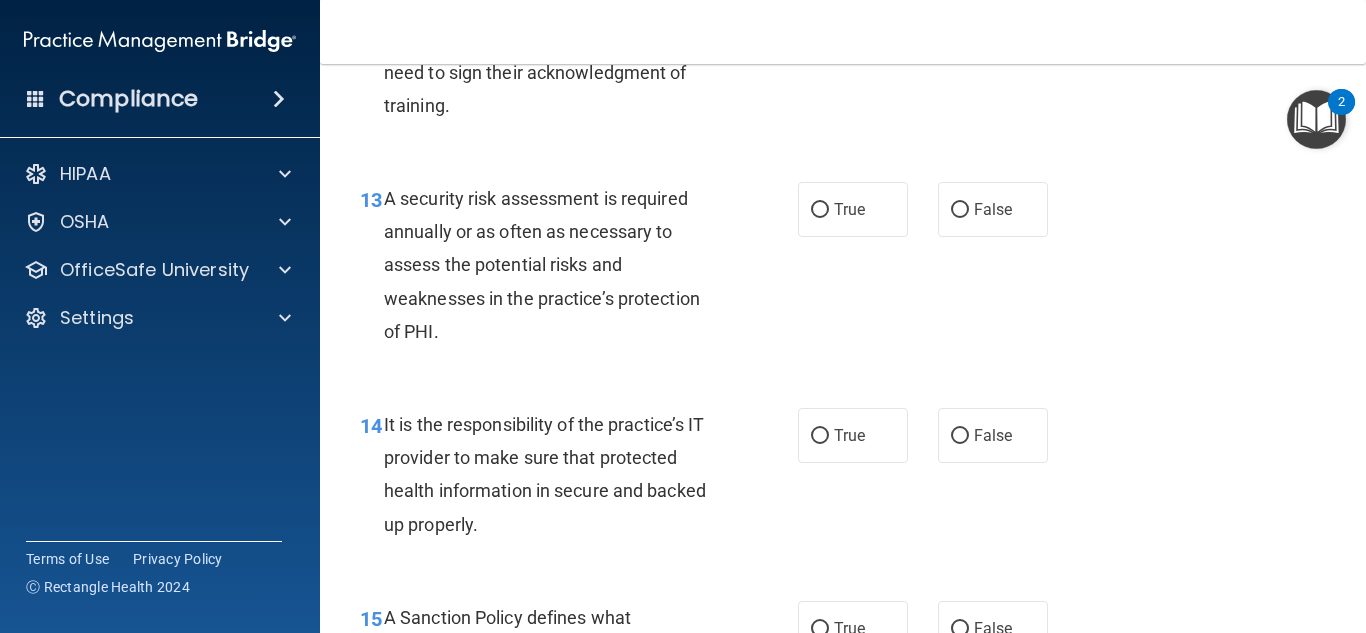 scroll, scrollTop: 2757, scrollLeft: 0, axis: vertical 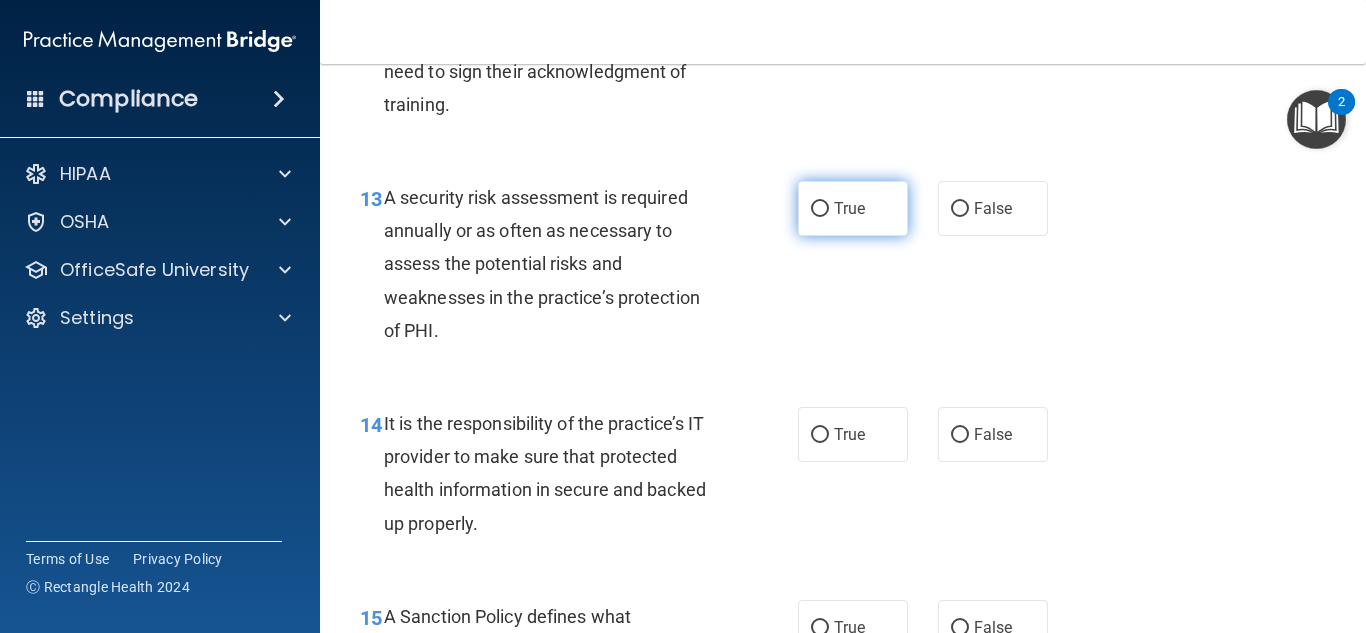 click on "True" at bounding box center (853, 208) 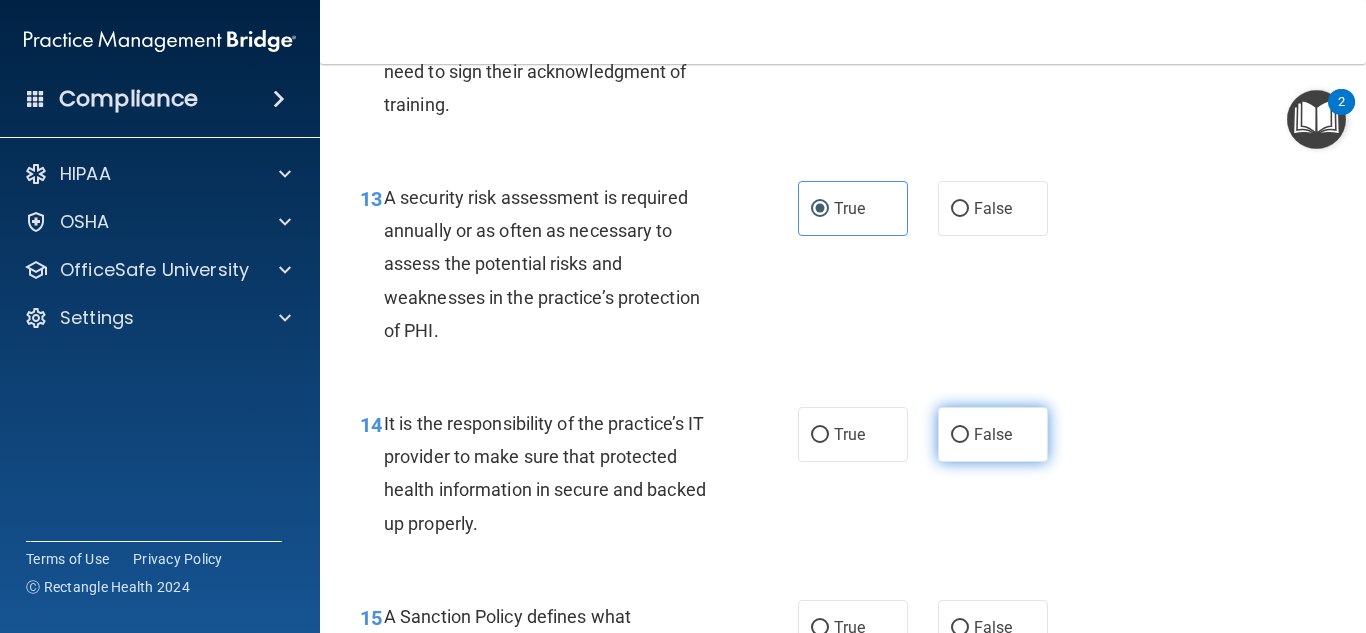 click on "False" at bounding box center [993, 434] 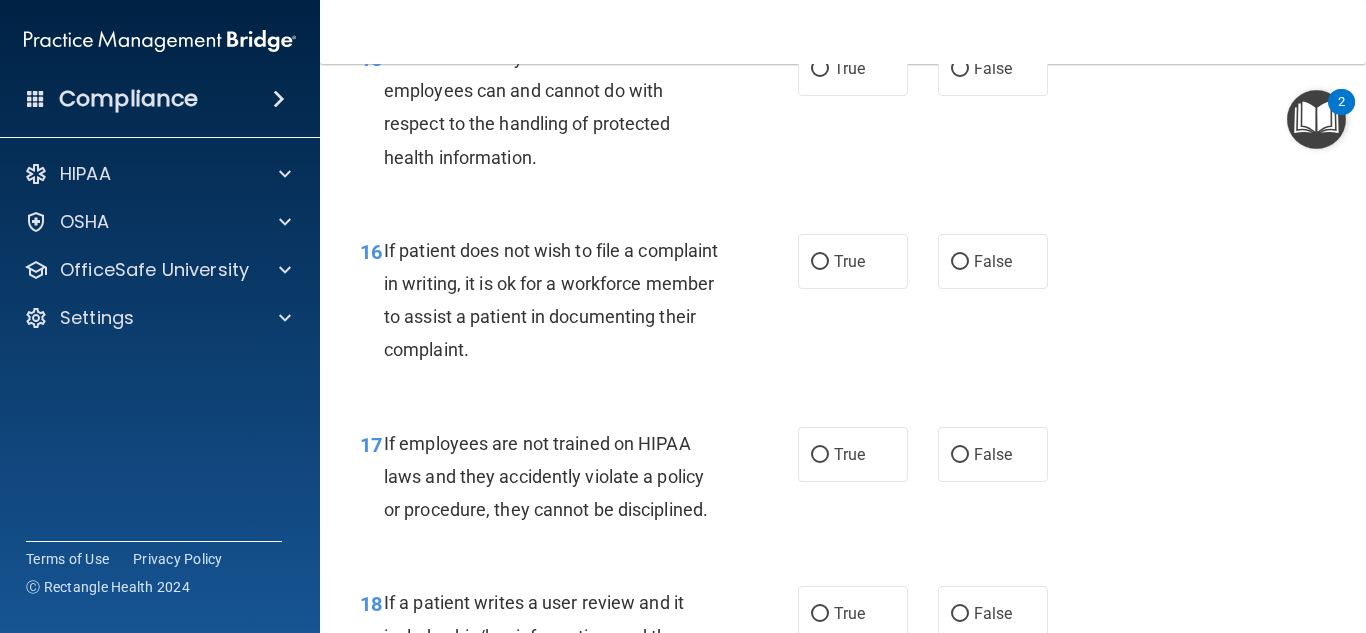 scroll, scrollTop: 3317, scrollLeft: 0, axis: vertical 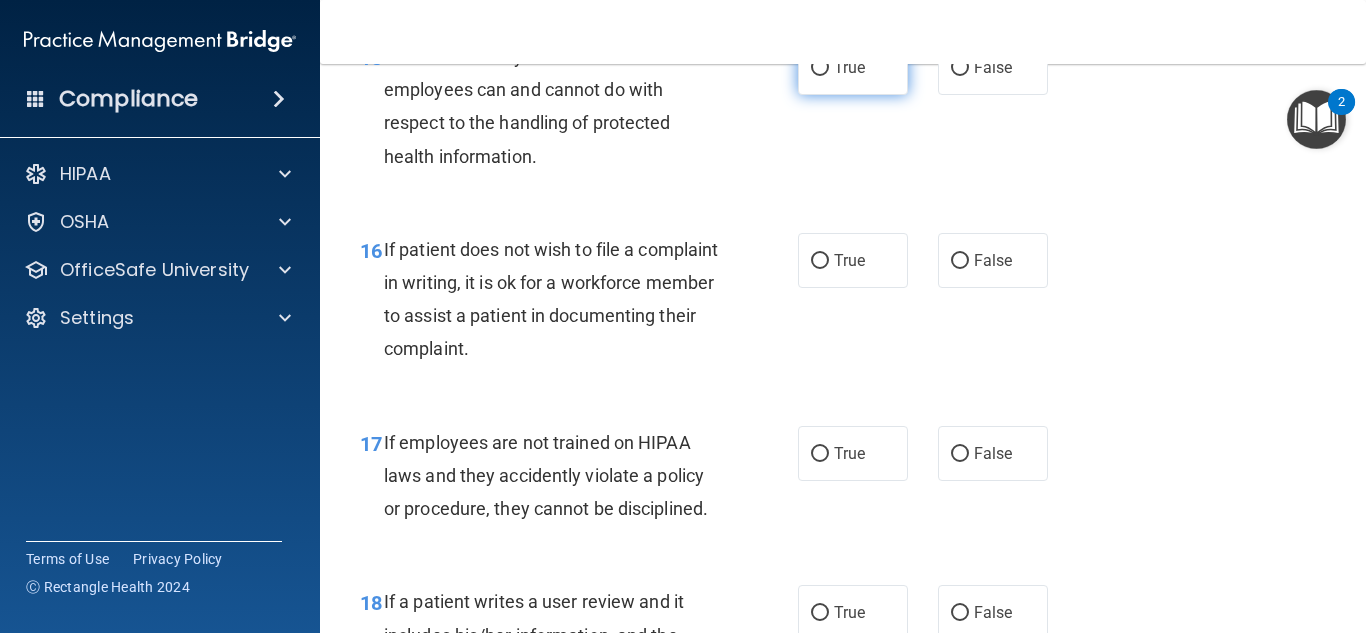 click on "True" at bounding box center (853, 67) 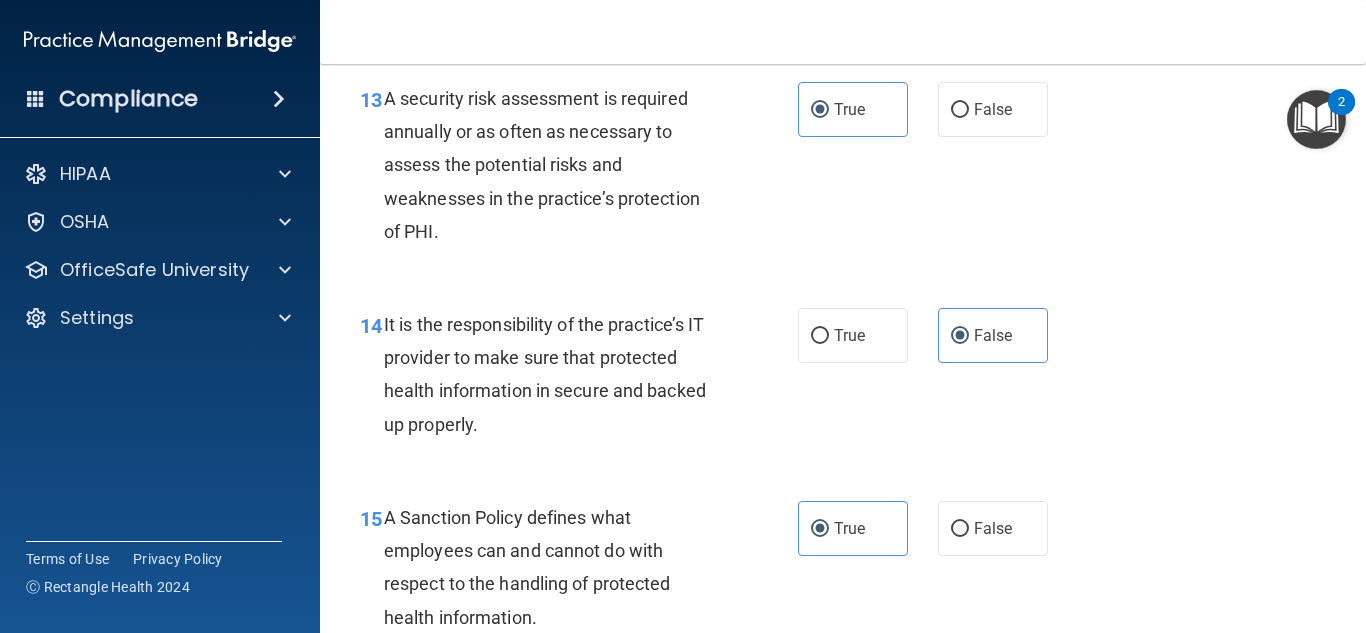 scroll, scrollTop: 2854, scrollLeft: 0, axis: vertical 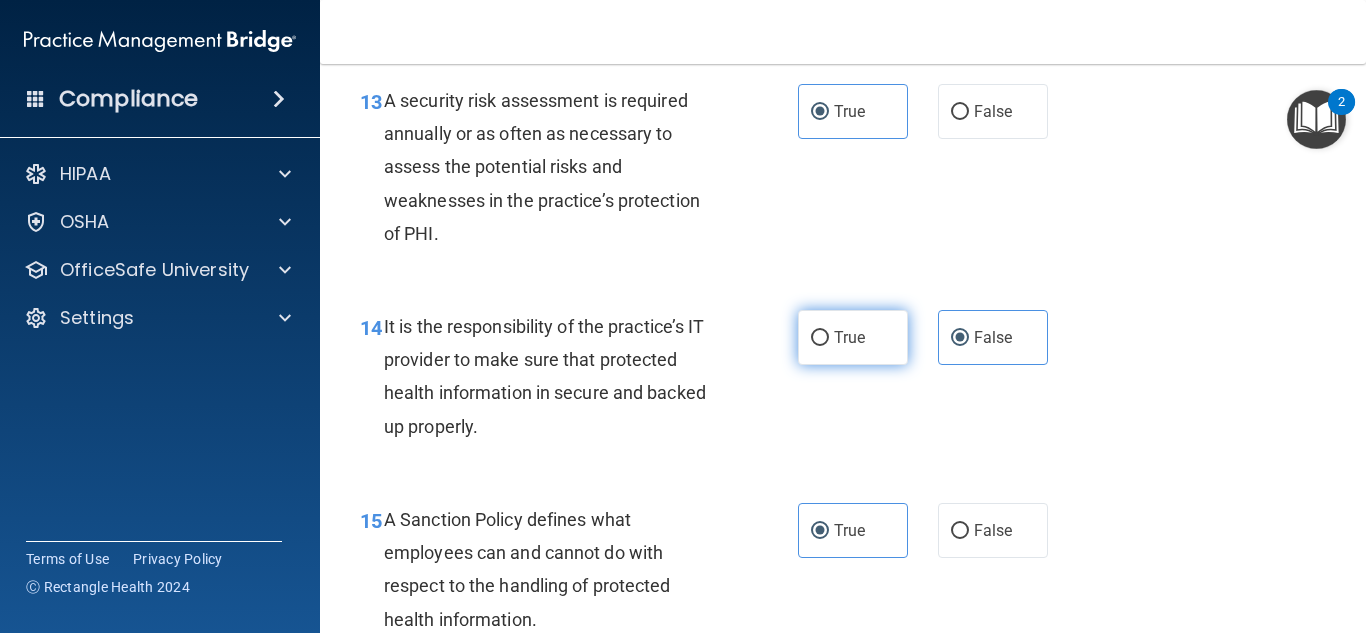 click on "True" at bounding box center [853, 337] 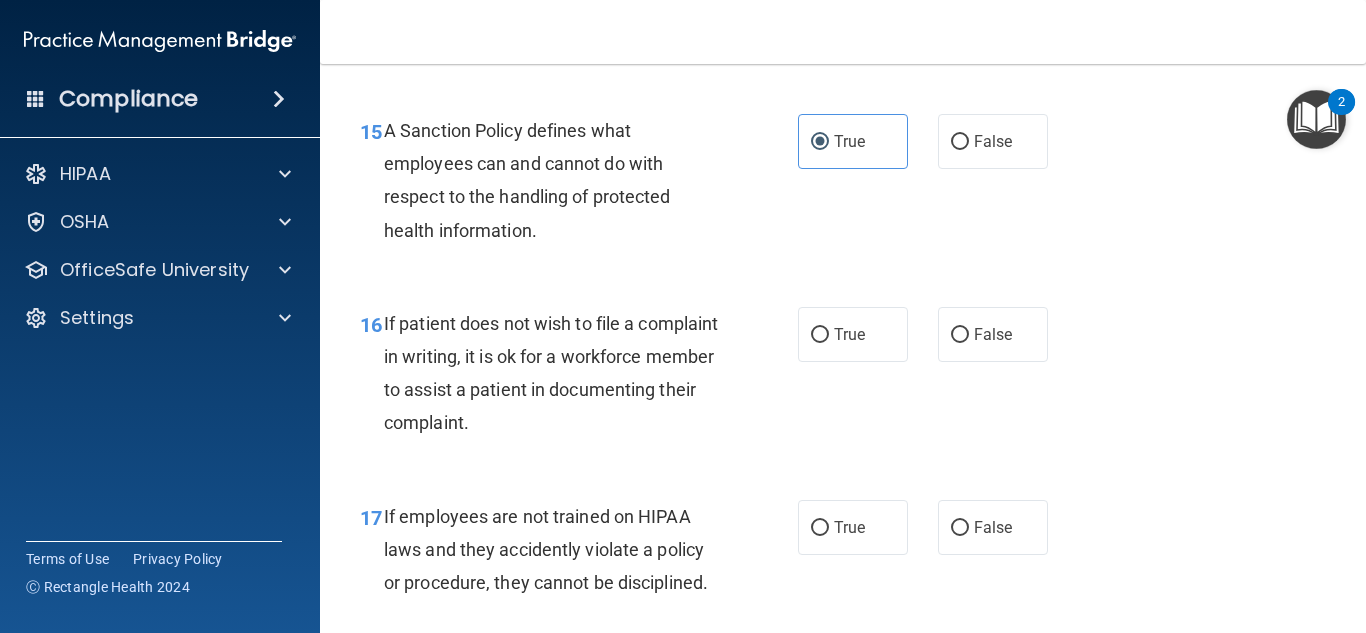 scroll, scrollTop: 3265, scrollLeft: 0, axis: vertical 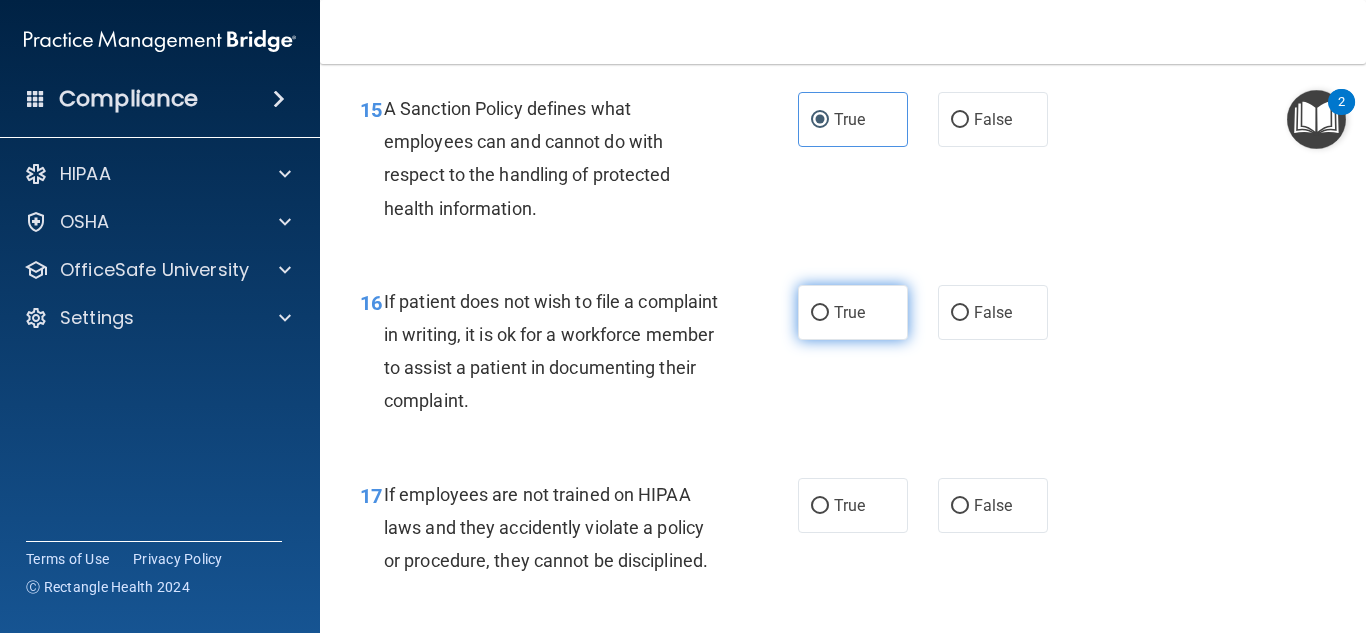 click on "True" at bounding box center [820, 313] 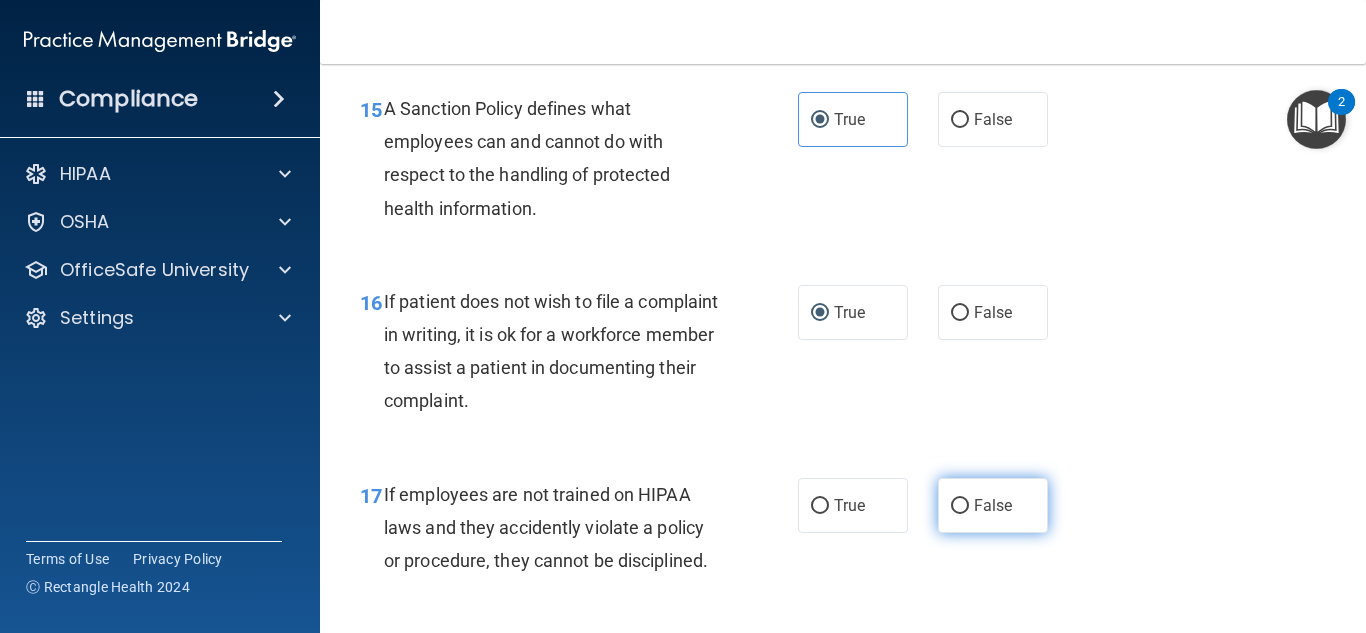 click on "False" at bounding box center (993, 505) 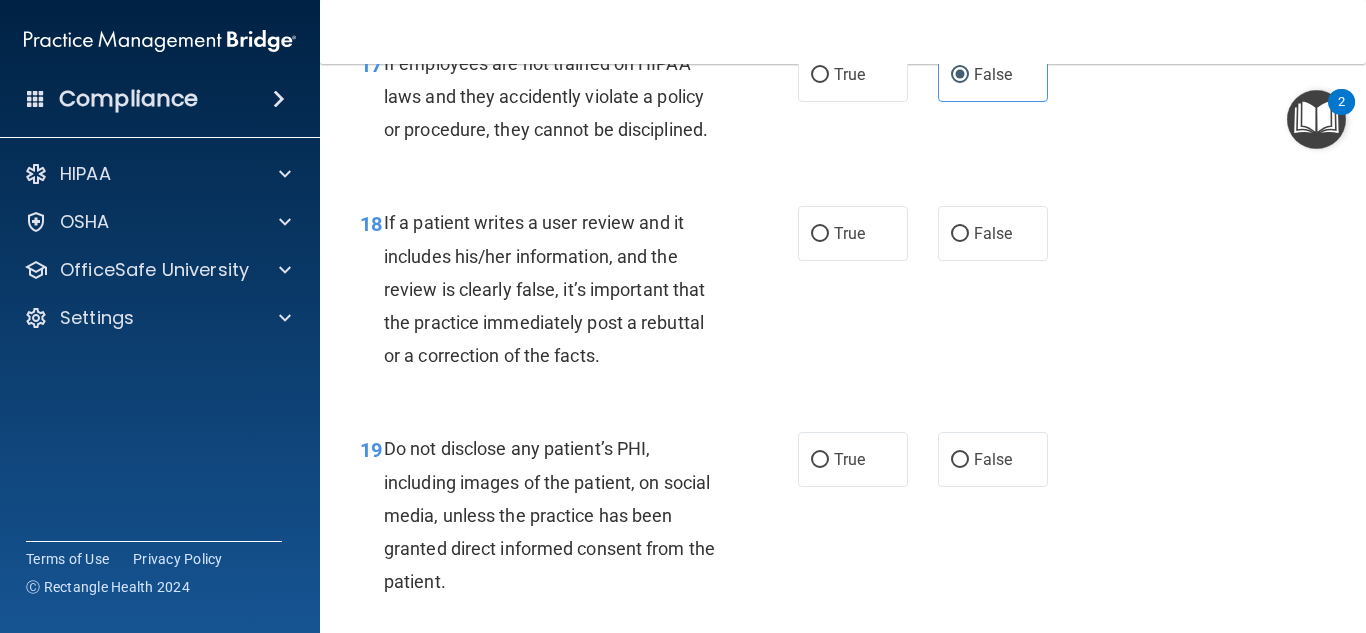 scroll, scrollTop: 3697, scrollLeft: 0, axis: vertical 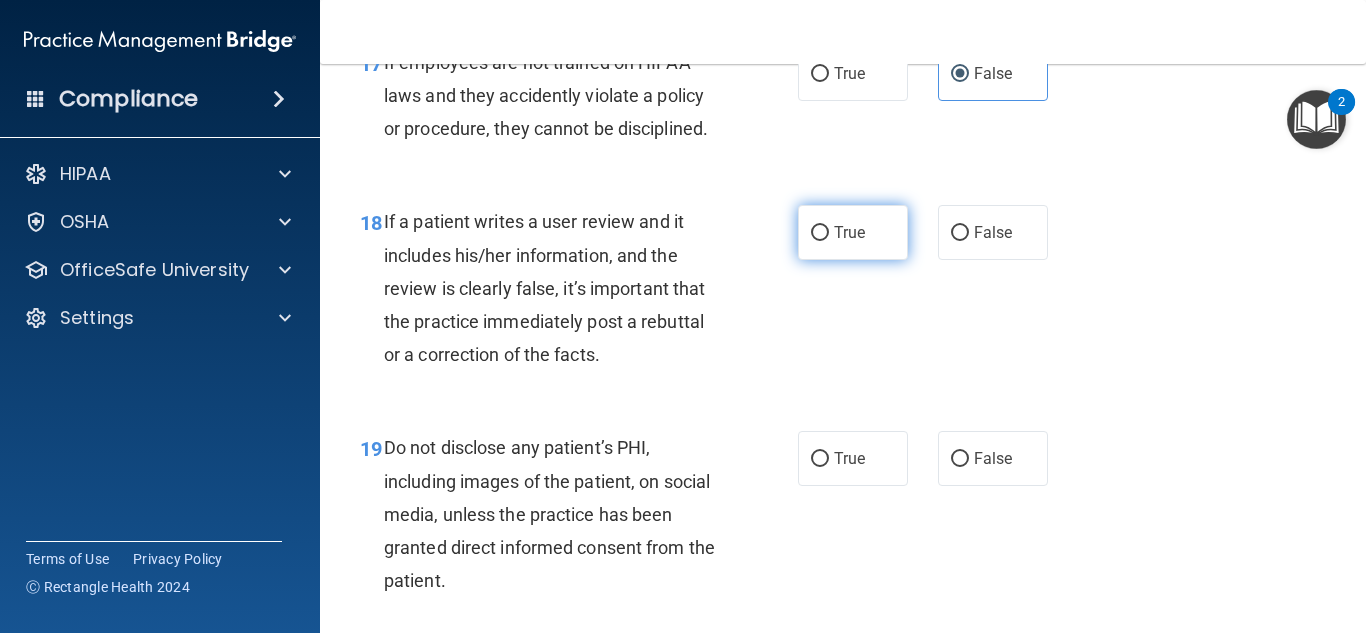 click on "True" at bounding box center [853, 232] 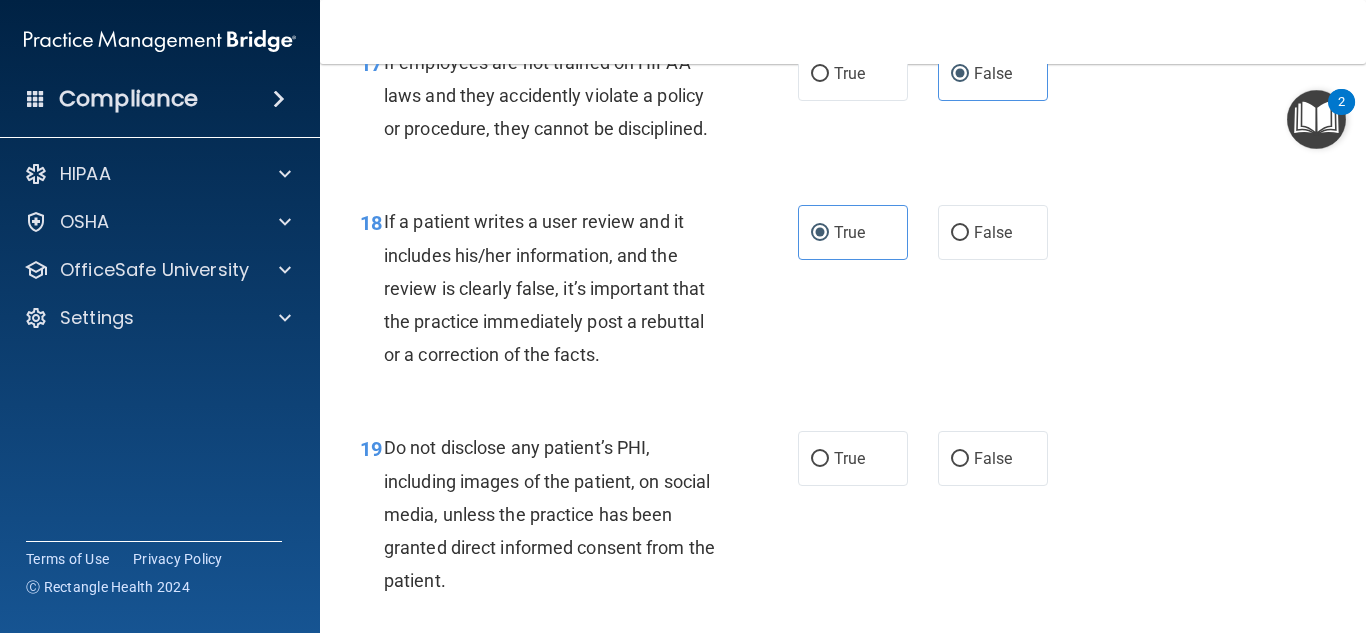 scroll, scrollTop: 3843, scrollLeft: 0, axis: vertical 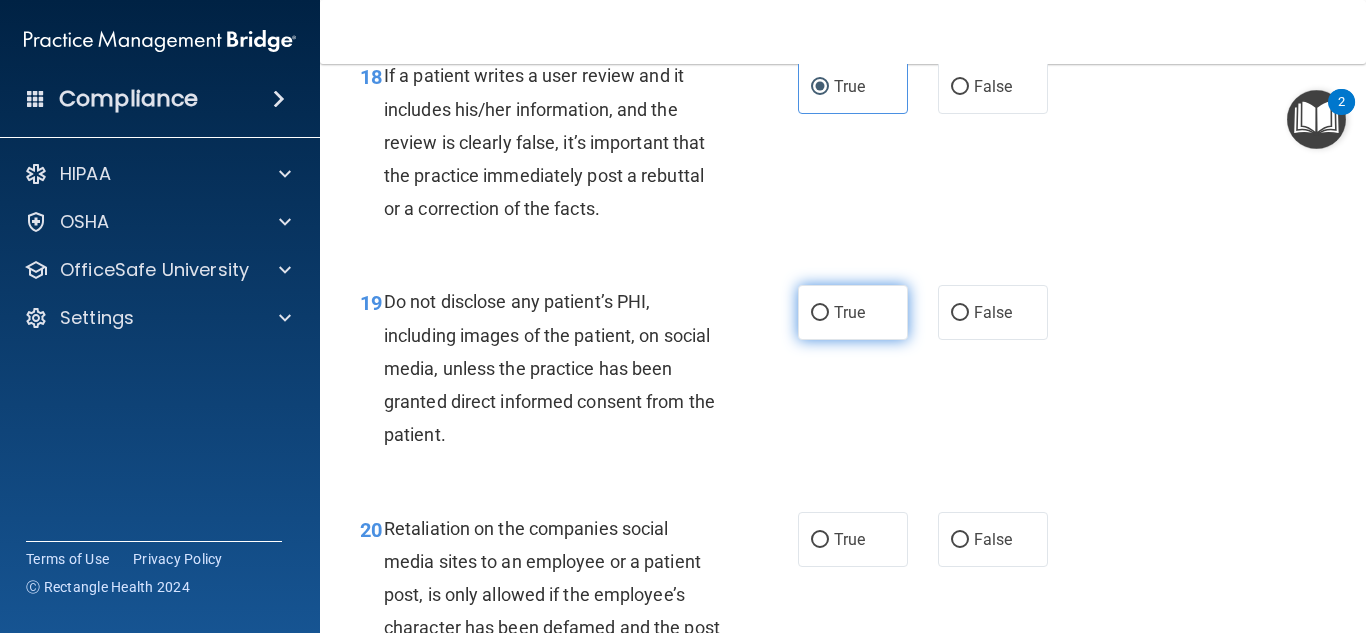 click on "True" at bounding box center [853, 312] 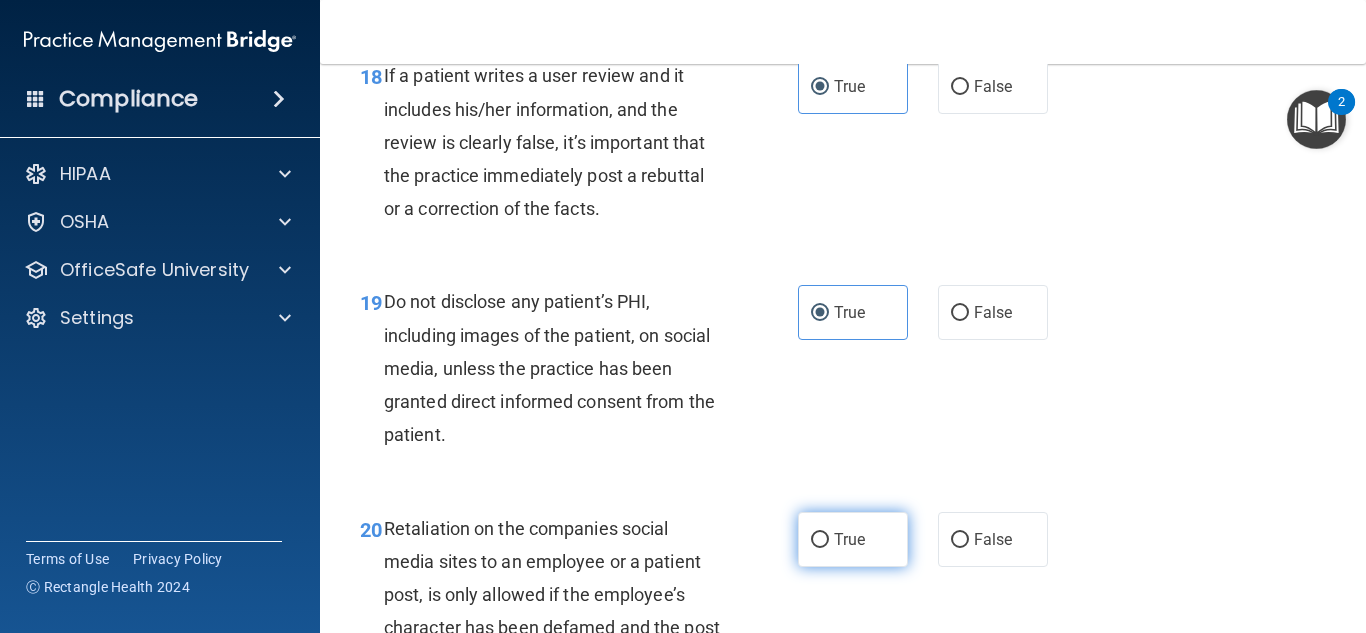 click on "True" at bounding box center [853, 539] 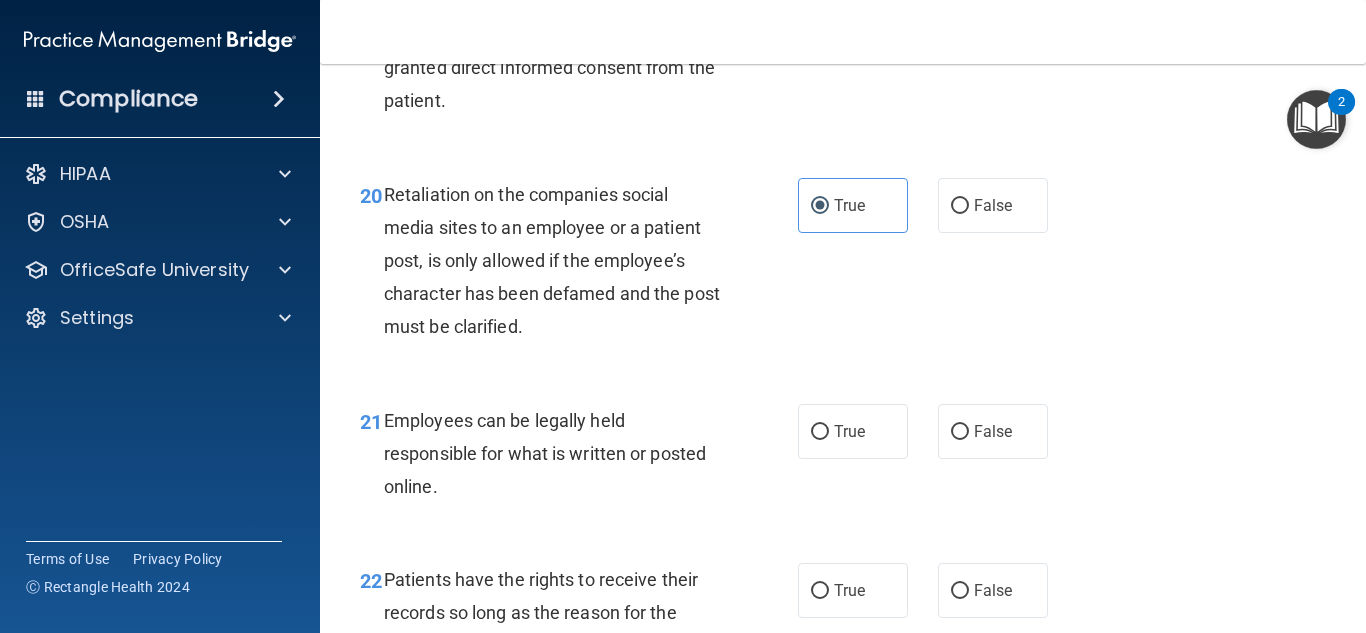scroll, scrollTop: 4239, scrollLeft: 0, axis: vertical 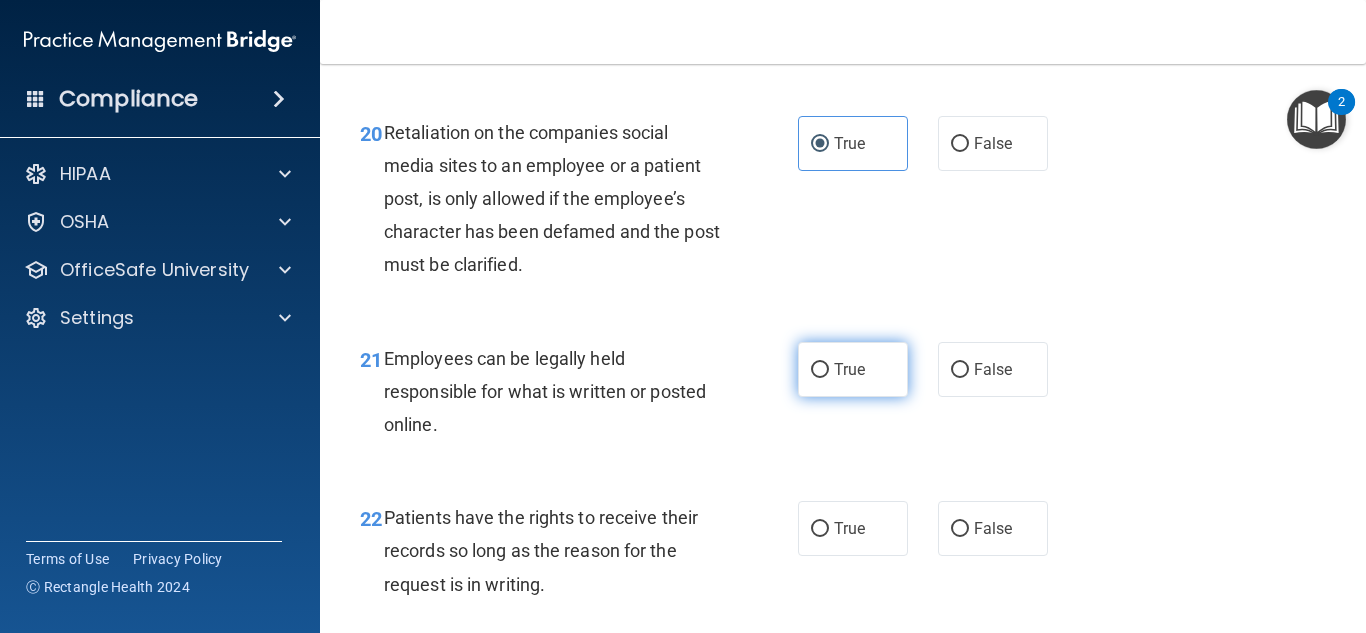 click on "True" at bounding box center (853, 369) 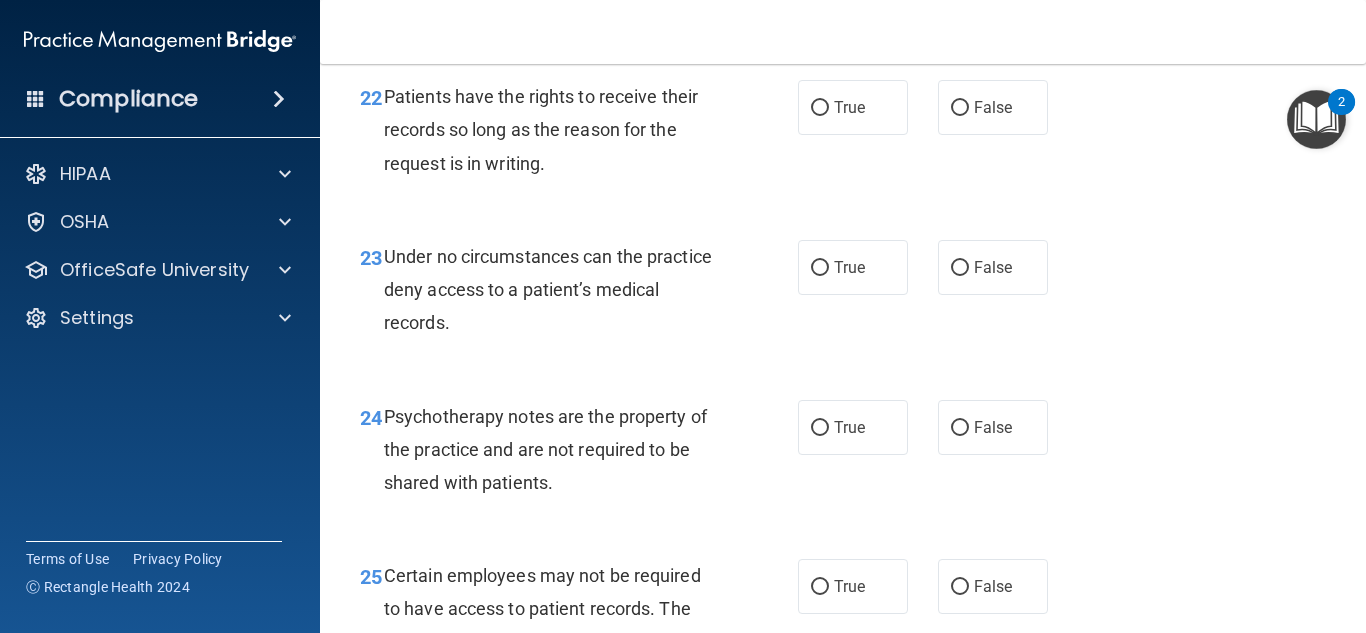 scroll, scrollTop: 4661, scrollLeft: 0, axis: vertical 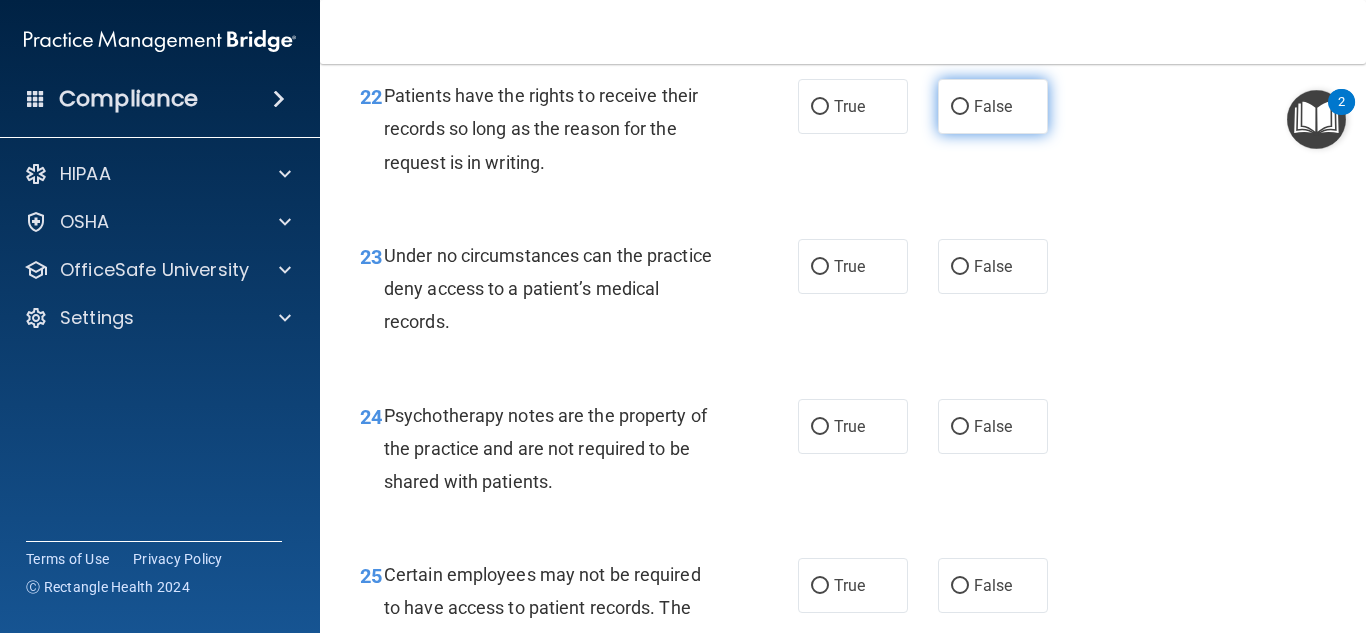 click on "False" at bounding box center (993, 106) 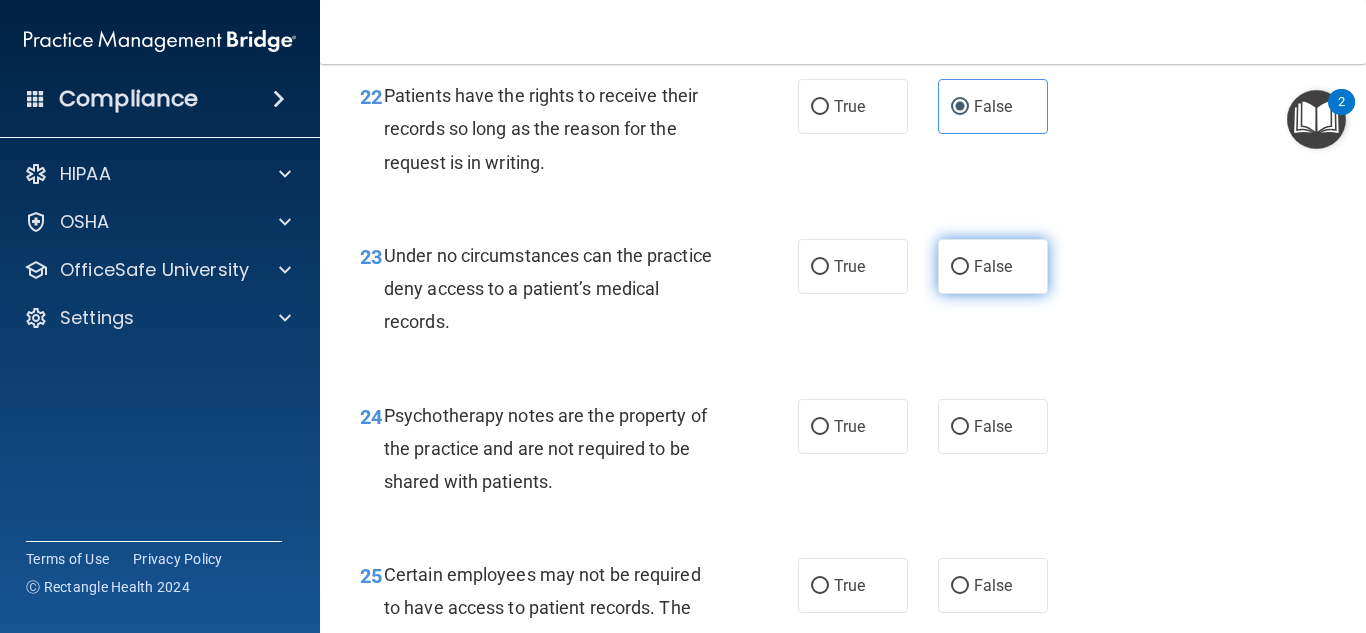 click on "False" at bounding box center (993, 266) 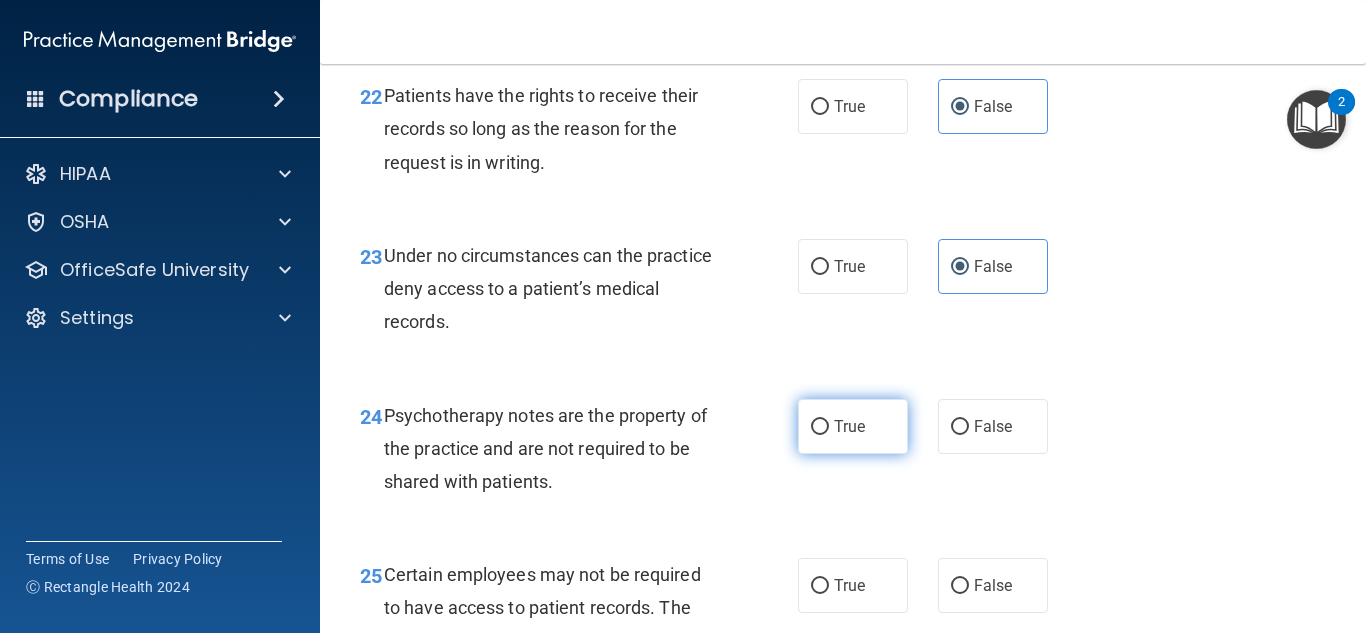 click on "True" at bounding box center (849, 426) 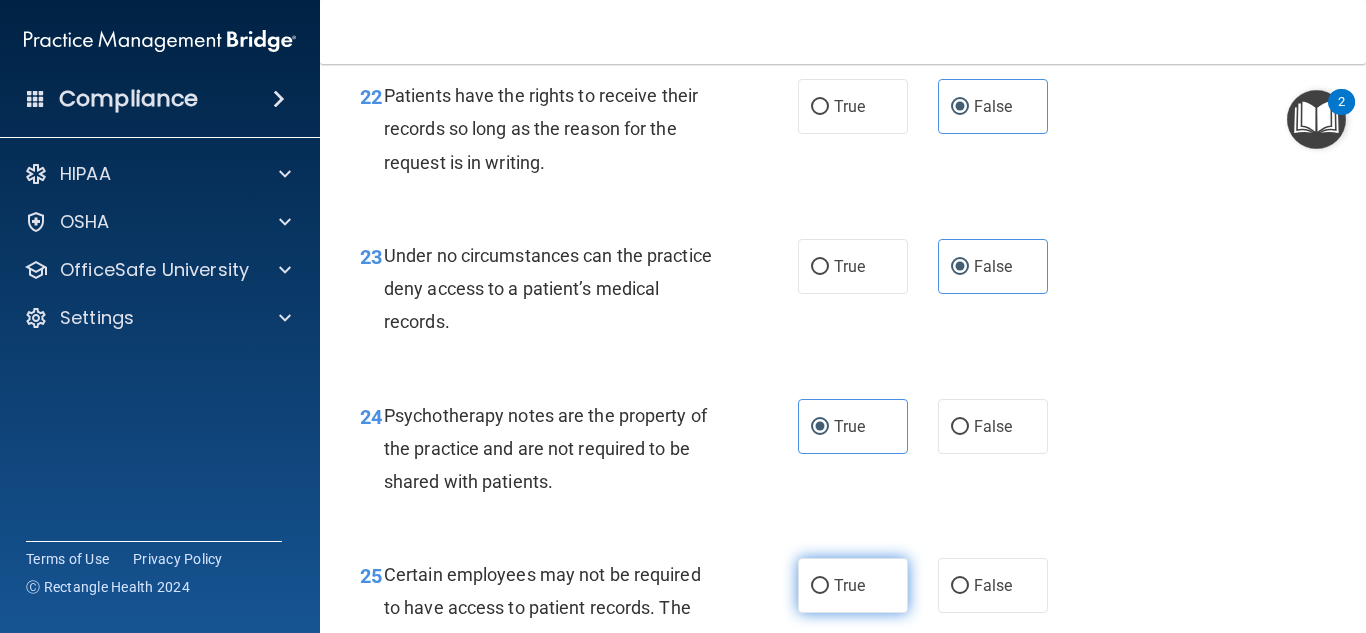 click on "True" at bounding box center [853, 585] 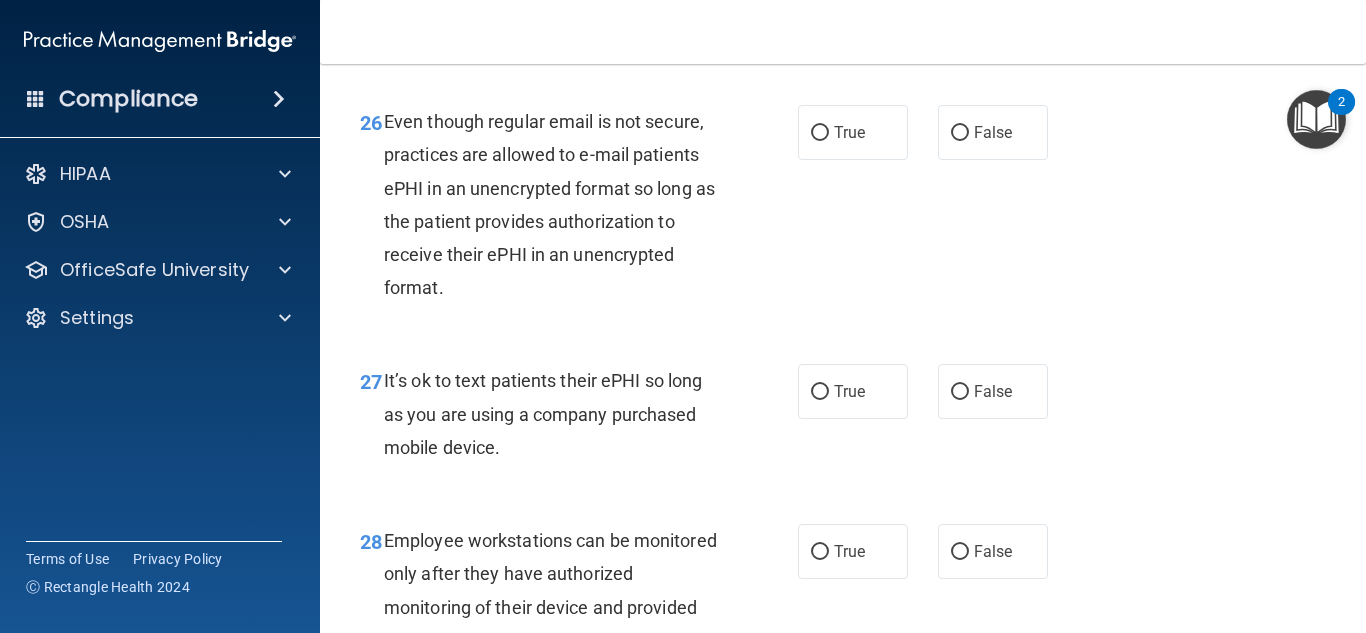 scroll, scrollTop: 5310, scrollLeft: 0, axis: vertical 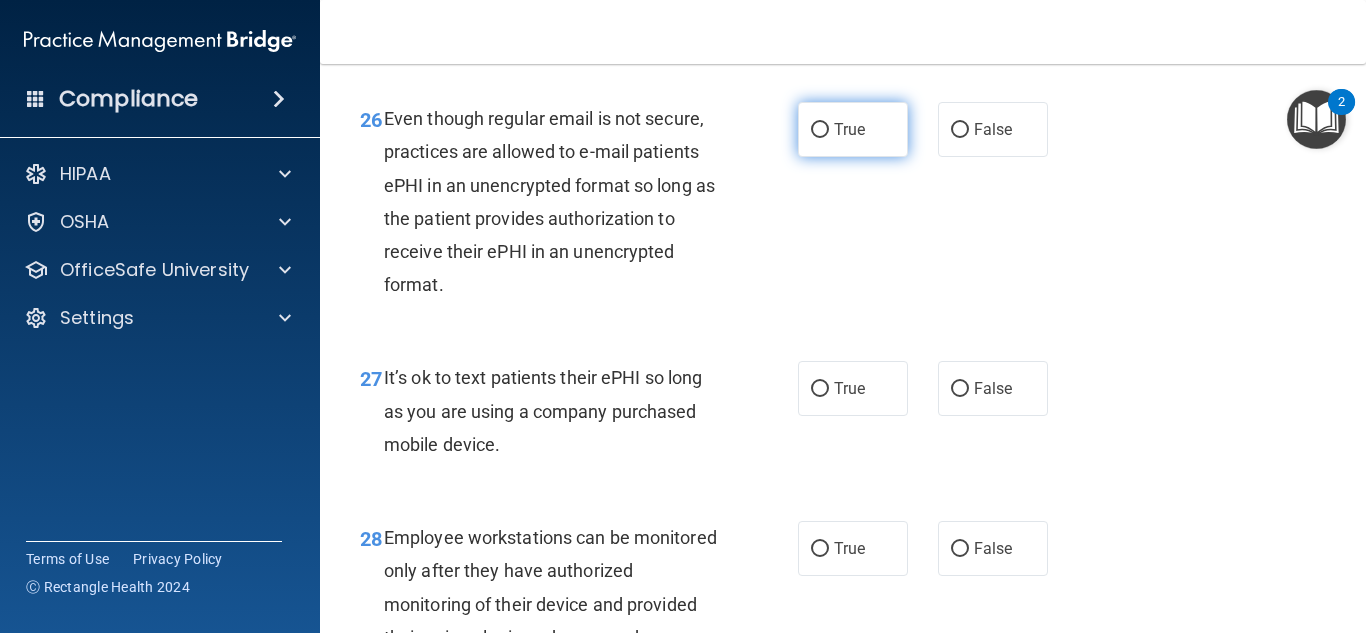 click on "True" at bounding box center (853, 129) 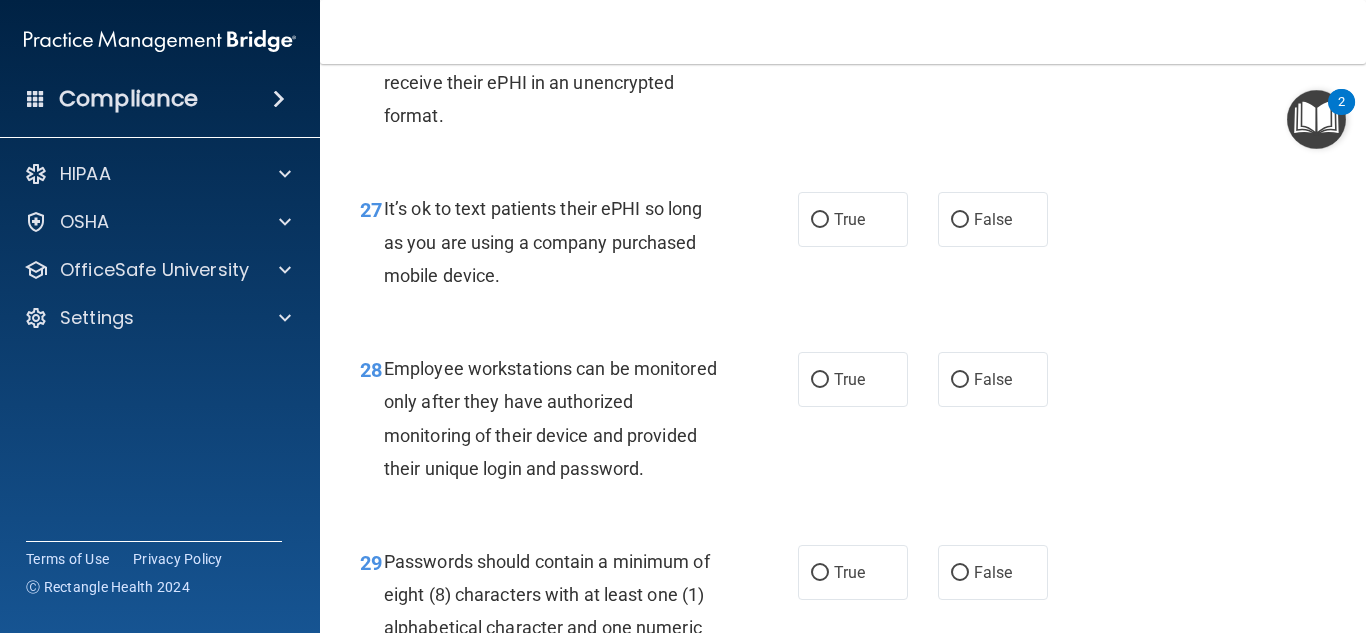 scroll, scrollTop: 5478, scrollLeft: 0, axis: vertical 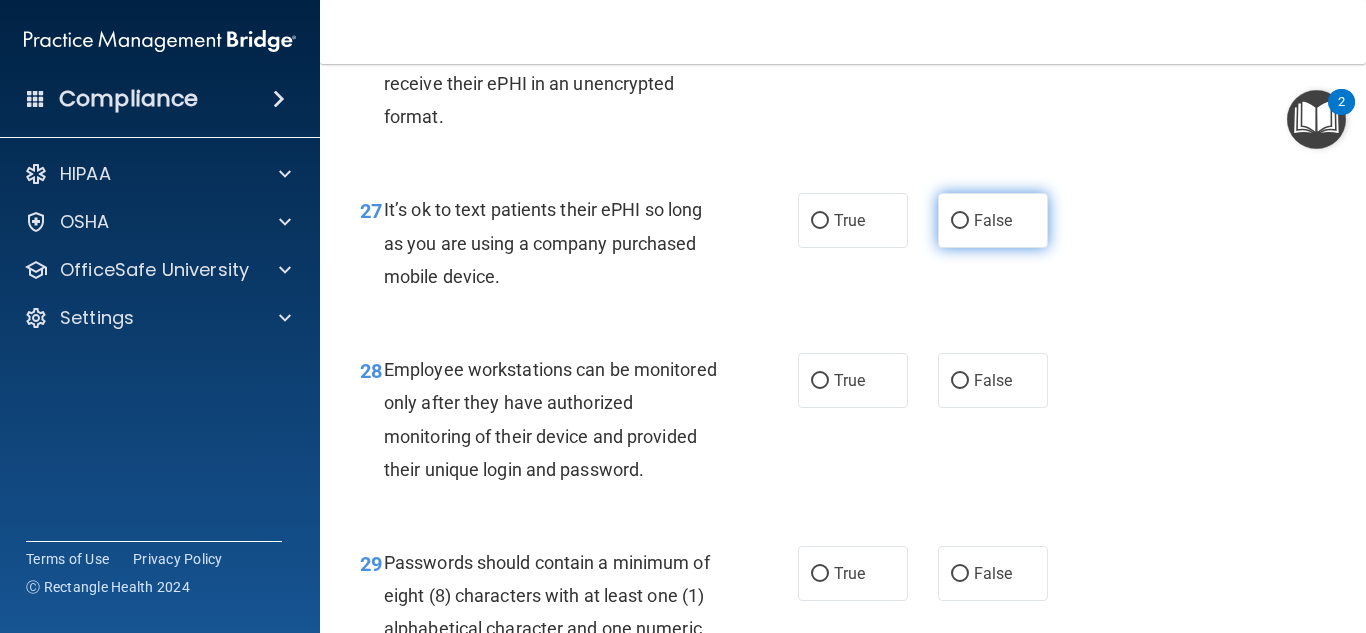 click on "False" at bounding box center [993, 220] 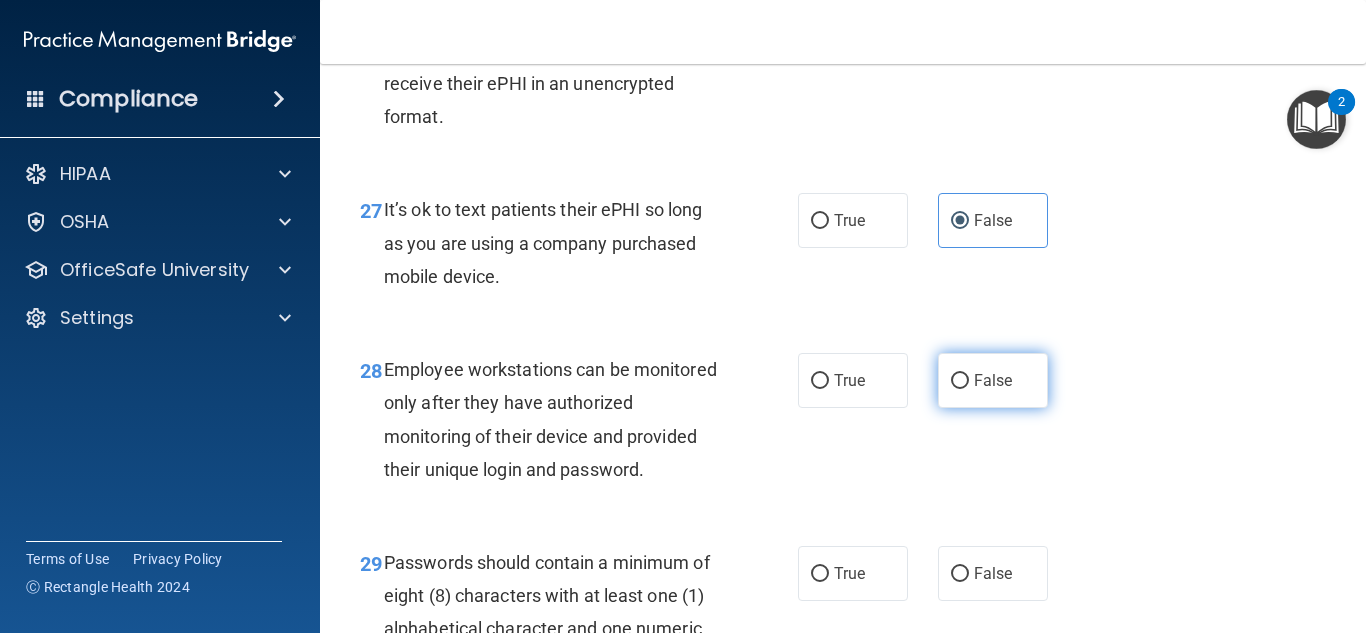 click on "False" at bounding box center (993, 380) 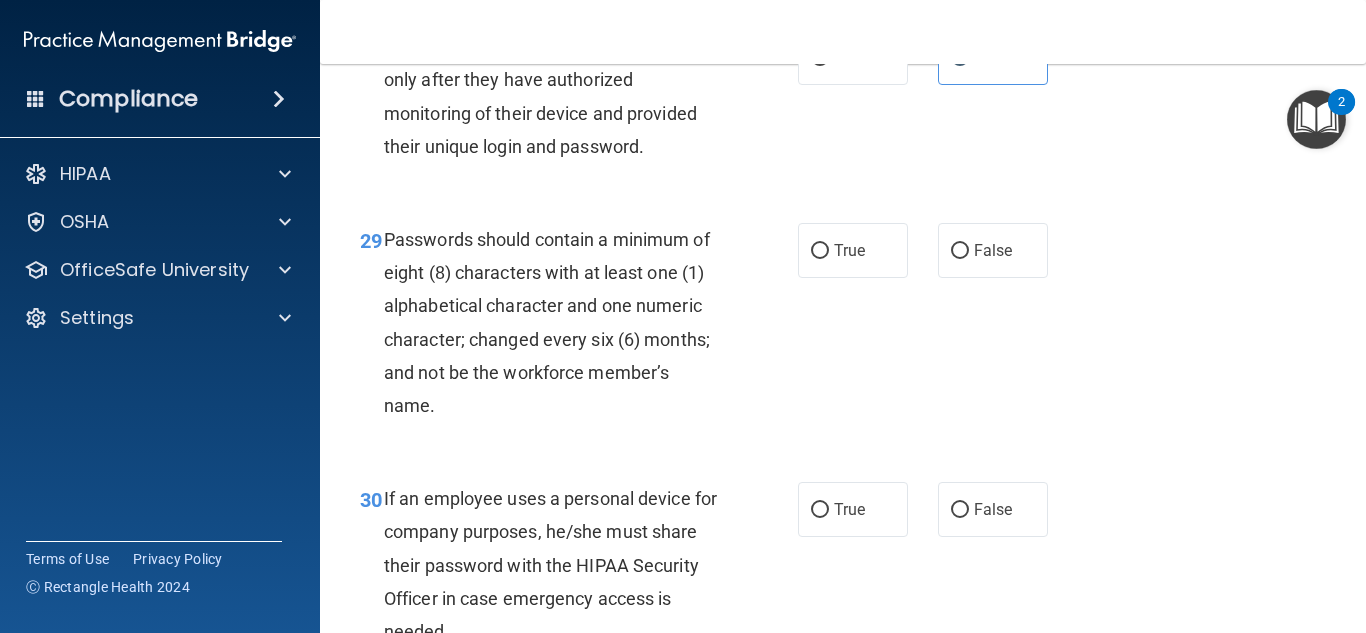 scroll, scrollTop: 5804, scrollLeft: 0, axis: vertical 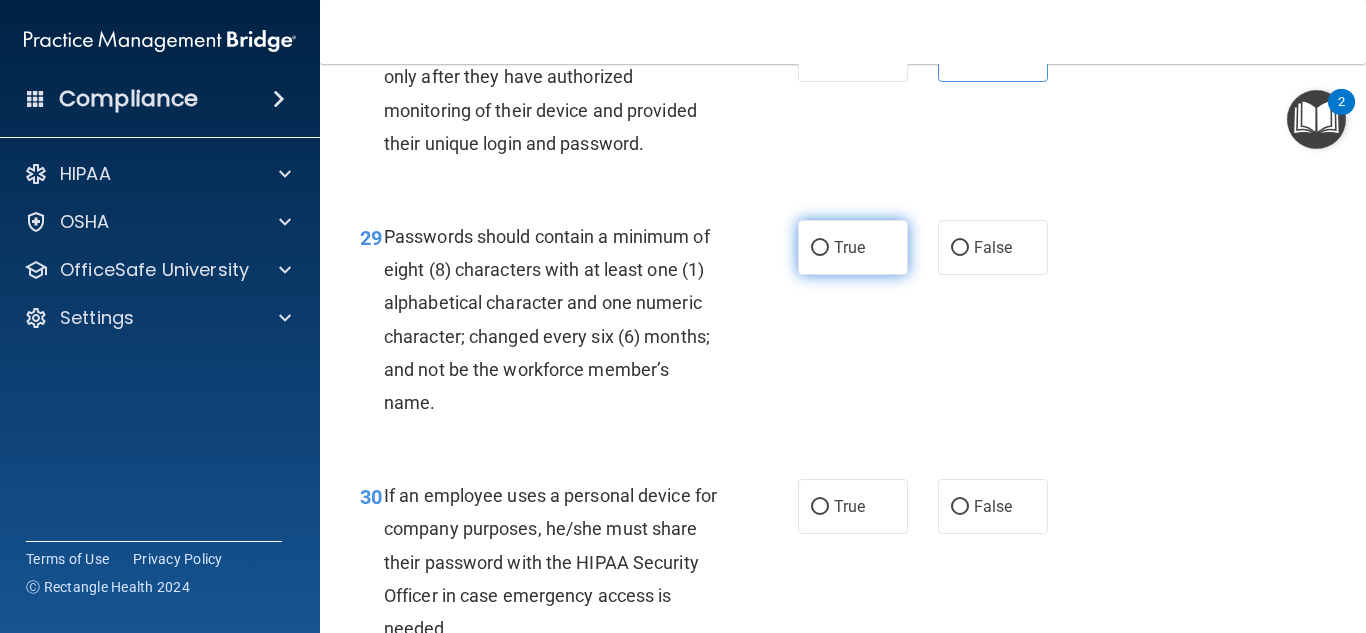click on "True" at bounding box center [849, 247] 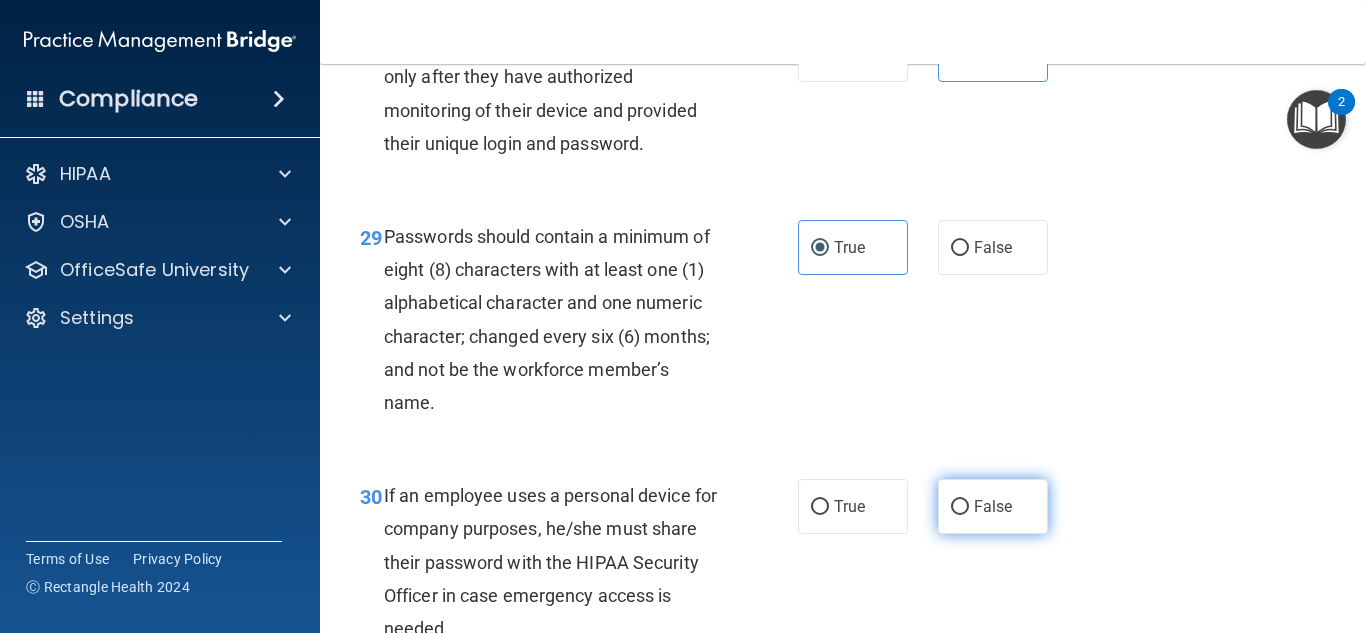 click on "False" at bounding box center [993, 506] 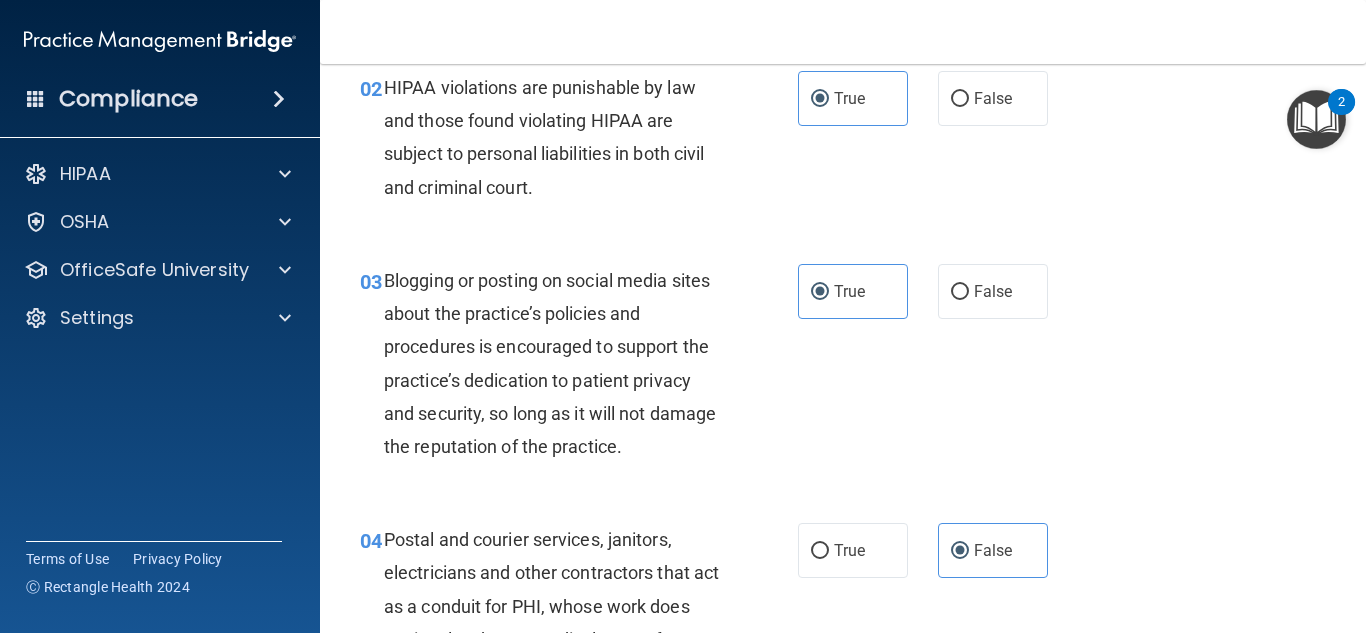 scroll, scrollTop: 281, scrollLeft: 0, axis: vertical 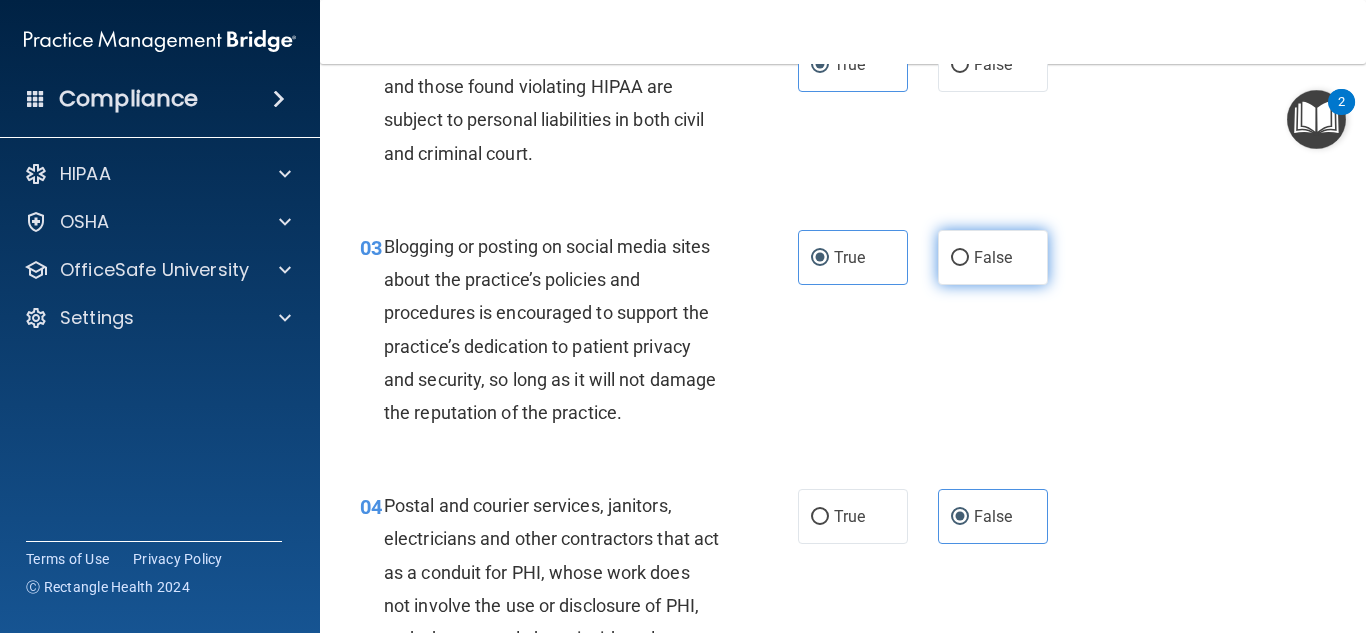 click on "False" at bounding box center (993, 257) 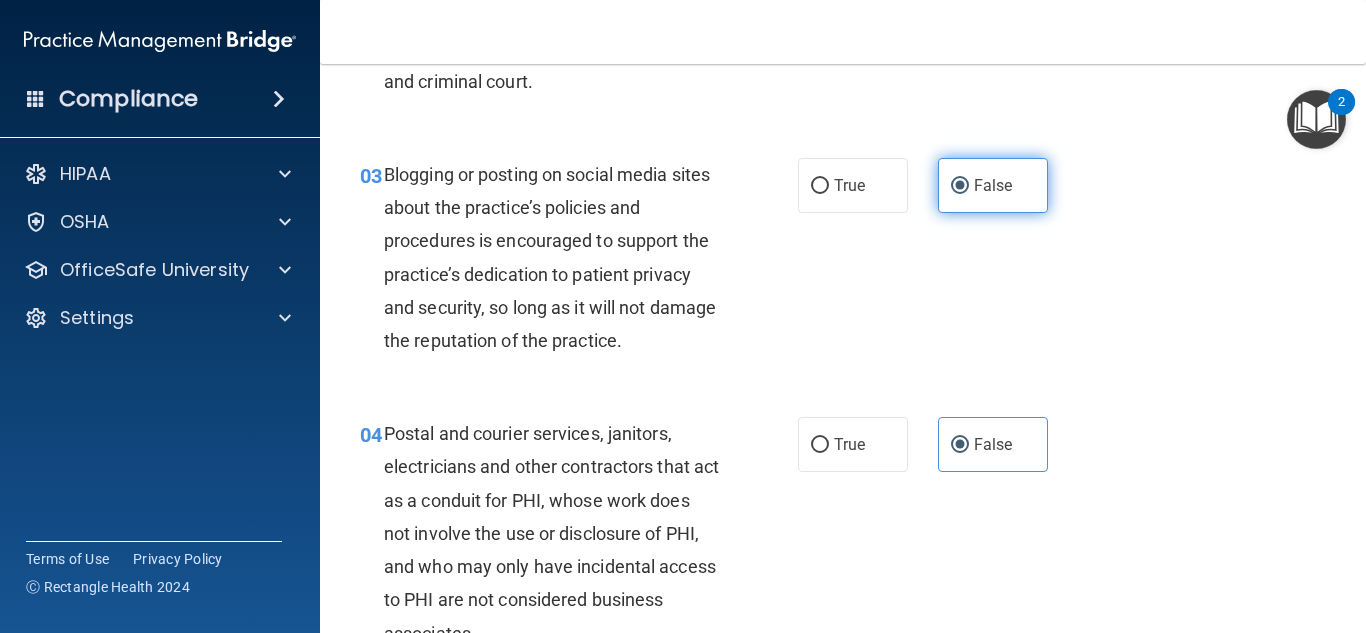 scroll, scrollTop: 354, scrollLeft: 0, axis: vertical 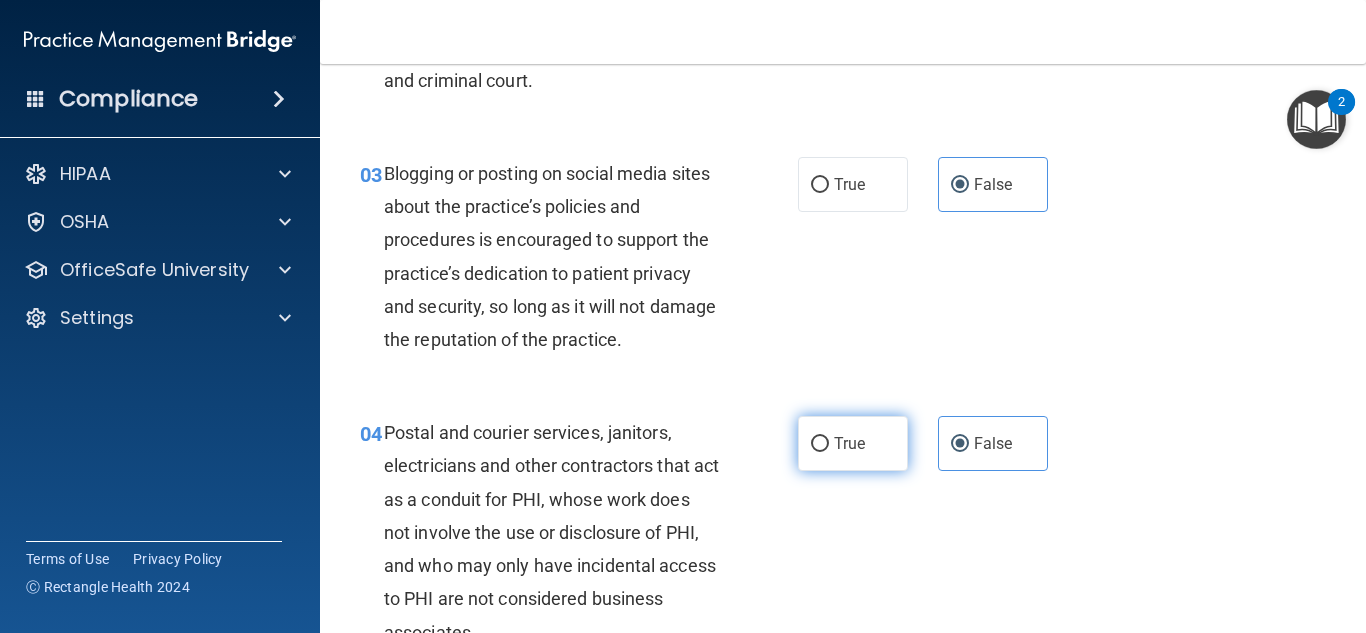 click on "True" at bounding box center (853, 443) 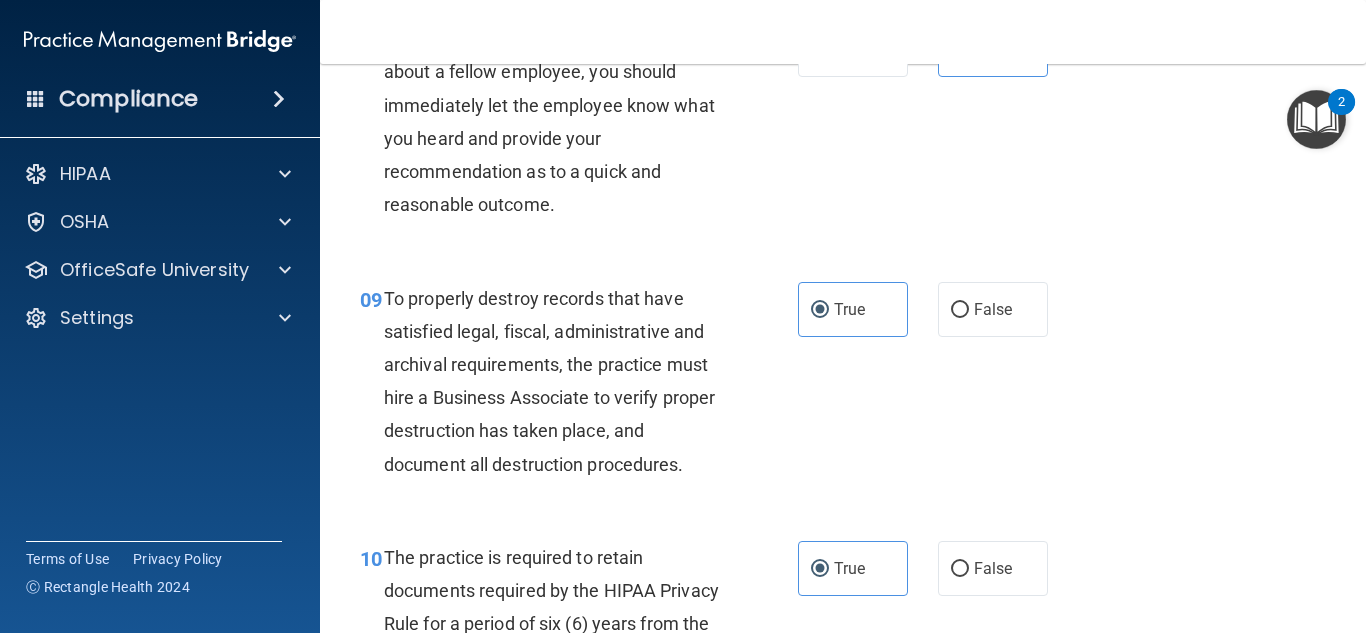 scroll, scrollTop: 1756, scrollLeft: 0, axis: vertical 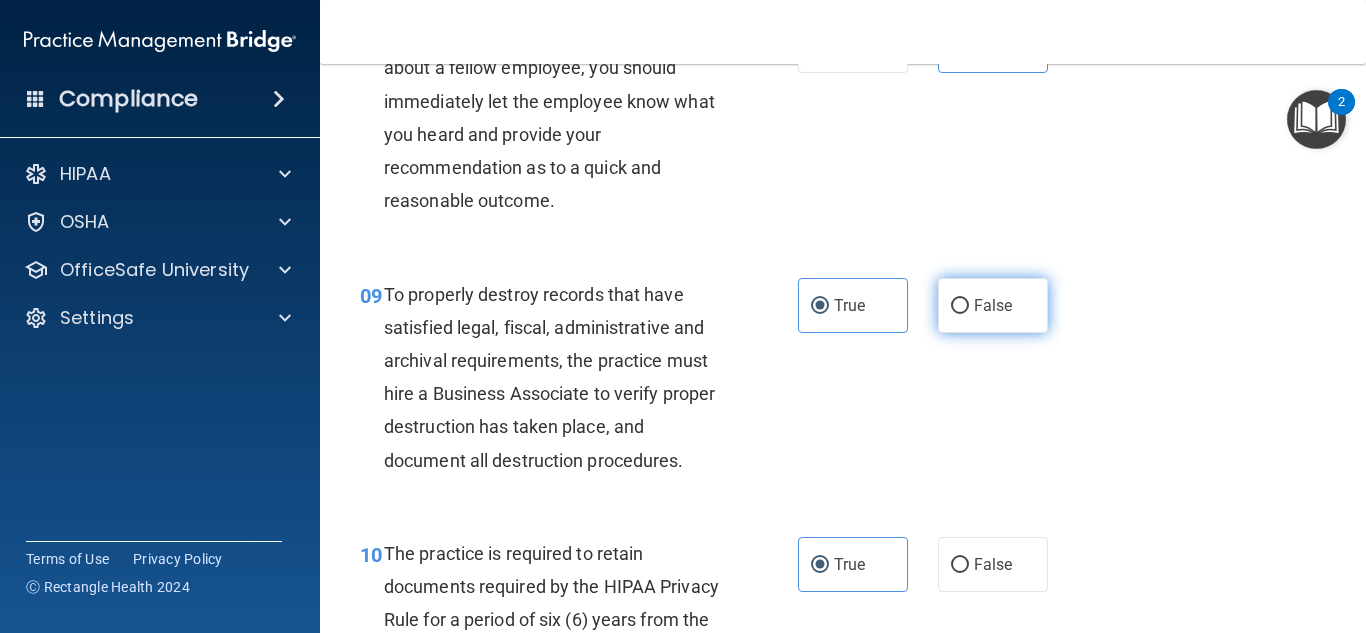 click on "False" at bounding box center (993, 305) 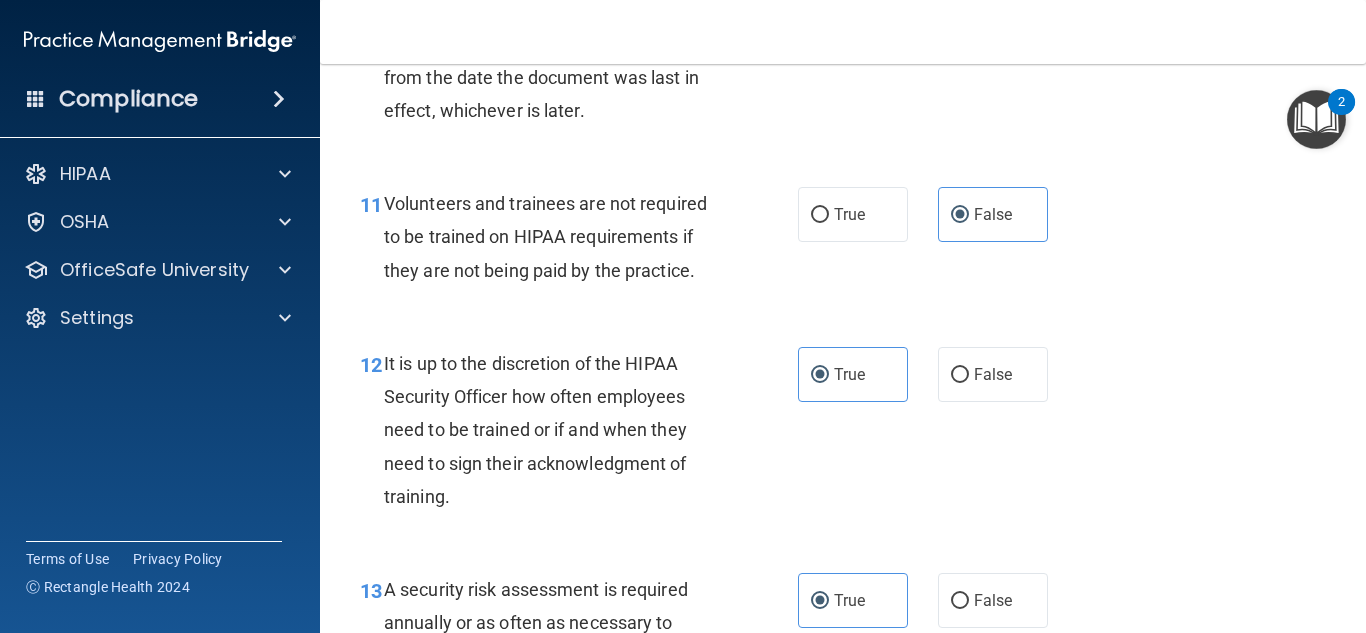 scroll, scrollTop: 2381, scrollLeft: 0, axis: vertical 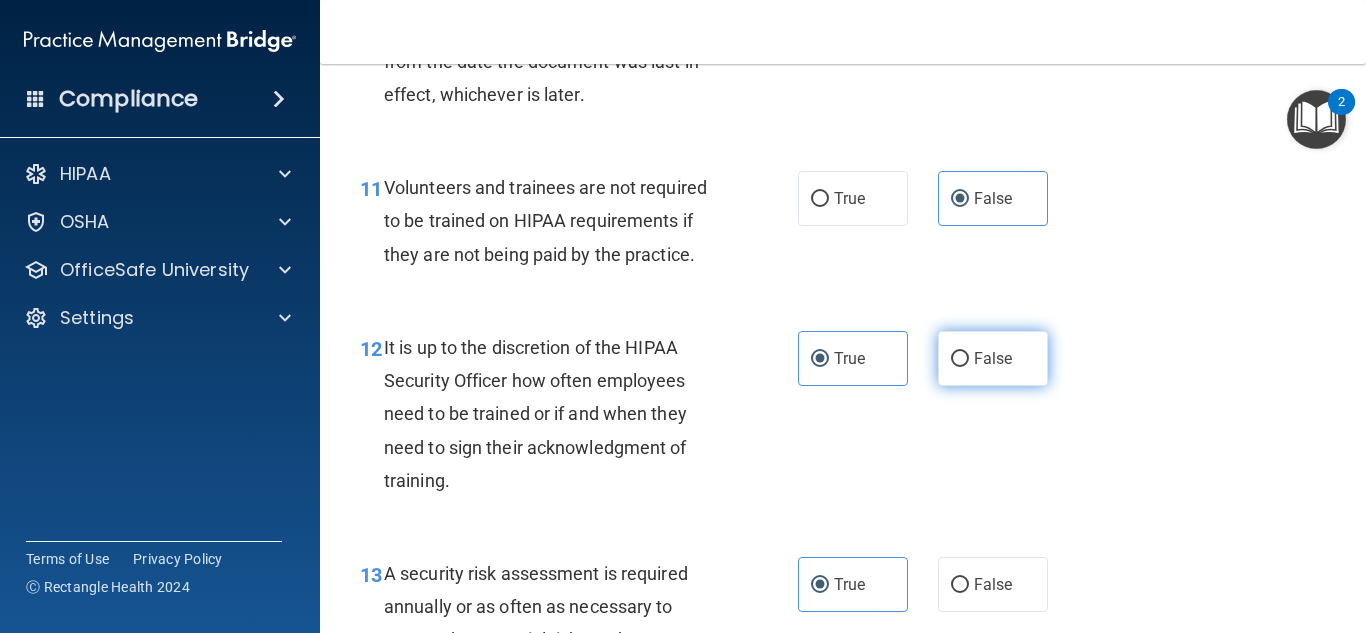 click on "False" at bounding box center (993, 358) 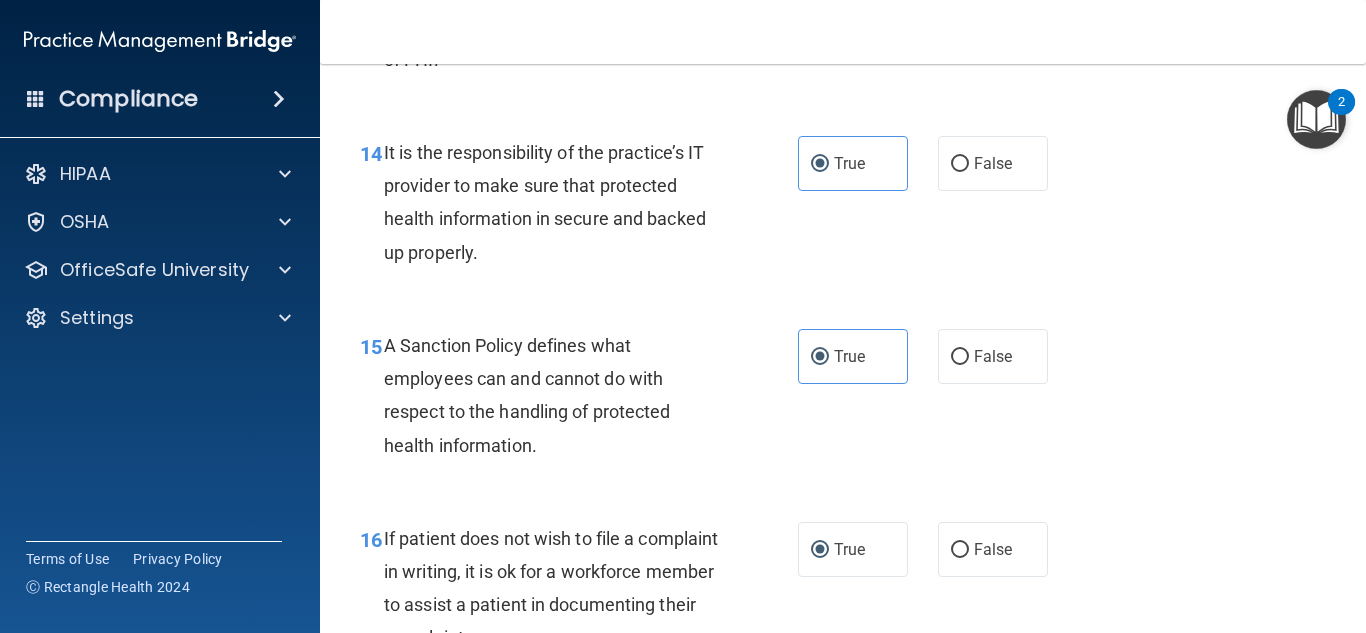 scroll, scrollTop: 3030, scrollLeft: 0, axis: vertical 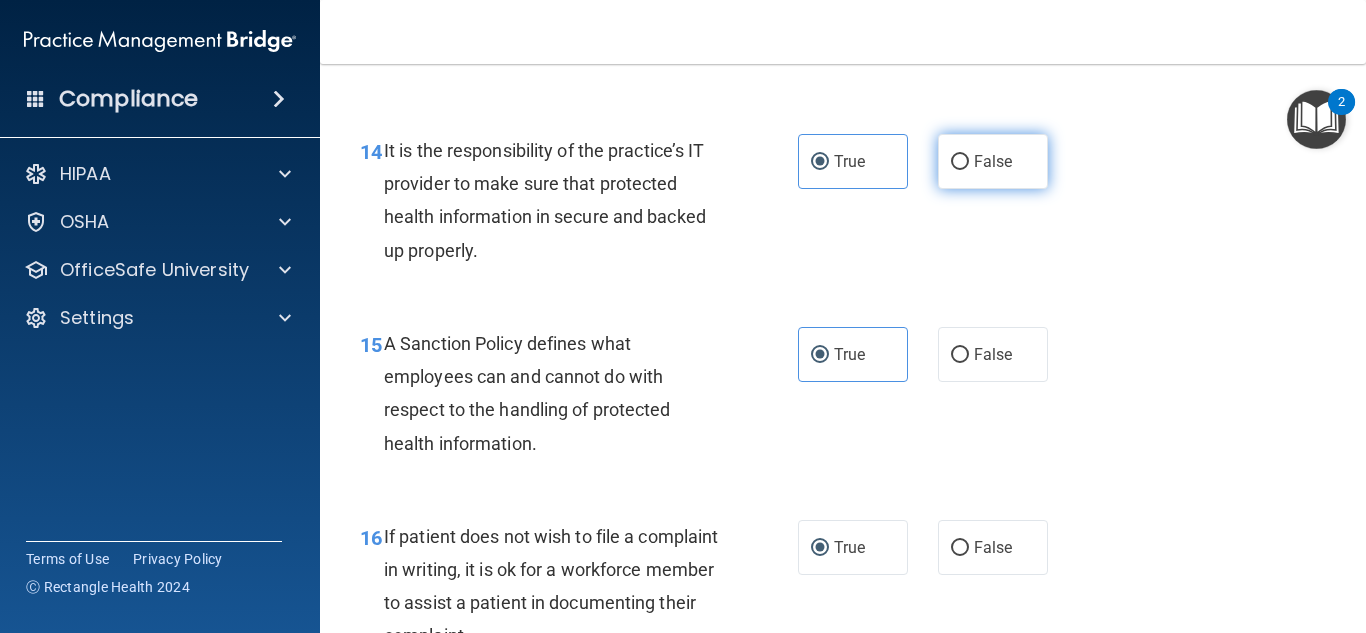 click on "False" at bounding box center [993, 161] 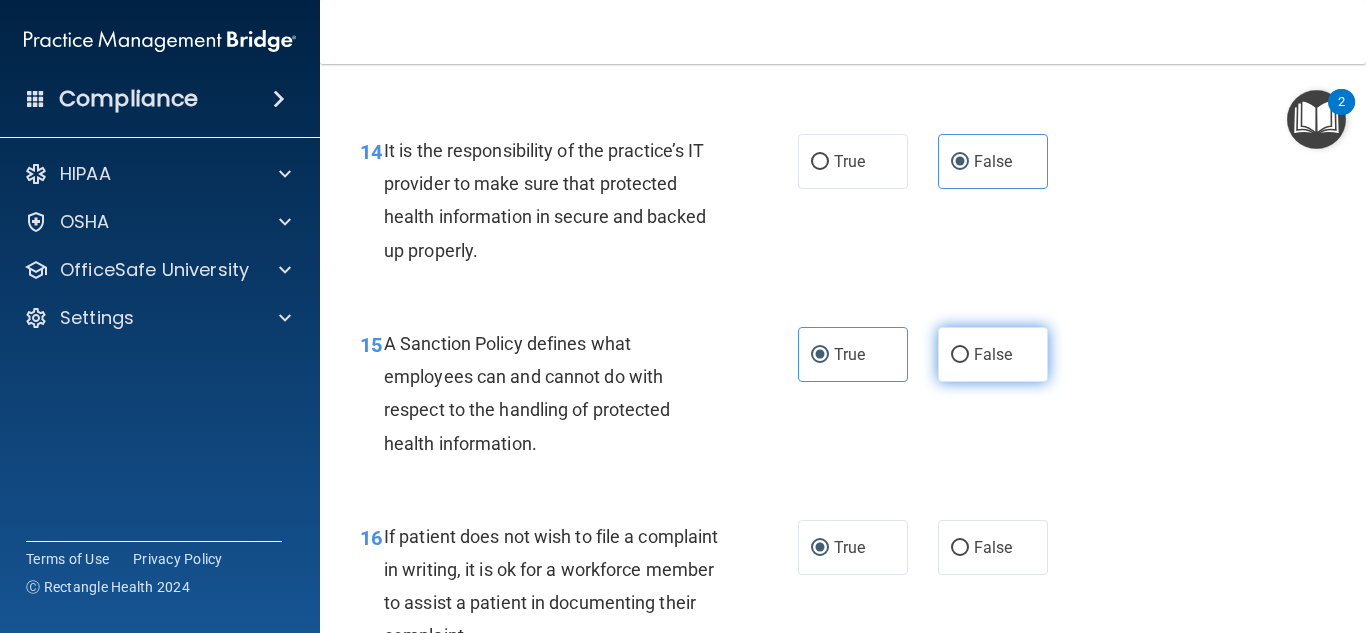 click on "False" at bounding box center [993, 354] 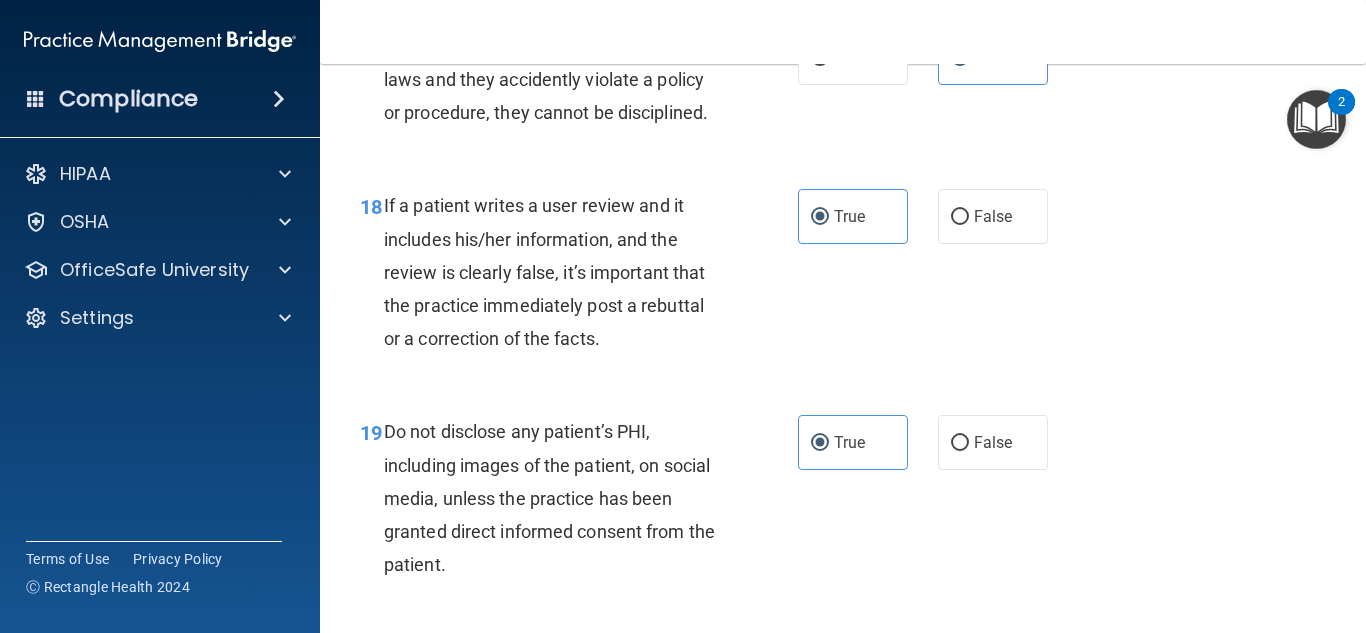 scroll, scrollTop: 3715, scrollLeft: 0, axis: vertical 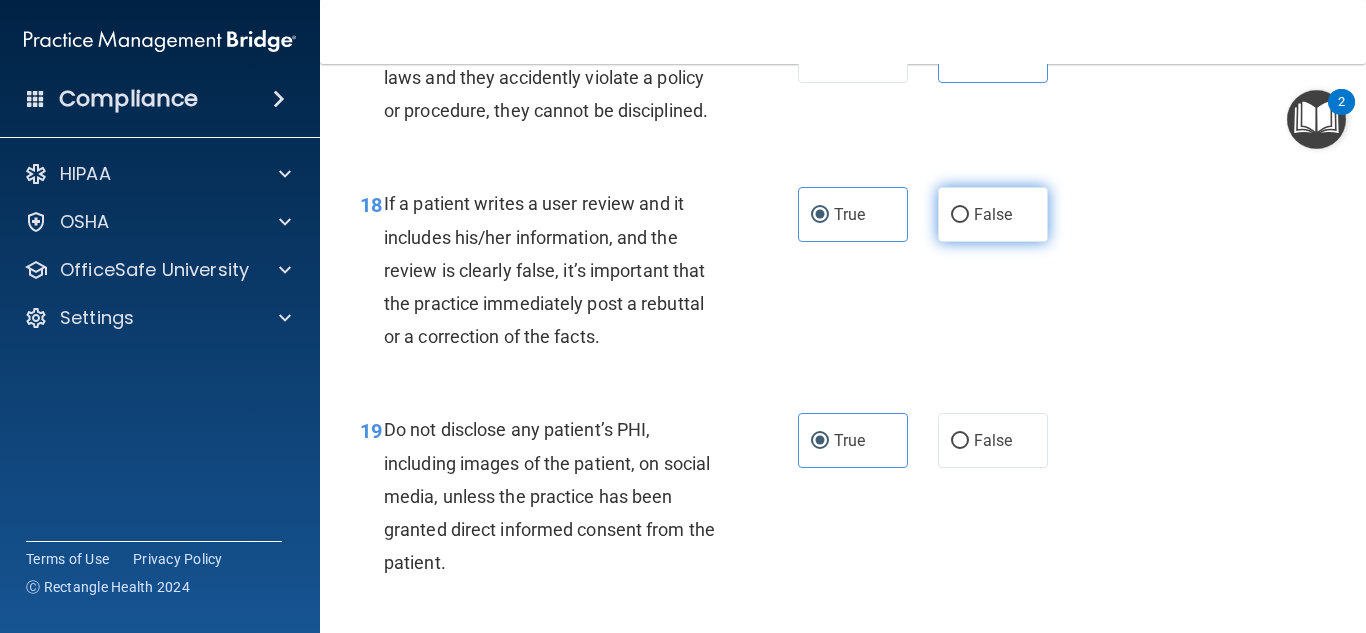 click on "False" at bounding box center [993, 214] 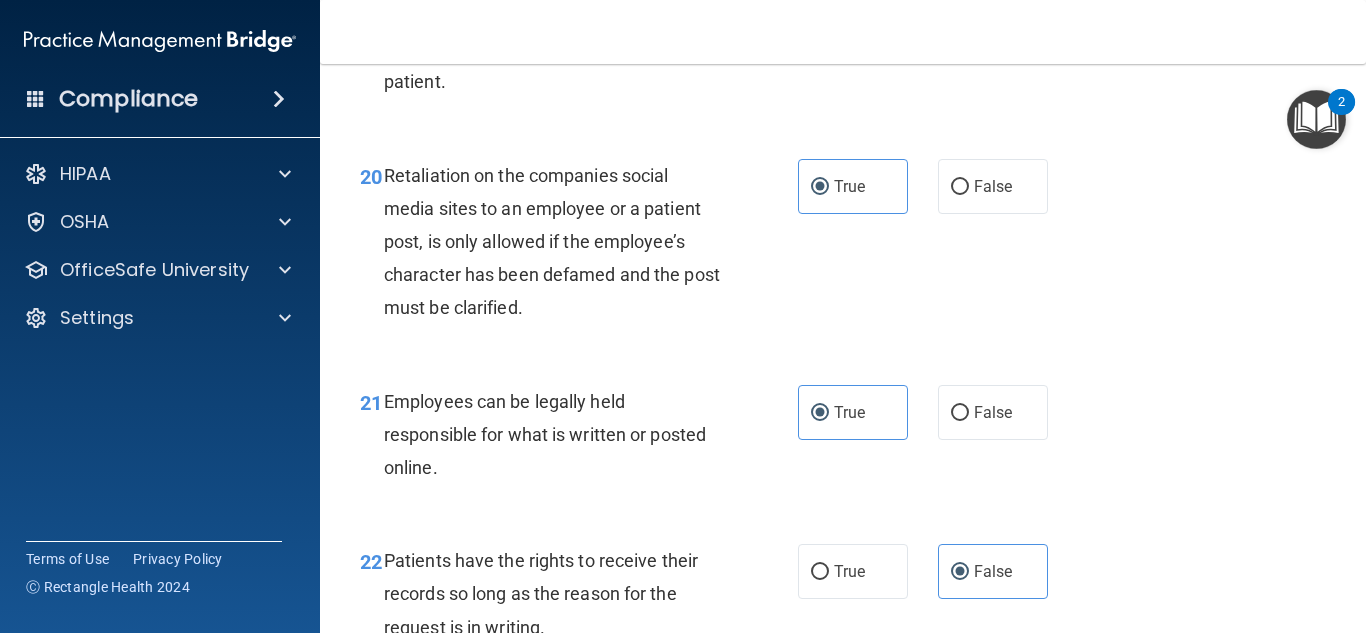 scroll, scrollTop: 4196, scrollLeft: 0, axis: vertical 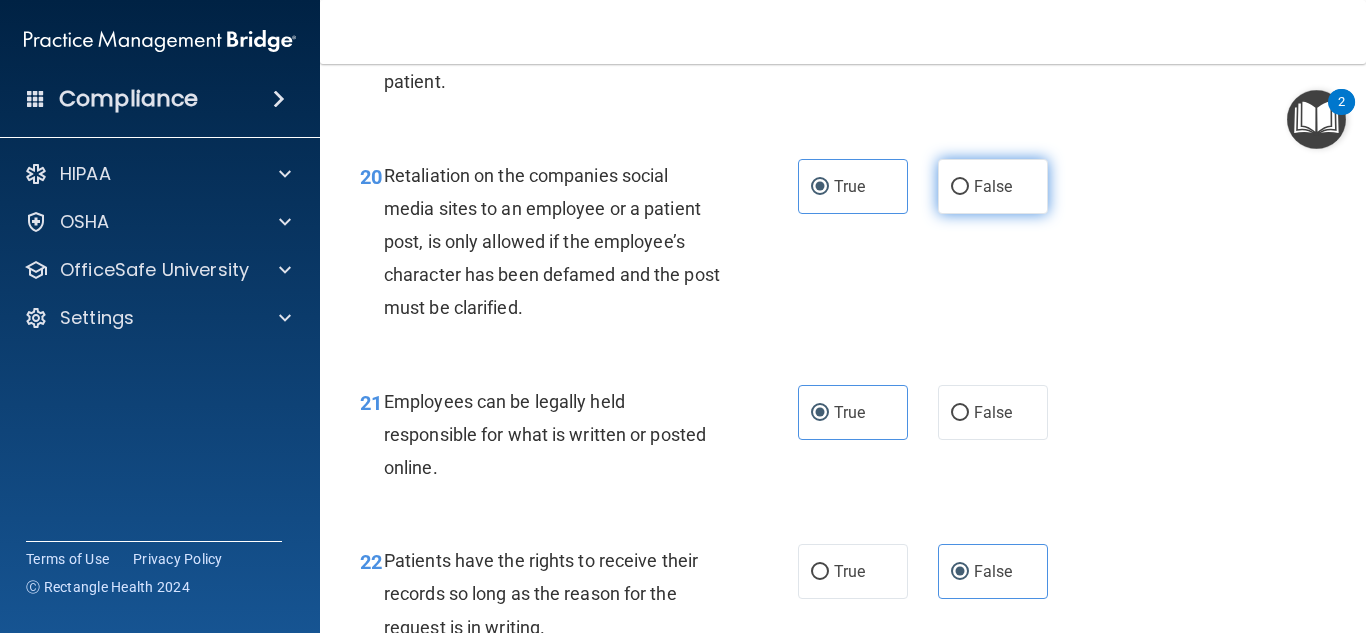 click on "False" at bounding box center [993, 186] 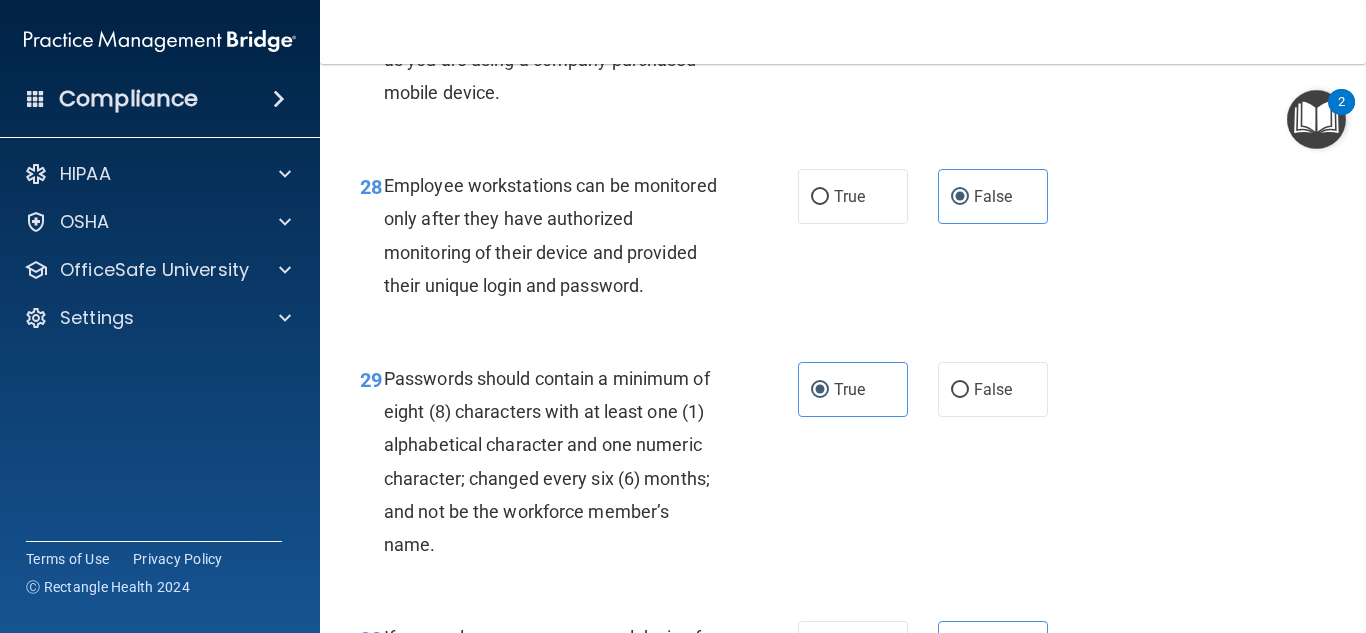 scroll, scrollTop: 6048, scrollLeft: 0, axis: vertical 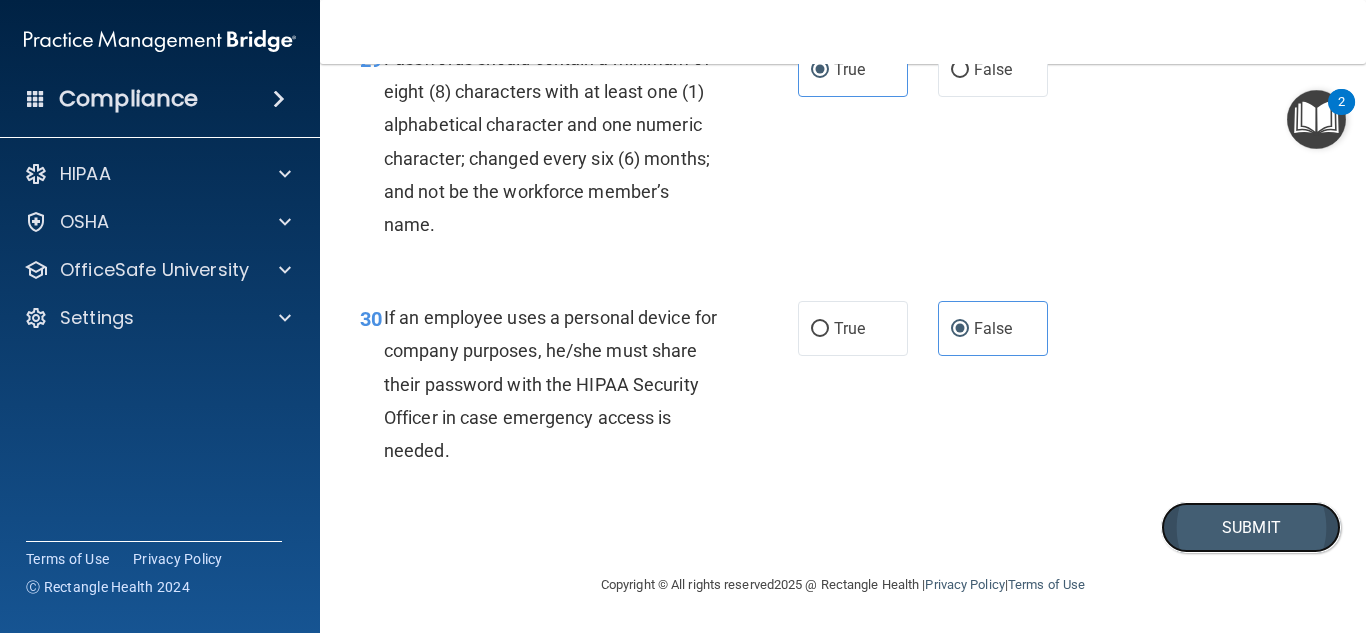 click on "Submit" at bounding box center (1251, 527) 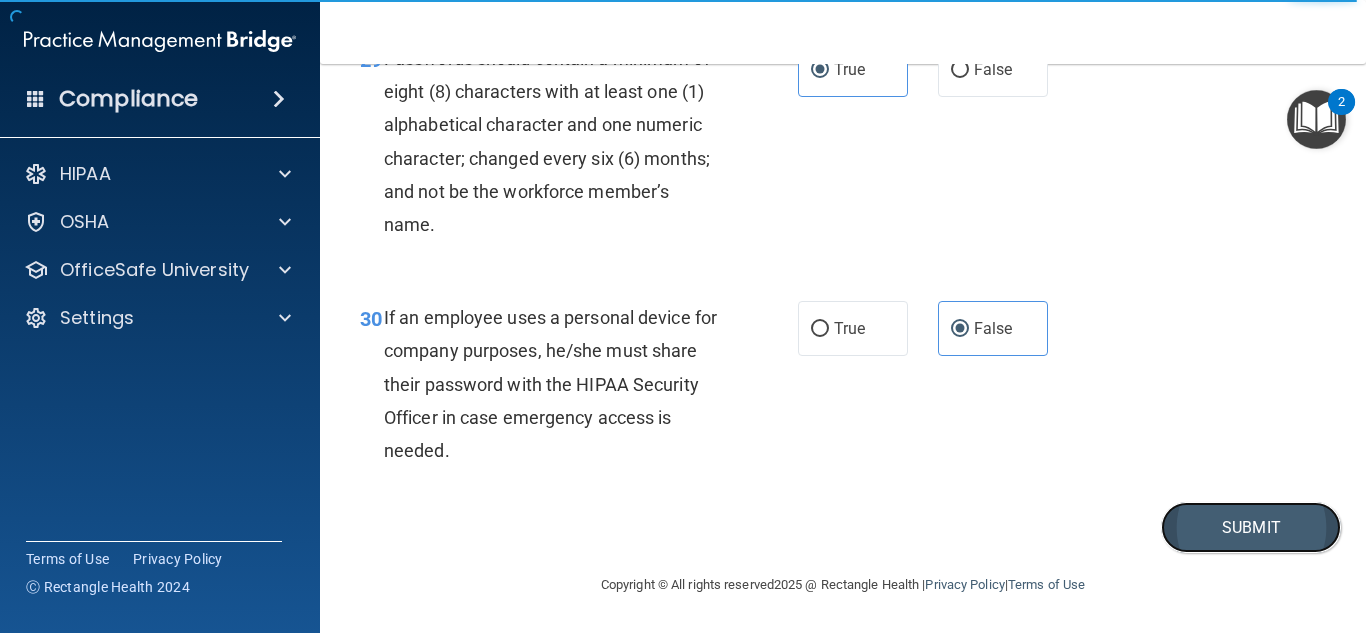 click on "Submit" at bounding box center (1251, 527) 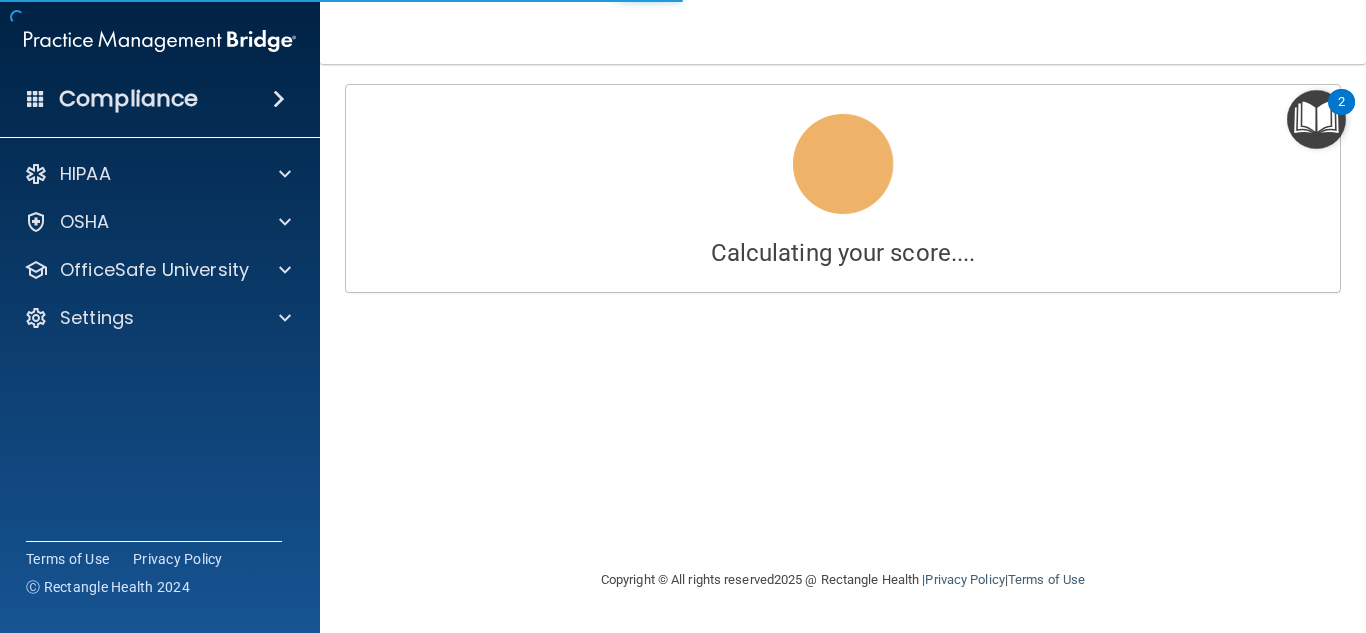 scroll, scrollTop: 0, scrollLeft: 0, axis: both 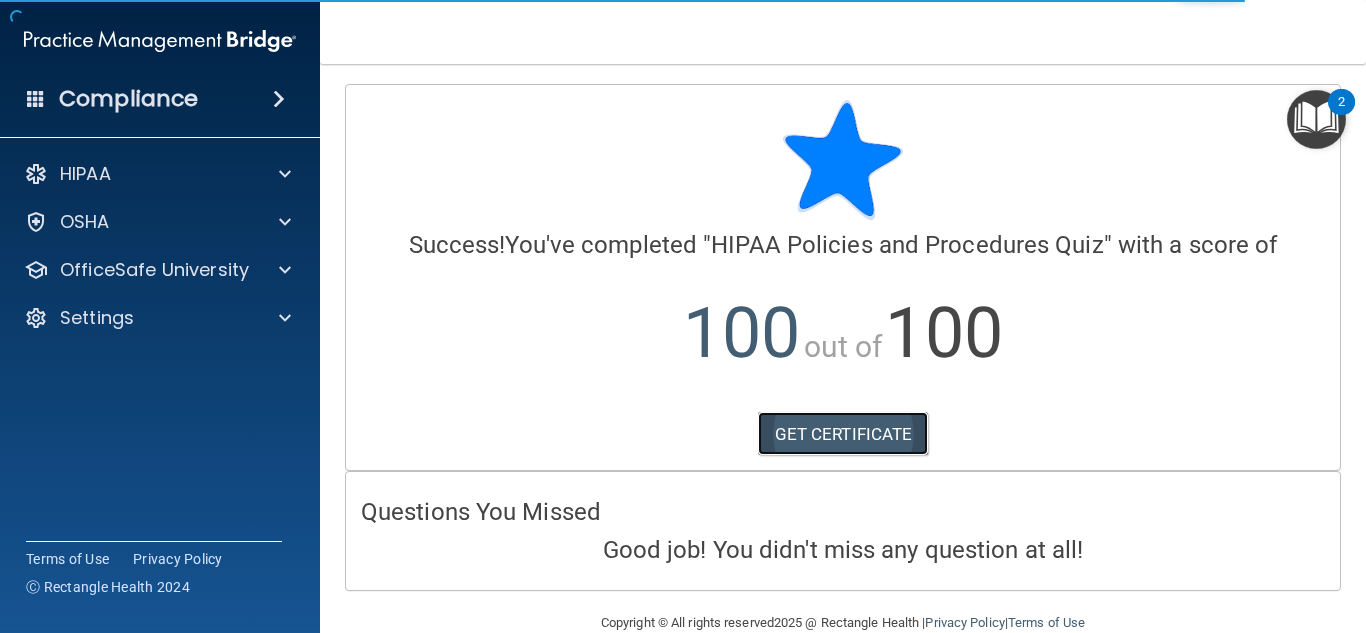 click on "GET CERTIFICATE" at bounding box center (843, 434) 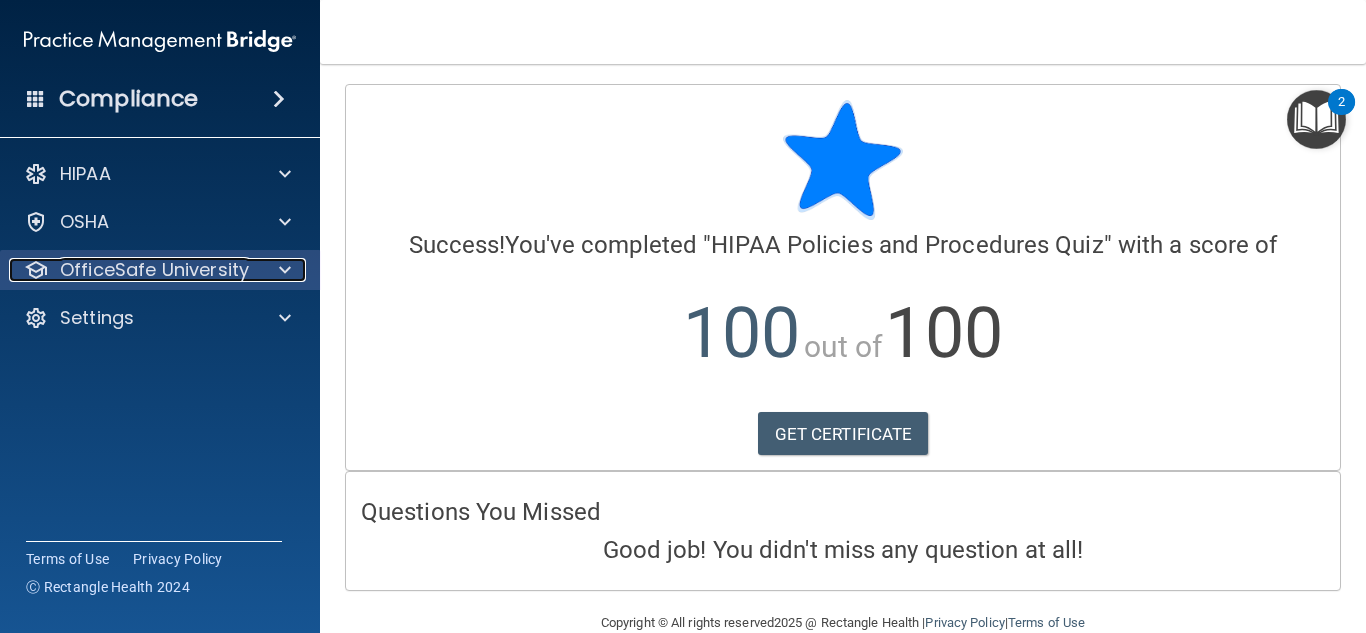 click at bounding box center [282, 270] 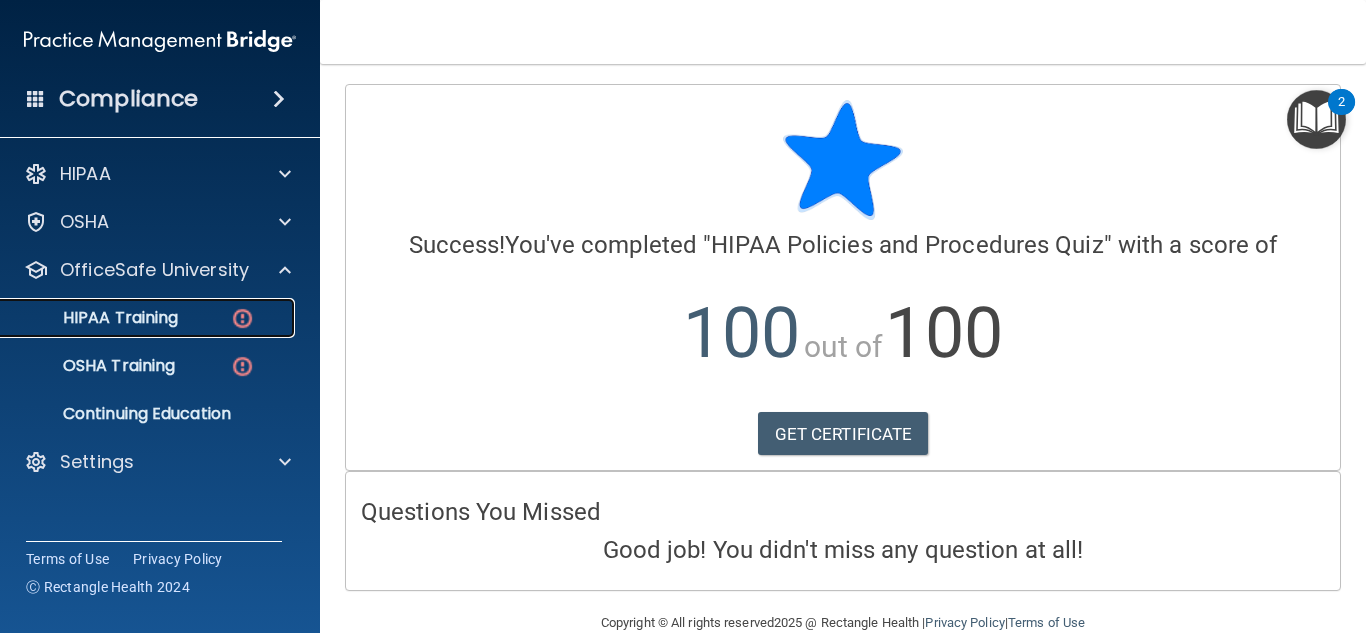 click on "HIPAA Training" at bounding box center [137, 318] 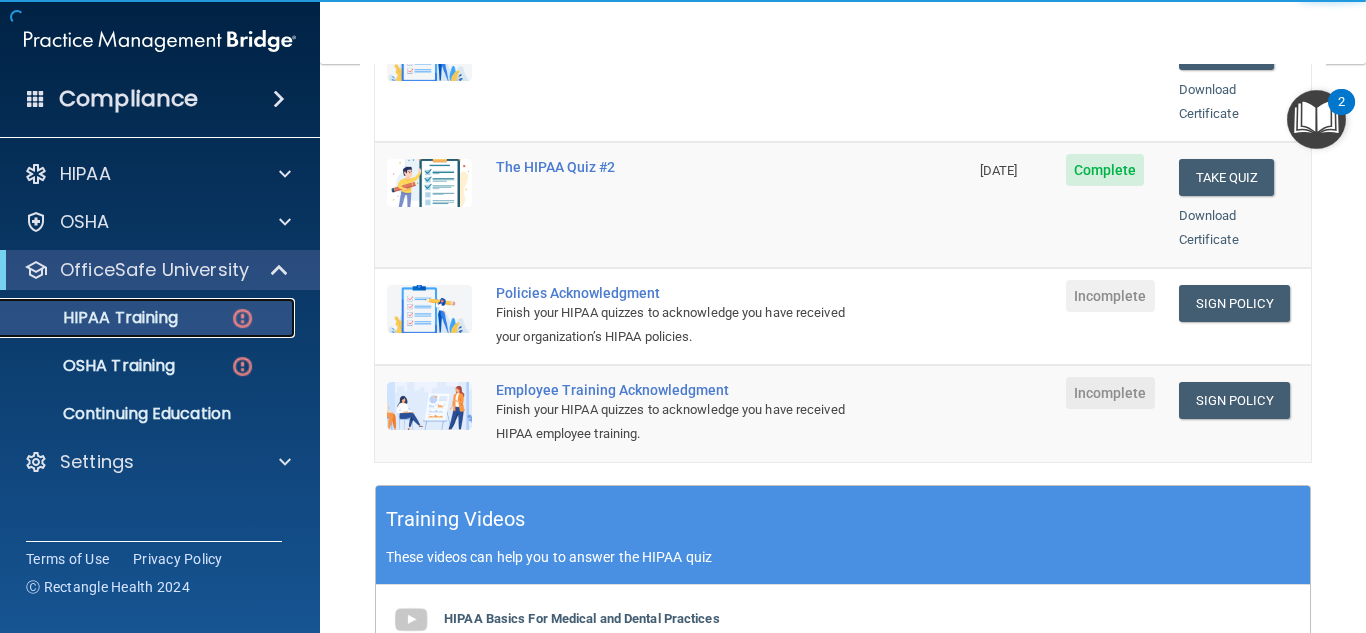 scroll, scrollTop: 488, scrollLeft: 0, axis: vertical 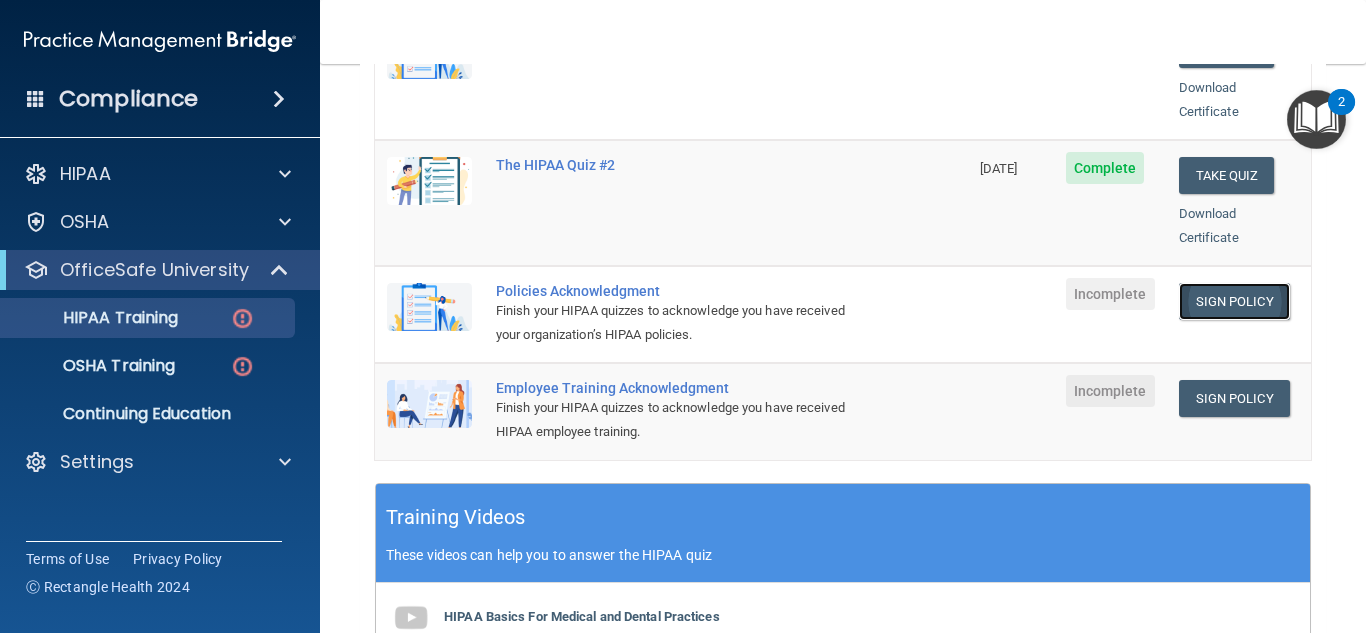 click on "Sign Policy" at bounding box center (1234, 301) 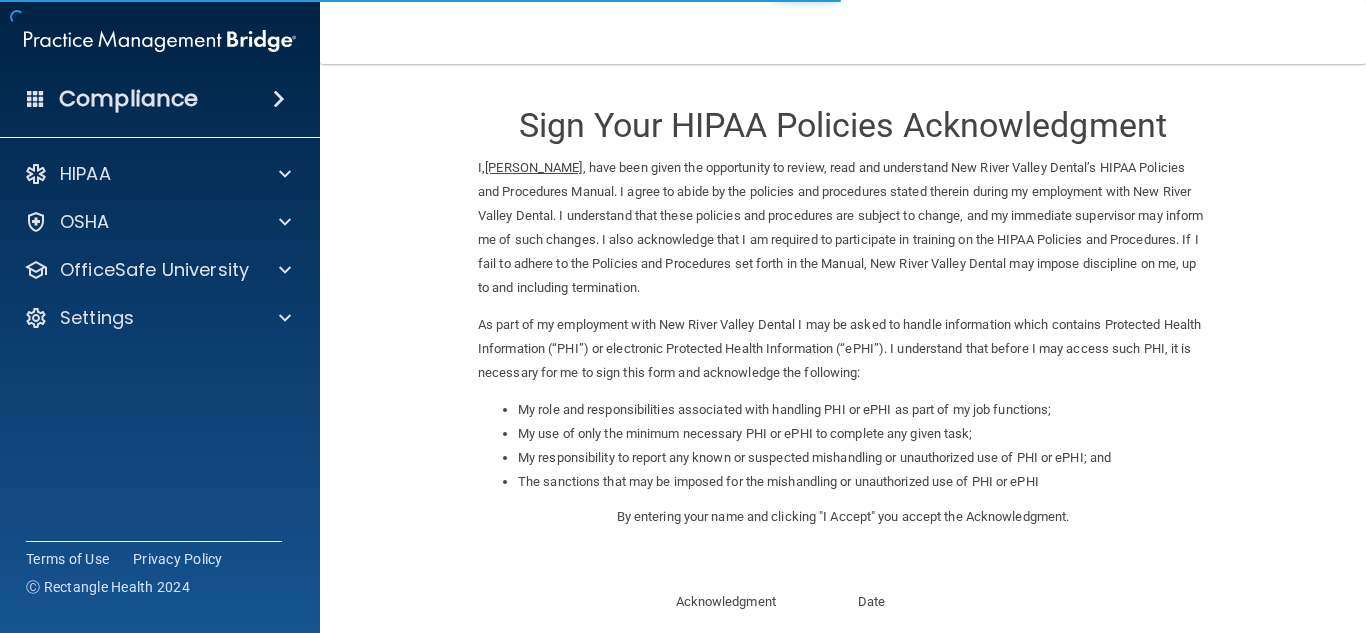 scroll, scrollTop: 0, scrollLeft: 0, axis: both 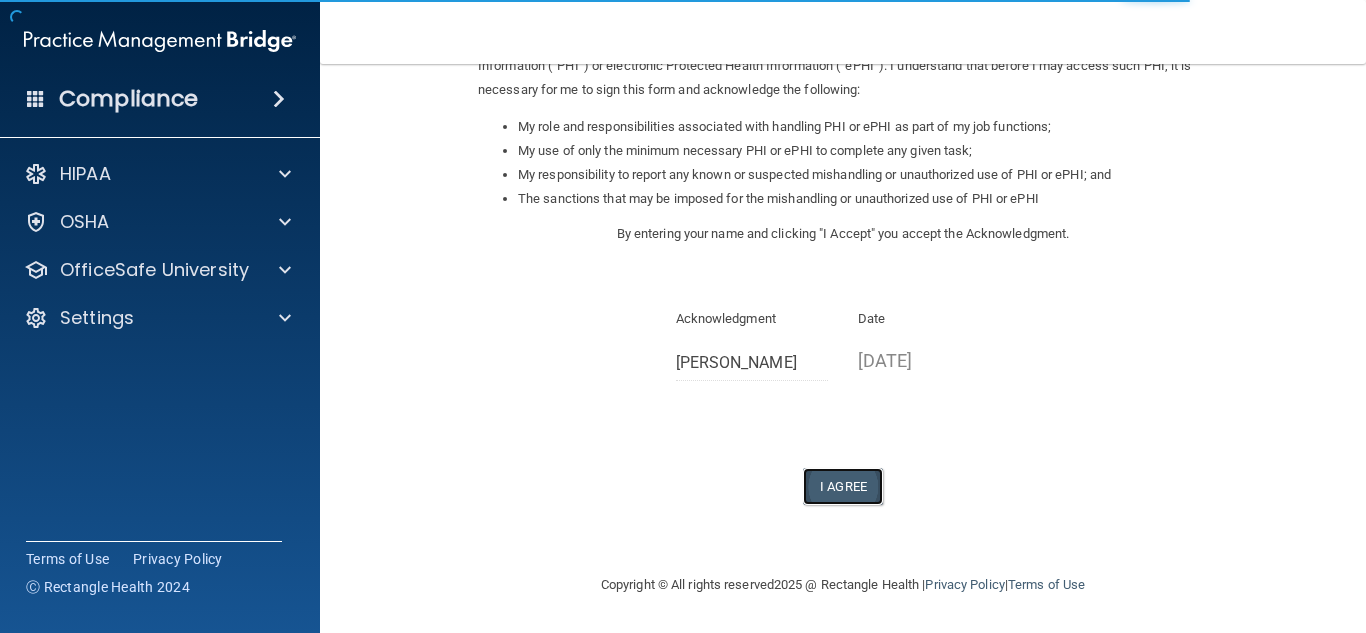click on "I Agree" at bounding box center (843, 486) 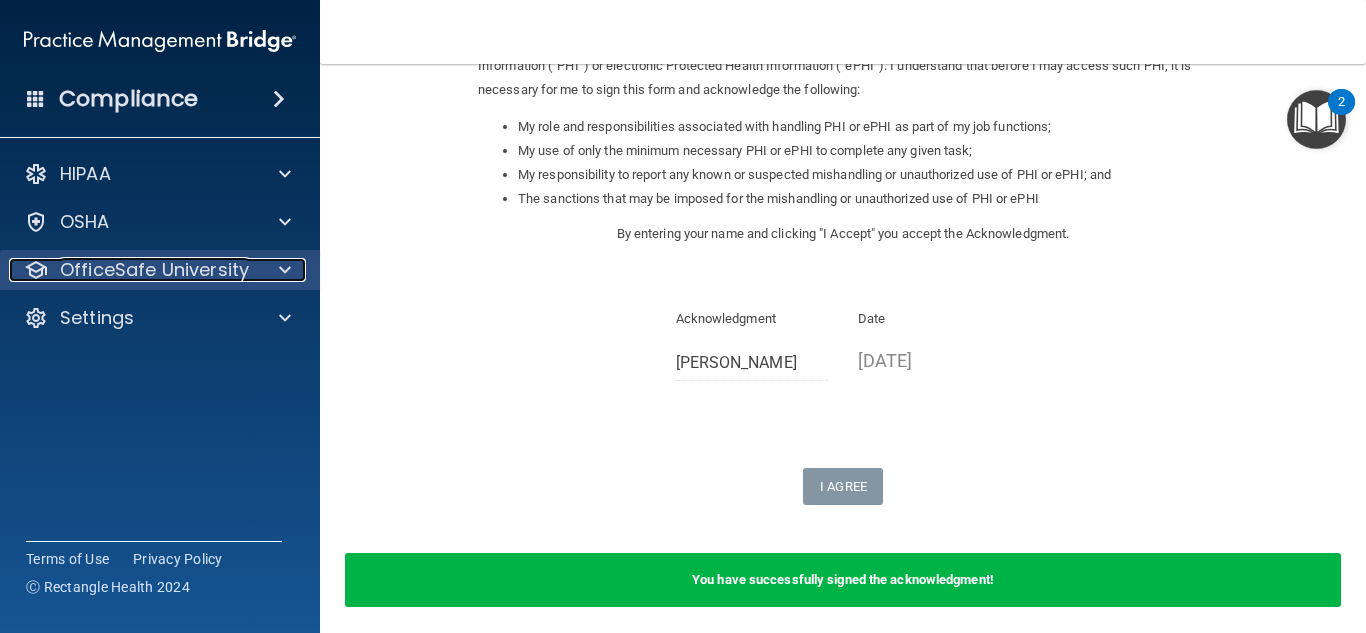 click on "OfficeSafe University" at bounding box center (133, 270) 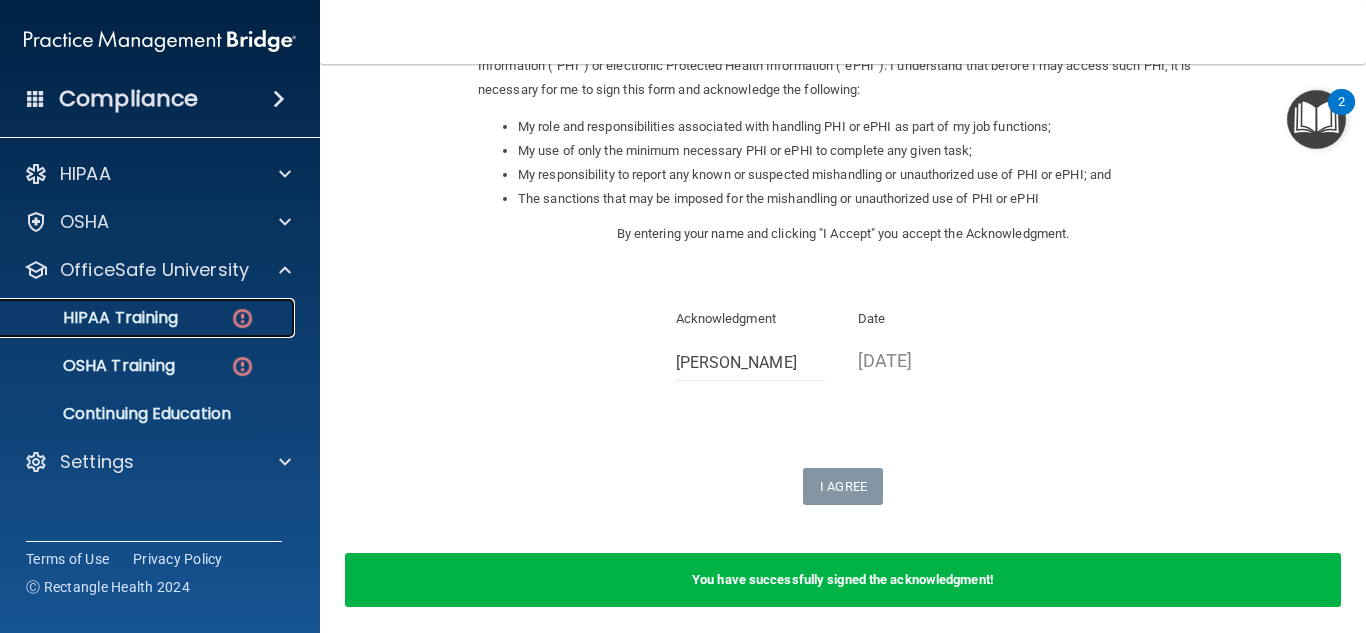 click on "HIPAA Training" at bounding box center [149, 318] 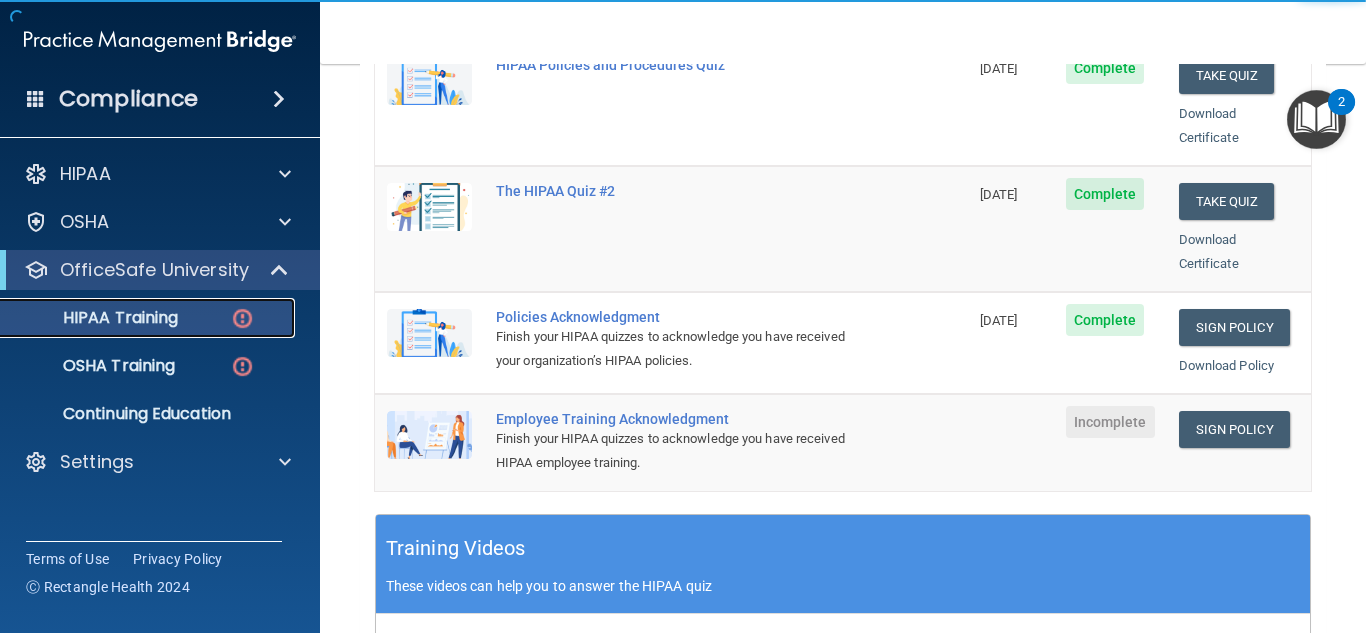 scroll, scrollTop: 449, scrollLeft: 0, axis: vertical 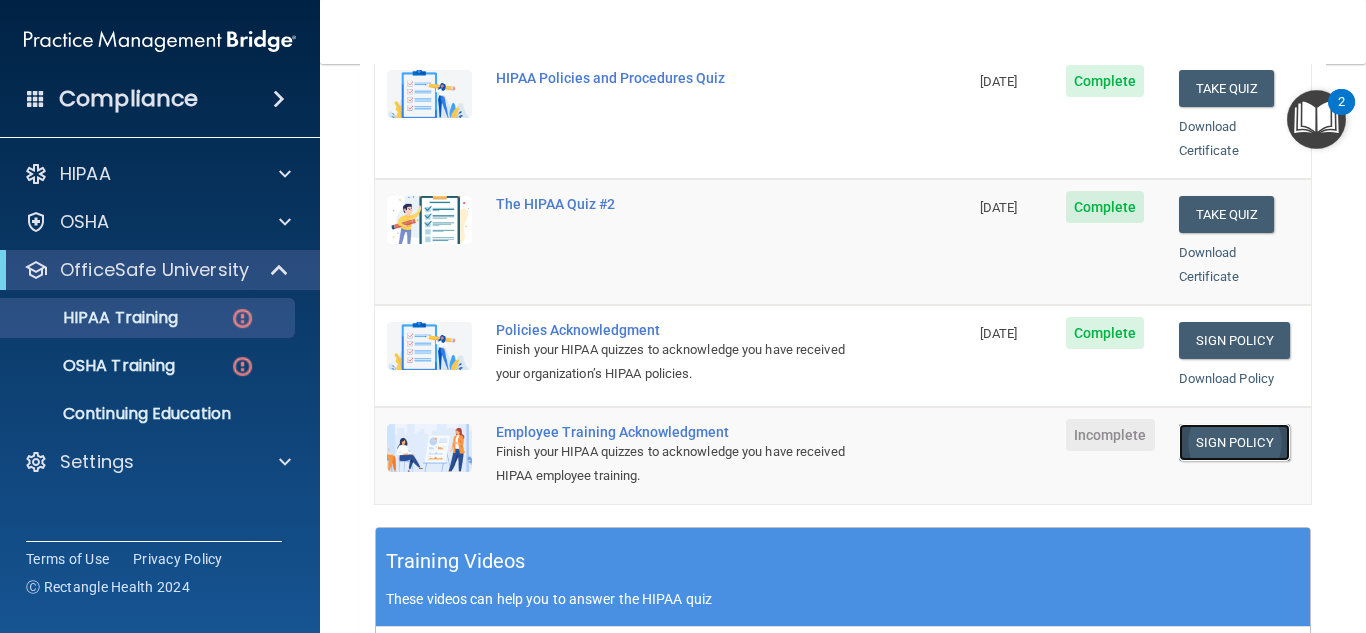 click on "Sign Policy" at bounding box center [1234, 442] 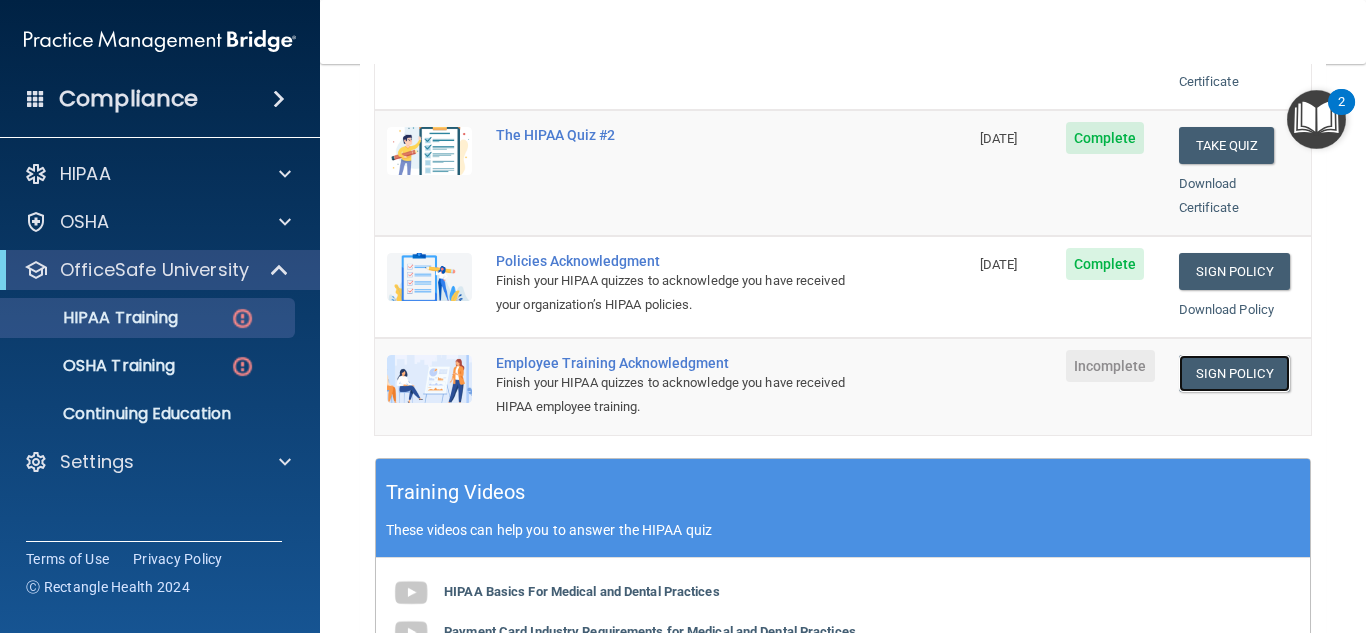 scroll, scrollTop: 563, scrollLeft: 0, axis: vertical 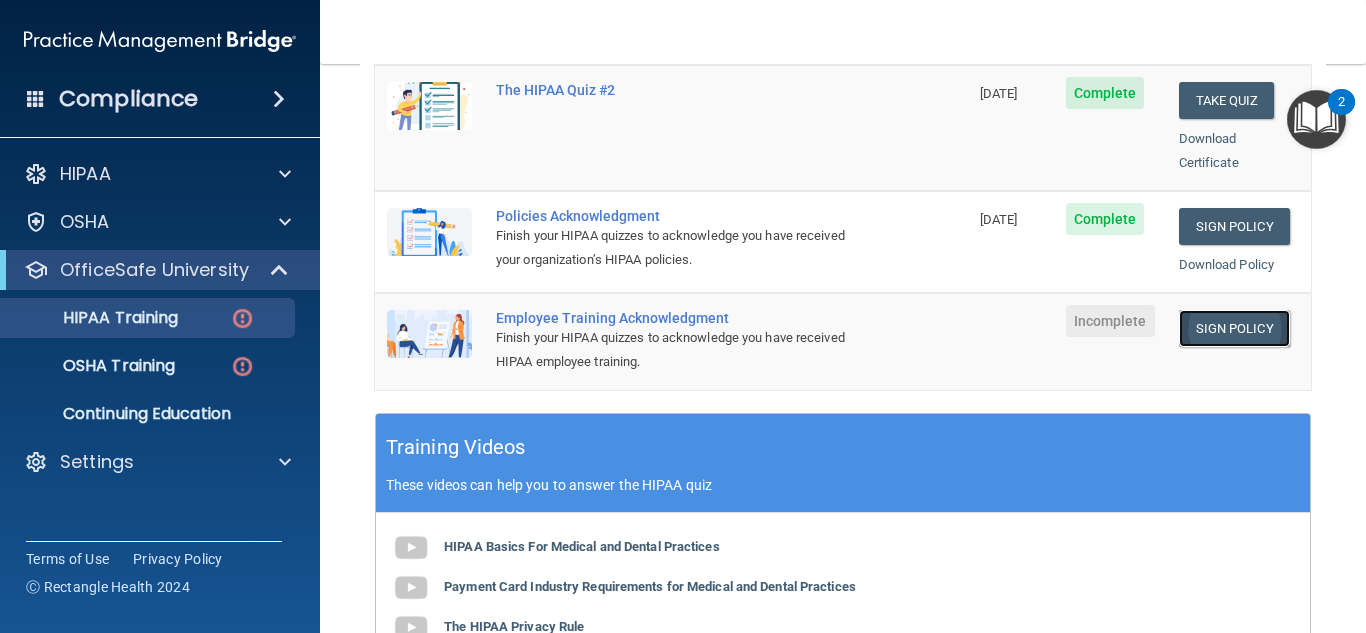 click on "Sign Policy" at bounding box center (1234, 328) 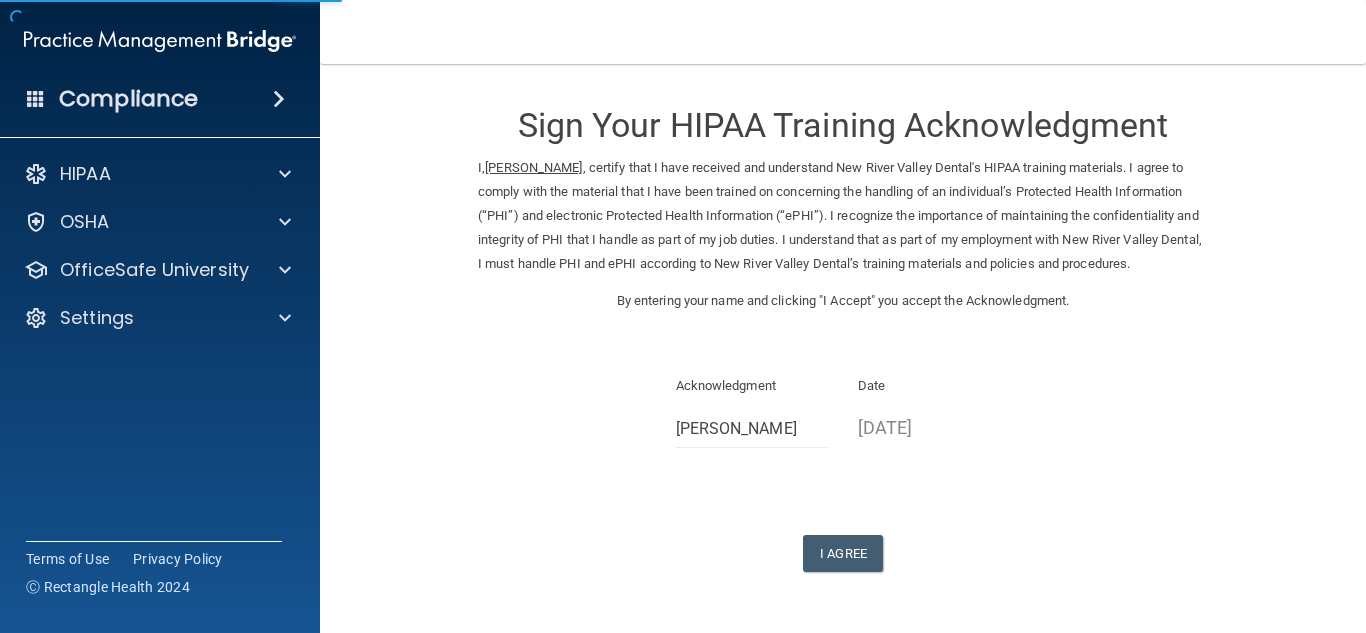 scroll, scrollTop: 0, scrollLeft: 0, axis: both 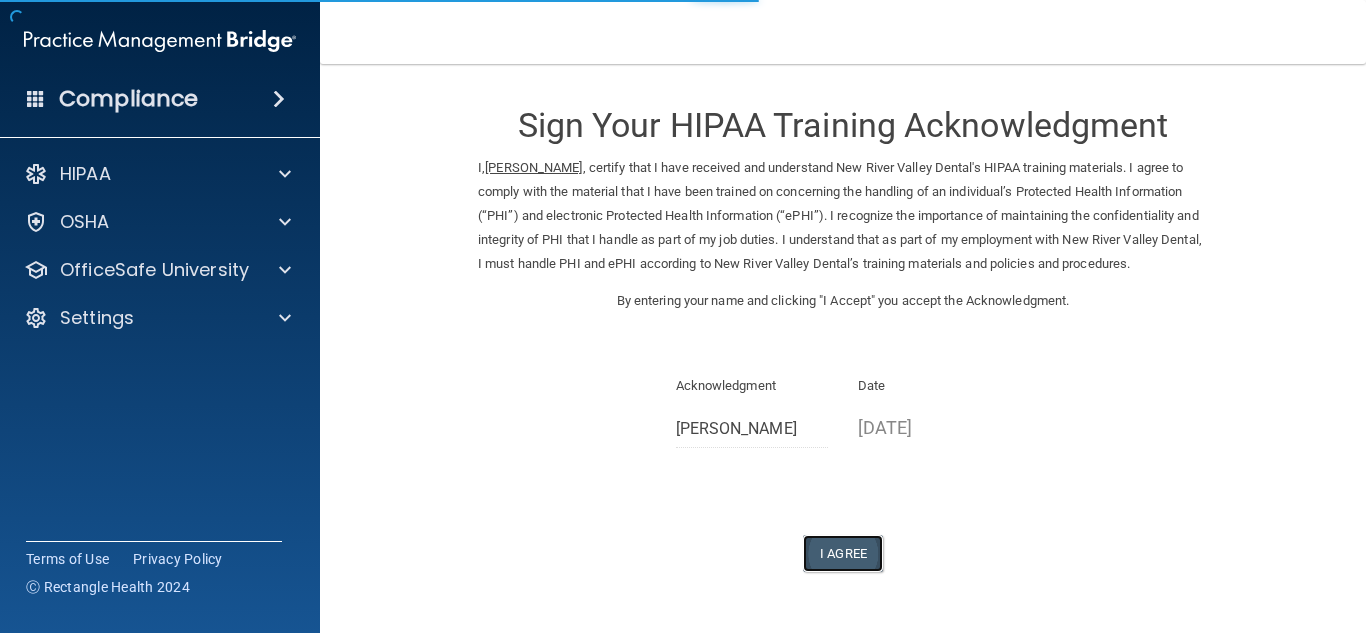 click on "I Agree" at bounding box center [843, 553] 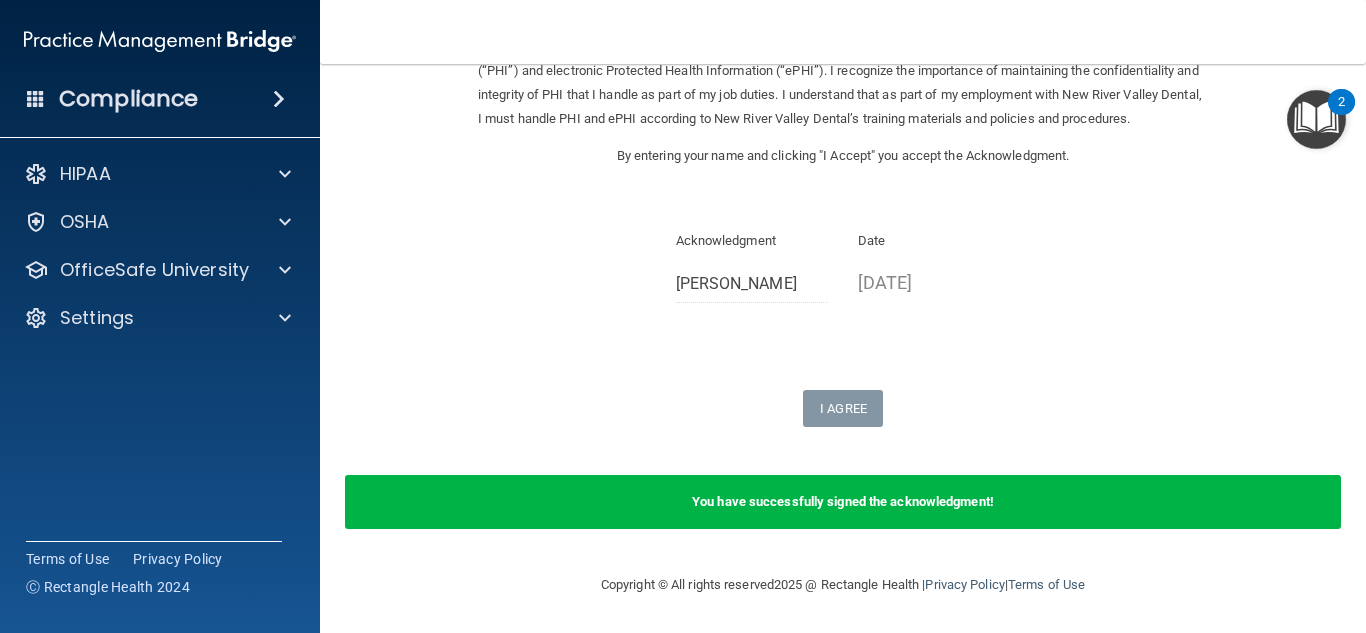 scroll, scrollTop: 0, scrollLeft: 0, axis: both 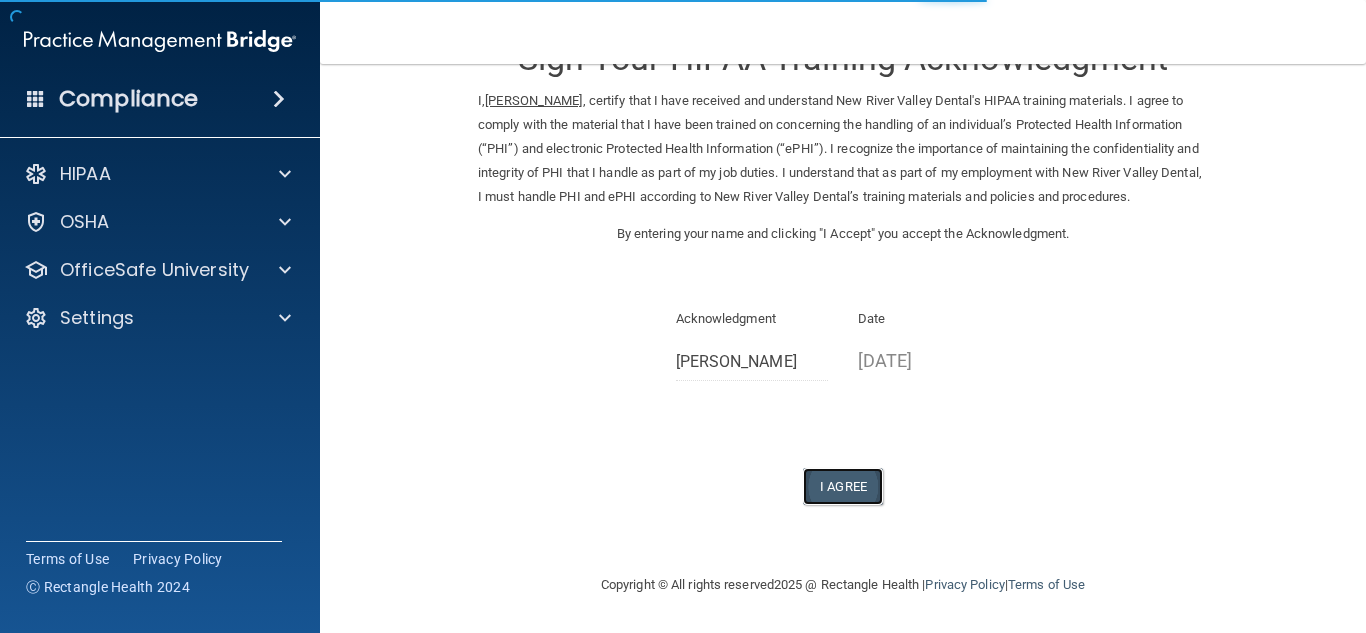 click on "I Agree" at bounding box center [843, 486] 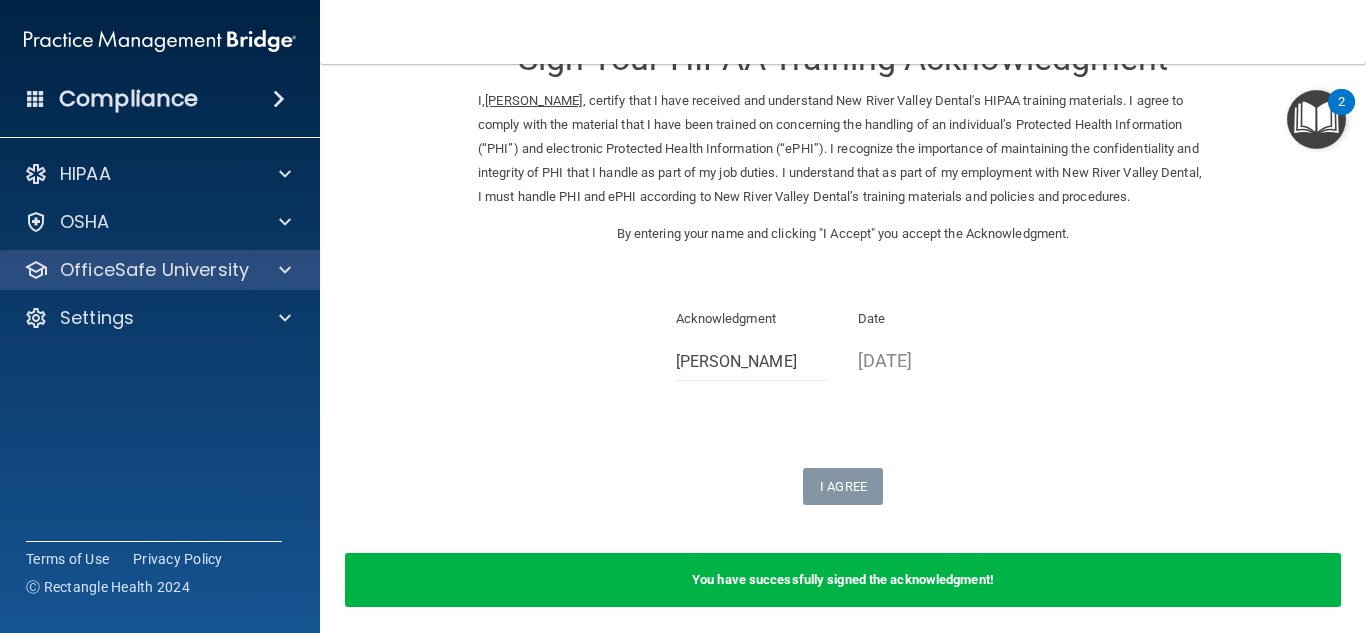 click on "OfficeSafe University" at bounding box center (160, 270) 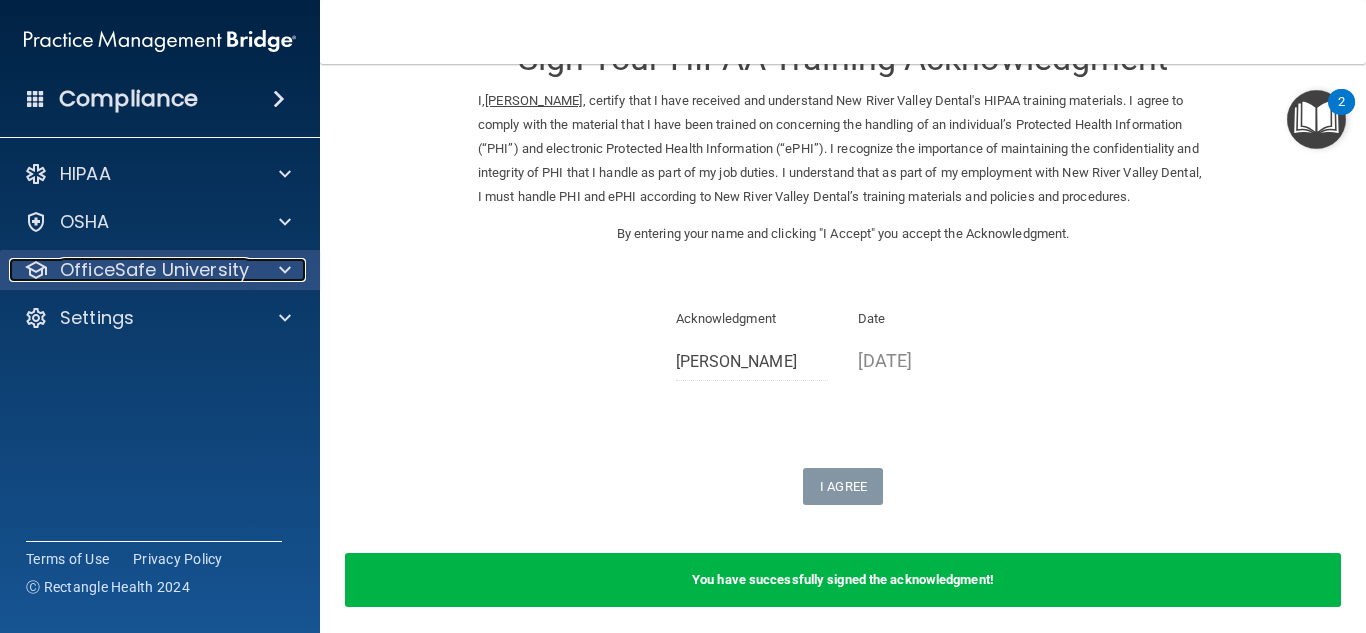 click on "OfficeSafe University" at bounding box center [133, 270] 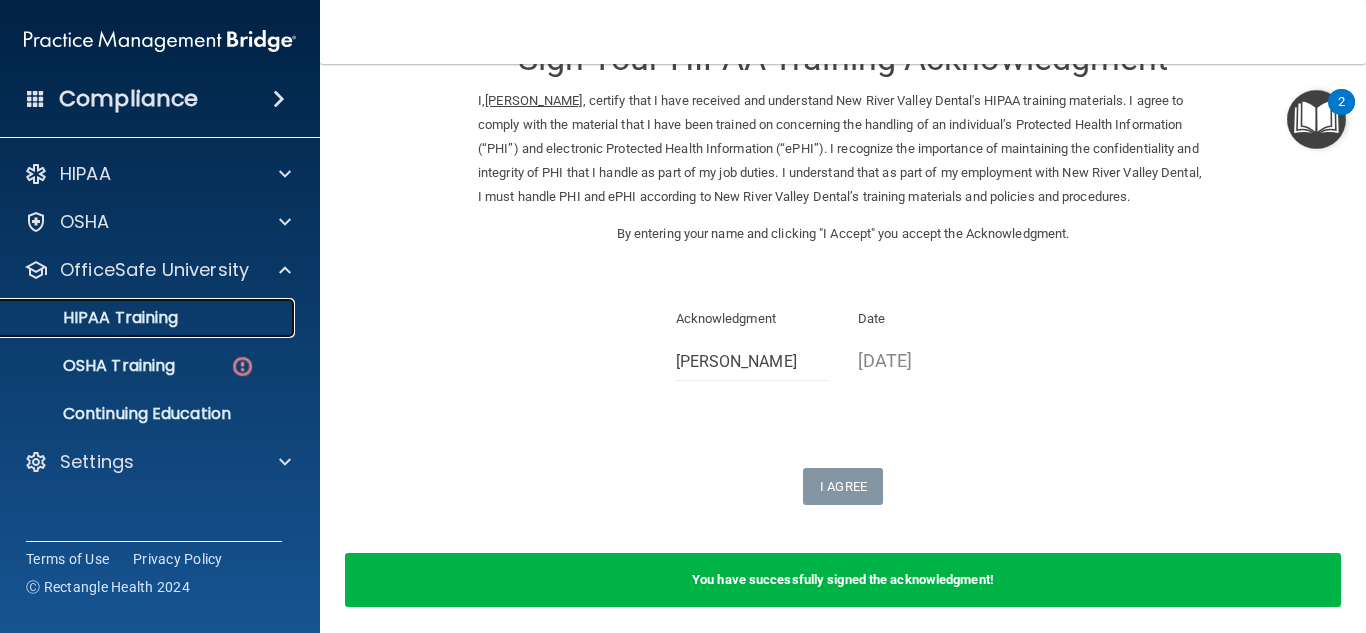click on "HIPAA Training" at bounding box center [95, 318] 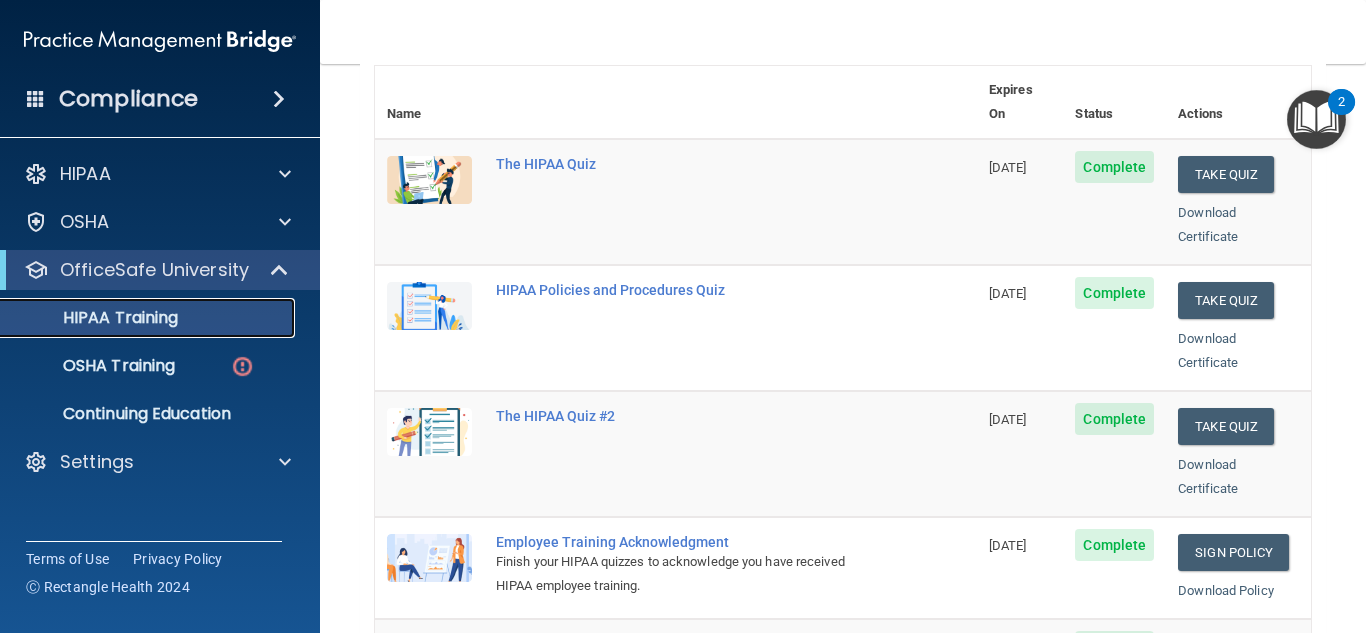 scroll, scrollTop: 236, scrollLeft: 0, axis: vertical 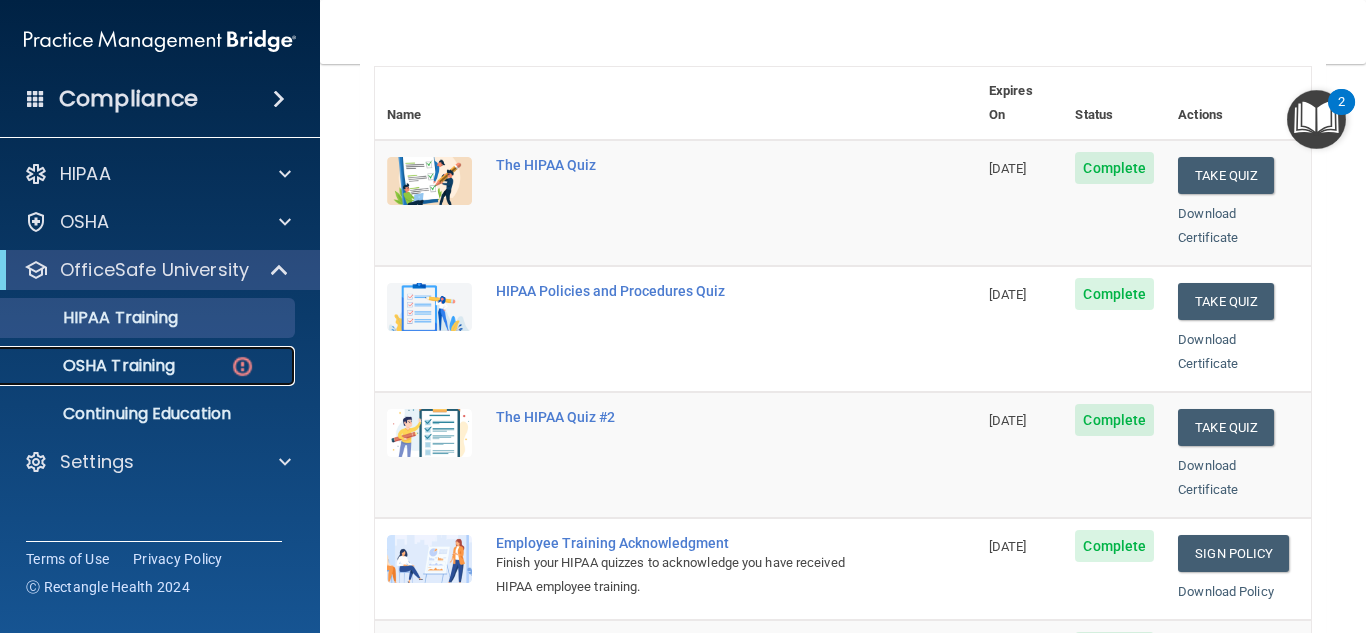 click on "OSHA Training" at bounding box center (94, 366) 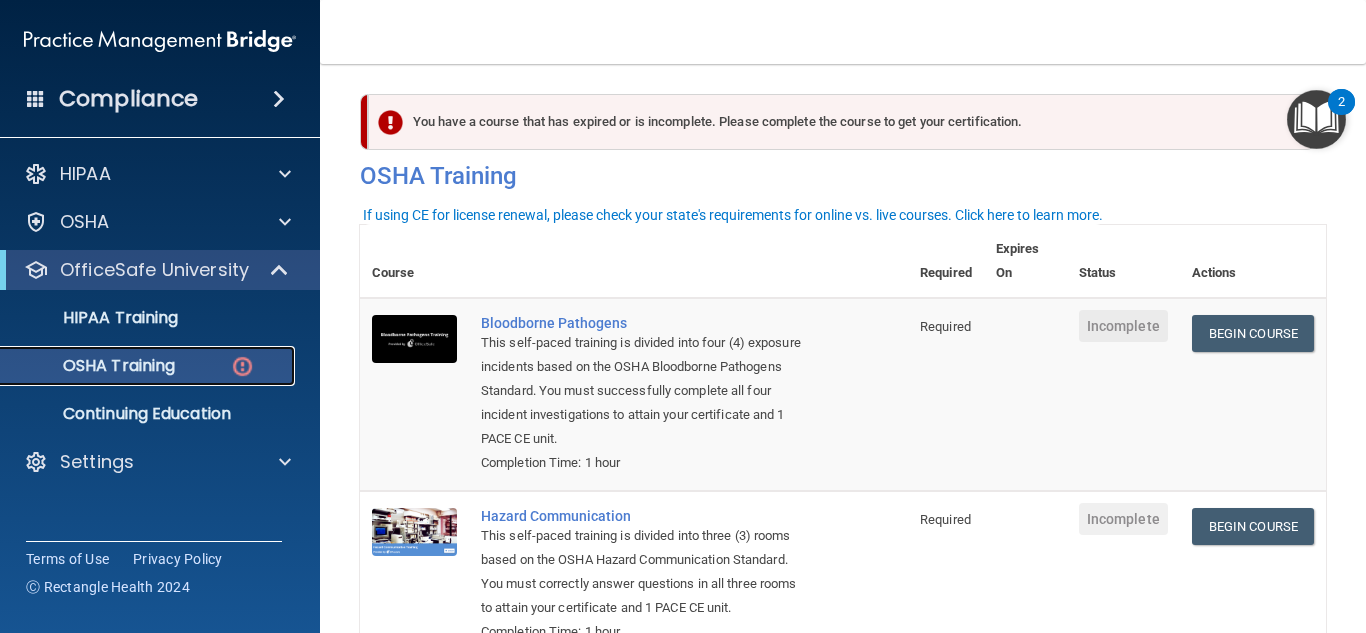 scroll, scrollTop: 0, scrollLeft: 0, axis: both 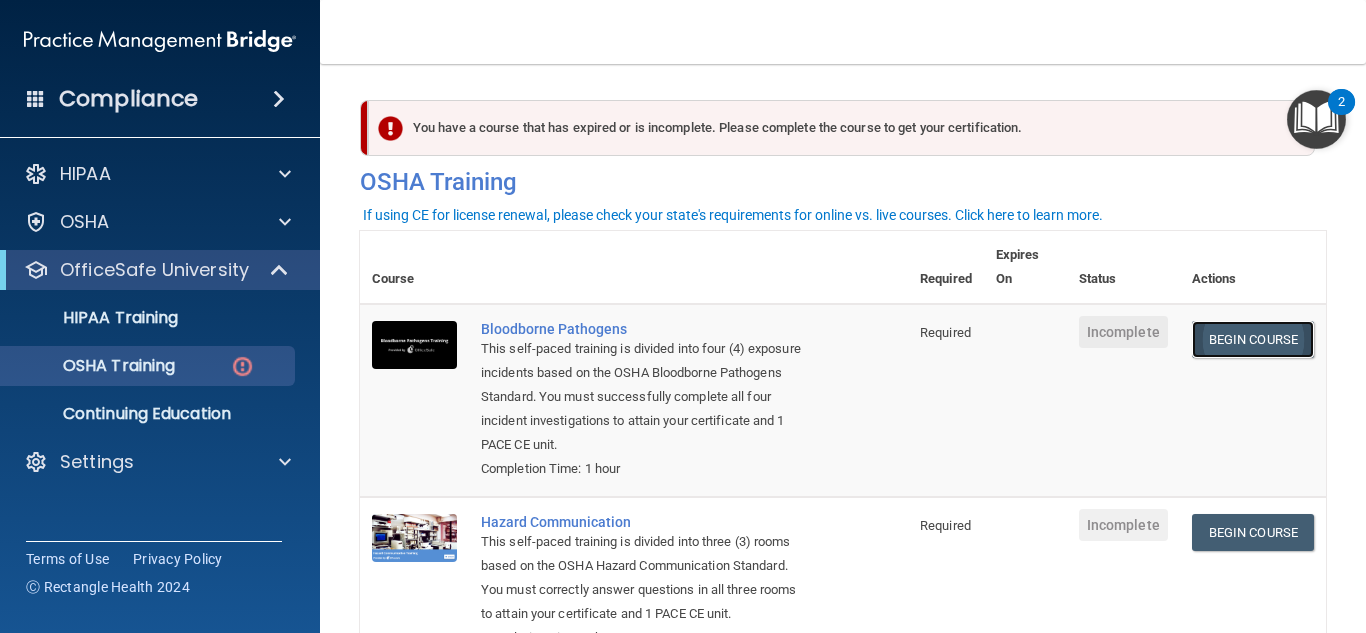 click on "Begin Course" at bounding box center [1253, 339] 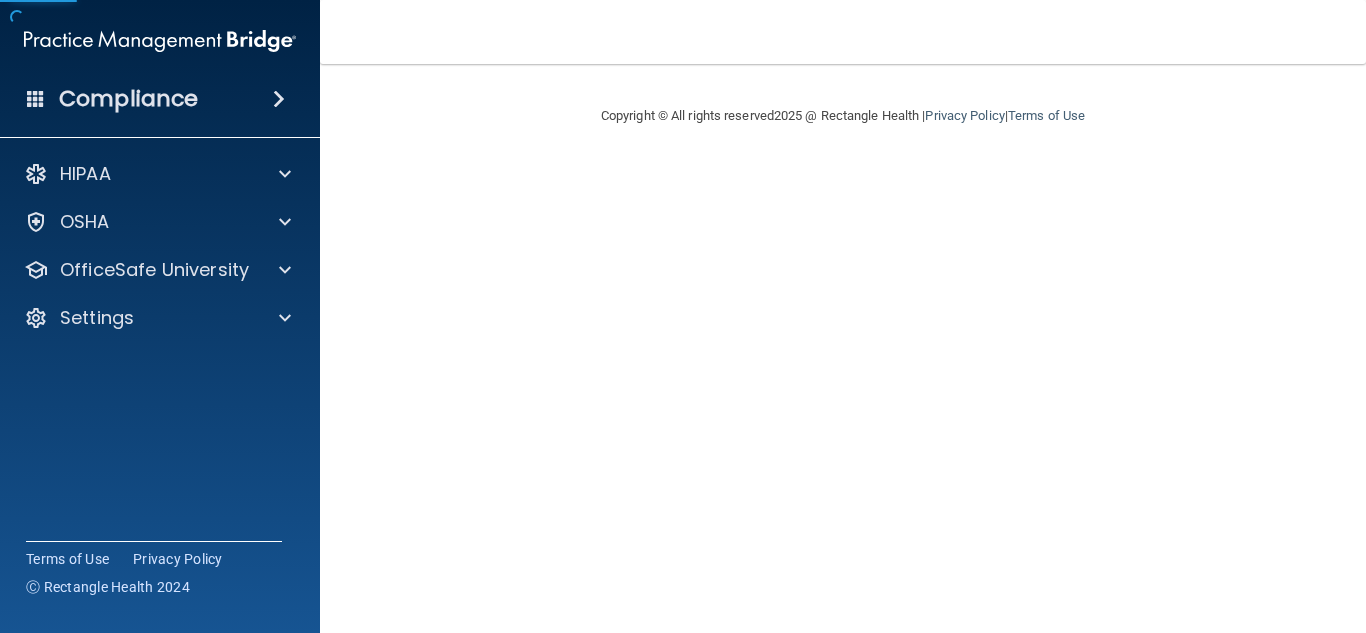 scroll, scrollTop: 0, scrollLeft: 0, axis: both 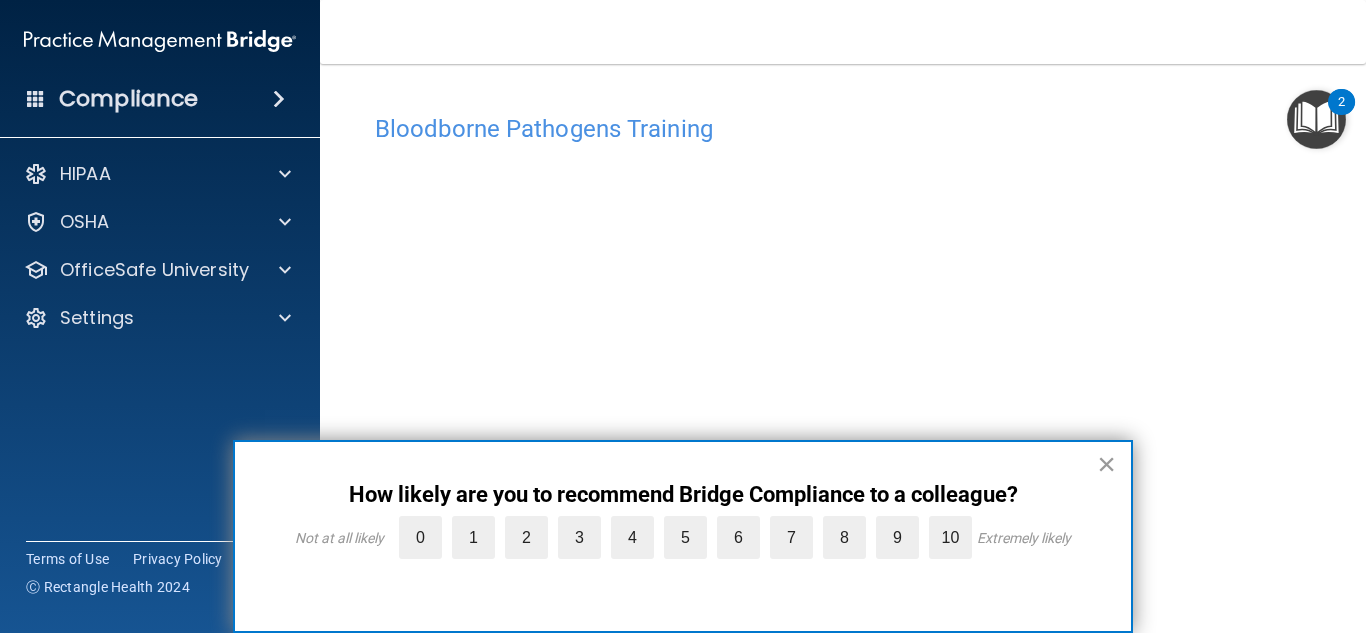 click on "×" at bounding box center (1106, 464) 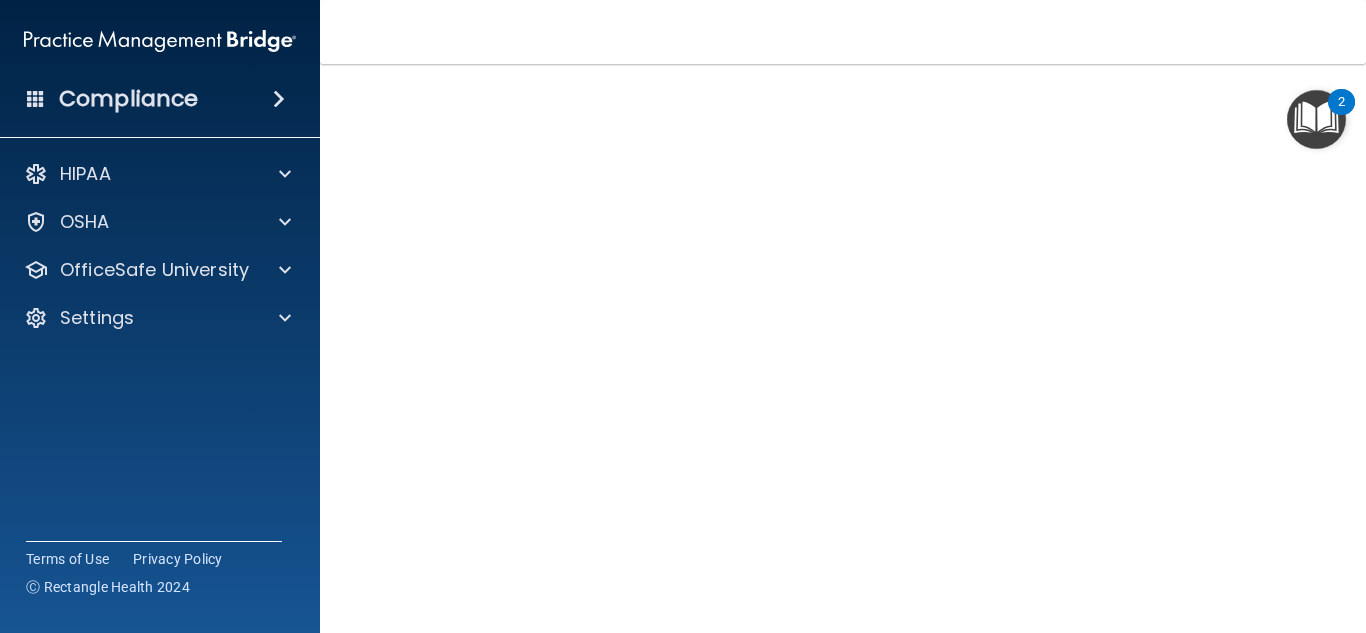 scroll, scrollTop: 133, scrollLeft: 0, axis: vertical 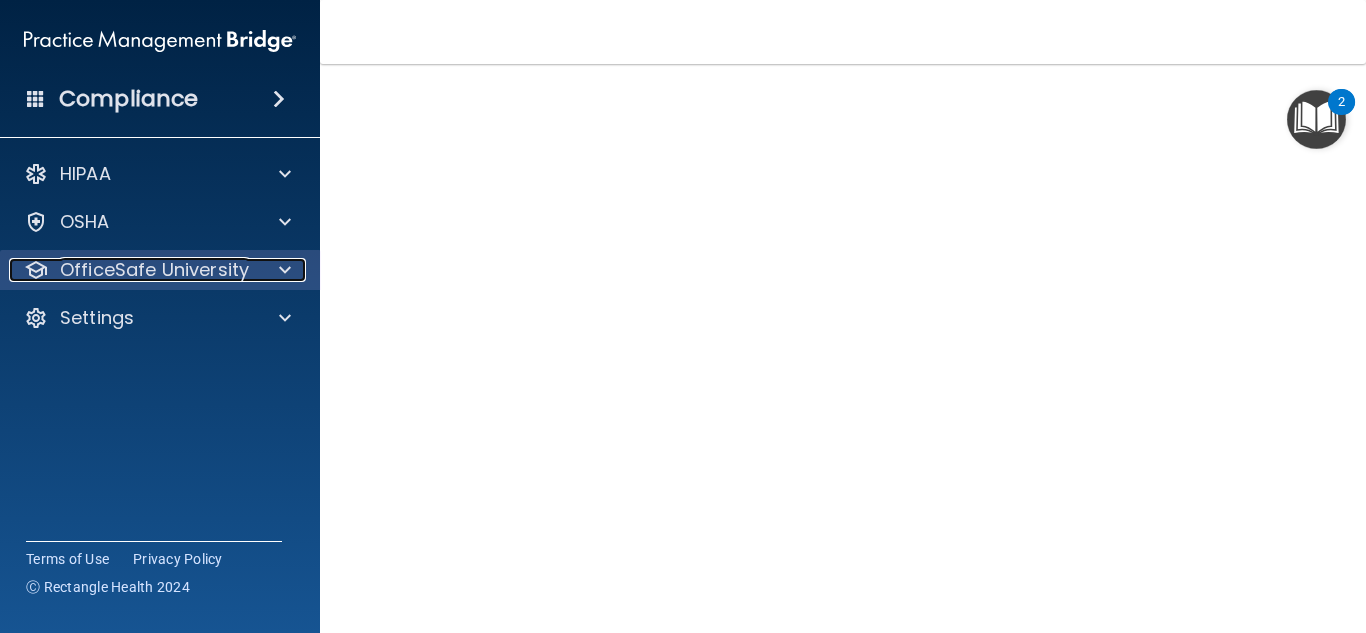 click on "OfficeSafe University" at bounding box center [154, 270] 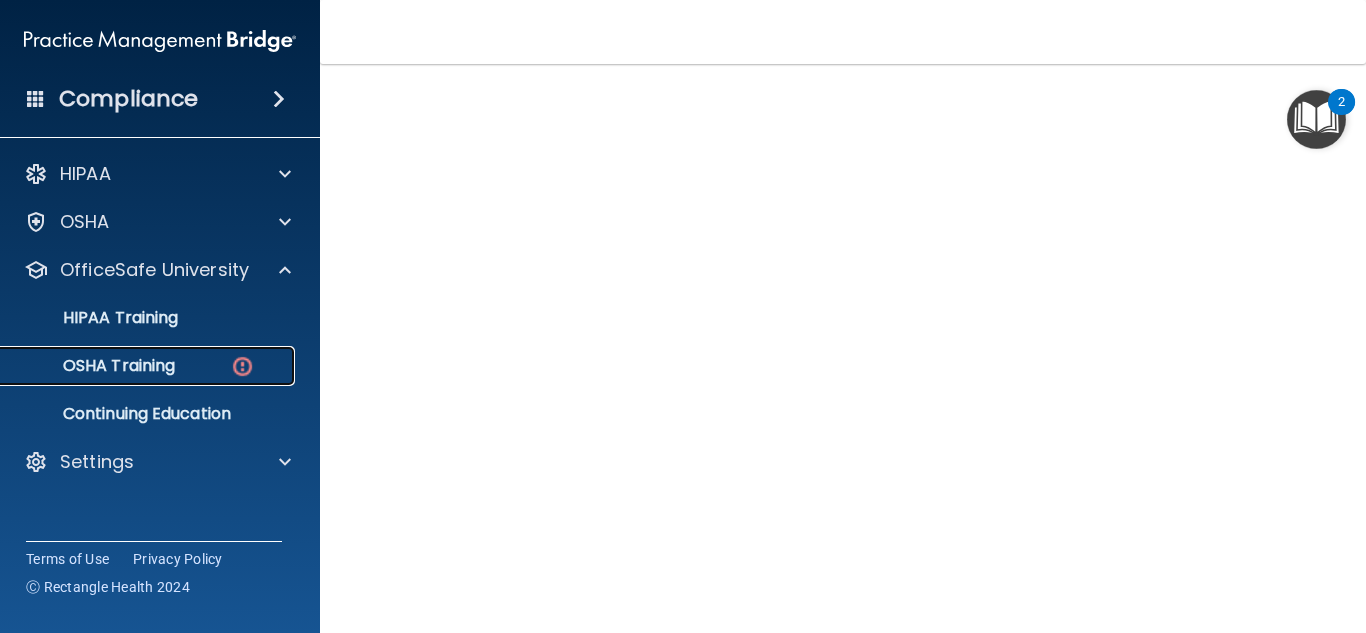 click on "OSHA Training" at bounding box center (149, 366) 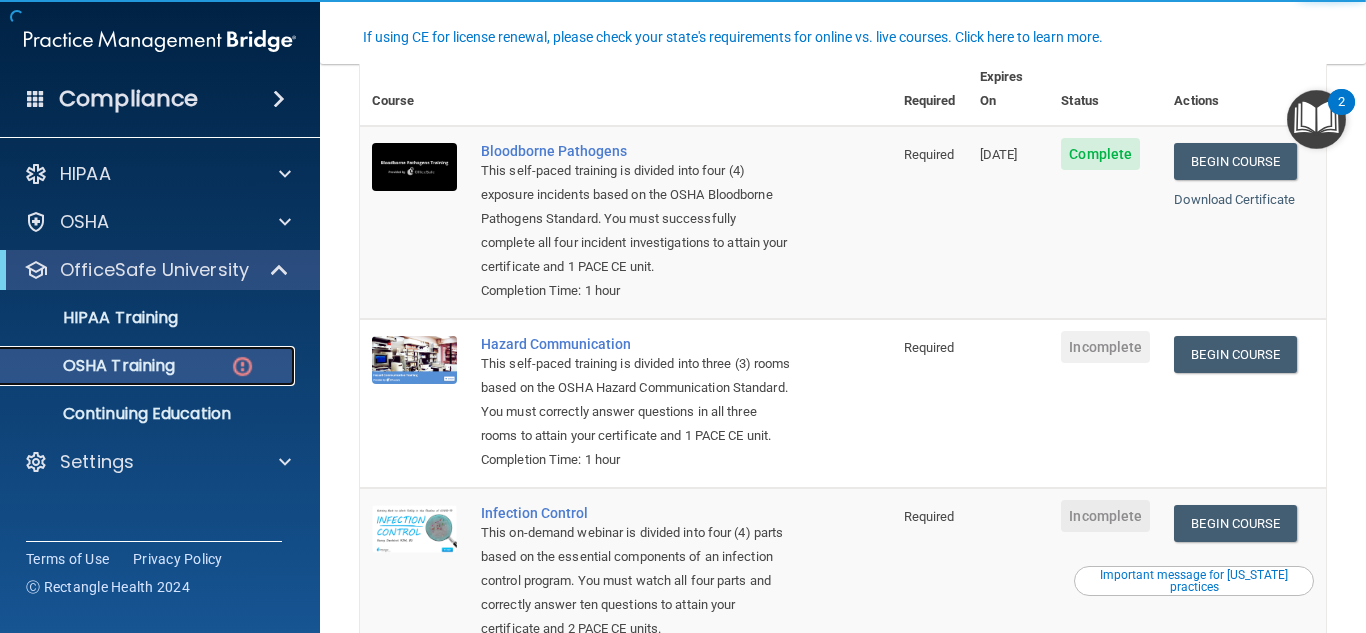 scroll, scrollTop: 179, scrollLeft: 0, axis: vertical 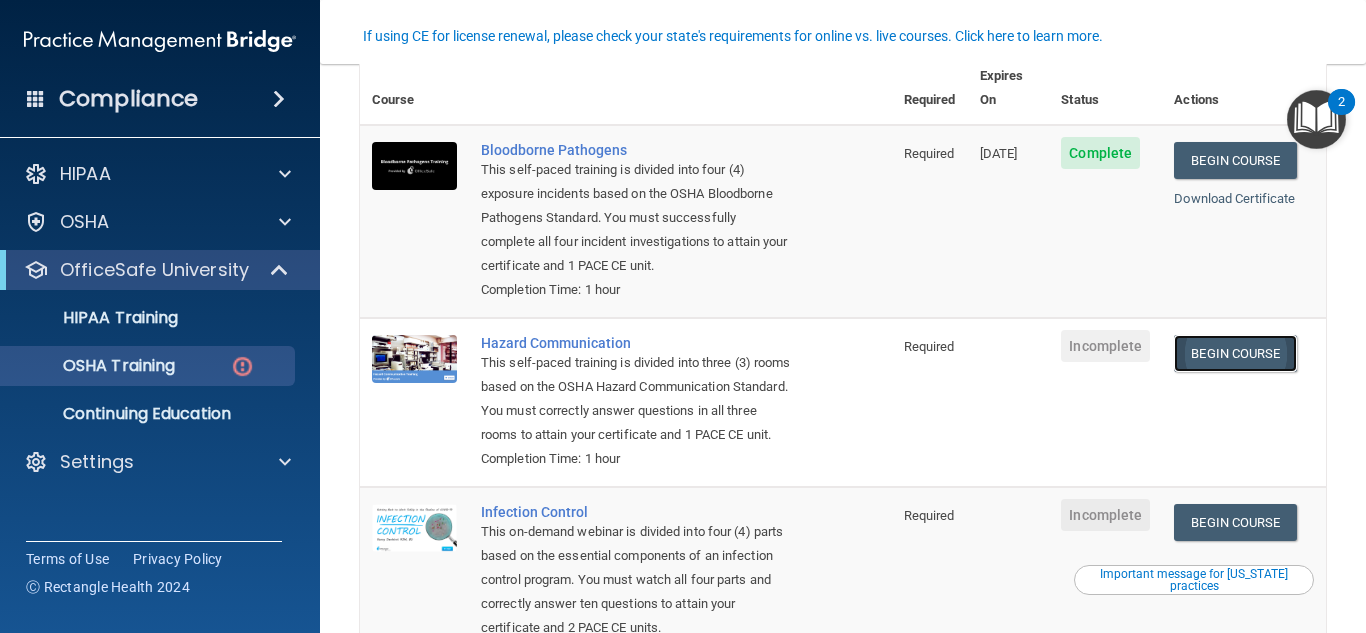 click on "Begin Course" at bounding box center (1235, 353) 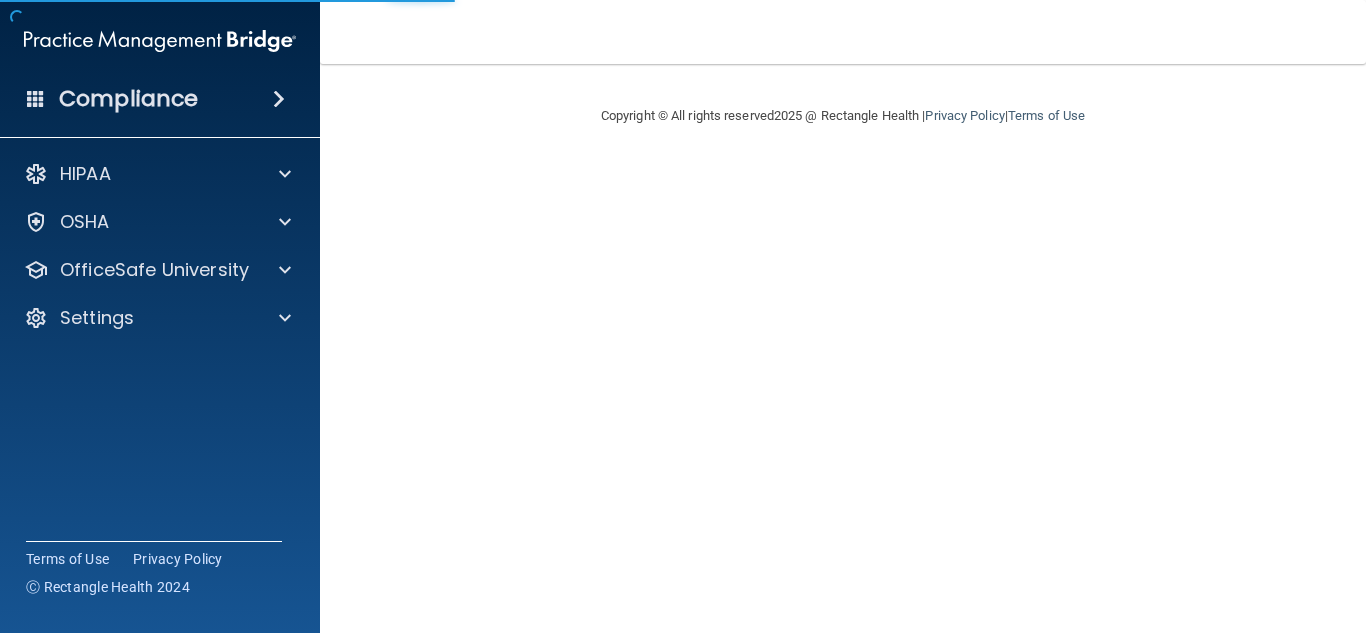 scroll, scrollTop: 0, scrollLeft: 0, axis: both 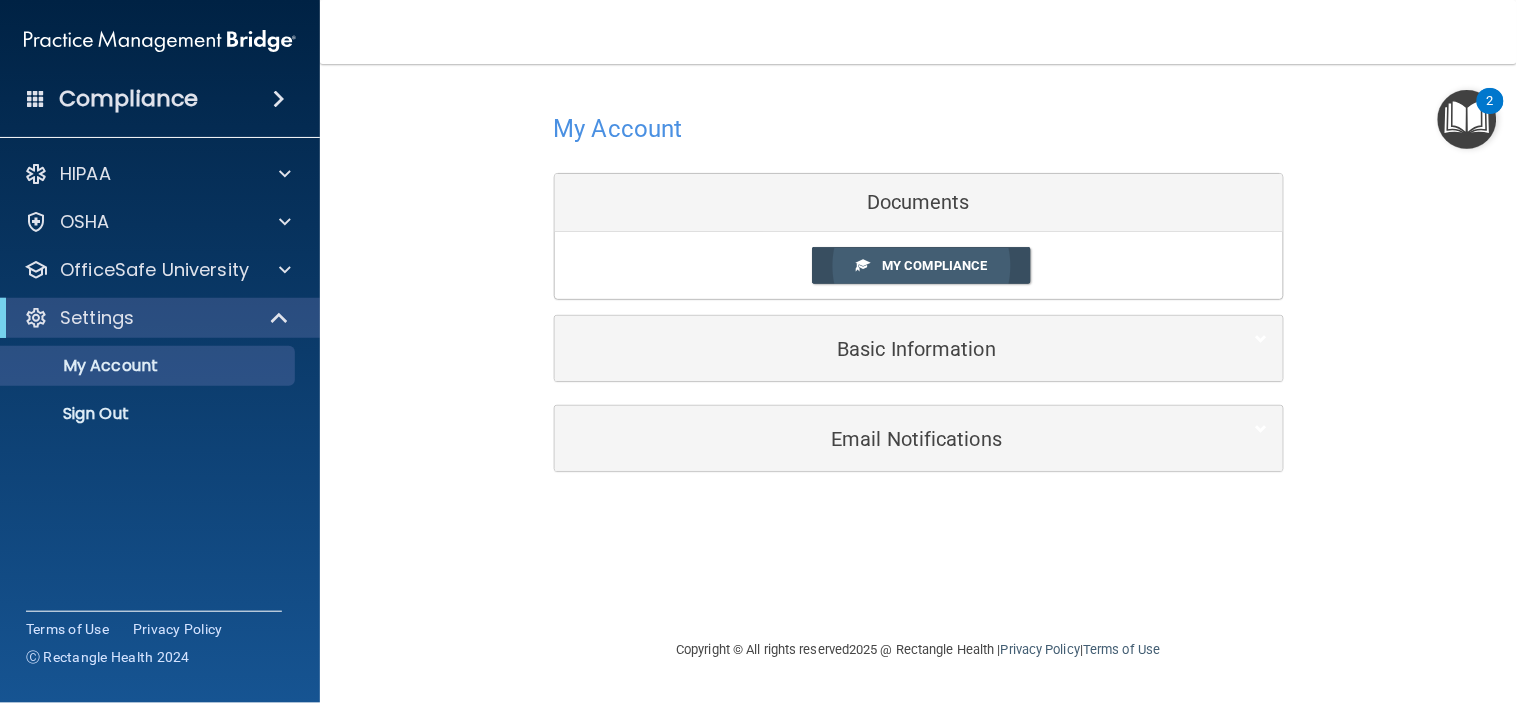 click on "My Compliance" at bounding box center [934, 265] 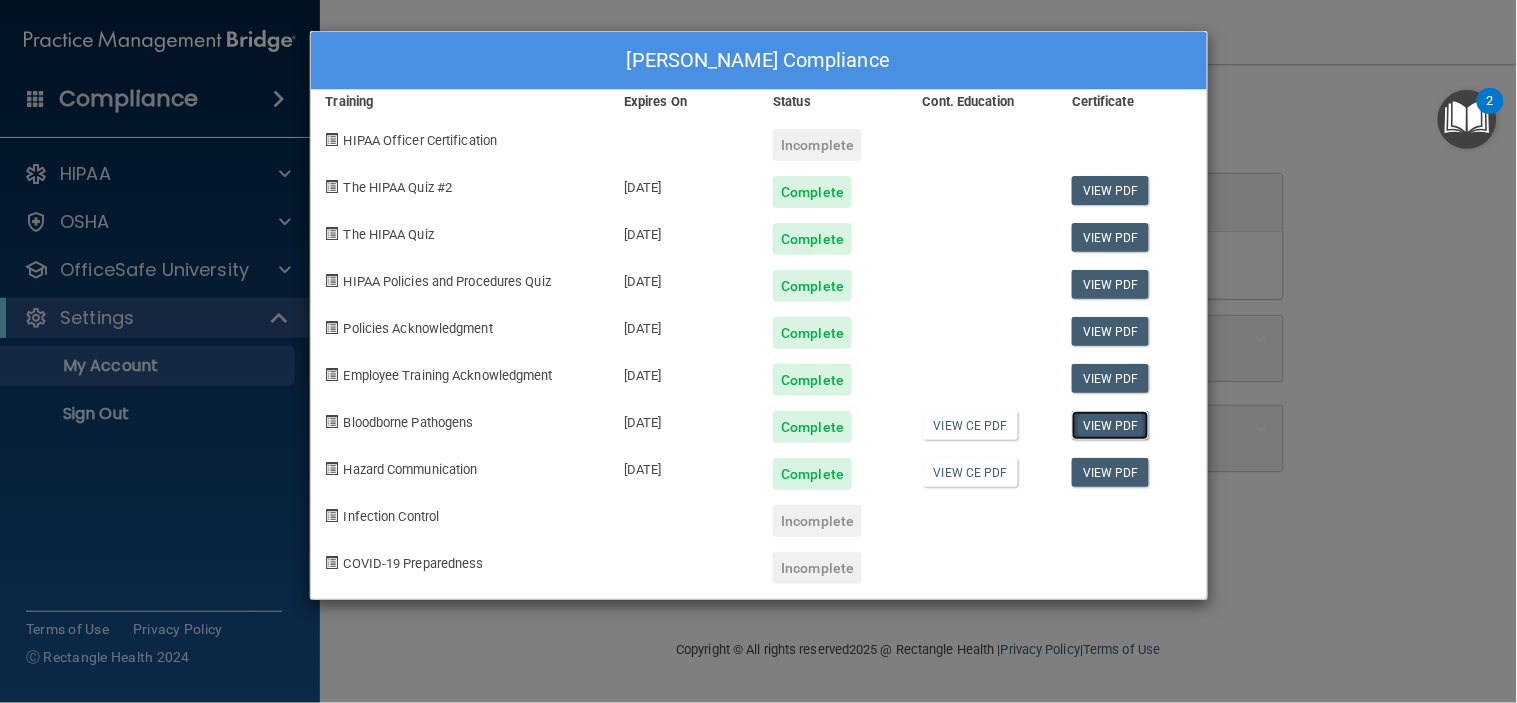click on "View PDF" at bounding box center (1110, 425) 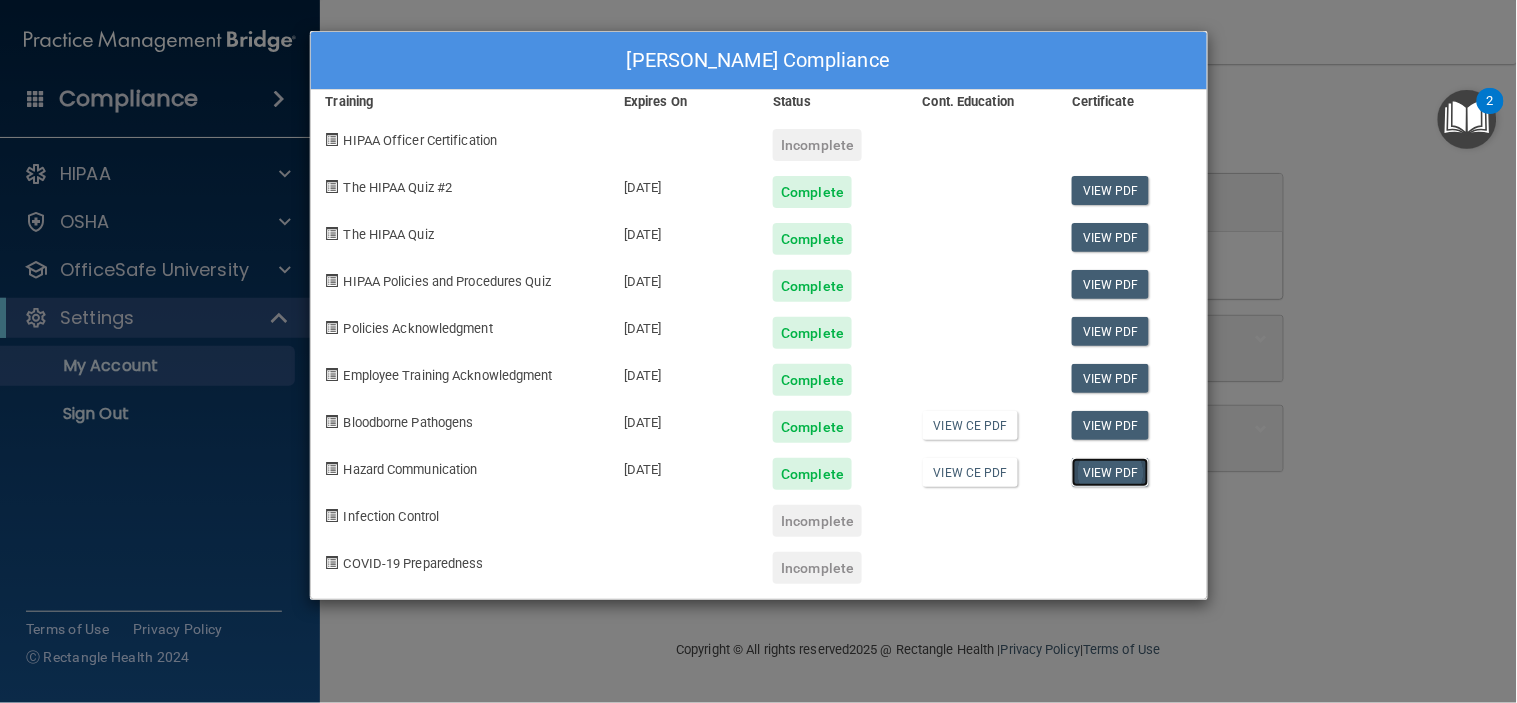 click on "View PDF" at bounding box center [1110, 472] 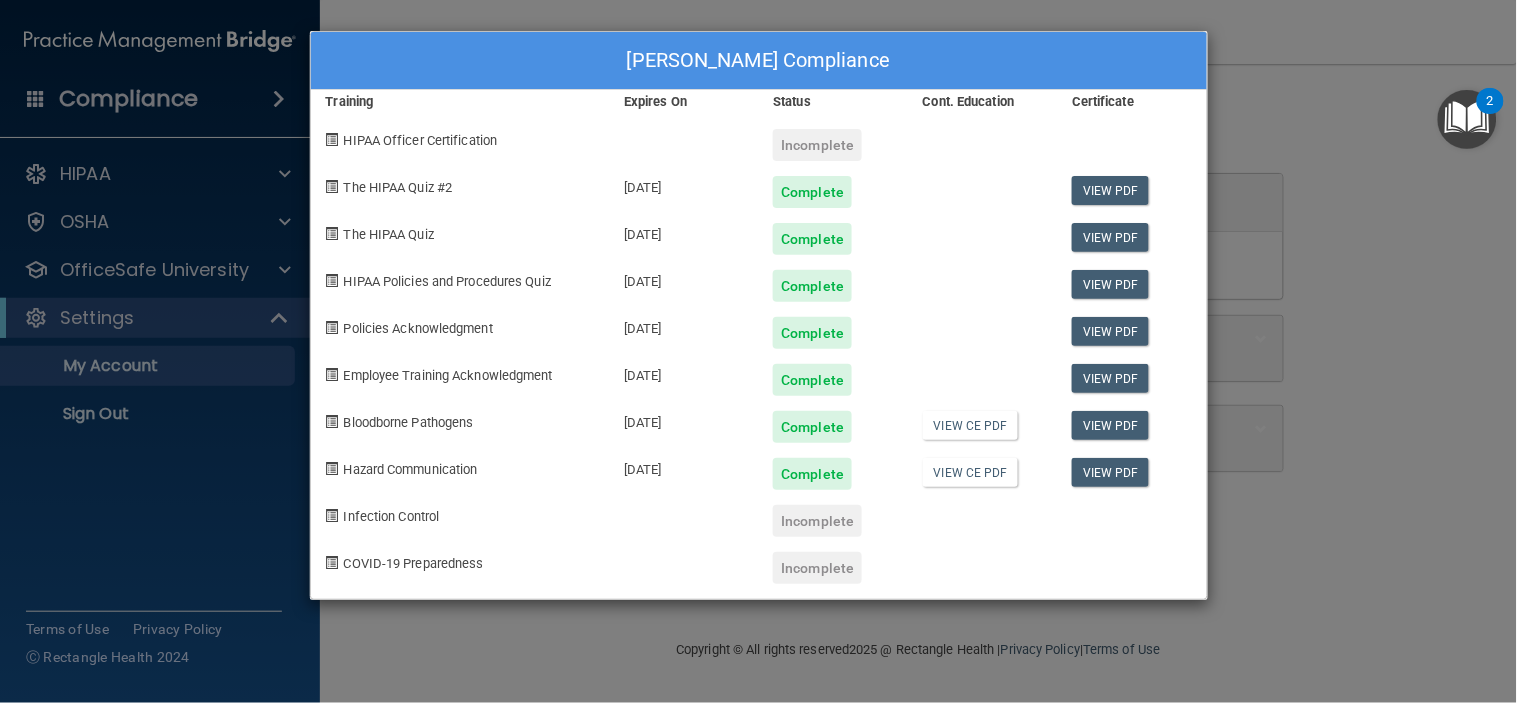 click on "Kaylee Carpenter's Compliance      Training   Expires On   Status   Cont. Education   Certificate         HIPAA Officer Certification             Incomplete                      The HIPAA Quiz #2      07/16/2026       Complete              View PDF         The HIPAA Quiz      07/16/2026       Complete              View PDF         HIPAA Policies and Procedures Quiz      07/16/2026       Complete              View PDF         Policies Acknowledgment      07/16/2026       Complete              View PDF         Employee Training Acknowledgment      07/16/2026       Complete              View PDF         Bloodborne Pathogens      07/16/2026       Complete        View CE PDF       View PDF         Hazard Communication      07/16/2026       Complete        View CE PDF       View PDF         Infection Control             Incomplete                      COVID-19 Preparedness             Incomplete" at bounding box center [758, 351] 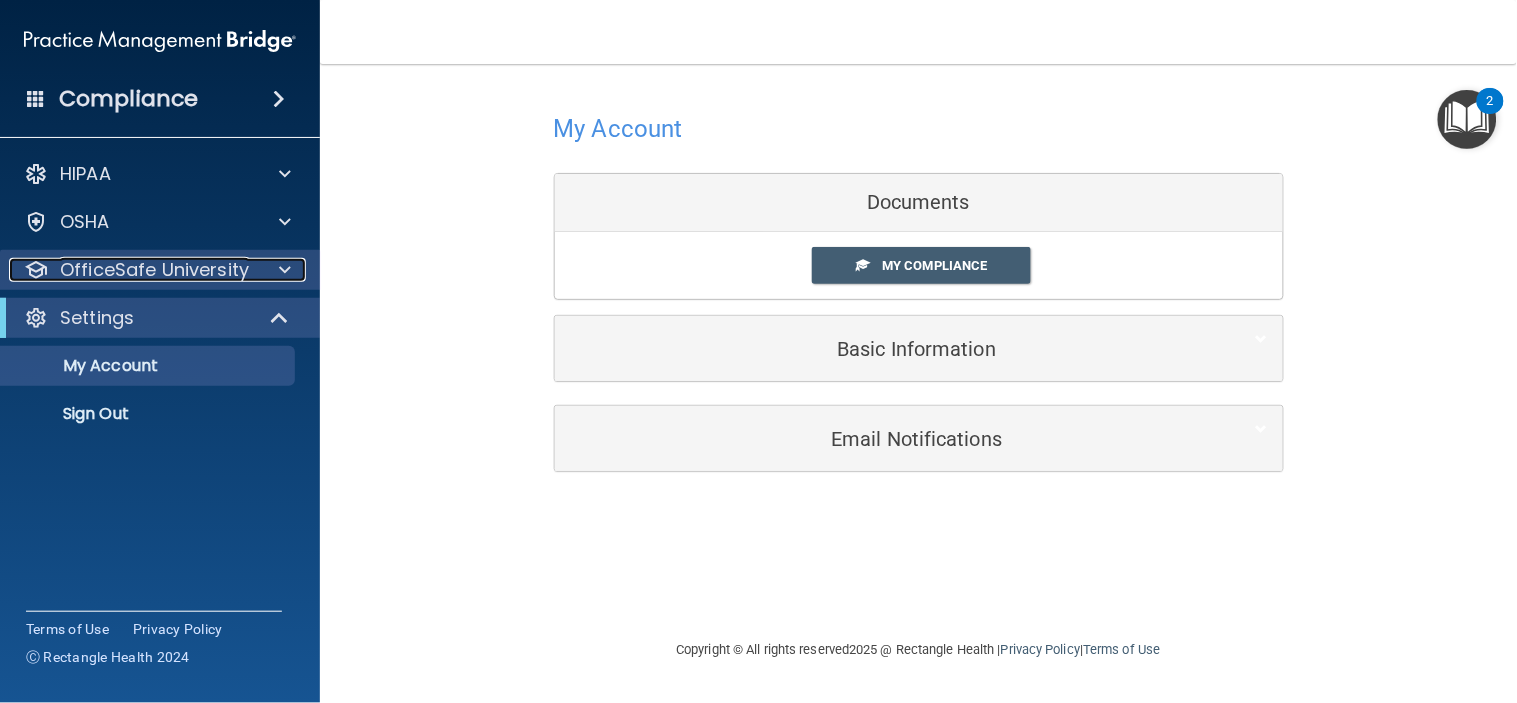 click on "OfficeSafe University" at bounding box center [154, 270] 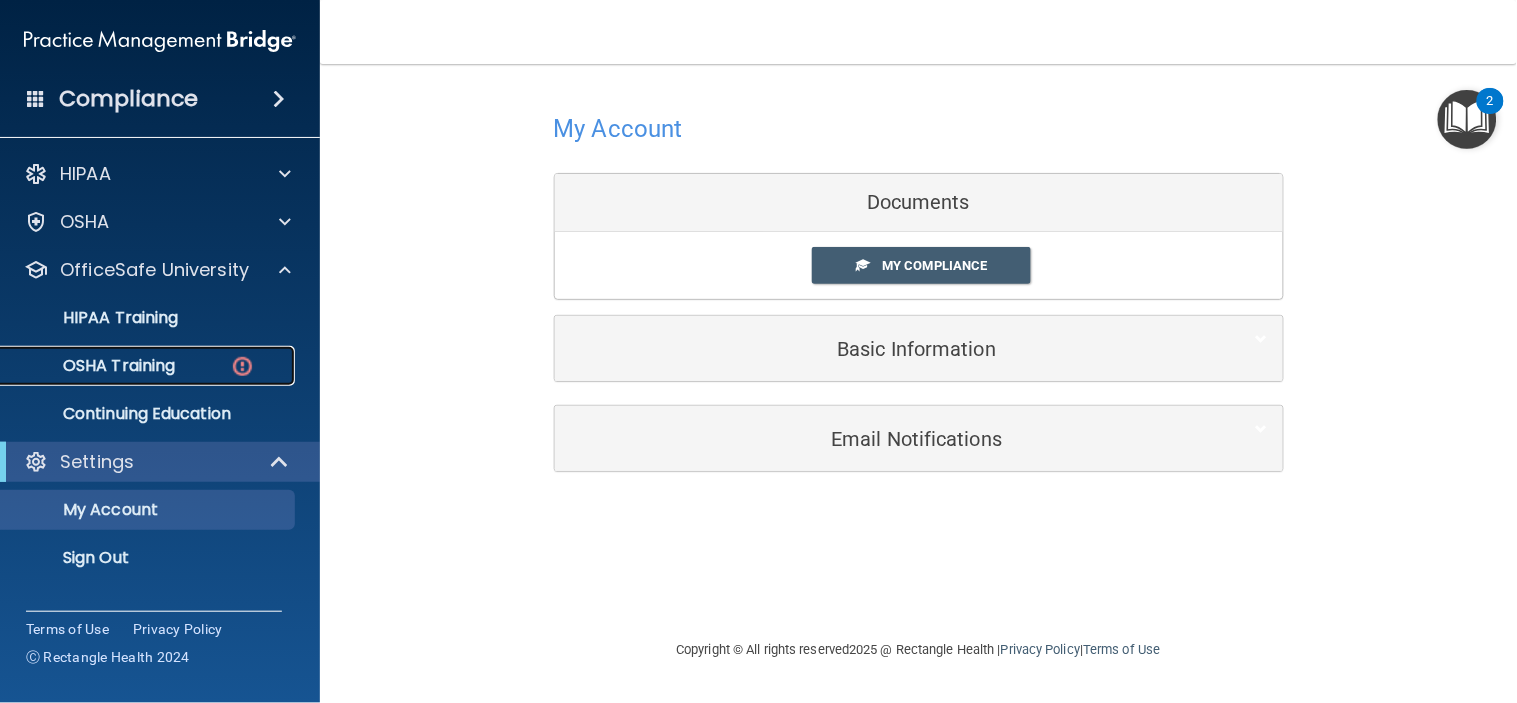 click on "OSHA Training" at bounding box center [149, 366] 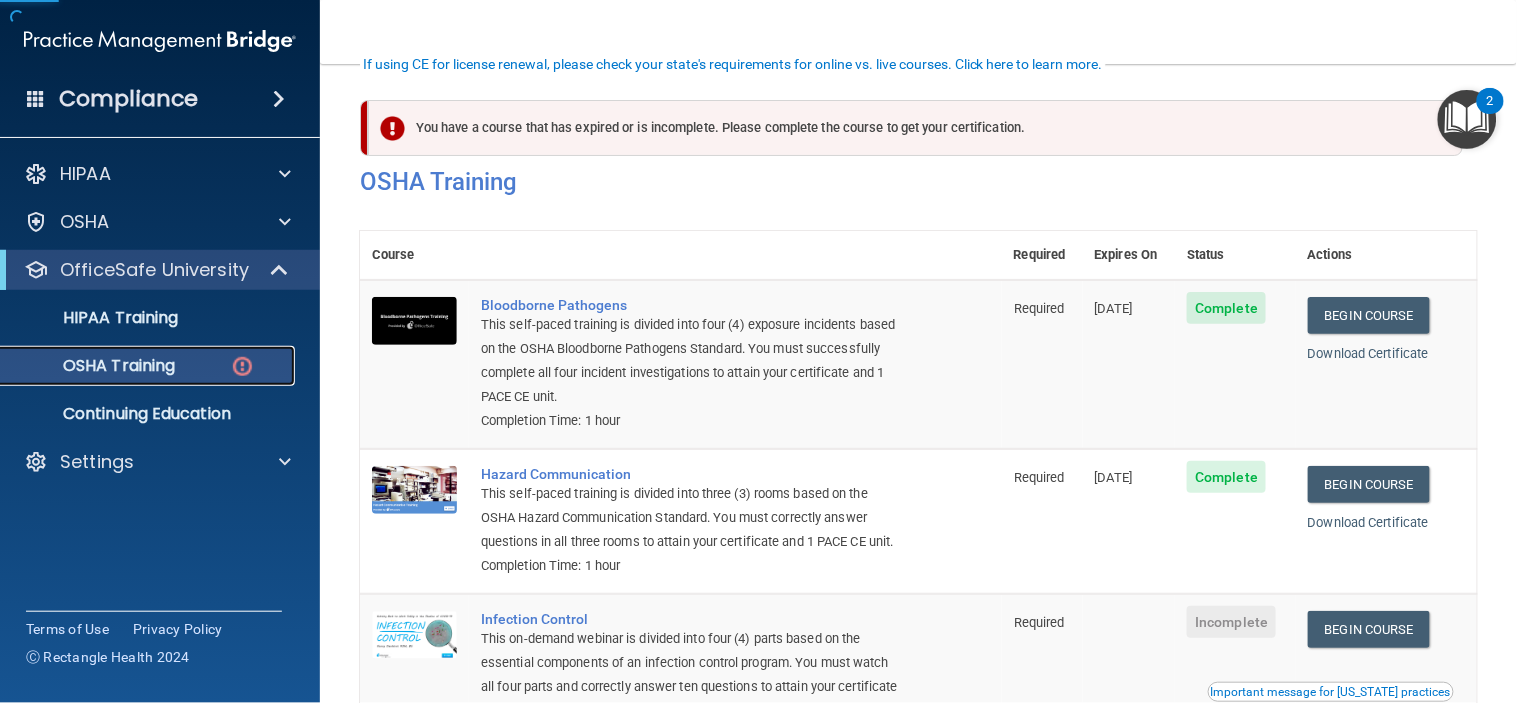 scroll, scrollTop: 334, scrollLeft: 0, axis: vertical 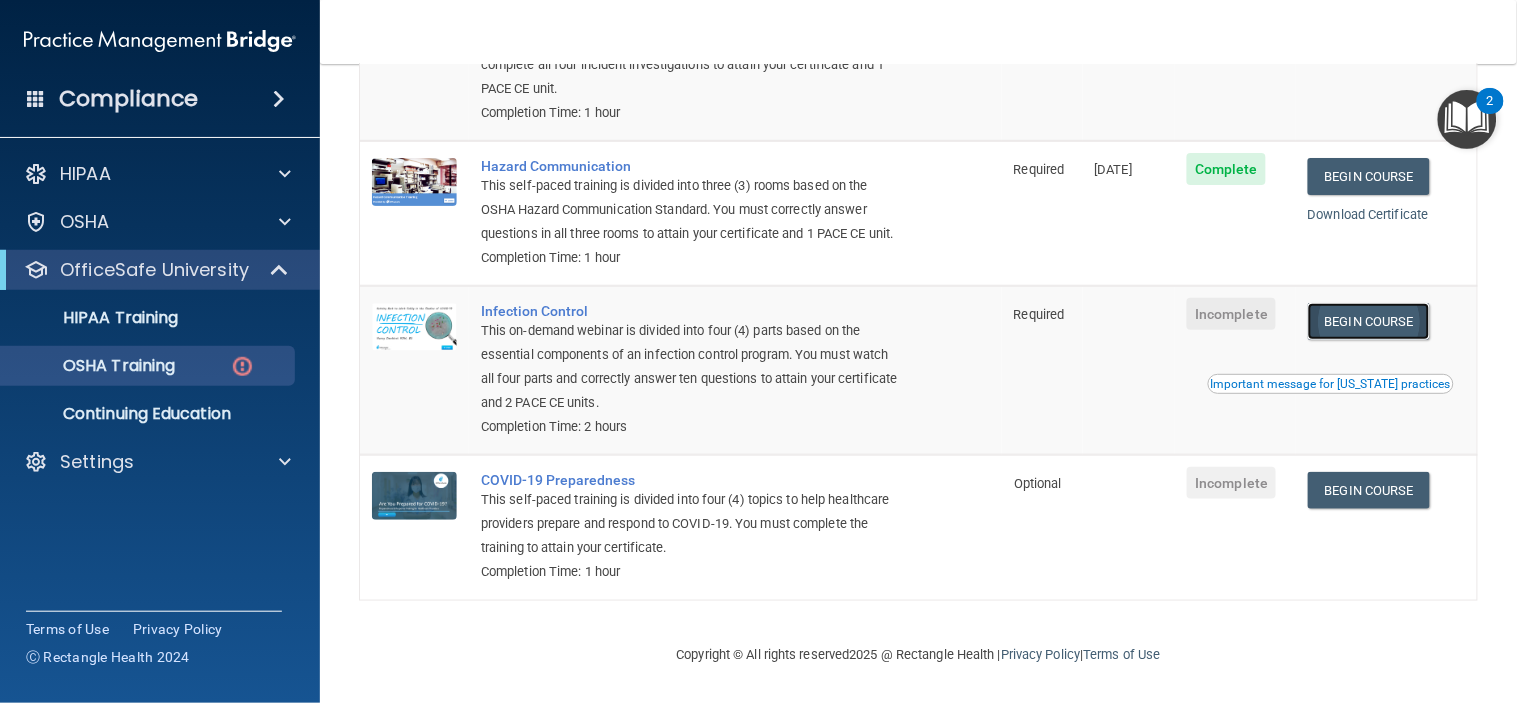 click on "Begin Course" at bounding box center [1369, 321] 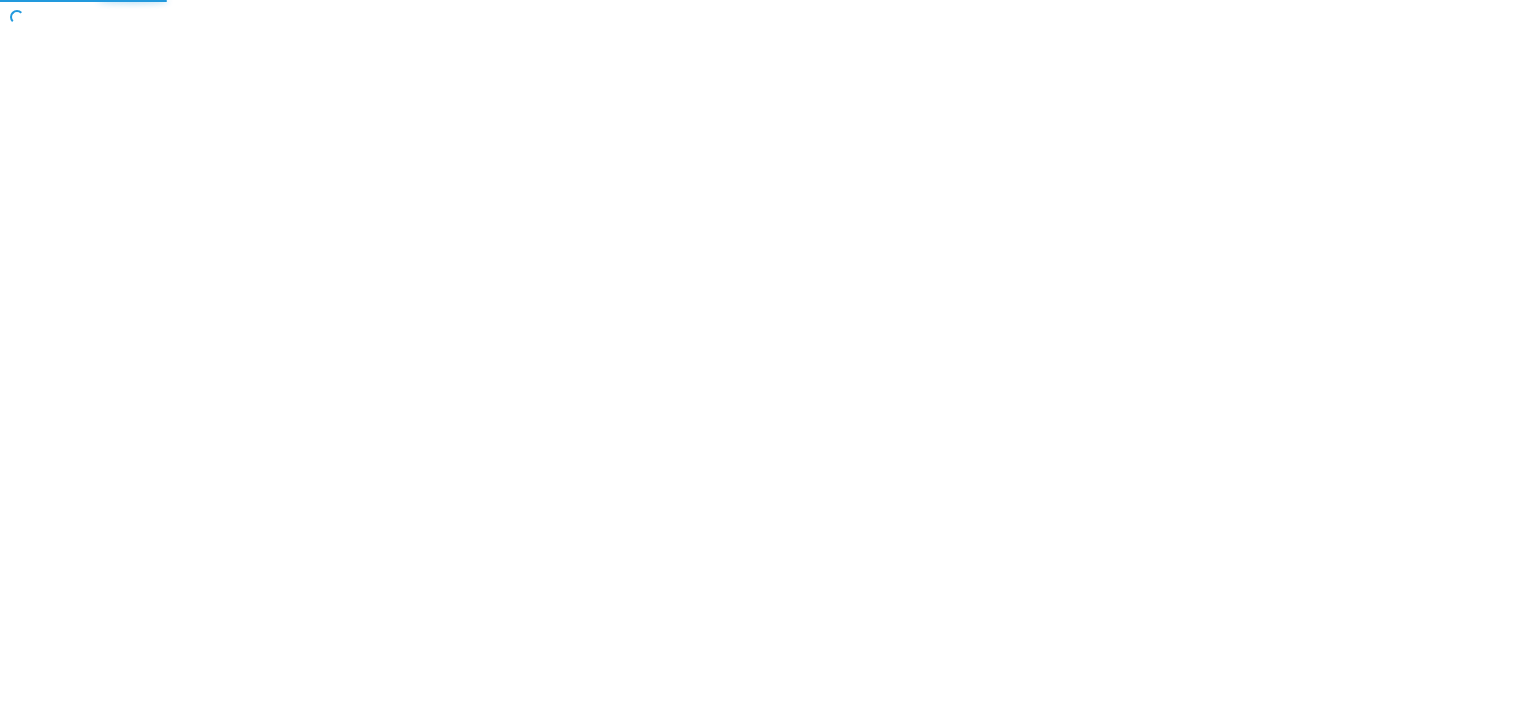 scroll, scrollTop: 0, scrollLeft: 0, axis: both 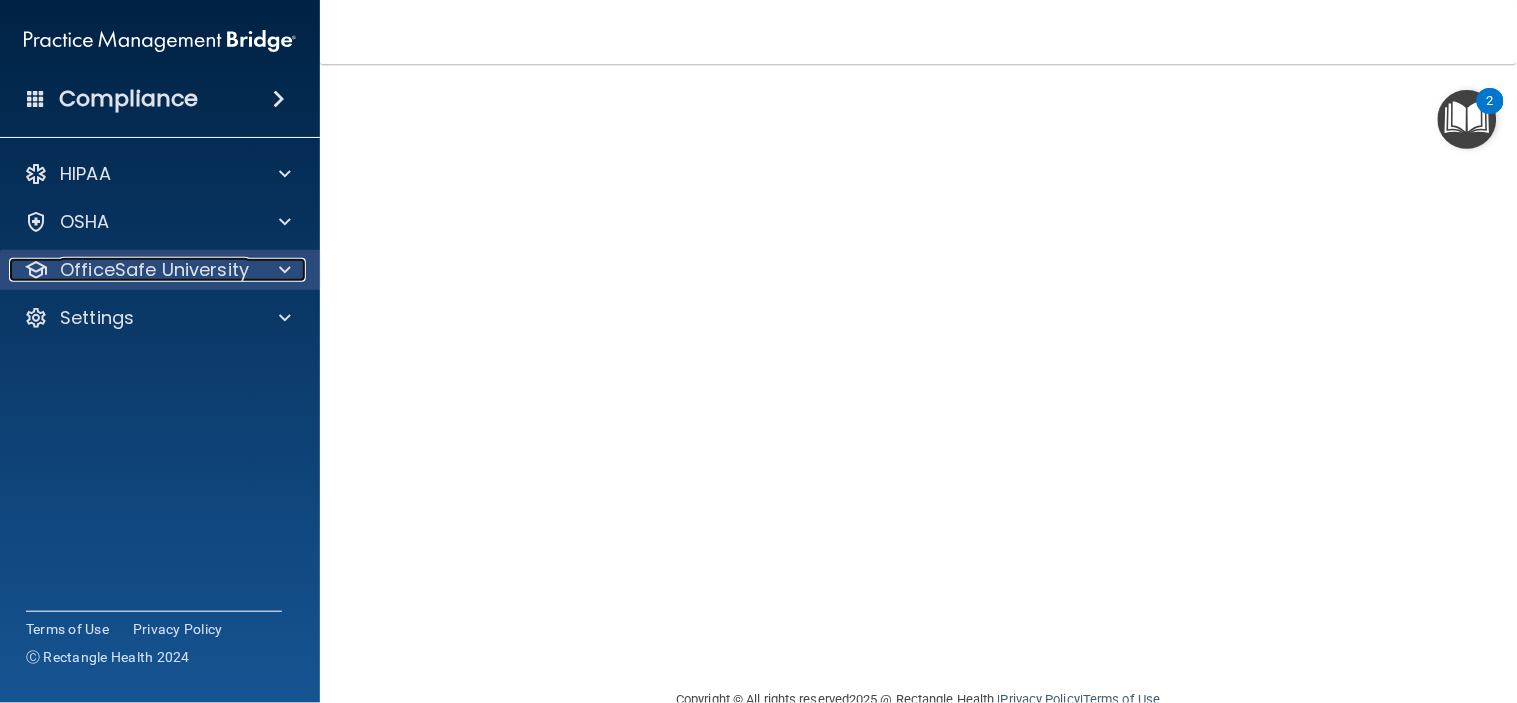 click at bounding box center (282, 270) 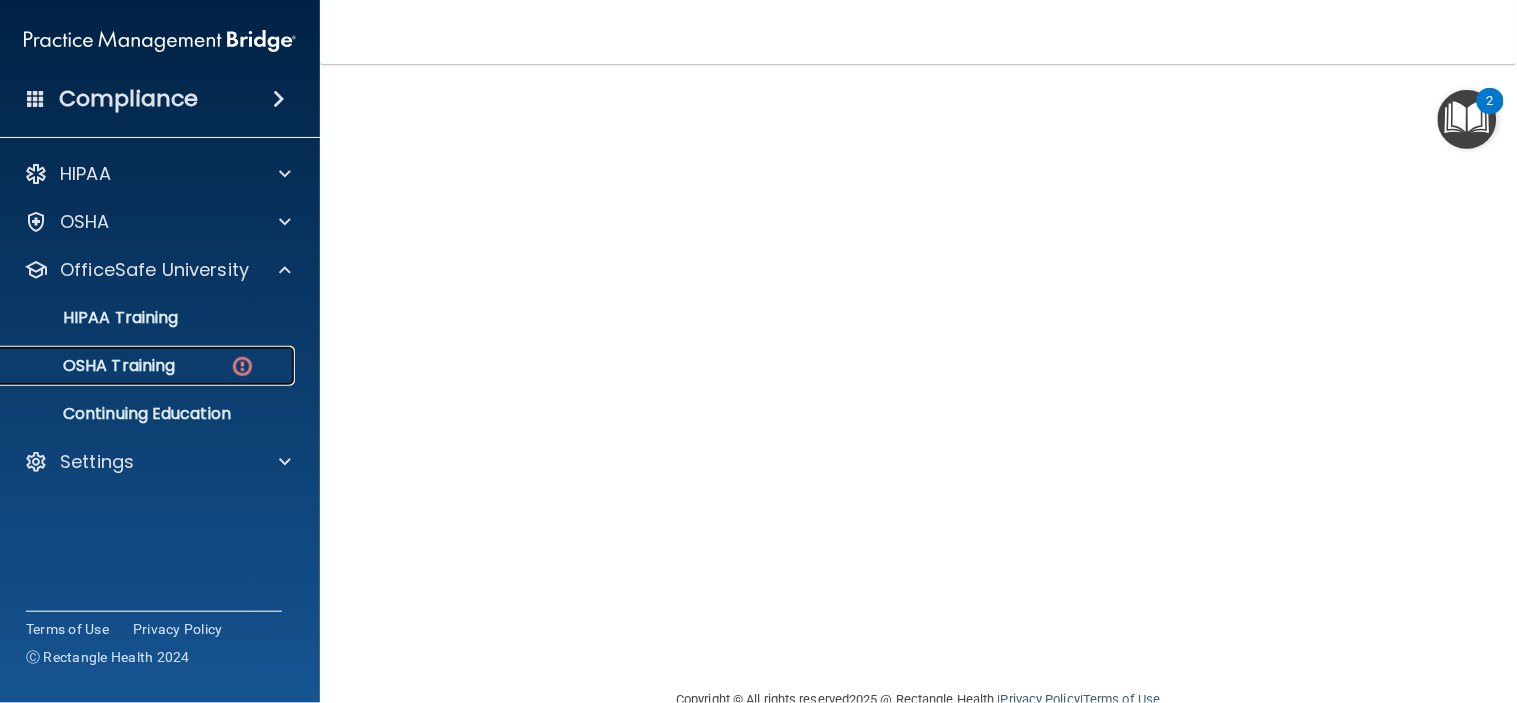 click on "OSHA Training" at bounding box center [149, 366] 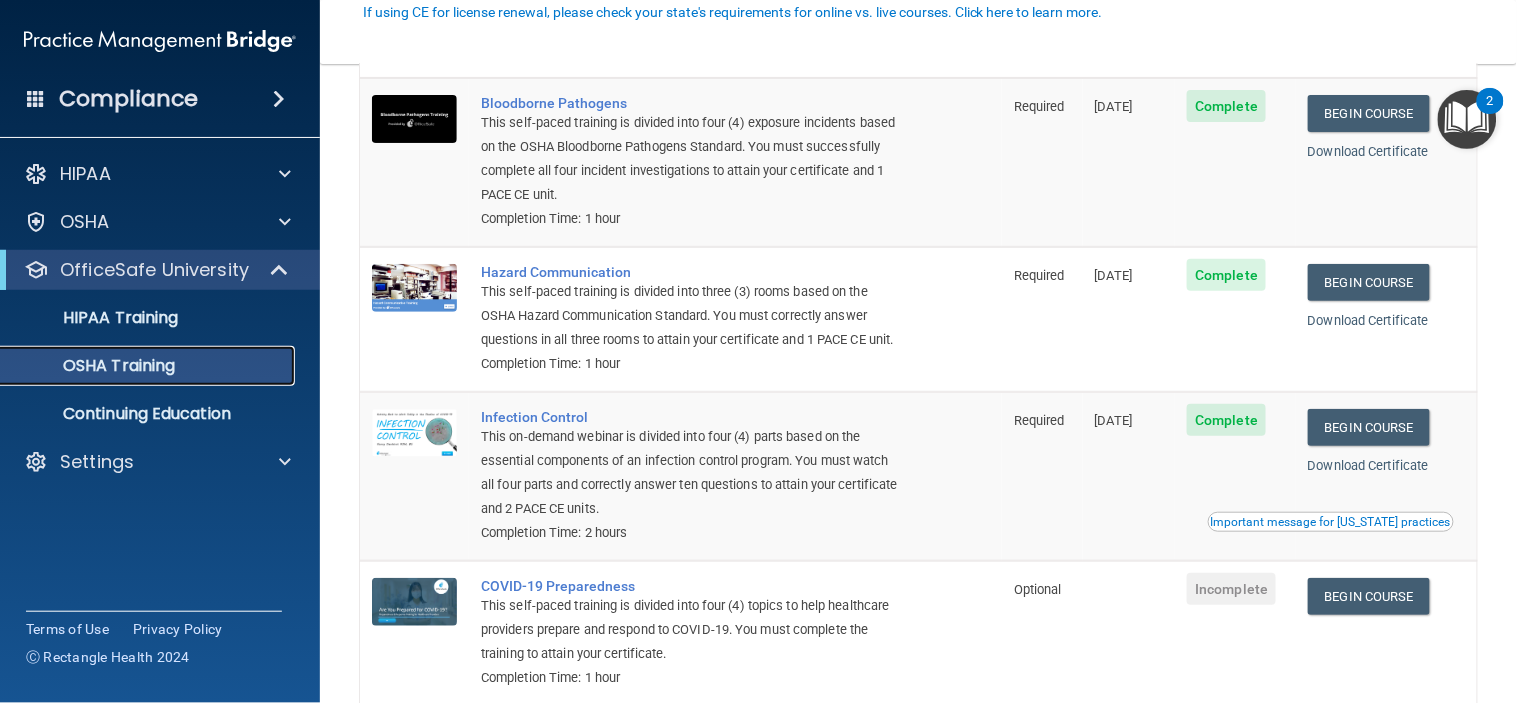 scroll, scrollTop: 153, scrollLeft: 0, axis: vertical 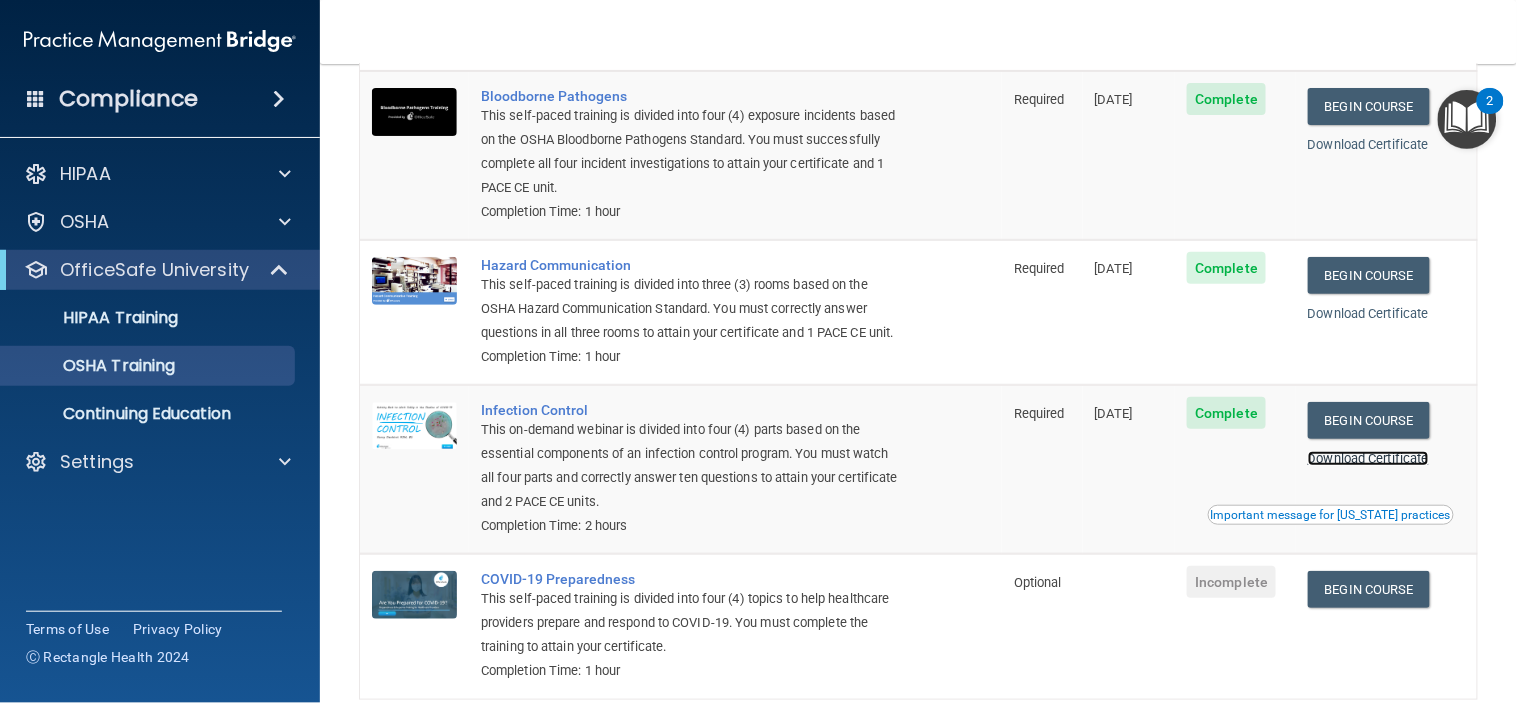 click on "Download Certificate" at bounding box center [1368, 458] 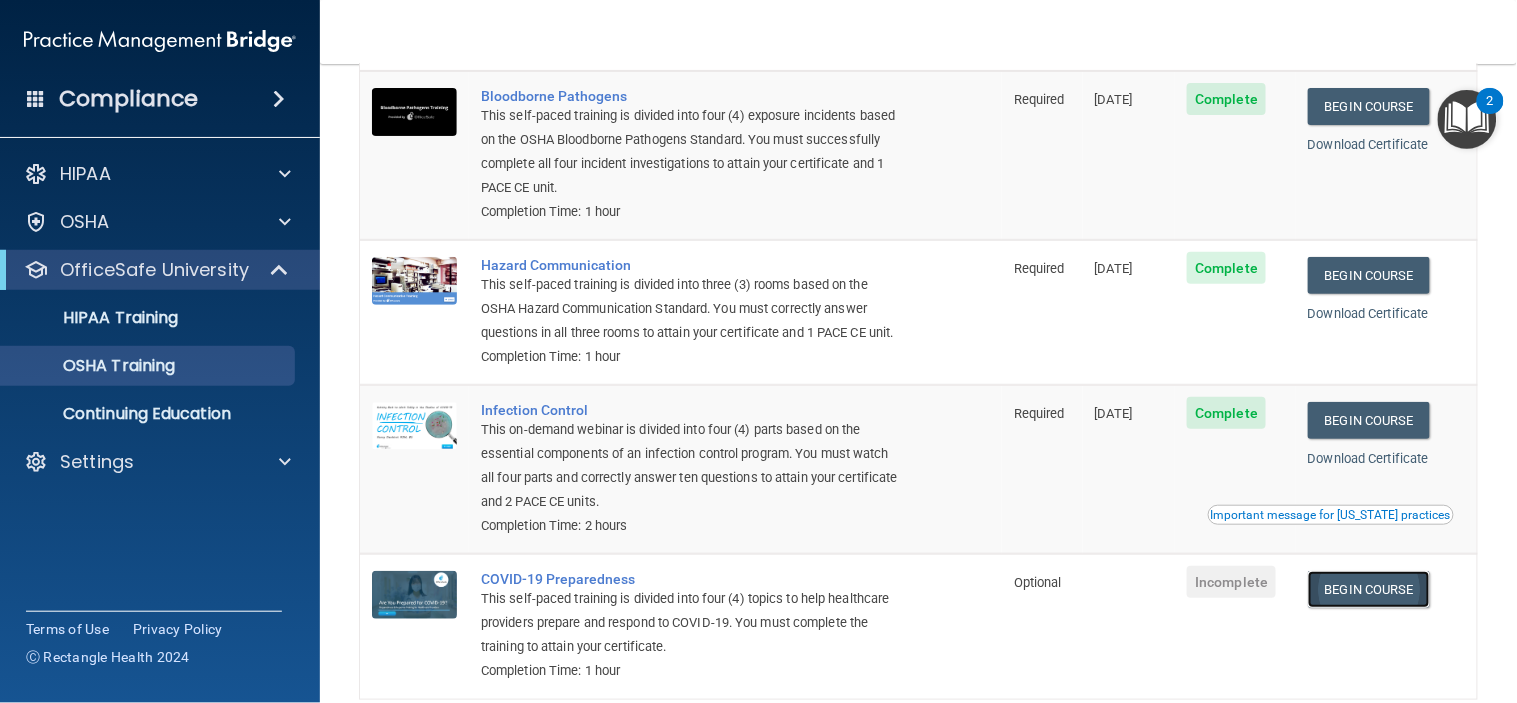 click on "Begin Course" at bounding box center [1369, 589] 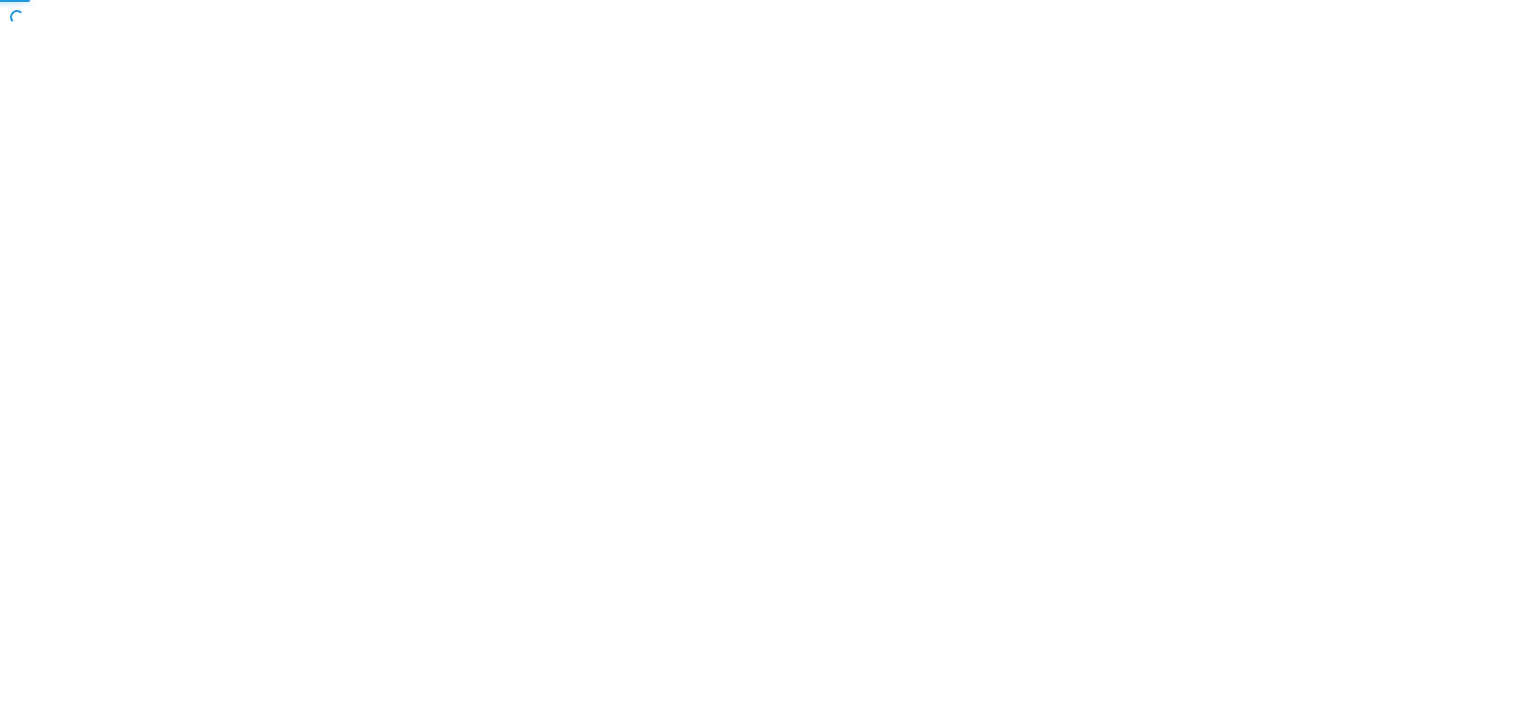 scroll, scrollTop: 0, scrollLeft: 0, axis: both 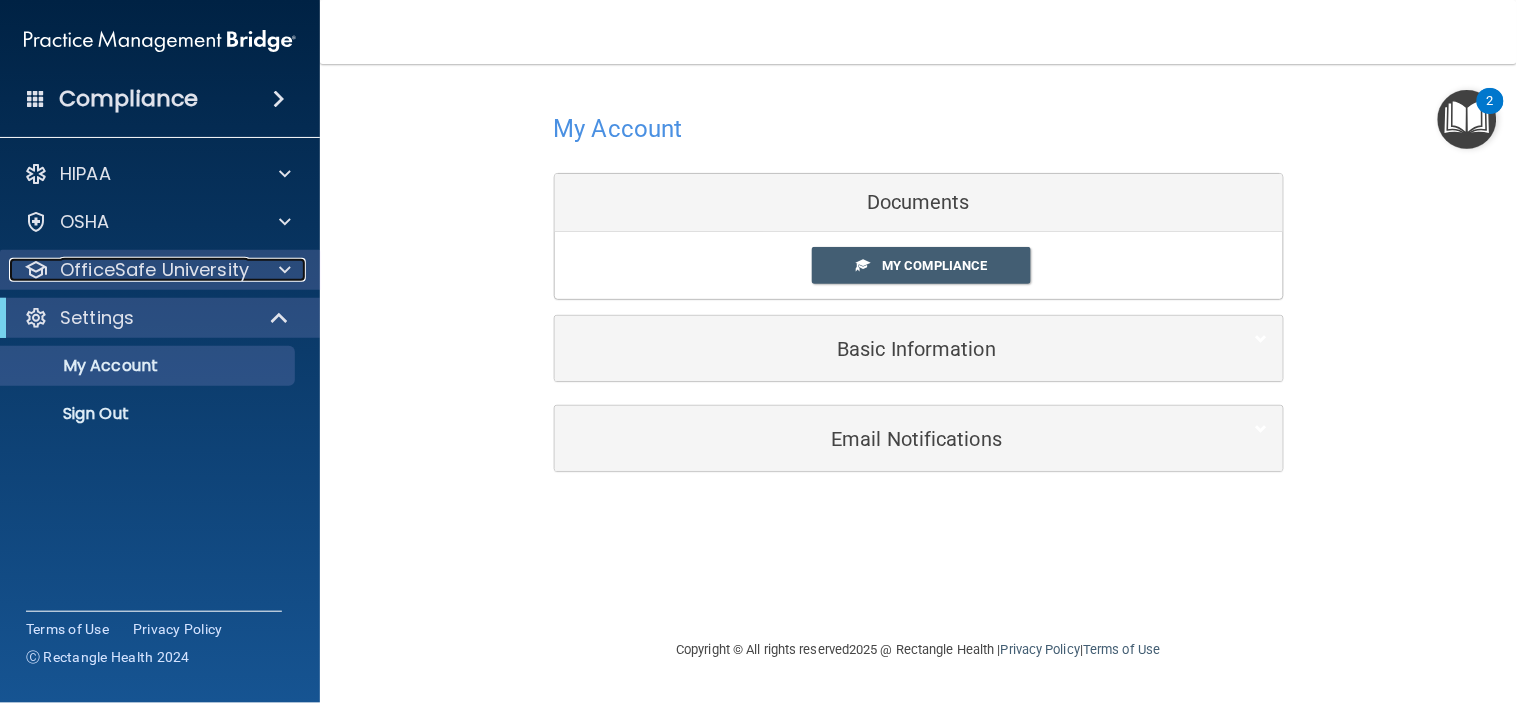 click at bounding box center (282, 270) 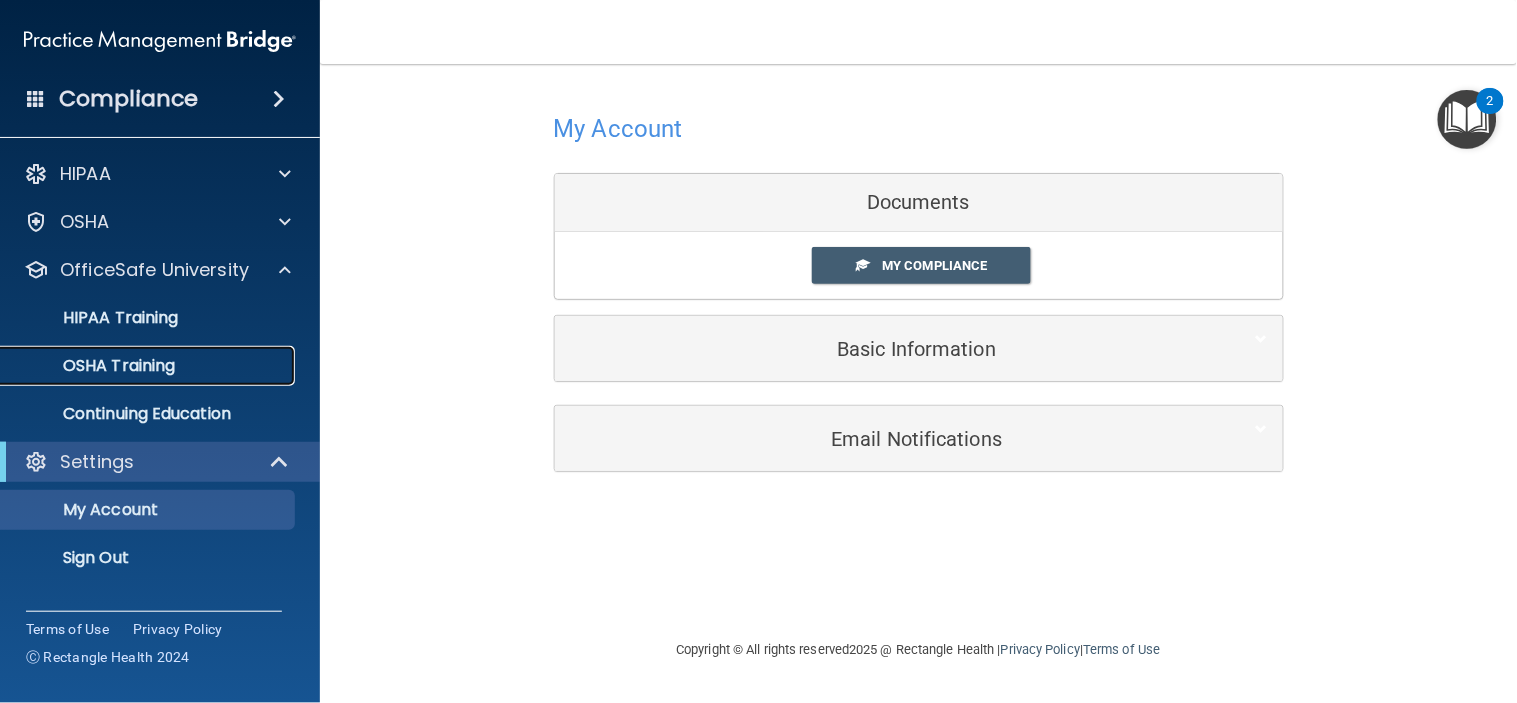 click on "OSHA Training" at bounding box center [149, 366] 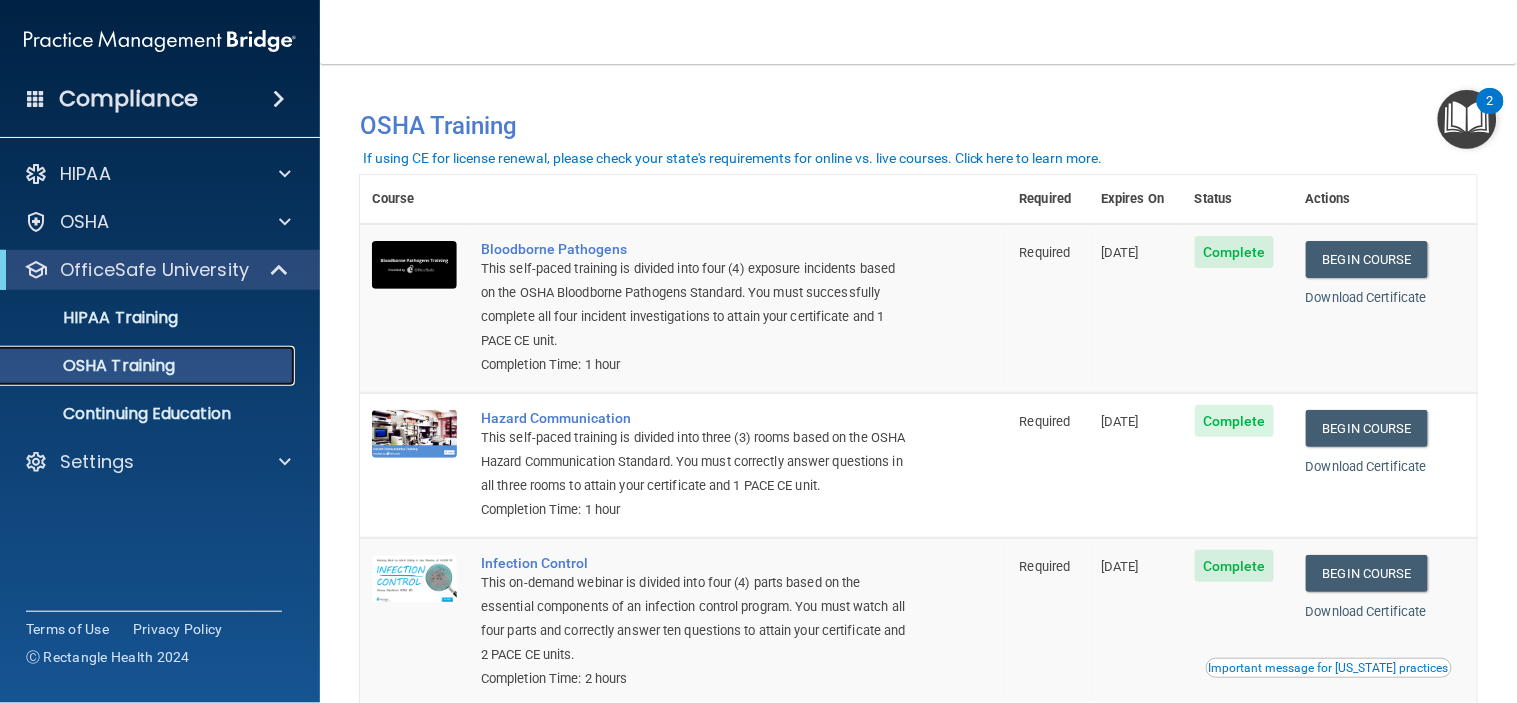 scroll, scrollTop: 278, scrollLeft: 0, axis: vertical 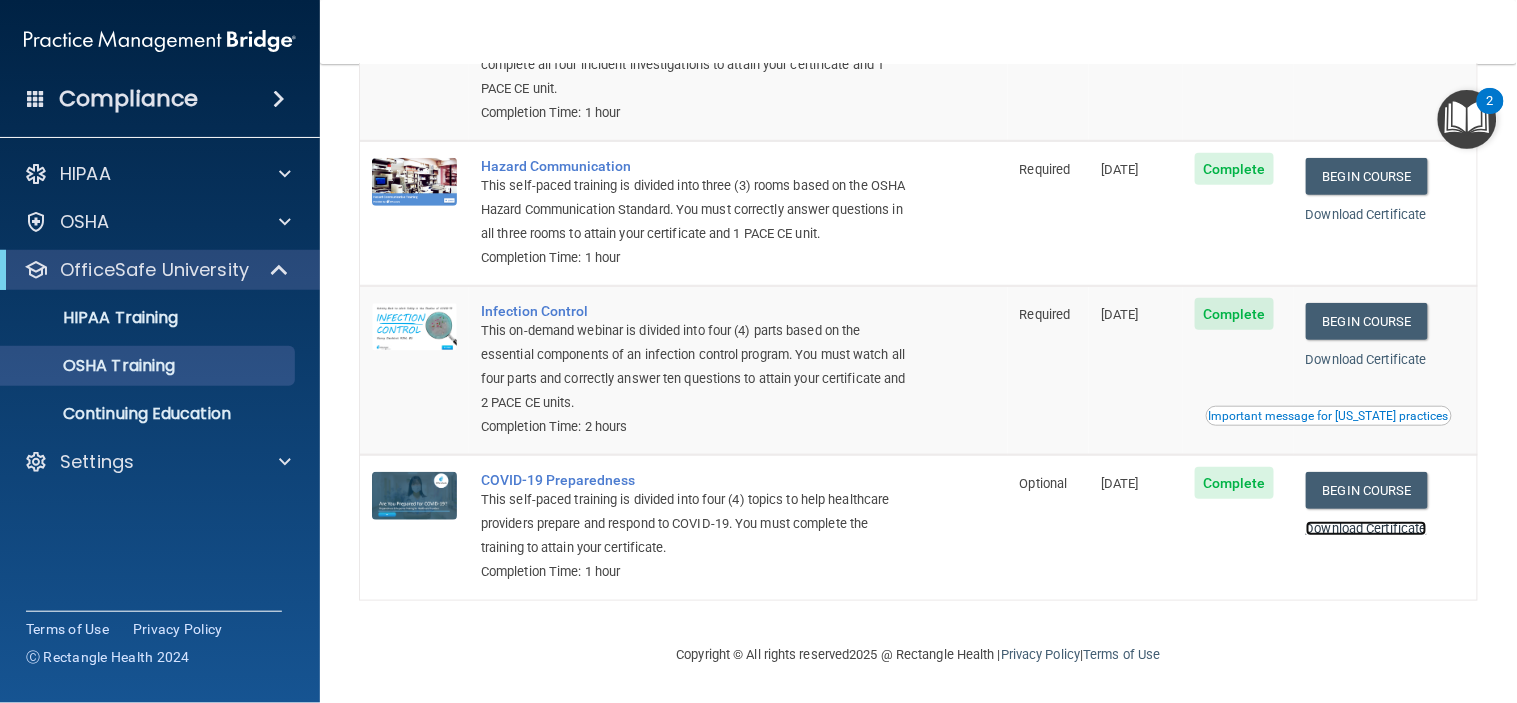 click on "Download Certificate" at bounding box center [1366, 528] 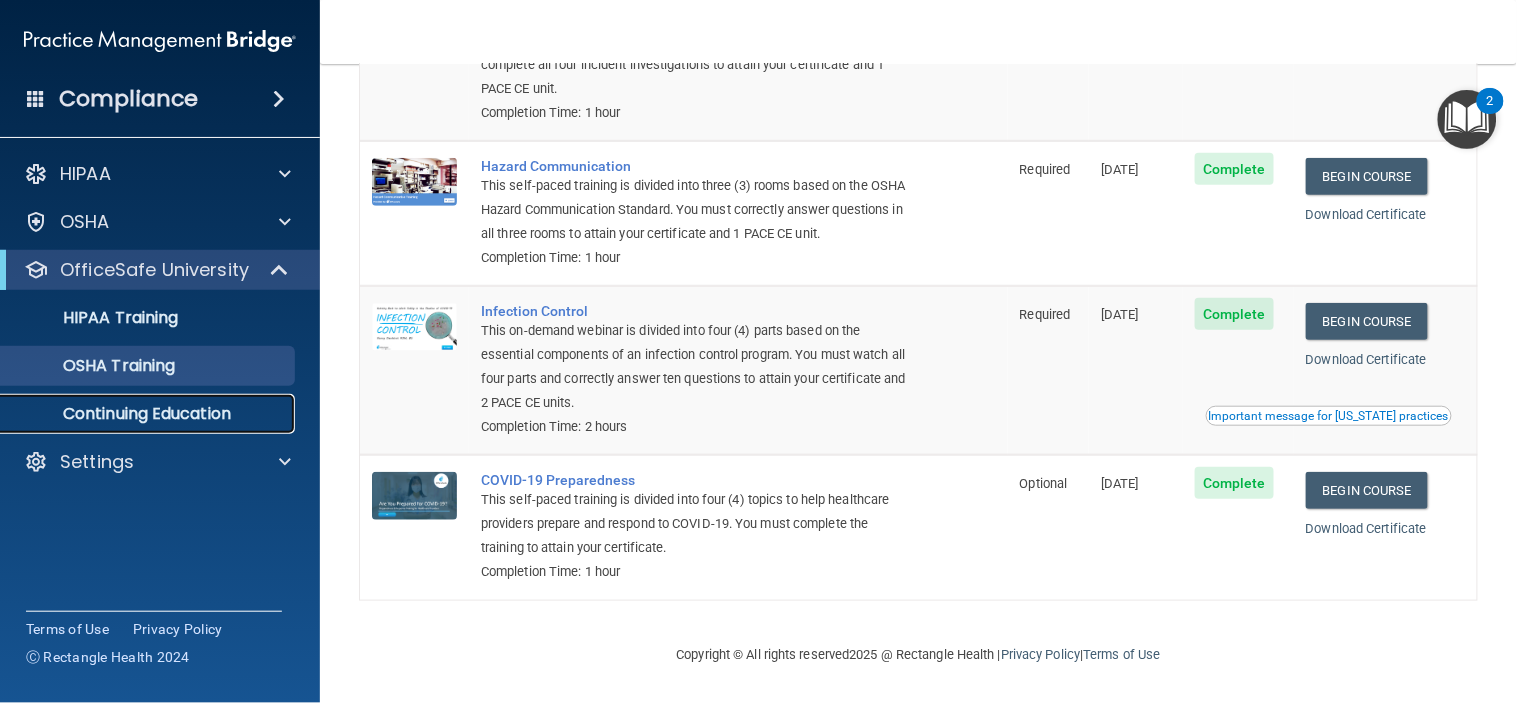 click on "Continuing Education" at bounding box center [149, 414] 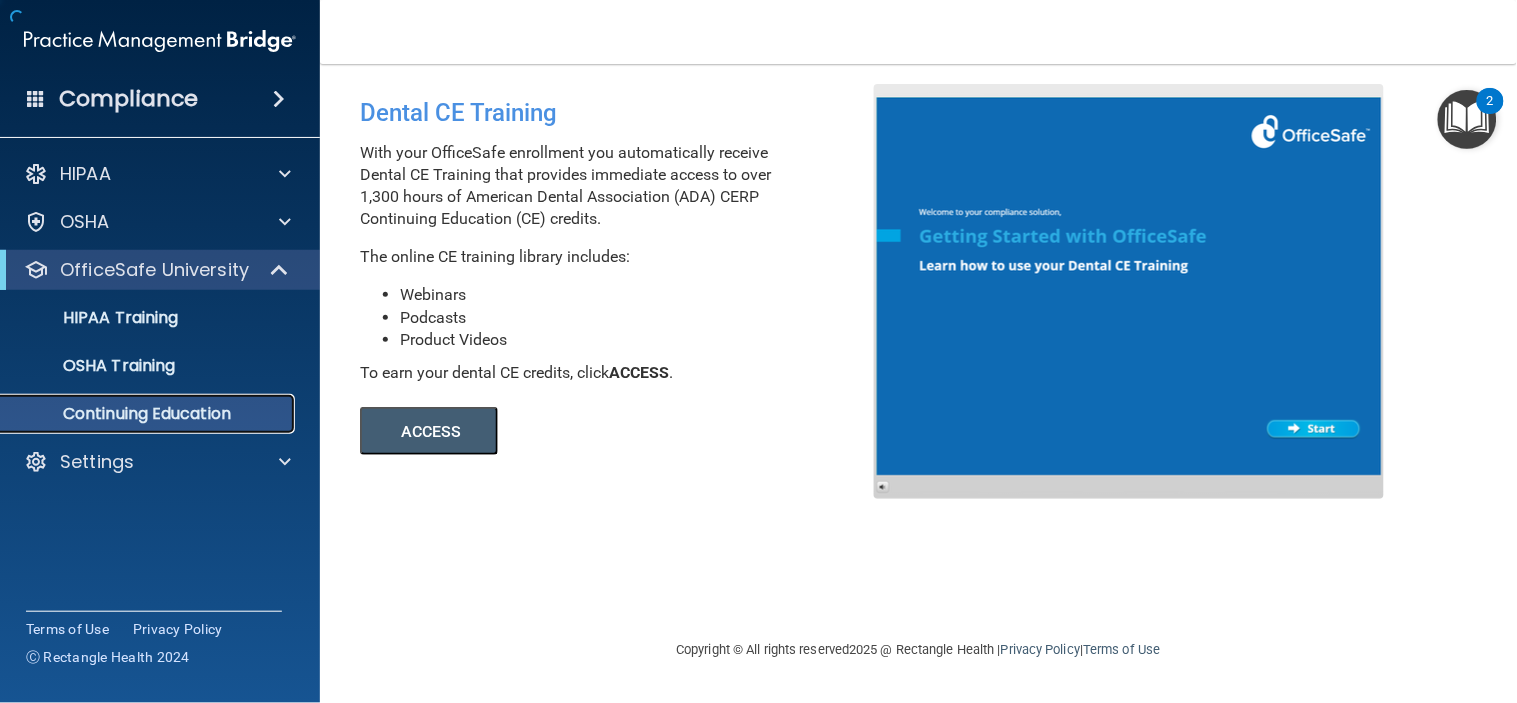 scroll, scrollTop: 0, scrollLeft: 0, axis: both 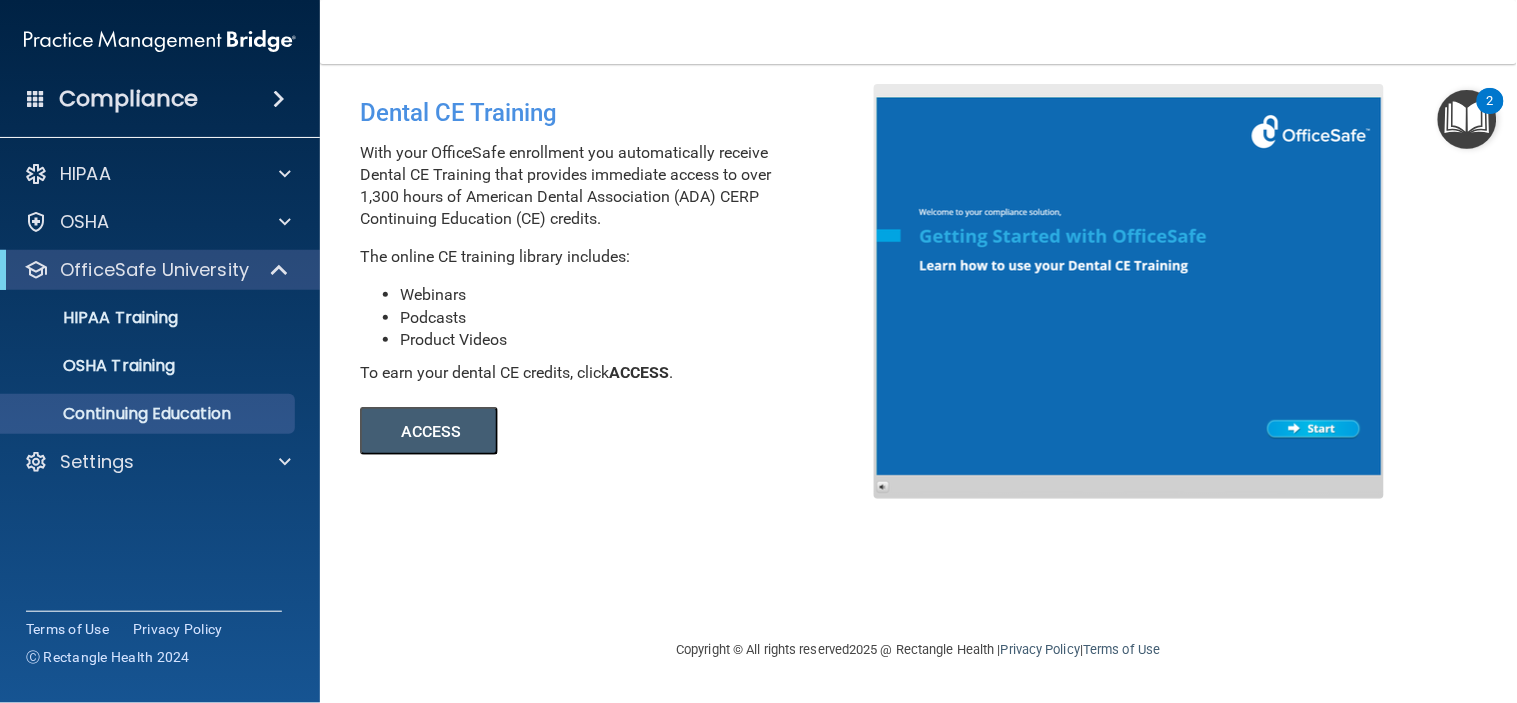 click on "ACCESS" at bounding box center (429, 431) 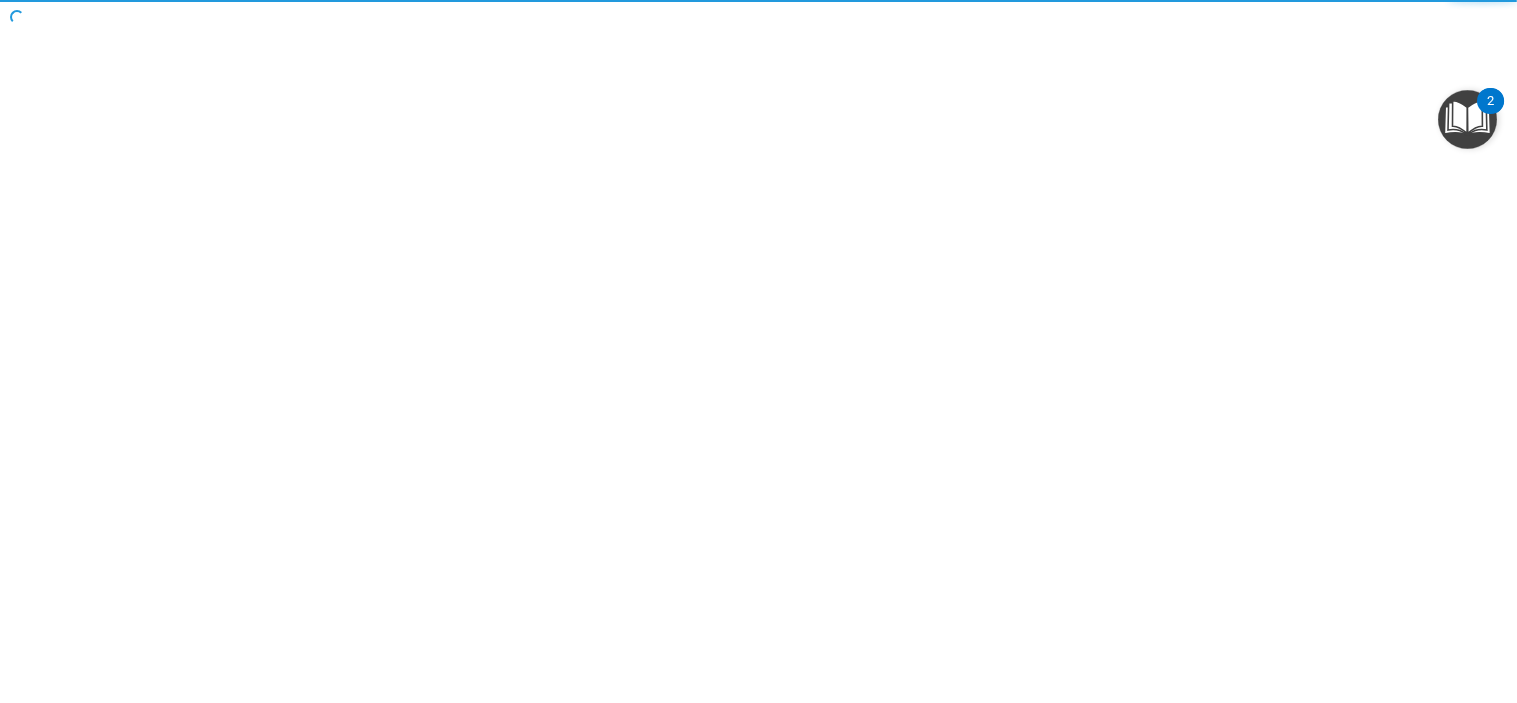 scroll, scrollTop: 0, scrollLeft: 0, axis: both 